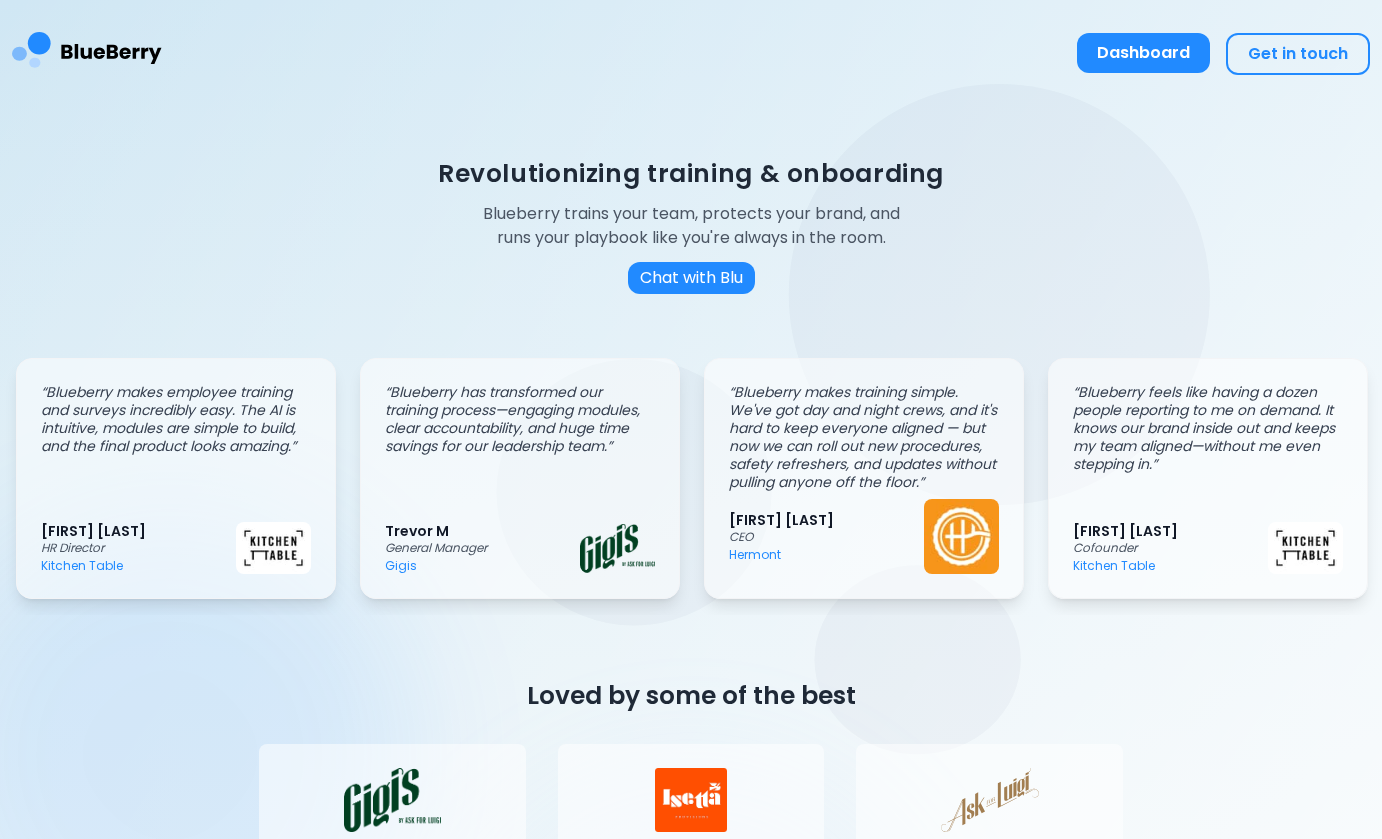 scroll, scrollTop: 0, scrollLeft: 0, axis: both 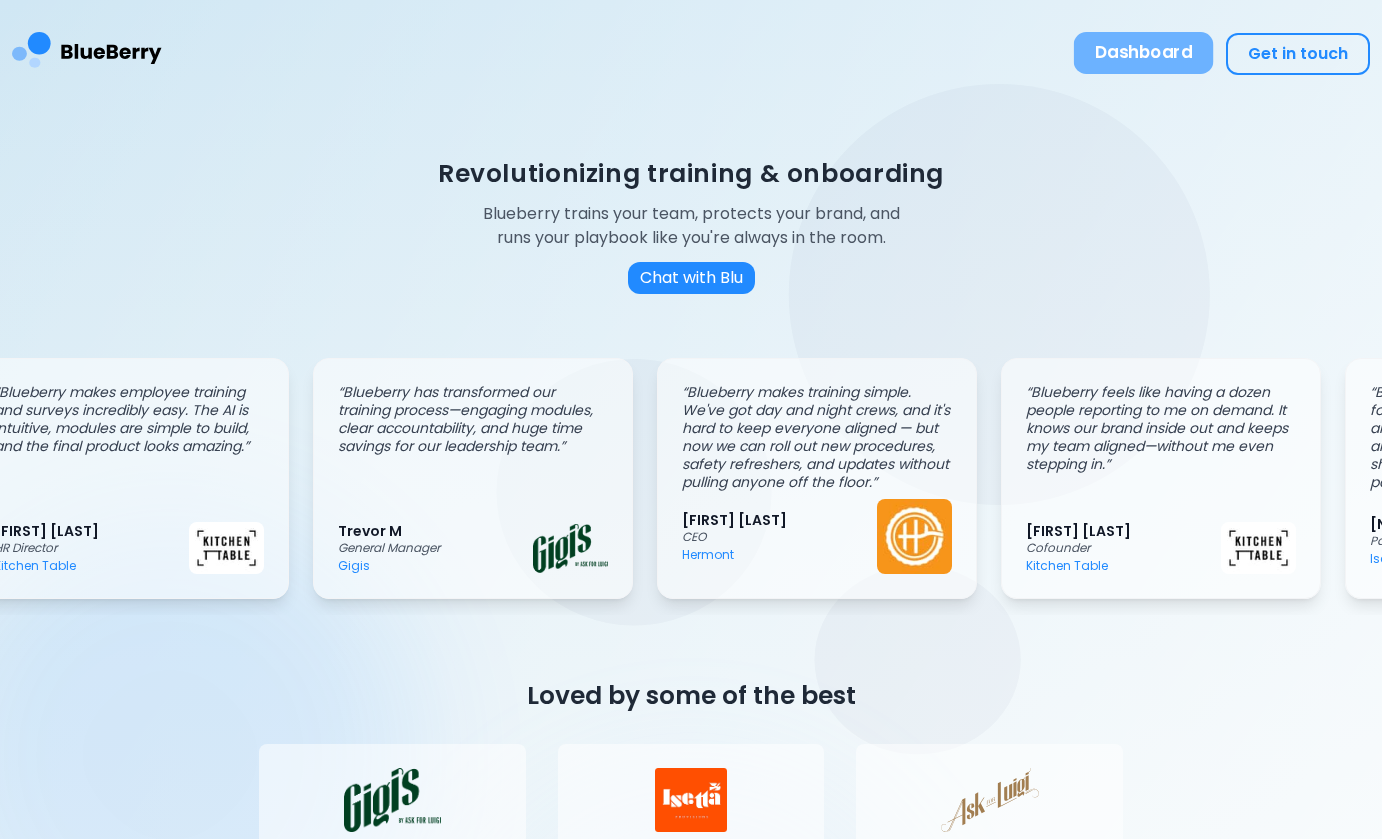 click on "Dashboard" at bounding box center (1144, 53) 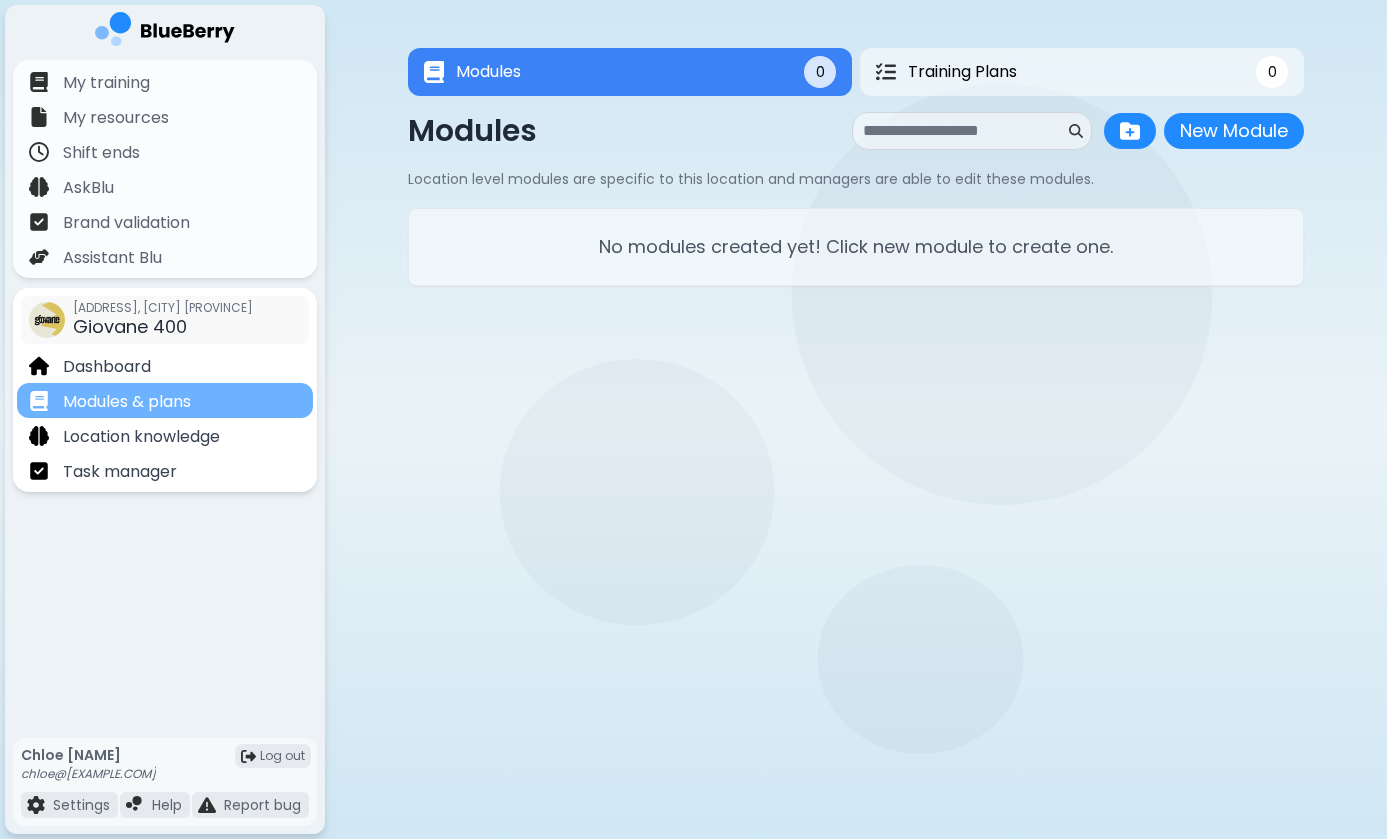 click on "Modules & plans" at bounding box center (165, 400) 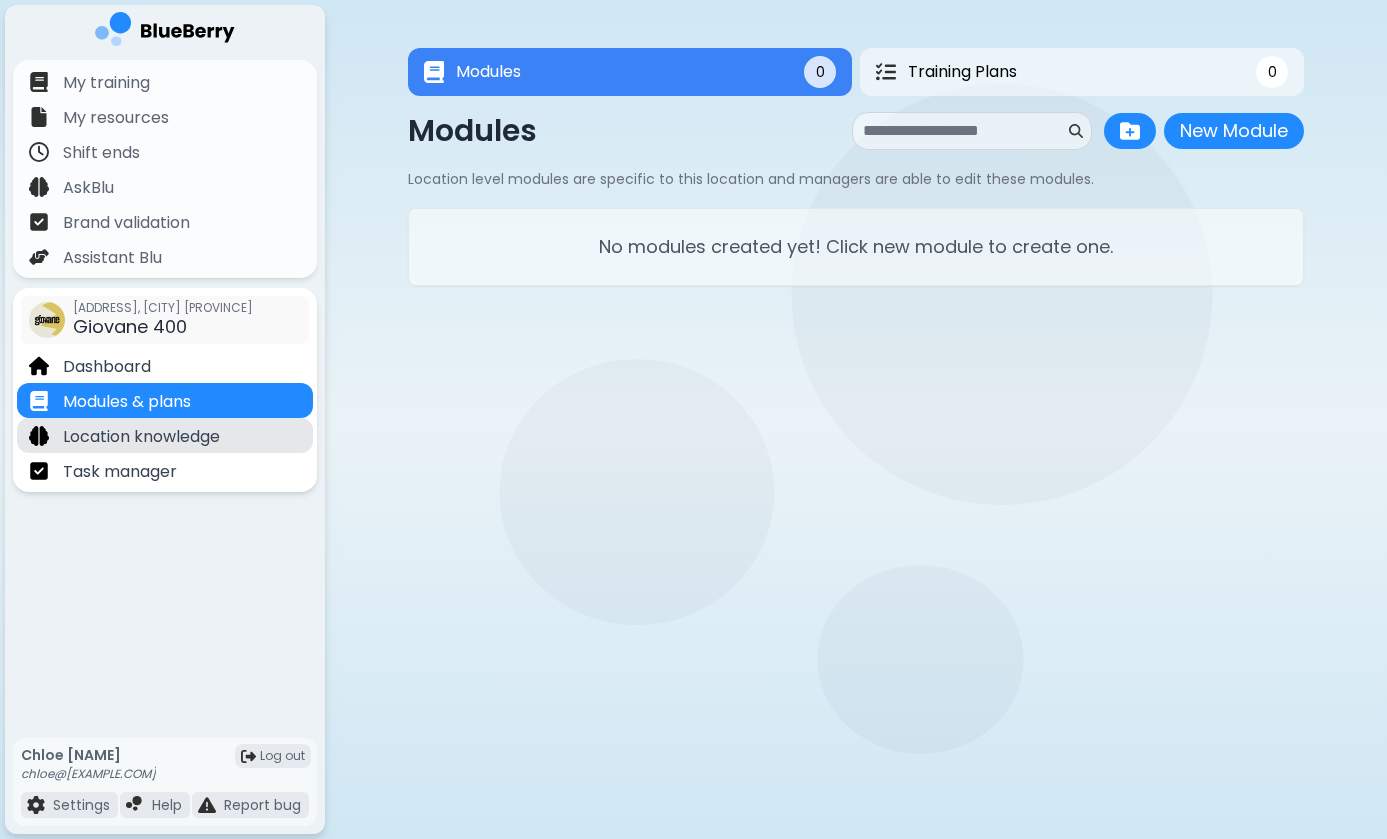 click on "Location knowledge" at bounding box center [141, 437] 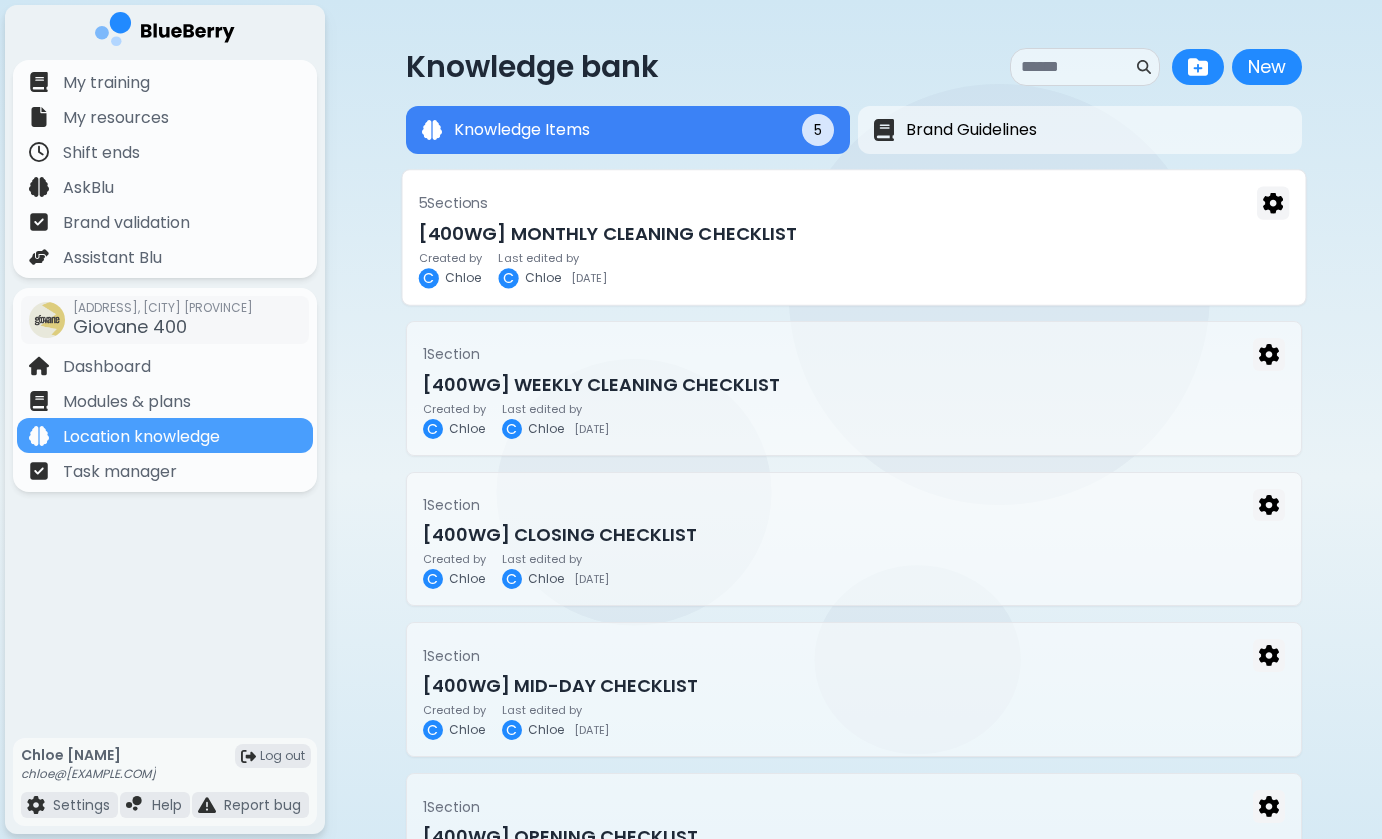 click on "[400WG] MONTHLY CLEANING CHECKLIST" at bounding box center [853, 234] 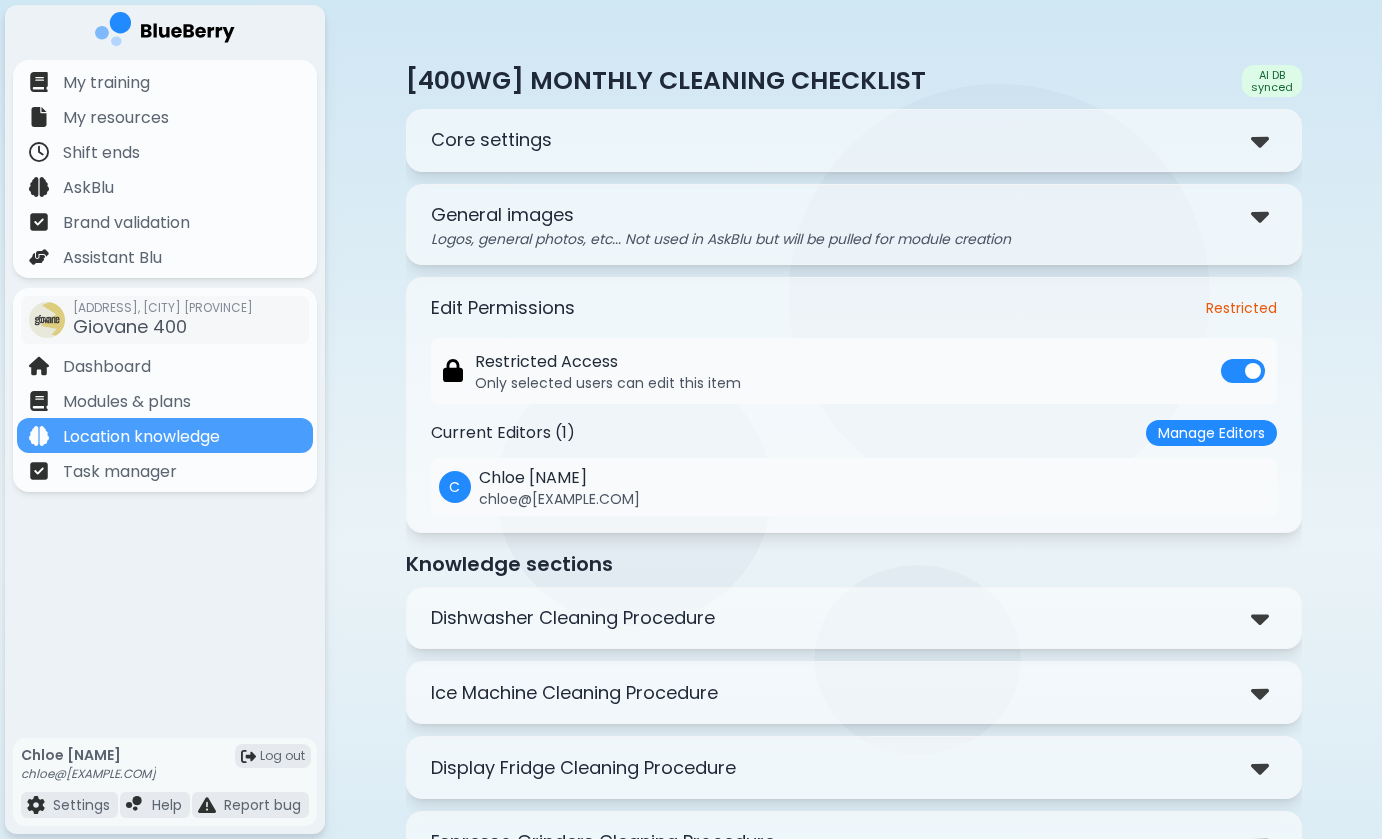 click on "Restricted Access Only selected users can edit this item" at bounding box center [854, 371] 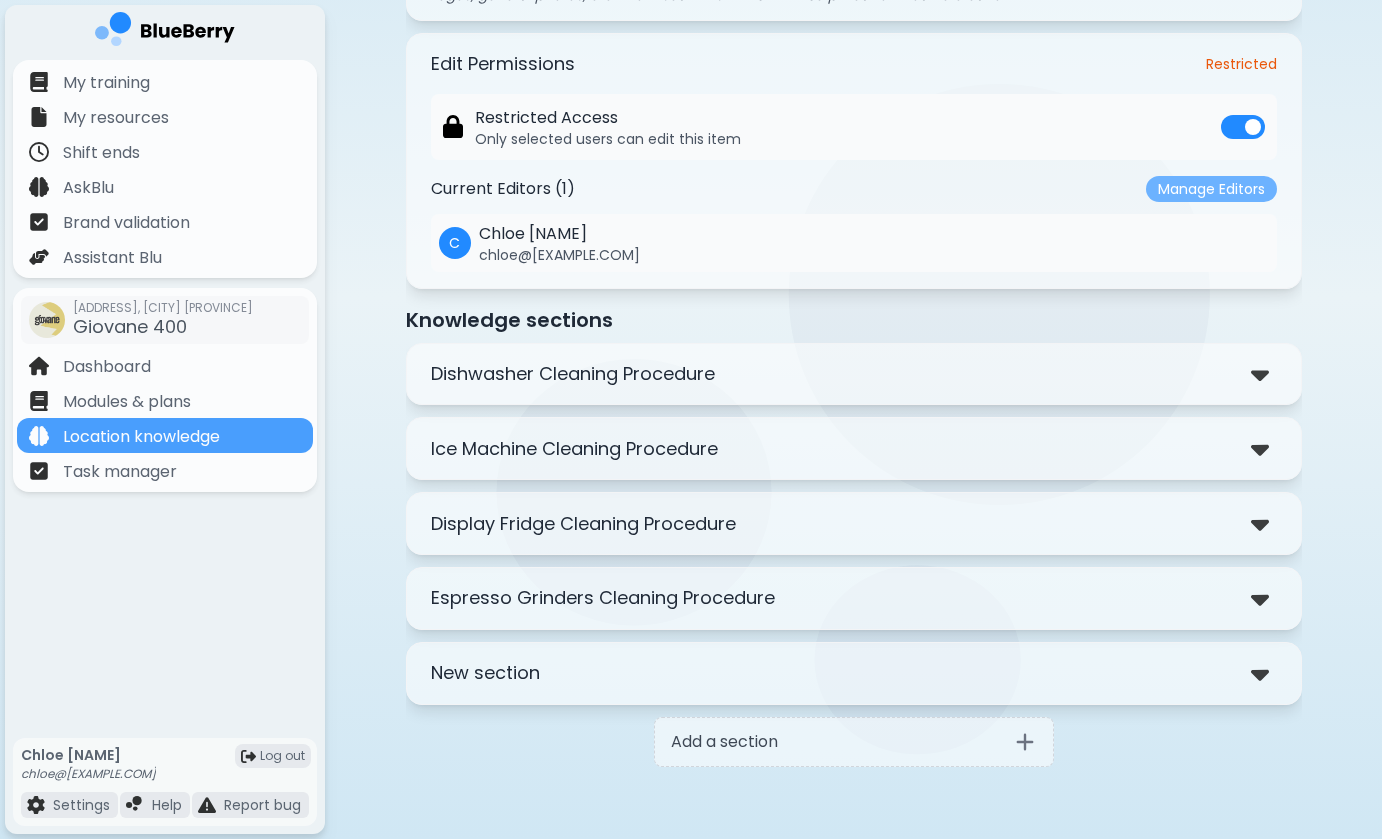 scroll, scrollTop: 244, scrollLeft: 0, axis: vertical 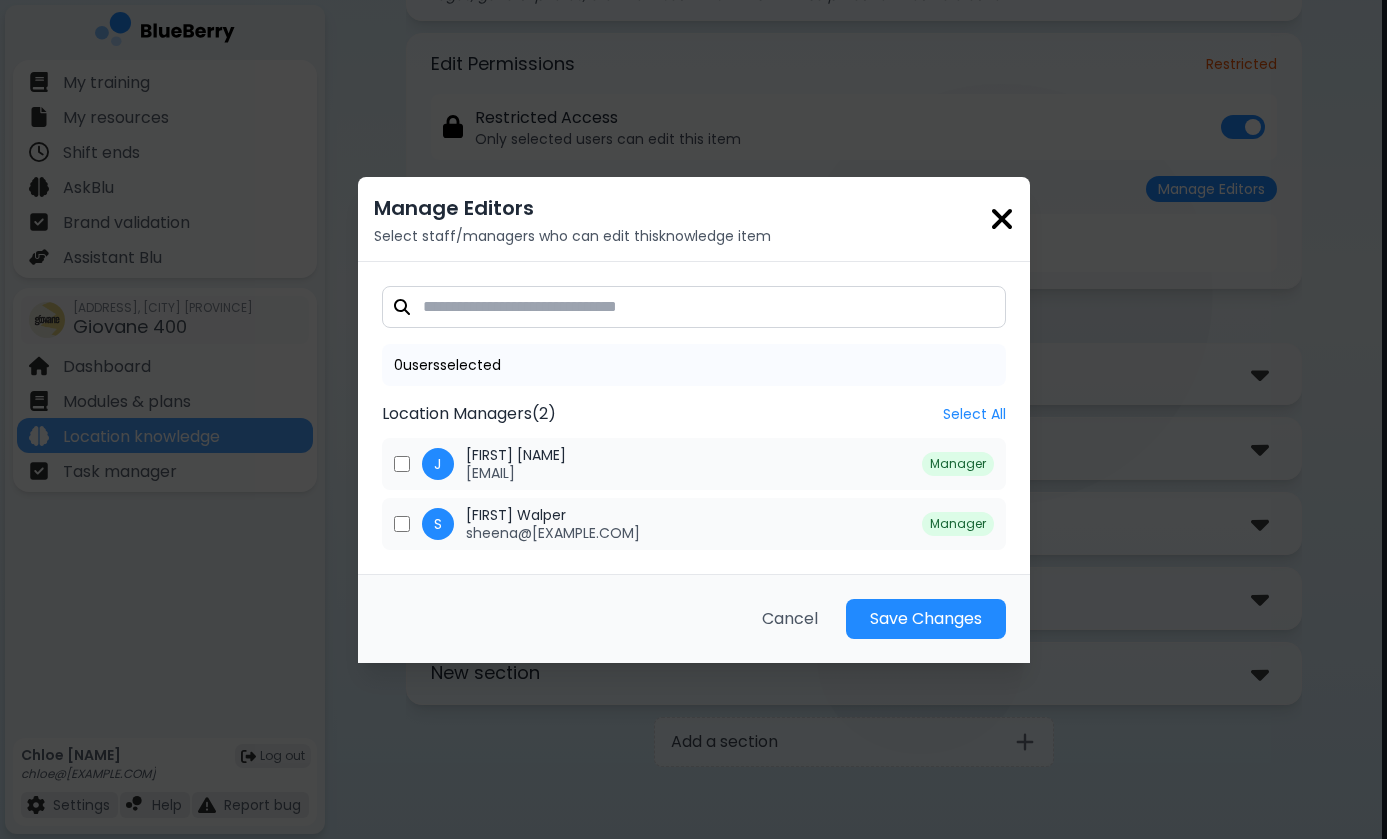 click at bounding box center (1002, 219) 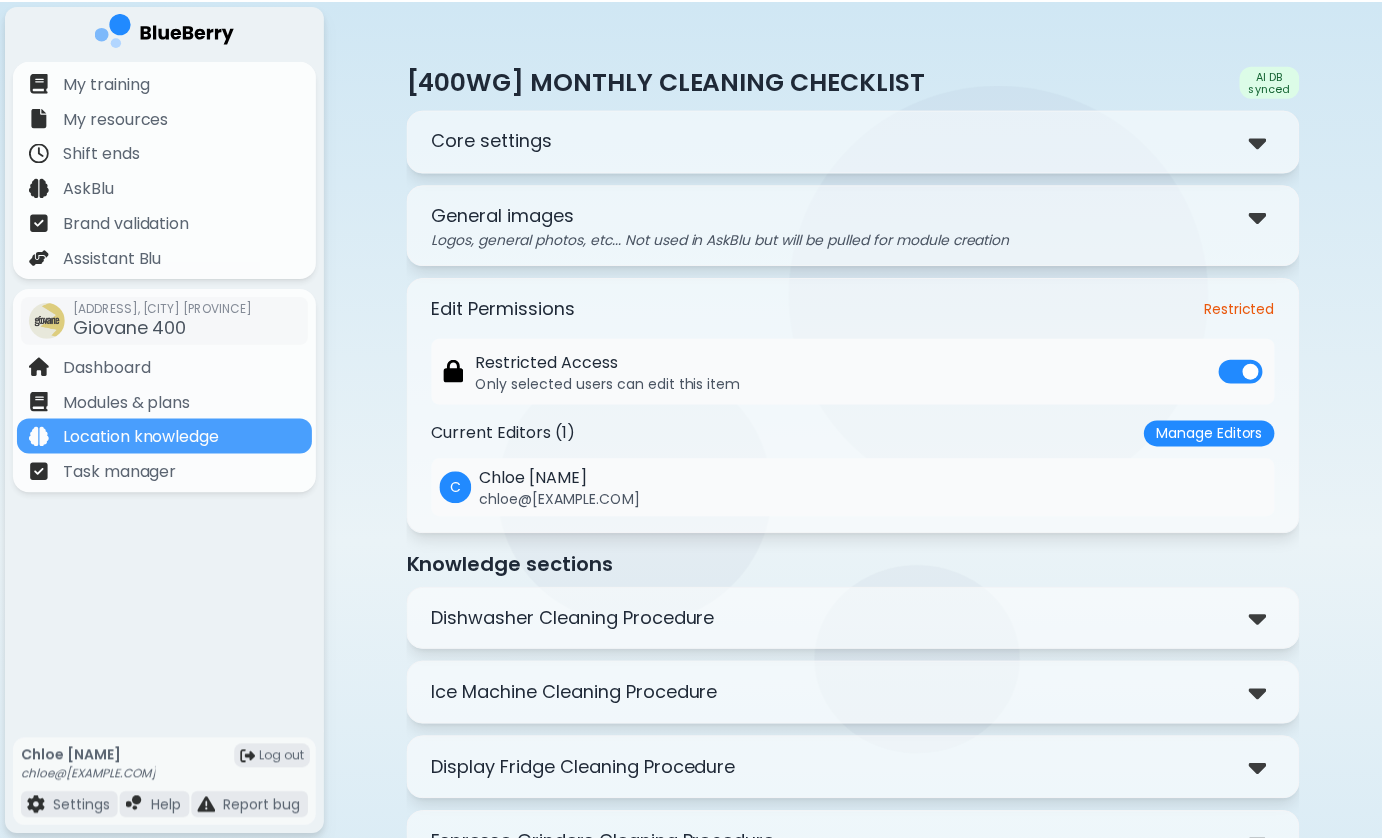 scroll, scrollTop: 244, scrollLeft: 0, axis: vertical 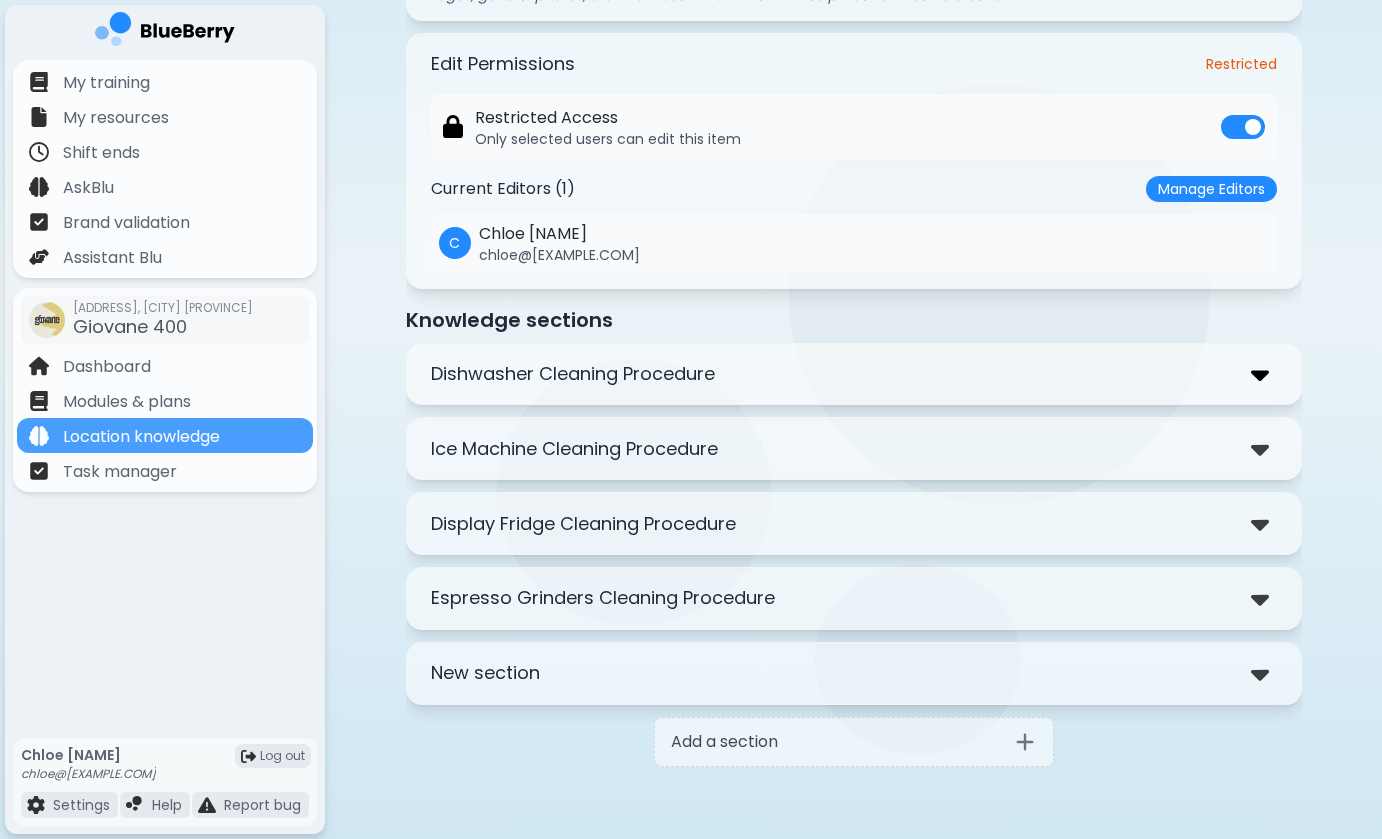 click at bounding box center (1260, 374) 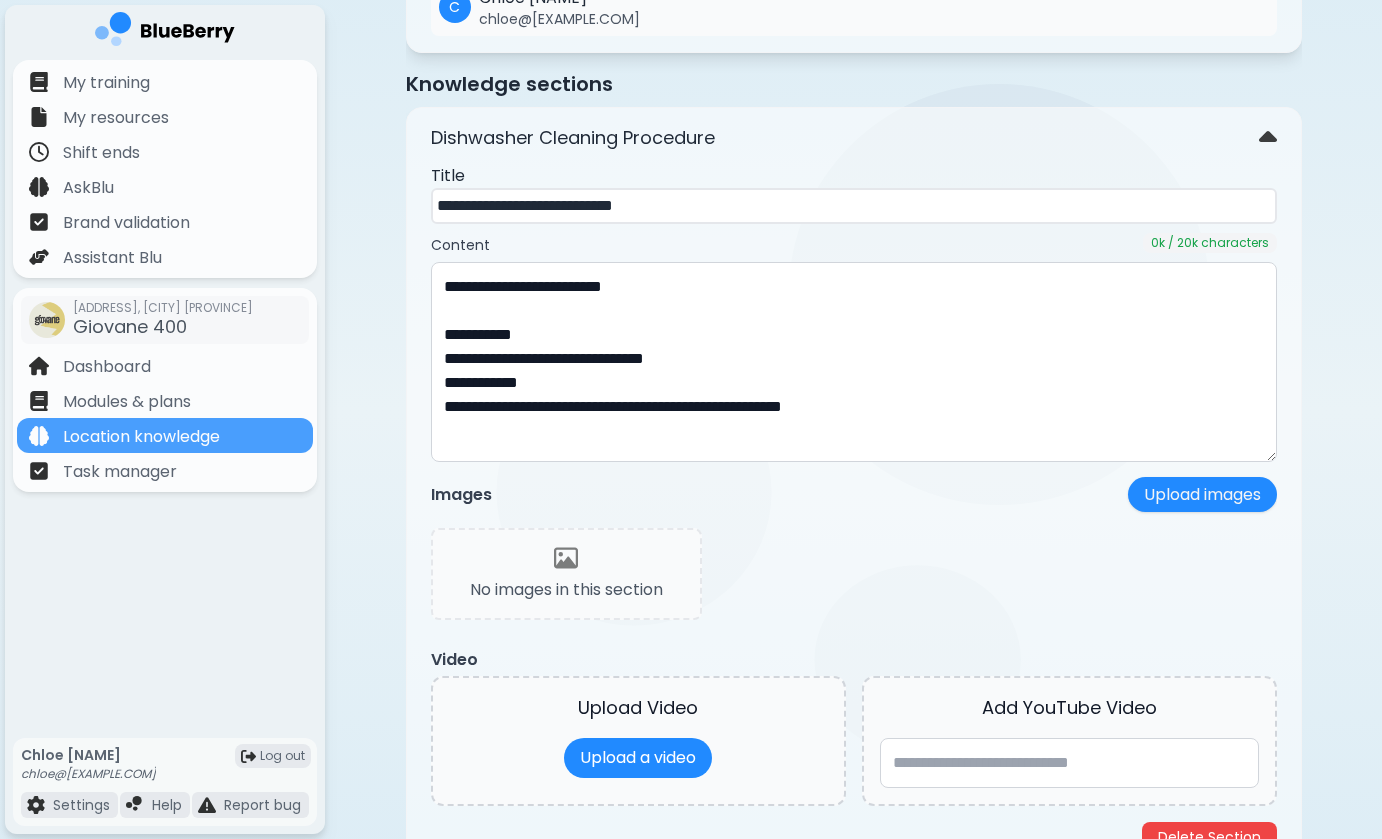 scroll, scrollTop: 521, scrollLeft: 0, axis: vertical 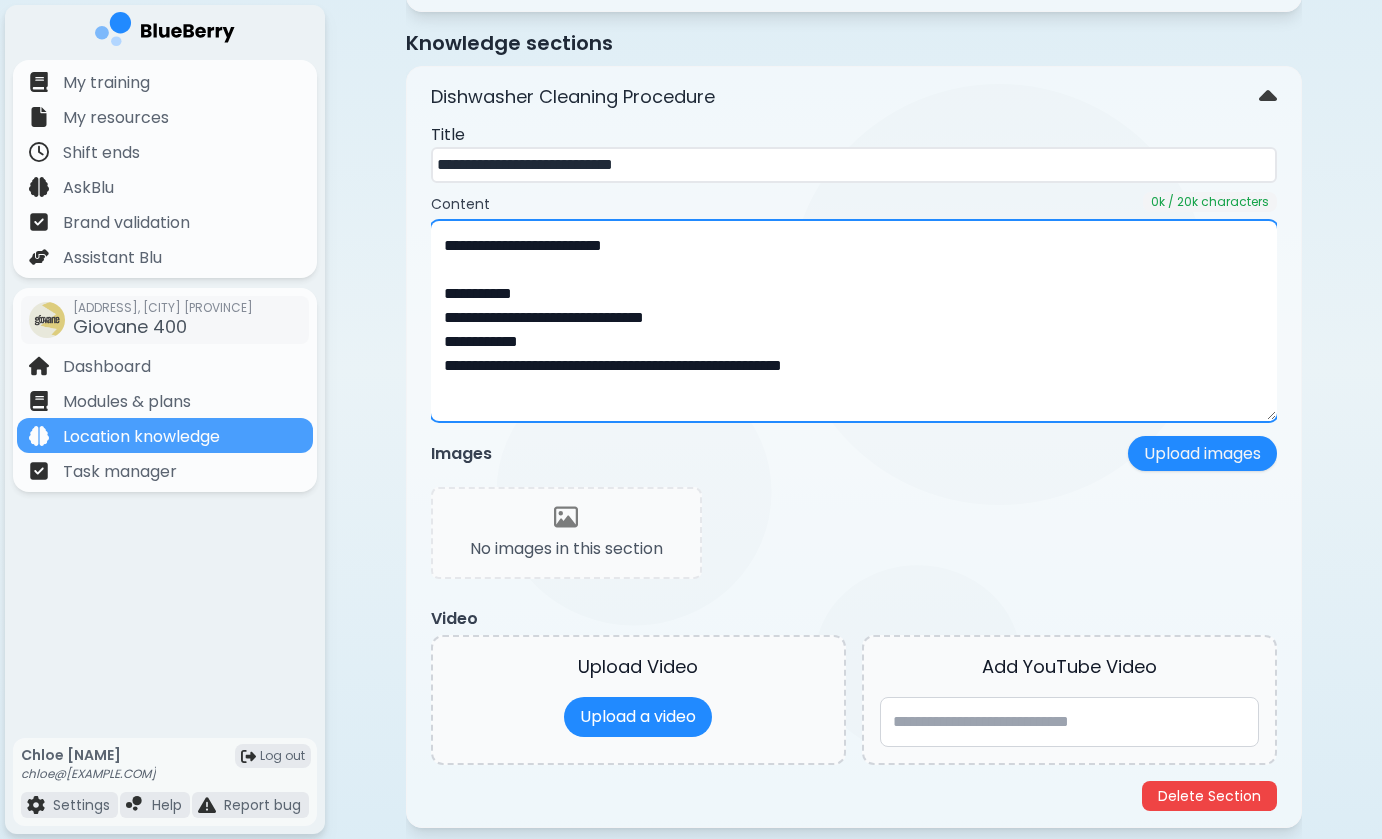click on "**********" at bounding box center (854, 321) 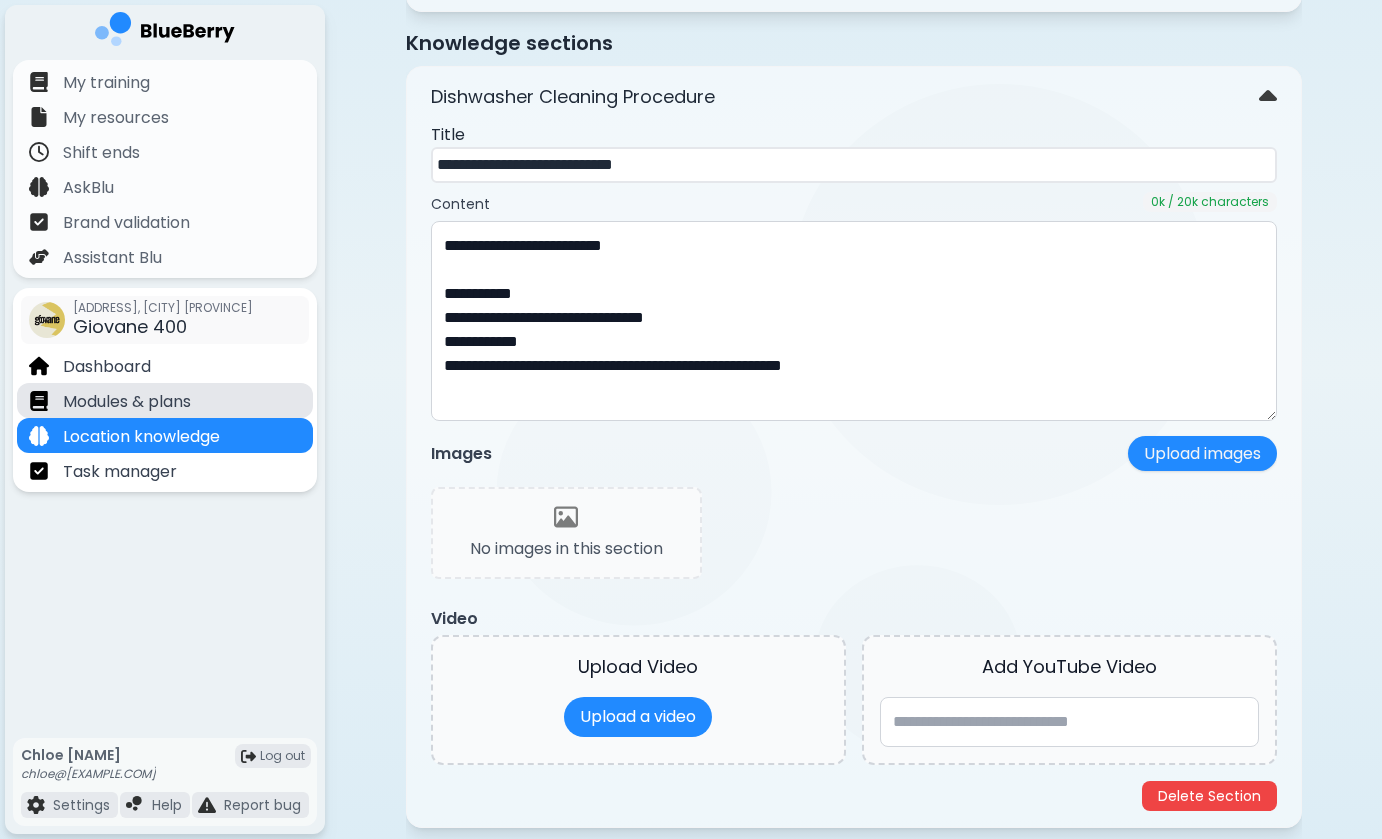 click on "Modules & plans" at bounding box center (127, 402) 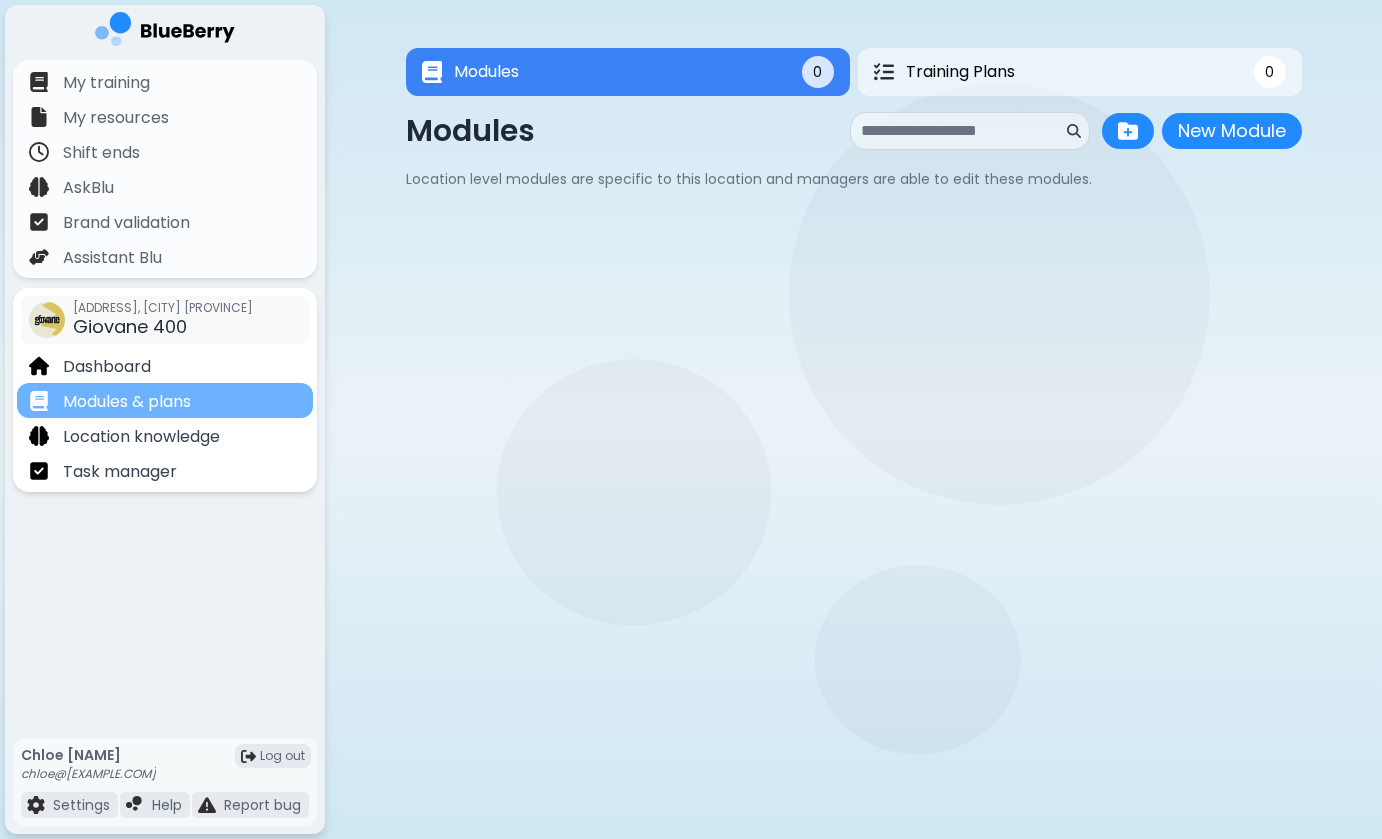 scroll, scrollTop: 0, scrollLeft: 0, axis: both 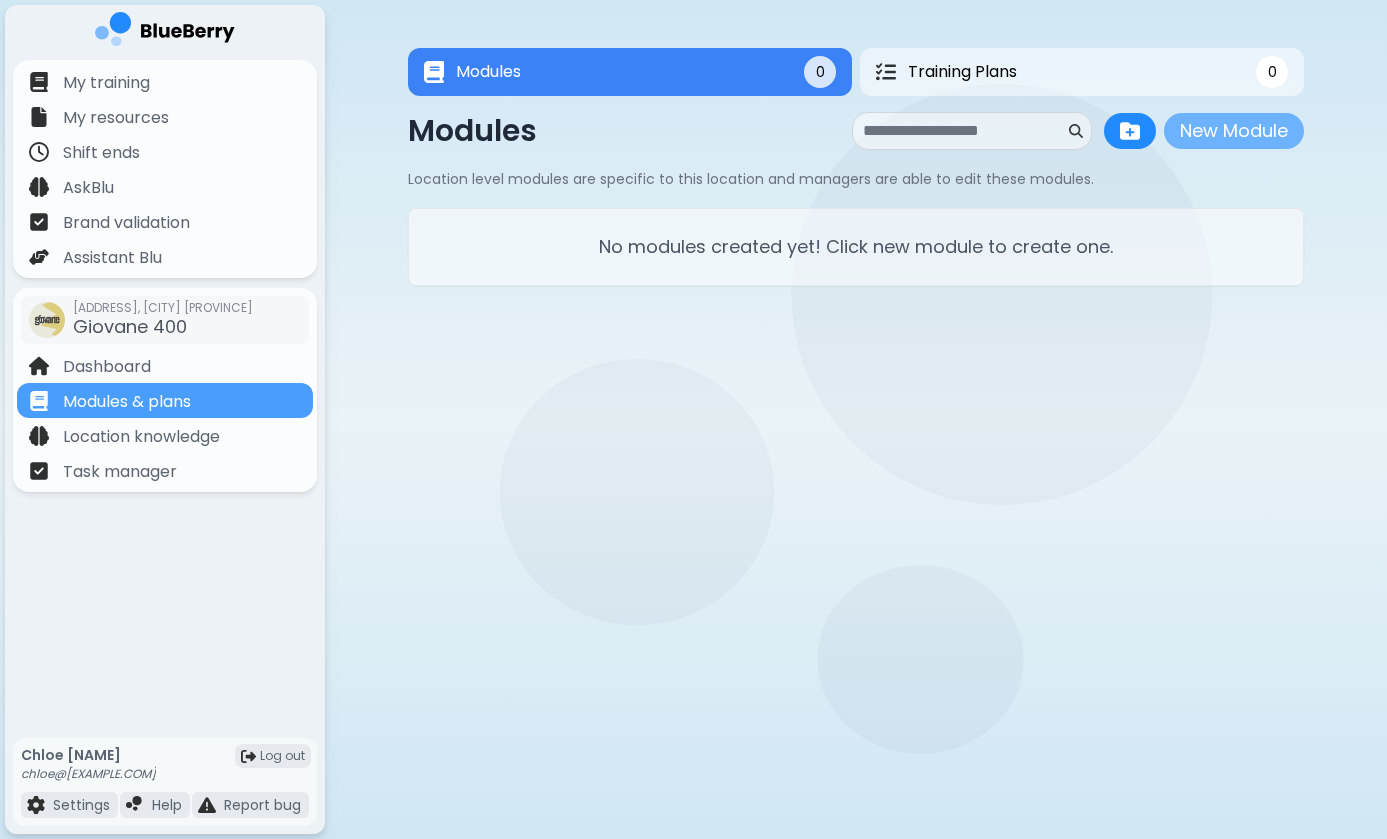 click on "New Module" at bounding box center (1234, 131) 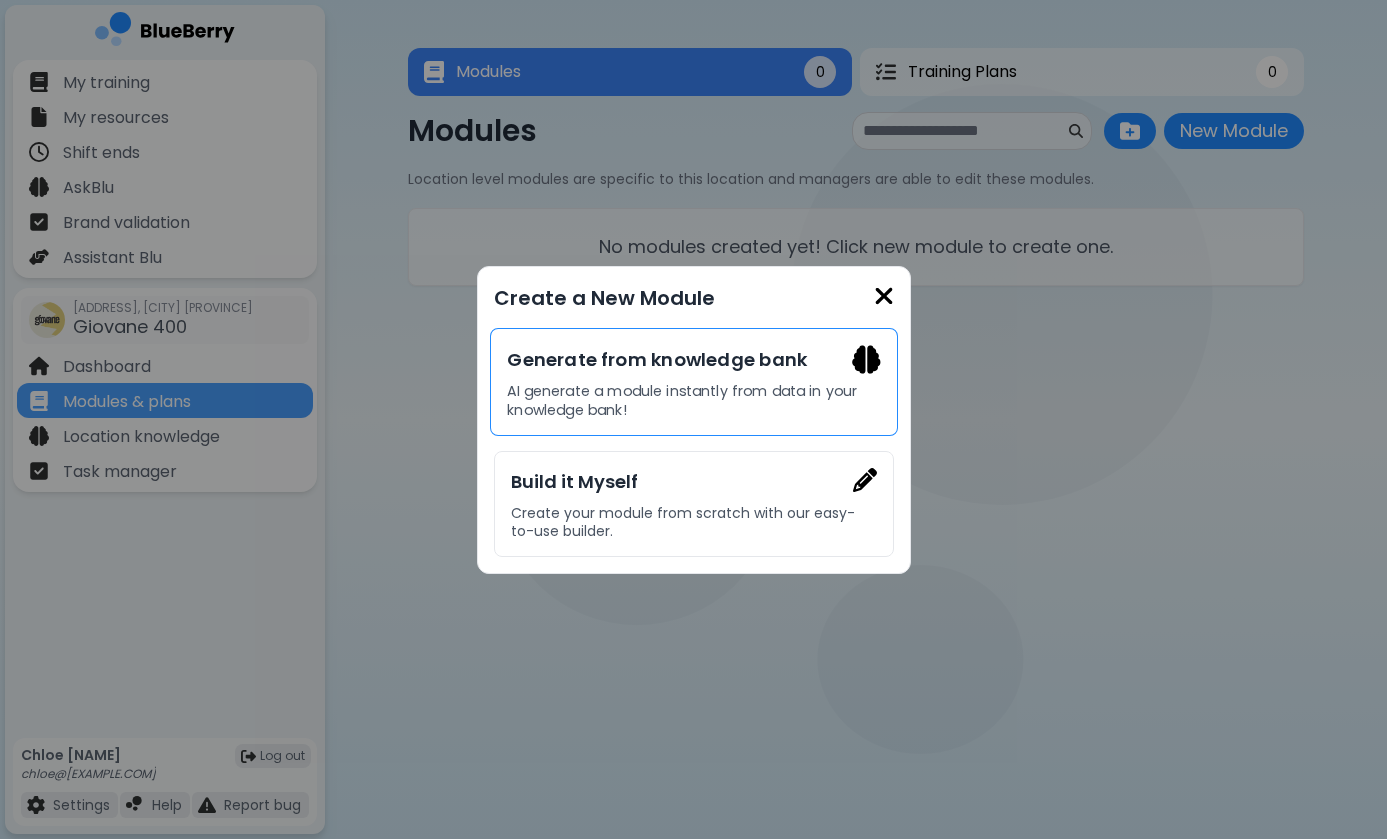 click on "AI generate a module instantly from data in your knowledge bank!" at bounding box center [693, 400] 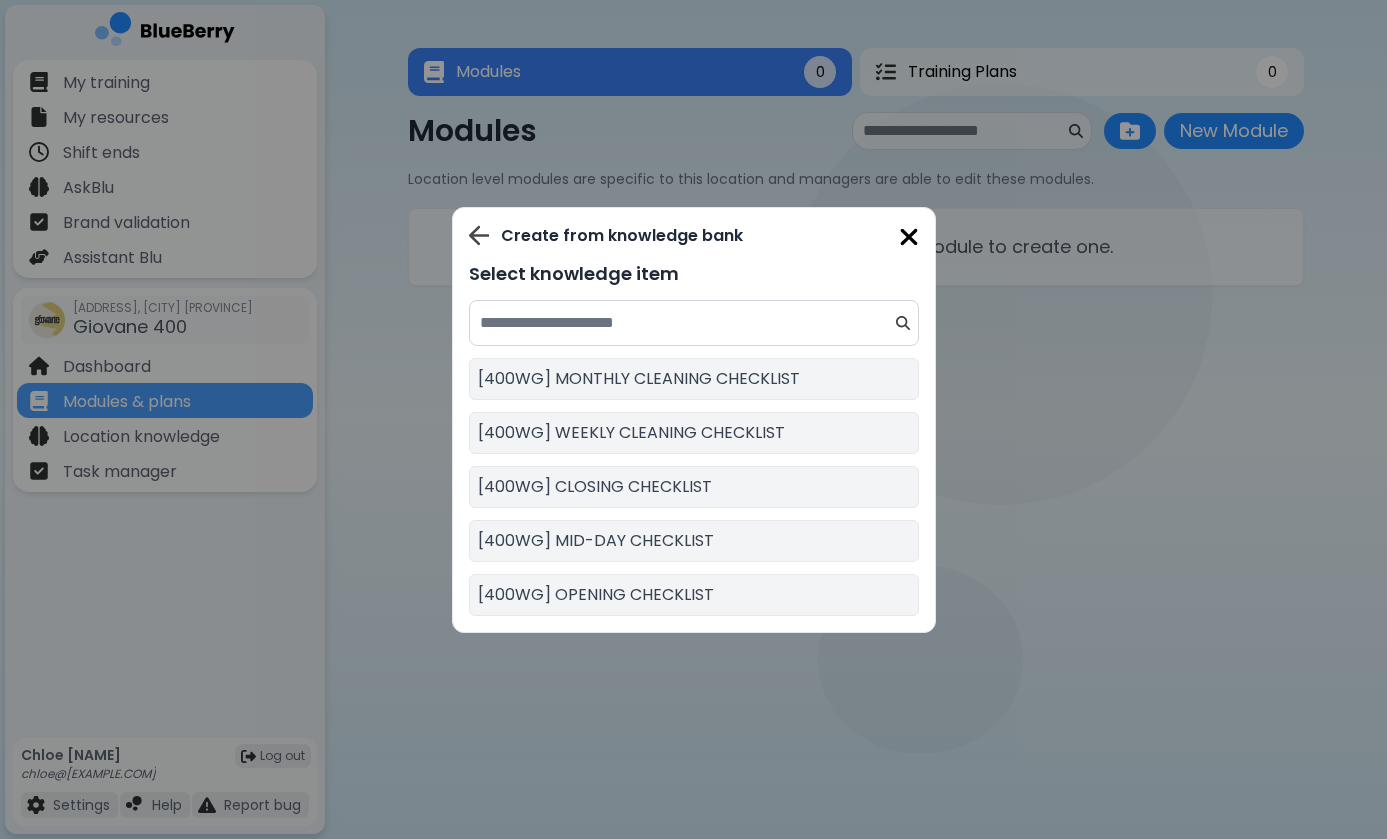 click at bounding box center (909, 237) 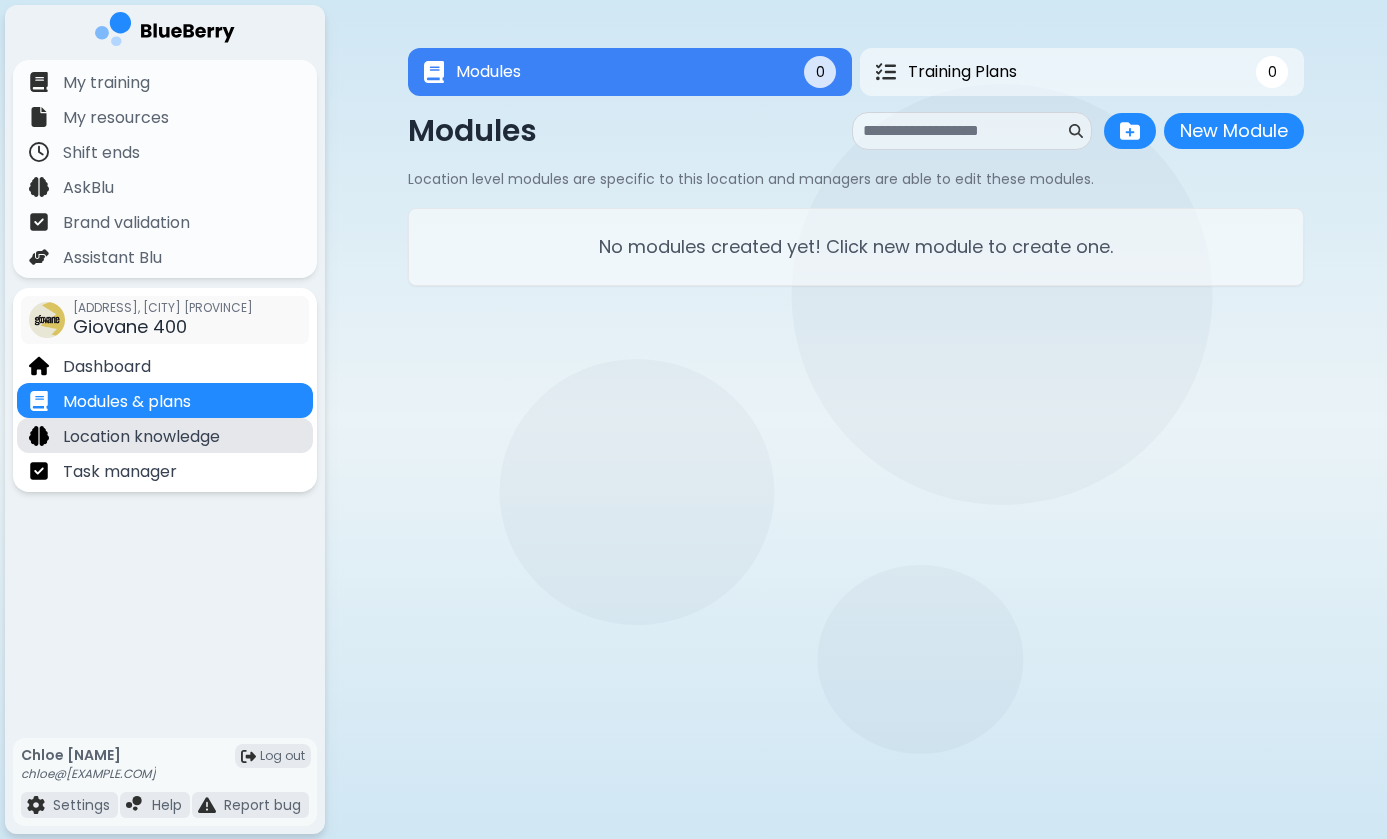 click on "Location knowledge" at bounding box center [165, 435] 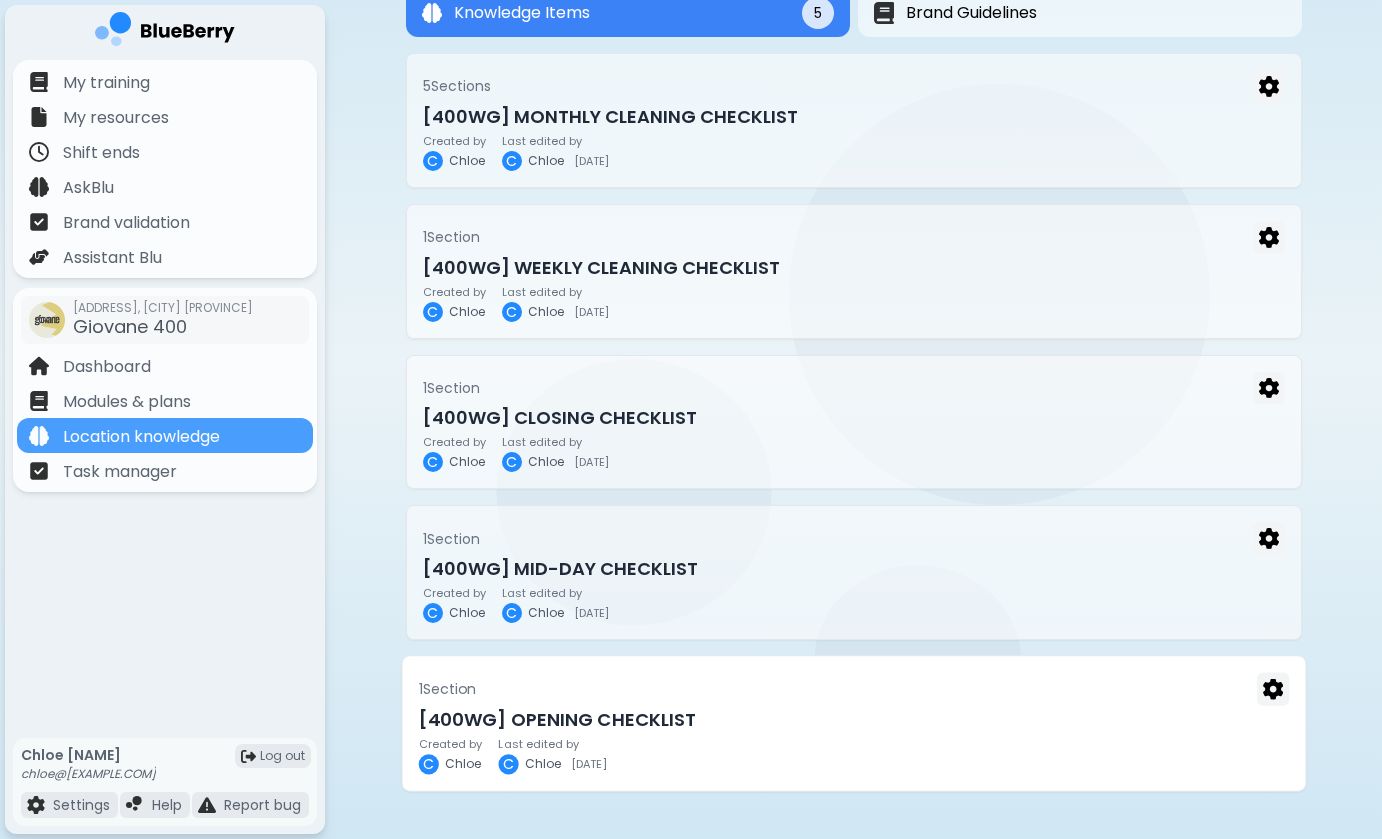 scroll, scrollTop: 118, scrollLeft: 0, axis: vertical 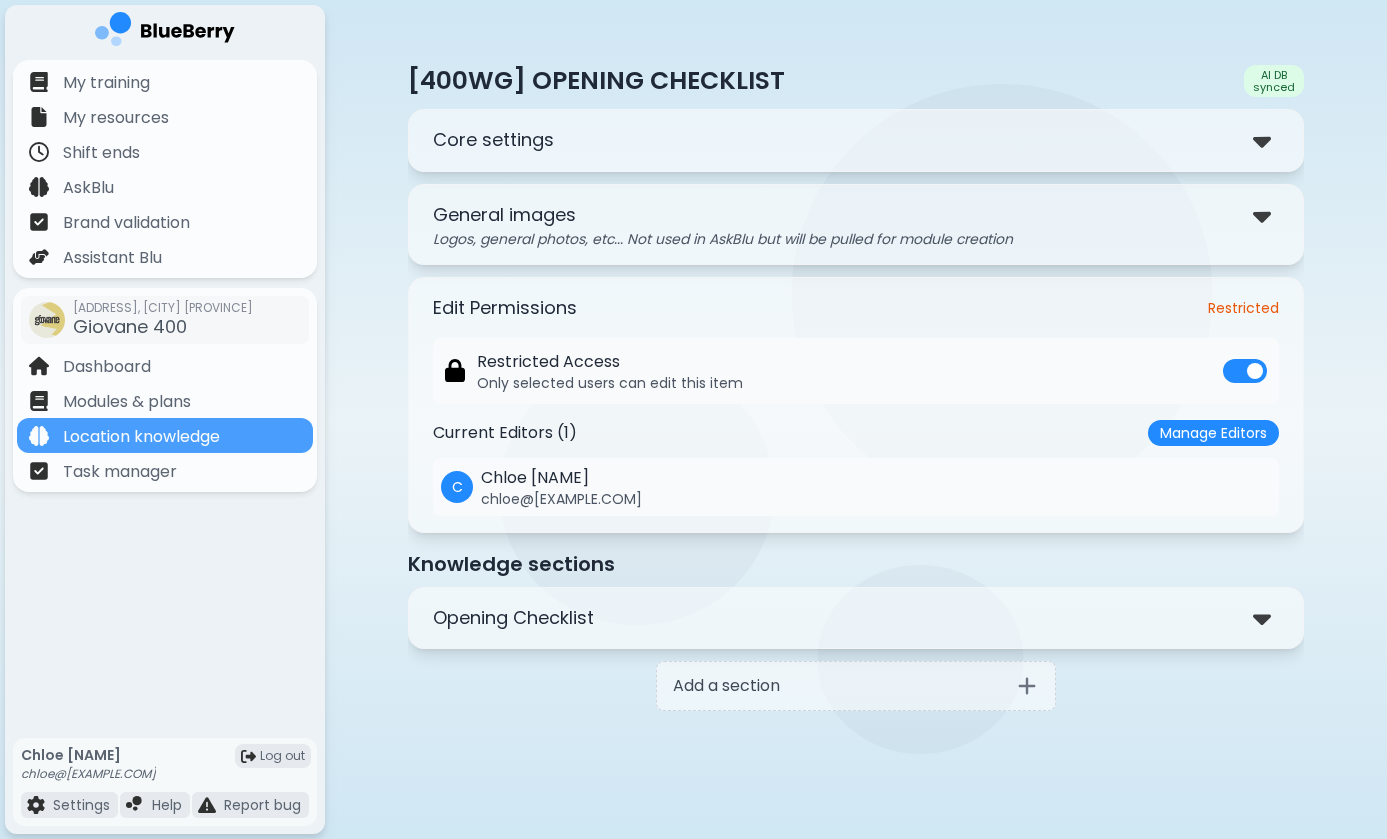 click on "Opening Checklist" at bounding box center [856, 618] 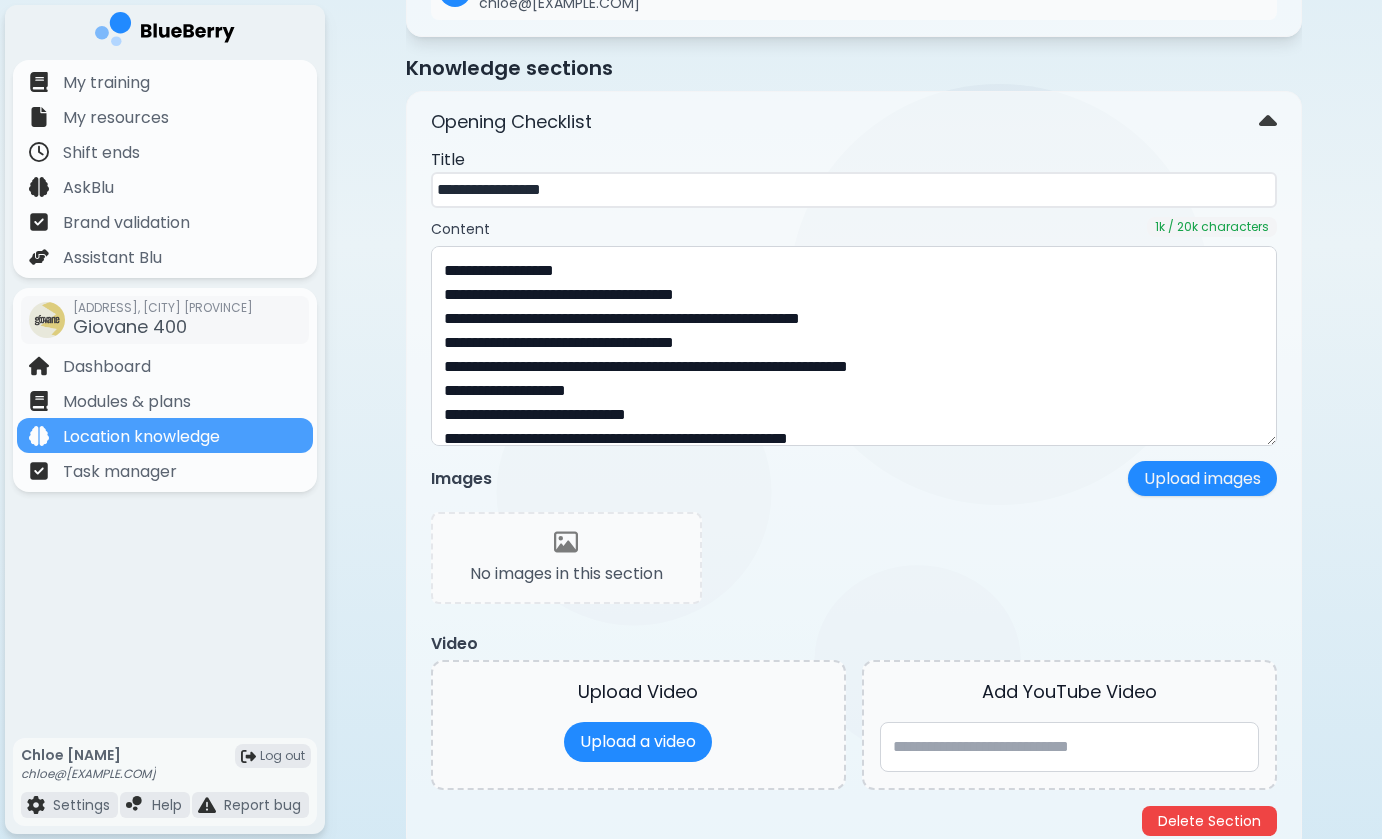 scroll, scrollTop: 500, scrollLeft: 0, axis: vertical 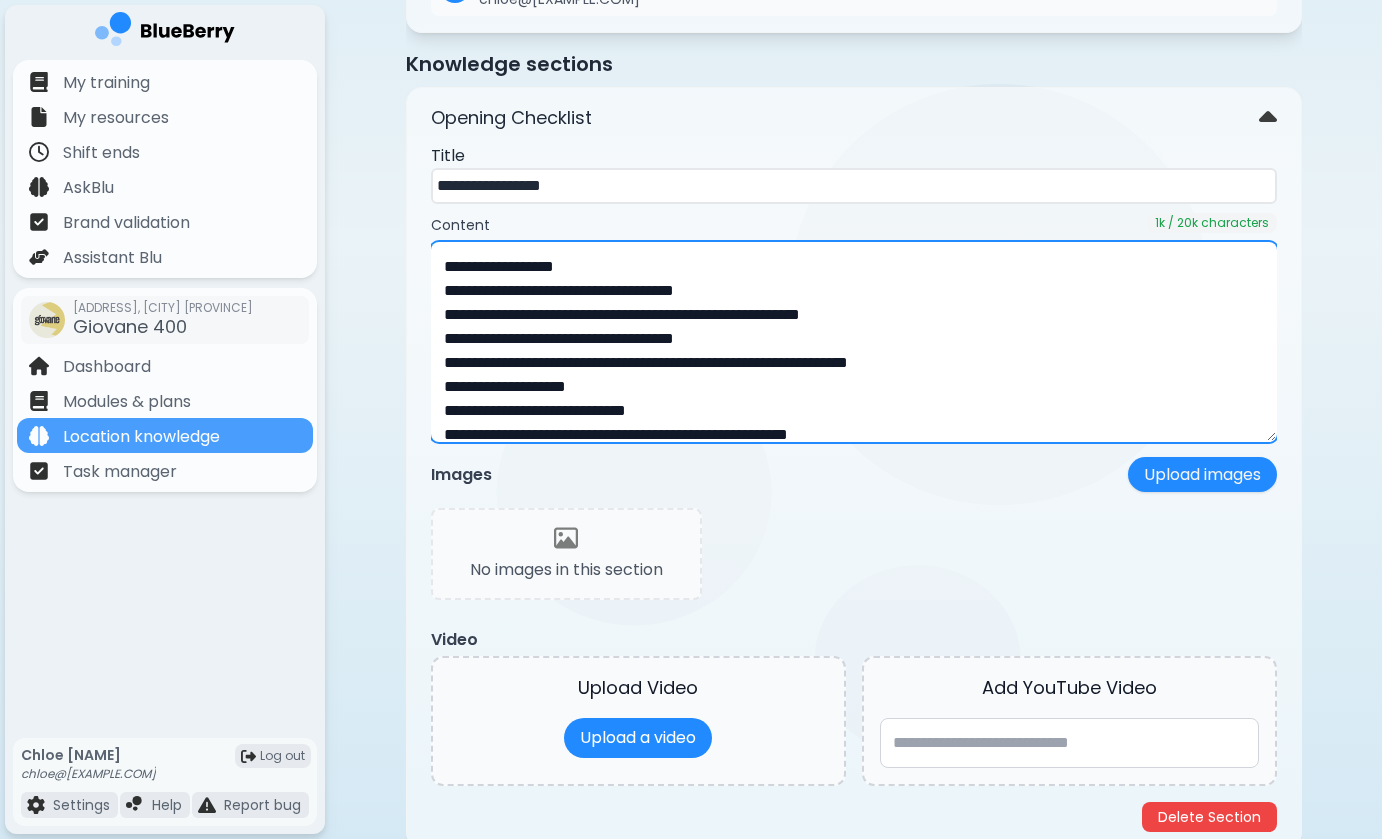 drag, startPoint x: 618, startPoint y: 267, endPoint x: 447, endPoint y: 264, distance: 171.0263 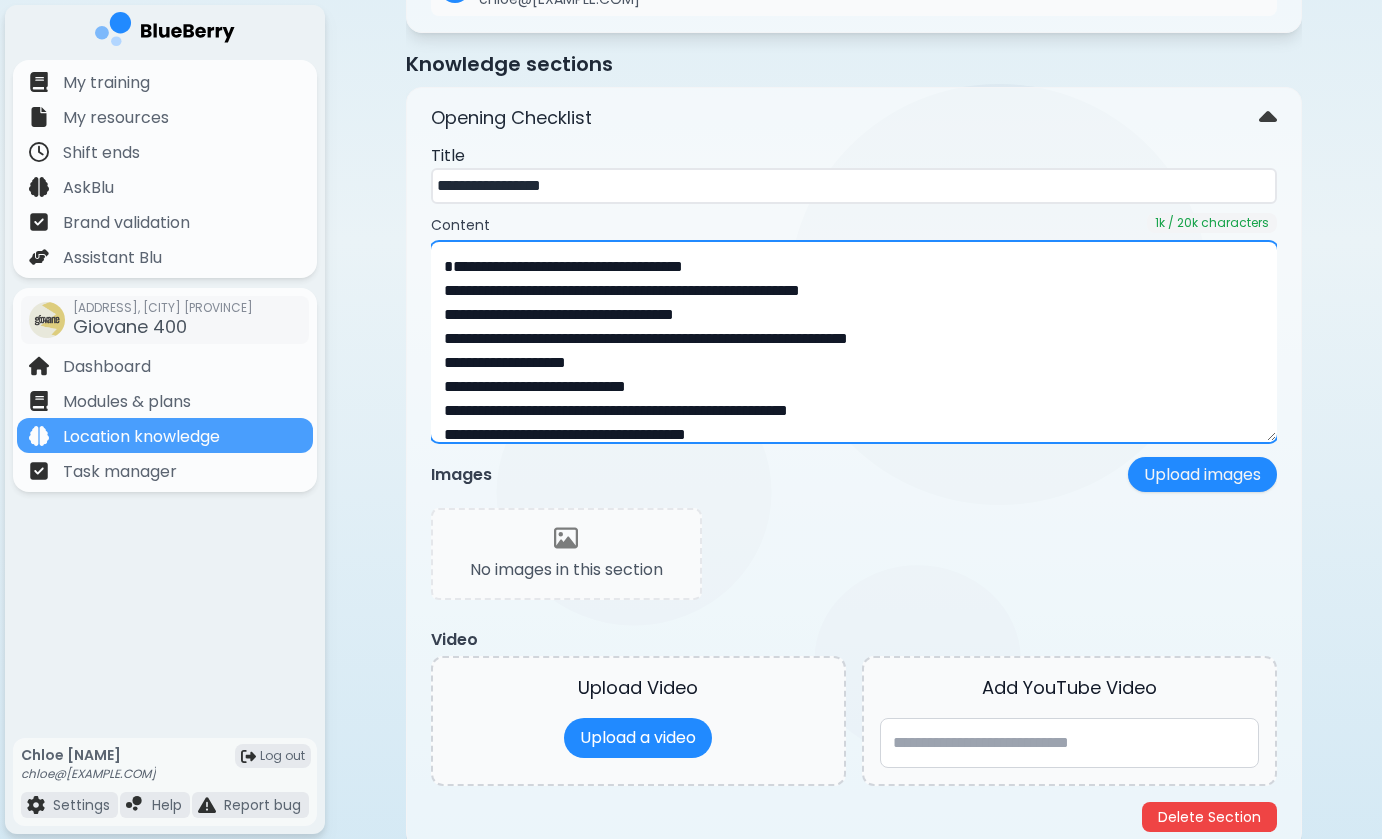 click at bounding box center (854, 342) 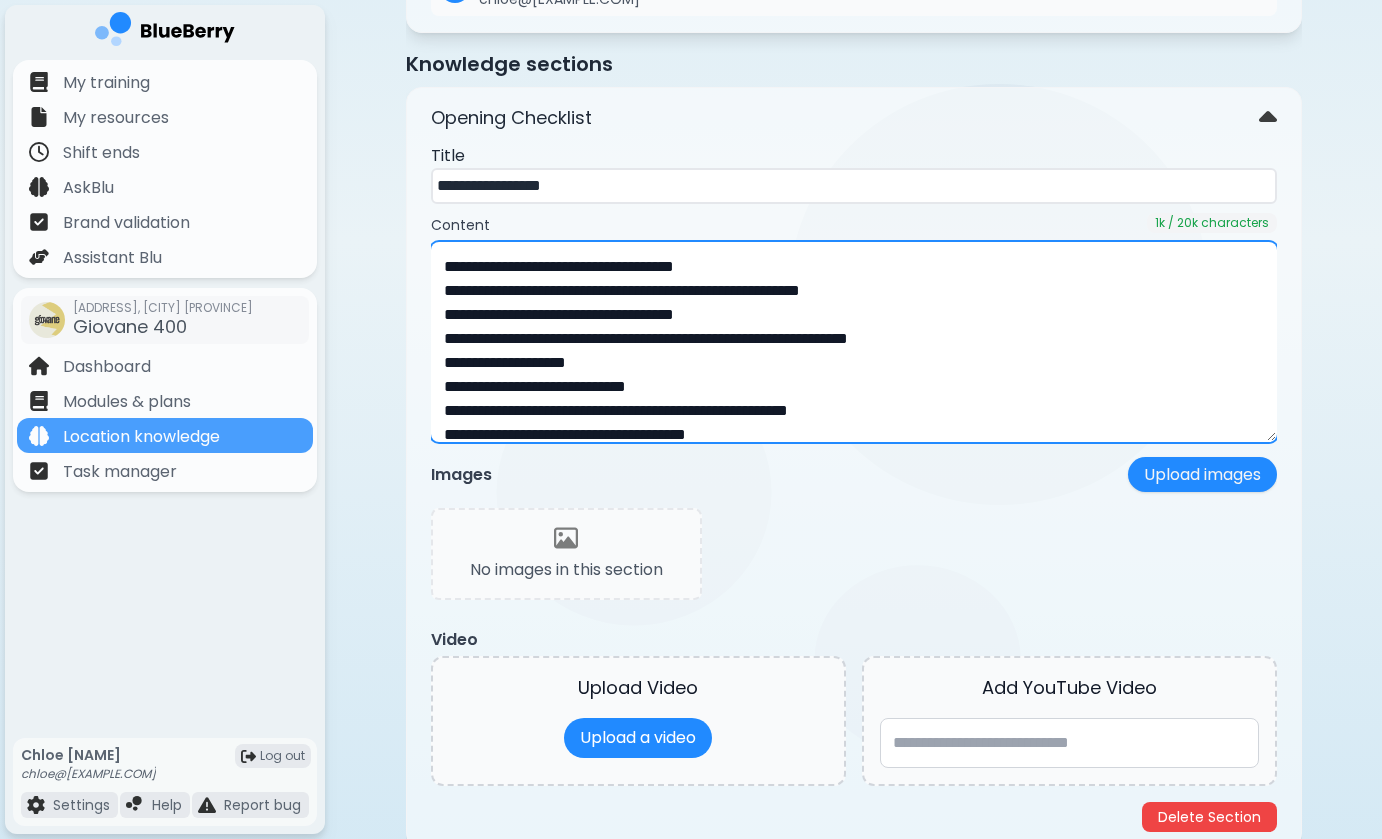 click at bounding box center (854, 342) 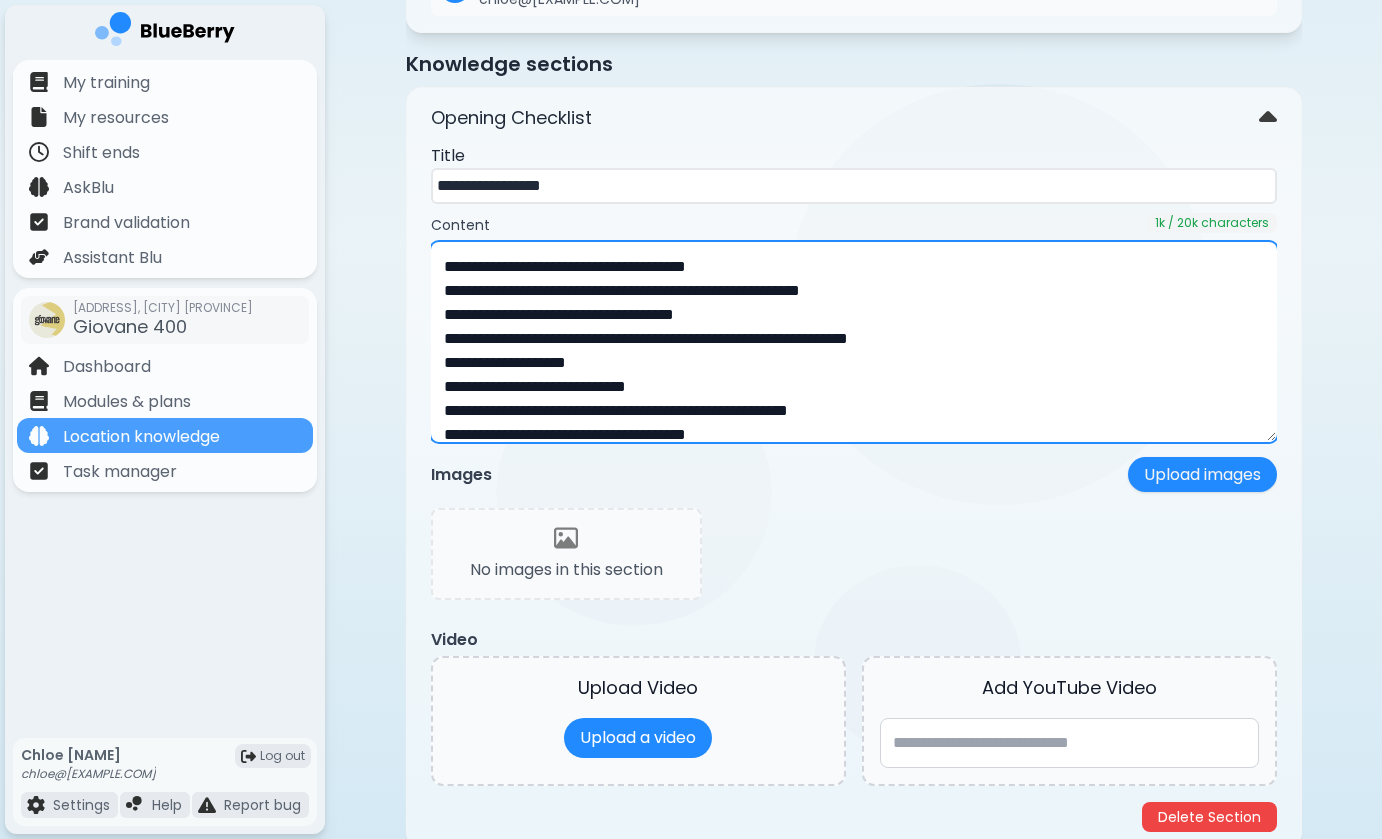 click at bounding box center [854, 342] 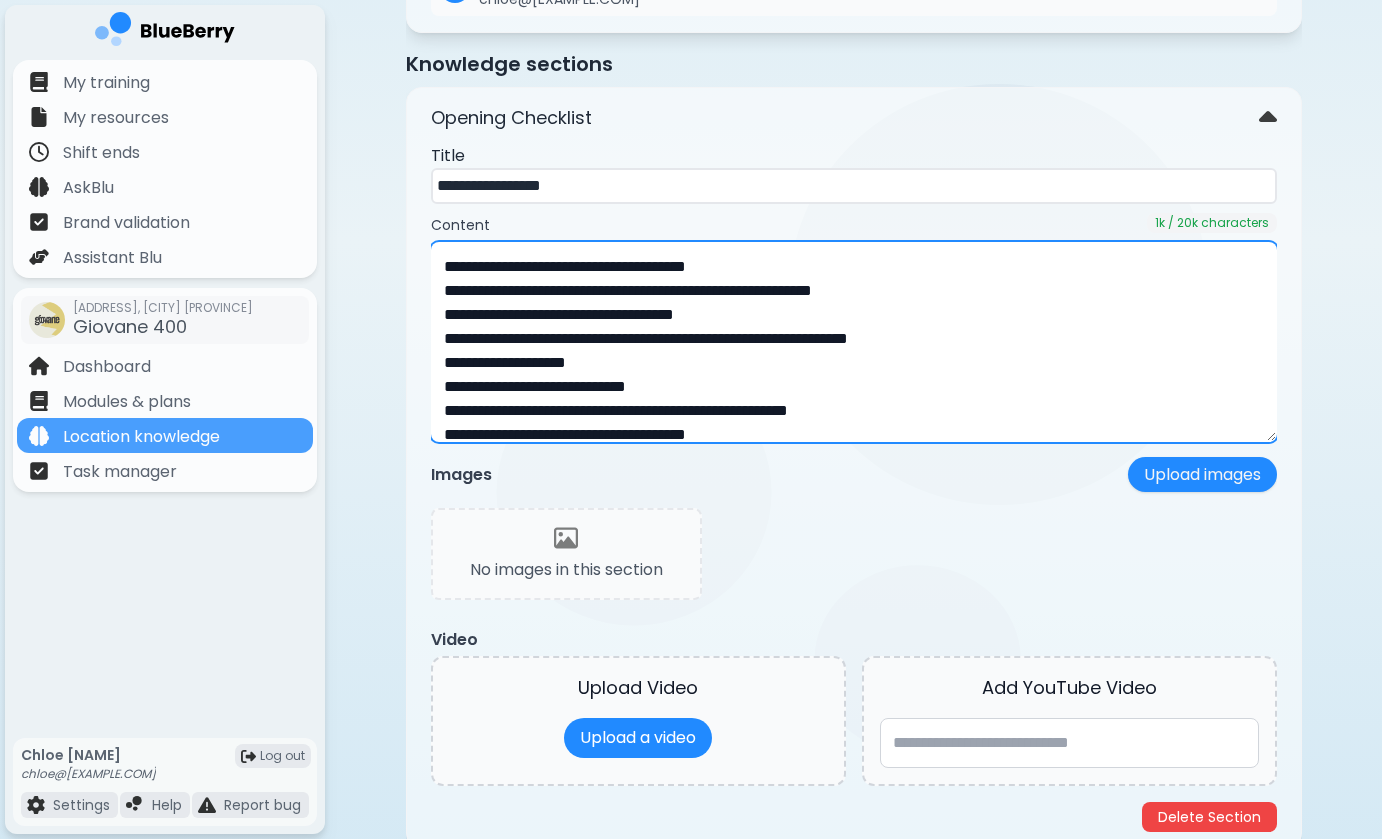 click at bounding box center [854, 342] 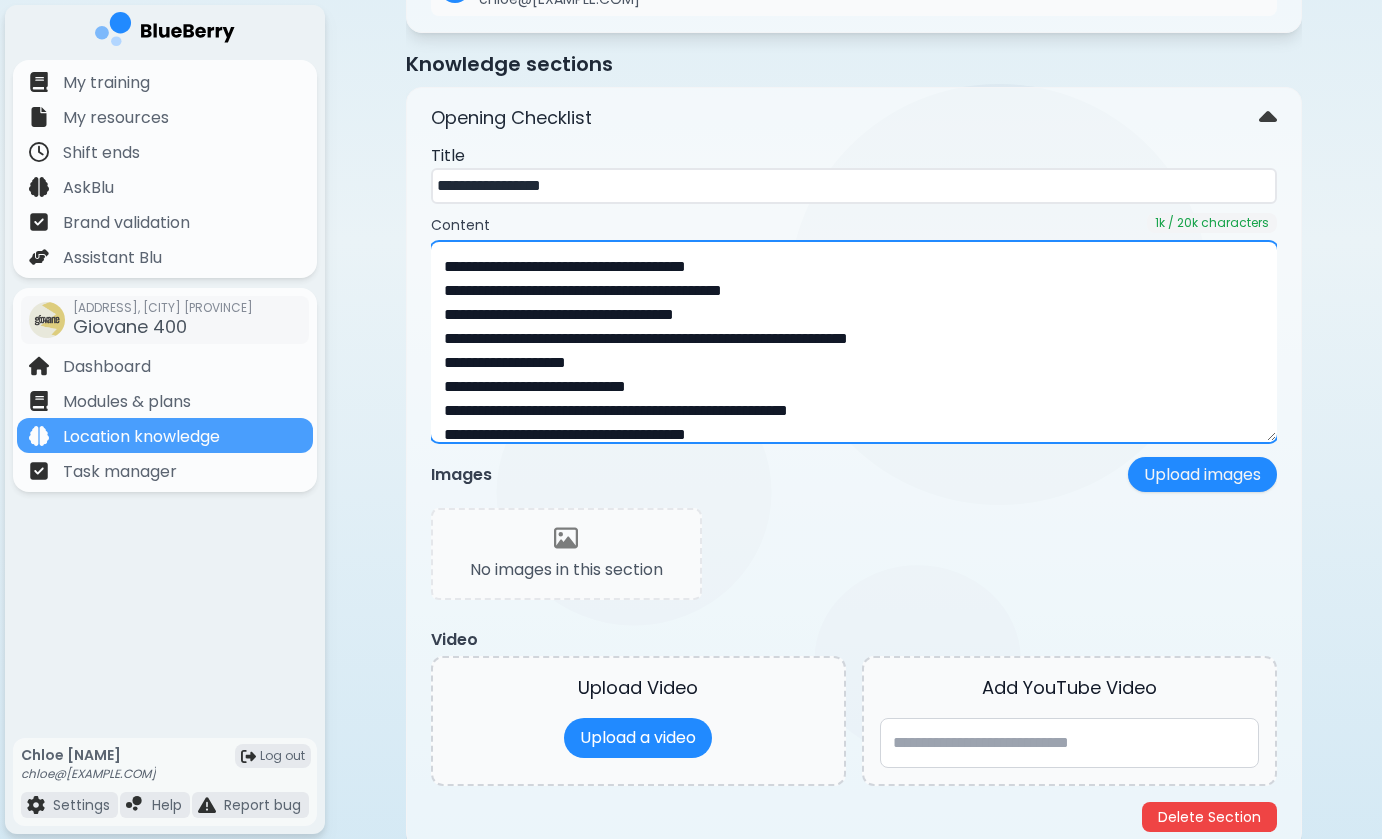 click at bounding box center (854, 342) 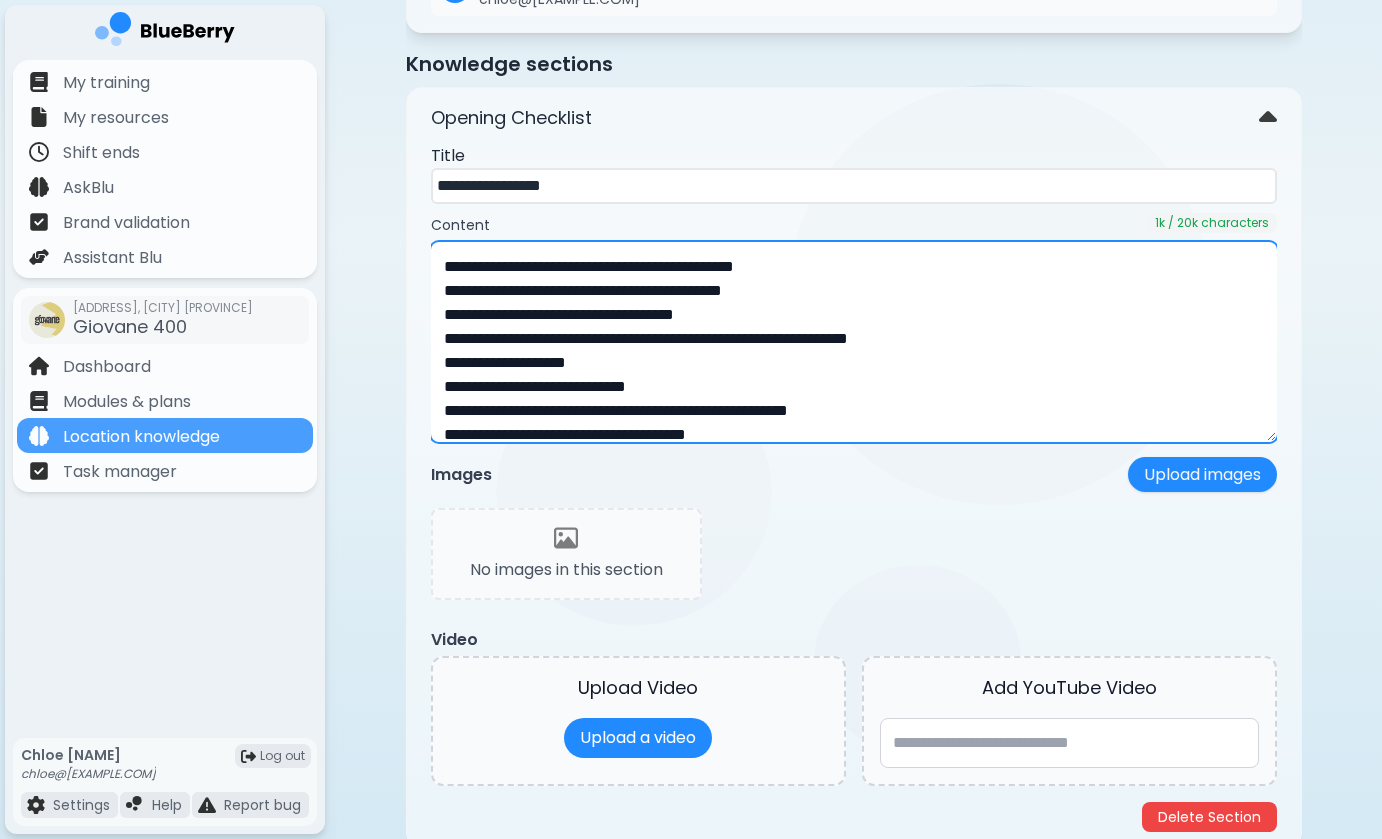 drag, startPoint x: 798, startPoint y: 267, endPoint x: 737, endPoint y: 270, distance: 61.073727 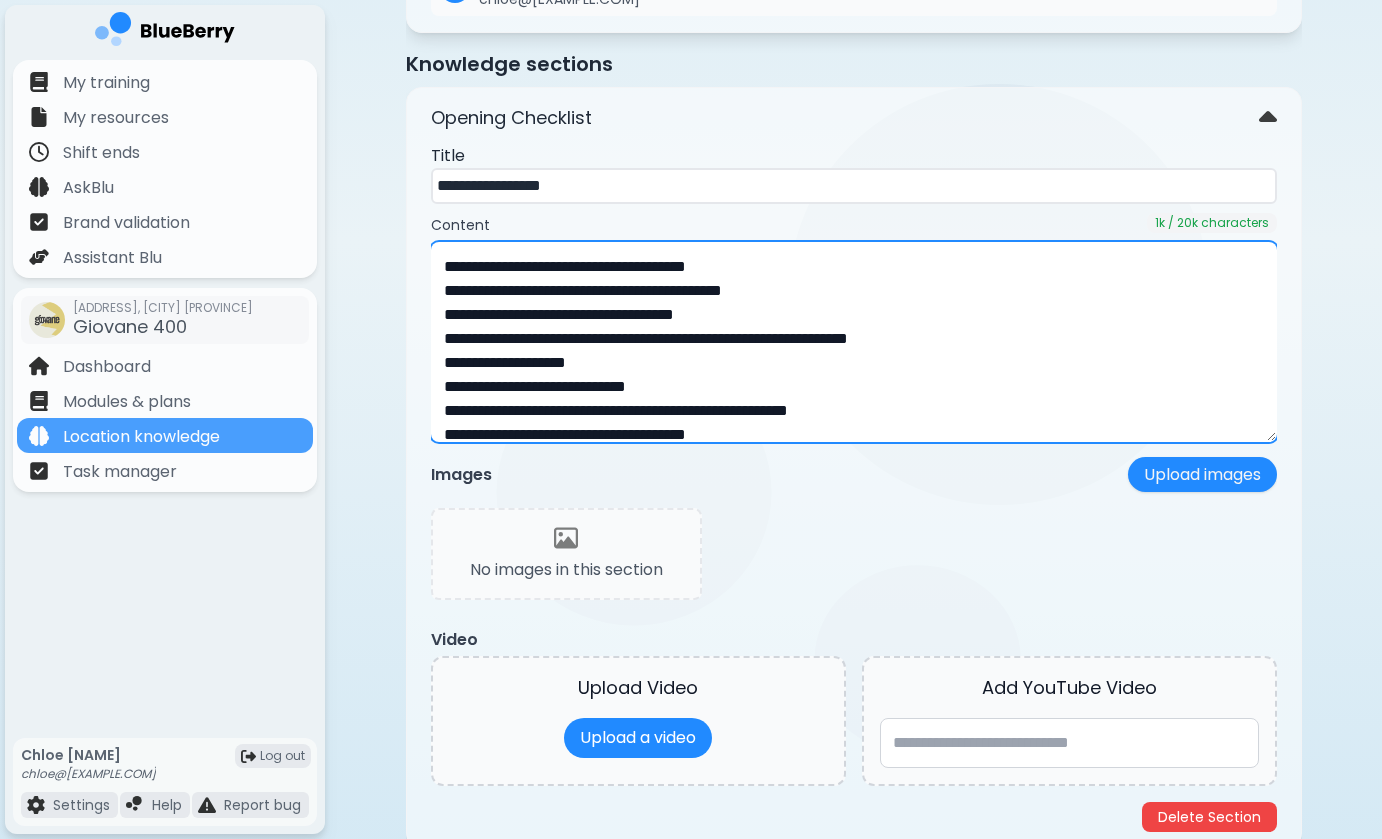 click at bounding box center (854, 342) 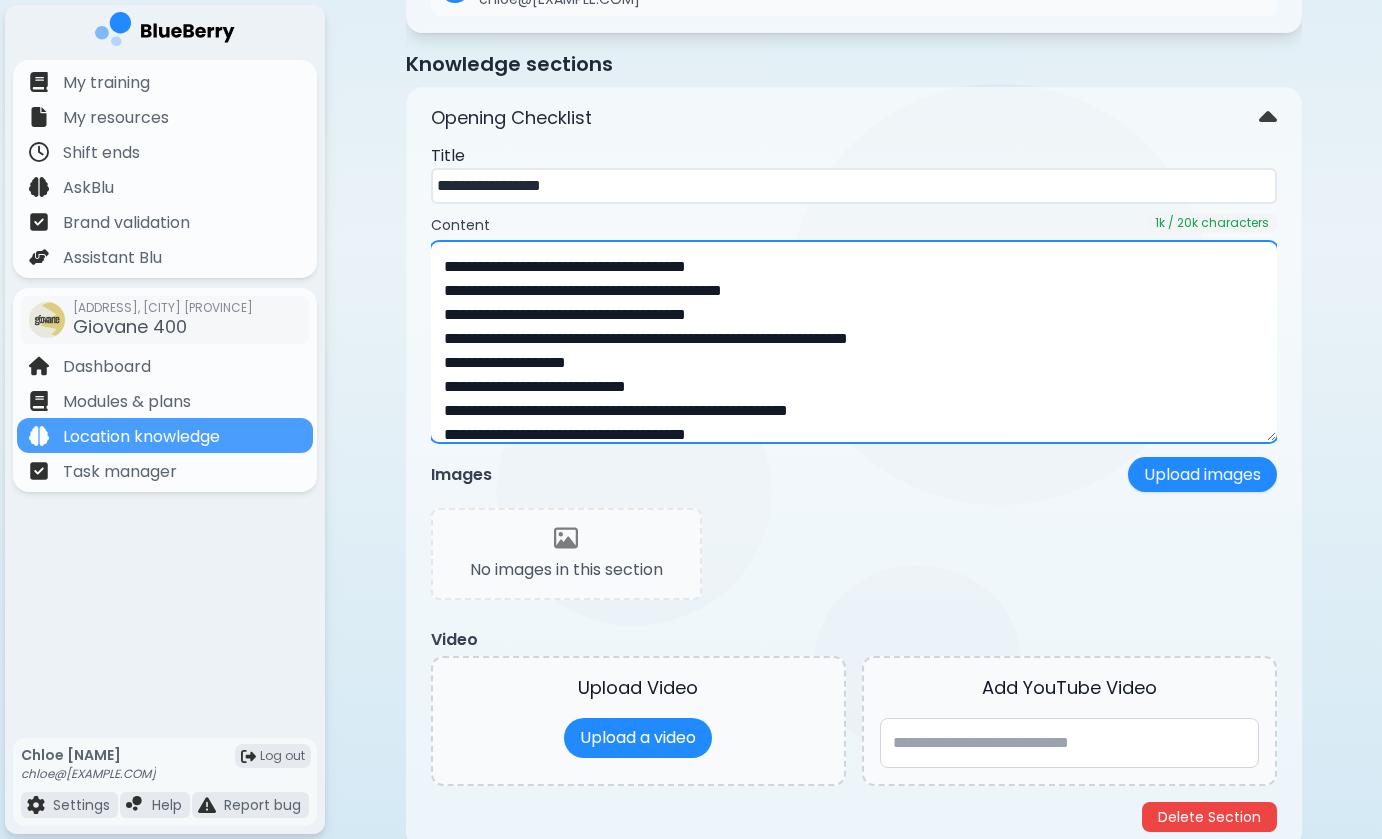 click at bounding box center [854, 342] 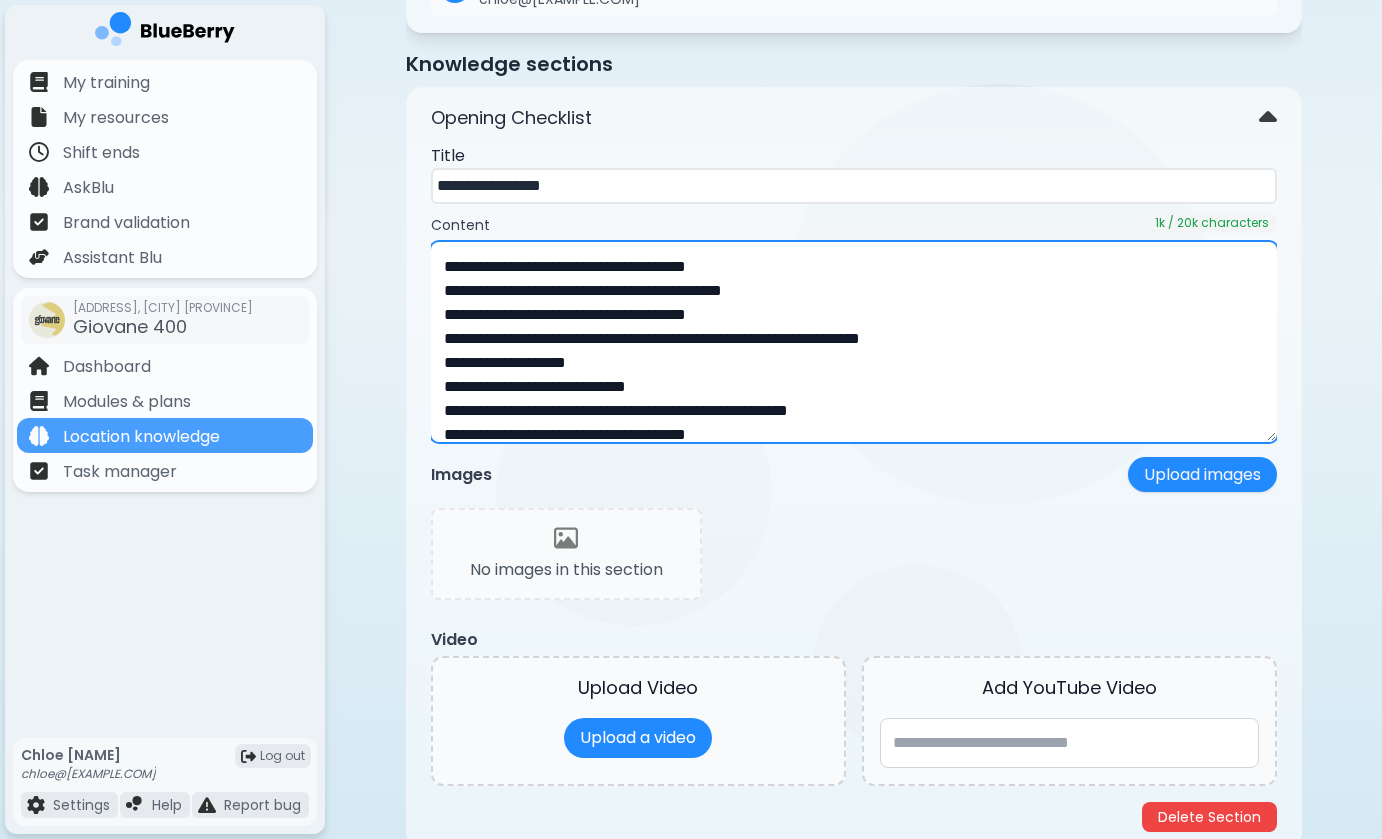 click at bounding box center (854, 342) 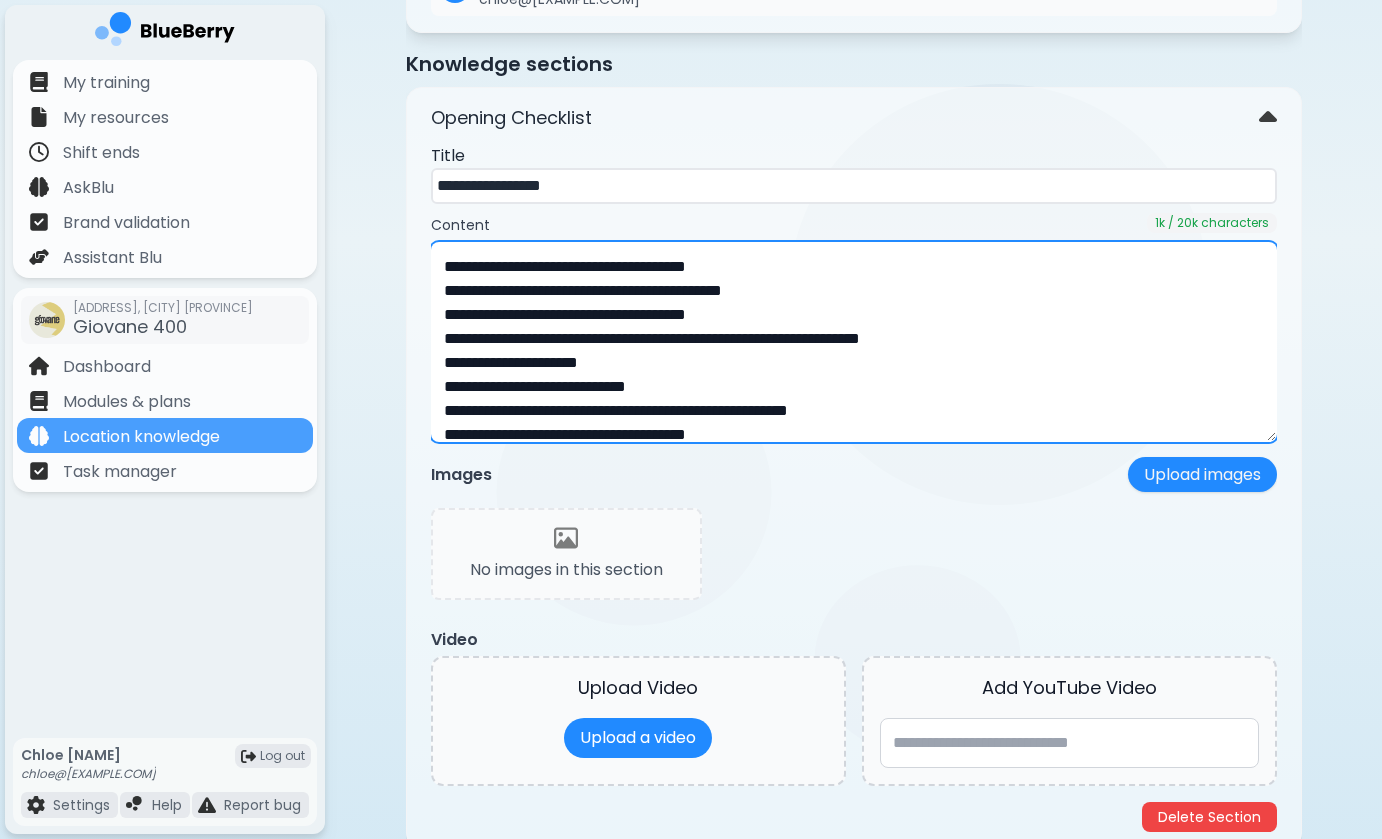 click at bounding box center (854, 342) 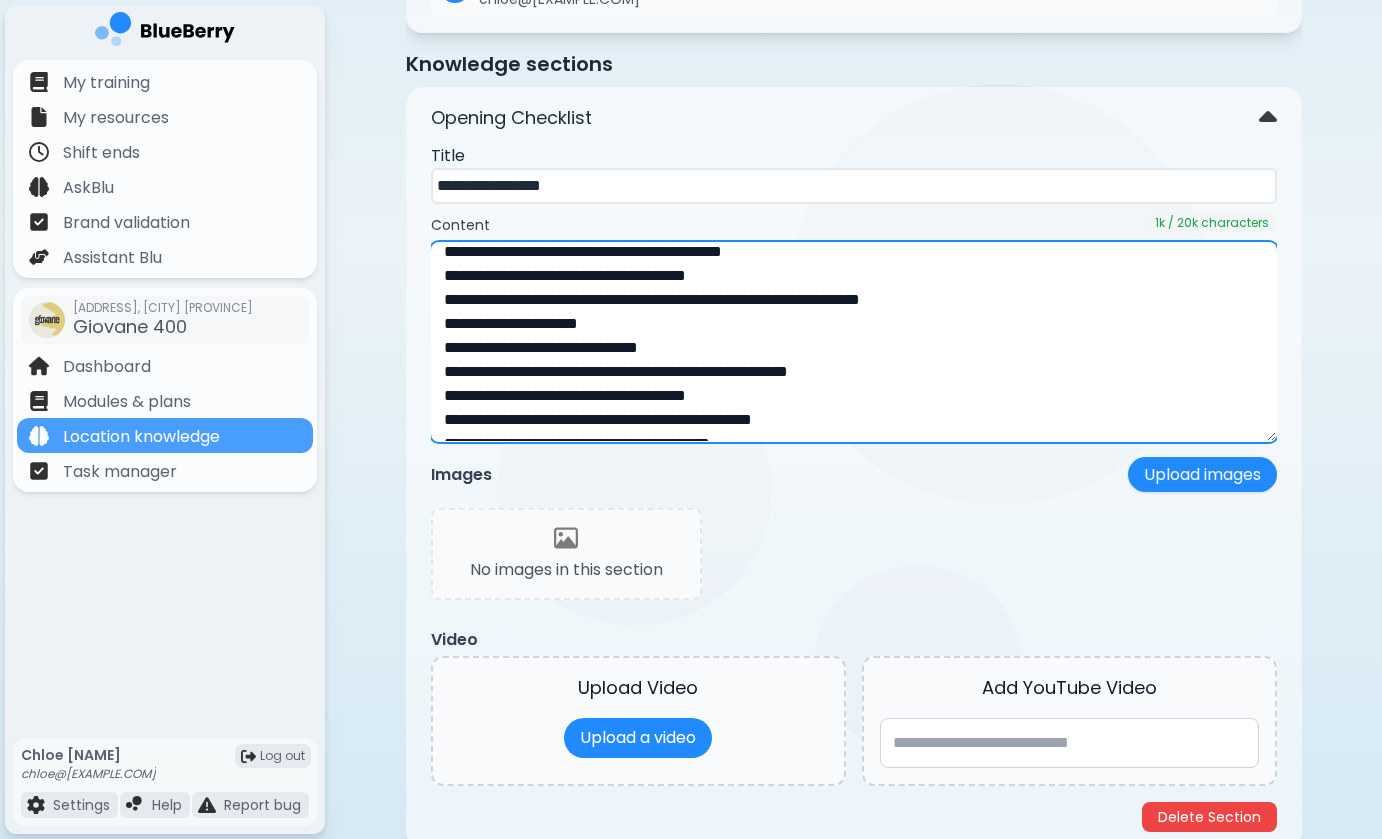 scroll, scrollTop: 64, scrollLeft: 0, axis: vertical 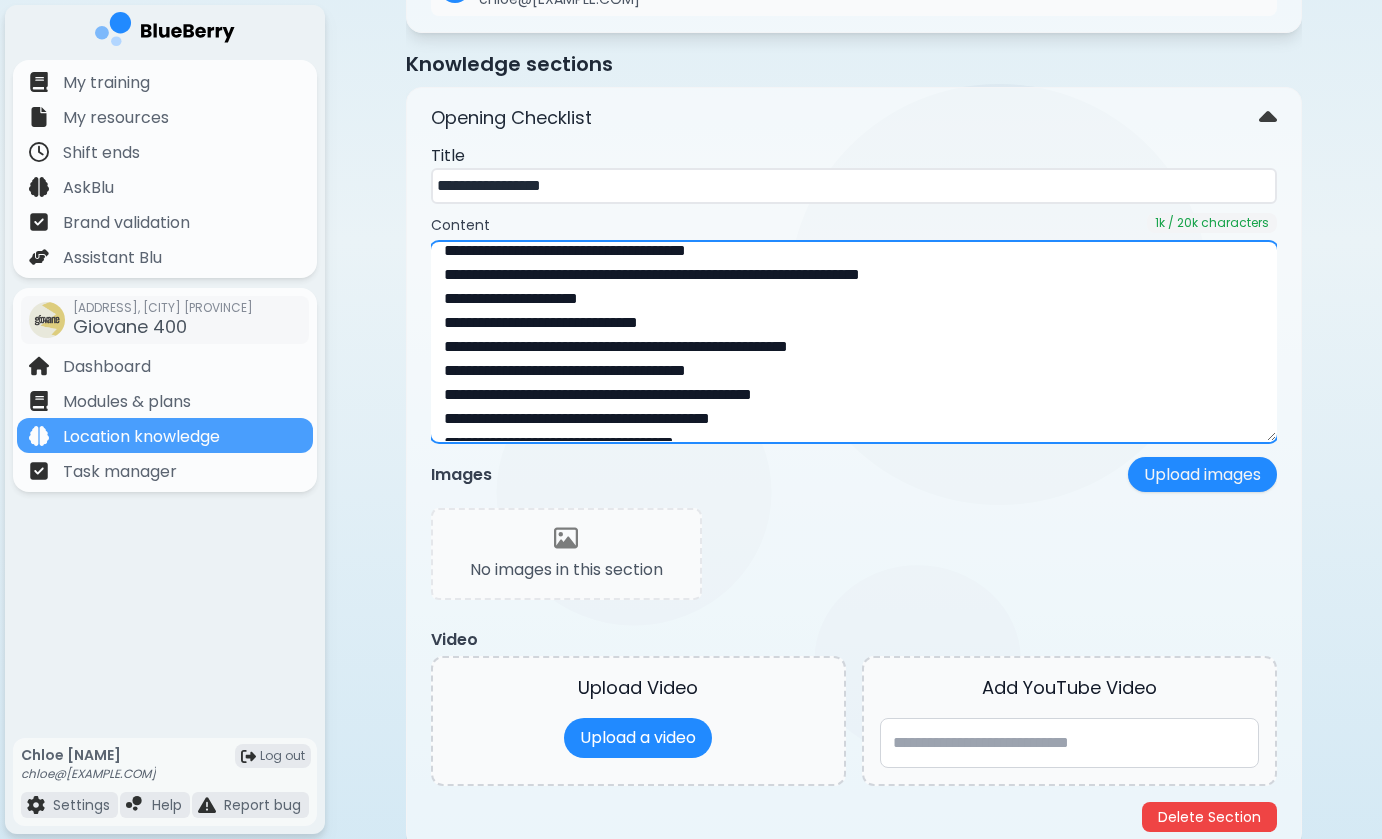click at bounding box center [854, 342] 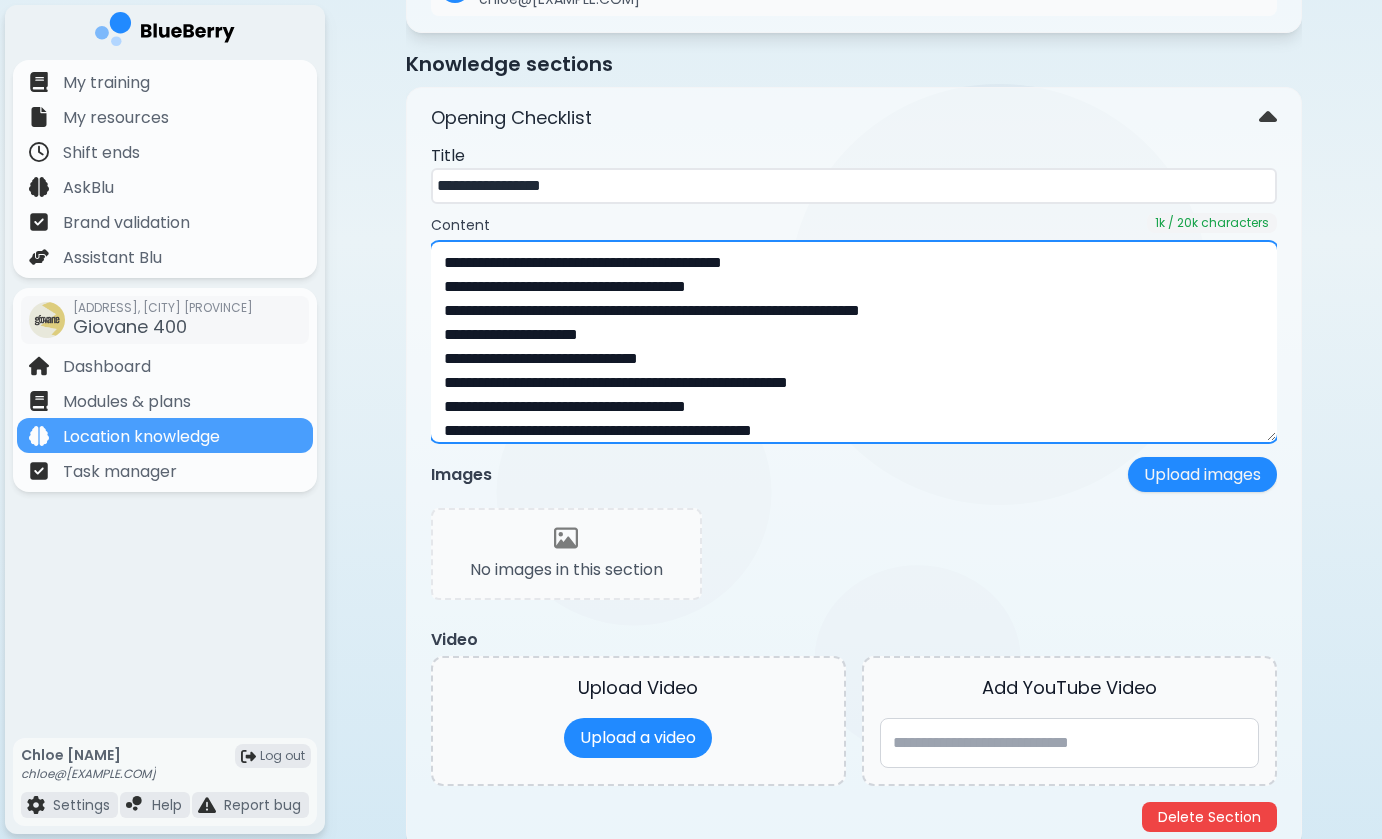scroll, scrollTop: 22, scrollLeft: 0, axis: vertical 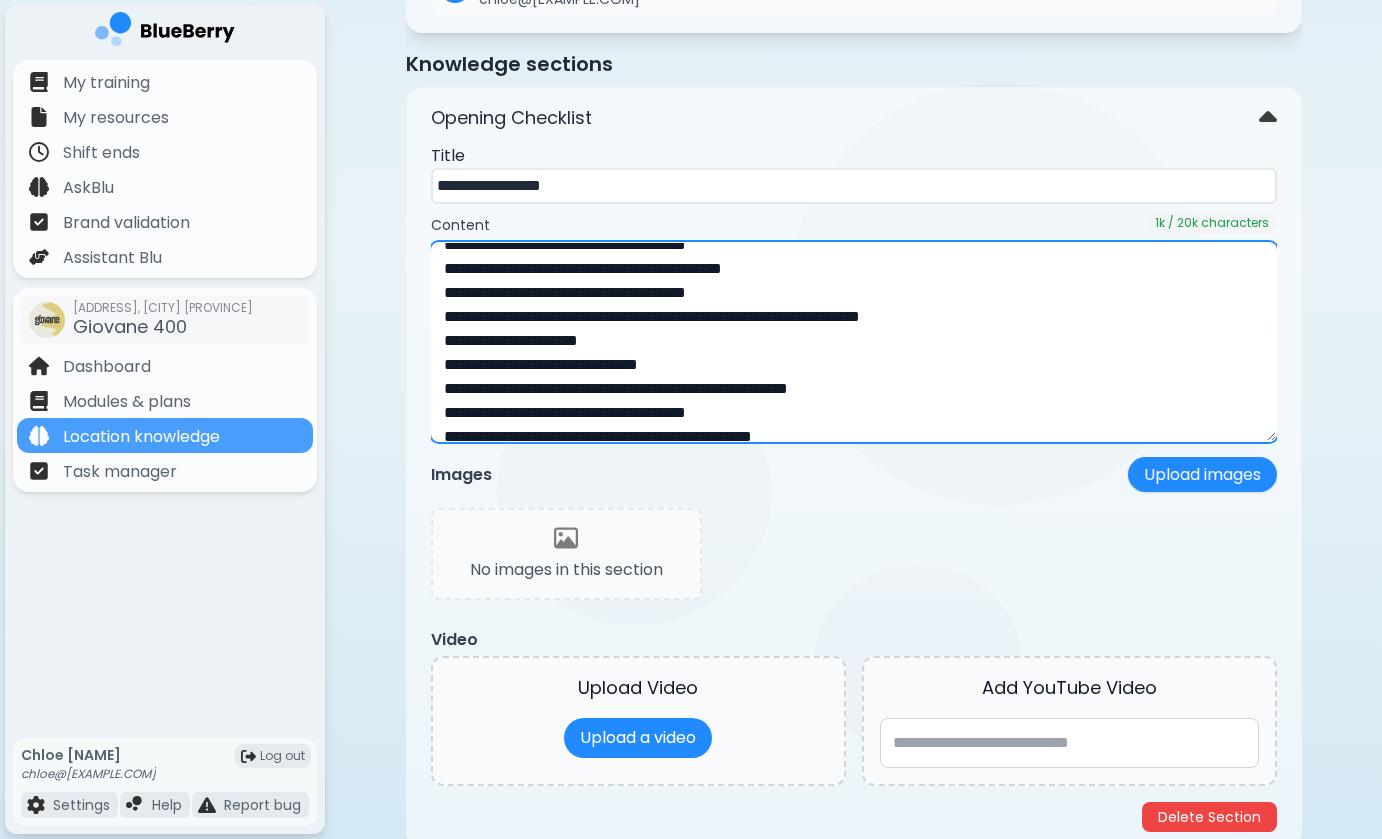click at bounding box center (854, 342) 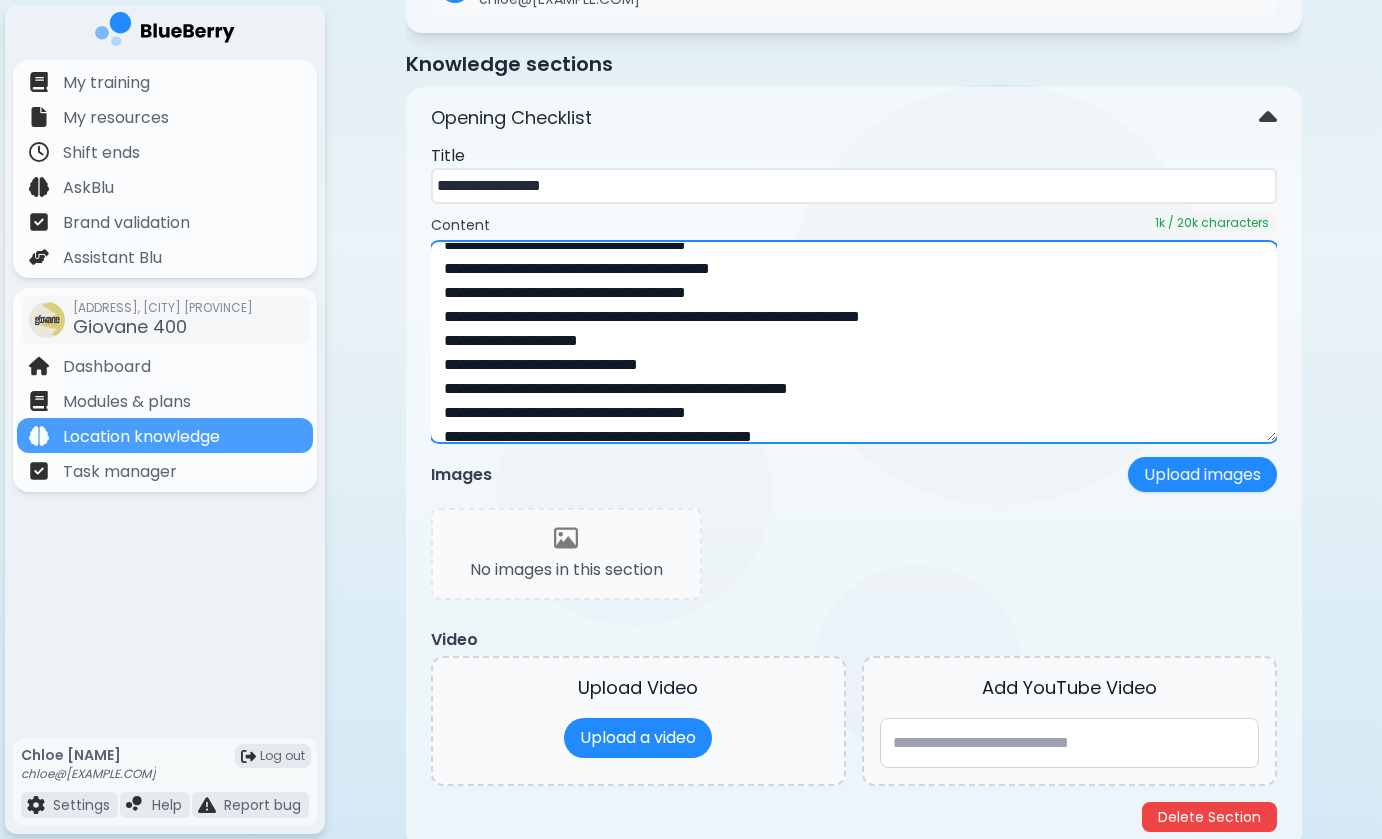 click at bounding box center (854, 342) 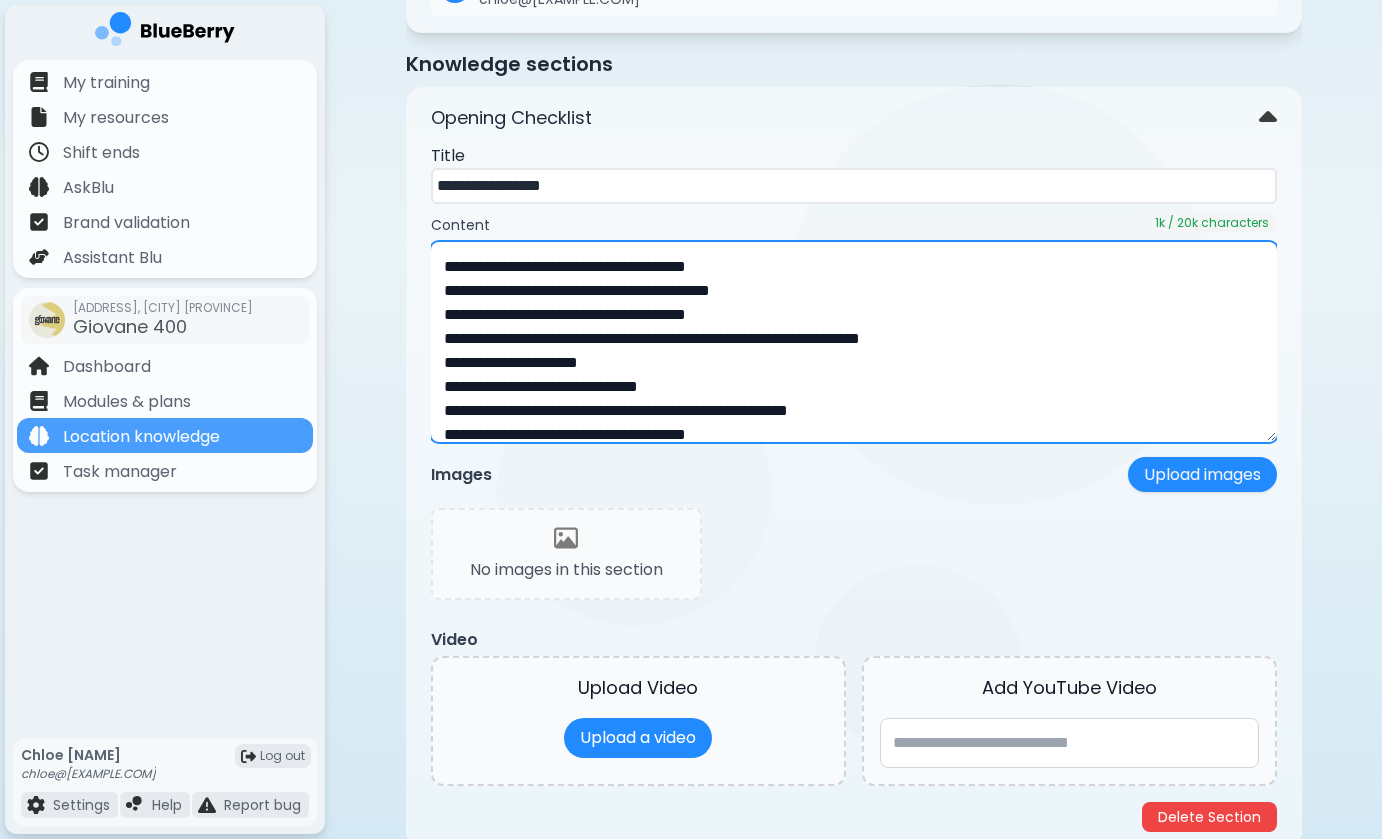 click at bounding box center (854, 342) 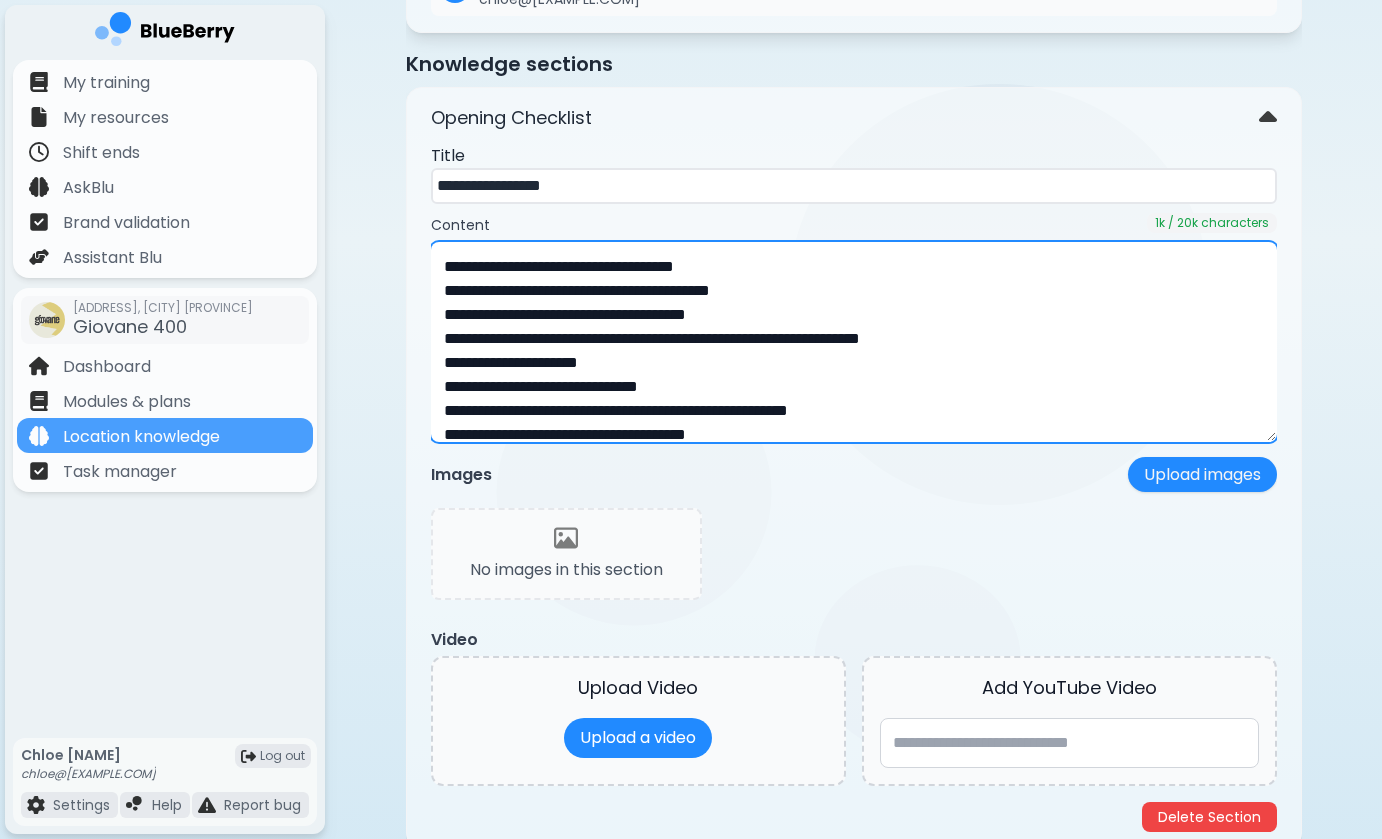 click at bounding box center [854, 342] 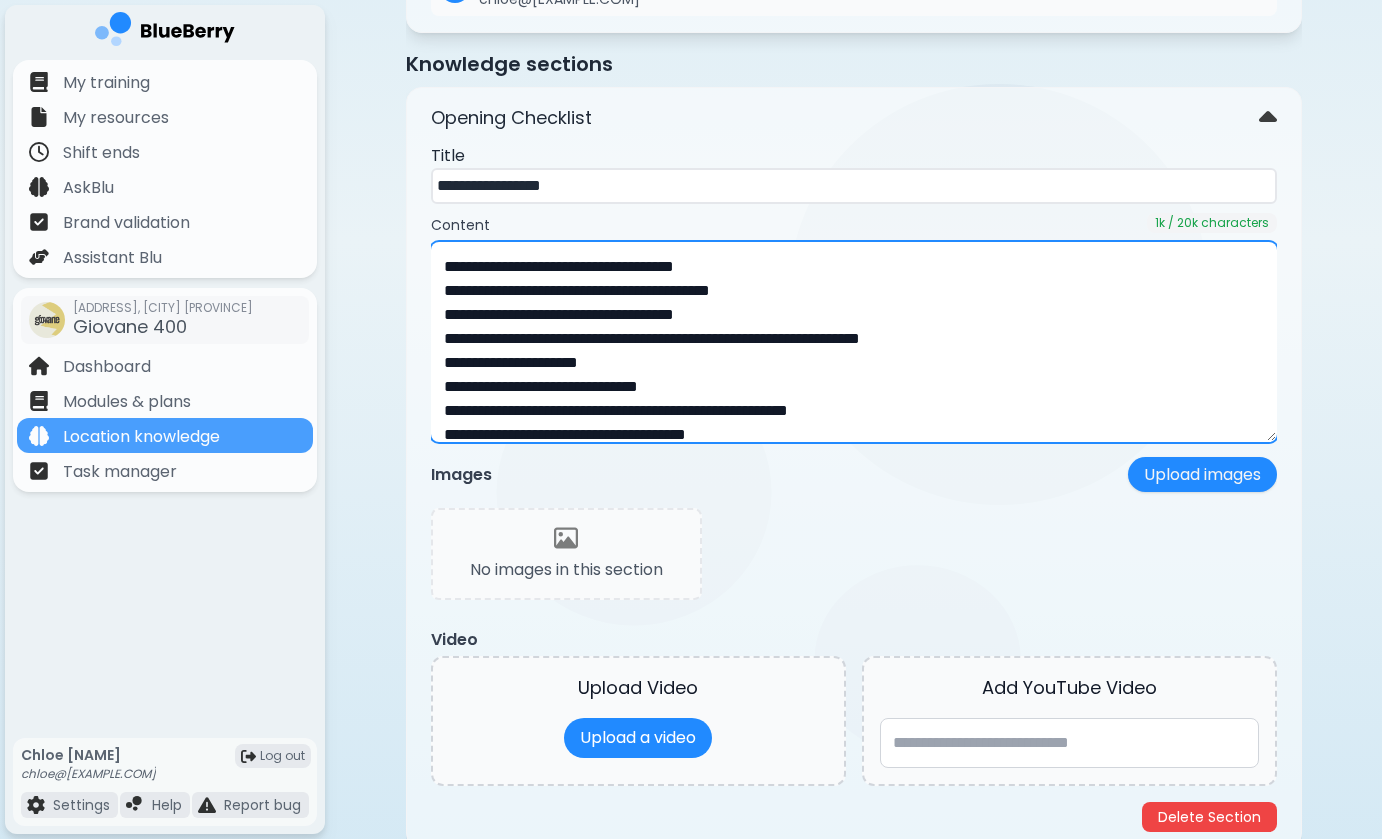 click at bounding box center (854, 342) 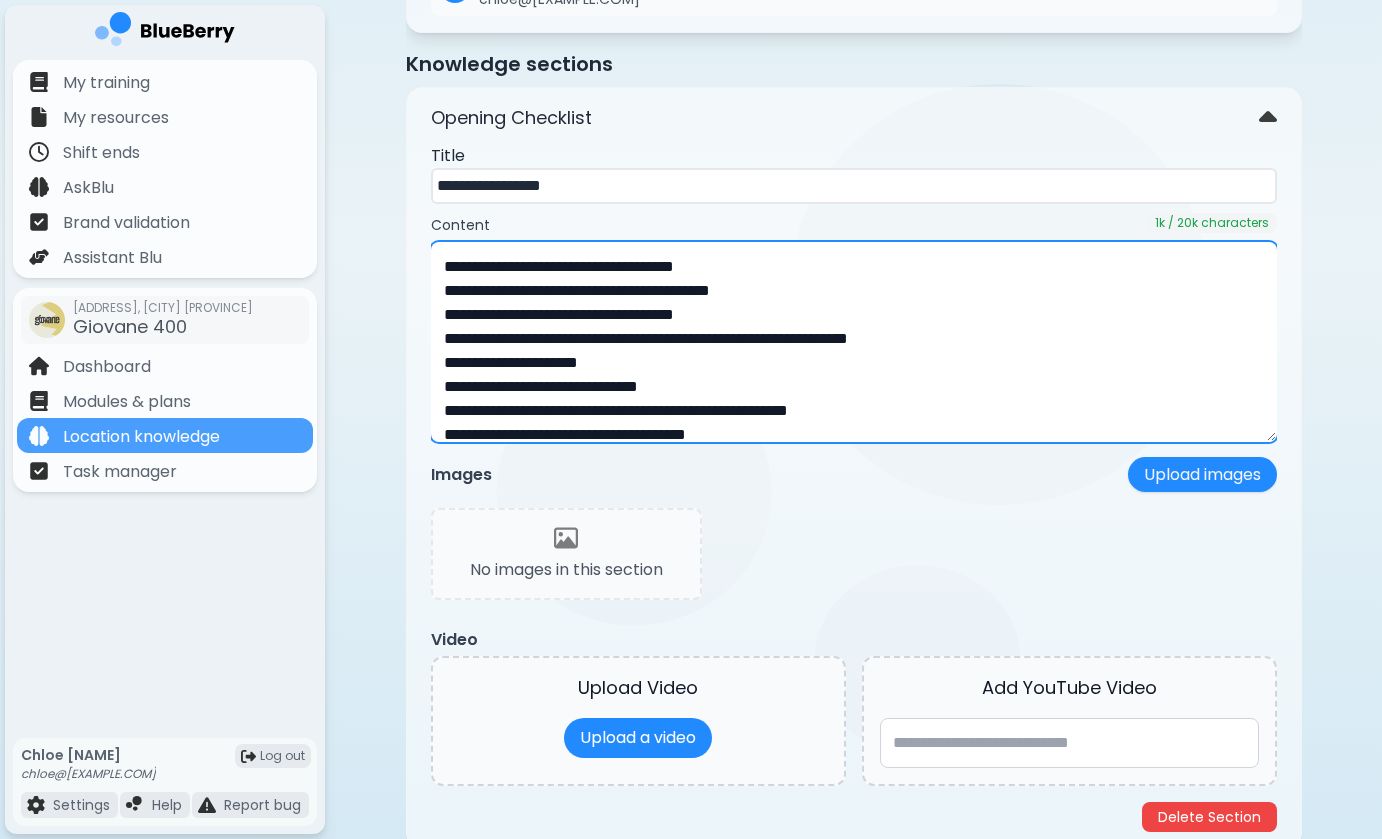 click at bounding box center (854, 342) 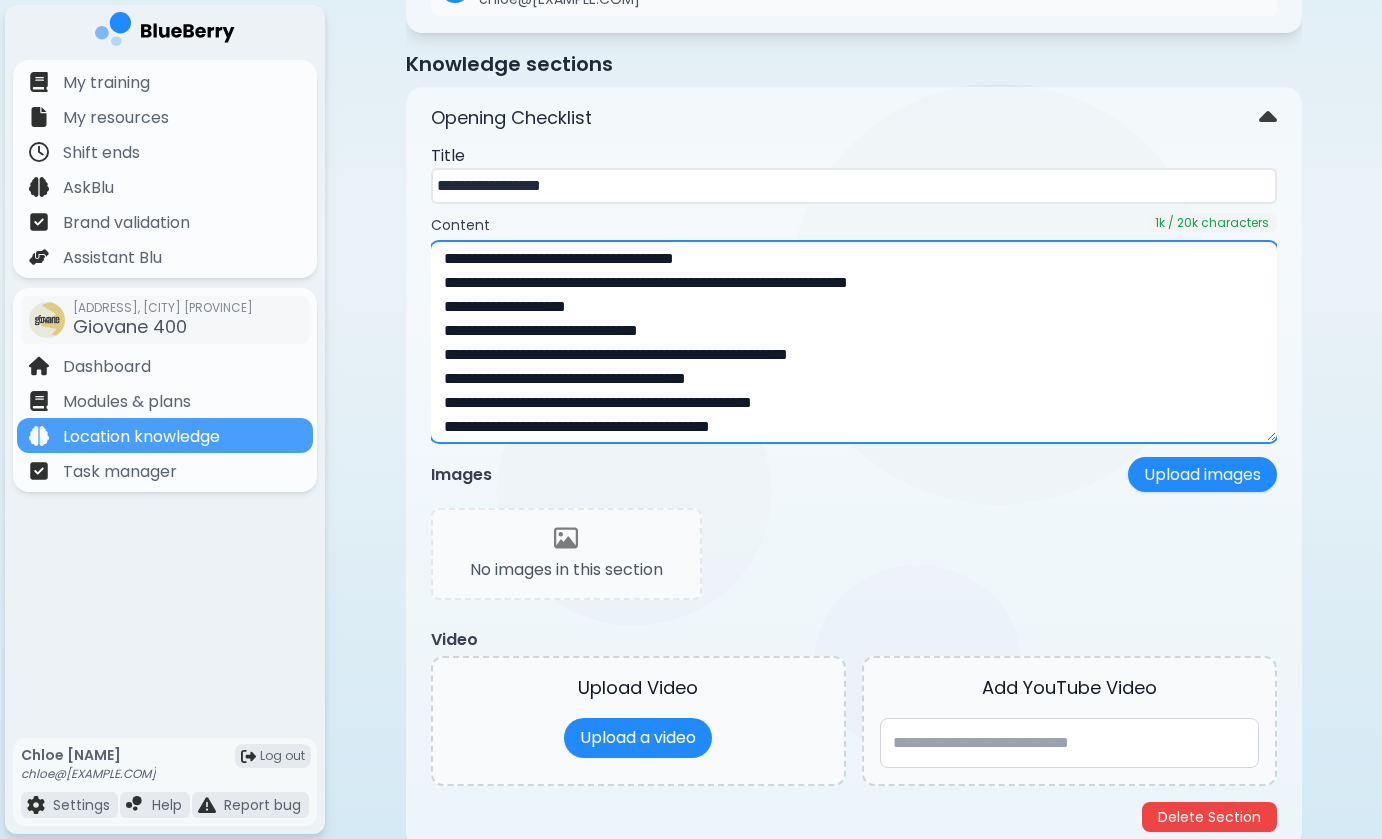 scroll, scrollTop: 88, scrollLeft: 0, axis: vertical 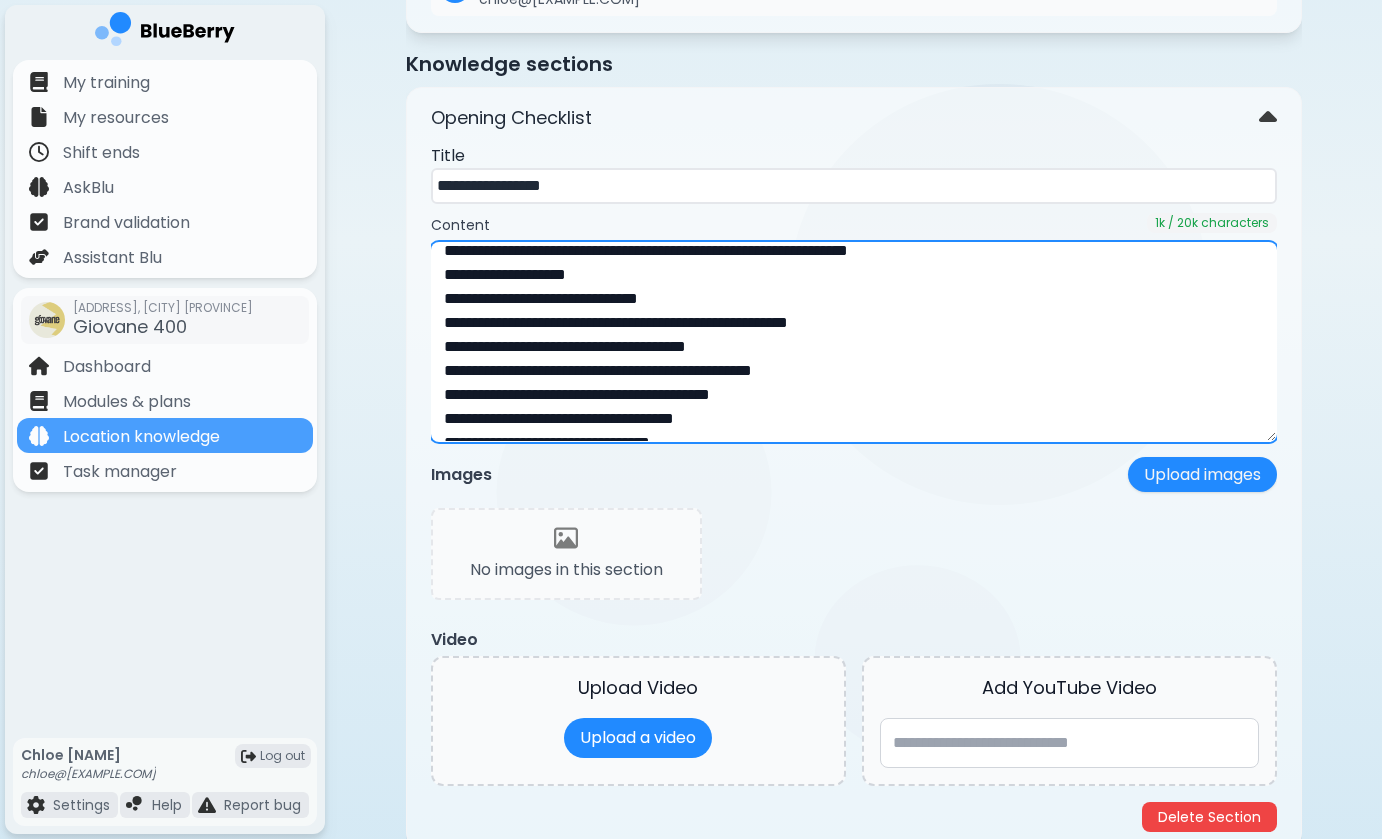 click at bounding box center [854, 342] 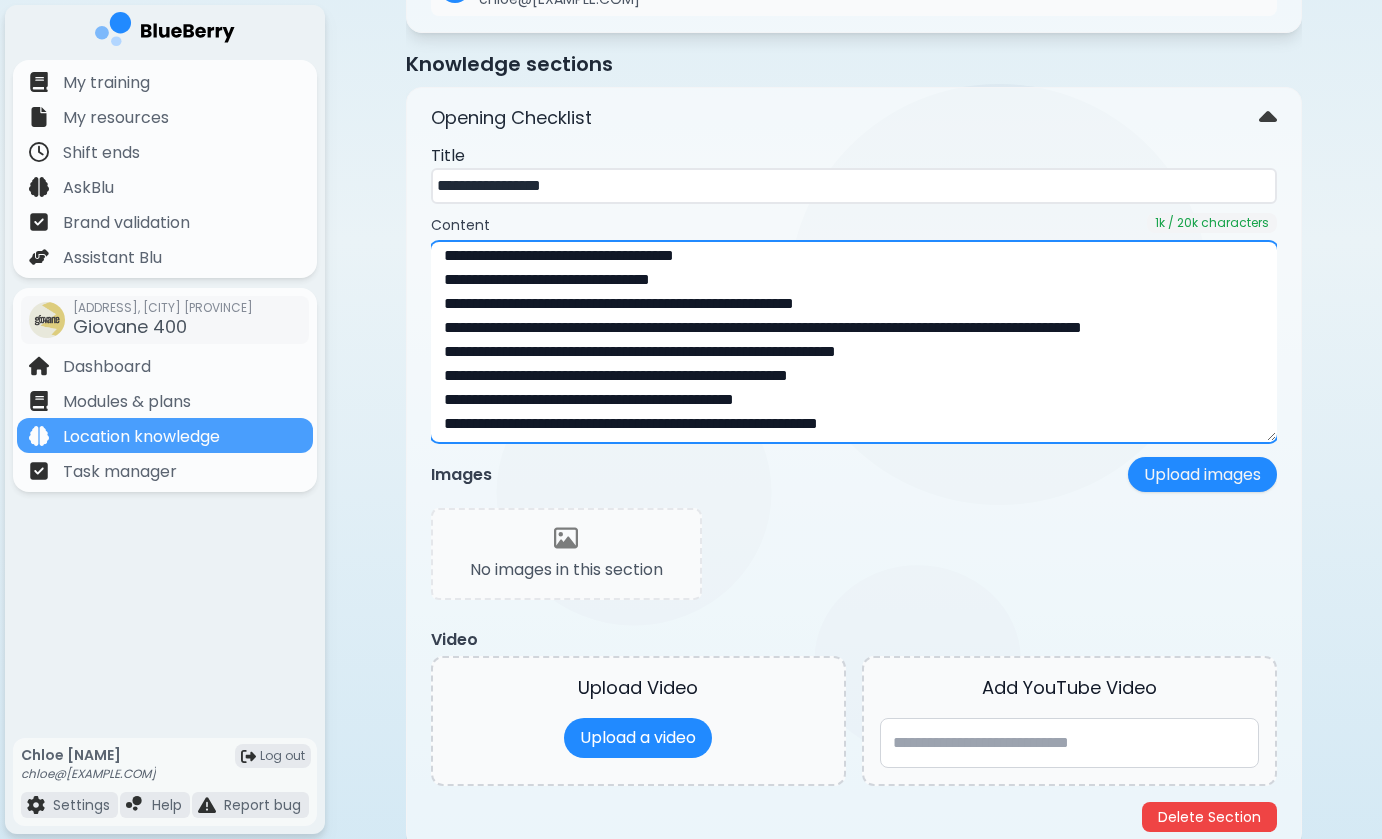 scroll, scrollTop: 252, scrollLeft: 0, axis: vertical 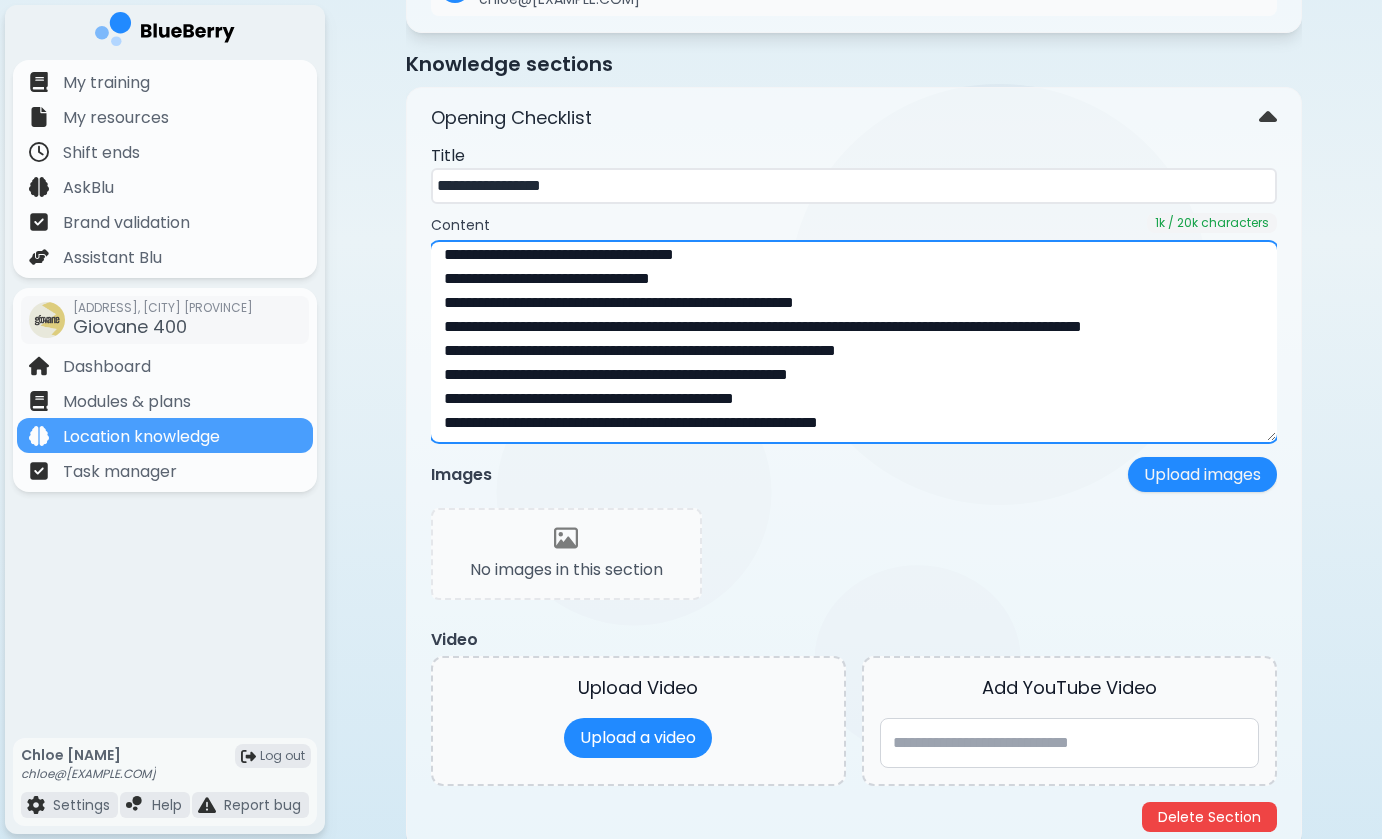 click at bounding box center [854, 342] 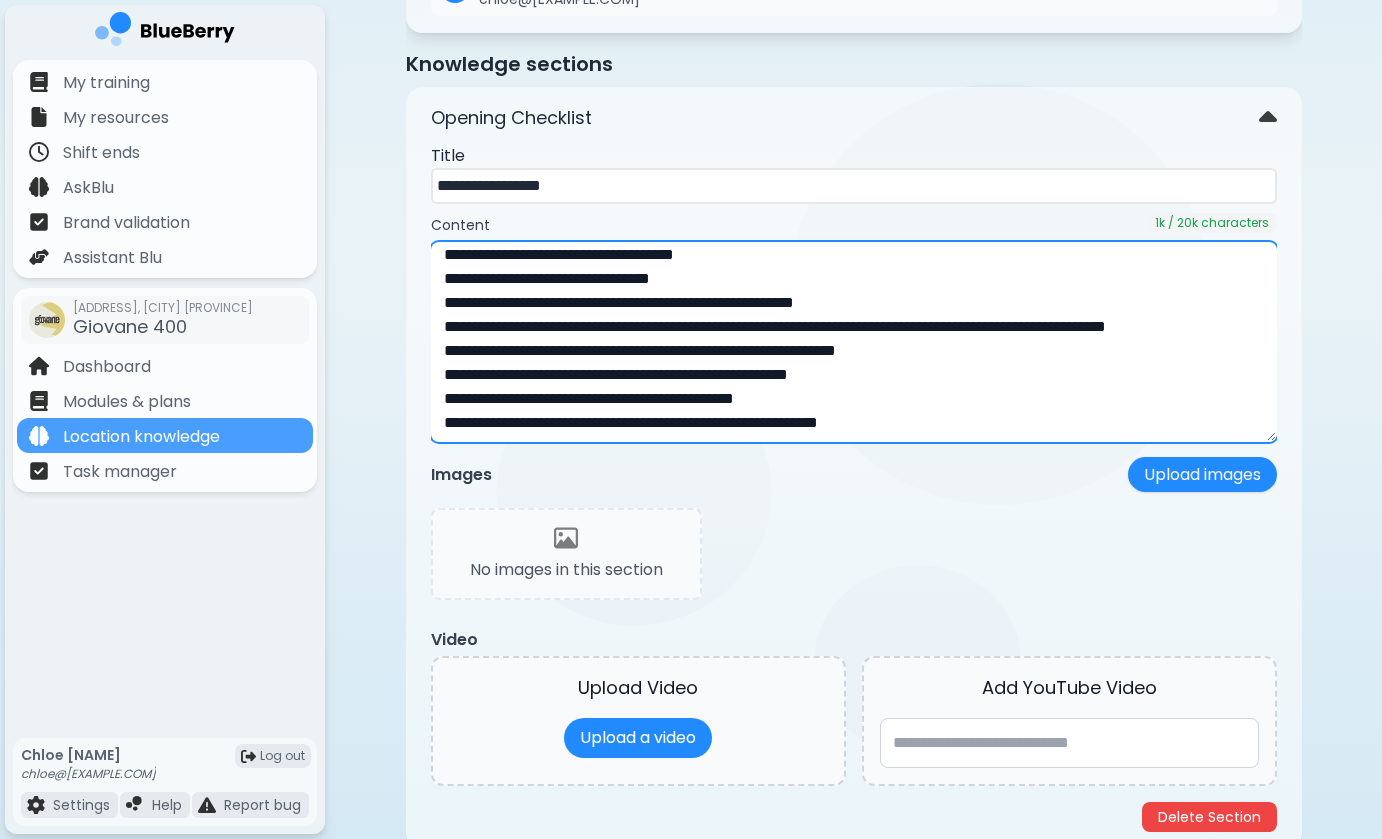 click at bounding box center [854, 342] 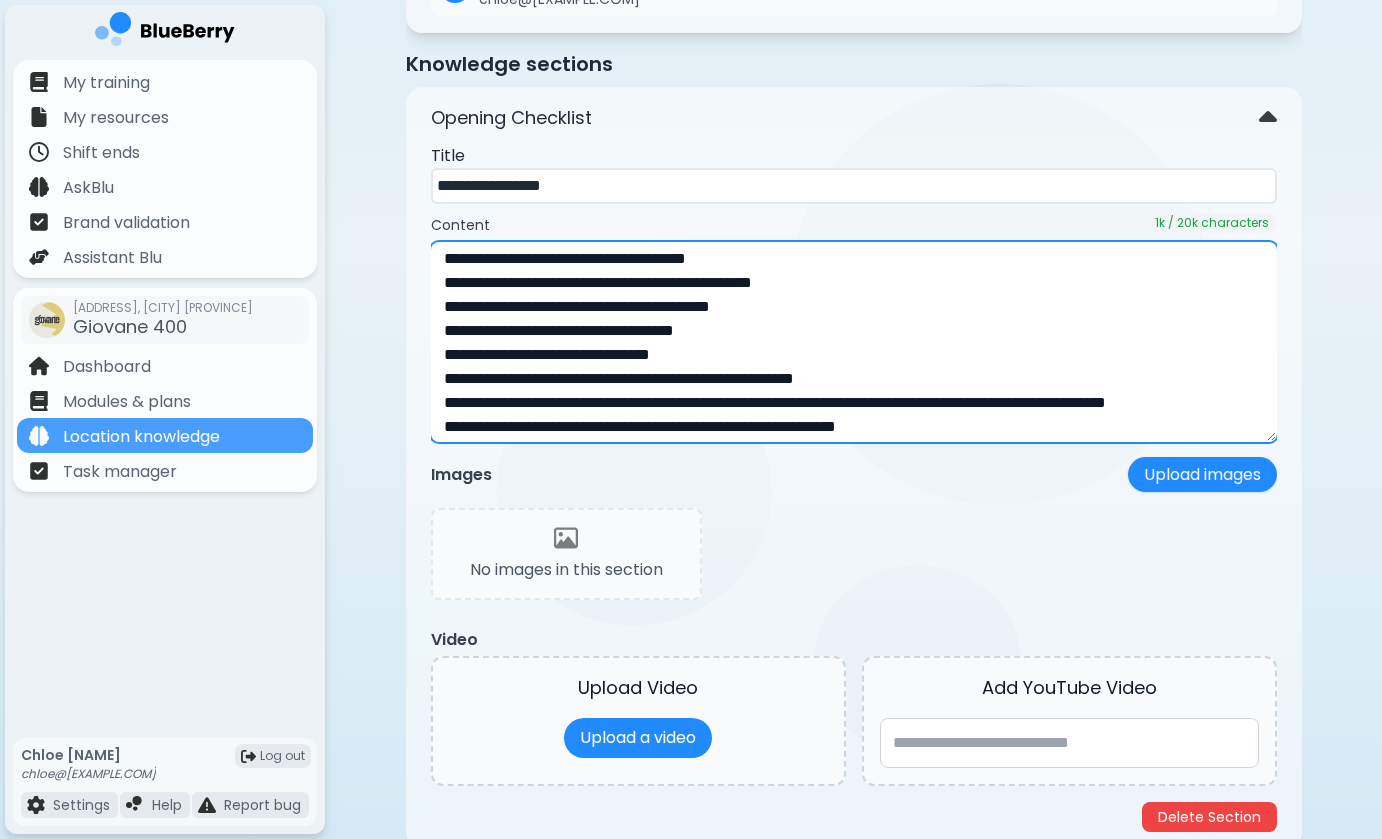 scroll, scrollTop: 0, scrollLeft: 0, axis: both 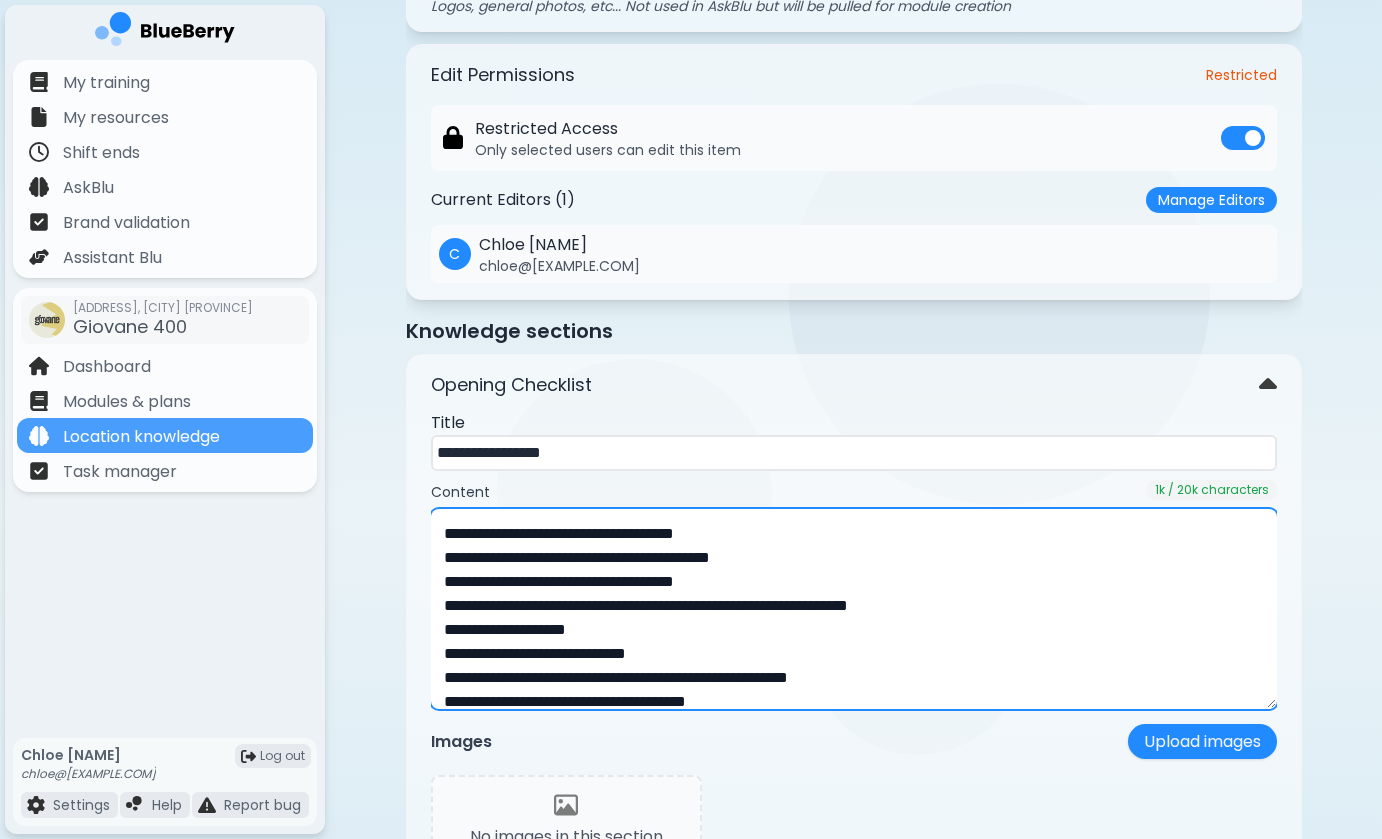 drag, startPoint x: 1057, startPoint y: 424, endPoint x: 273, endPoint y: -26, distance: 903.9668 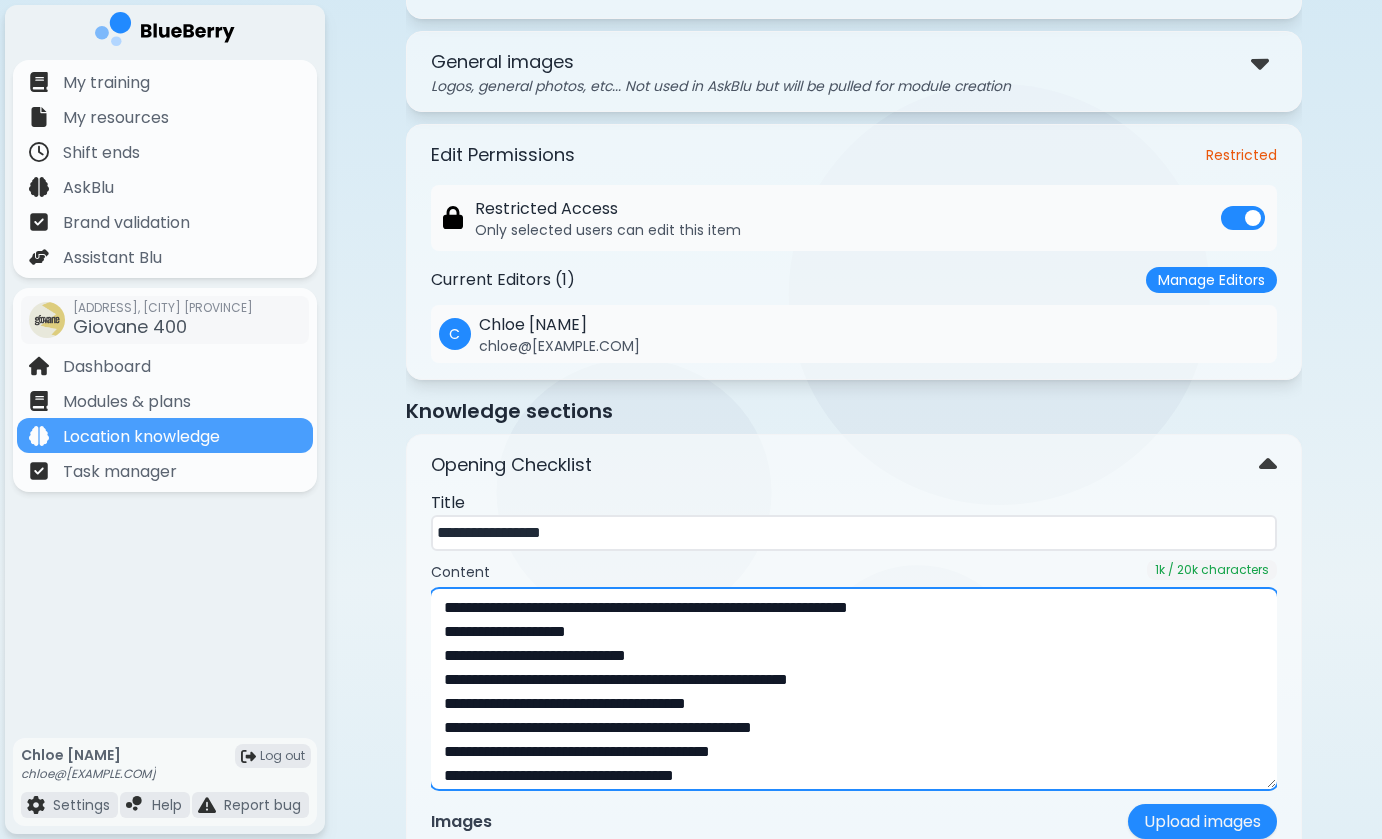 paste on "**********" 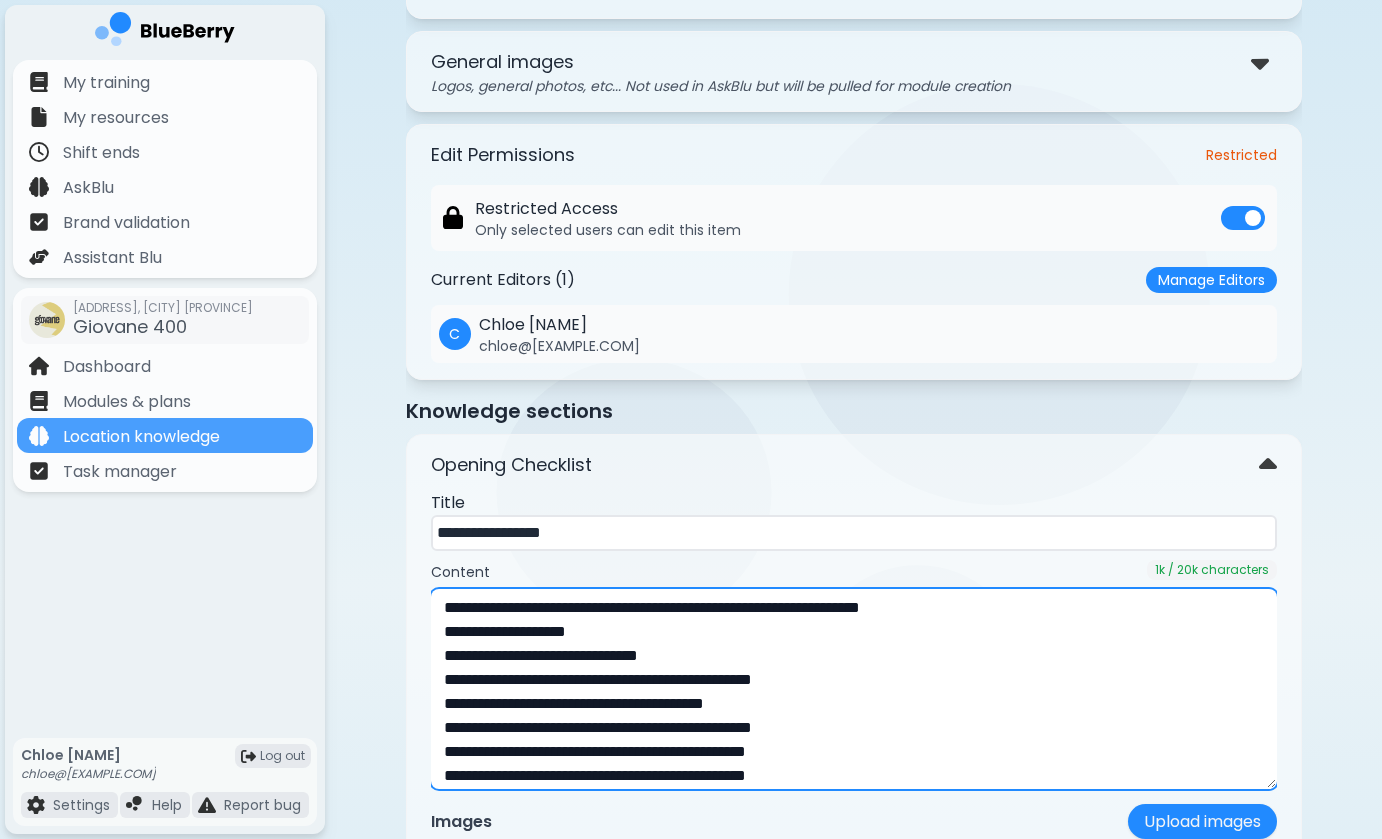 scroll, scrollTop: 426, scrollLeft: 0, axis: vertical 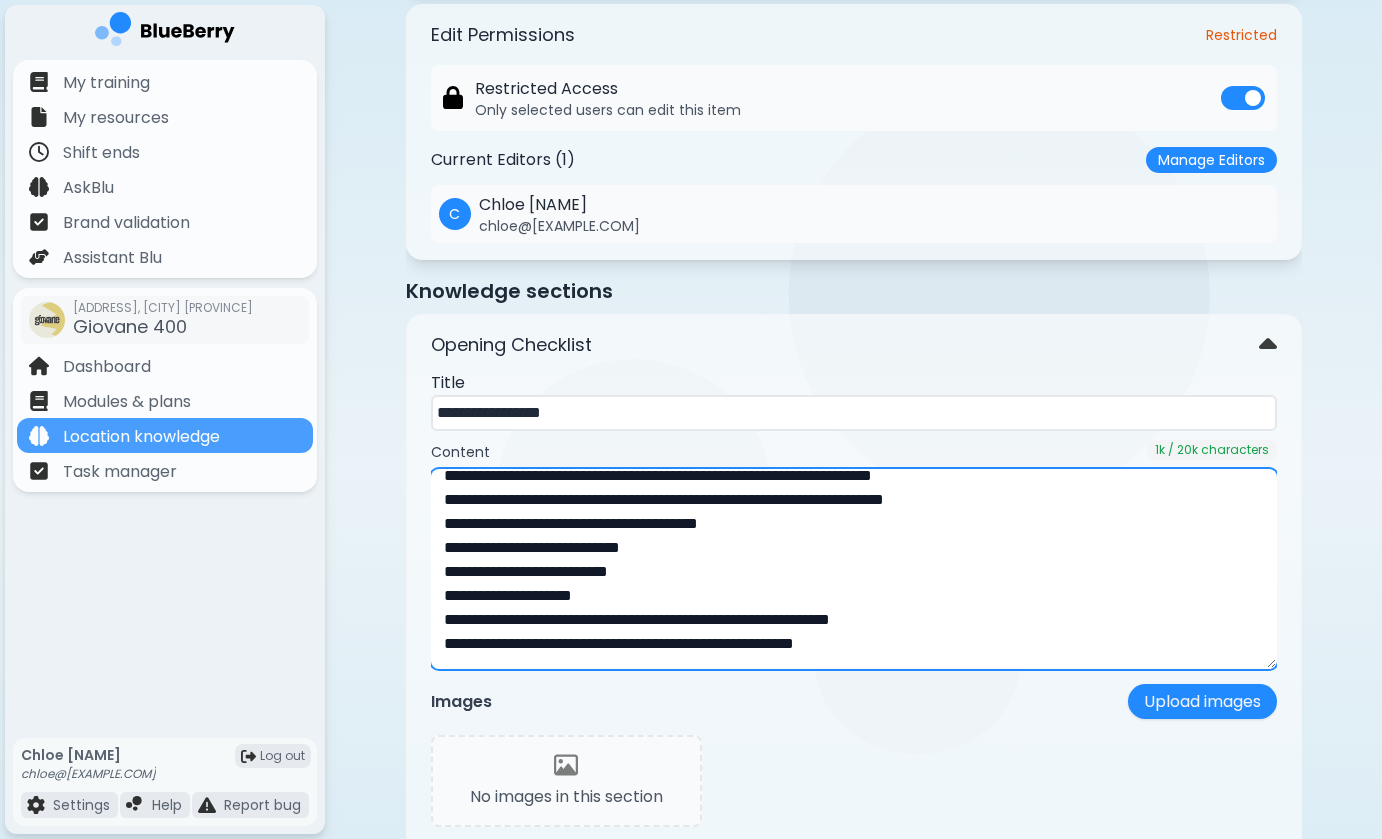 drag, startPoint x: 856, startPoint y: 619, endPoint x: 987, endPoint y: 612, distance: 131.18689 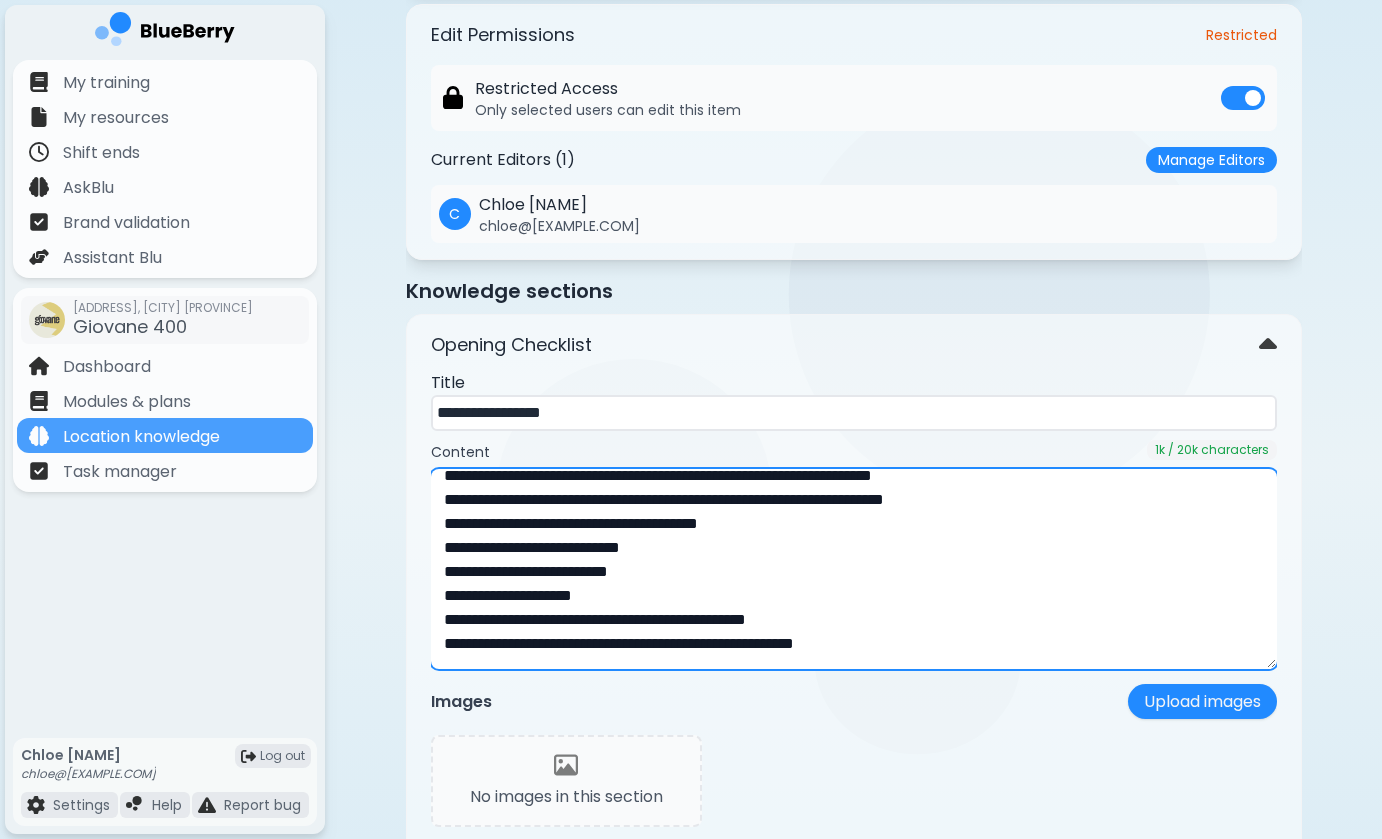 click at bounding box center [854, 569] 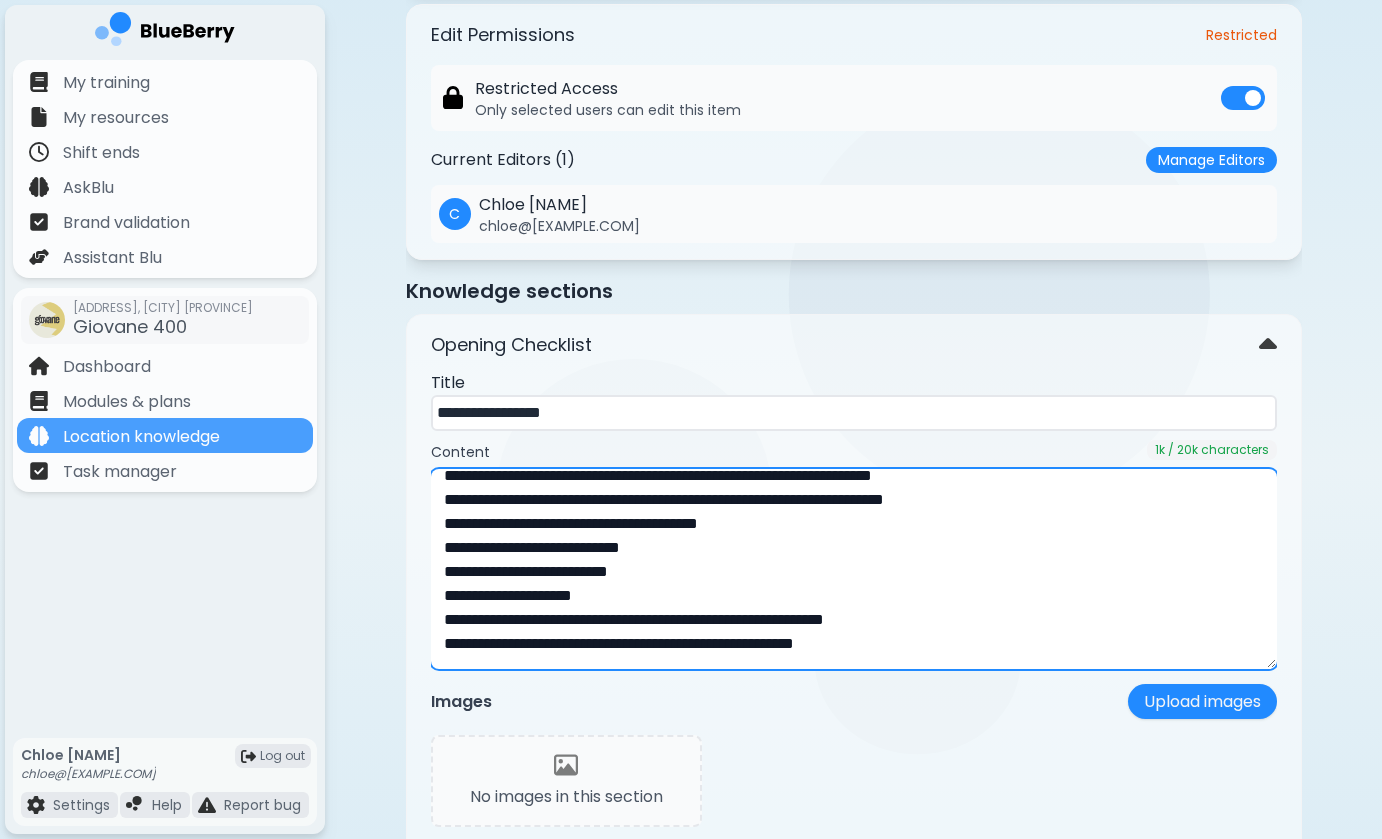 click at bounding box center [854, 569] 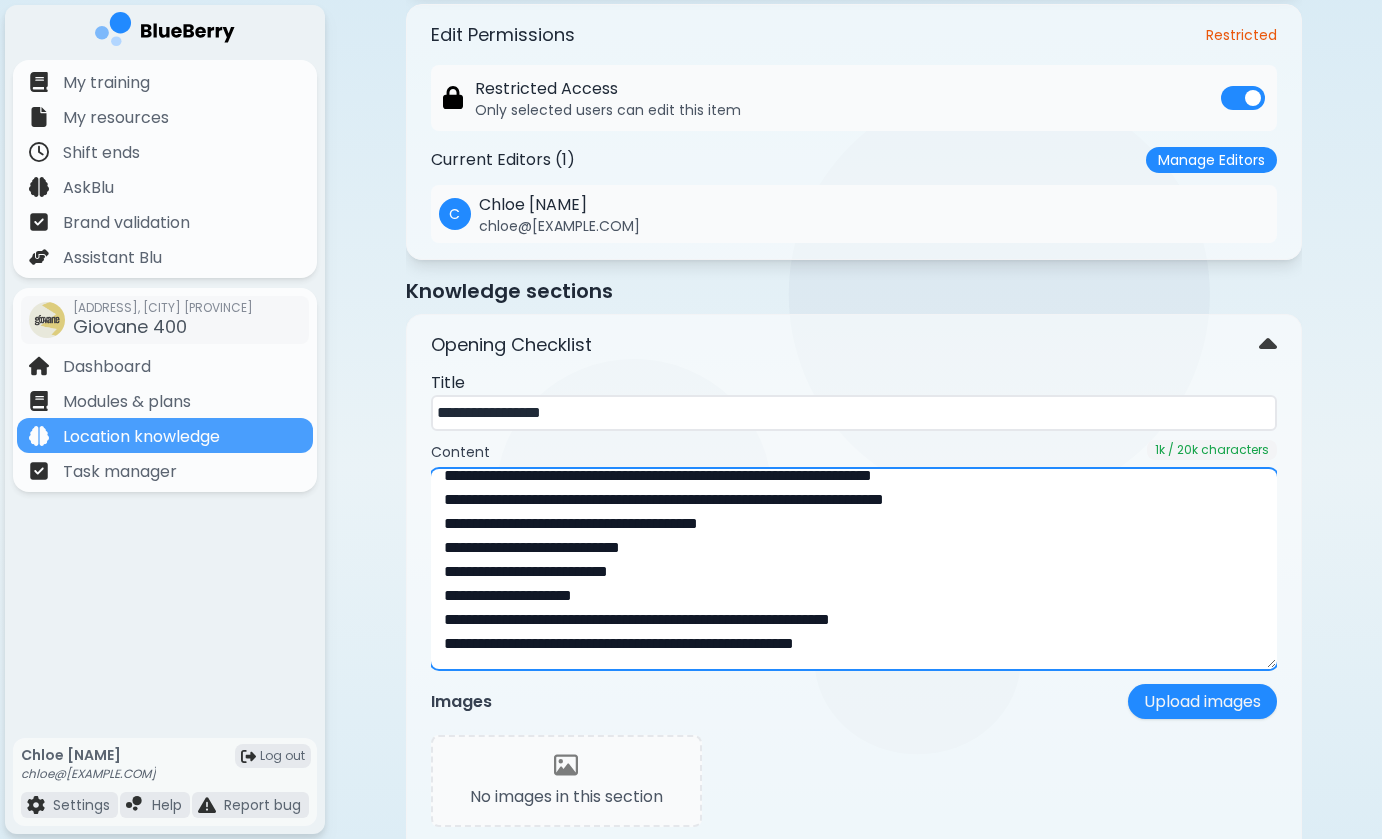 click at bounding box center (854, 569) 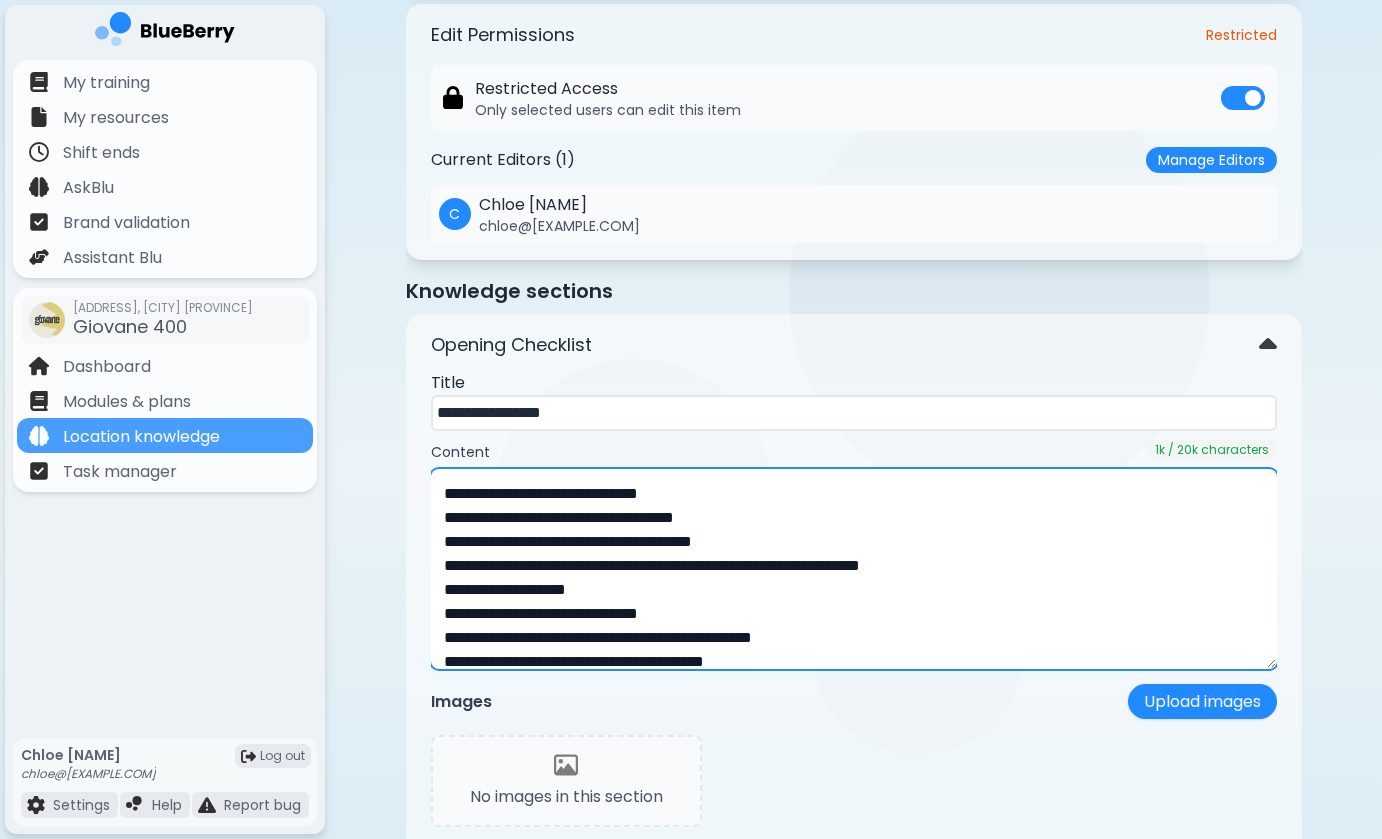 scroll, scrollTop: 0, scrollLeft: 0, axis: both 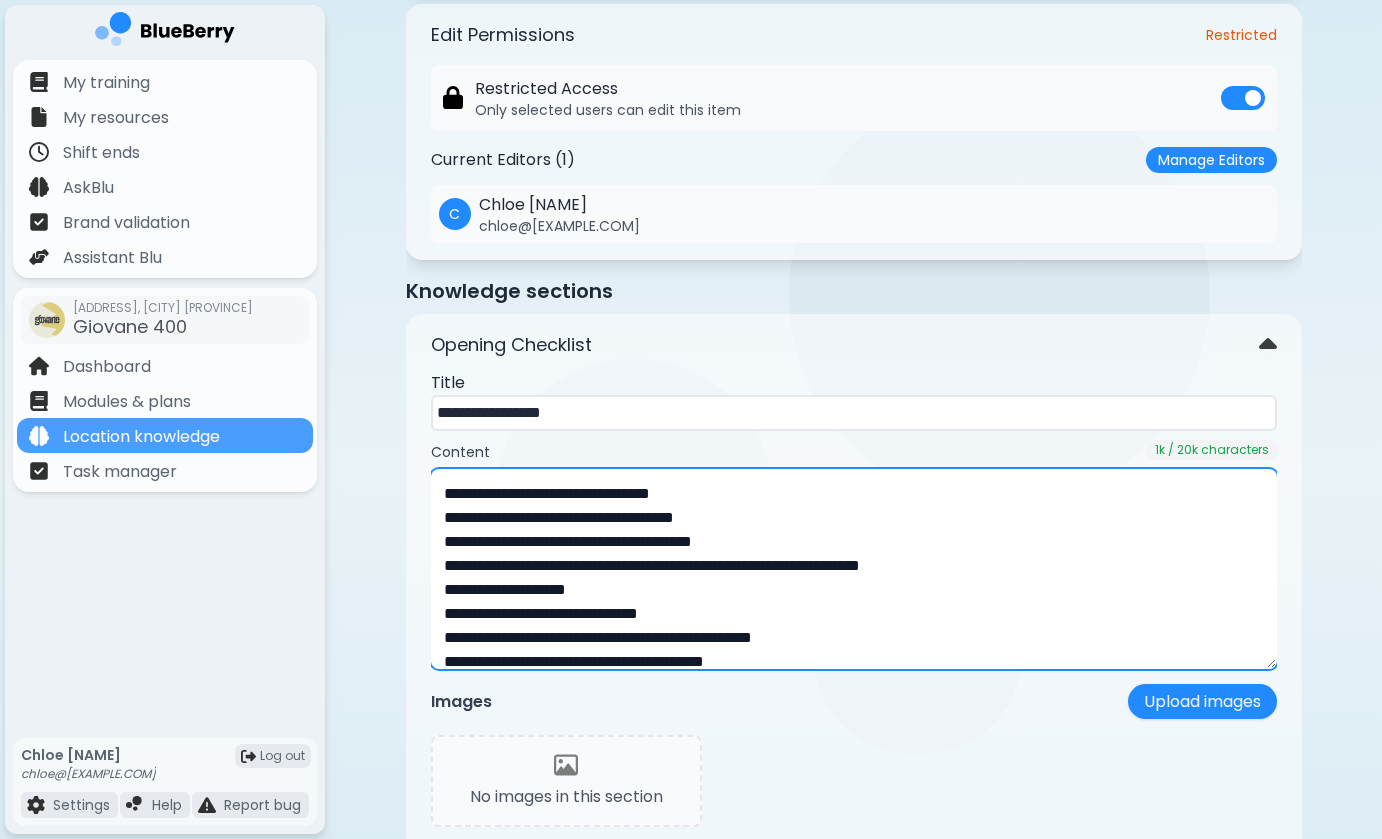 click at bounding box center [854, 569] 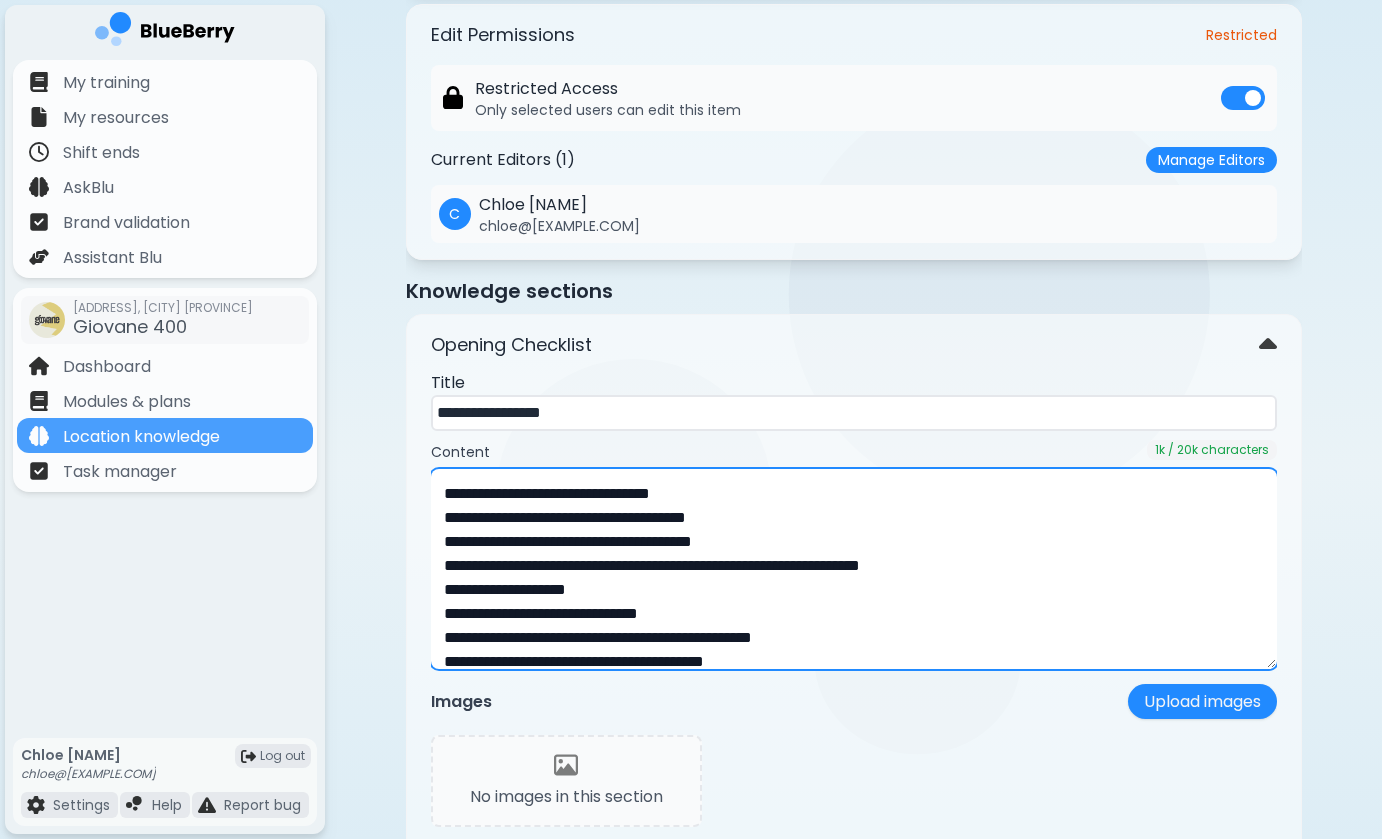 drag, startPoint x: 454, startPoint y: 496, endPoint x: 432, endPoint y: 496, distance: 22 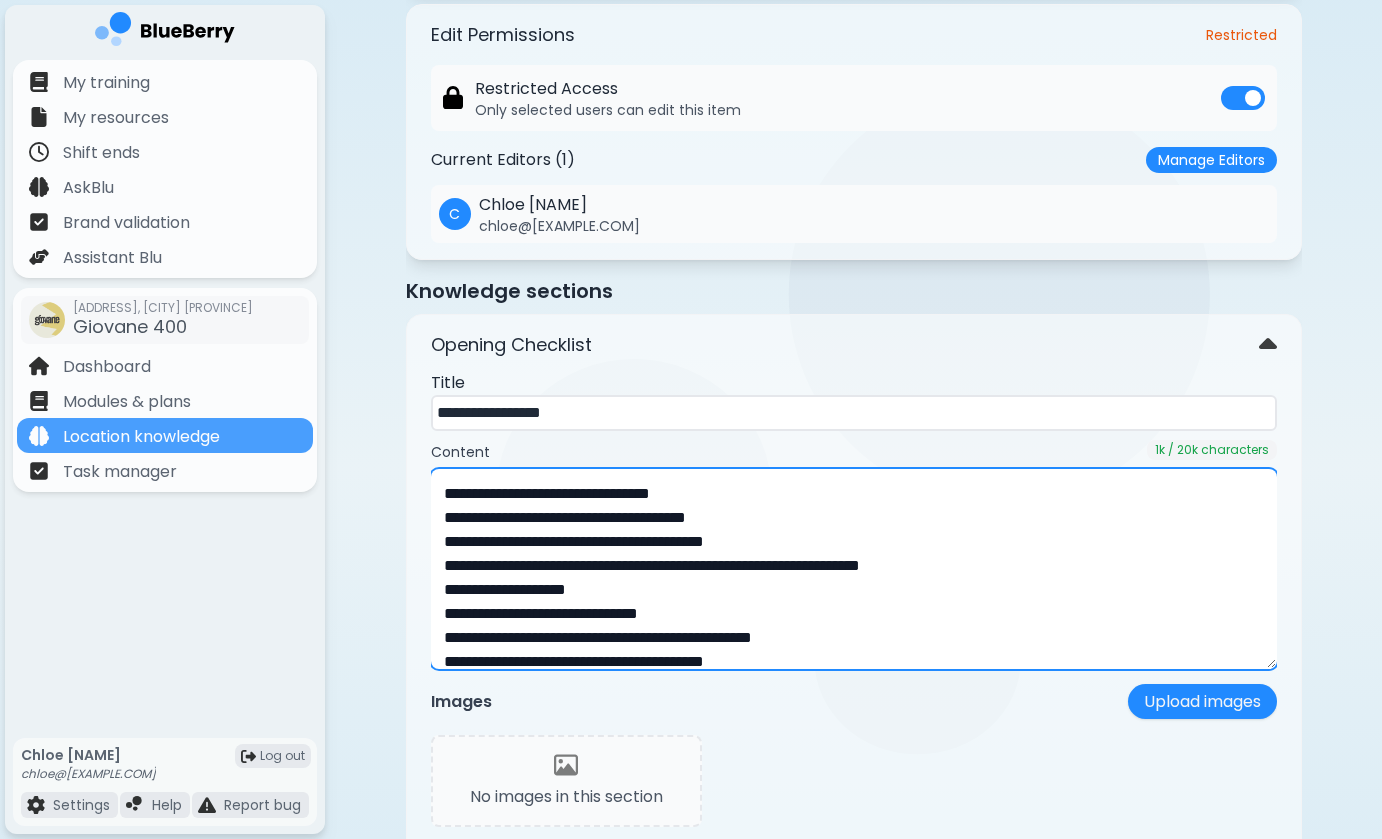 drag, startPoint x: 459, startPoint y: 538, endPoint x: 443, endPoint y: 538, distance: 16 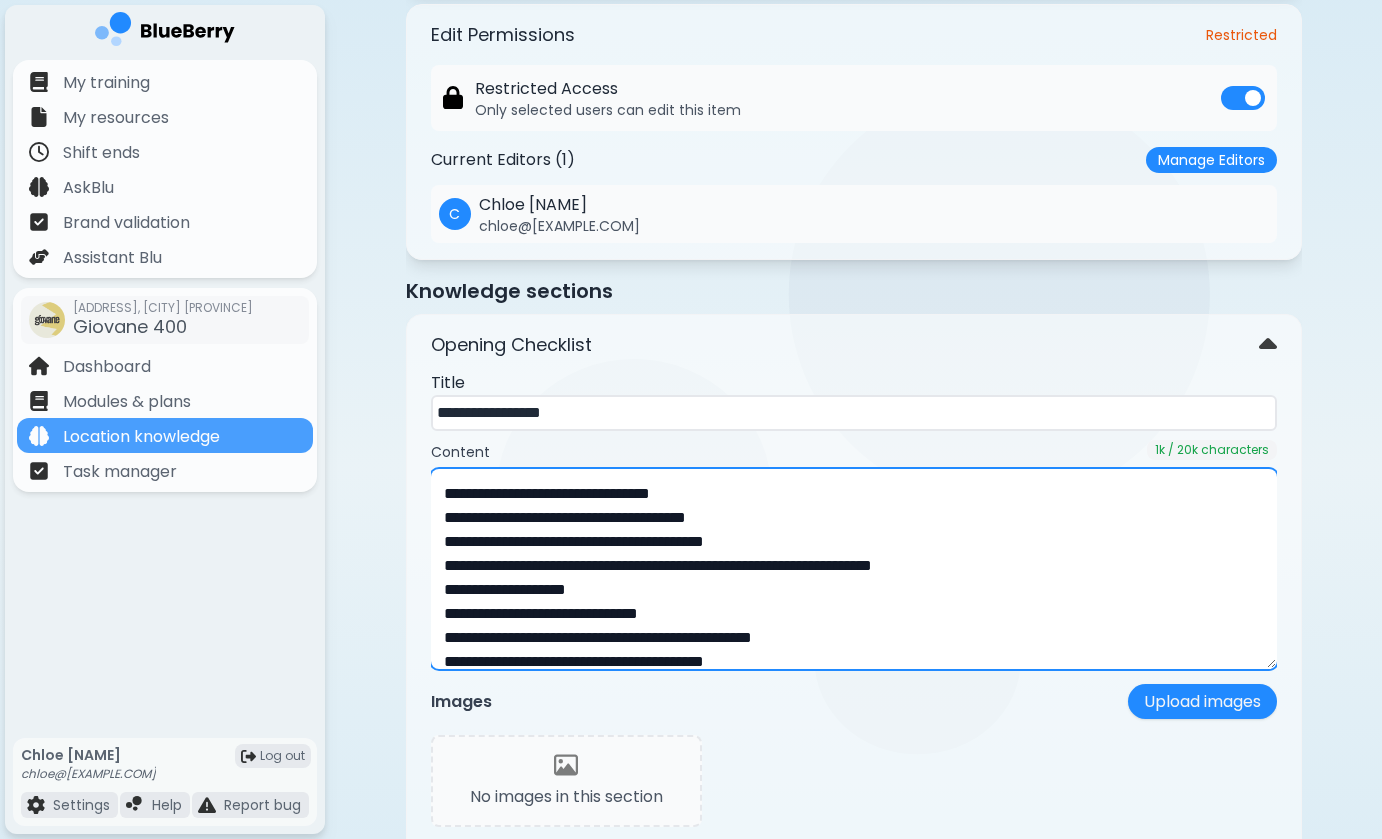 click at bounding box center [854, 569] 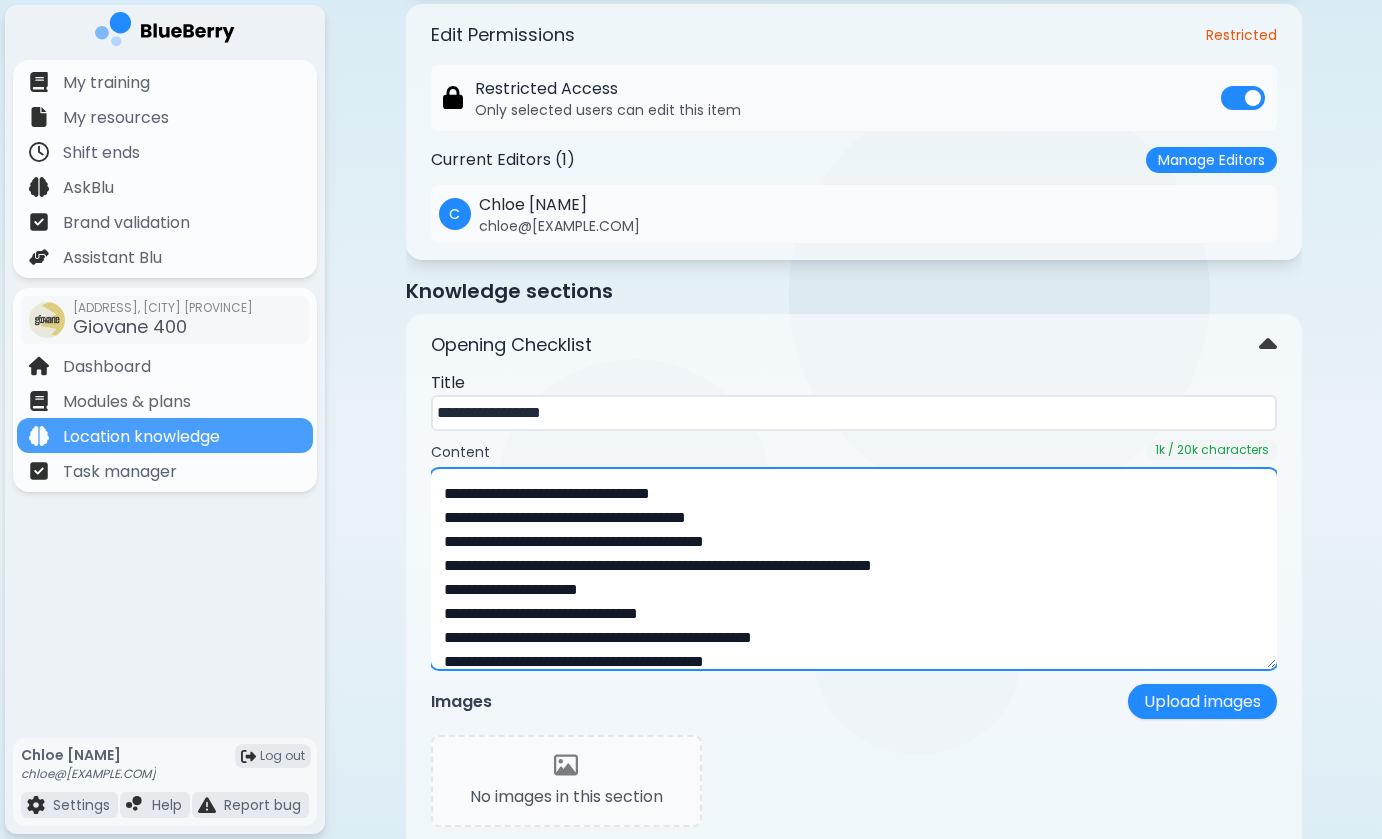click at bounding box center (854, 569) 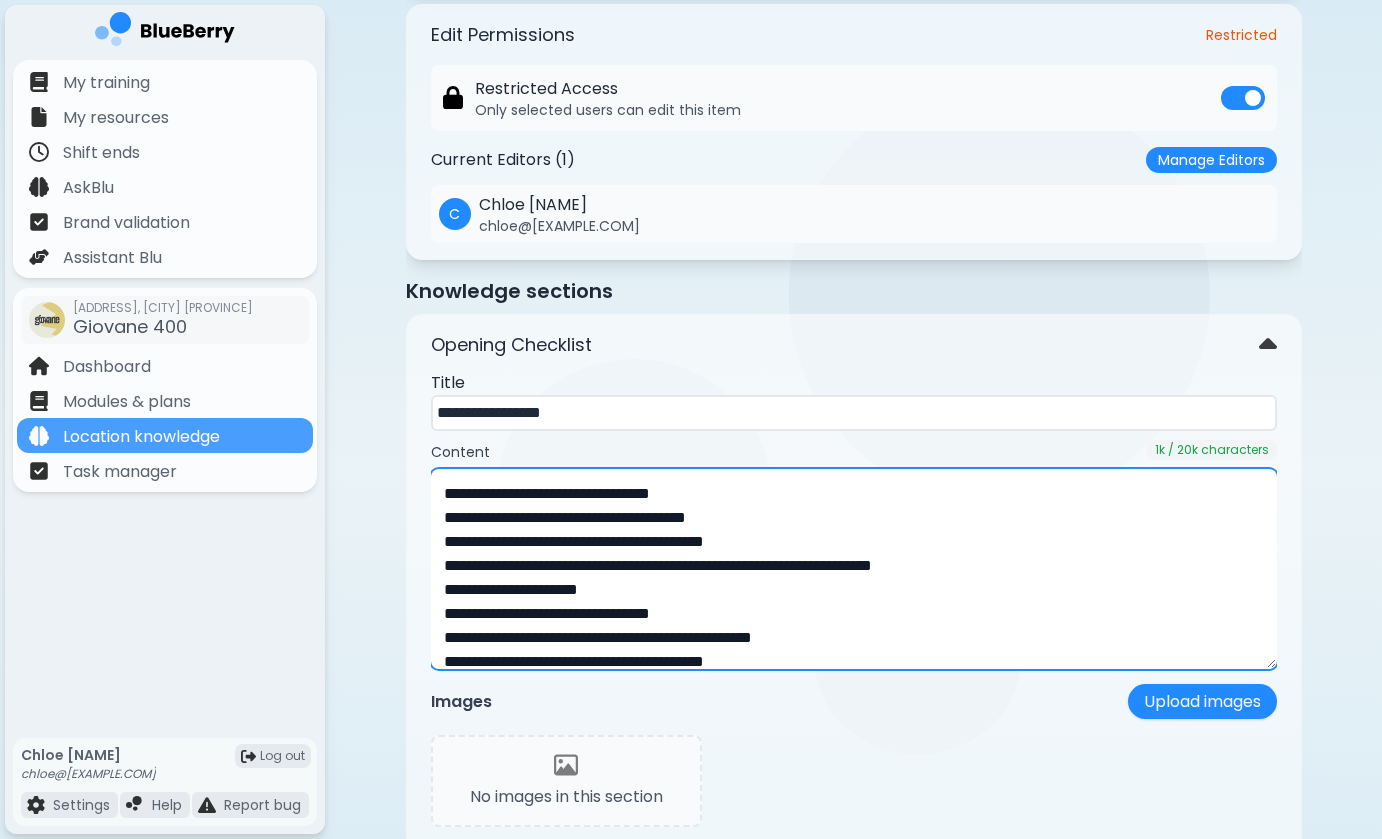 click at bounding box center (854, 569) 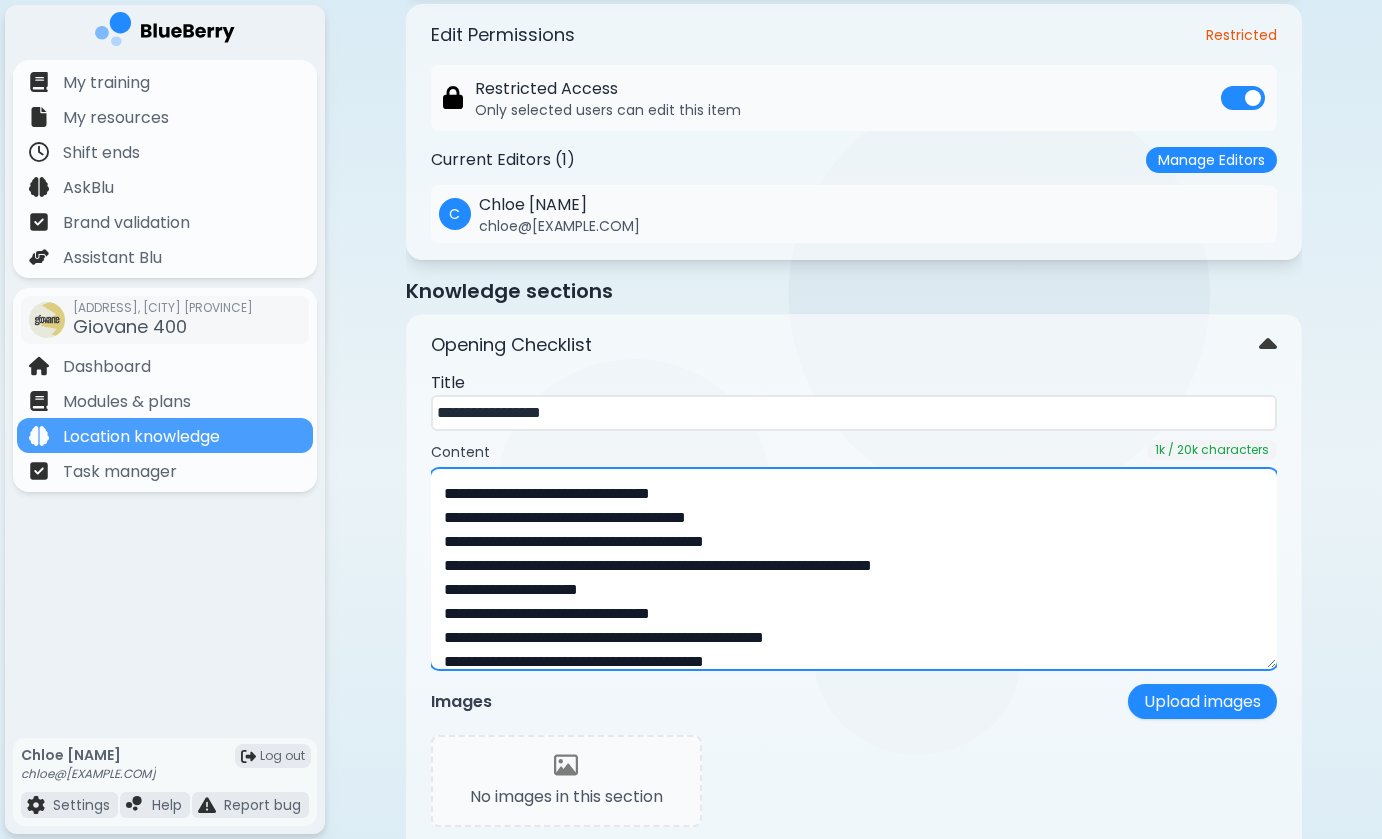 click at bounding box center (854, 569) 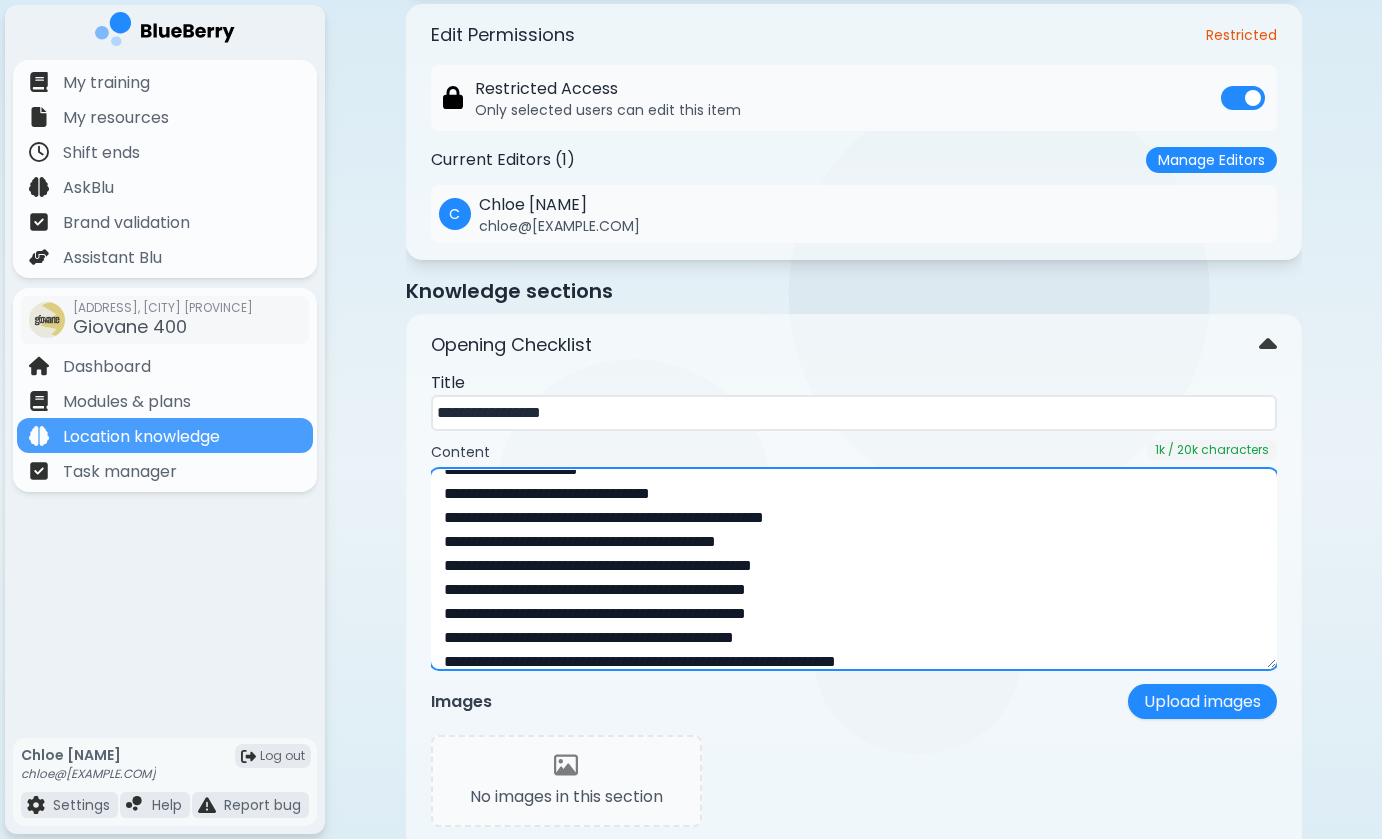 scroll, scrollTop: 161, scrollLeft: 0, axis: vertical 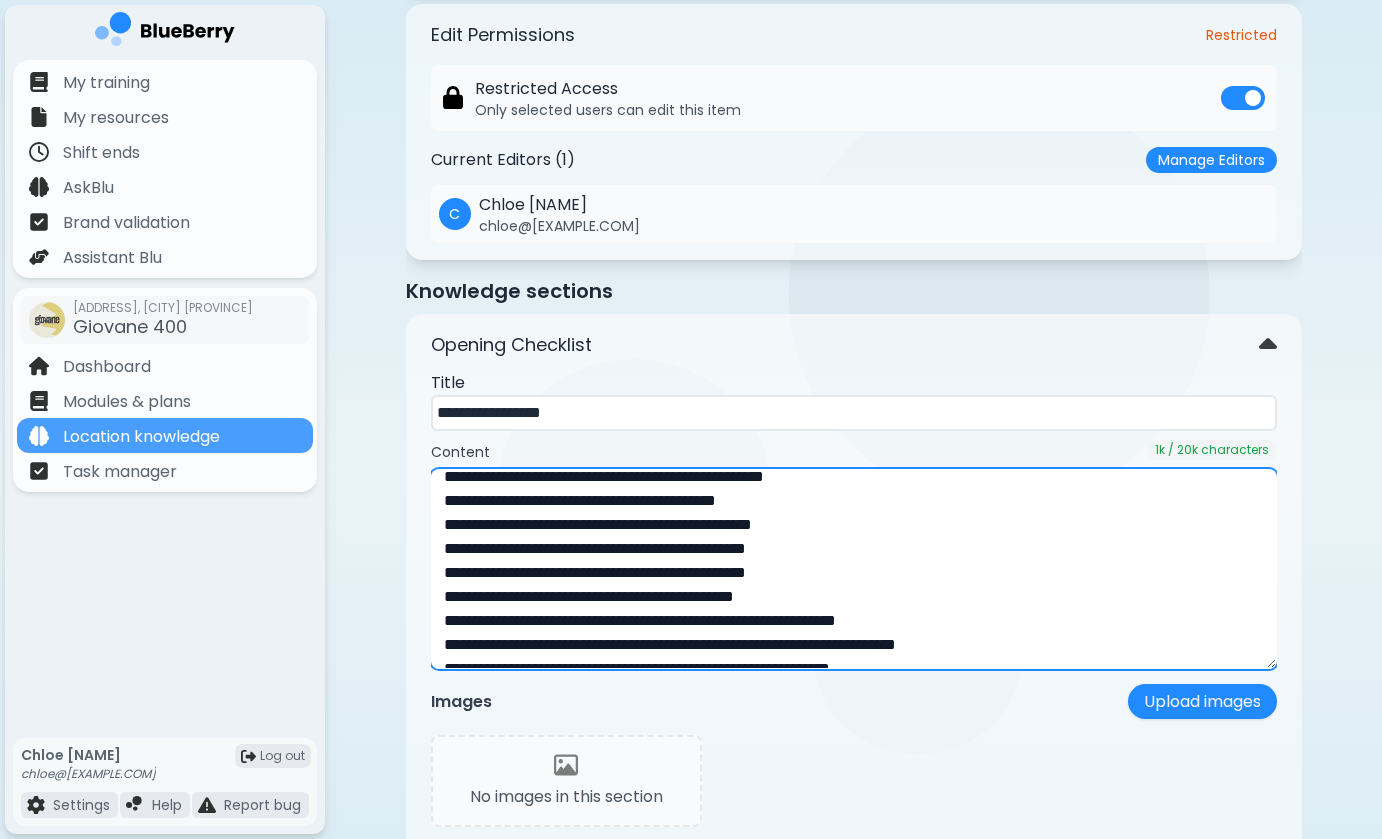 click at bounding box center (854, 569) 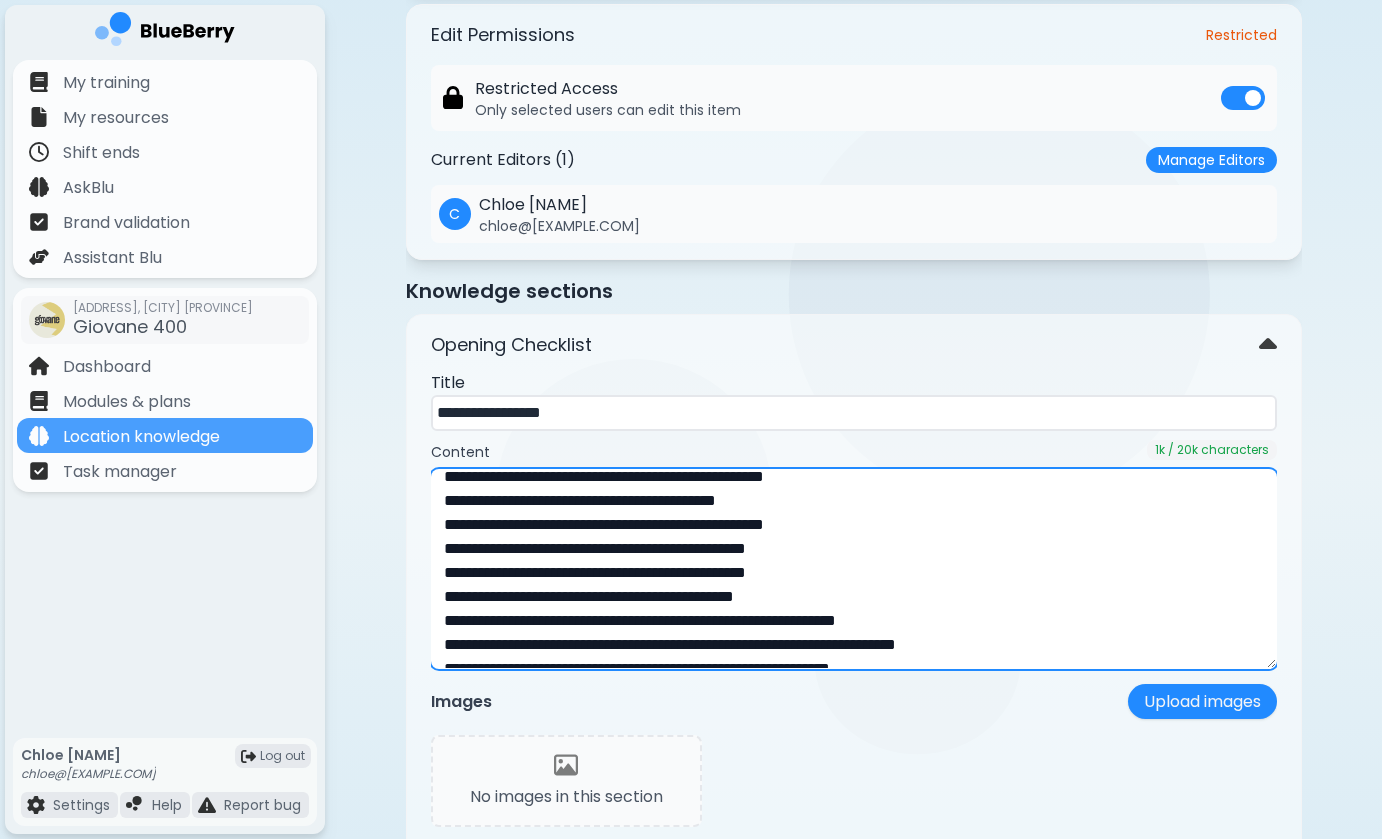 click at bounding box center [854, 569] 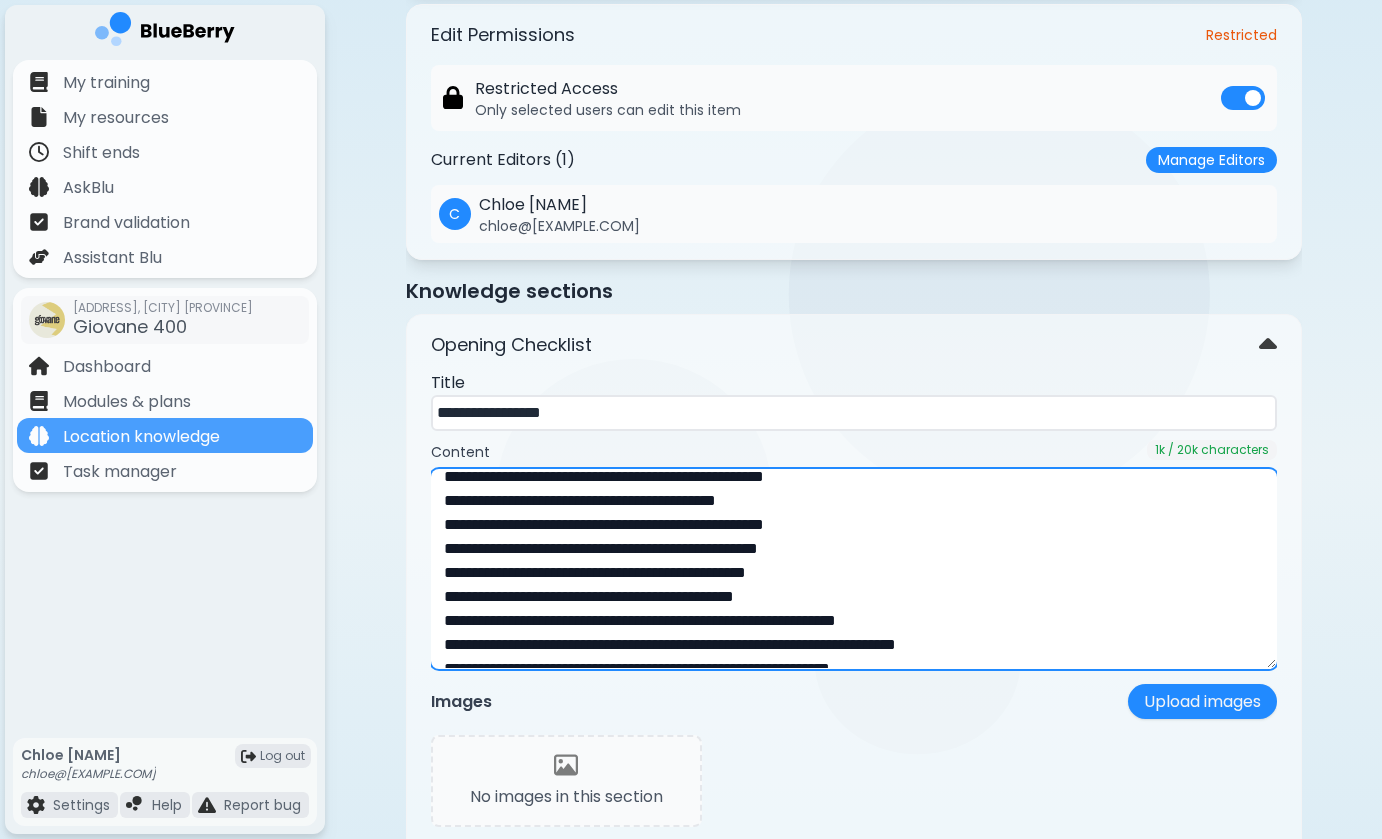 click at bounding box center (854, 569) 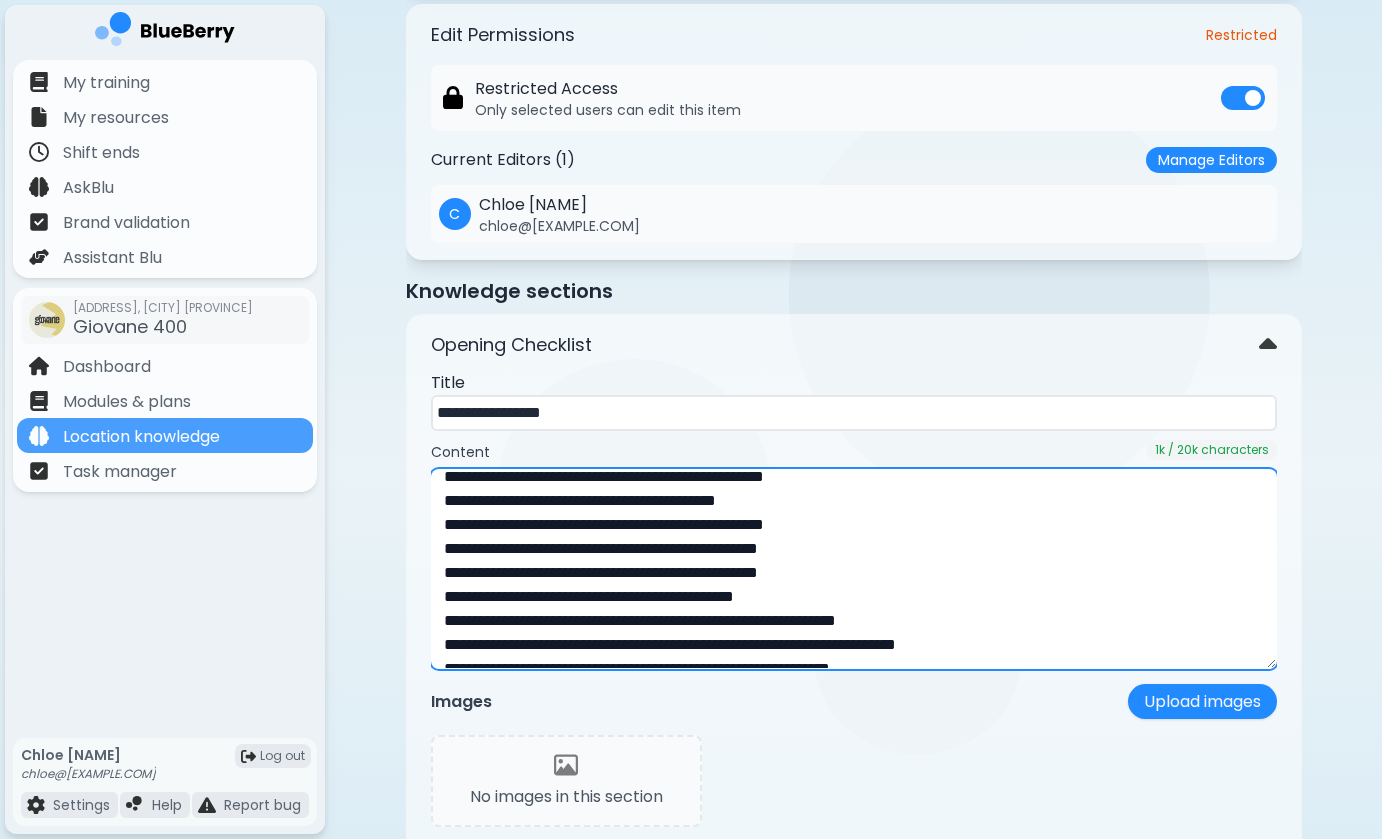 click at bounding box center [854, 569] 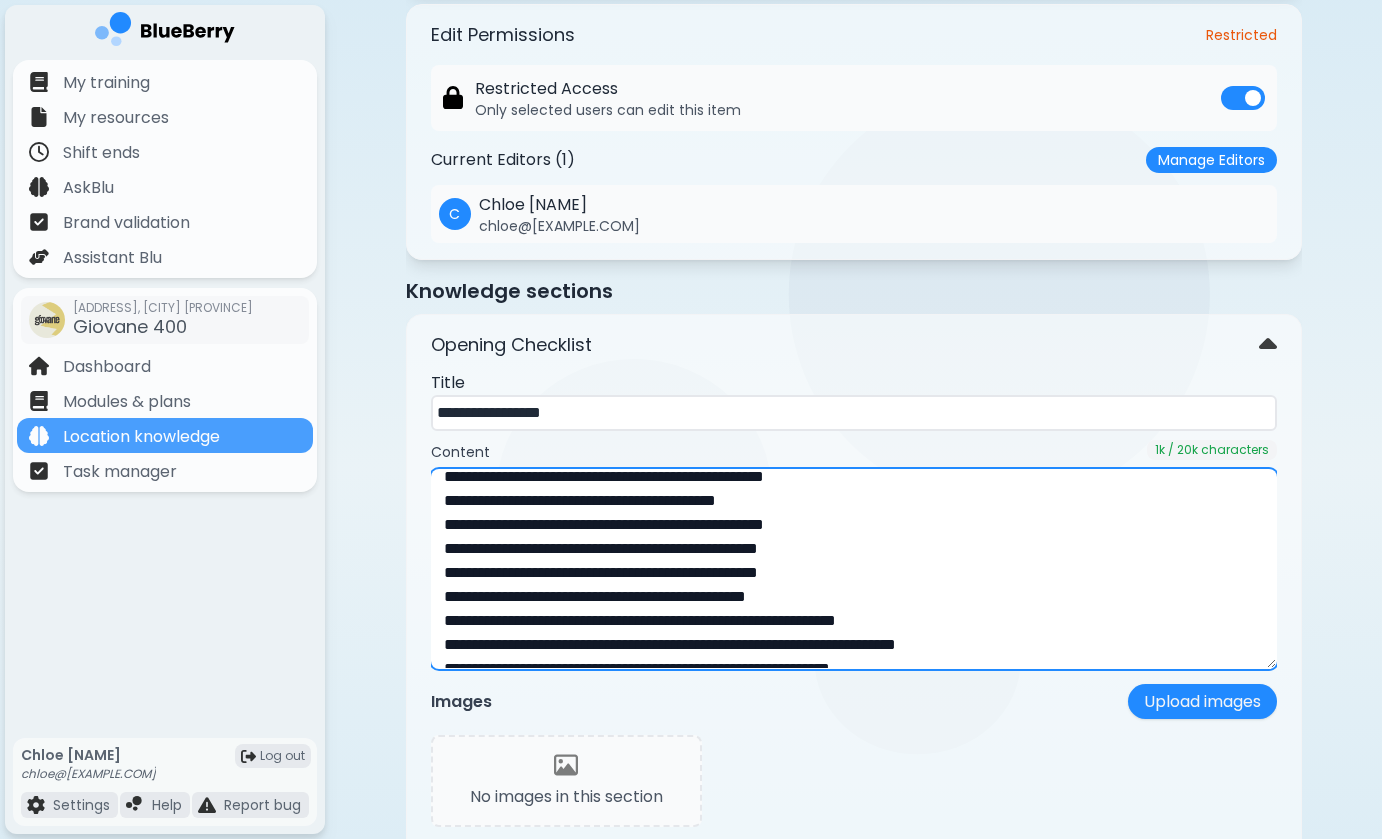 click at bounding box center (854, 569) 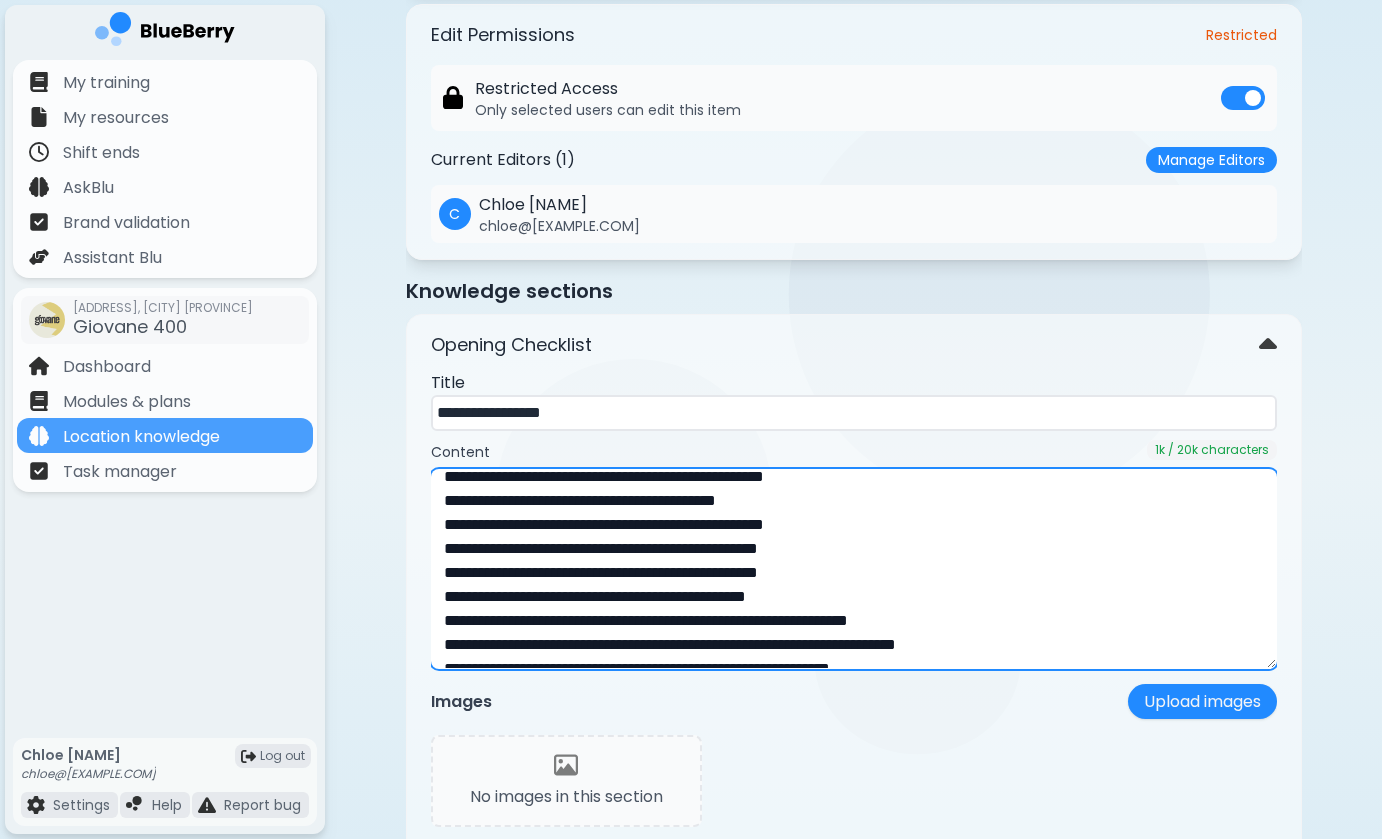 click at bounding box center (854, 569) 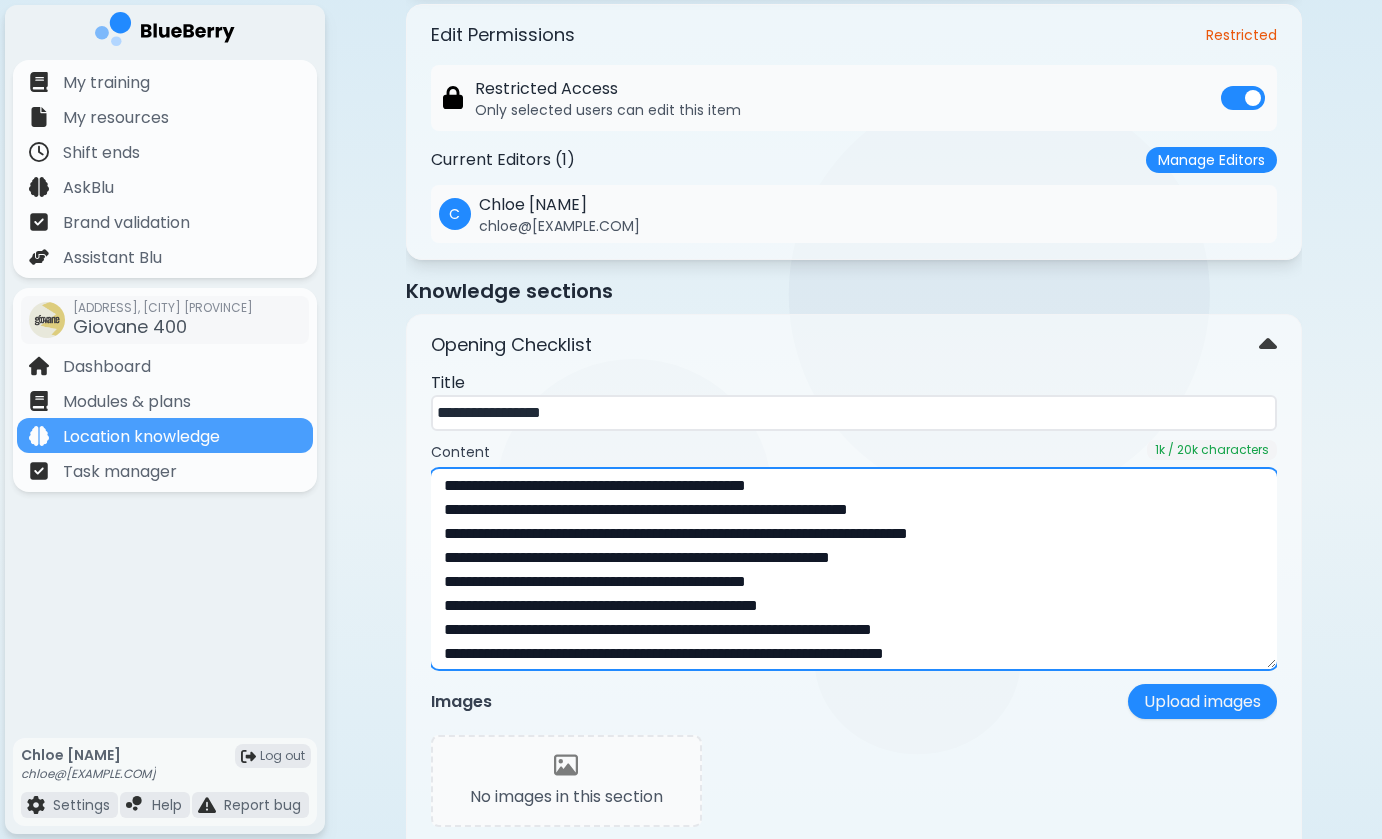 scroll, scrollTop: 288, scrollLeft: 0, axis: vertical 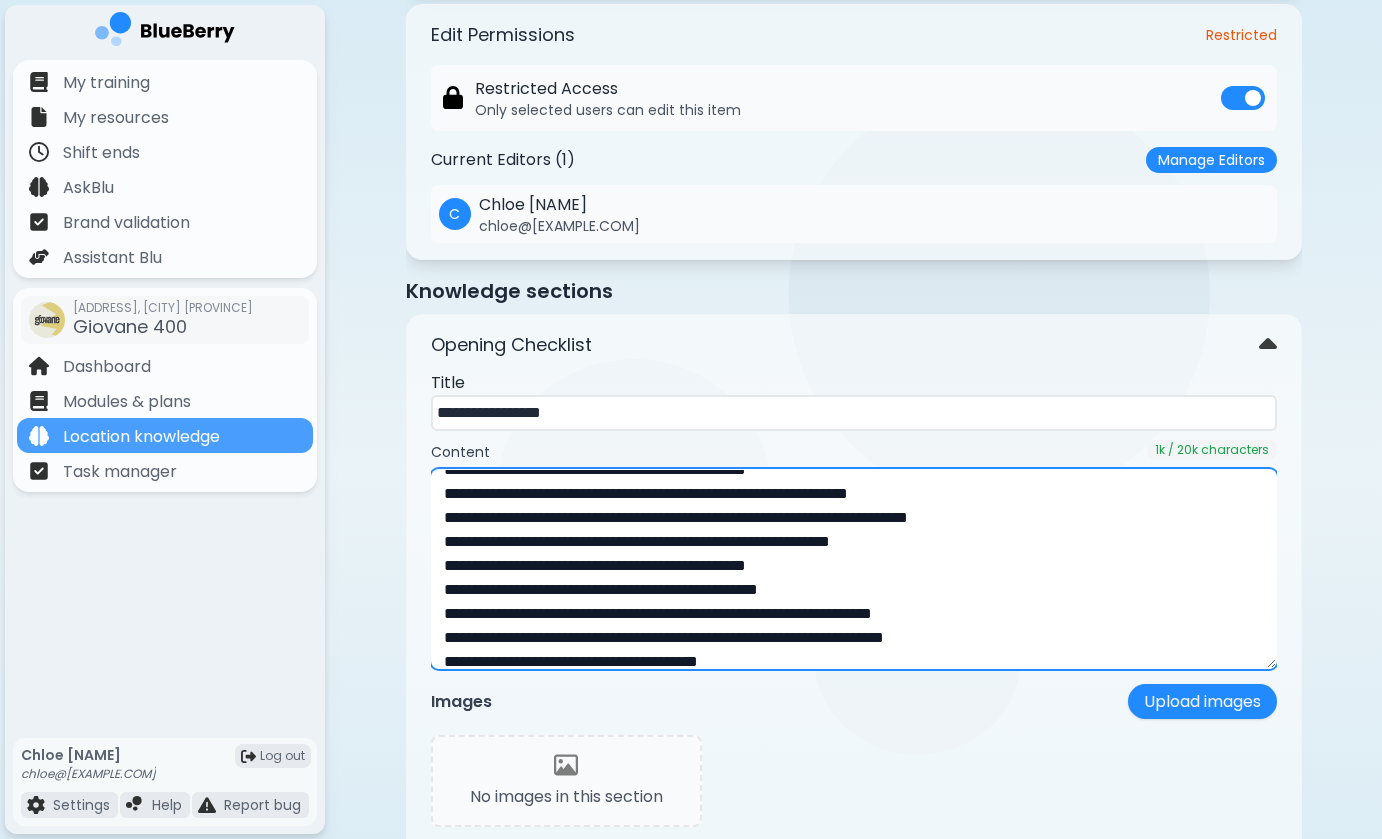 click at bounding box center (854, 569) 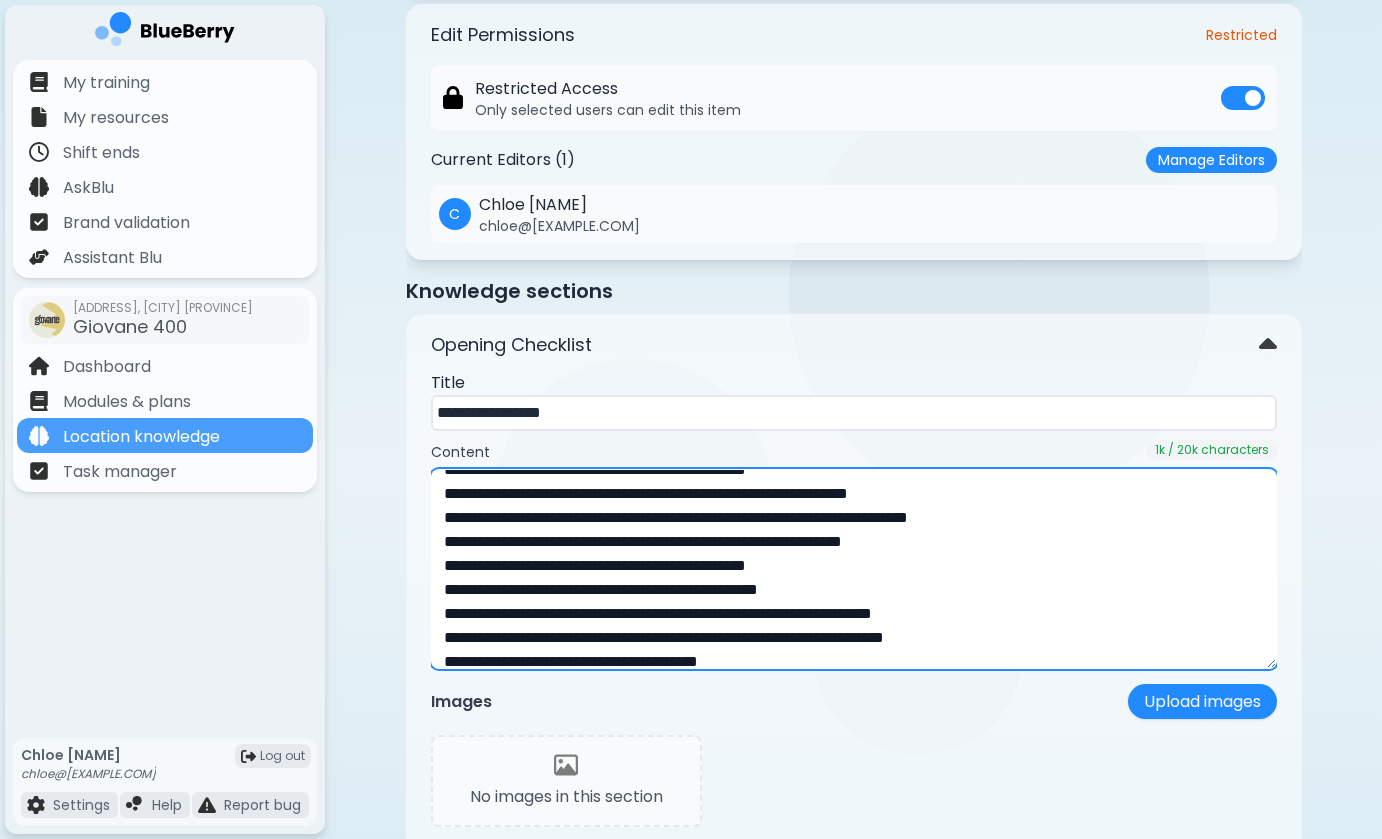 click at bounding box center [854, 569] 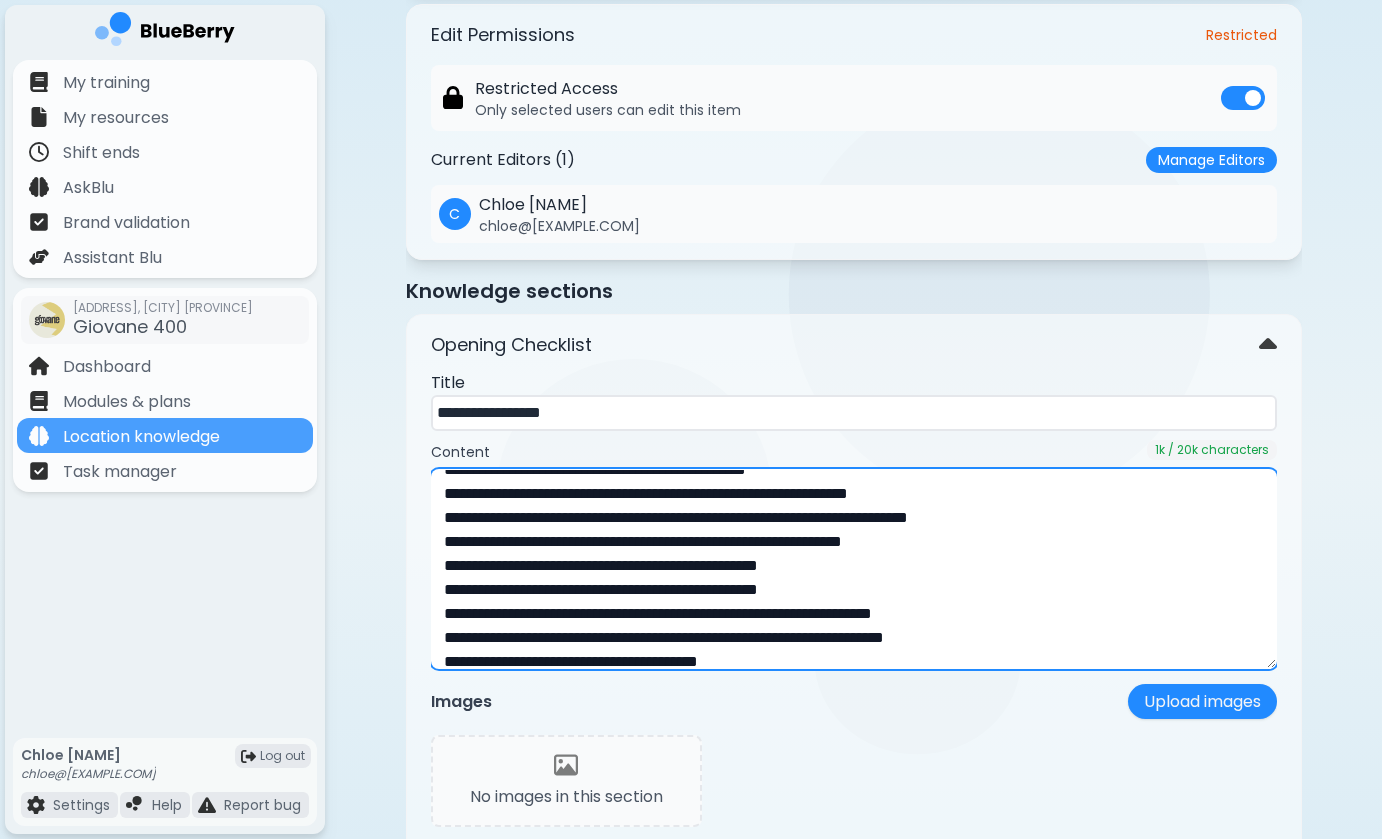 click at bounding box center (854, 569) 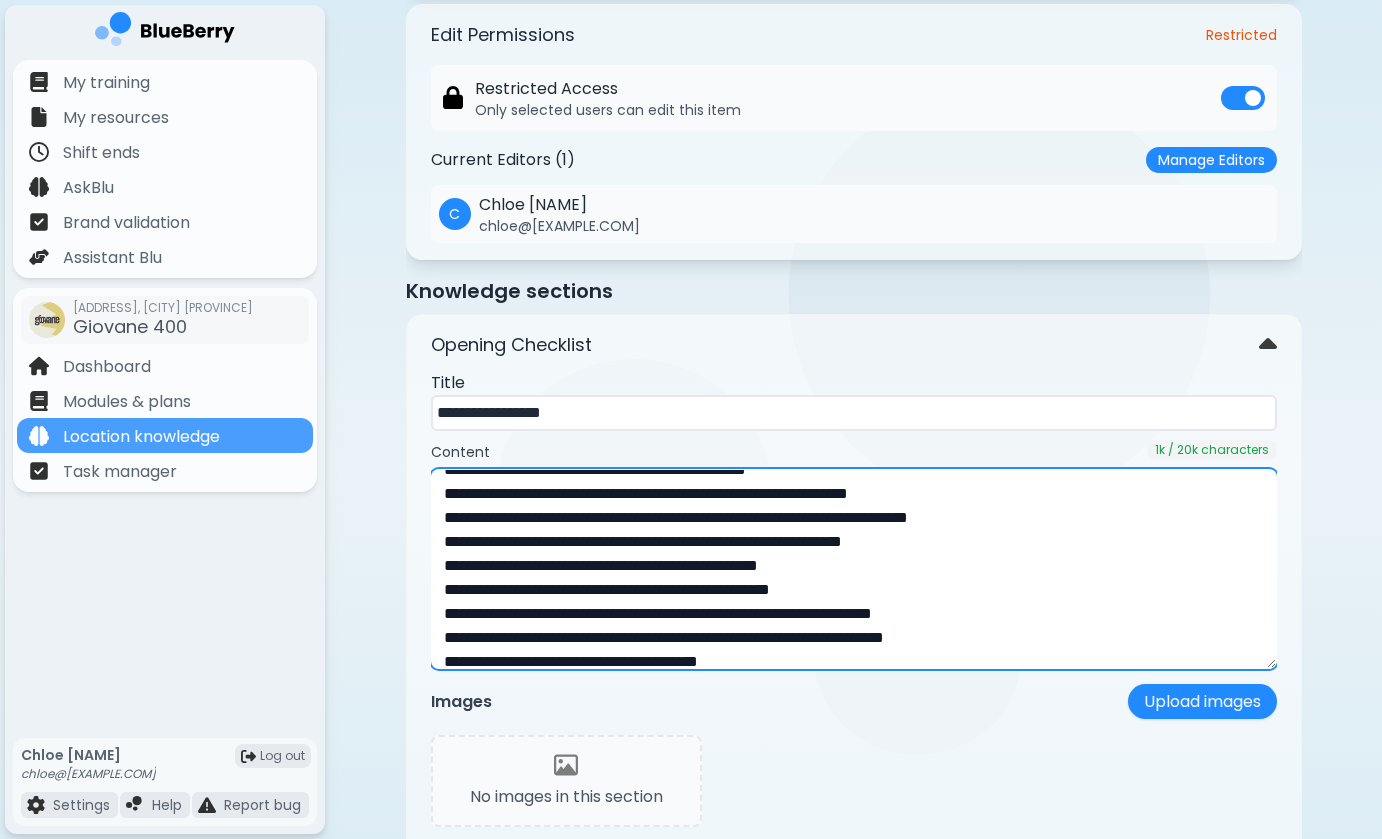 click at bounding box center (854, 569) 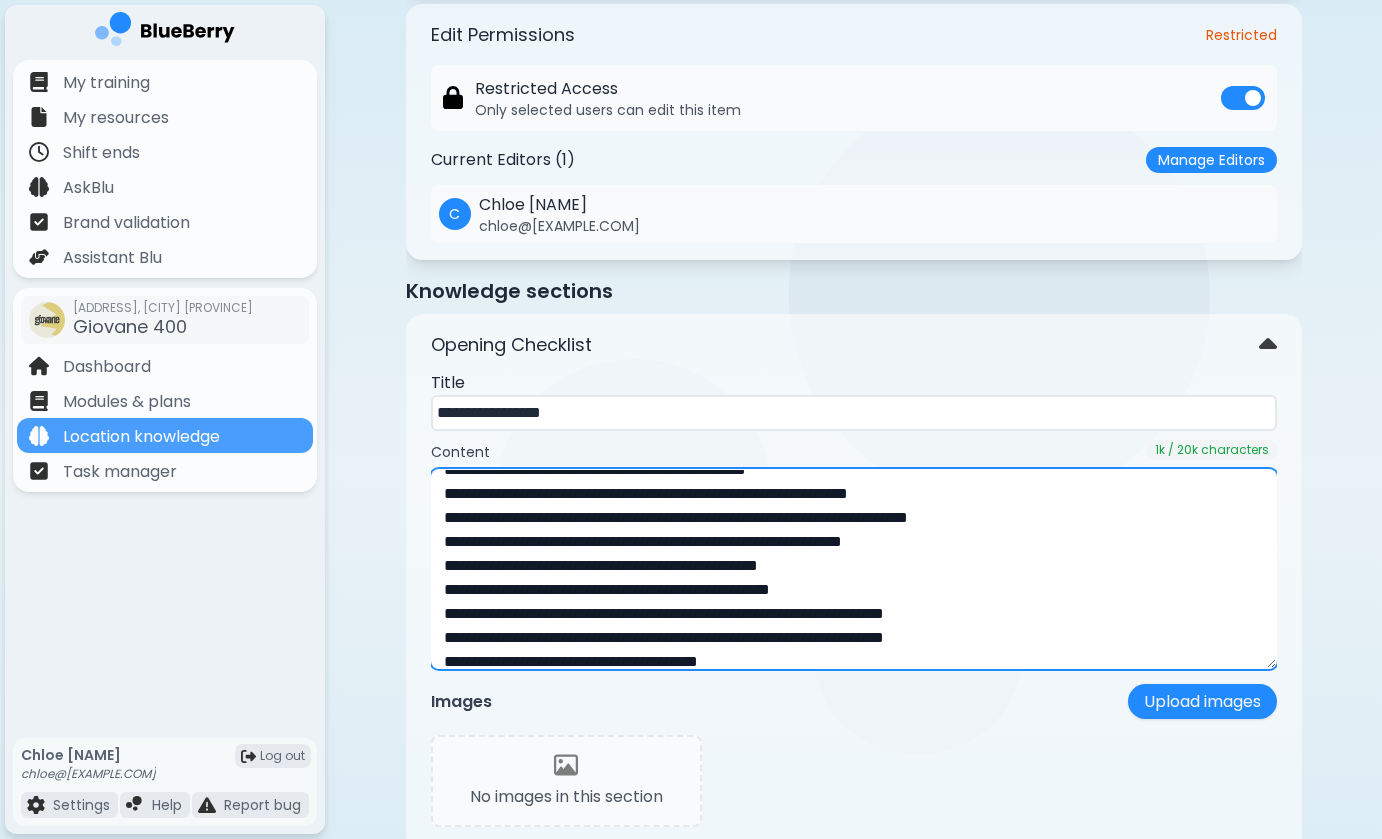 drag, startPoint x: 1020, startPoint y: 538, endPoint x: 926, endPoint y: 537, distance: 94.00532 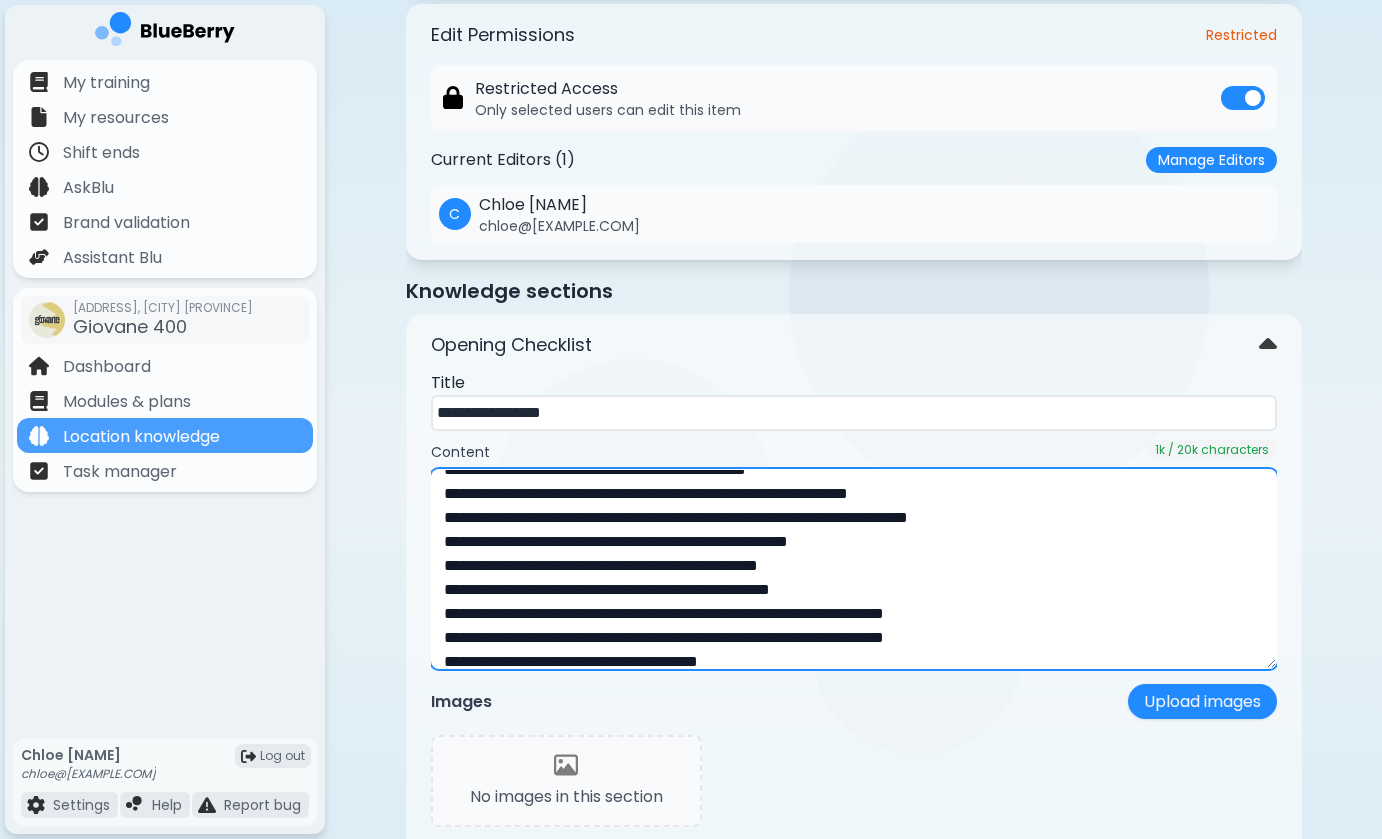 click at bounding box center [854, 569] 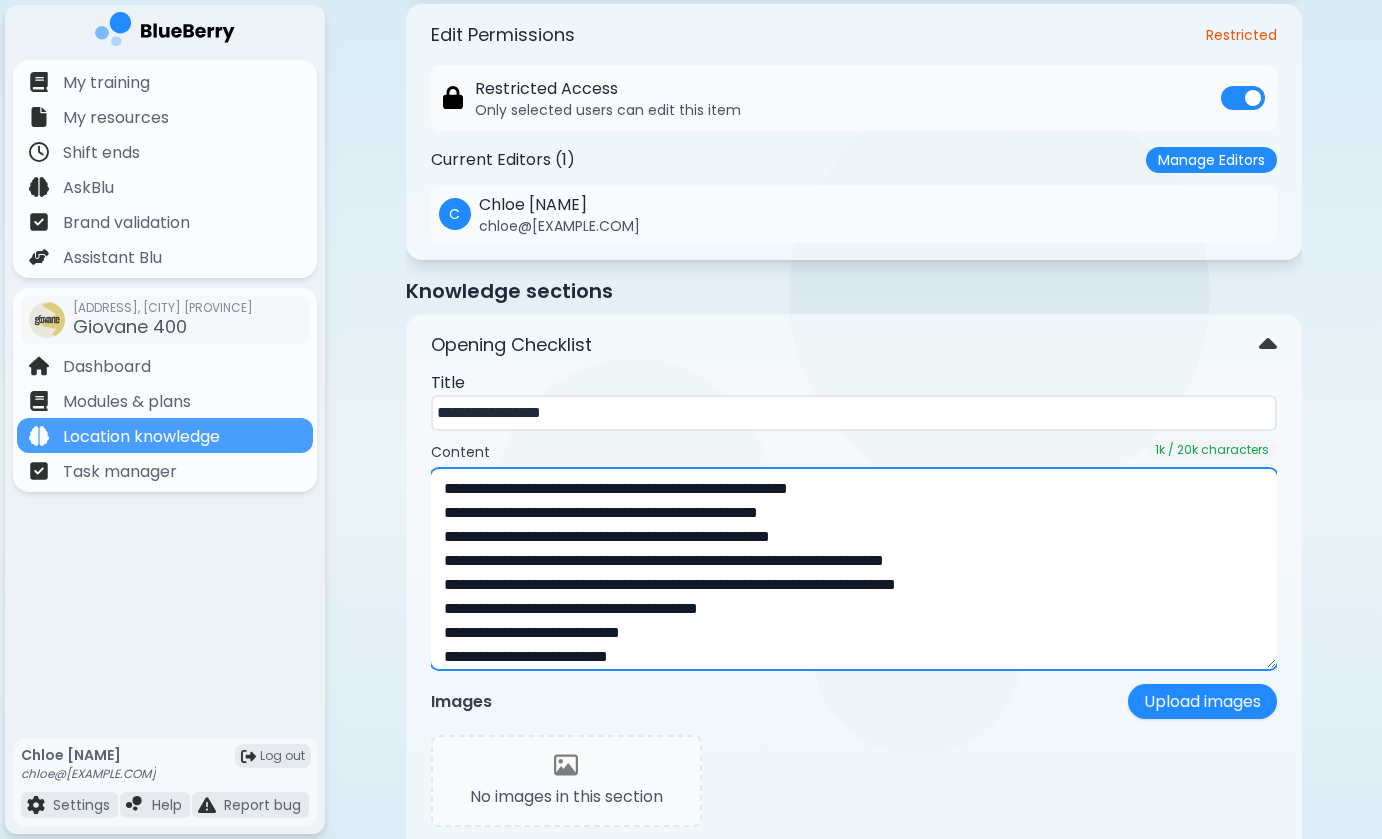 scroll, scrollTop: 347, scrollLeft: 0, axis: vertical 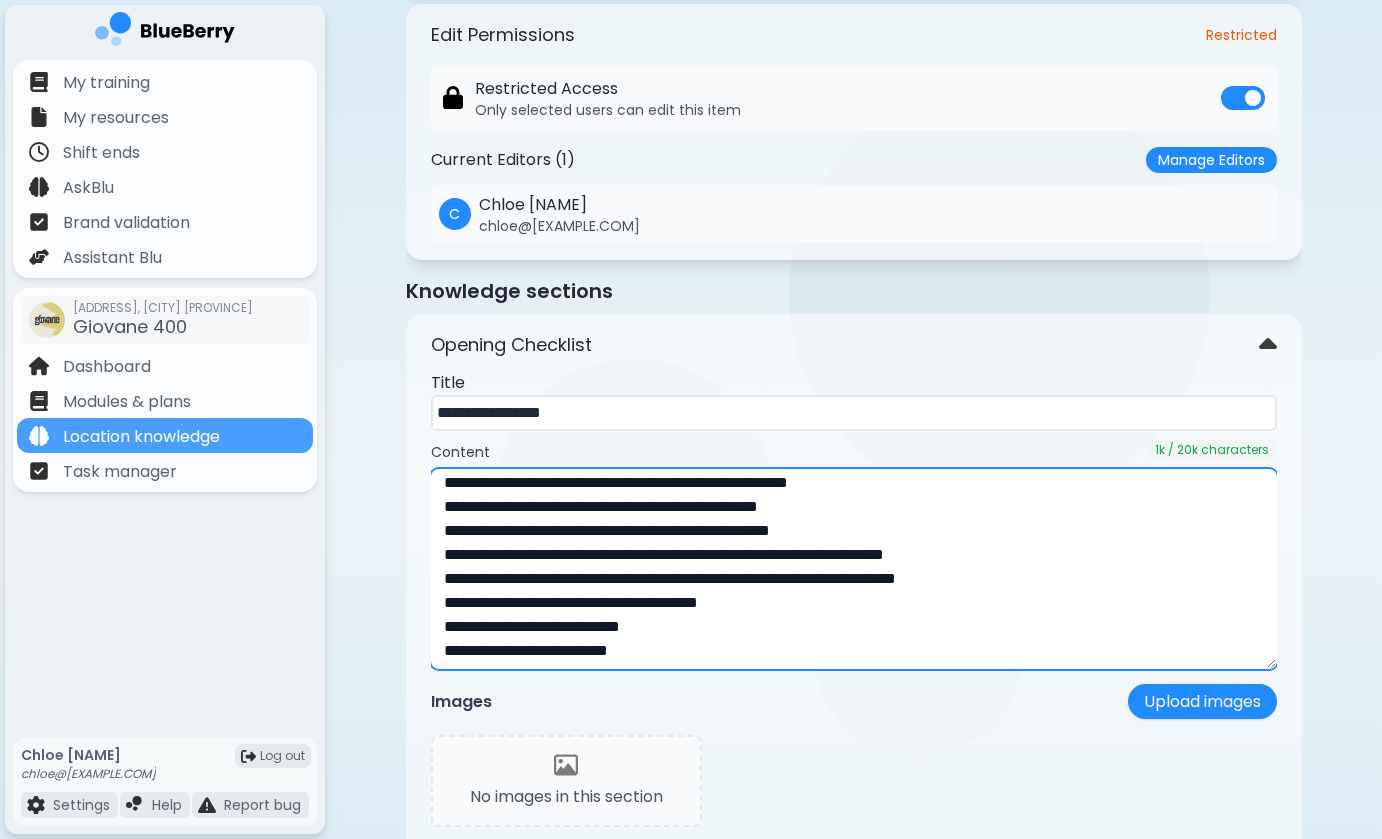 click at bounding box center (854, 569) 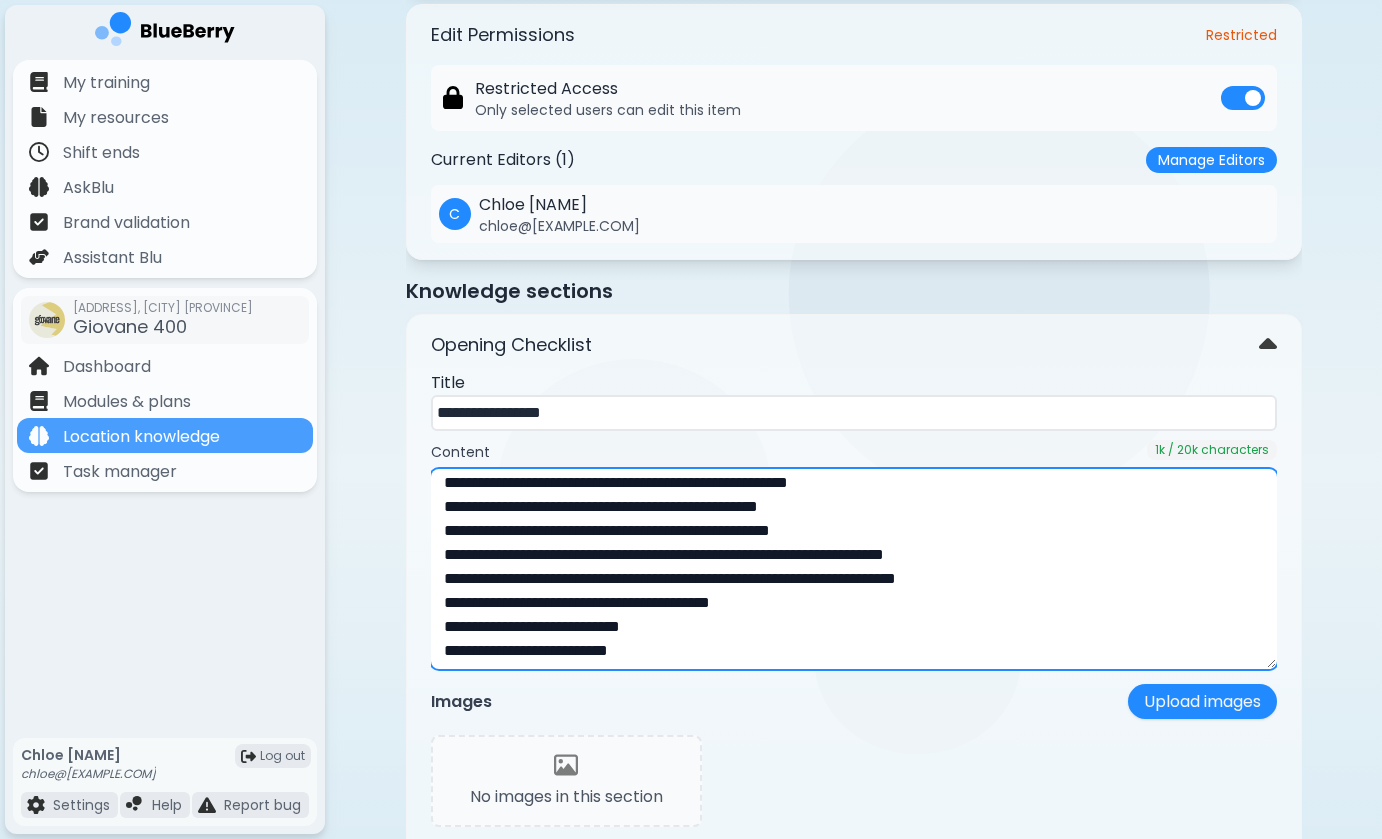 click at bounding box center (854, 569) 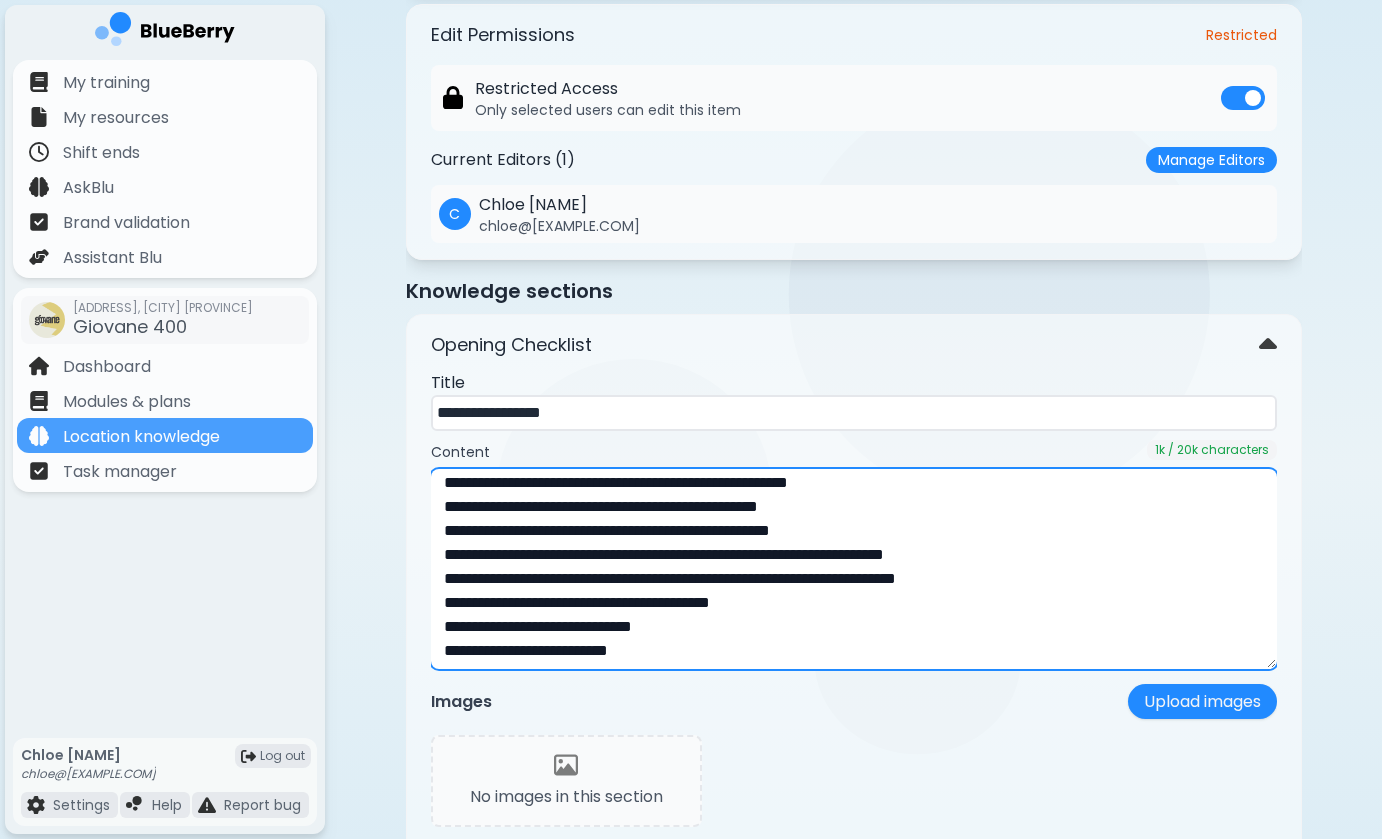 click at bounding box center [854, 569] 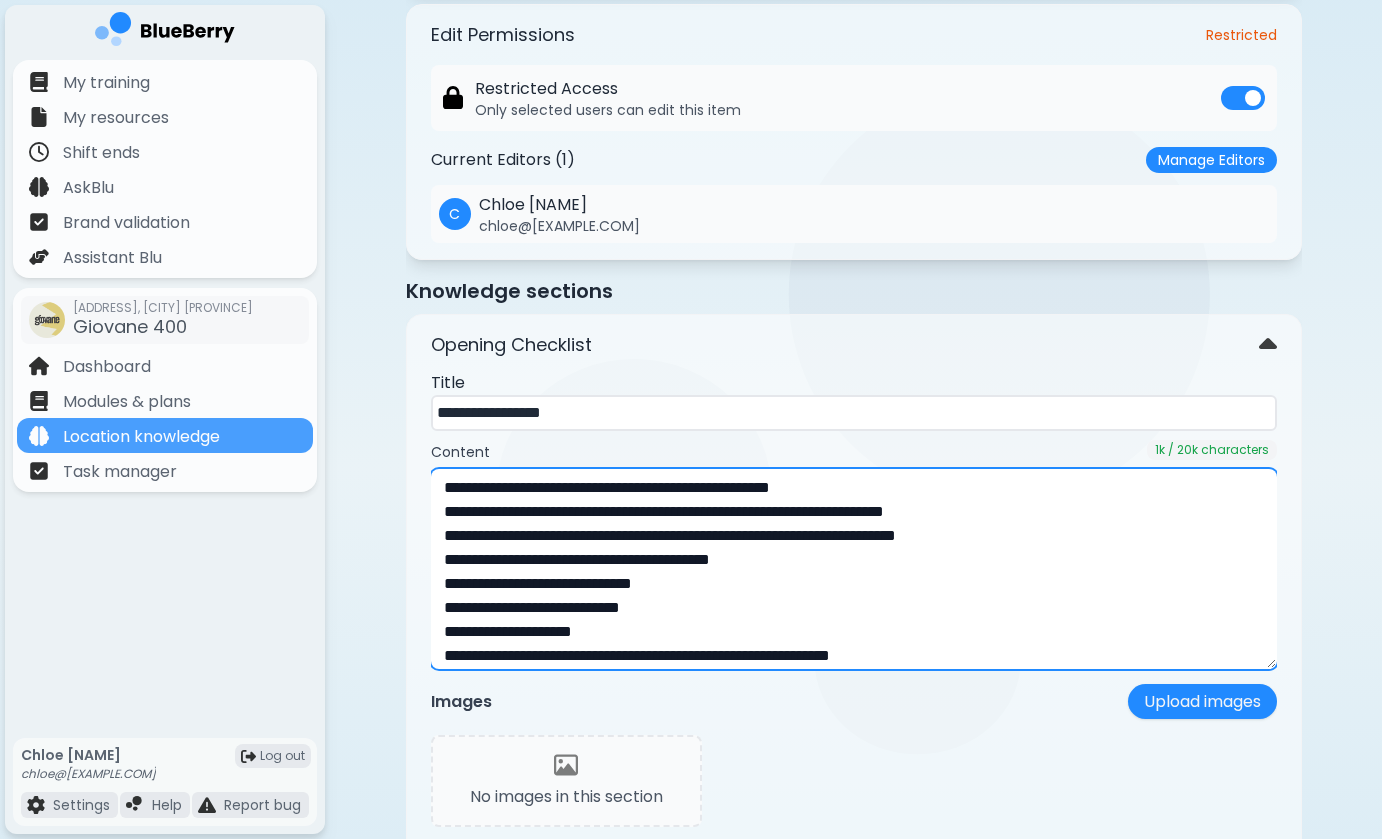 scroll, scrollTop: 393, scrollLeft: 0, axis: vertical 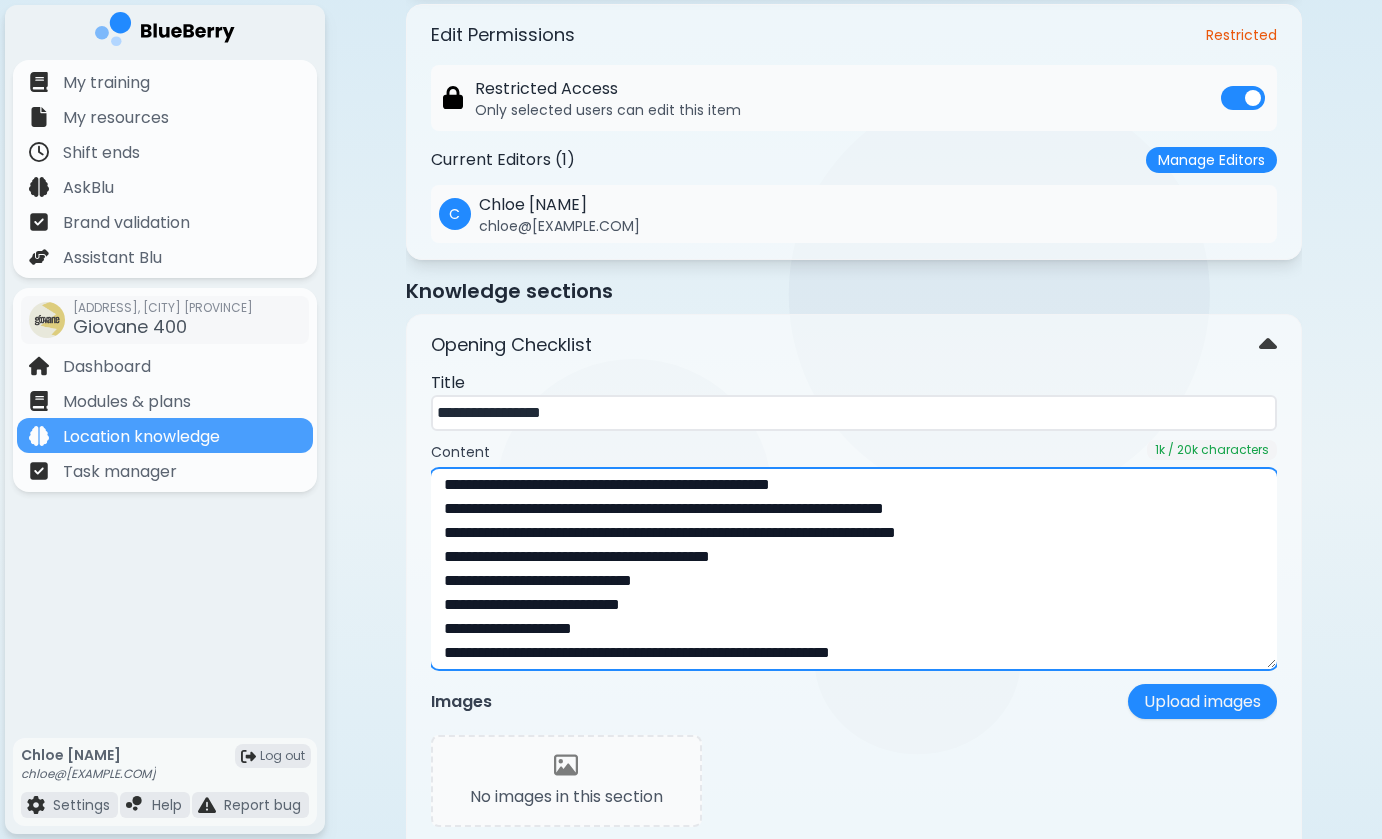 click at bounding box center [854, 569] 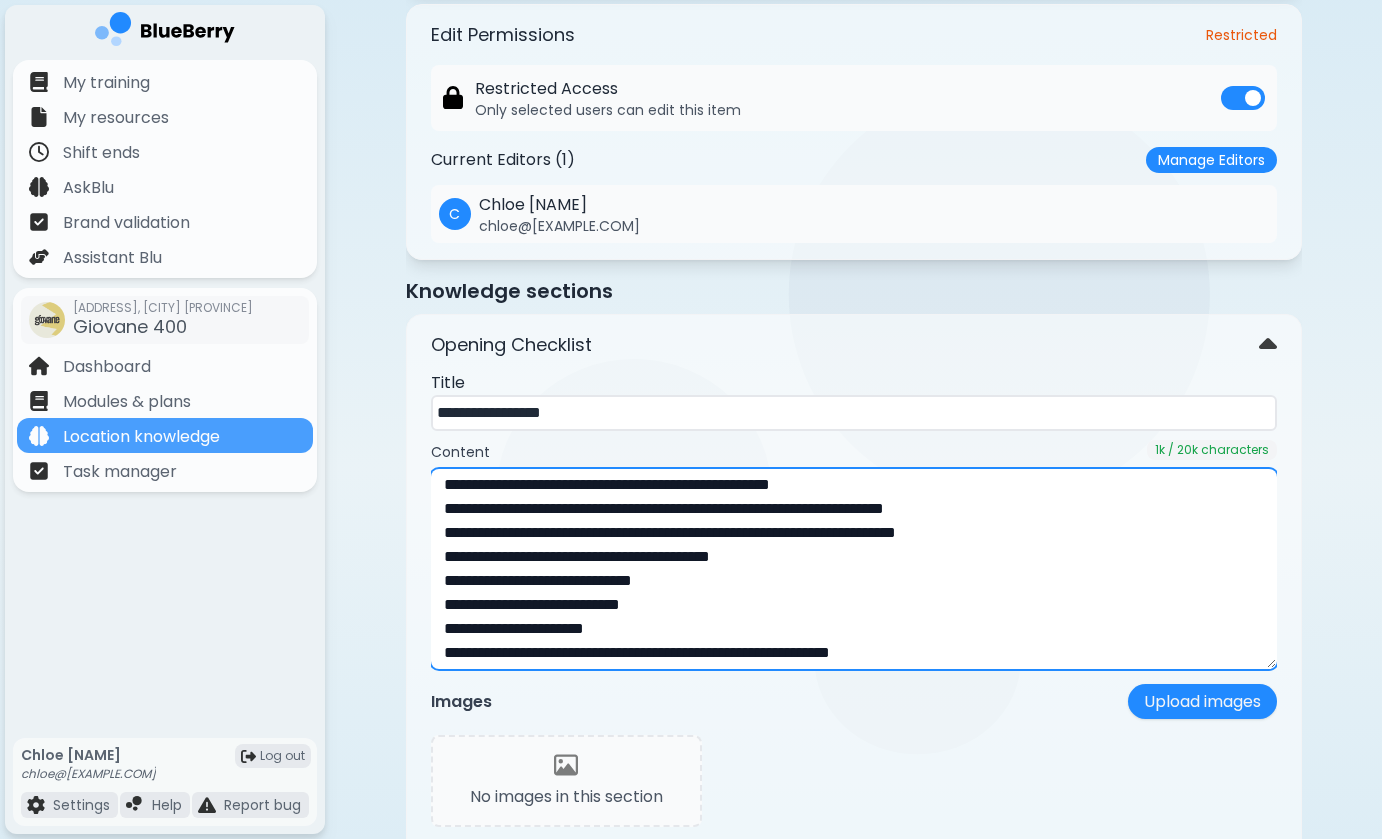 click at bounding box center (854, 569) 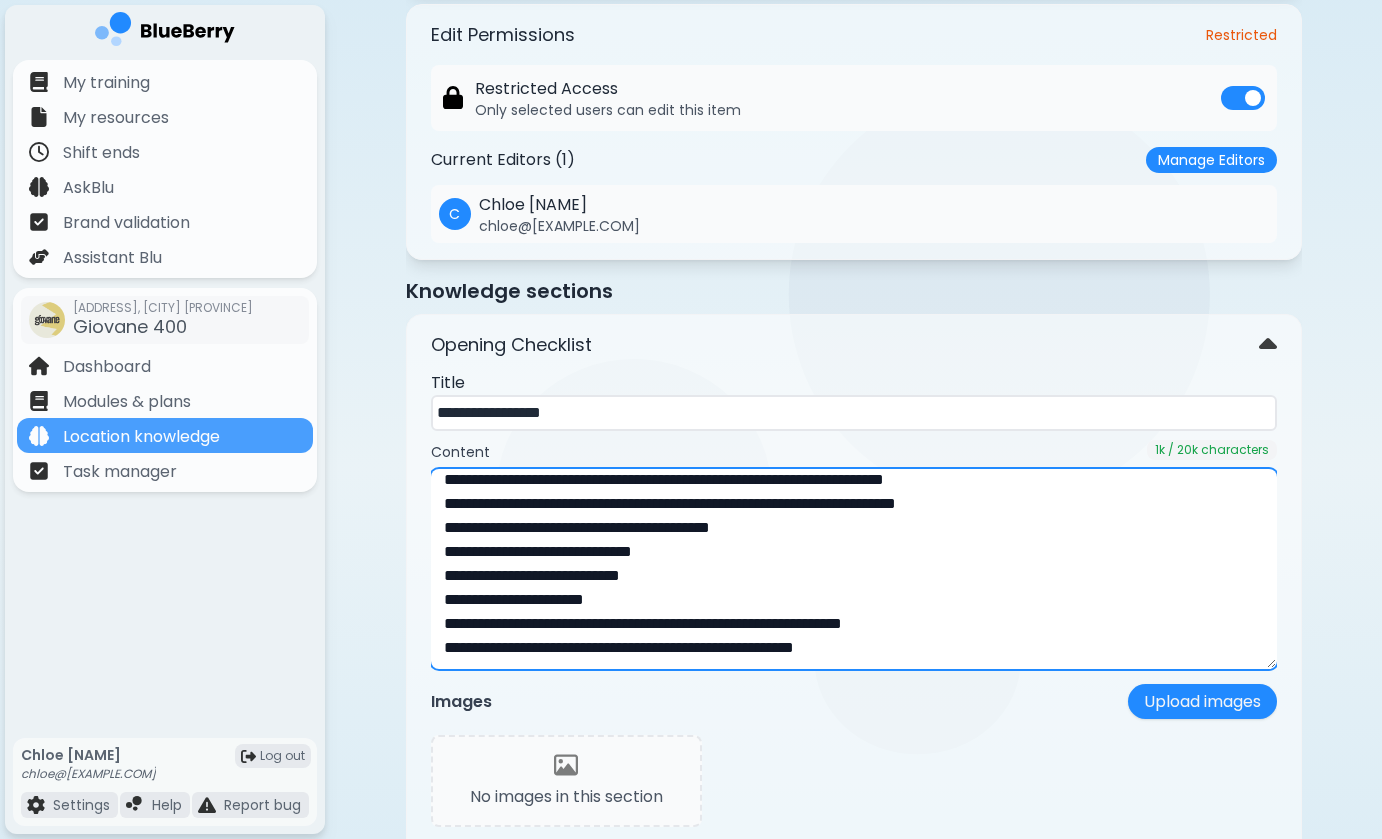 scroll, scrollTop: 426, scrollLeft: 0, axis: vertical 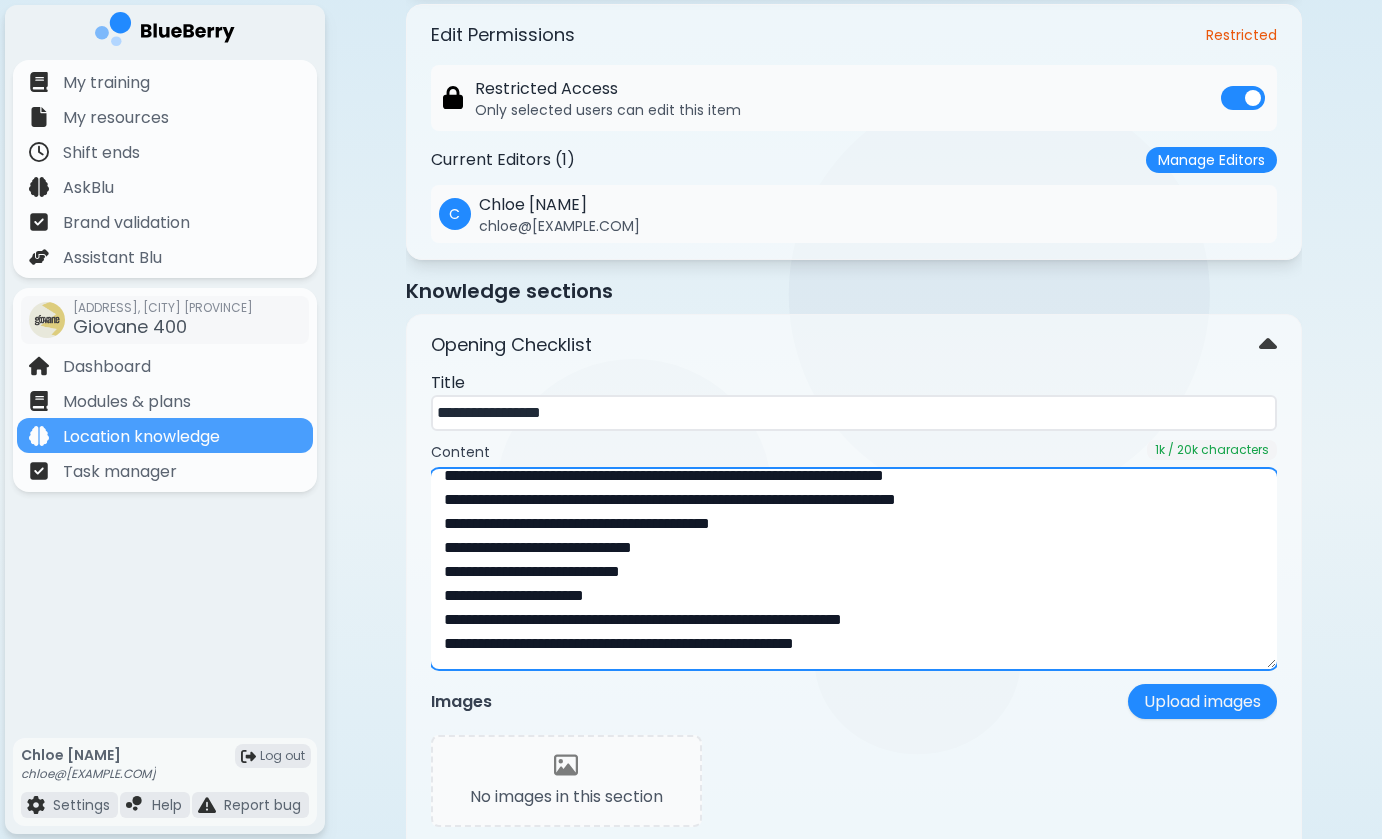 click at bounding box center [854, 569] 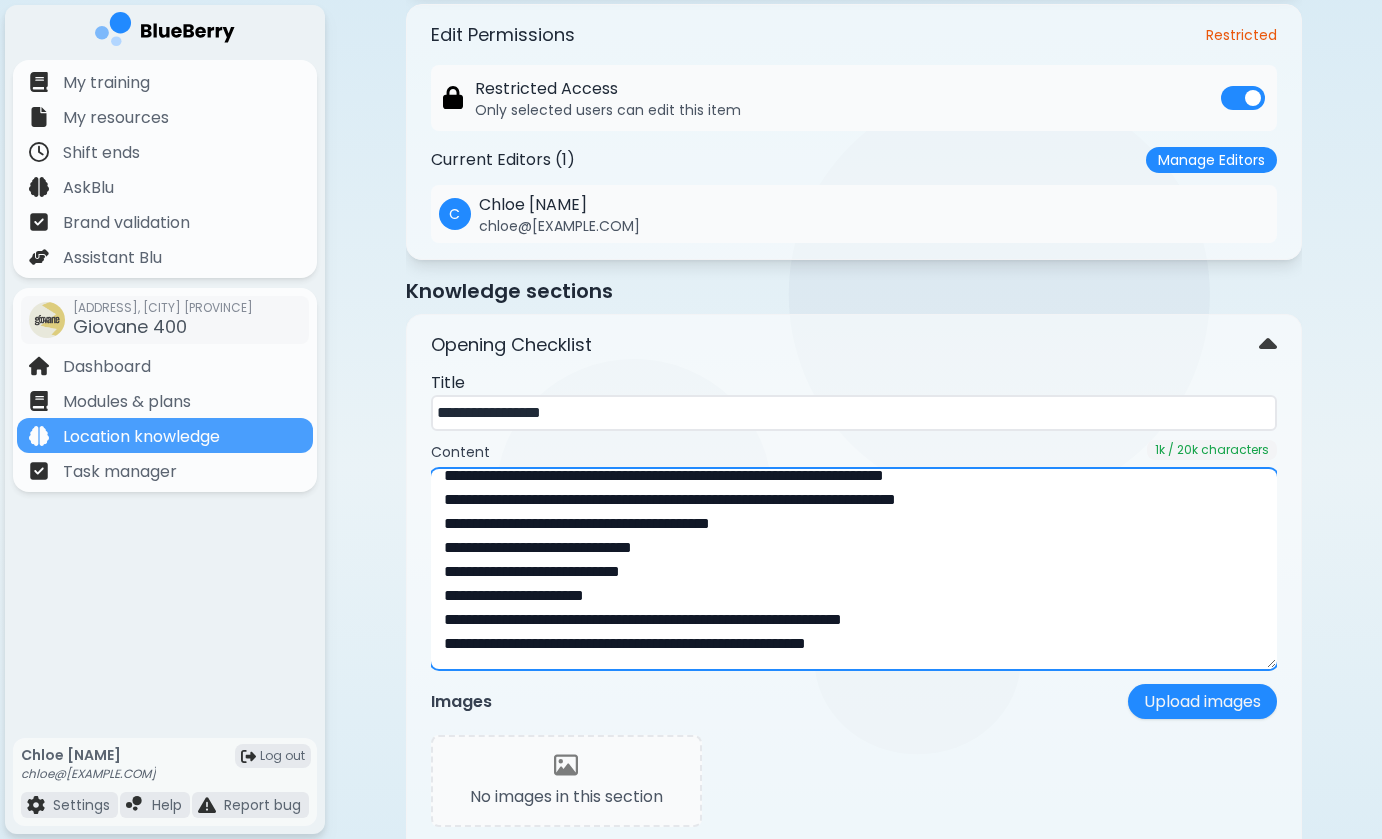 click at bounding box center (854, 569) 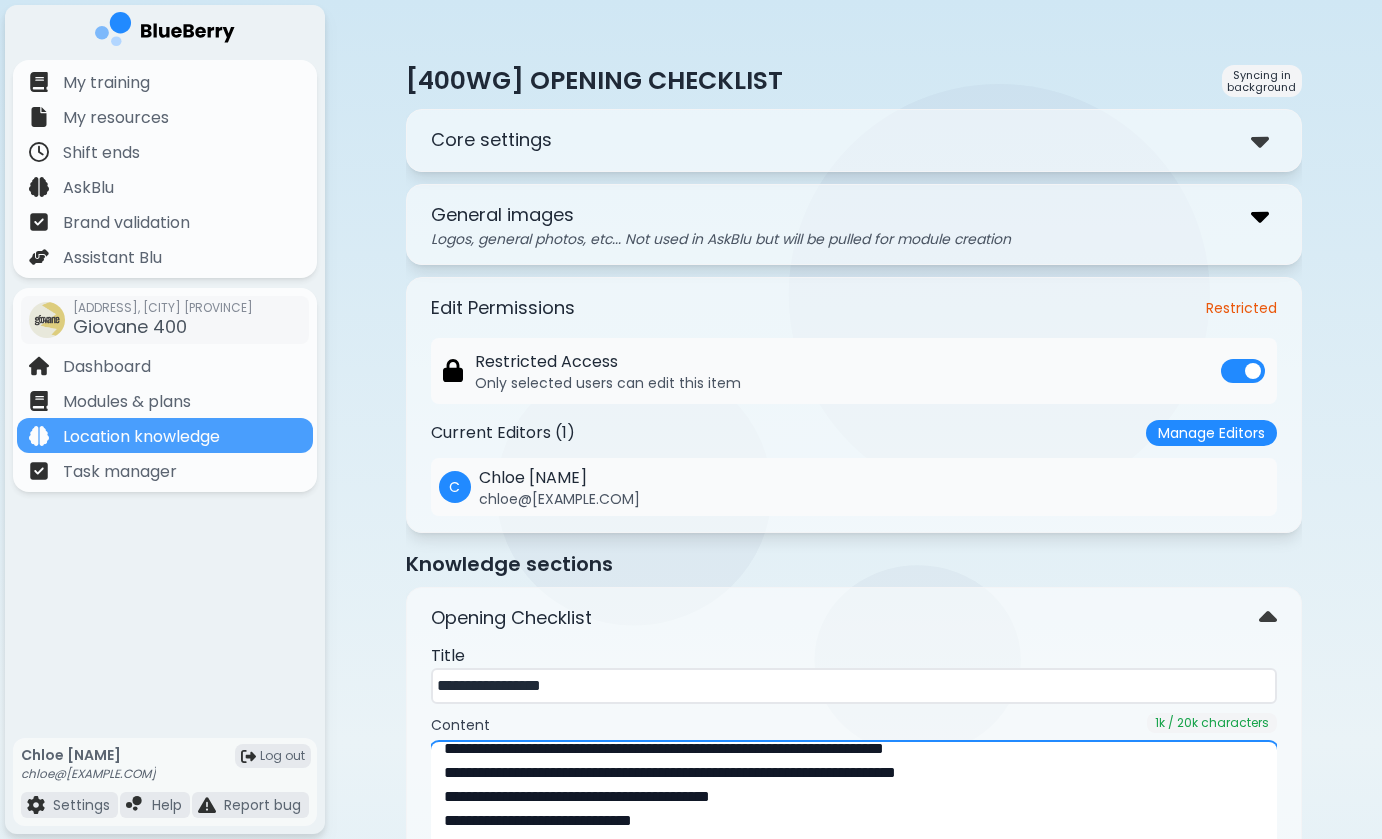 scroll, scrollTop: 0, scrollLeft: 0, axis: both 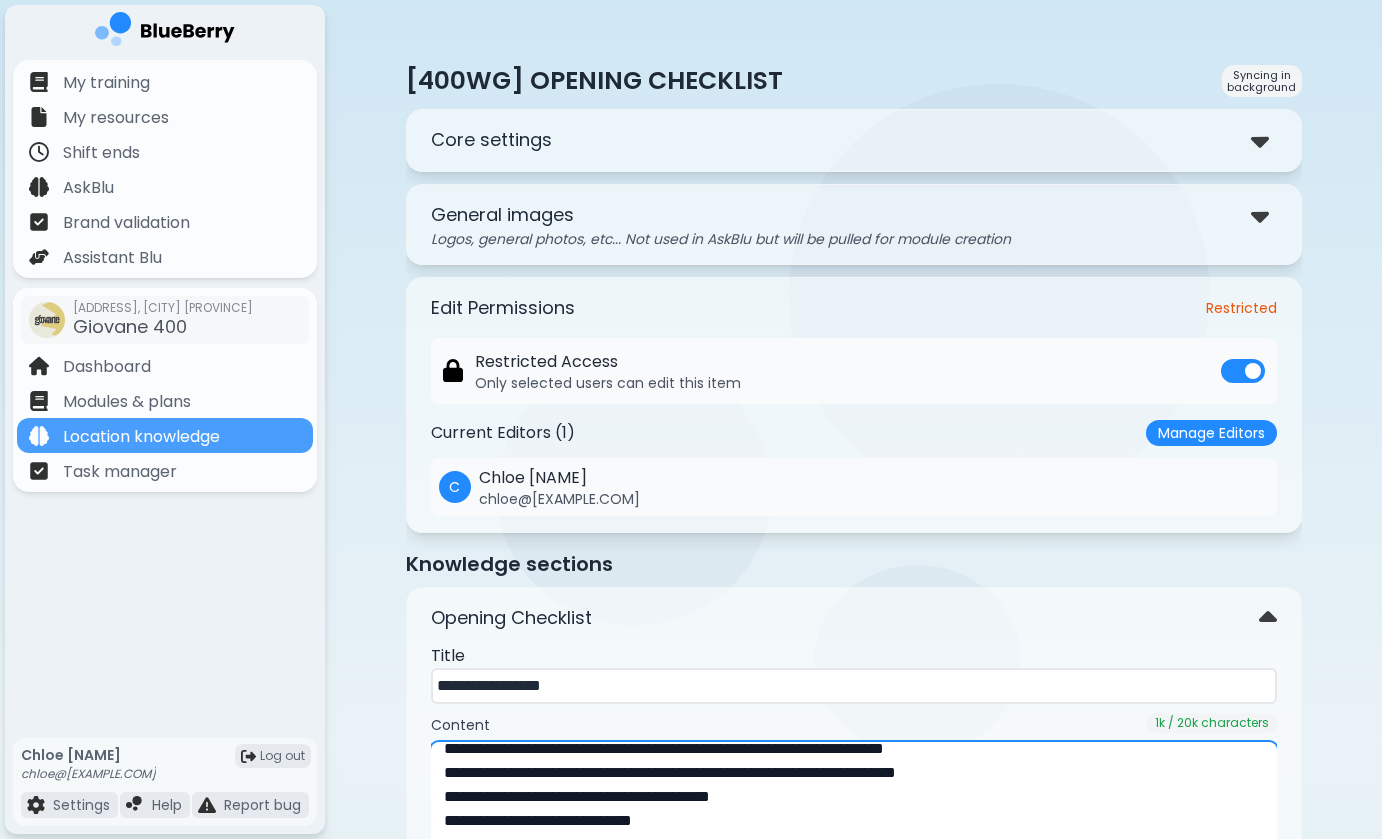 type on "**********" 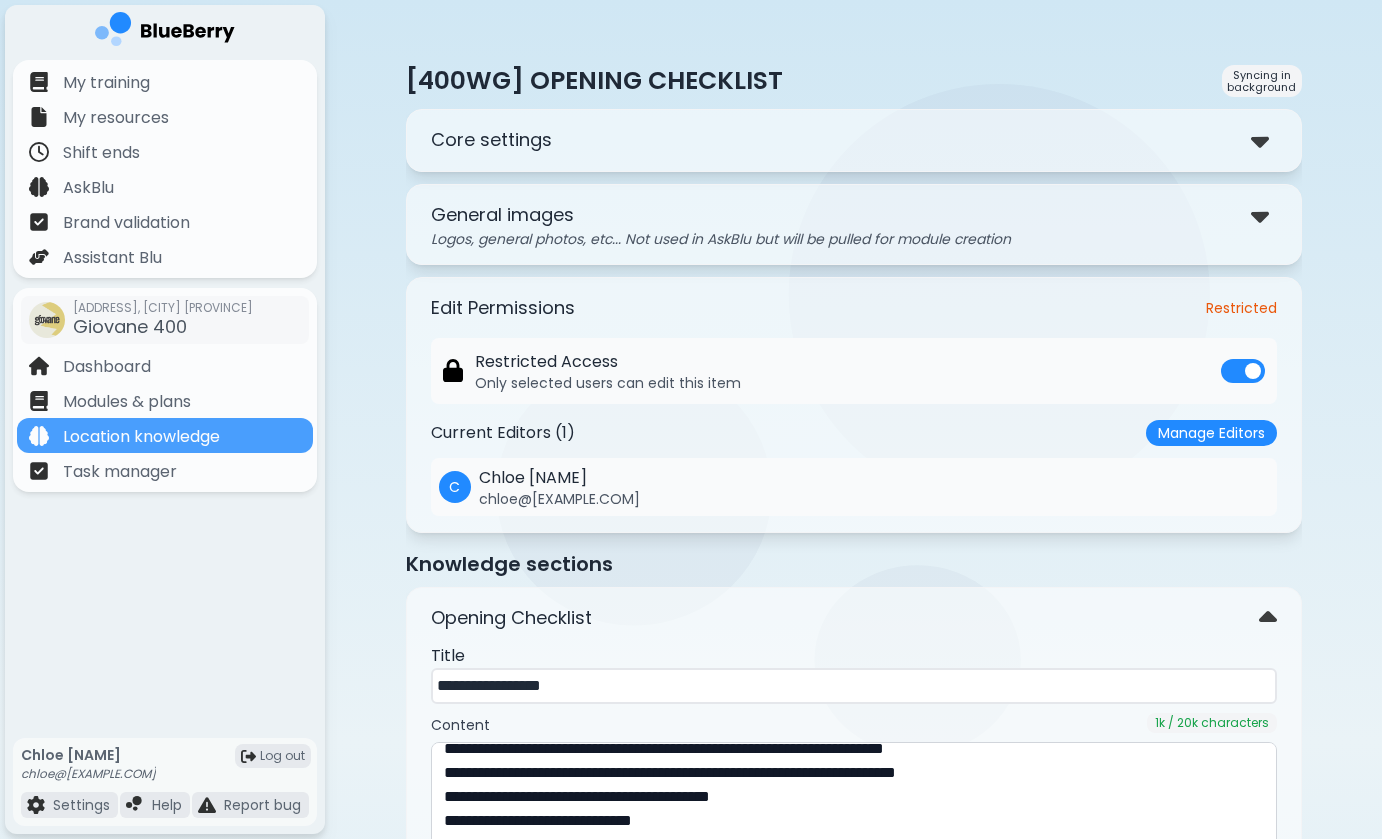 click on "Knowledge sections" at bounding box center (854, 564) 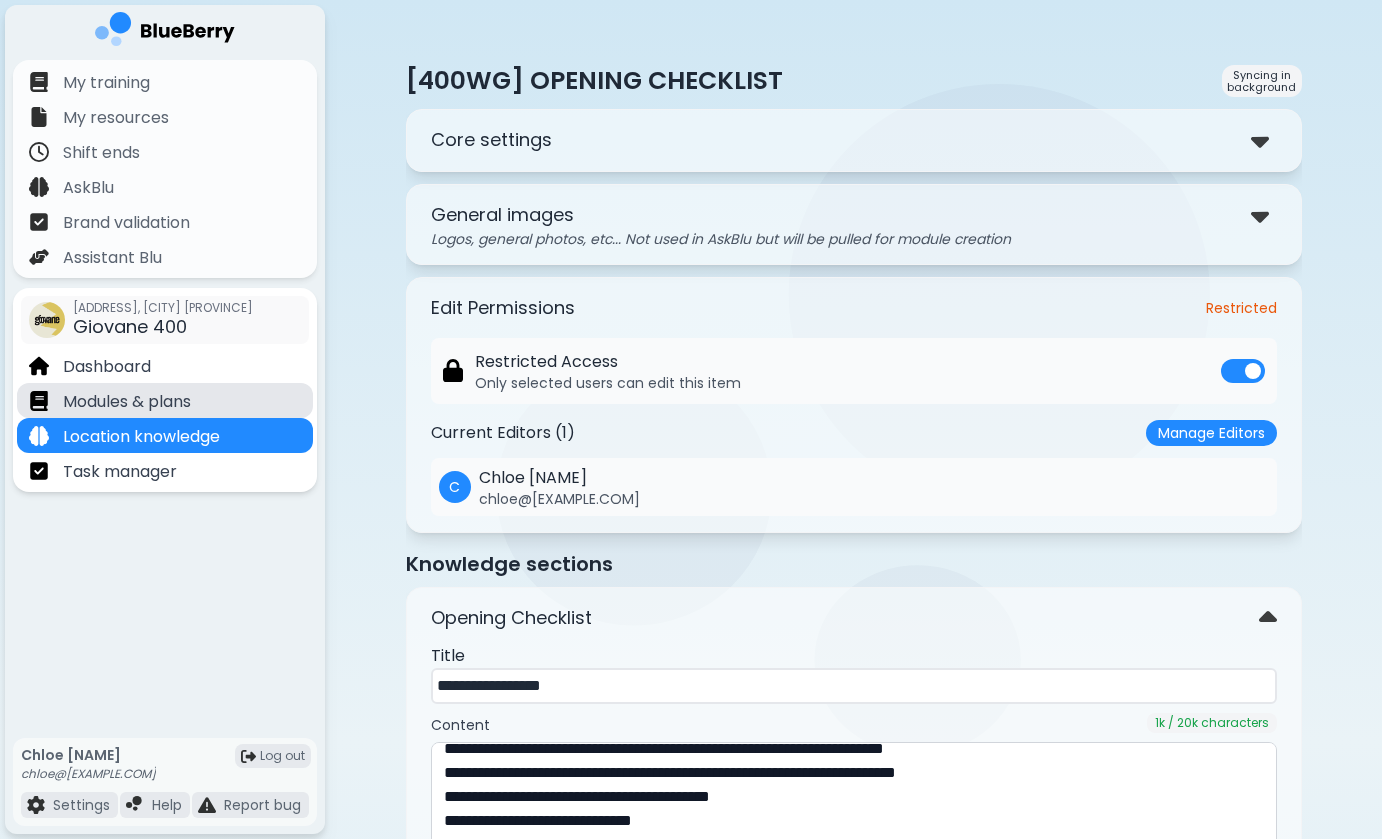 click on "Modules & plans" at bounding box center [127, 402] 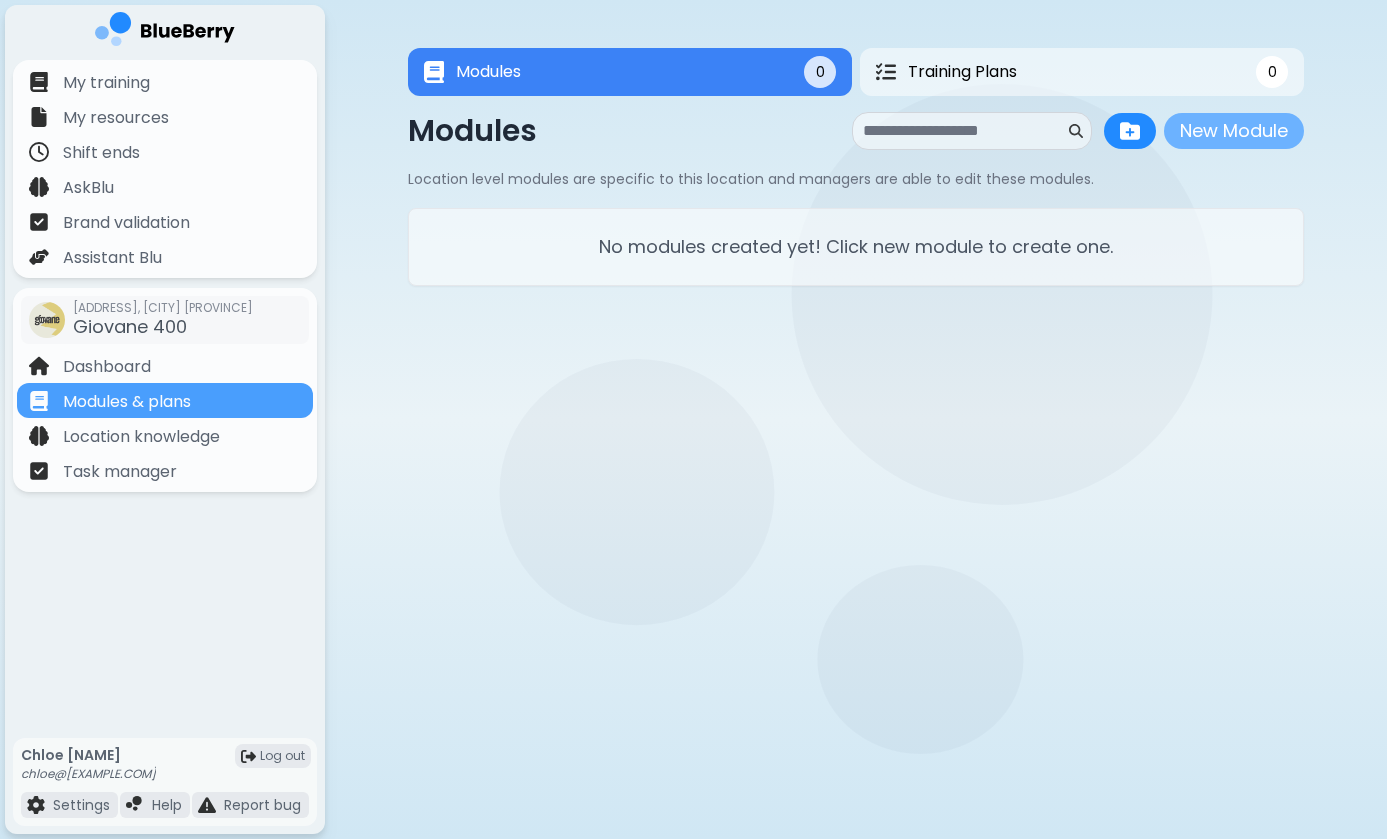 click on "New Module" at bounding box center [1234, 131] 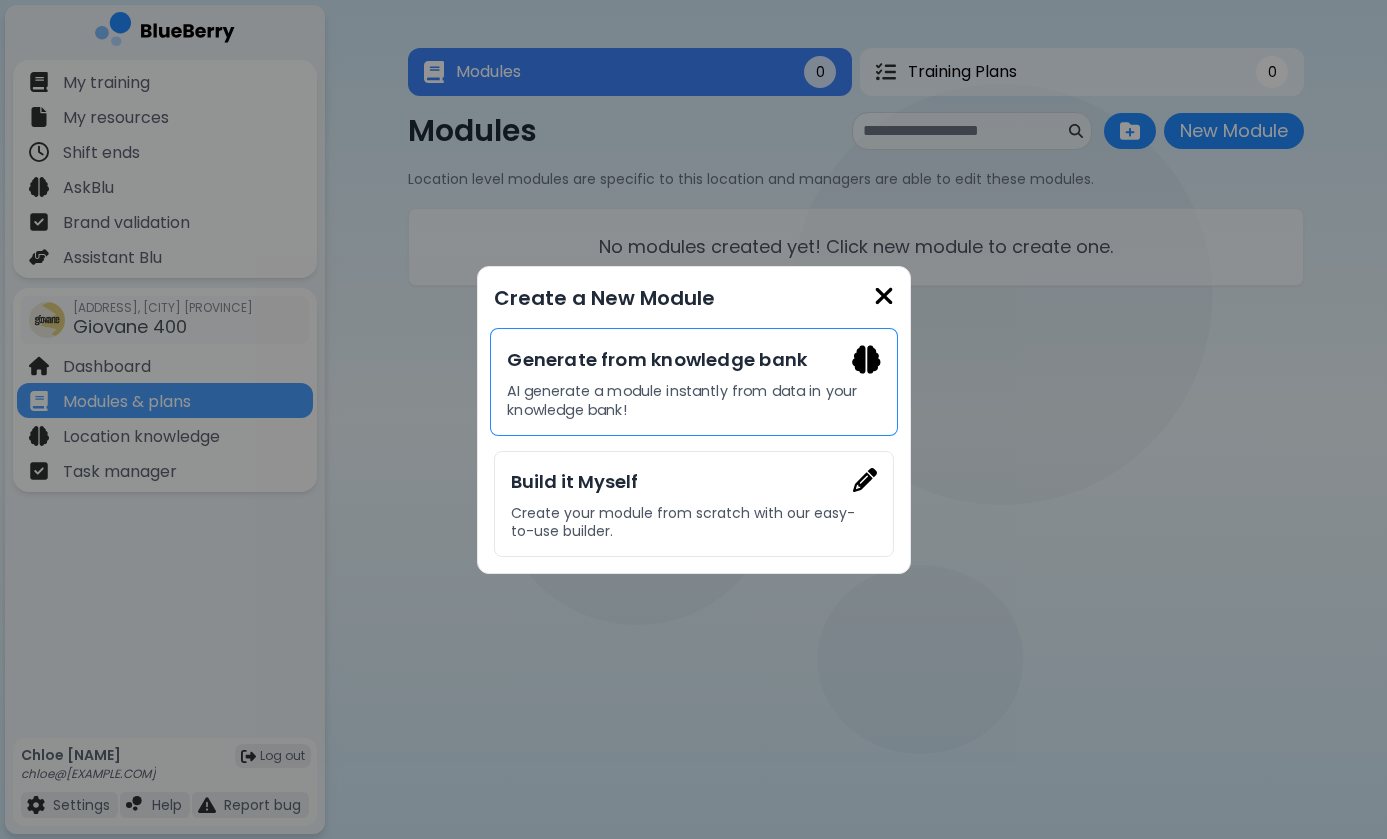 click on "AI generate a module instantly from data in your knowledge bank!" at bounding box center (693, 400) 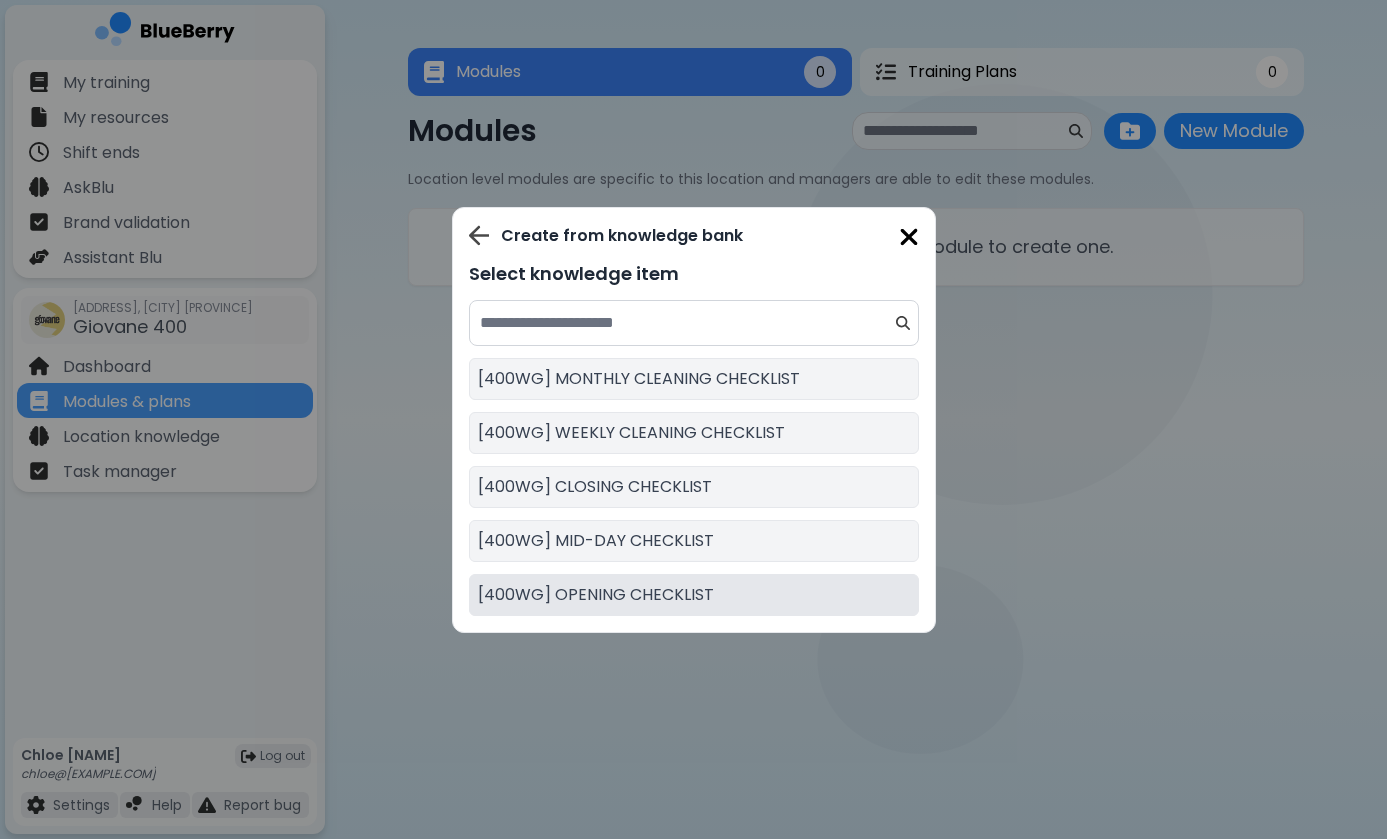 click on "[400WG] OPENING CHECKLIST" at bounding box center (596, 595) 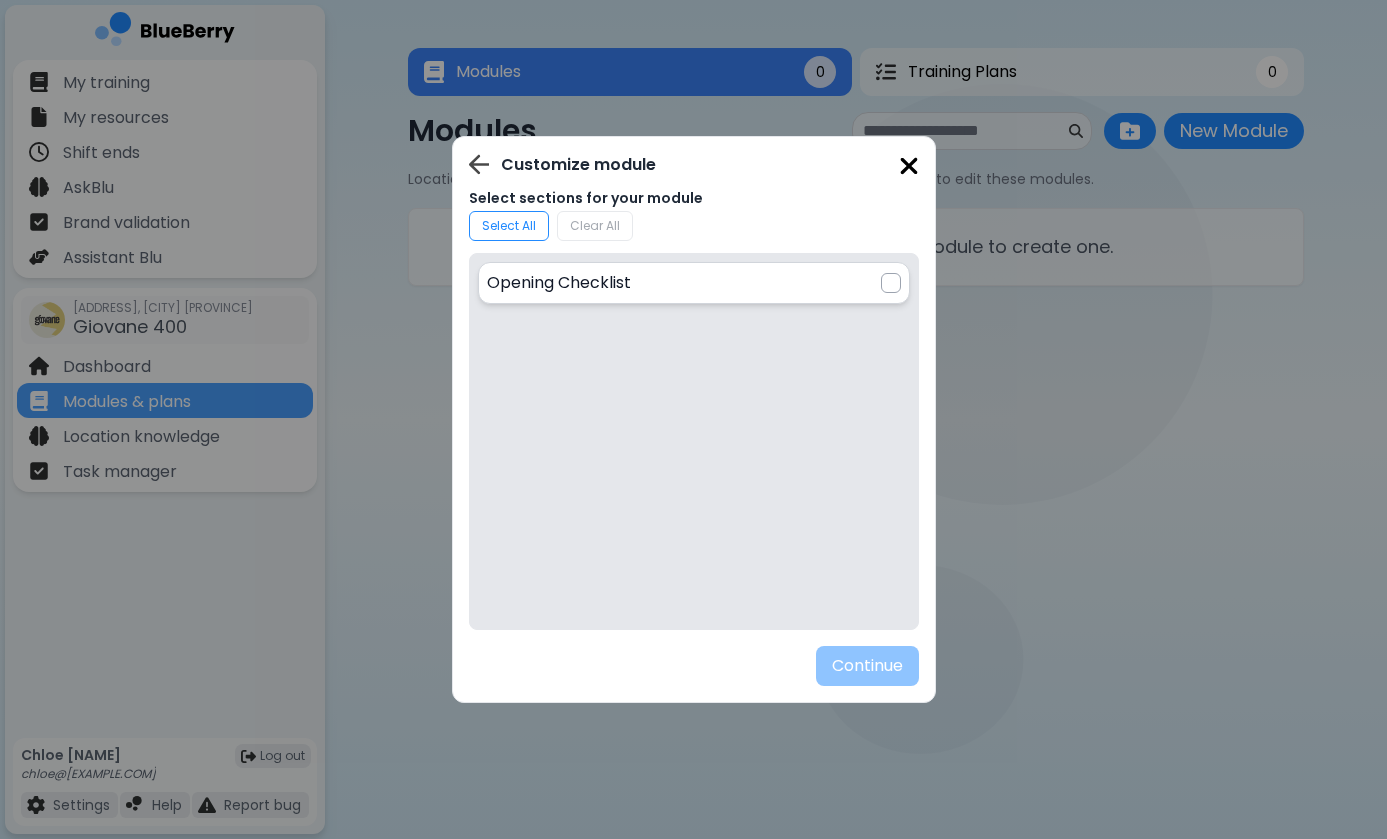 click at bounding box center [891, 283] 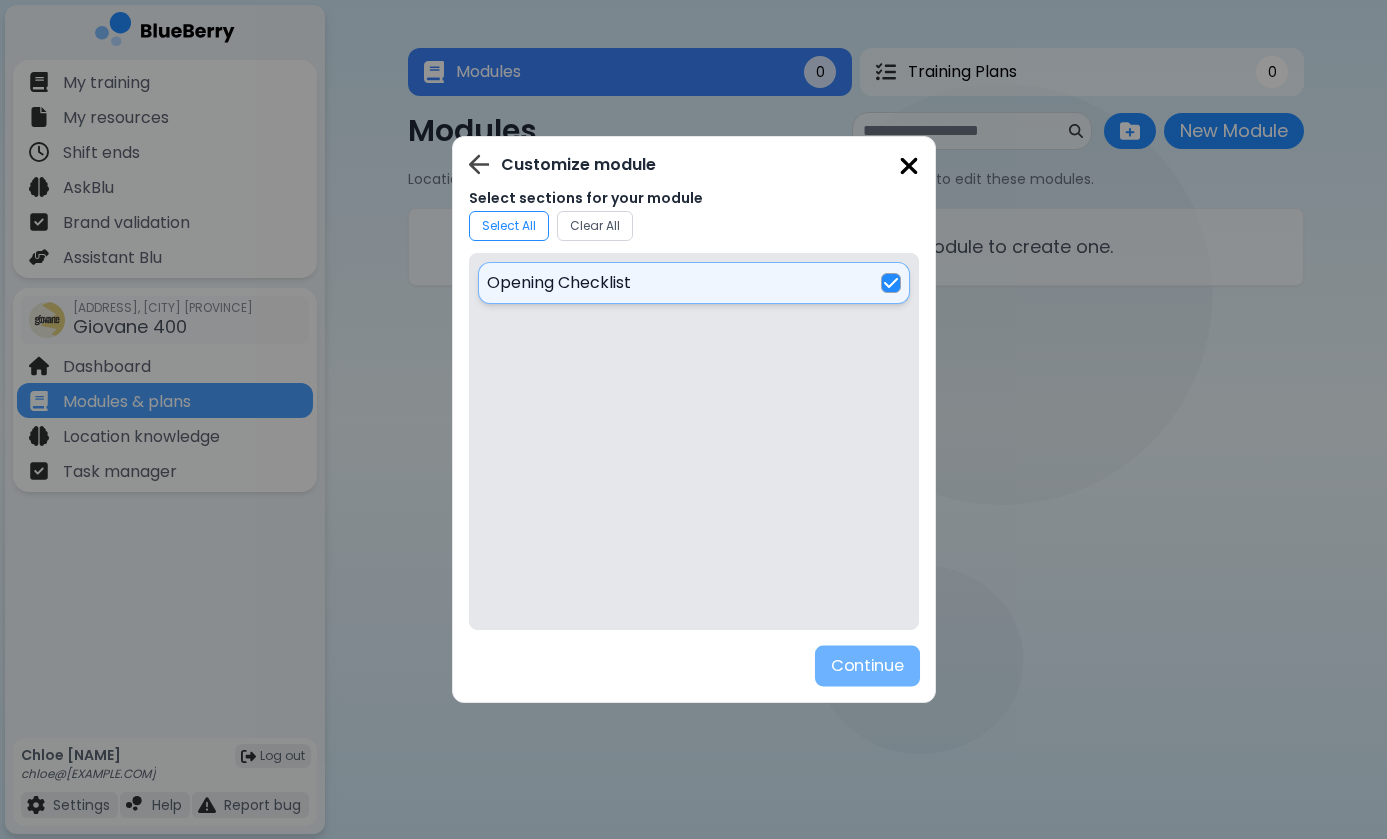 click on "Continue" at bounding box center (866, 666) 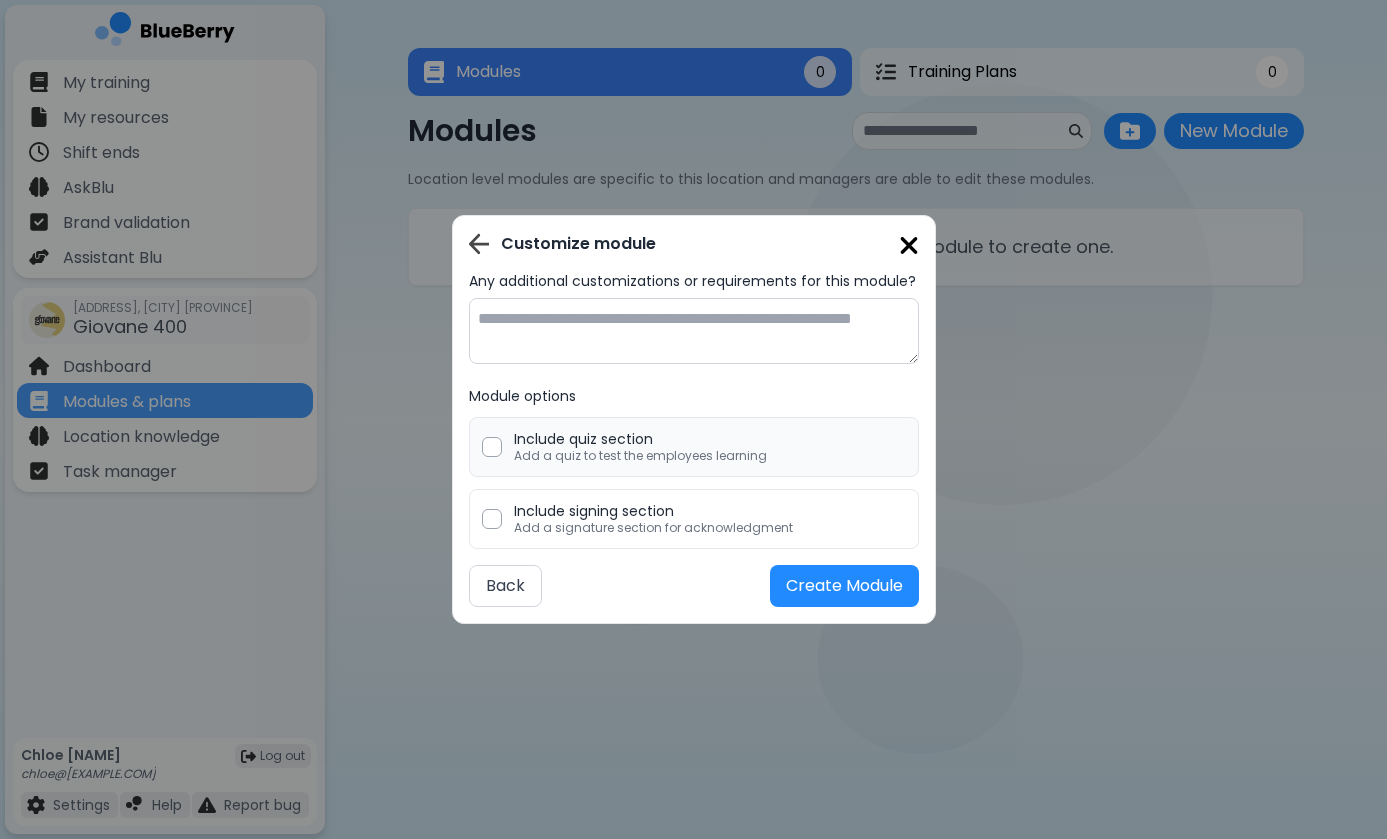 click at bounding box center (492, 447) 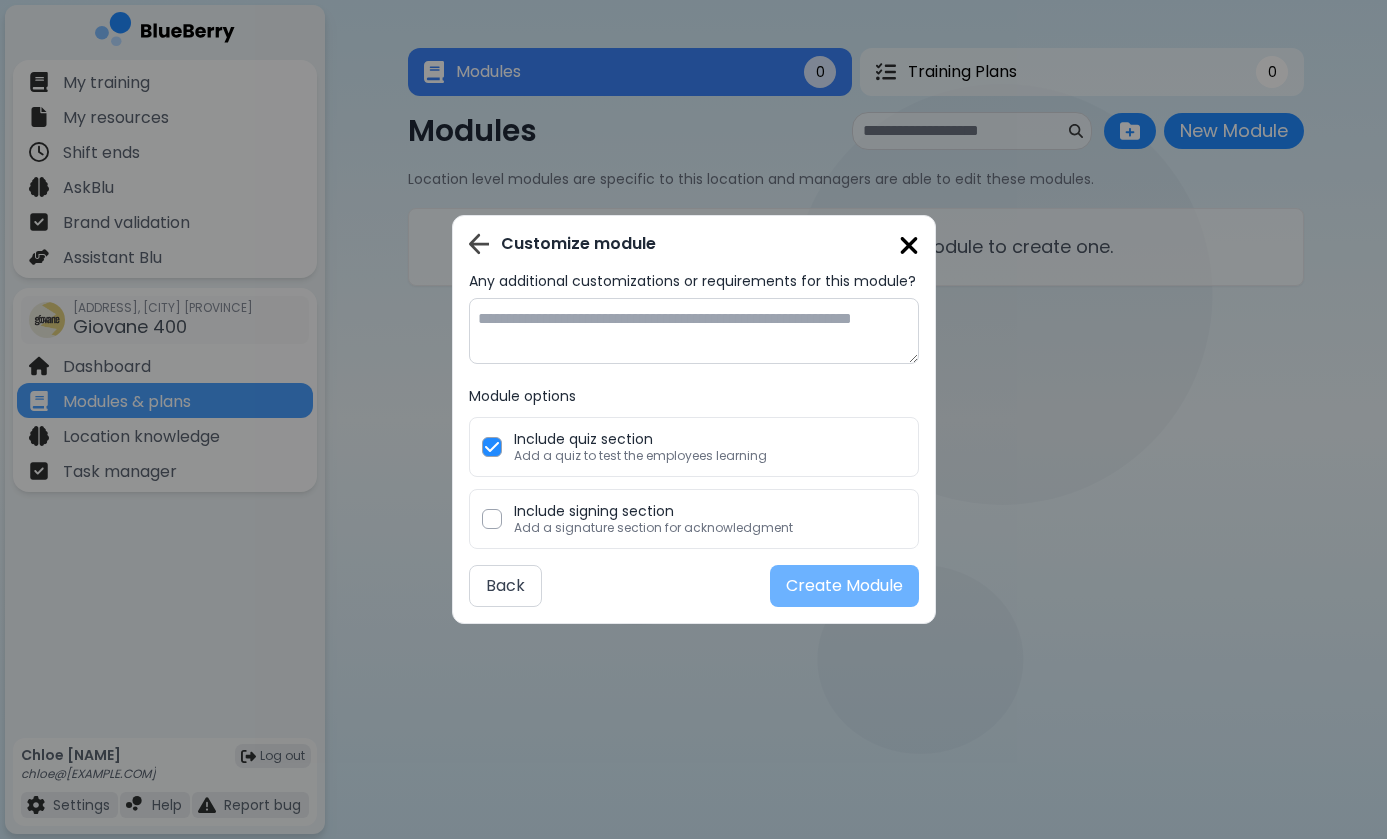 click on "Create Module" at bounding box center (844, 586) 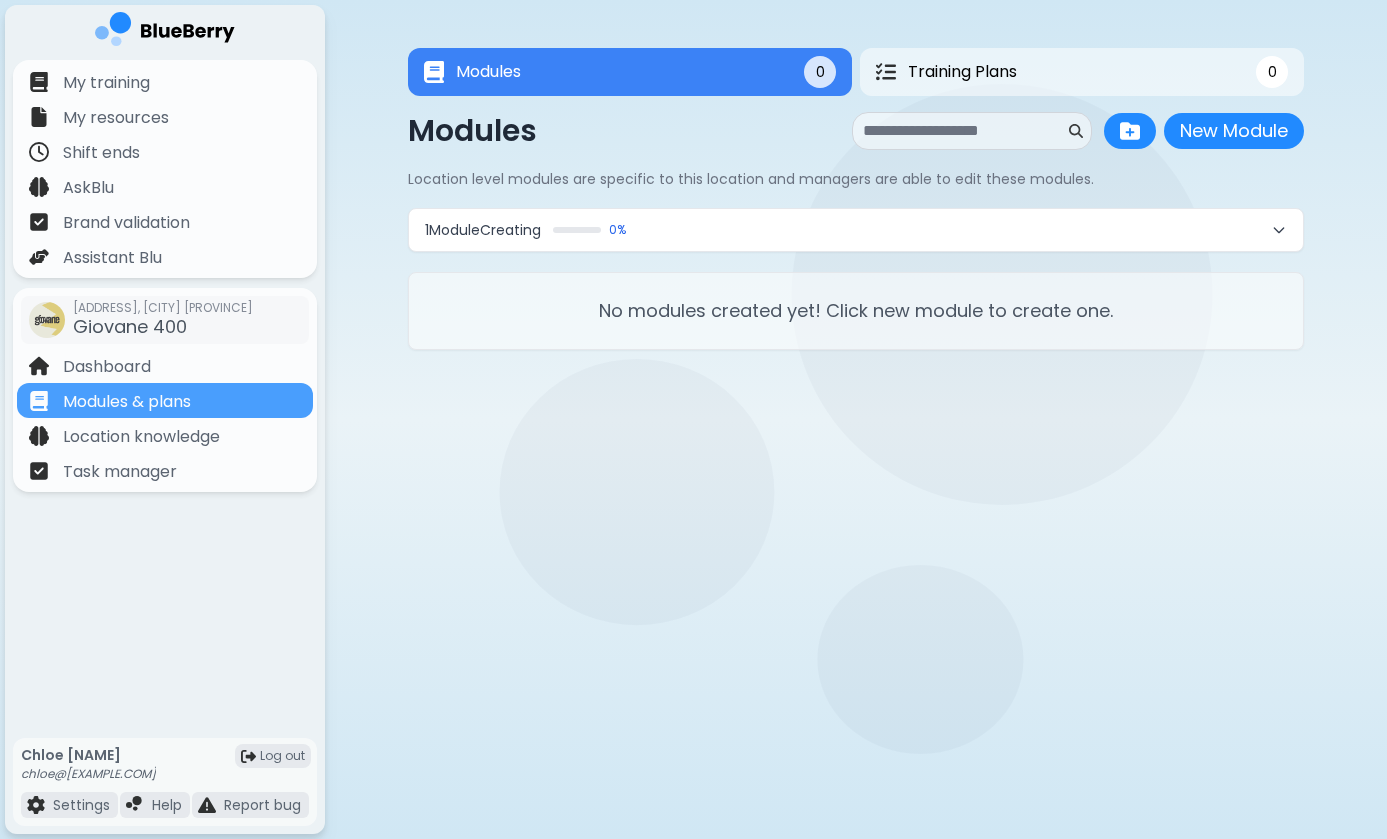 click on "1  Module  Creating 0 %" at bounding box center [856, 230] 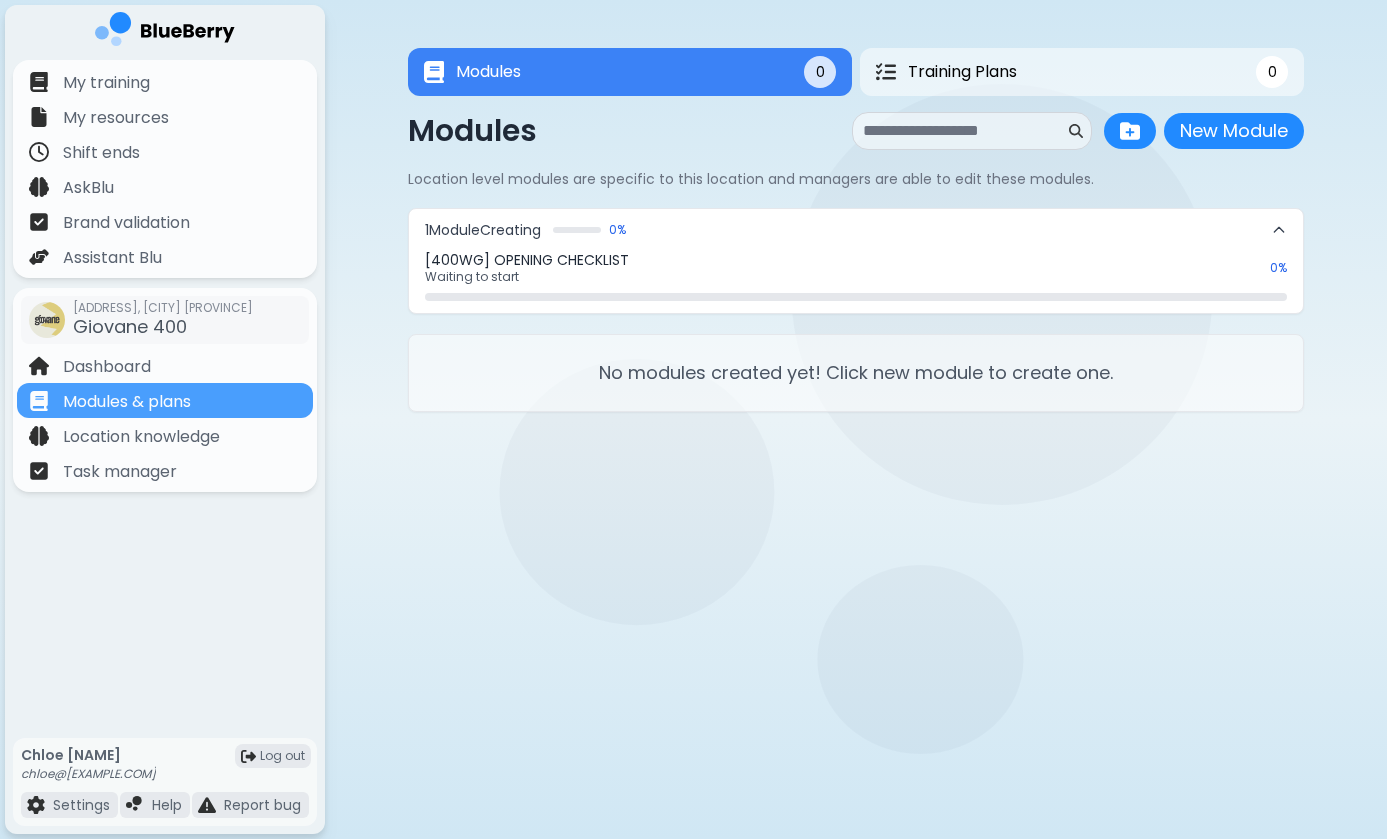 click on "1  Module  Creating 0 %" at bounding box center [856, 230] 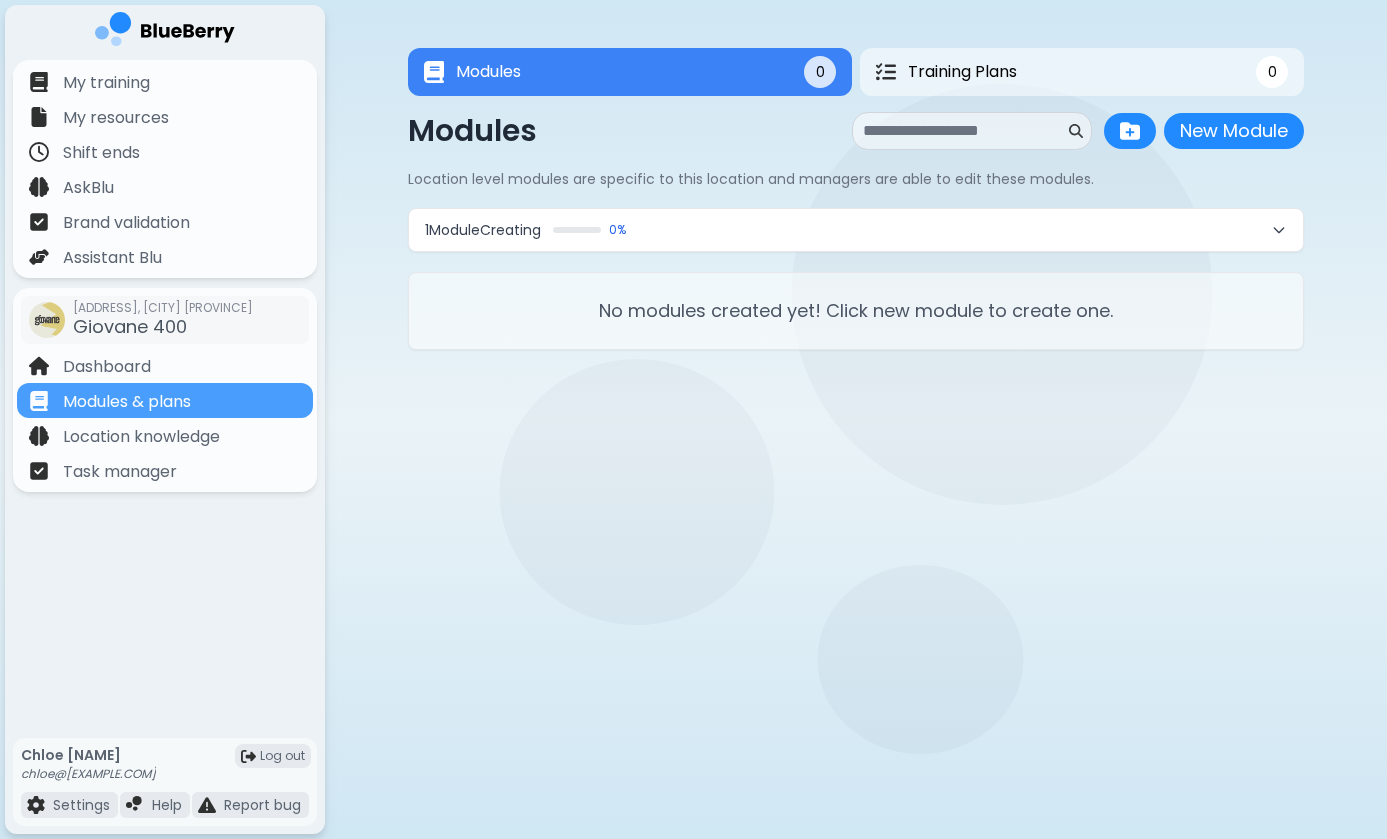 click at bounding box center [577, 230] 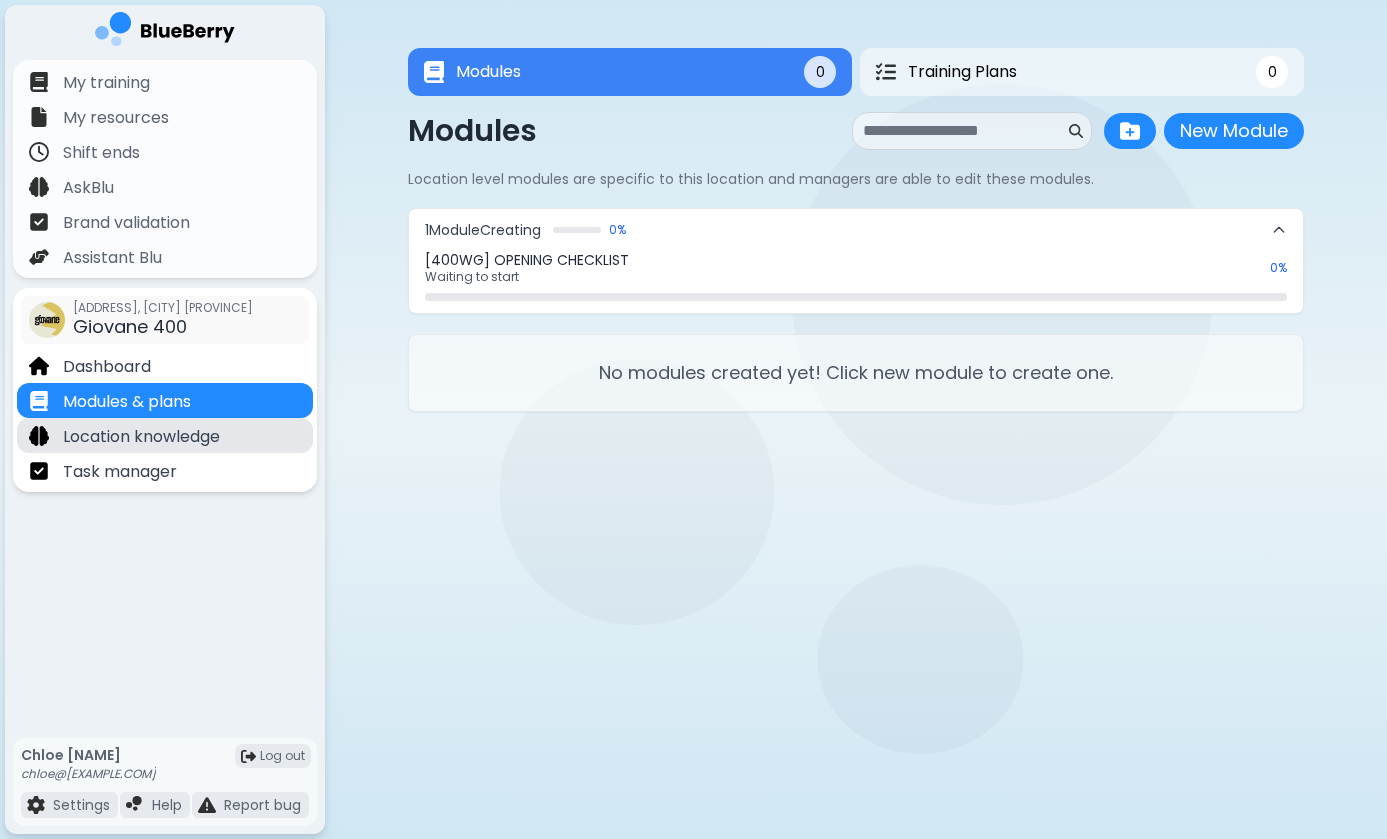 click on "Location knowledge" at bounding box center (124, 435) 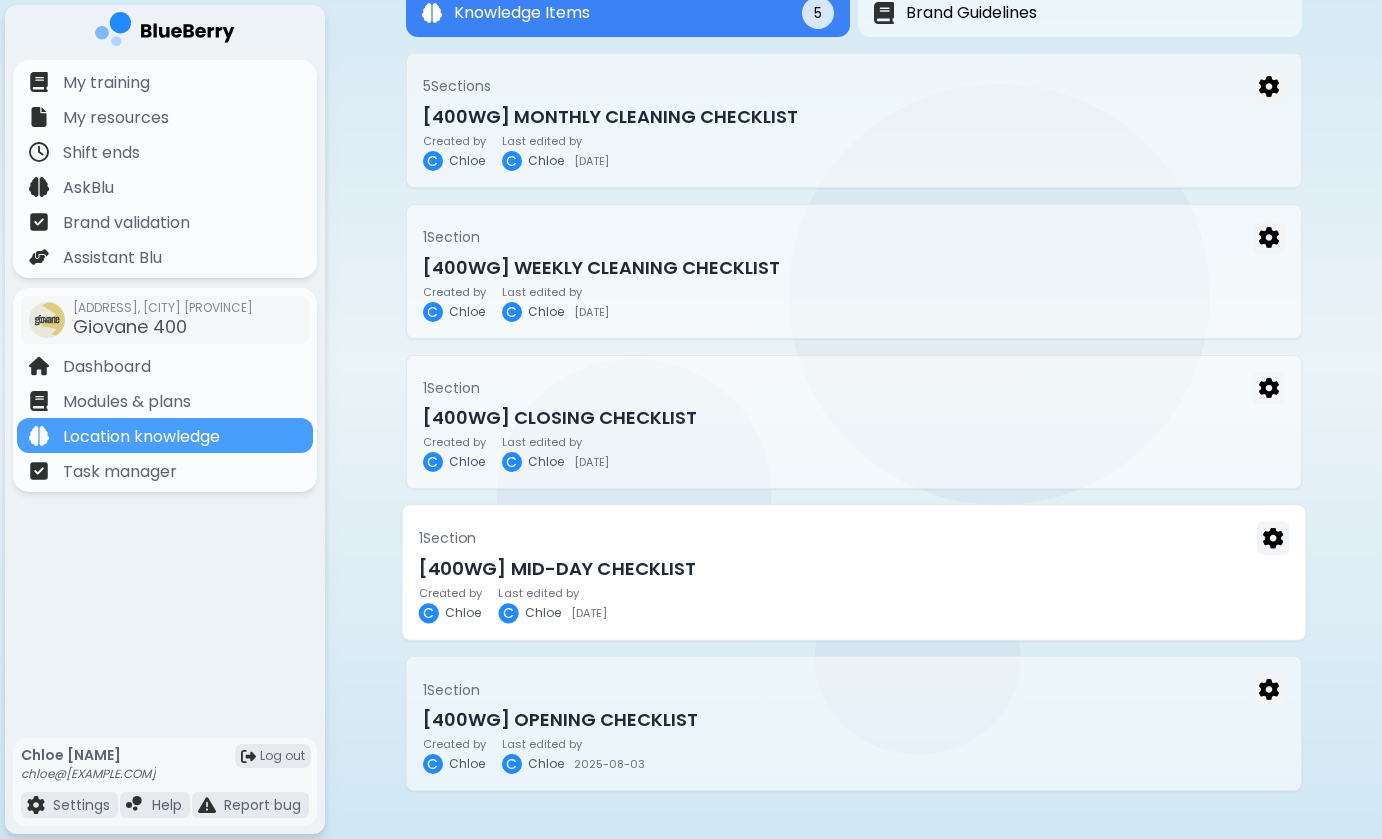 scroll, scrollTop: 118, scrollLeft: 0, axis: vertical 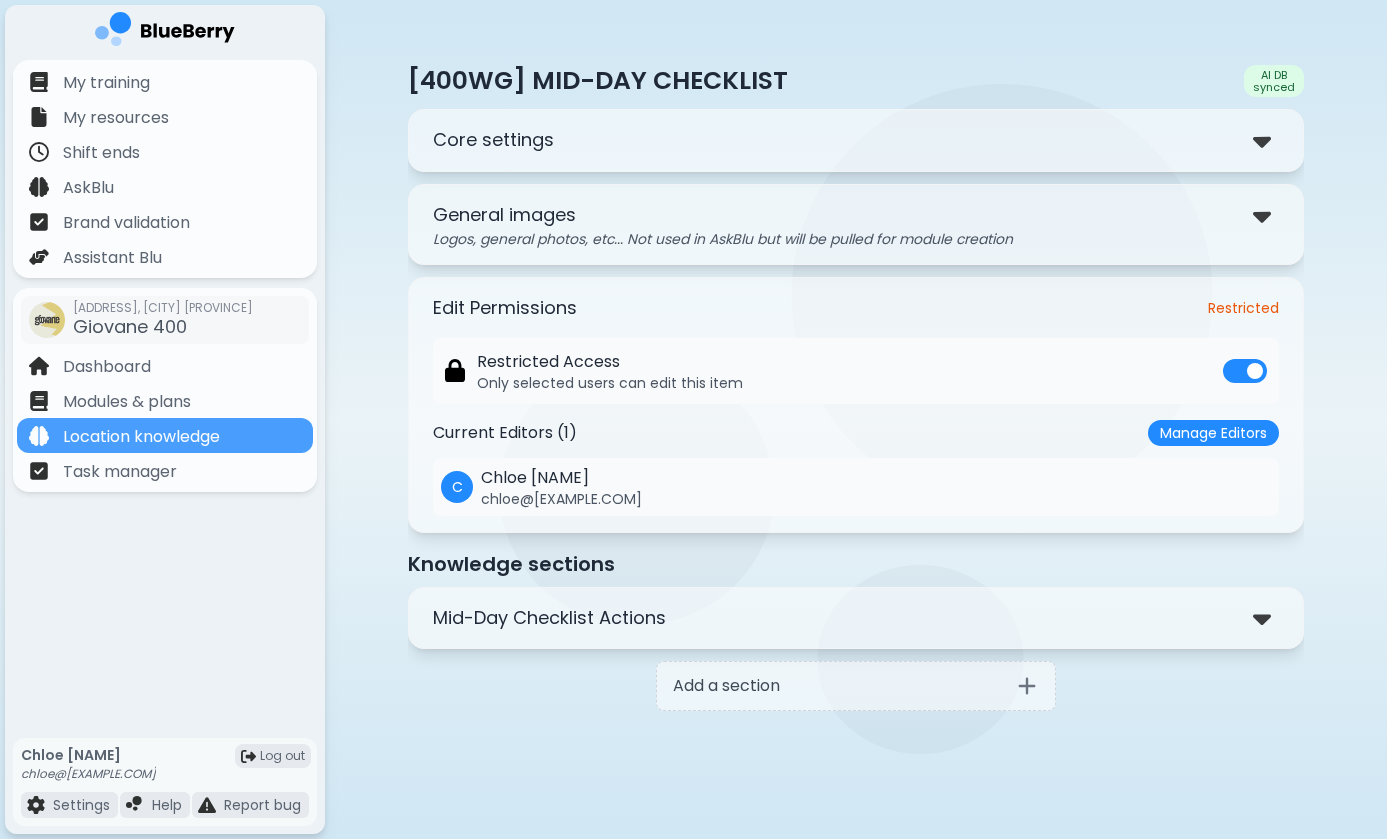 click on "Mid-Day Checklist Actions" at bounding box center [856, 618] 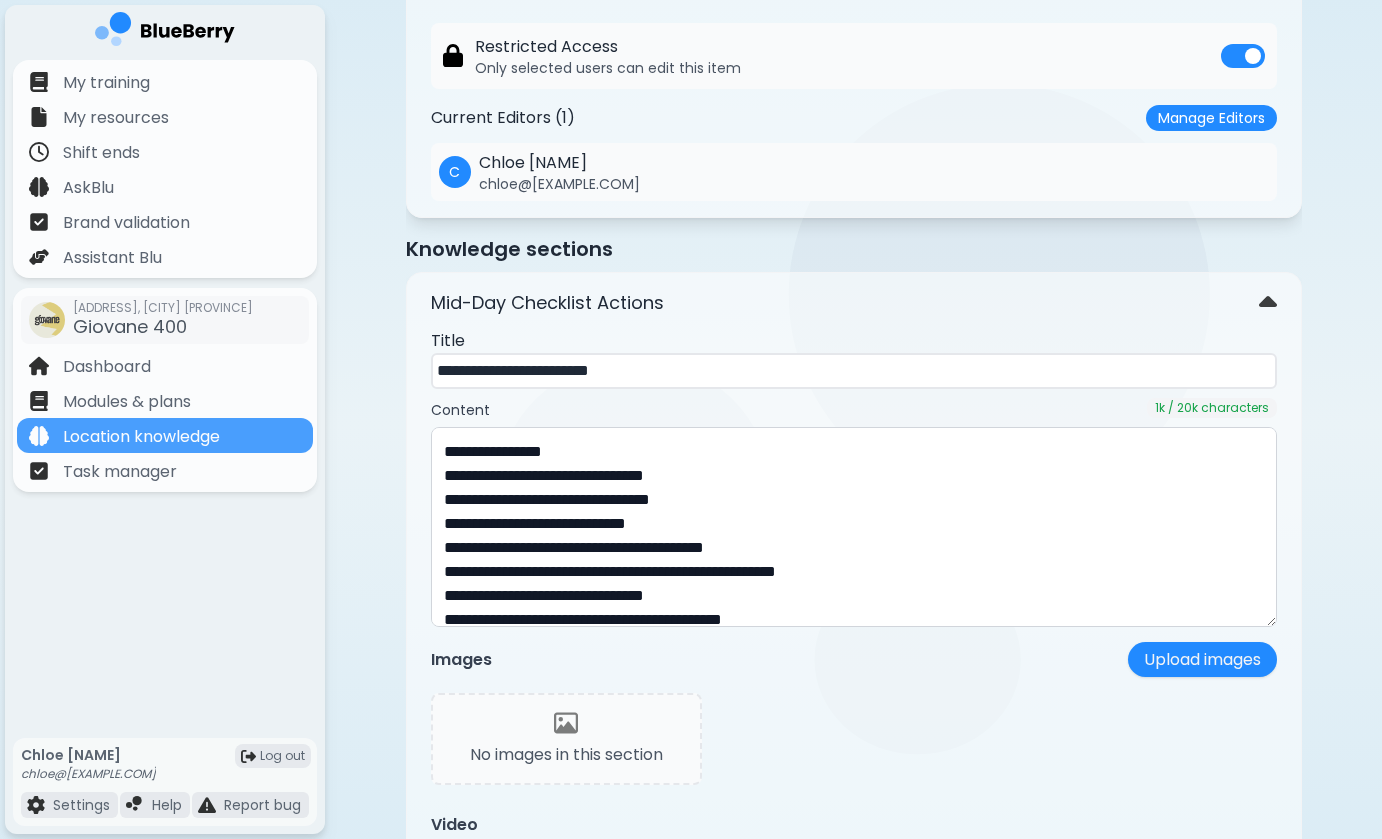 scroll, scrollTop: 528, scrollLeft: 0, axis: vertical 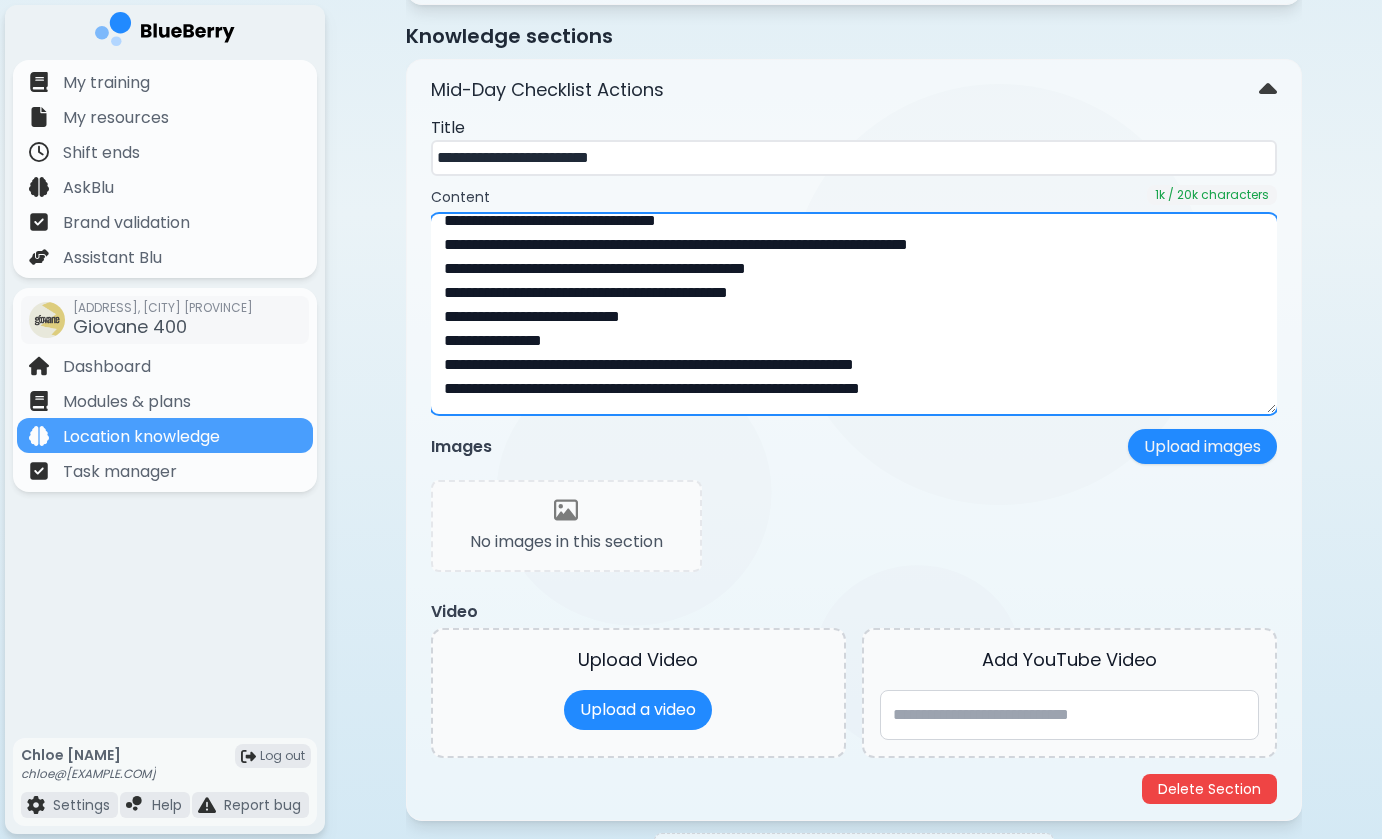 drag, startPoint x: 444, startPoint y: 237, endPoint x: 643, endPoint y: 582, distance: 398.2788 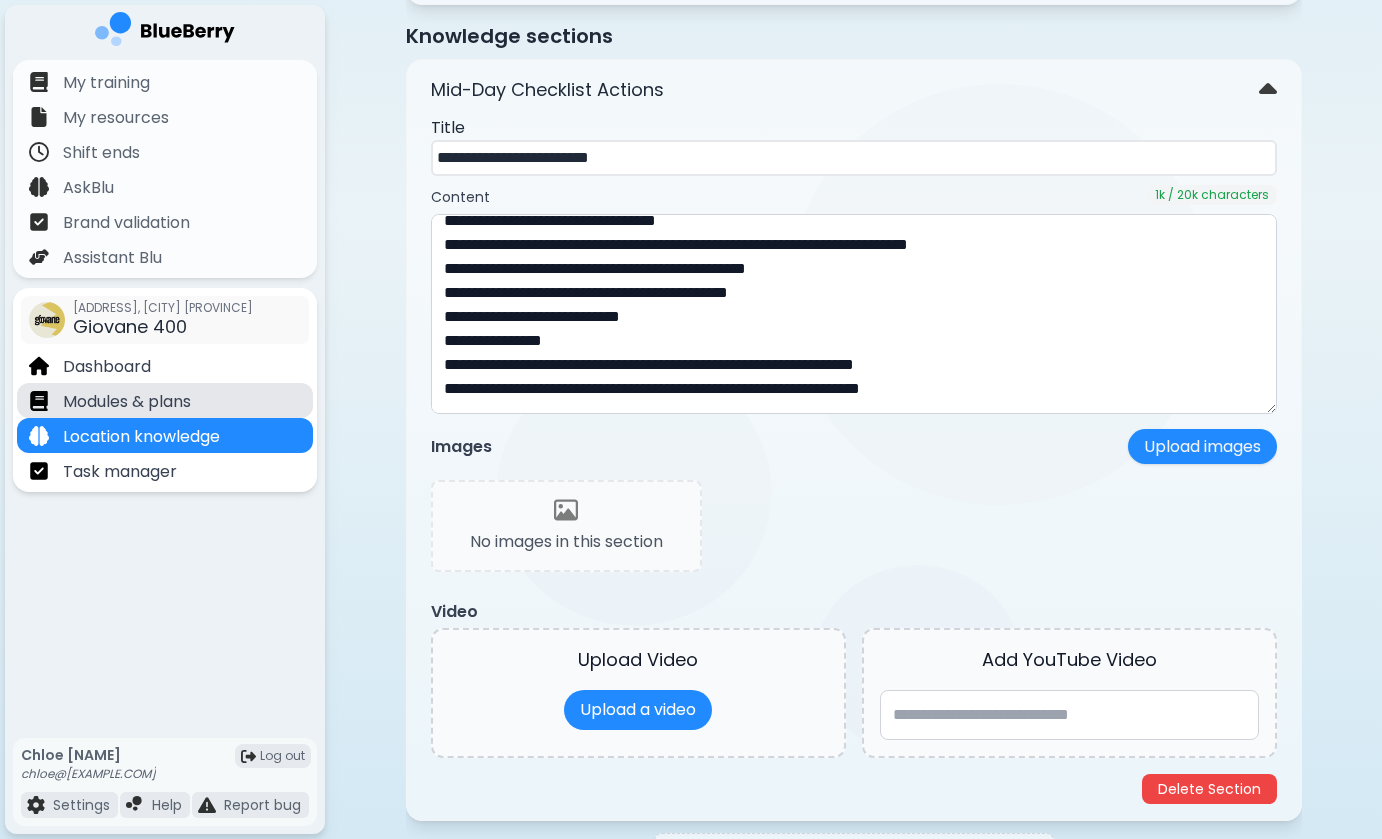 click on "Modules & plans" at bounding box center (165, 400) 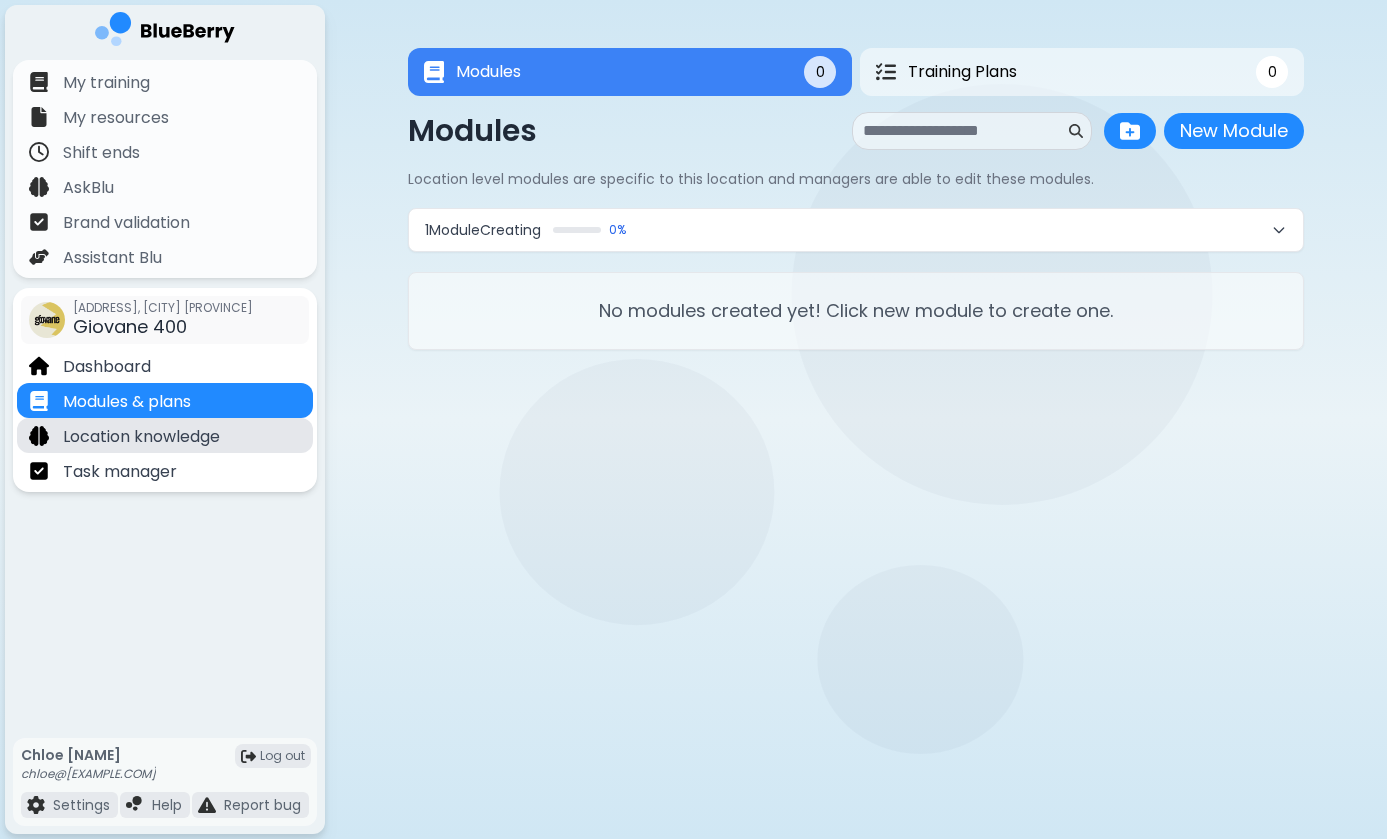 click on "Location knowledge" at bounding box center [165, 435] 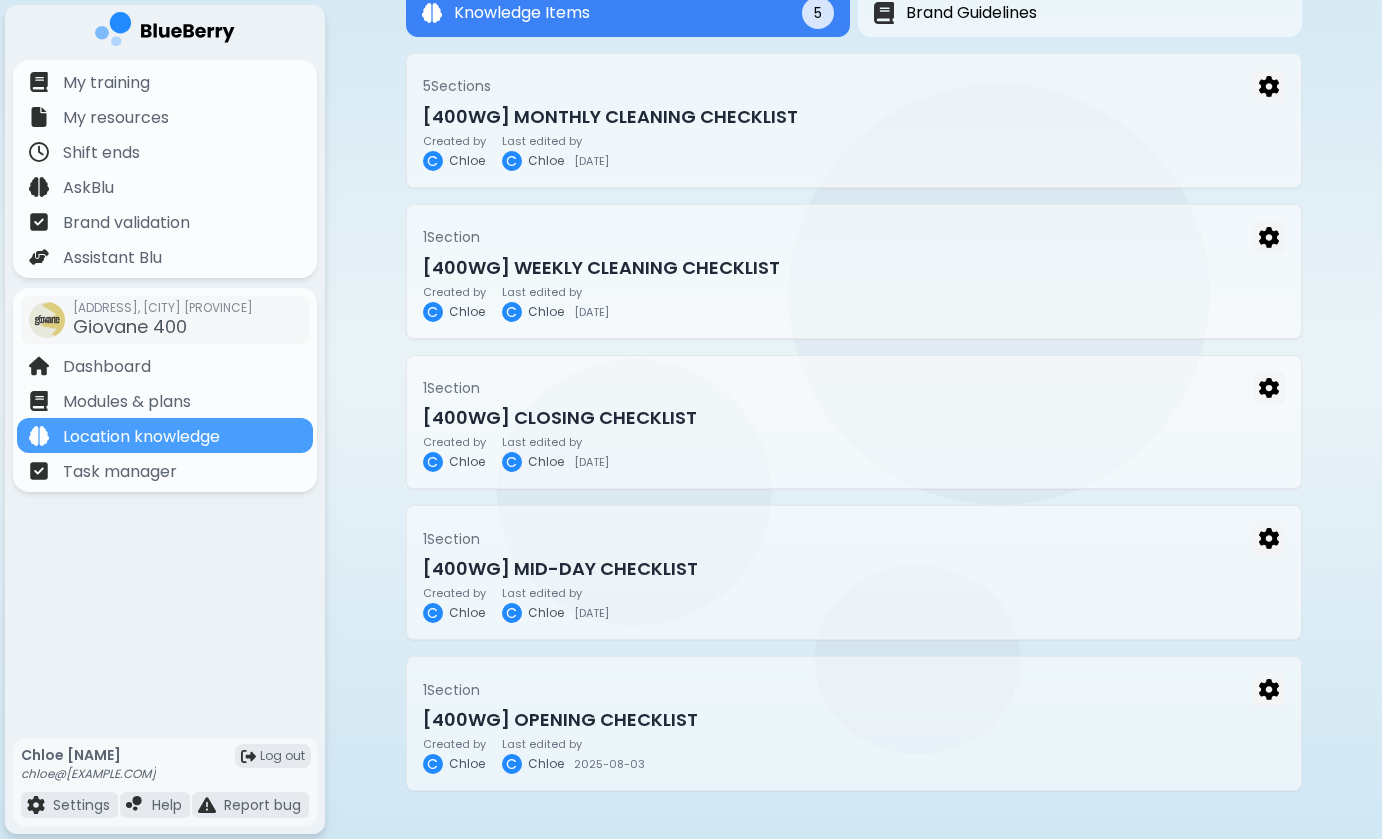 scroll, scrollTop: 118, scrollLeft: 0, axis: vertical 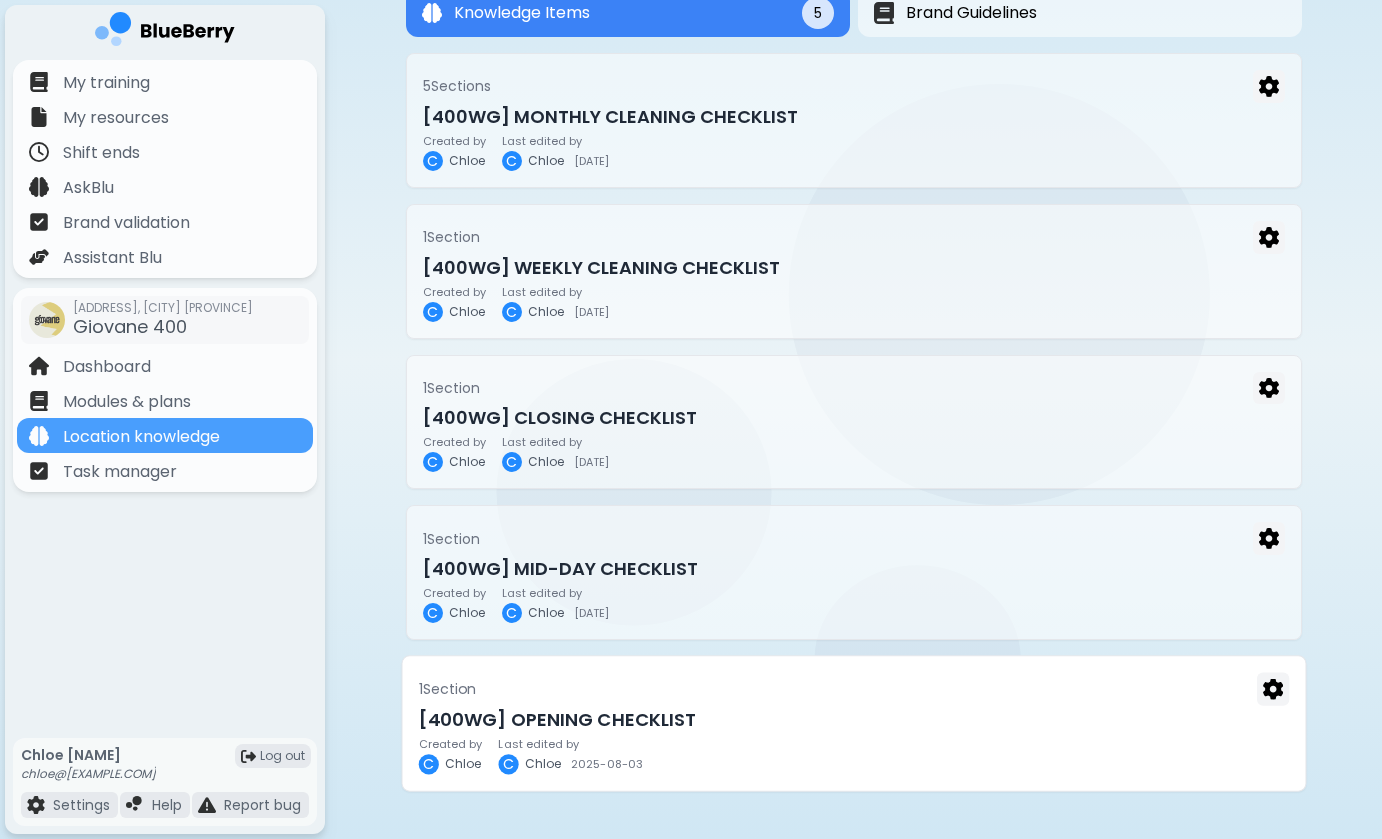 click on "[400WG] OPENING CHECKLIST" at bounding box center (853, 720) 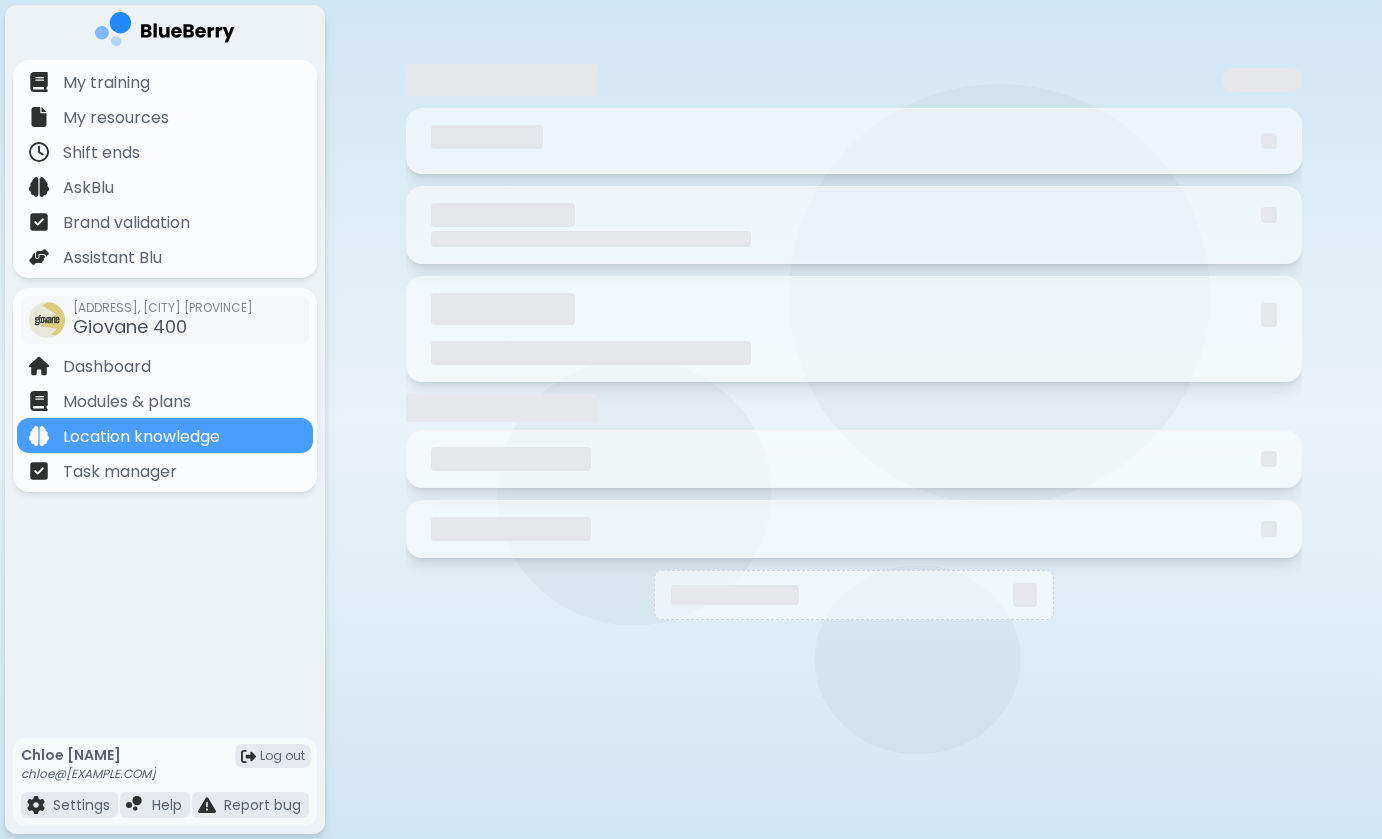 scroll, scrollTop: 0, scrollLeft: 0, axis: both 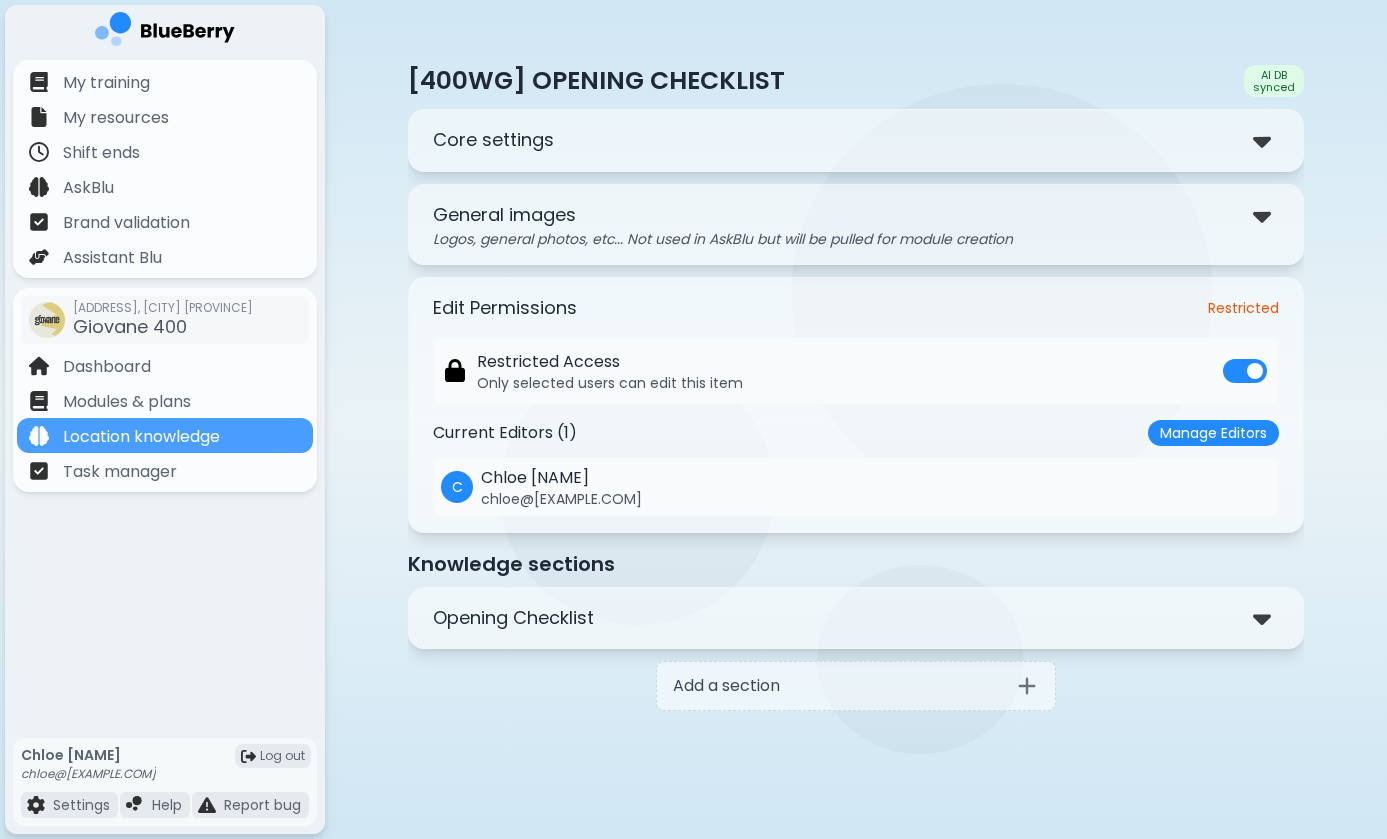 click on "Current Editors ( 1 ) Manage Editors" at bounding box center (856, 433) 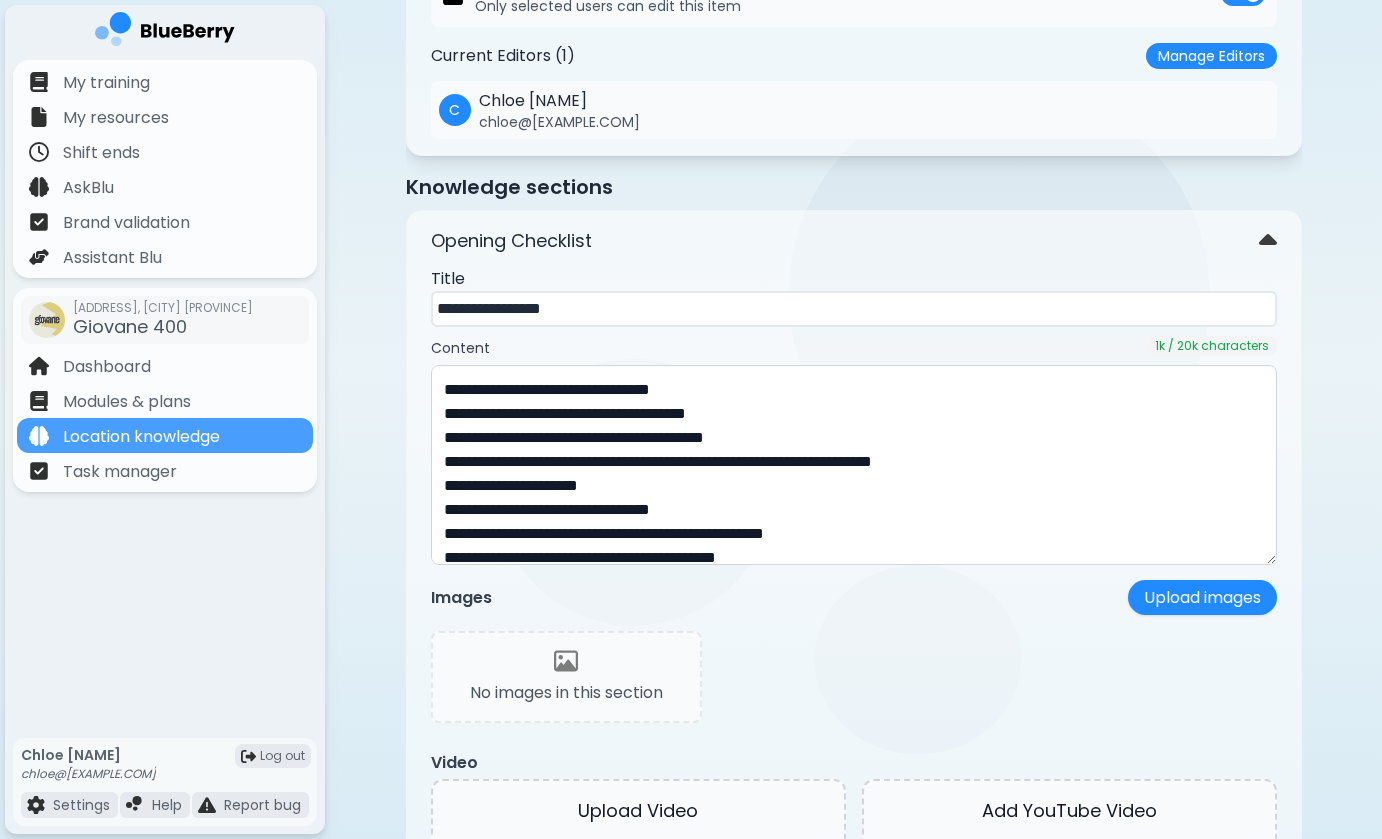 scroll, scrollTop: 414, scrollLeft: 0, axis: vertical 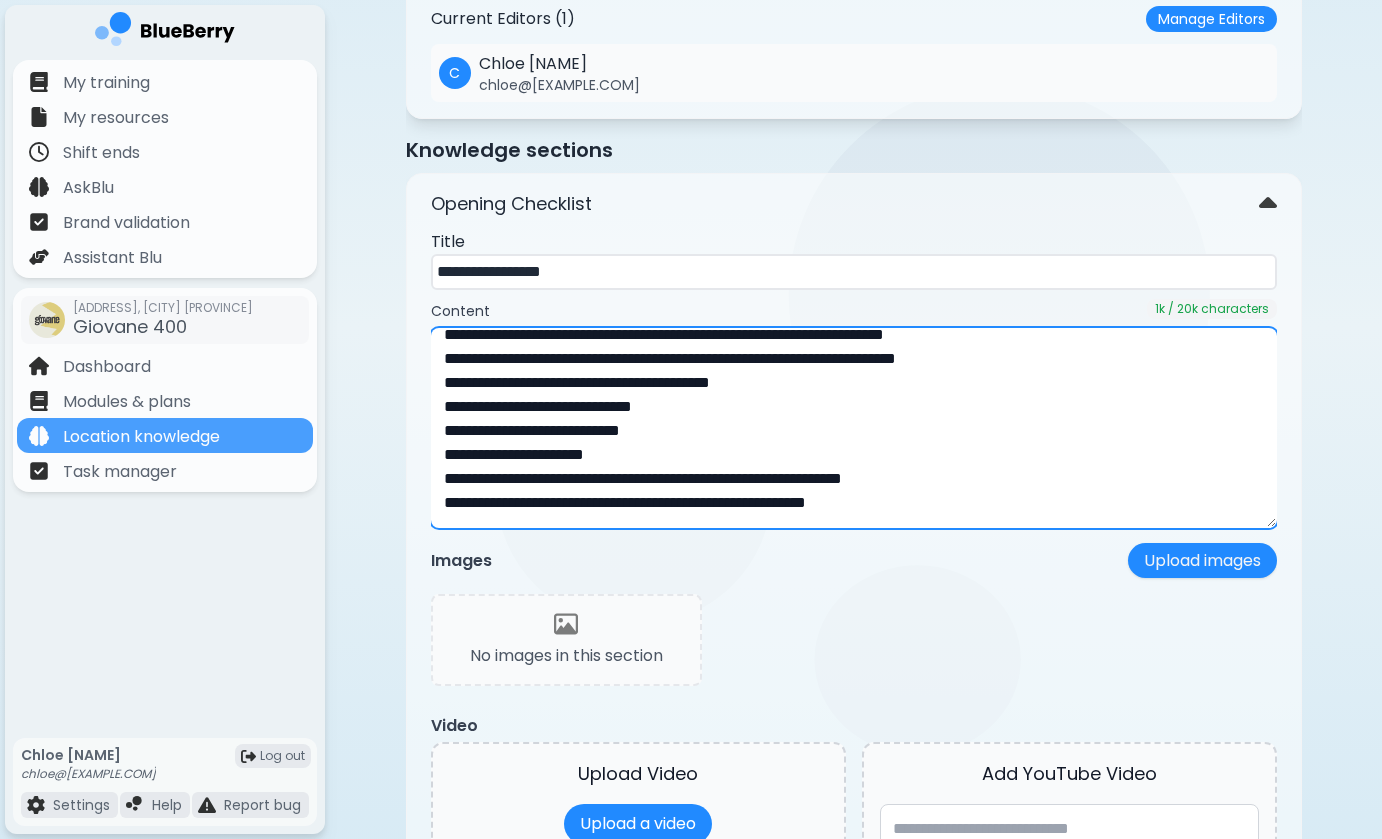 click at bounding box center (854, 428) 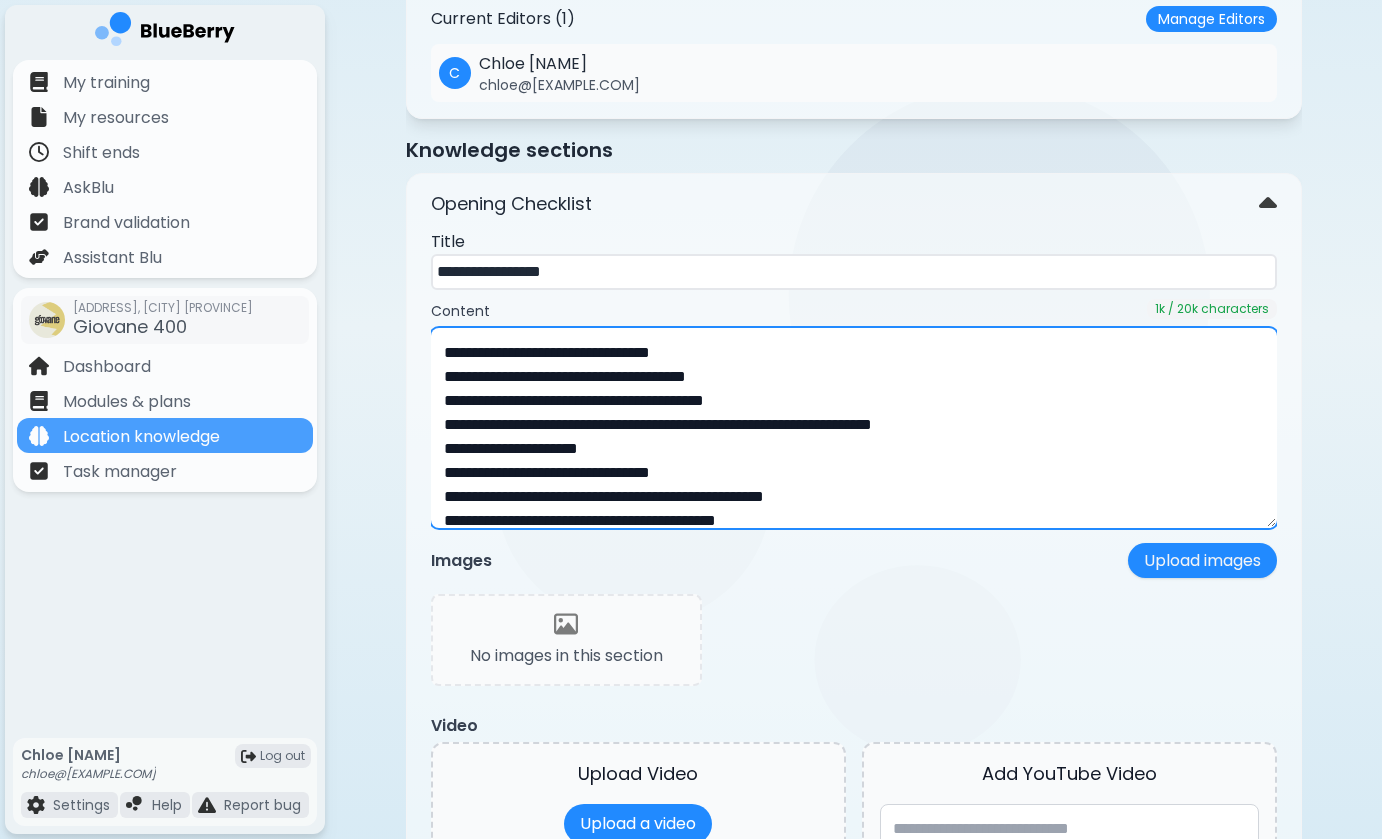 scroll, scrollTop: 0, scrollLeft: 0, axis: both 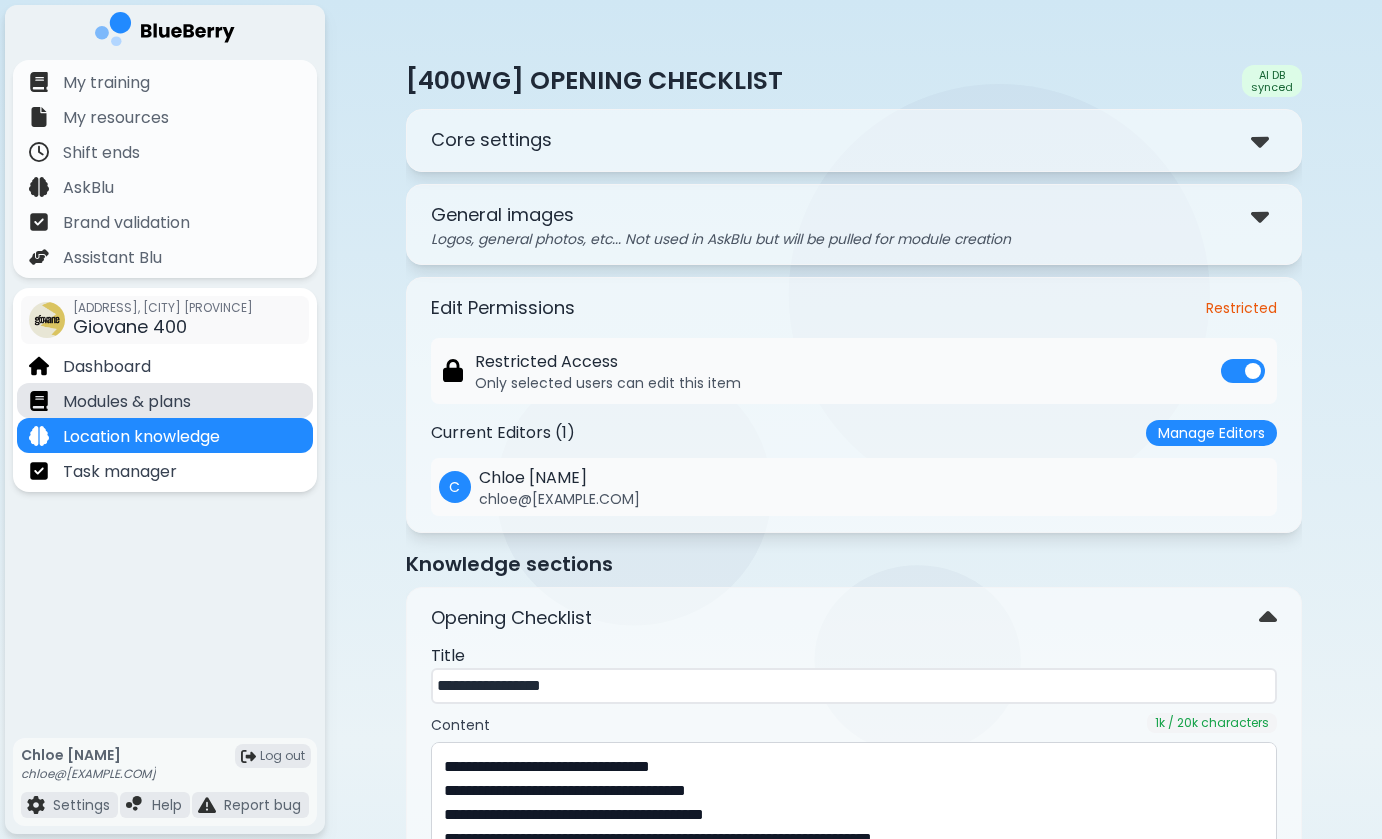click on "Modules & plans" at bounding box center (165, 400) 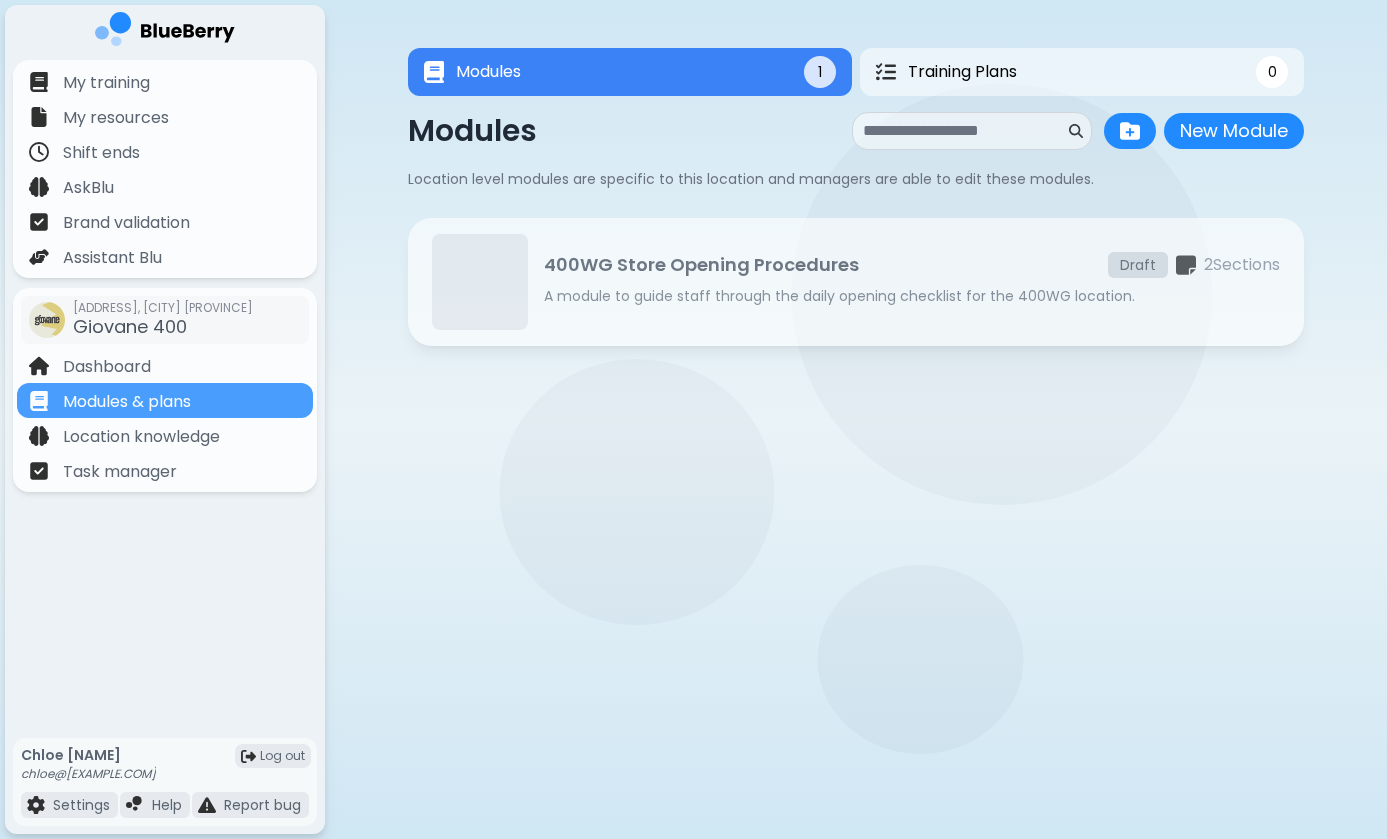 click on "A module to guide staff through the daily opening checklist for the 400WG location." at bounding box center [912, 296] 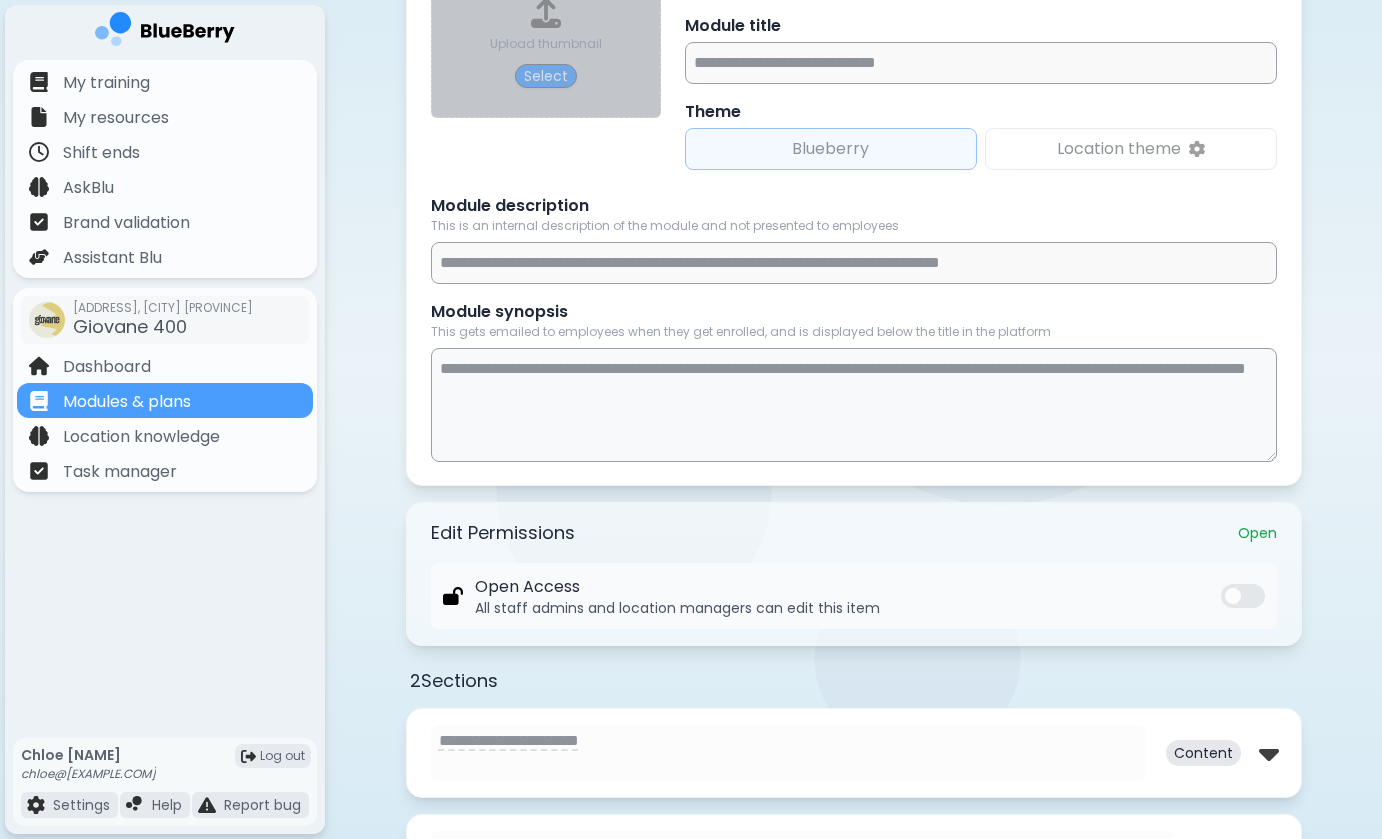 scroll, scrollTop: 326, scrollLeft: 0, axis: vertical 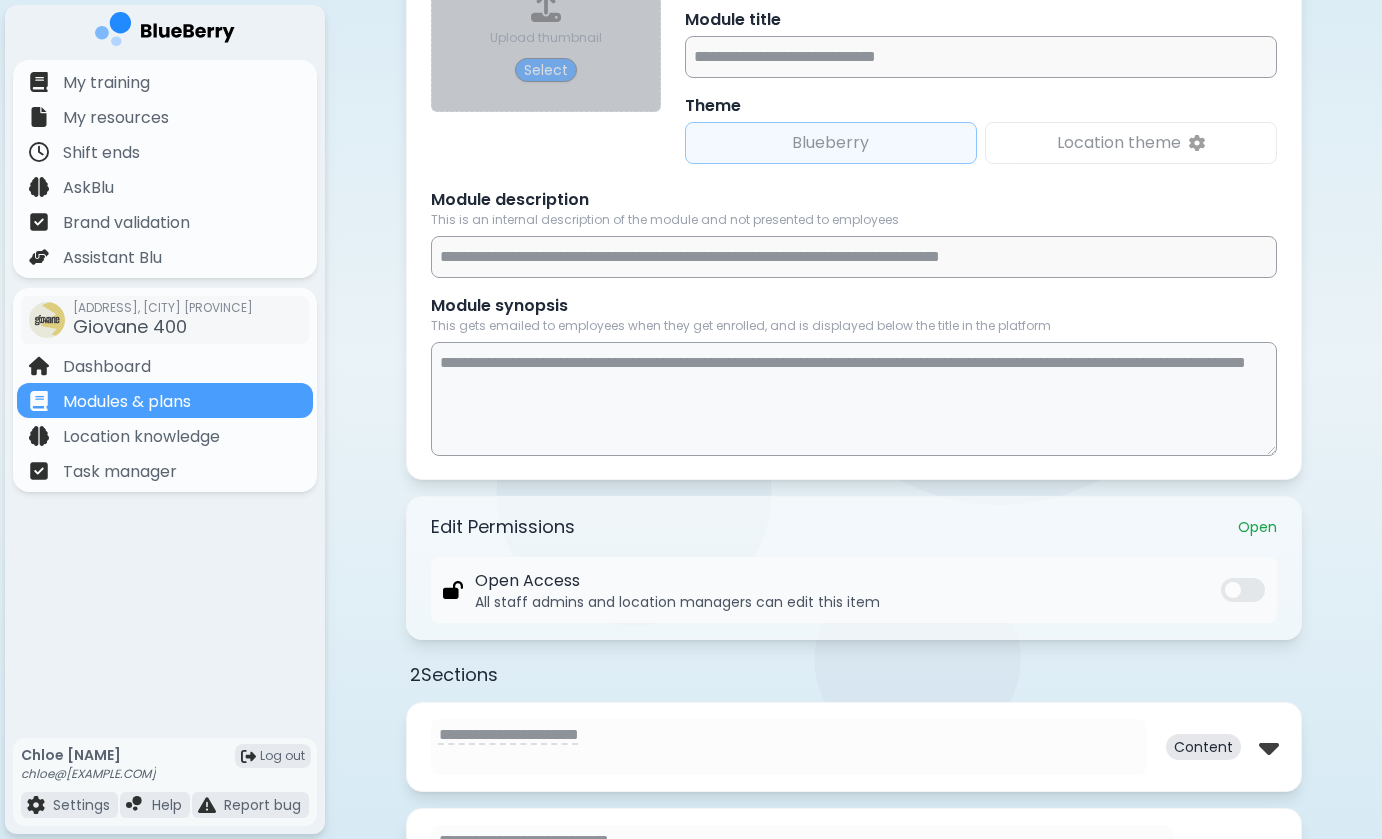 click on "Open Access All staff admins and location managers can edit this item" at bounding box center (854, 590) 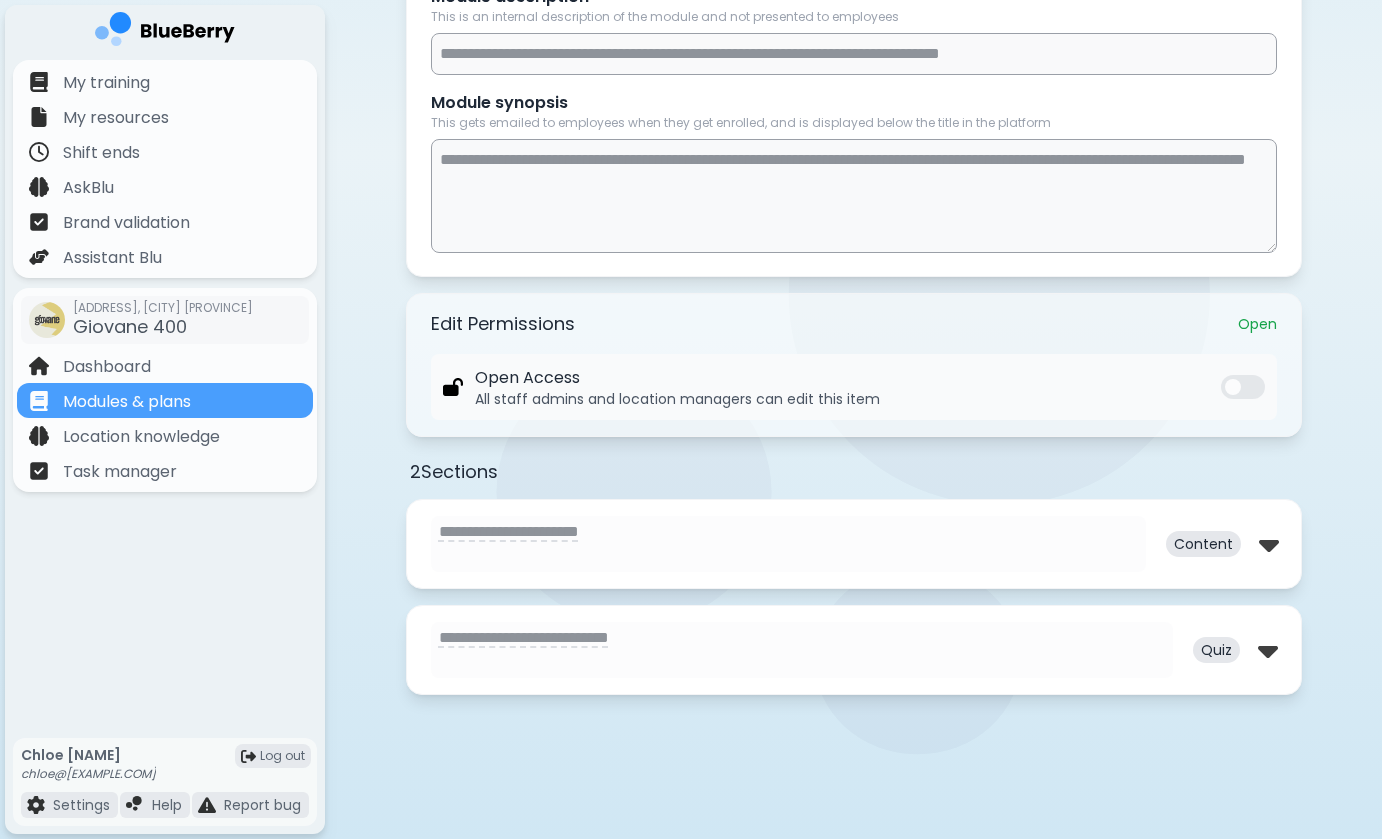 scroll, scrollTop: 529, scrollLeft: 0, axis: vertical 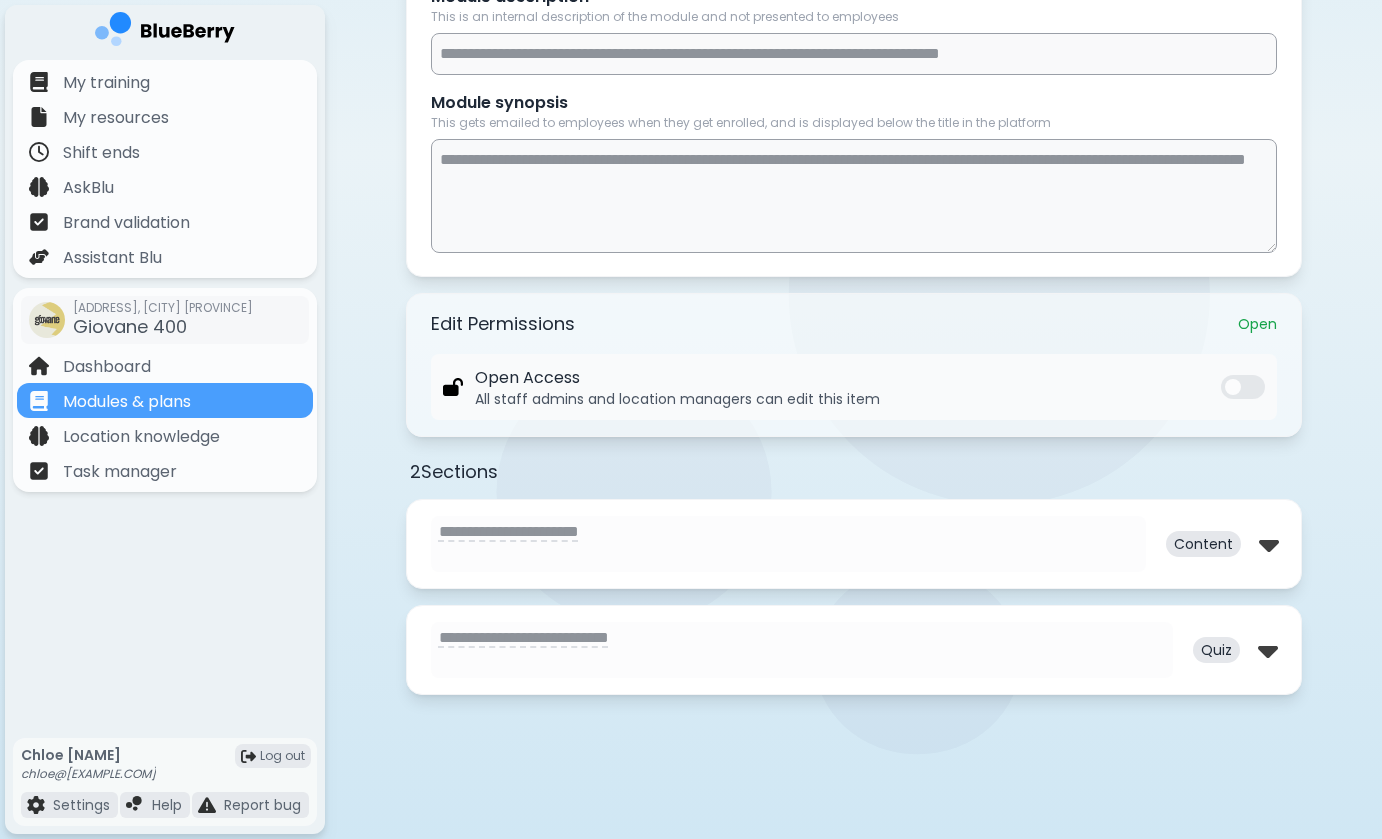 click on "**********" at bounding box center [854, 544] 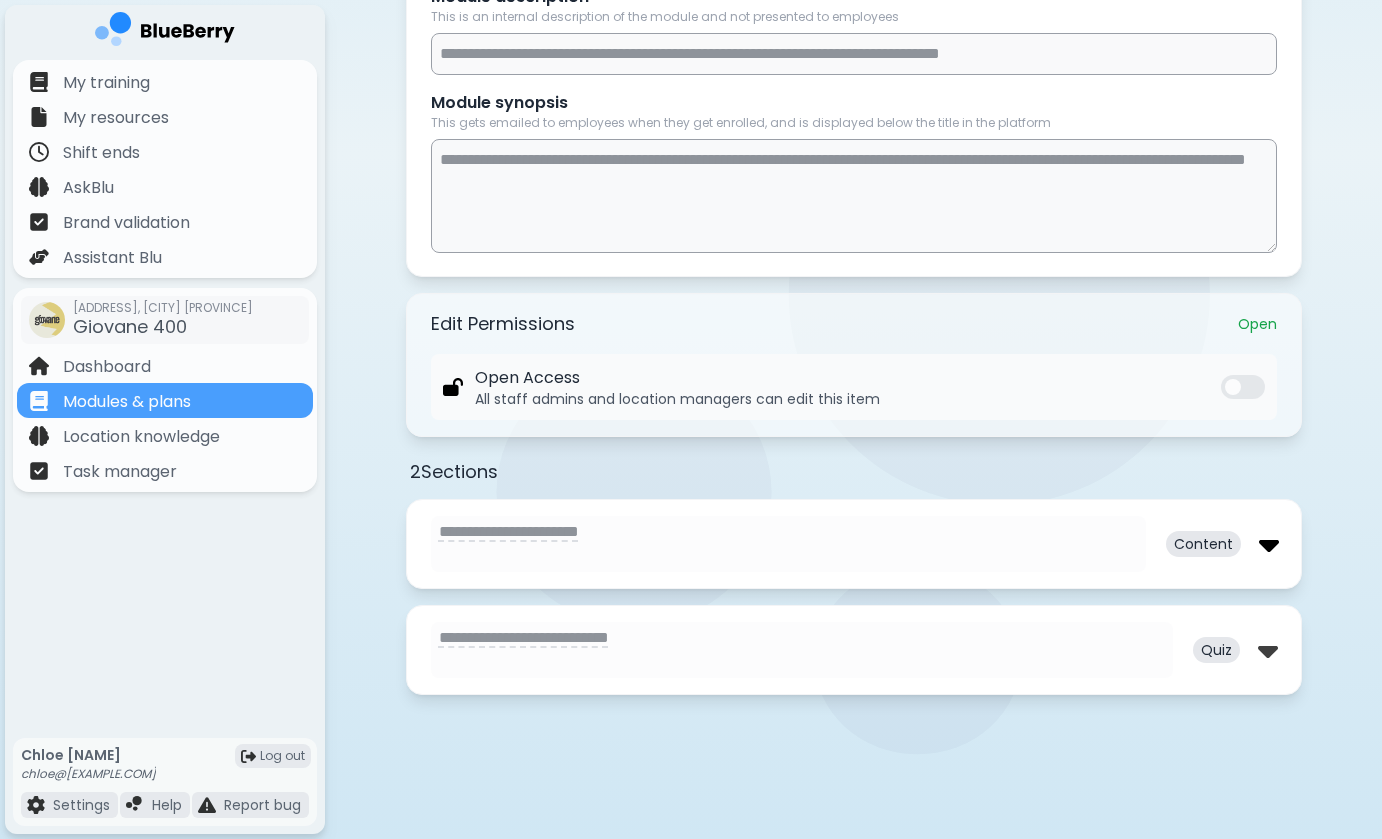 click at bounding box center (1269, 544) 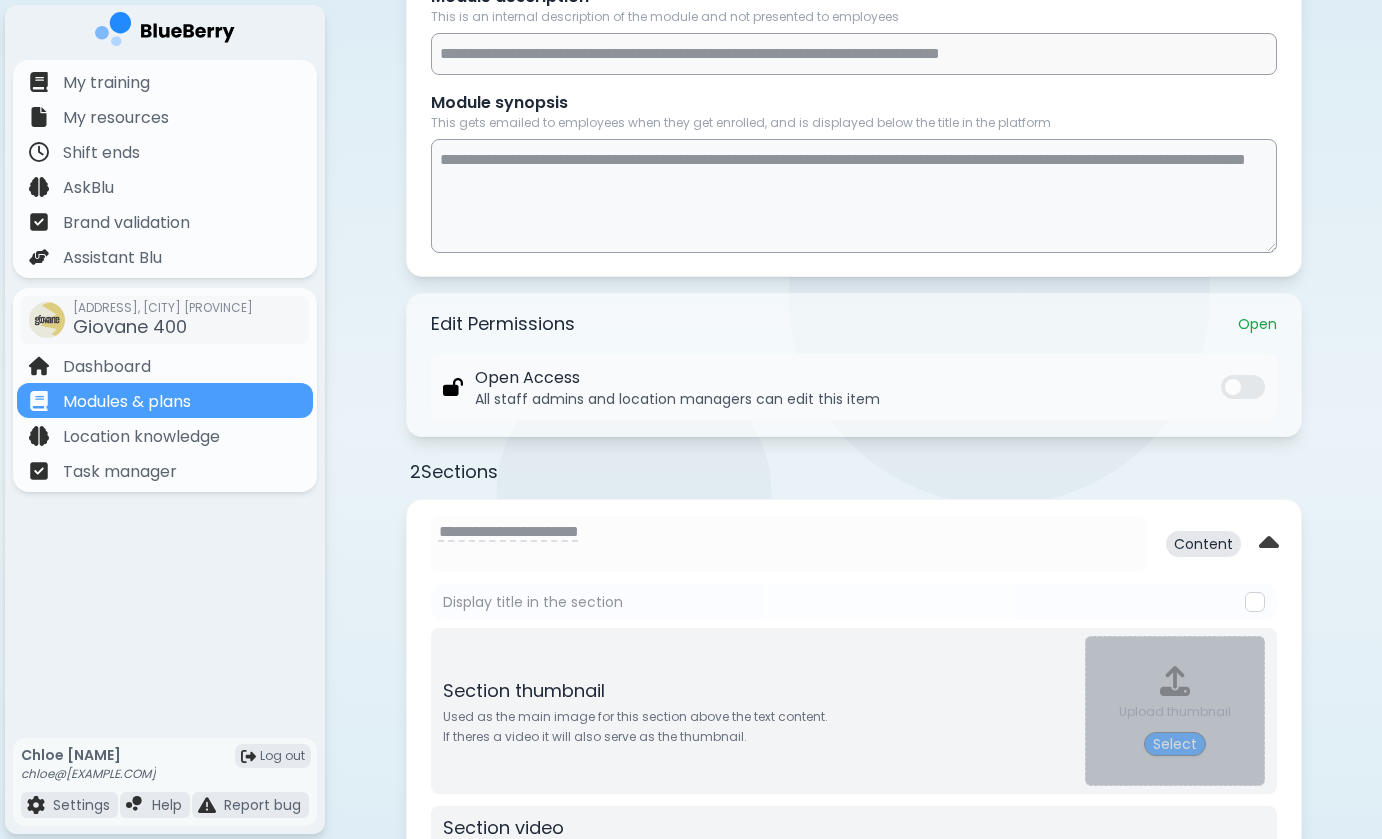 type on "**********" 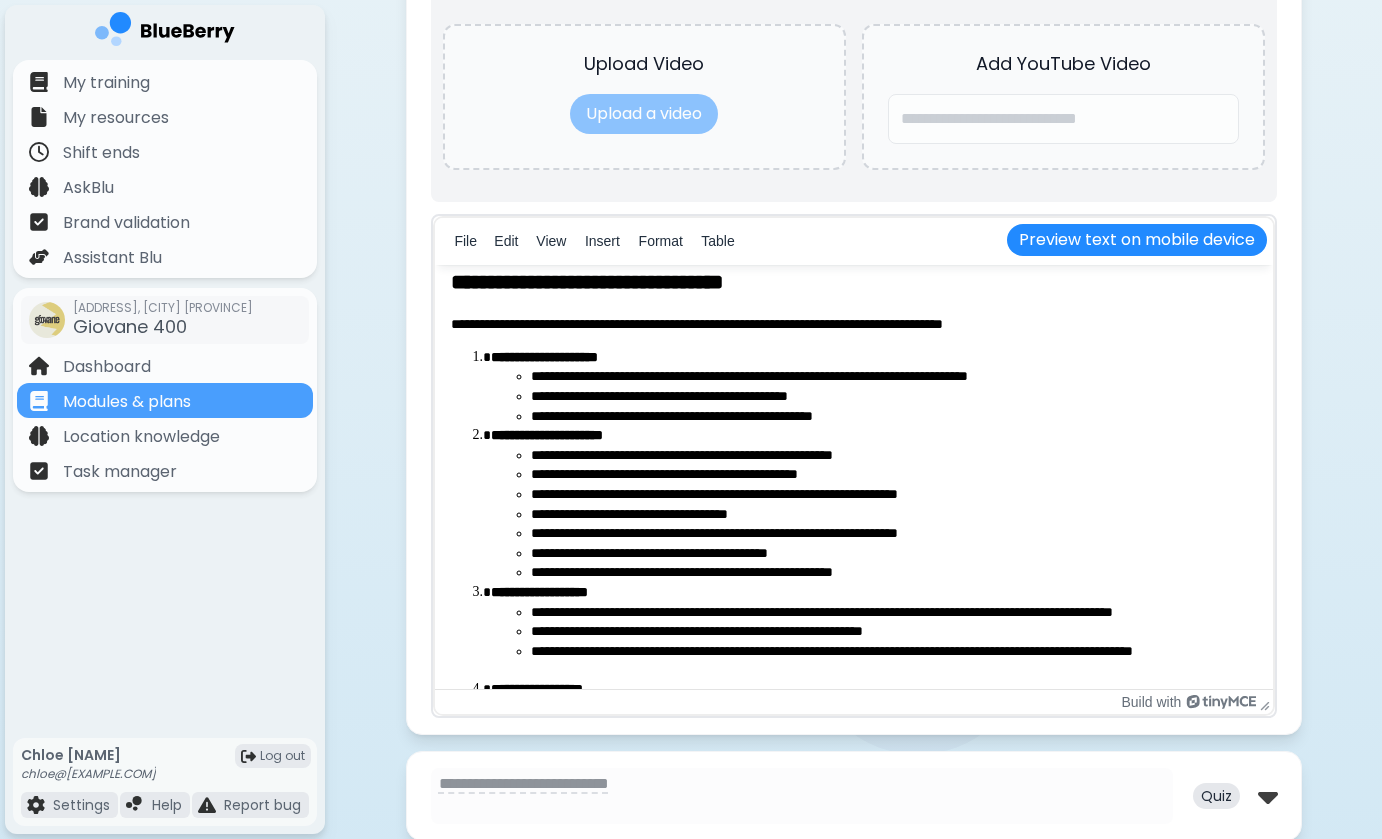 scroll, scrollTop: 25, scrollLeft: 0, axis: vertical 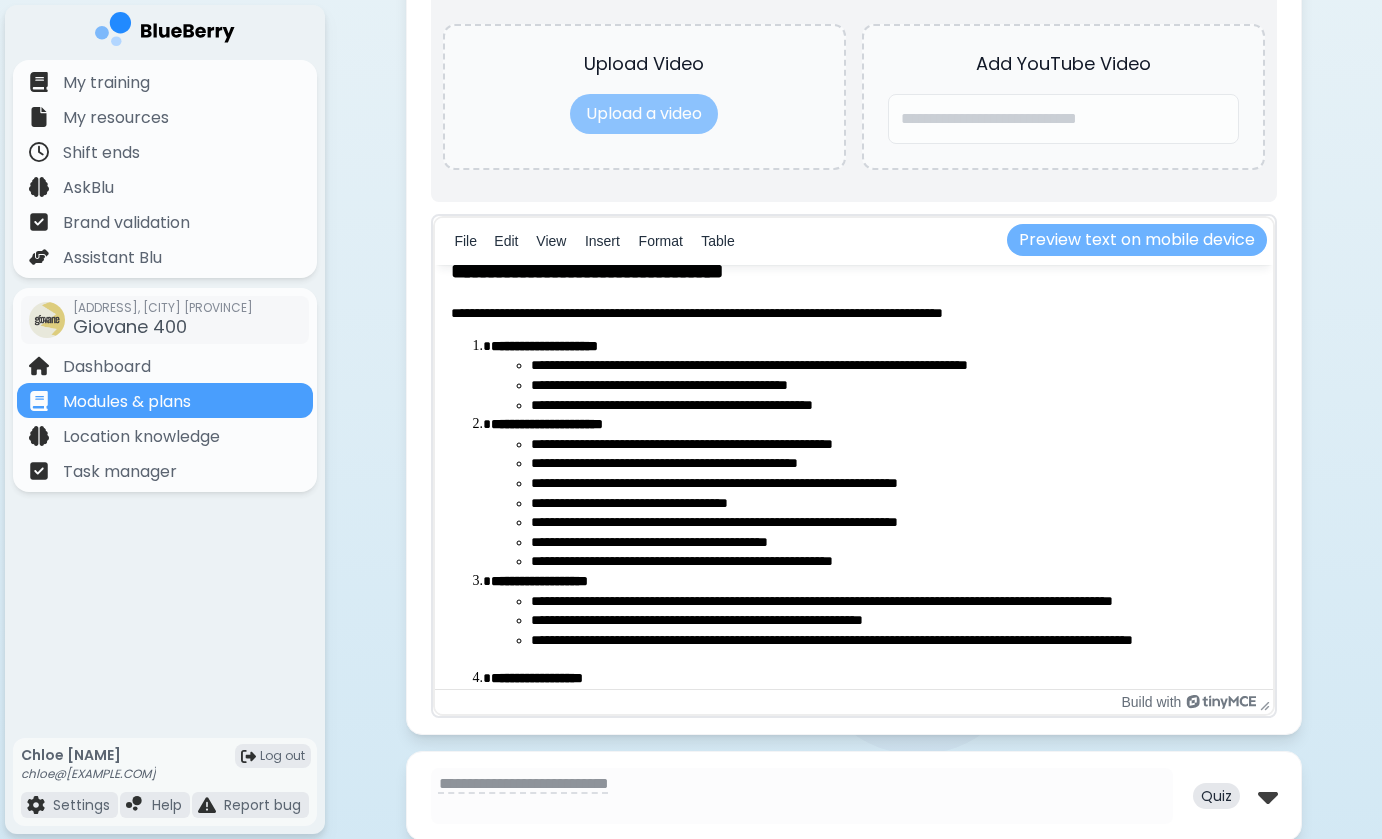 click on "Preview text on mobile device" at bounding box center [1137, 240] 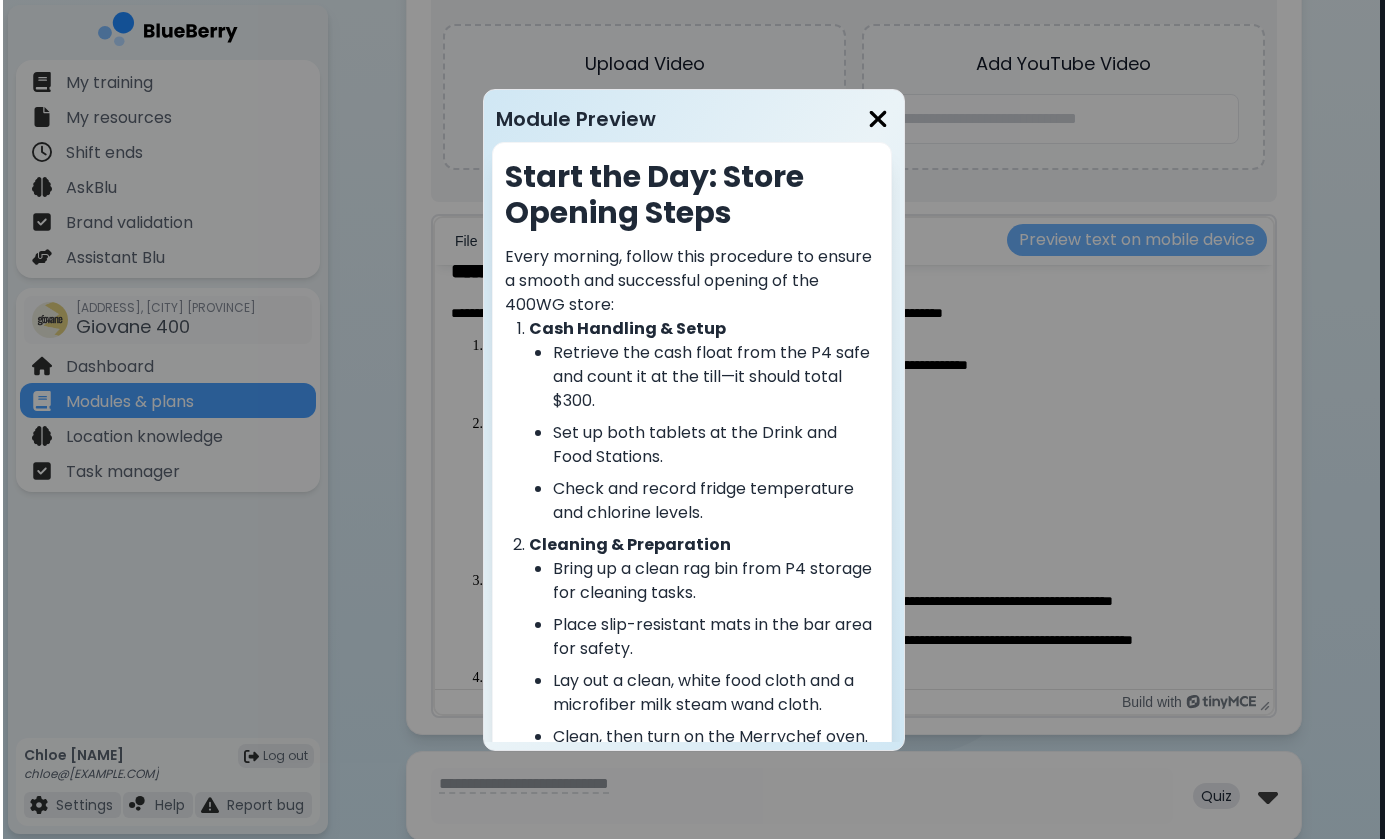 scroll, scrollTop: 0, scrollLeft: 0, axis: both 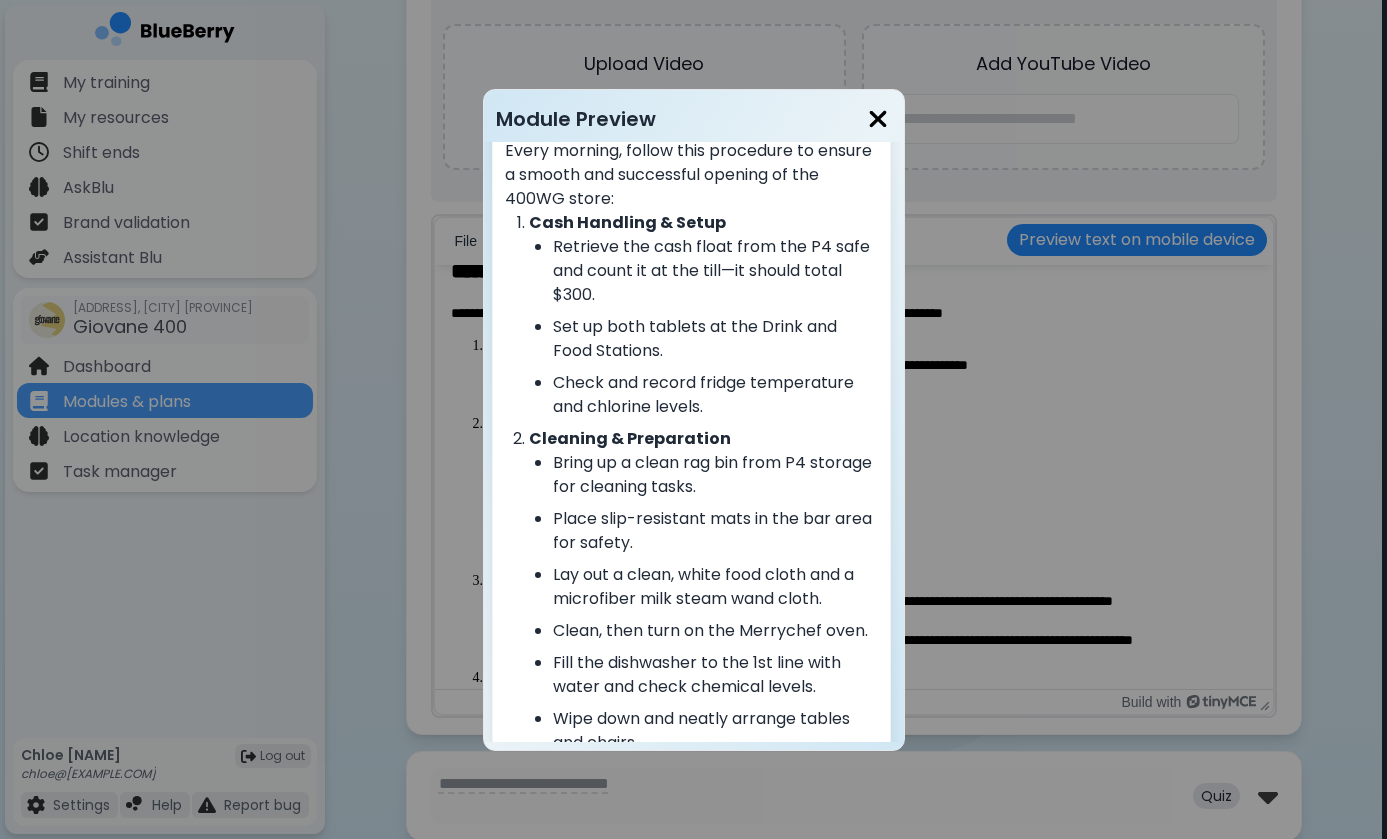 click at bounding box center [878, 119] 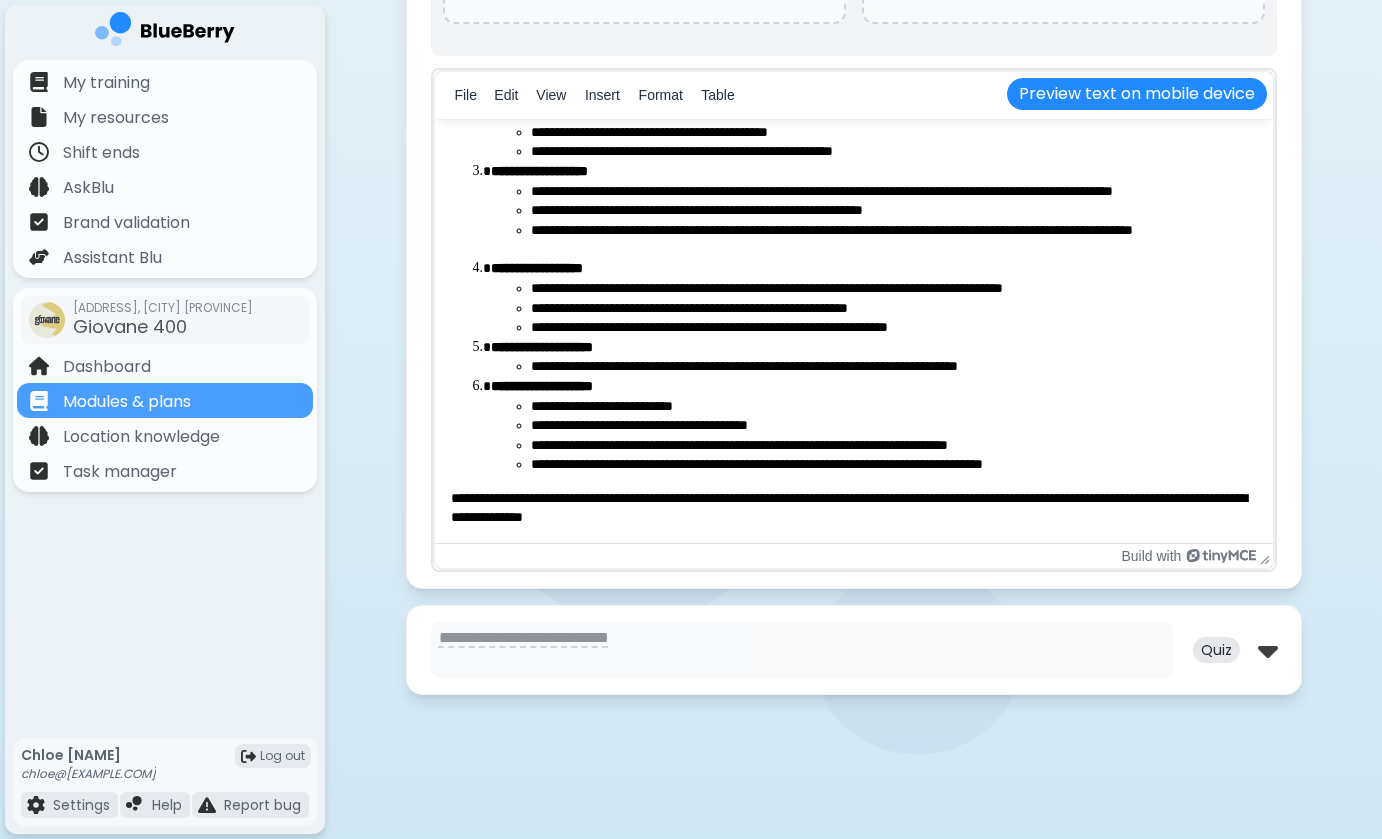 scroll, scrollTop: 1518, scrollLeft: 0, axis: vertical 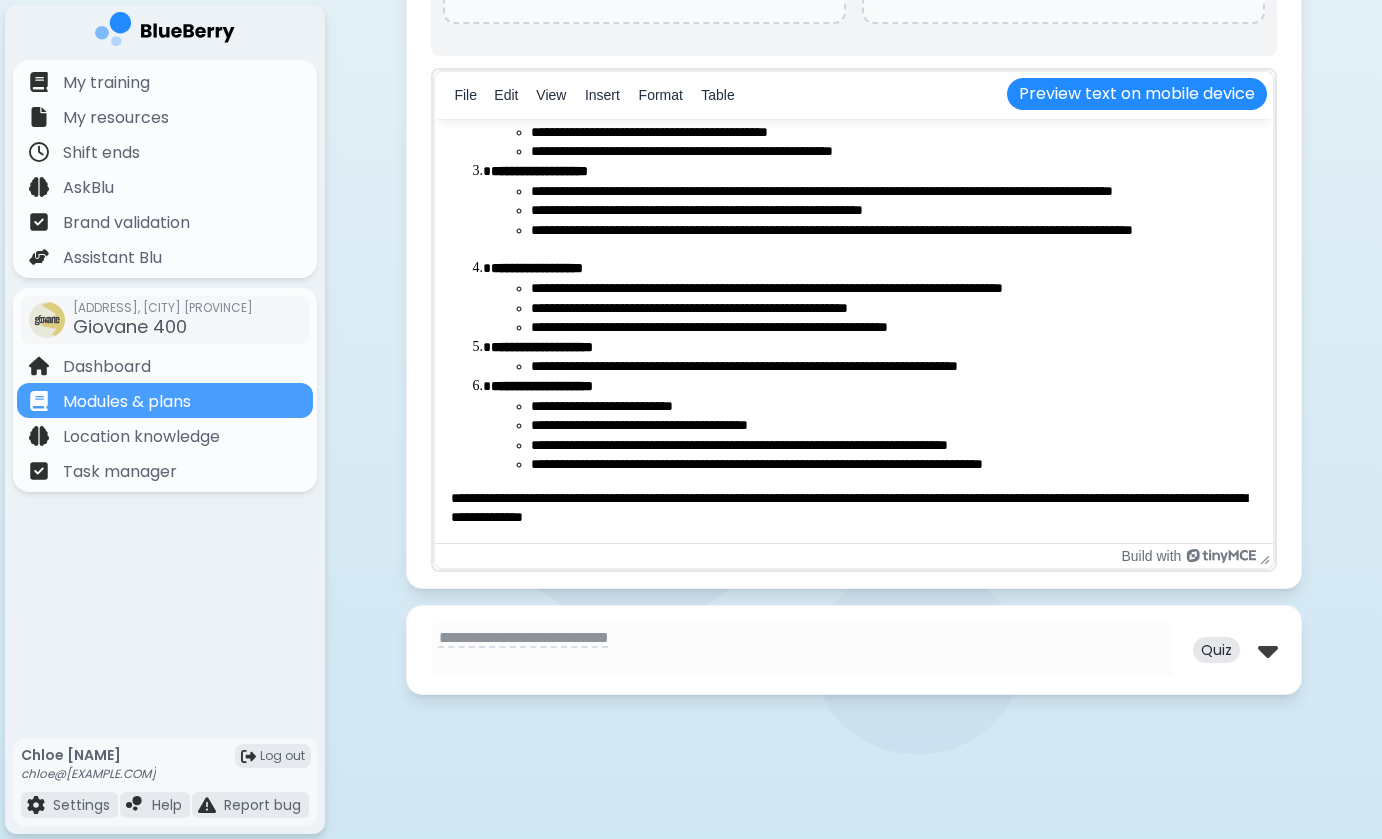 click on "Quiz" at bounding box center (1216, 650) 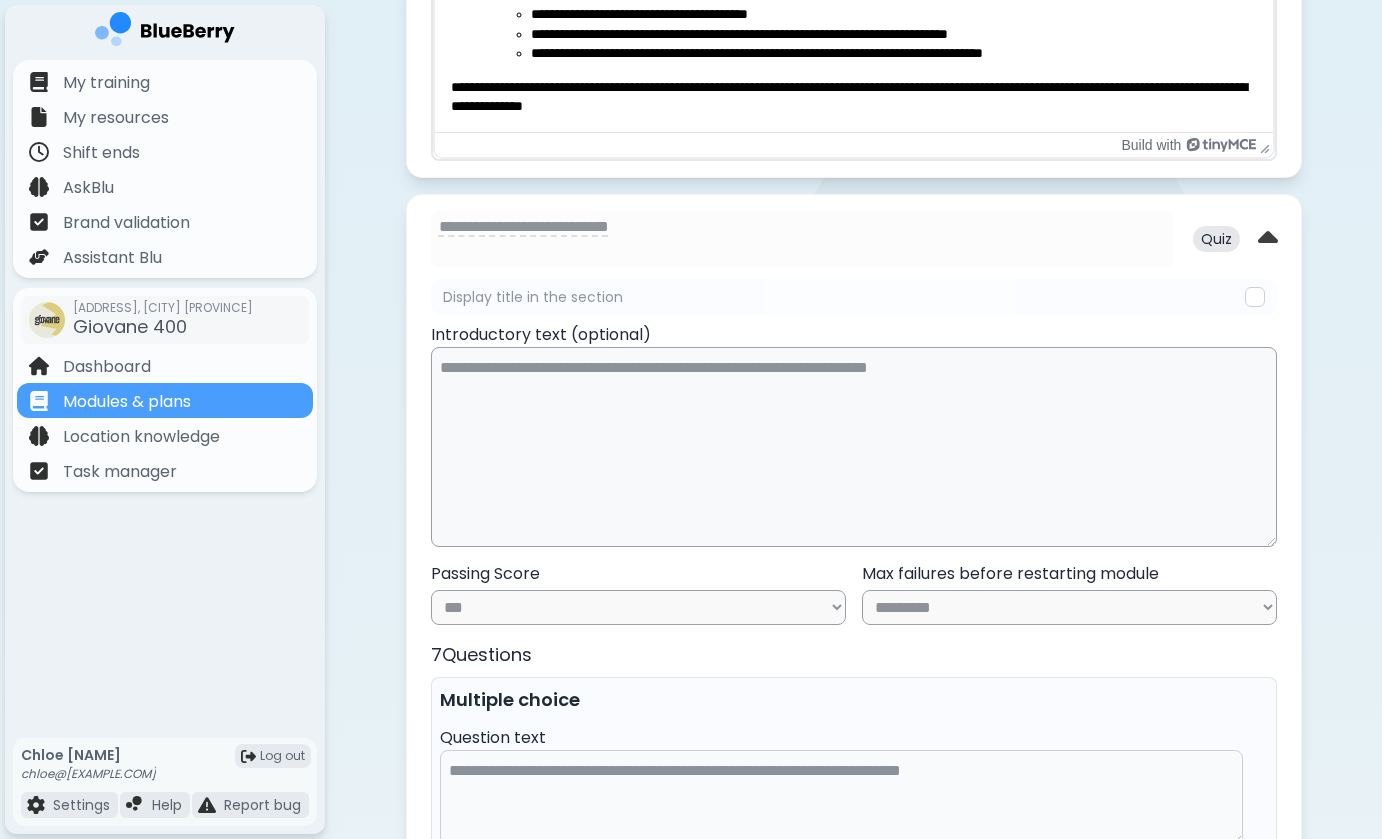 scroll, scrollTop: 1962, scrollLeft: 0, axis: vertical 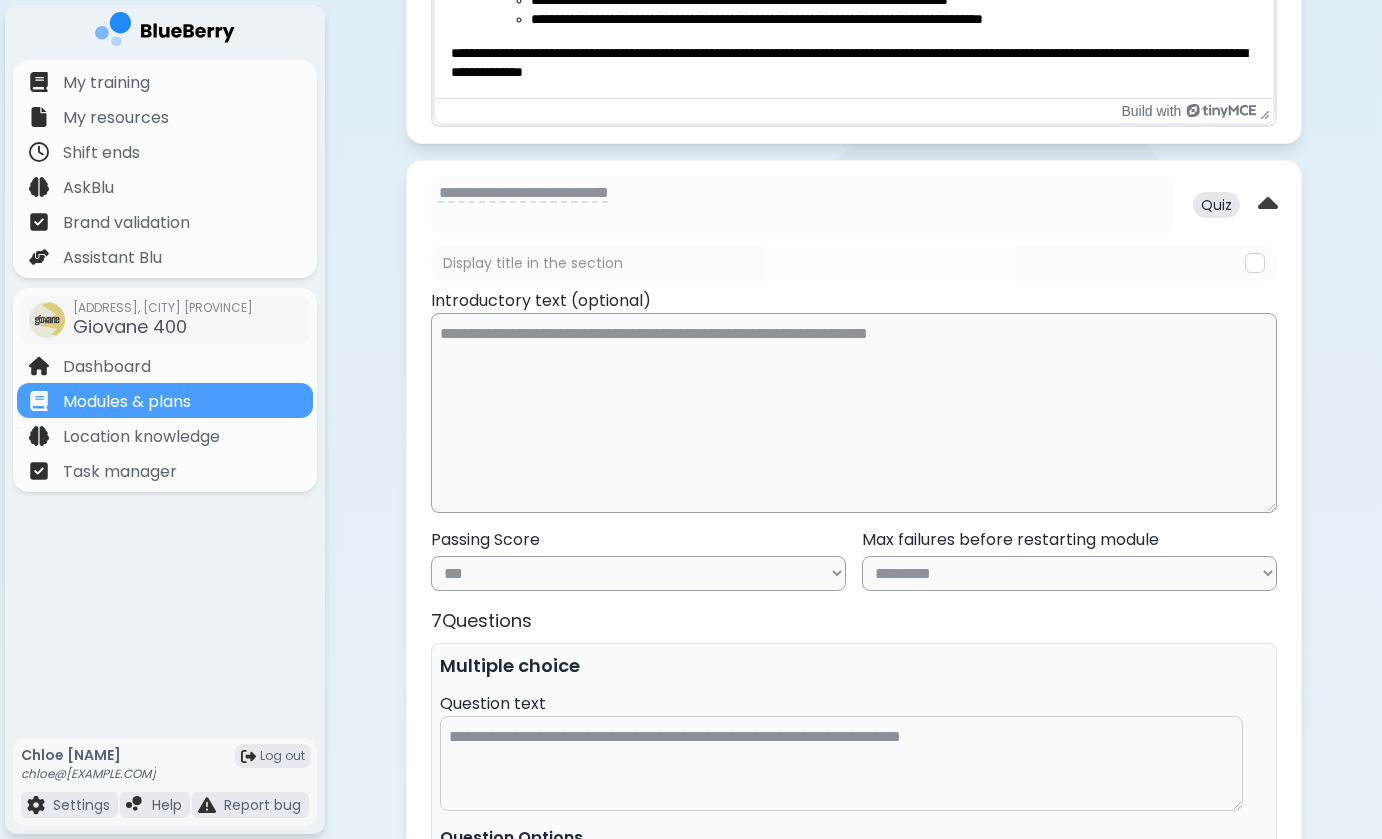 click on "Display title in the section" at bounding box center [854, 263] 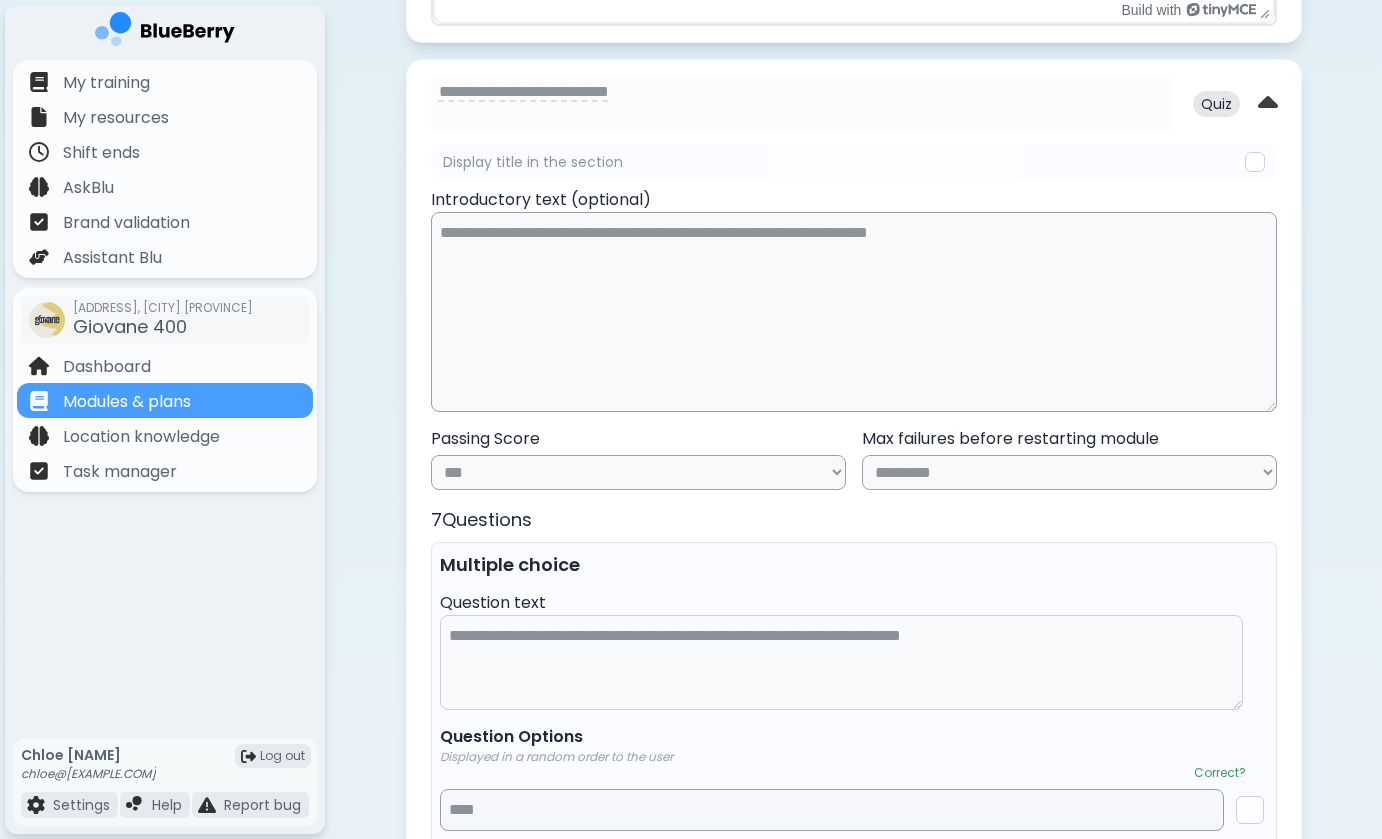 scroll, scrollTop: 2116, scrollLeft: 0, axis: vertical 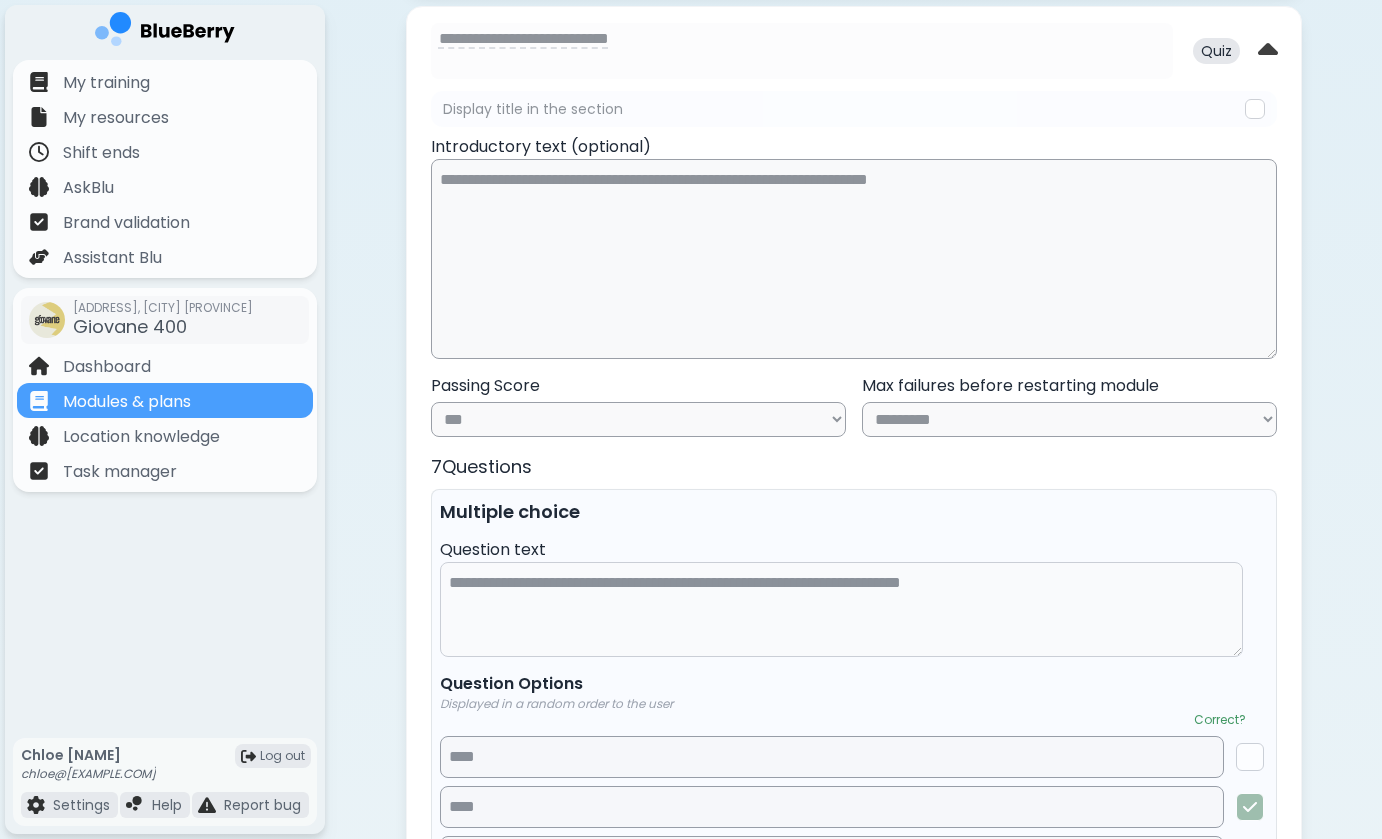 click at bounding box center [1255, 109] 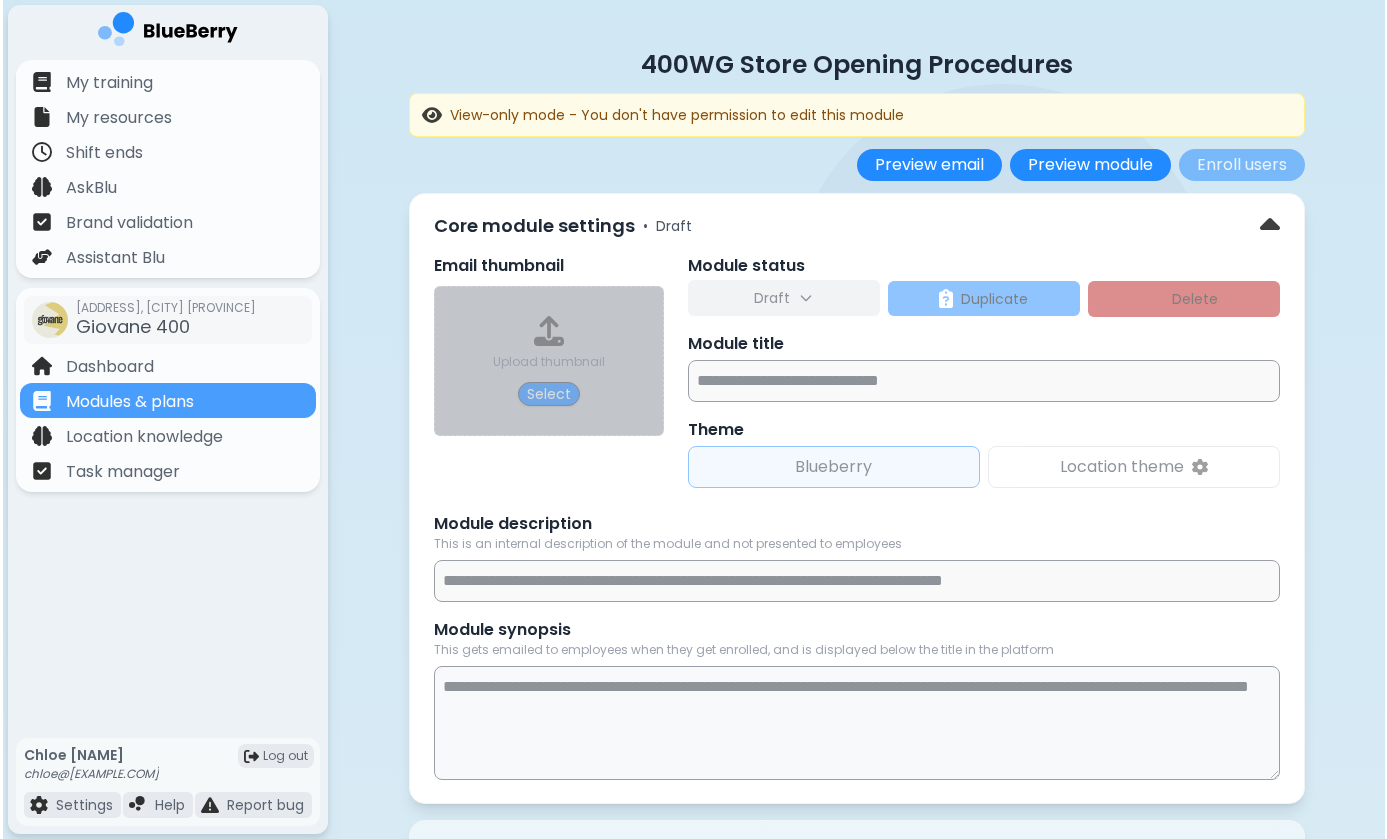 scroll, scrollTop: 0, scrollLeft: 0, axis: both 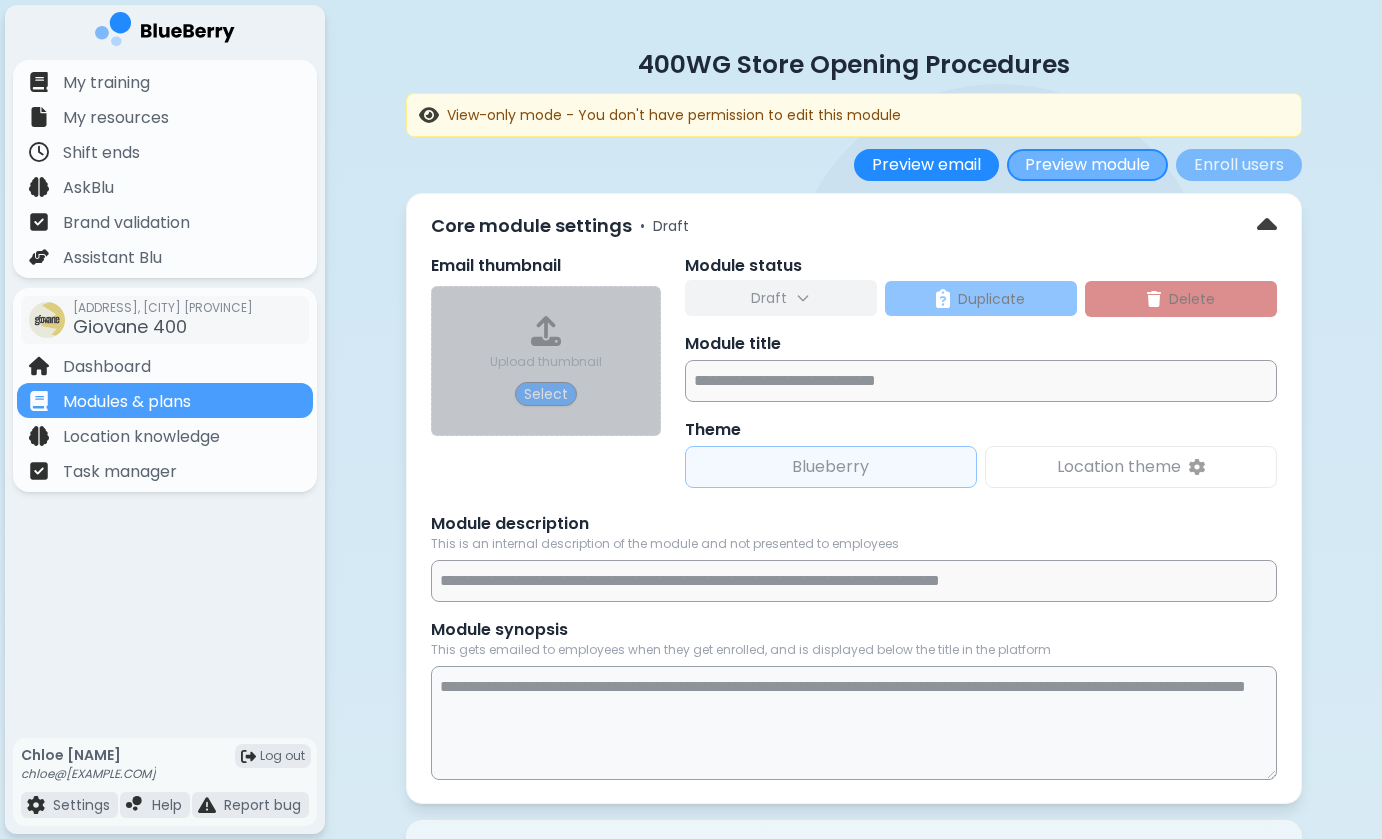 click on "Preview module" at bounding box center [1087, 165] 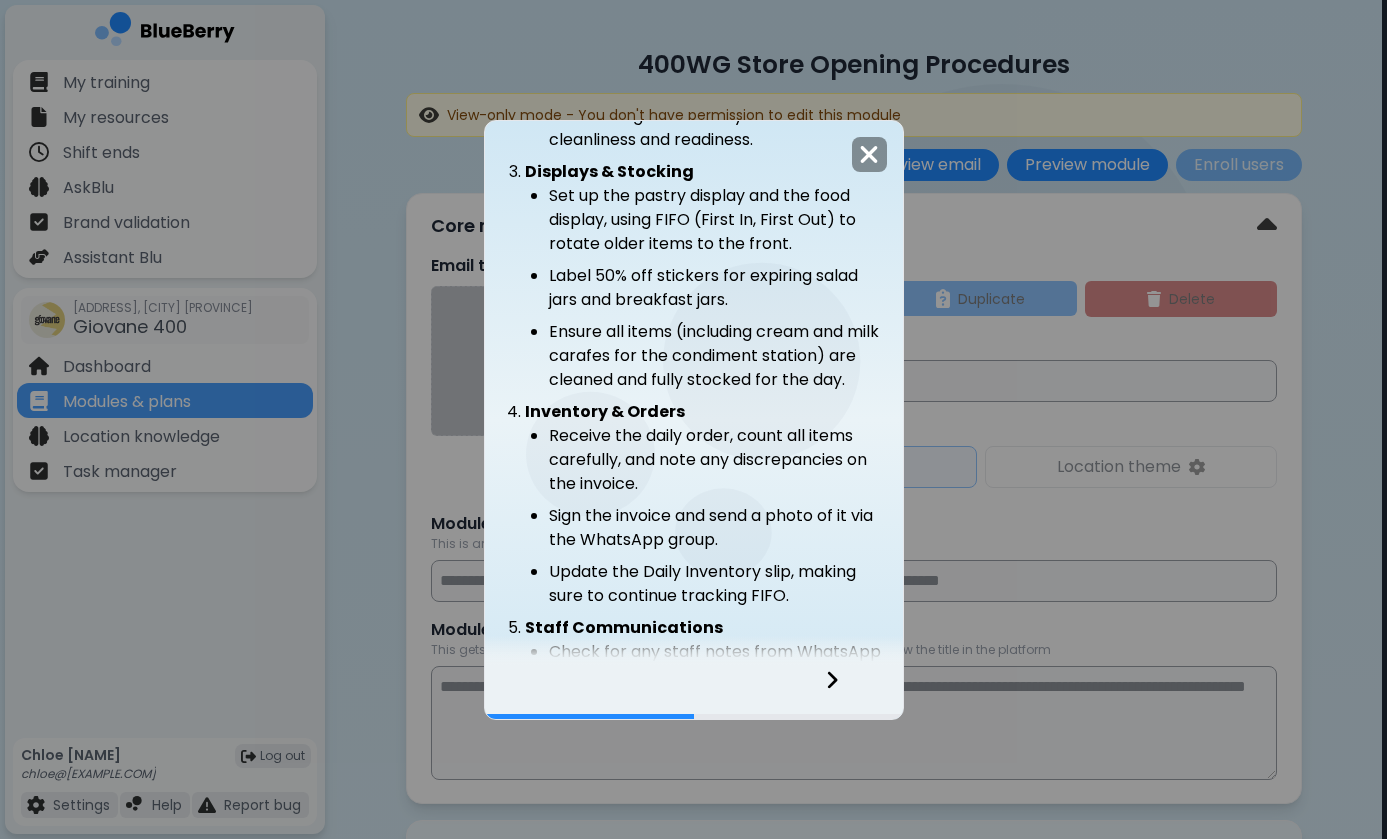 scroll, scrollTop: 883, scrollLeft: 0, axis: vertical 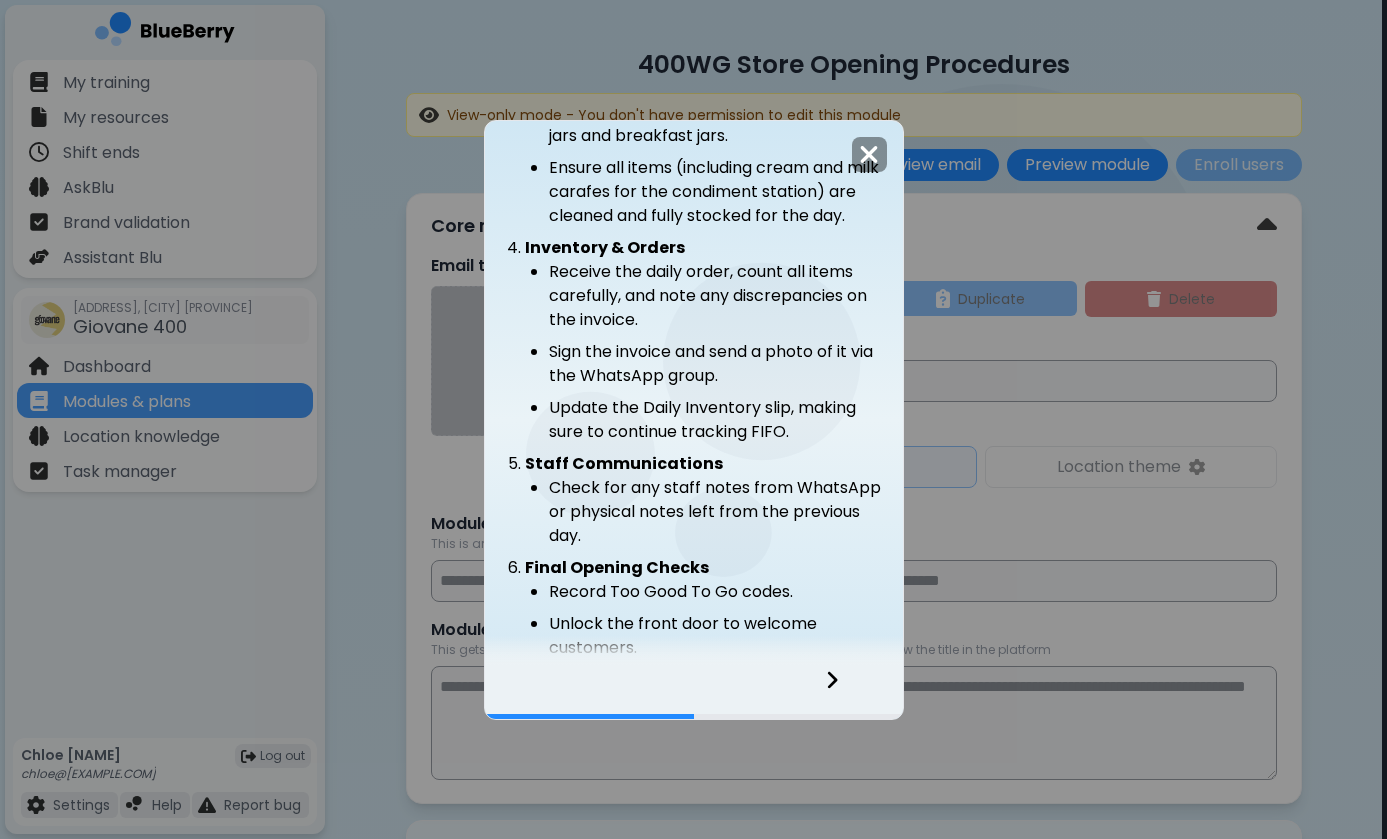 click 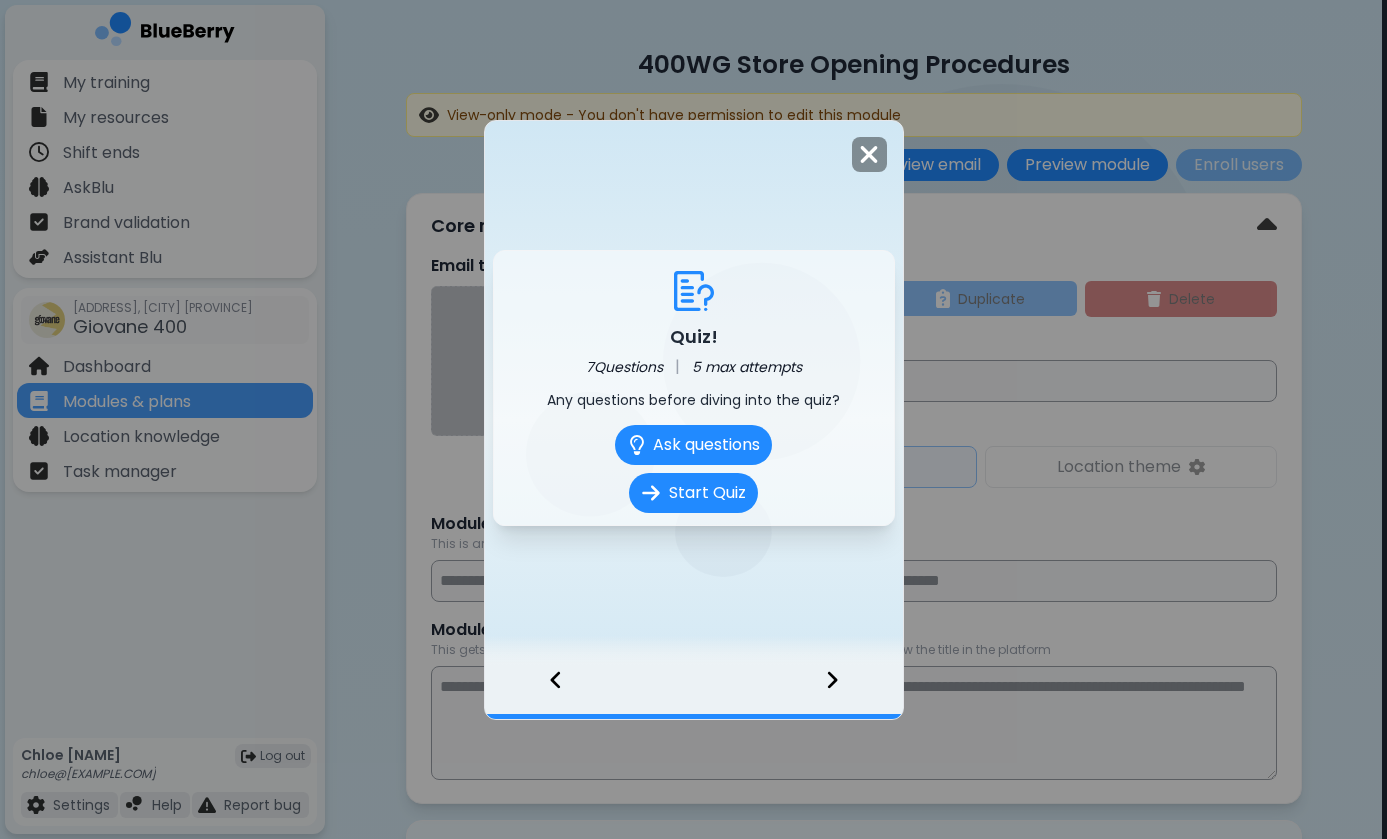 click 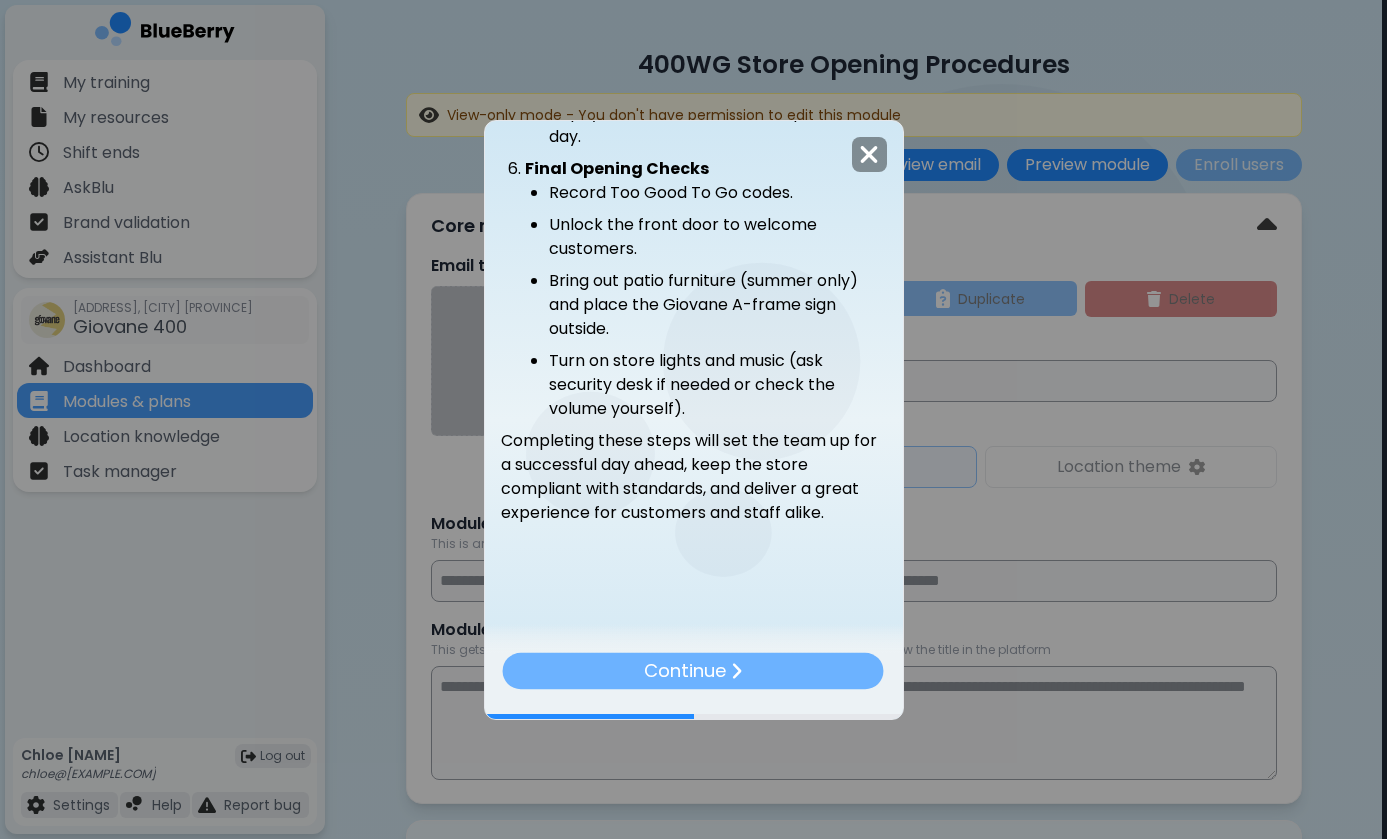 scroll, scrollTop: 1306, scrollLeft: 0, axis: vertical 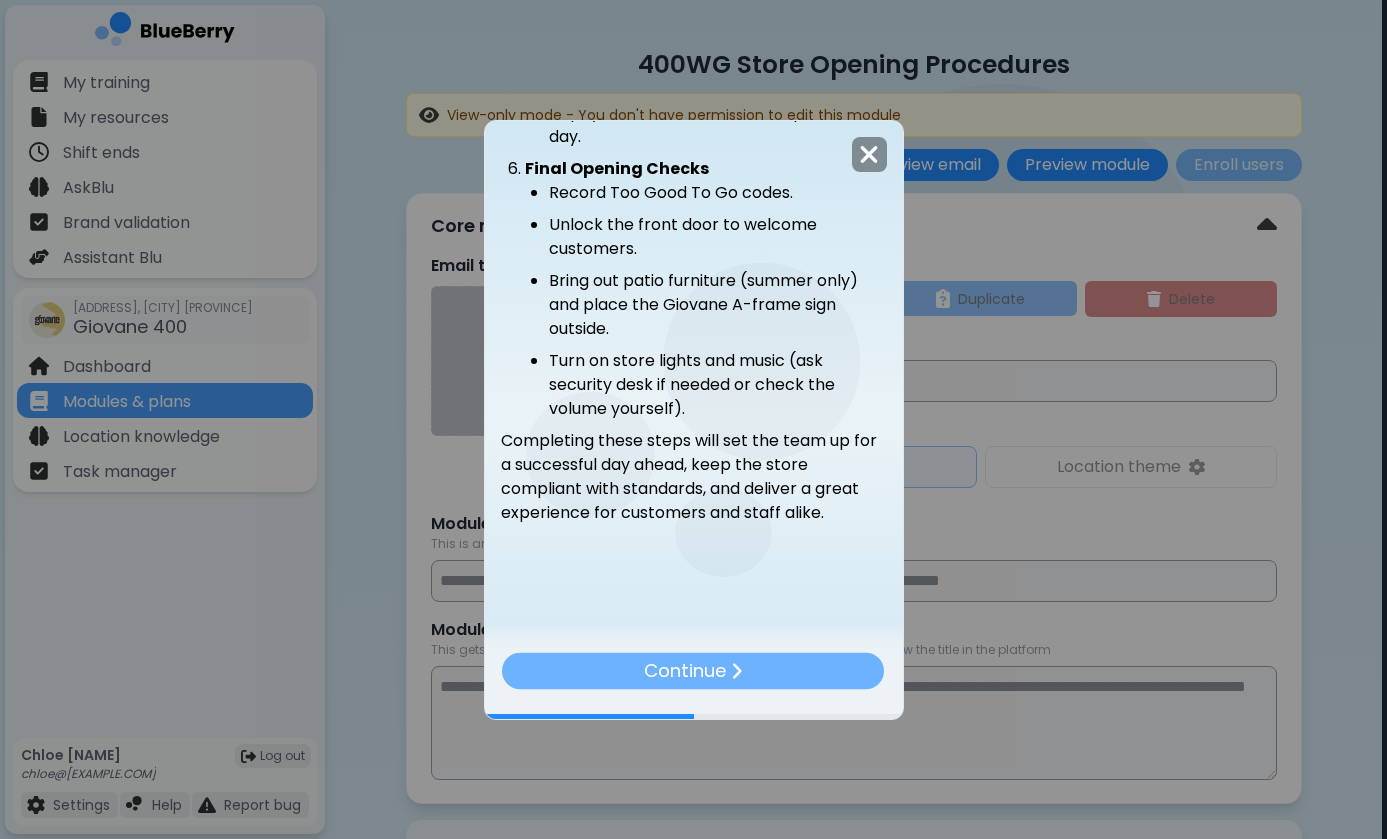 click on "Continue" at bounding box center [685, 670] 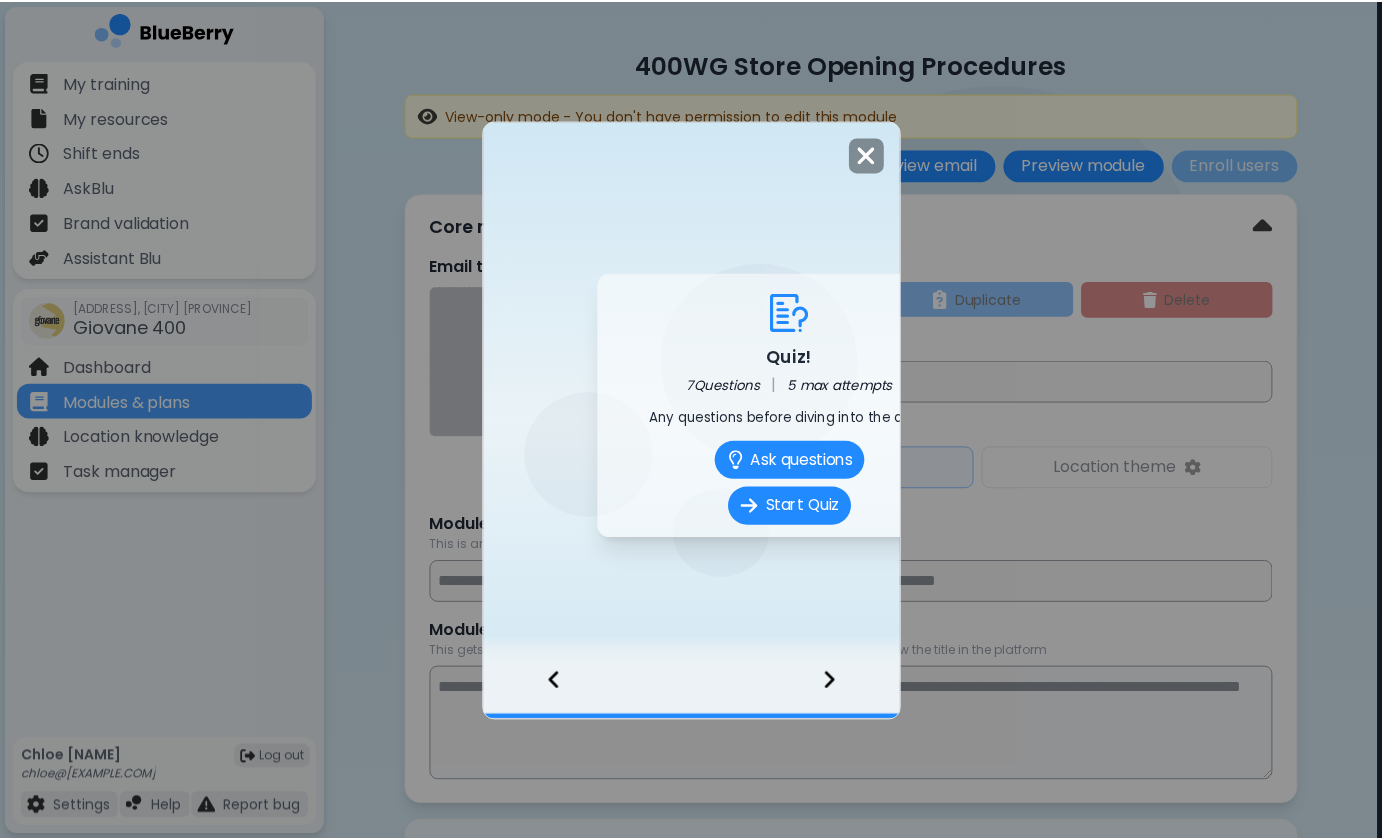 scroll, scrollTop: 0, scrollLeft: 0, axis: both 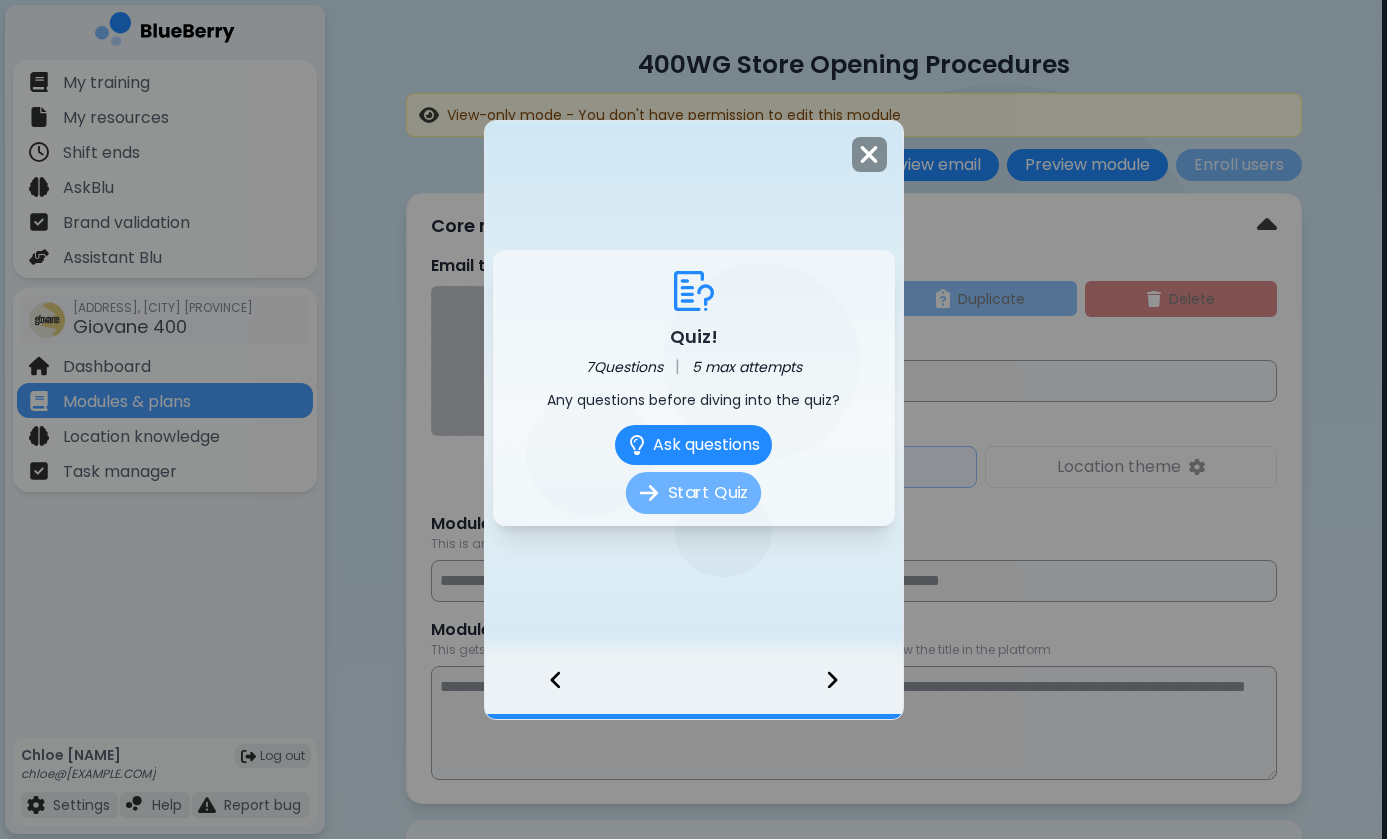 click on "Start Quiz" at bounding box center (693, 493) 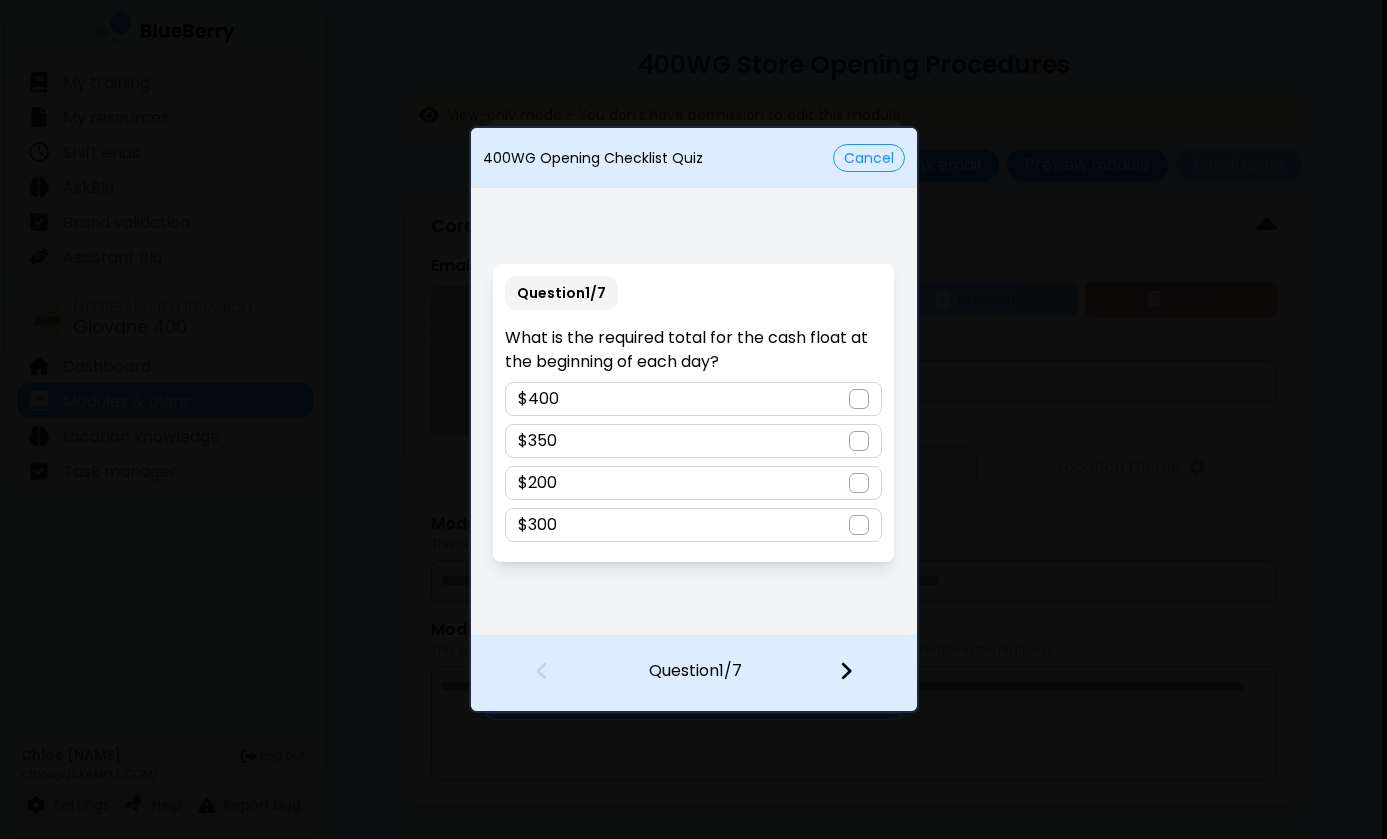 click at bounding box center (859, 525) 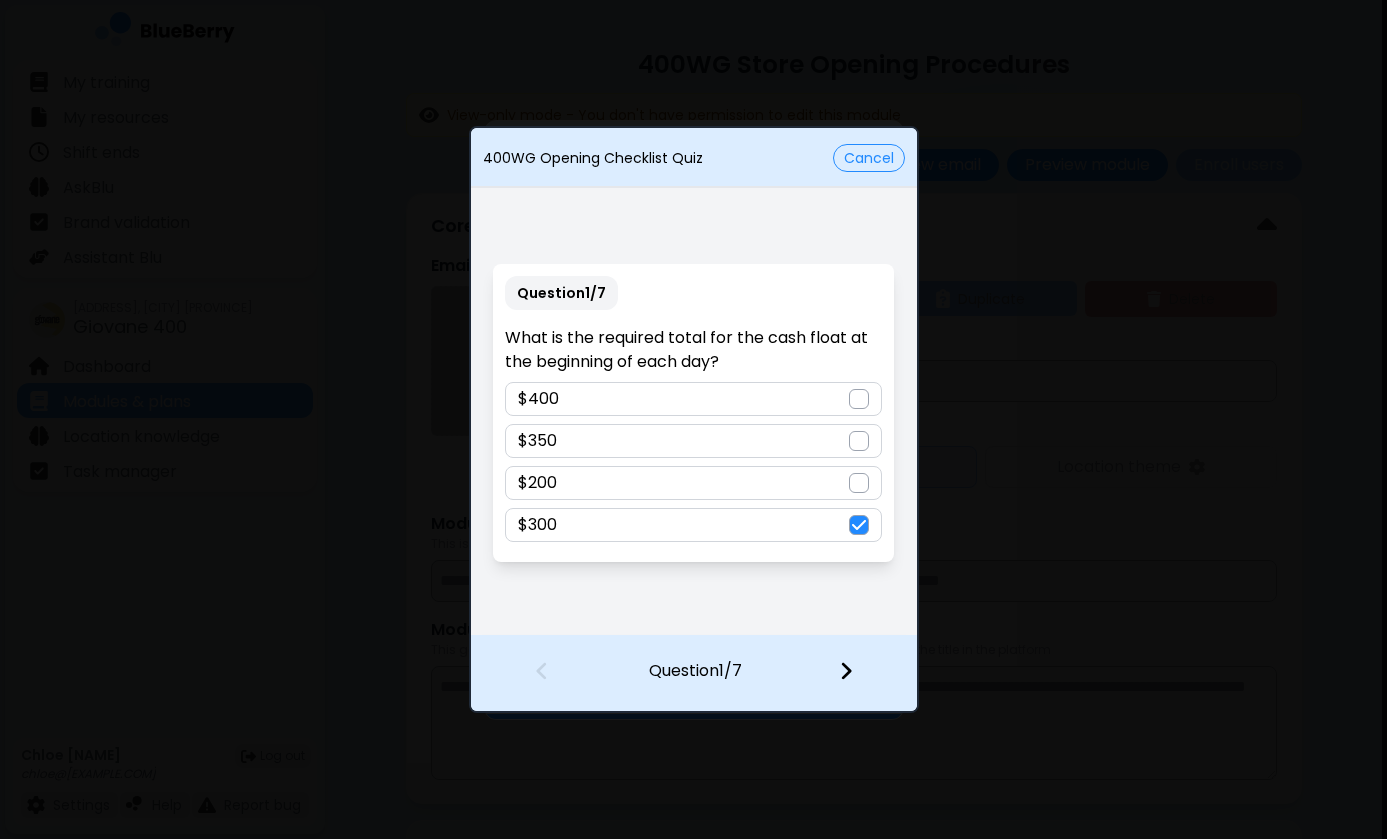 click at bounding box center (846, 671) 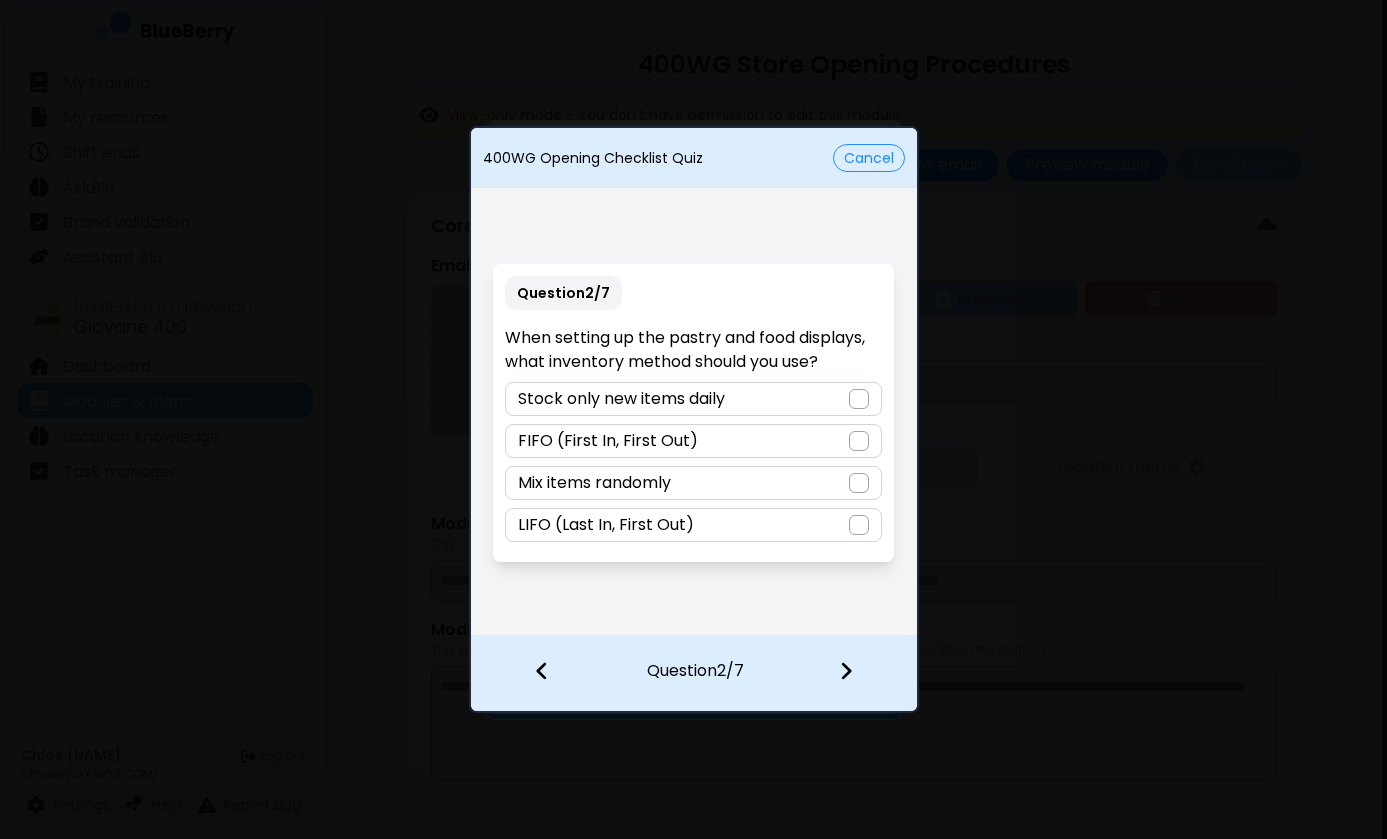 click at bounding box center (859, 441) 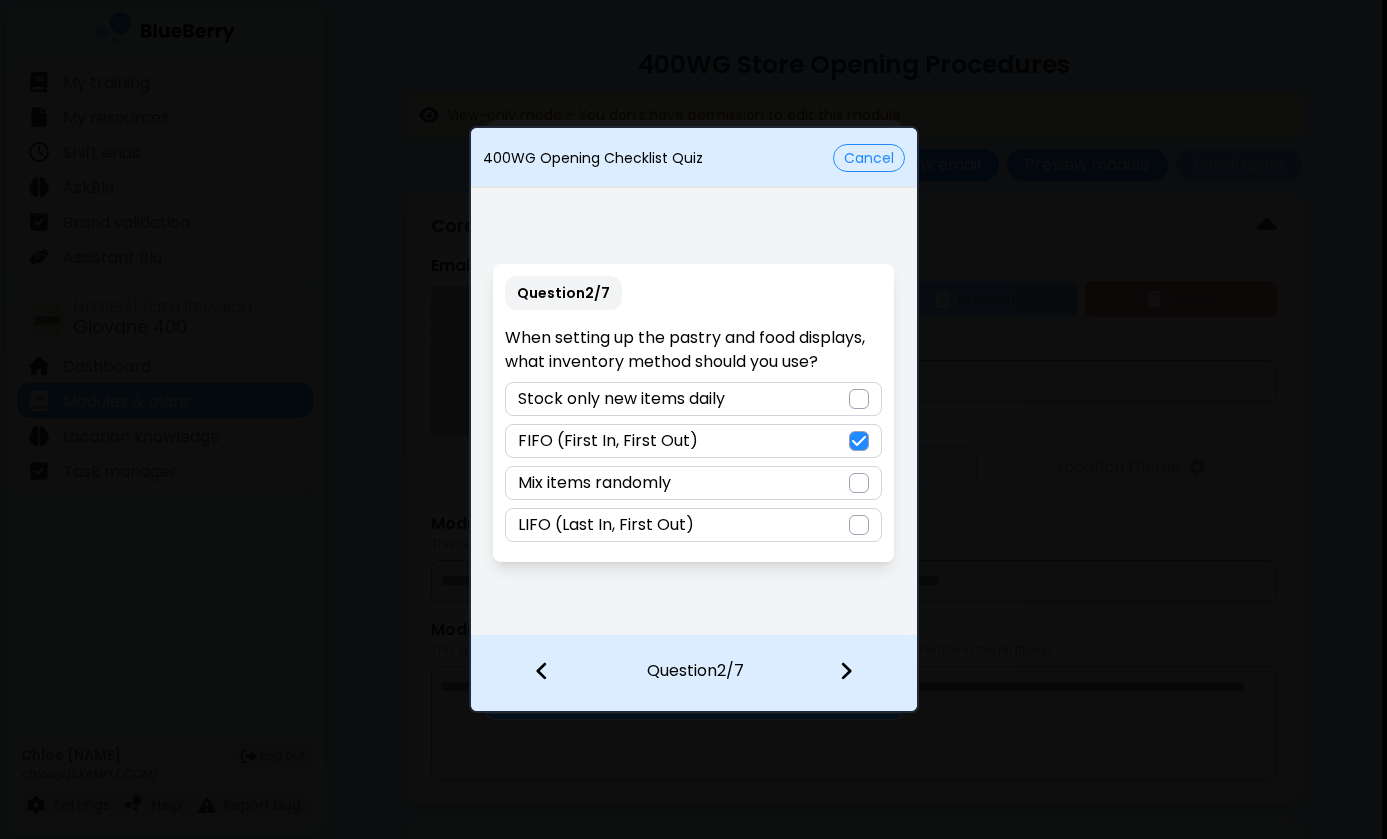 click at bounding box center [846, 671] 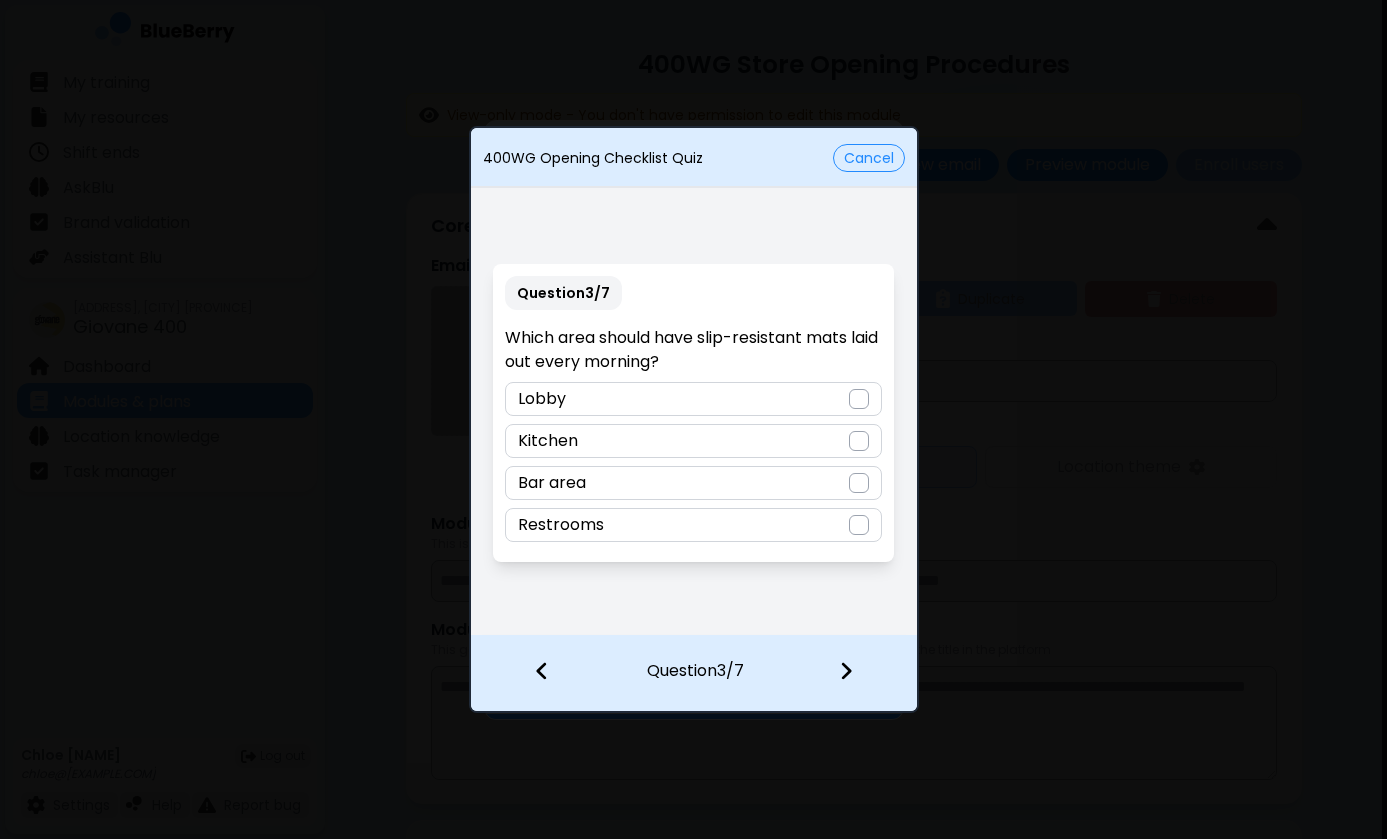 click at bounding box center [859, 483] 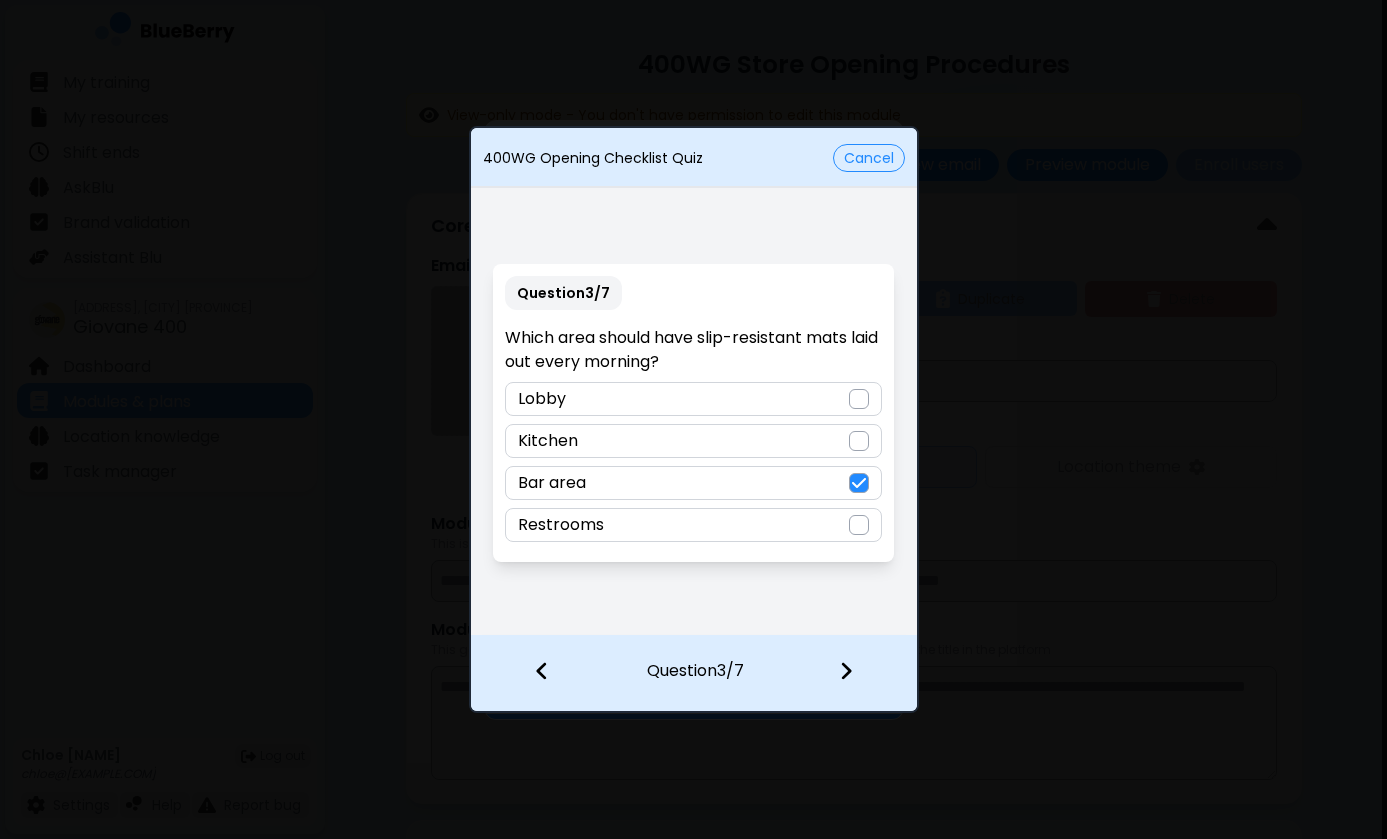 click at bounding box center (846, 671) 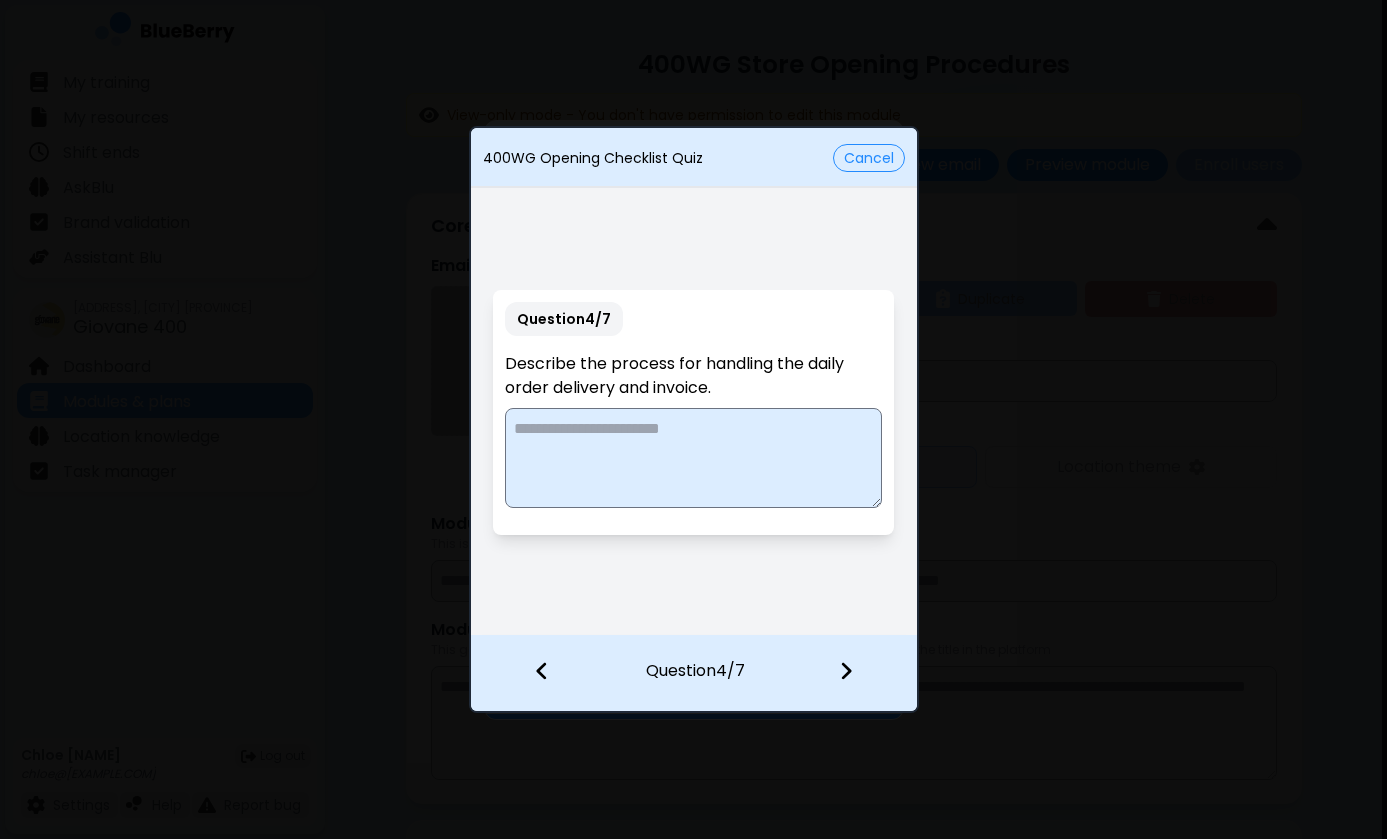 click at bounding box center (846, 671) 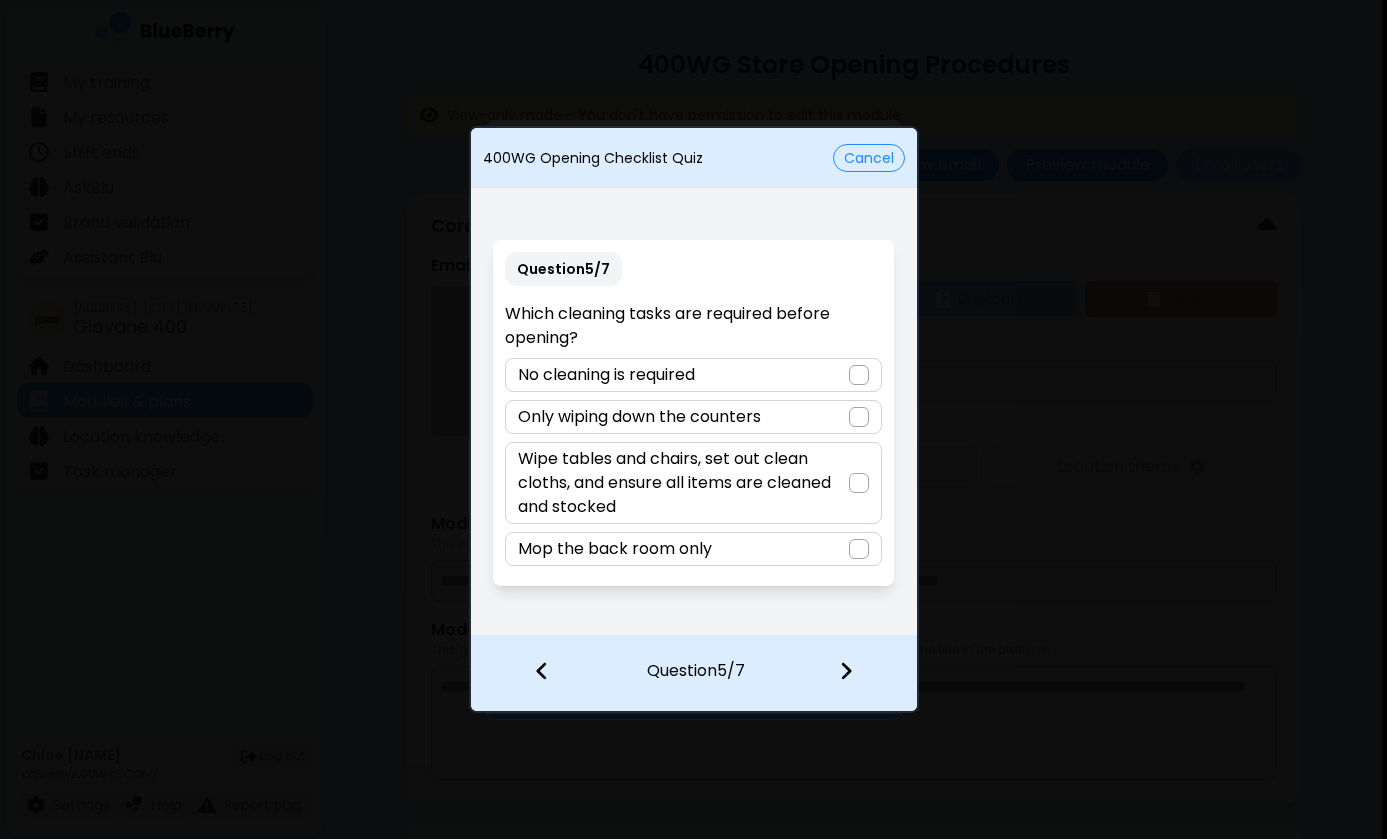 click at bounding box center [859, 483] 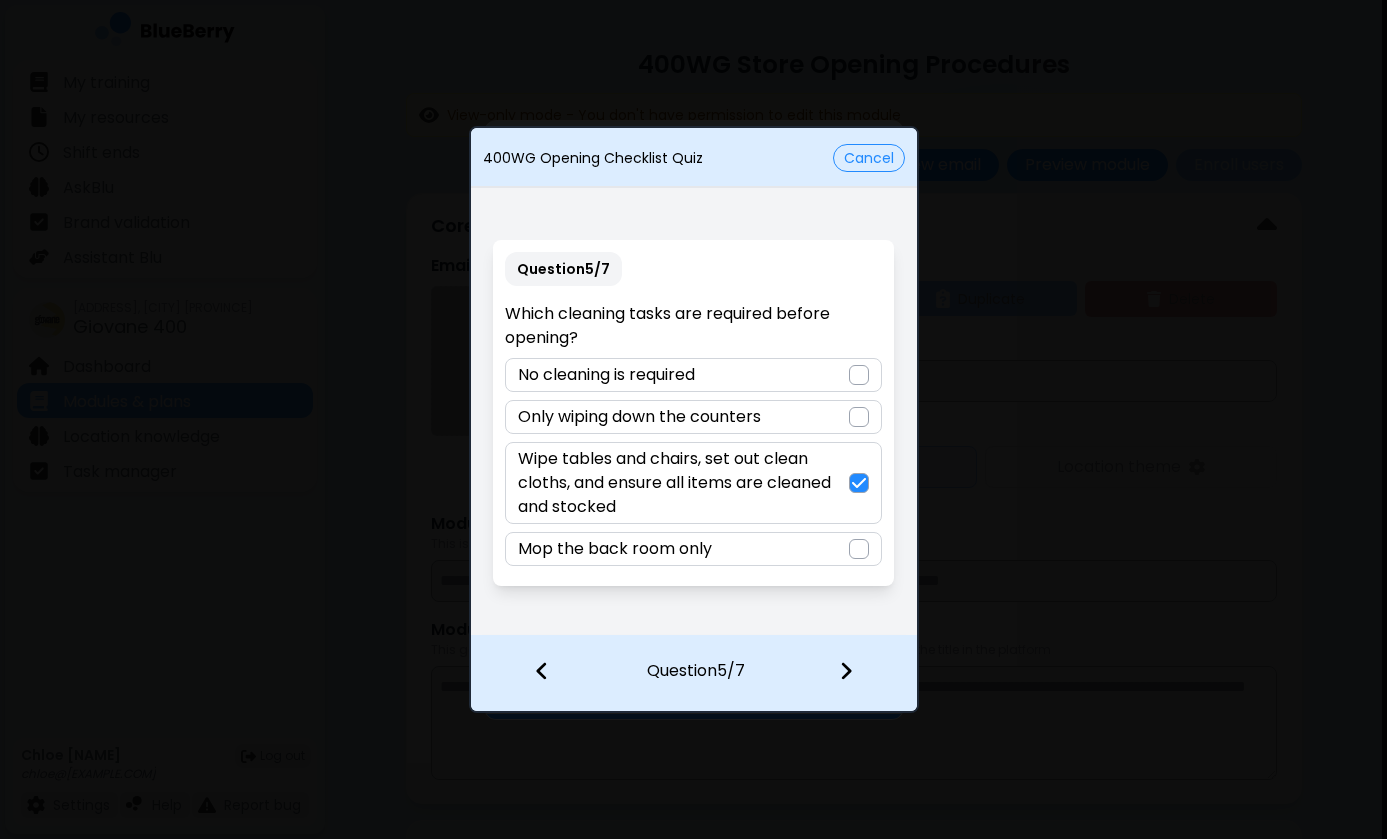 click at bounding box center [846, 671] 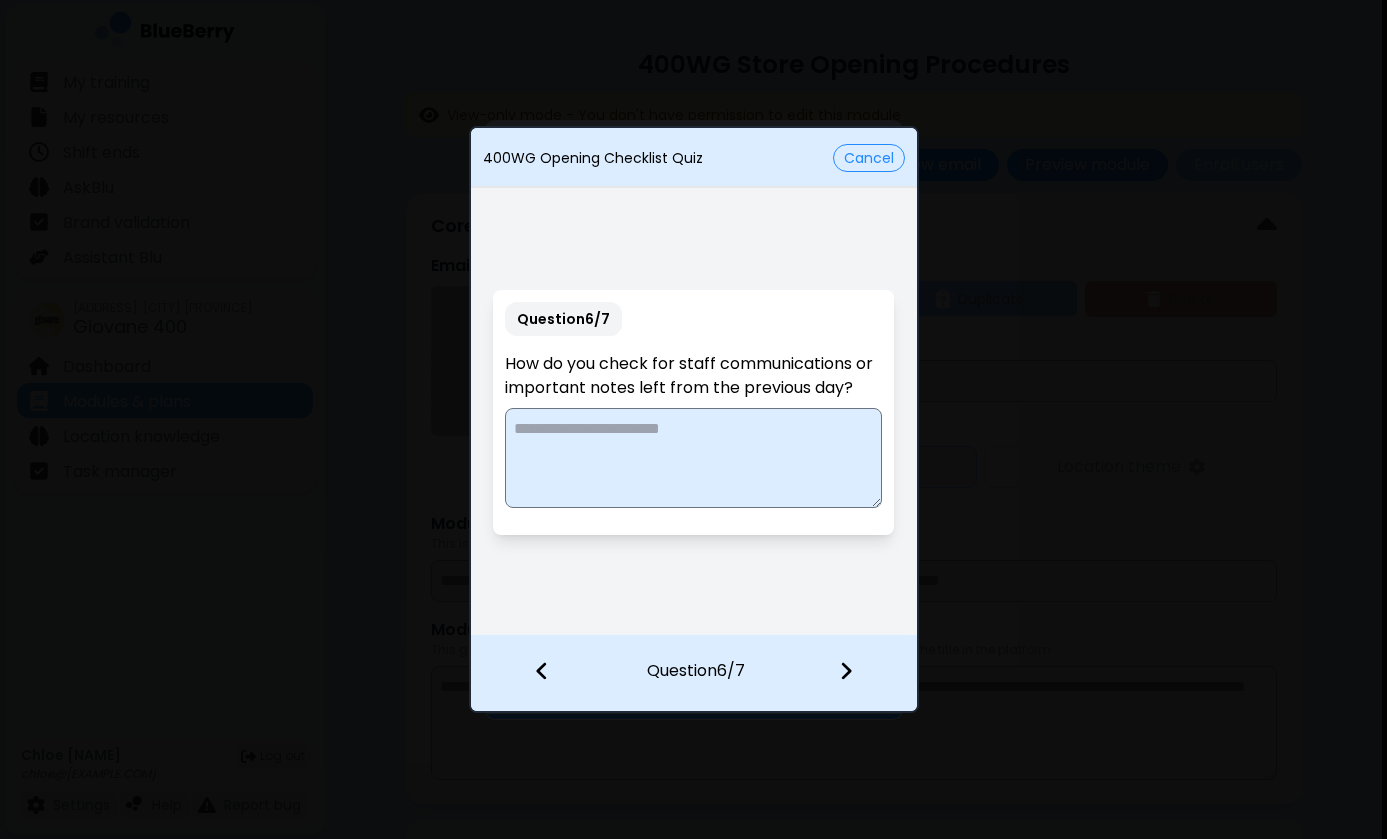 click at bounding box center [846, 671] 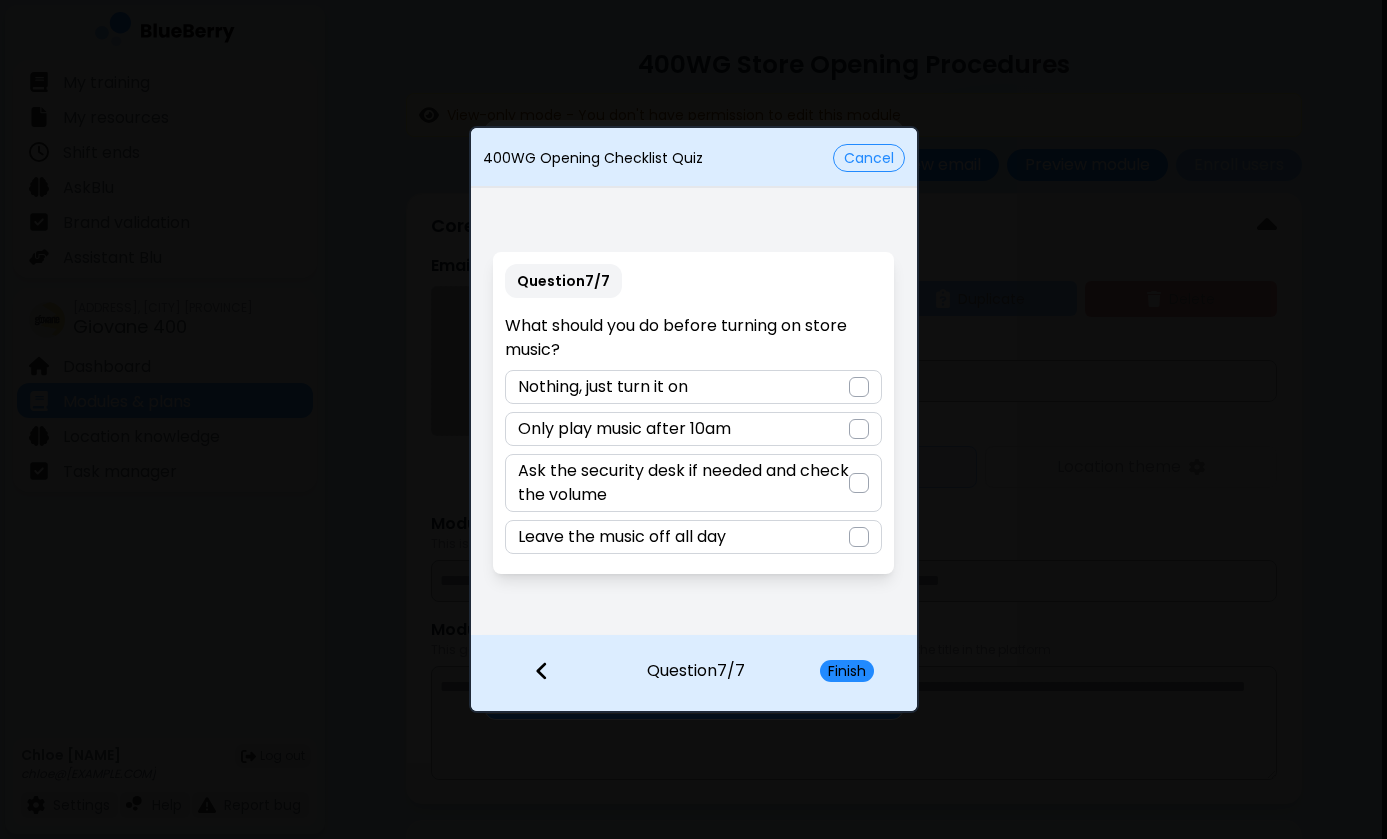 click at bounding box center (859, 483) 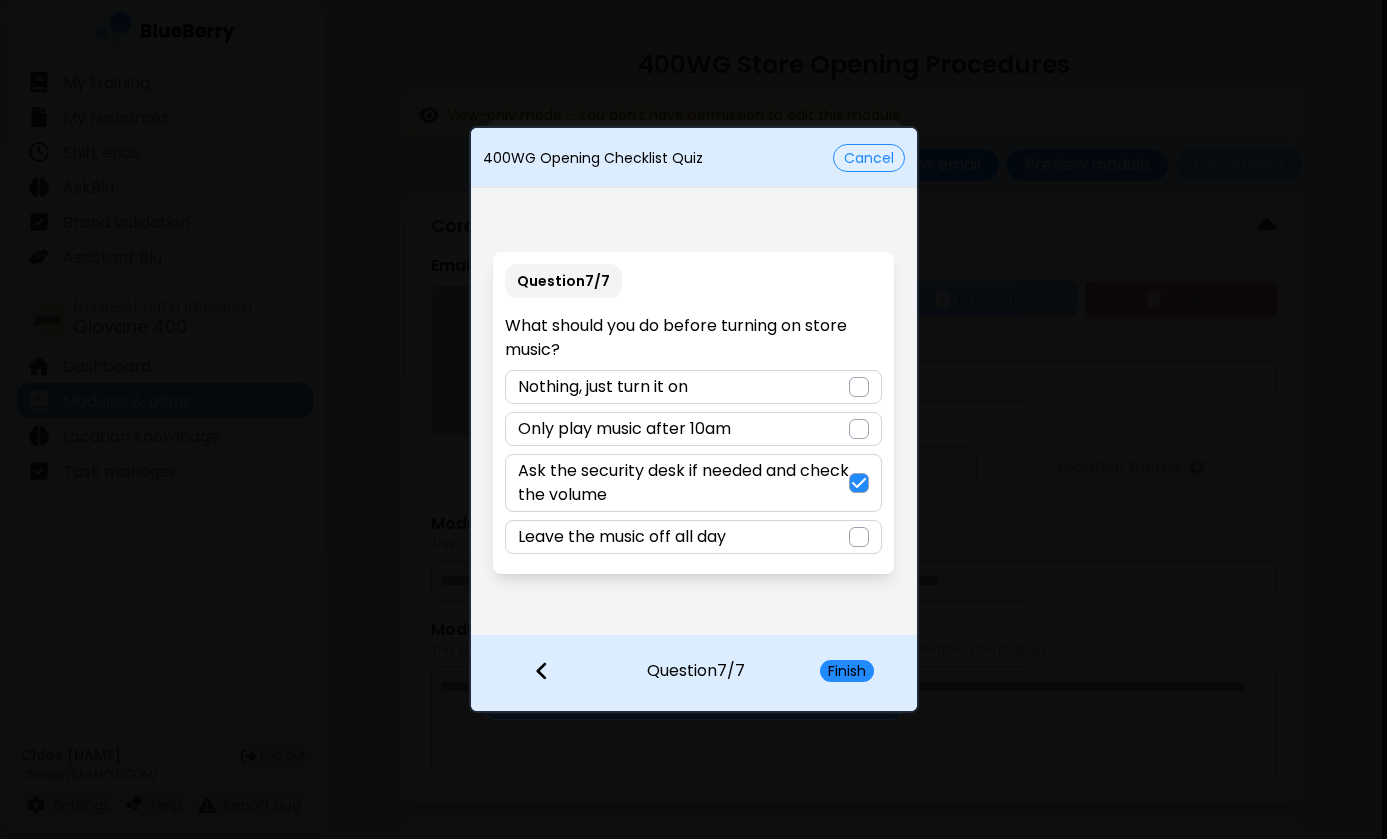 click on "Cancel" at bounding box center [869, 158] 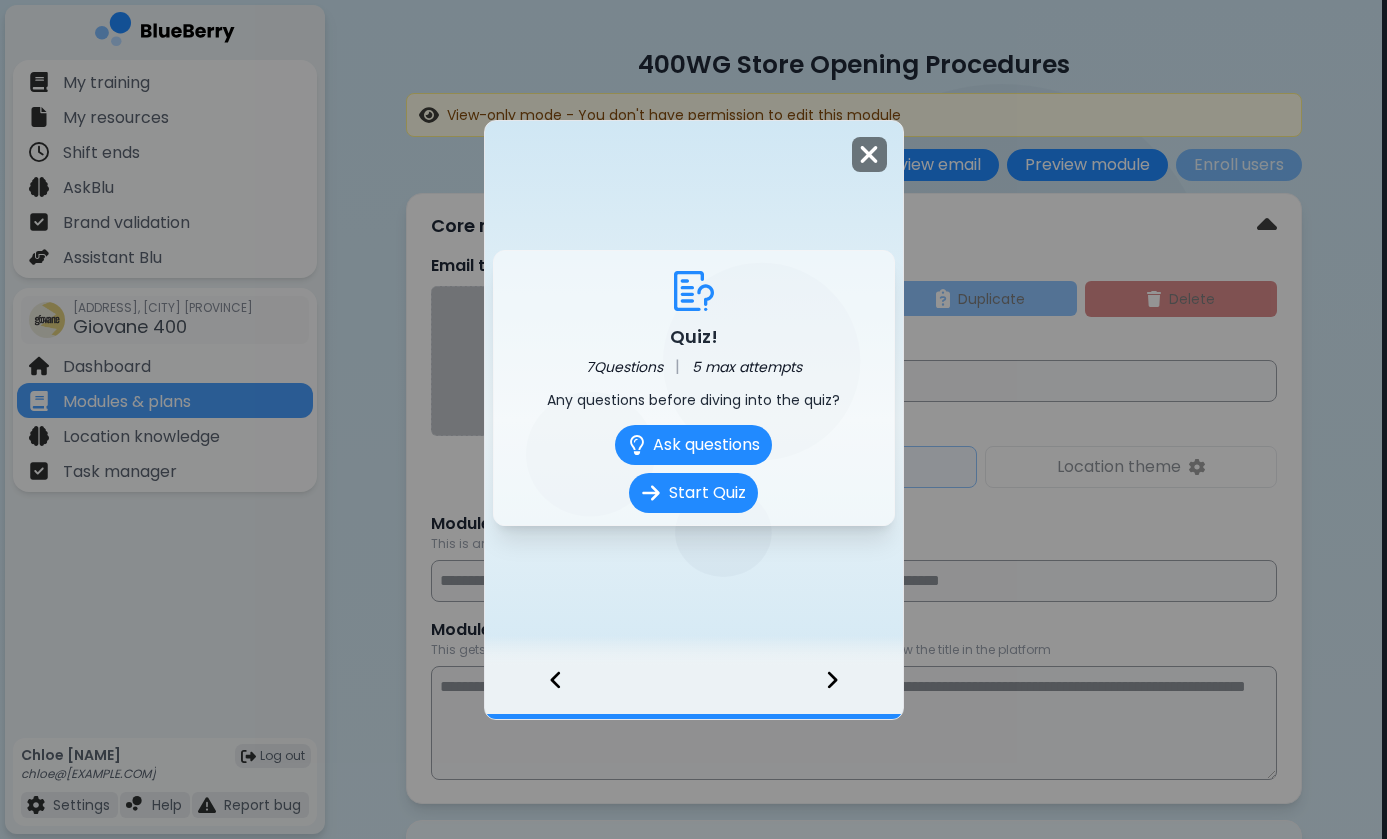 click at bounding box center [869, 154] 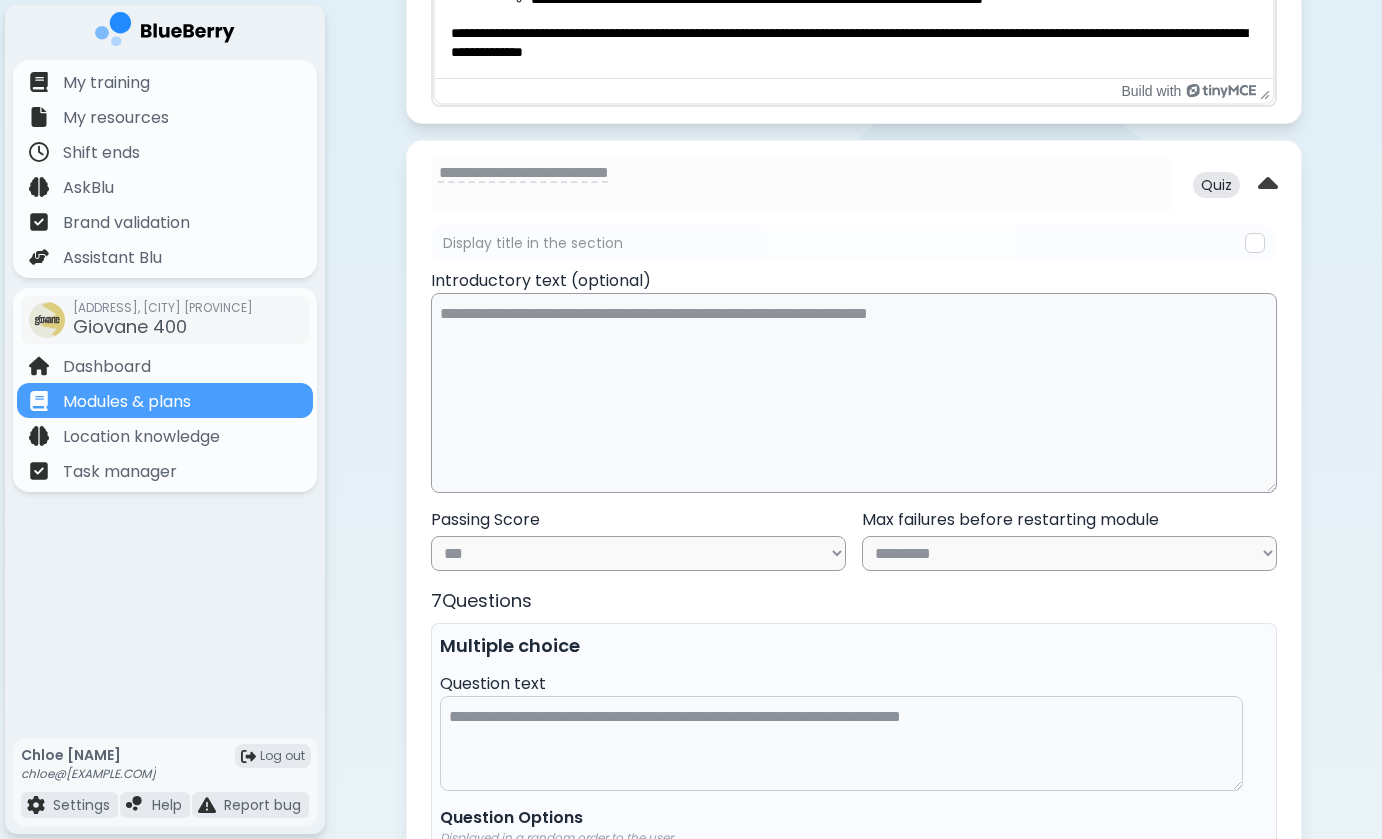 scroll, scrollTop: 1277, scrollLeft: 0, axis: vertical 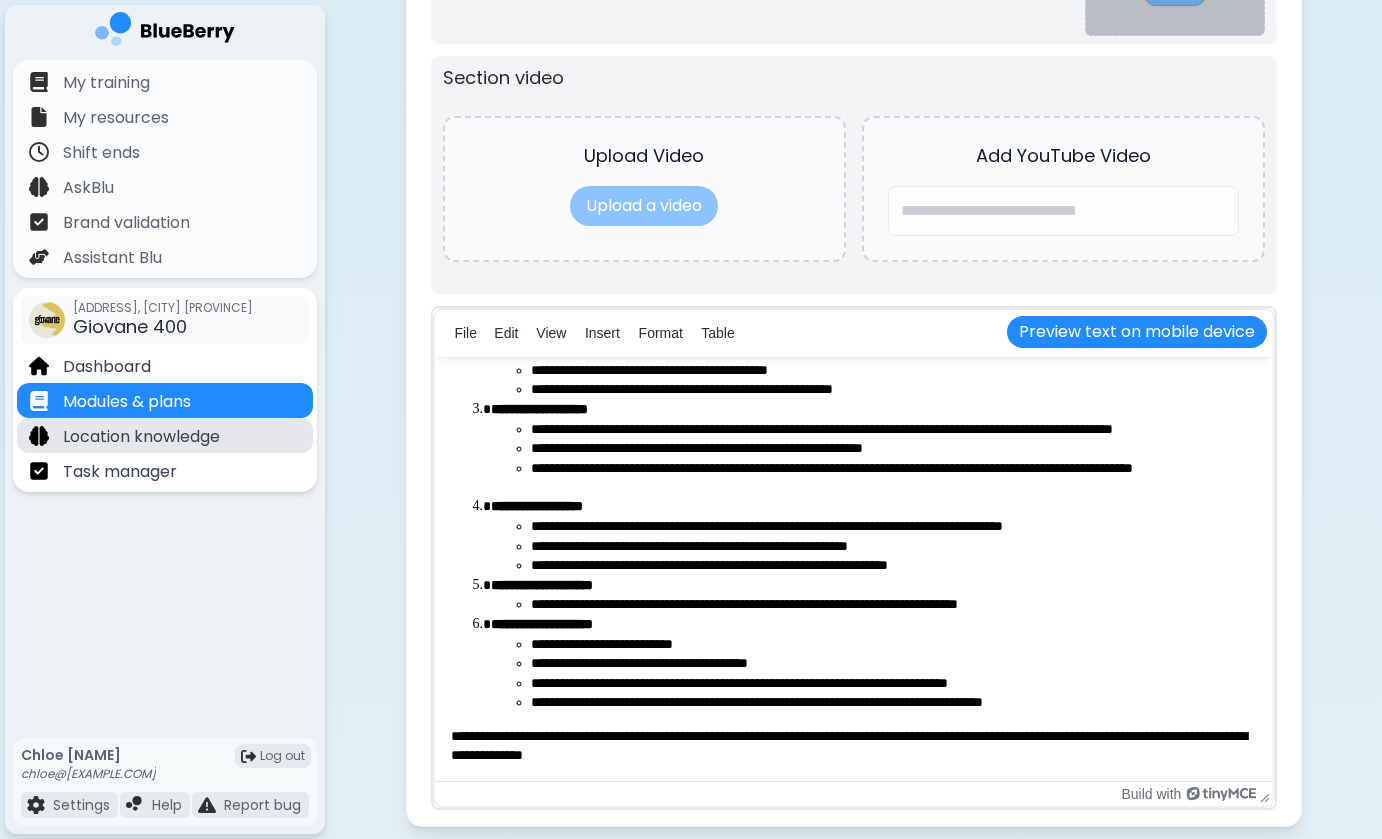 click on "Location knowledge" at bounding box center (165, 435) 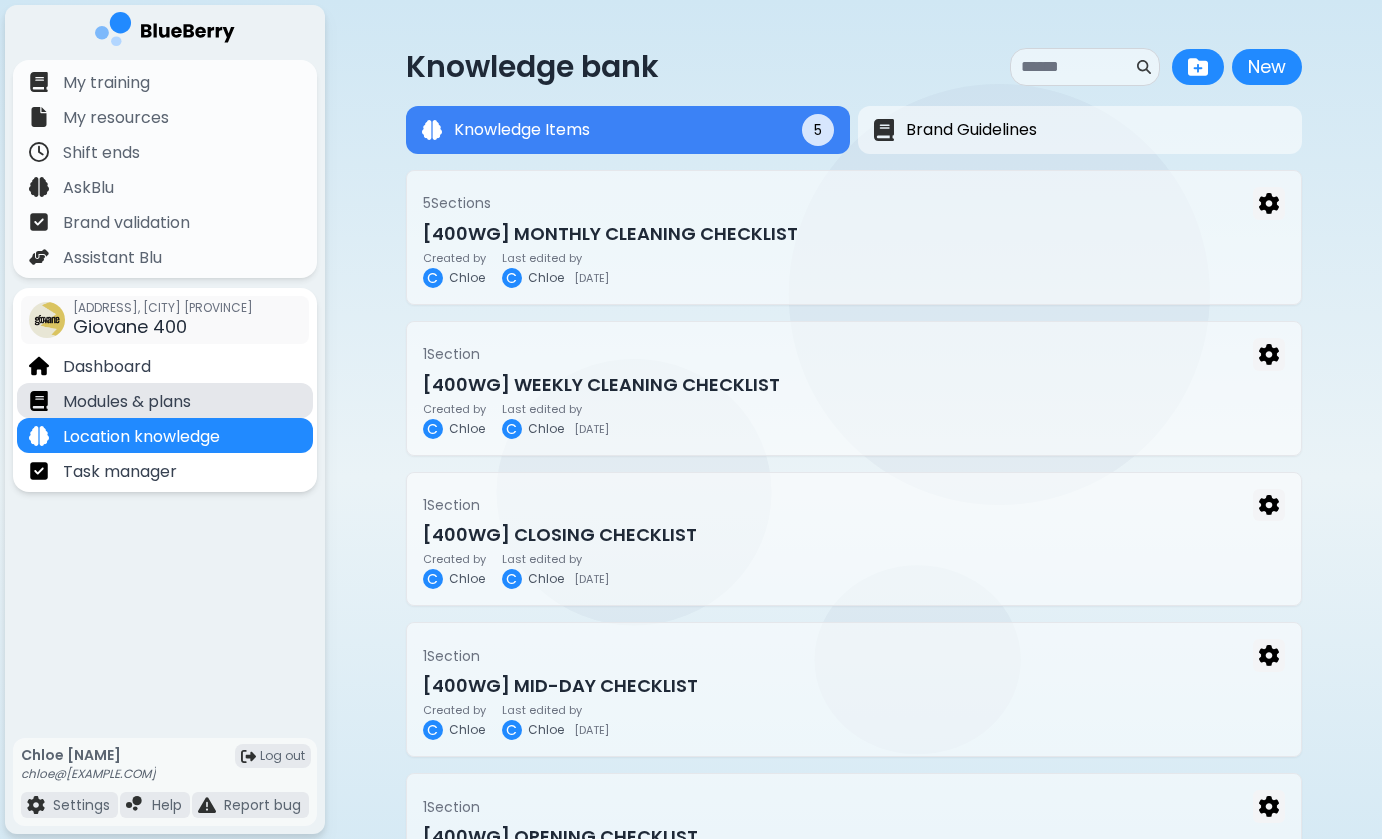 click on "Modules & plans" at bounding box center (165, 400) 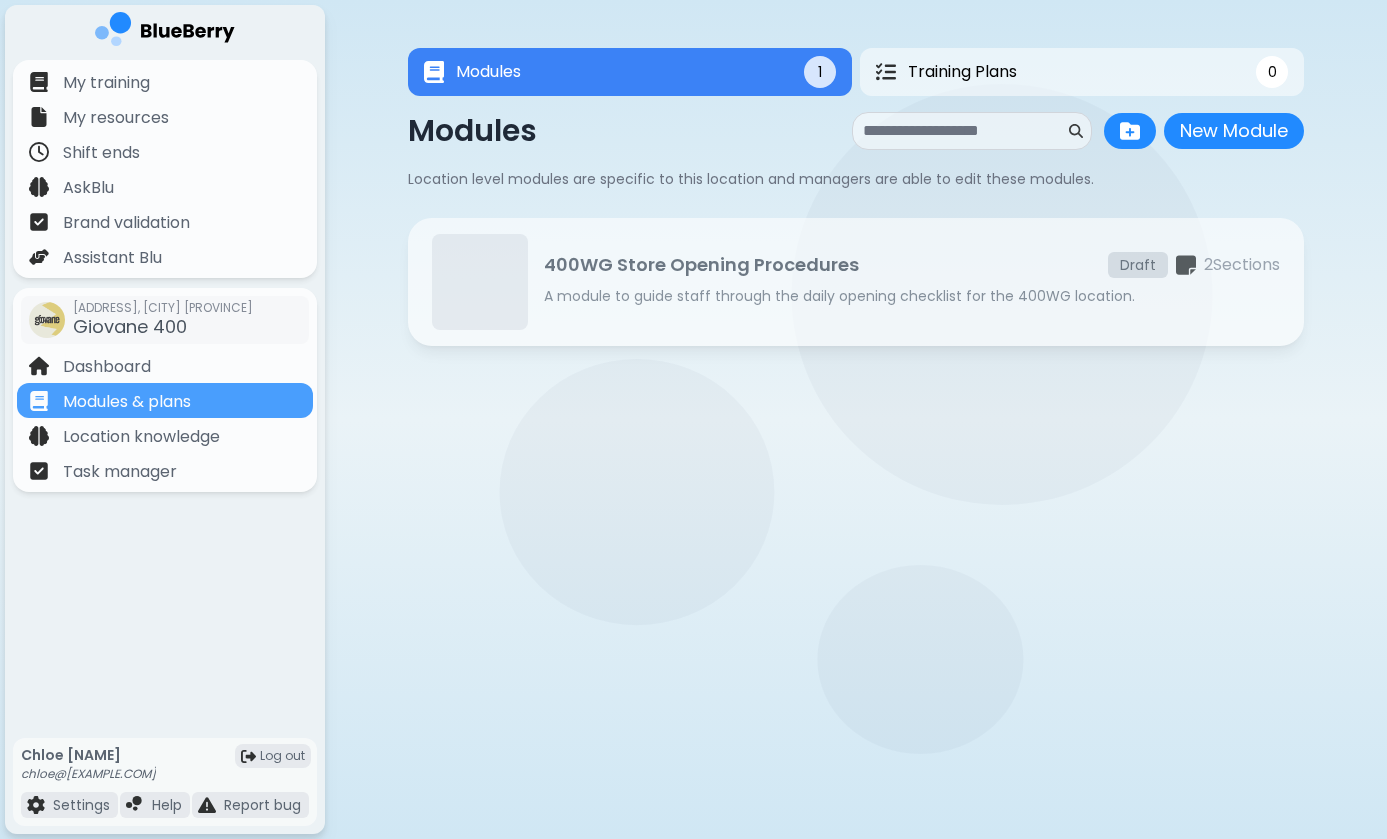 click on "2  Section s" at bounding box center (1242, 265) 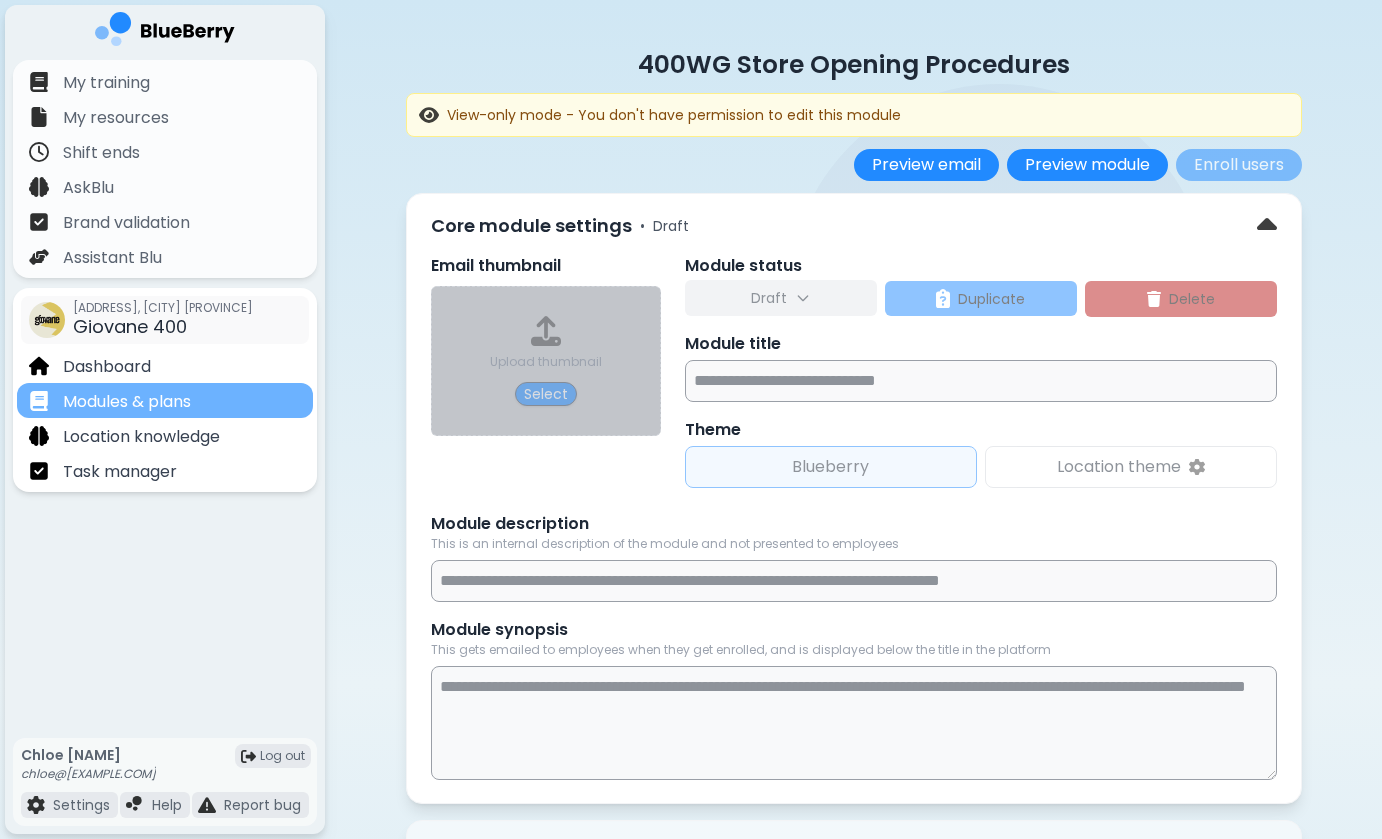 click on "Modules & plans" at bounding box center [165, 400] 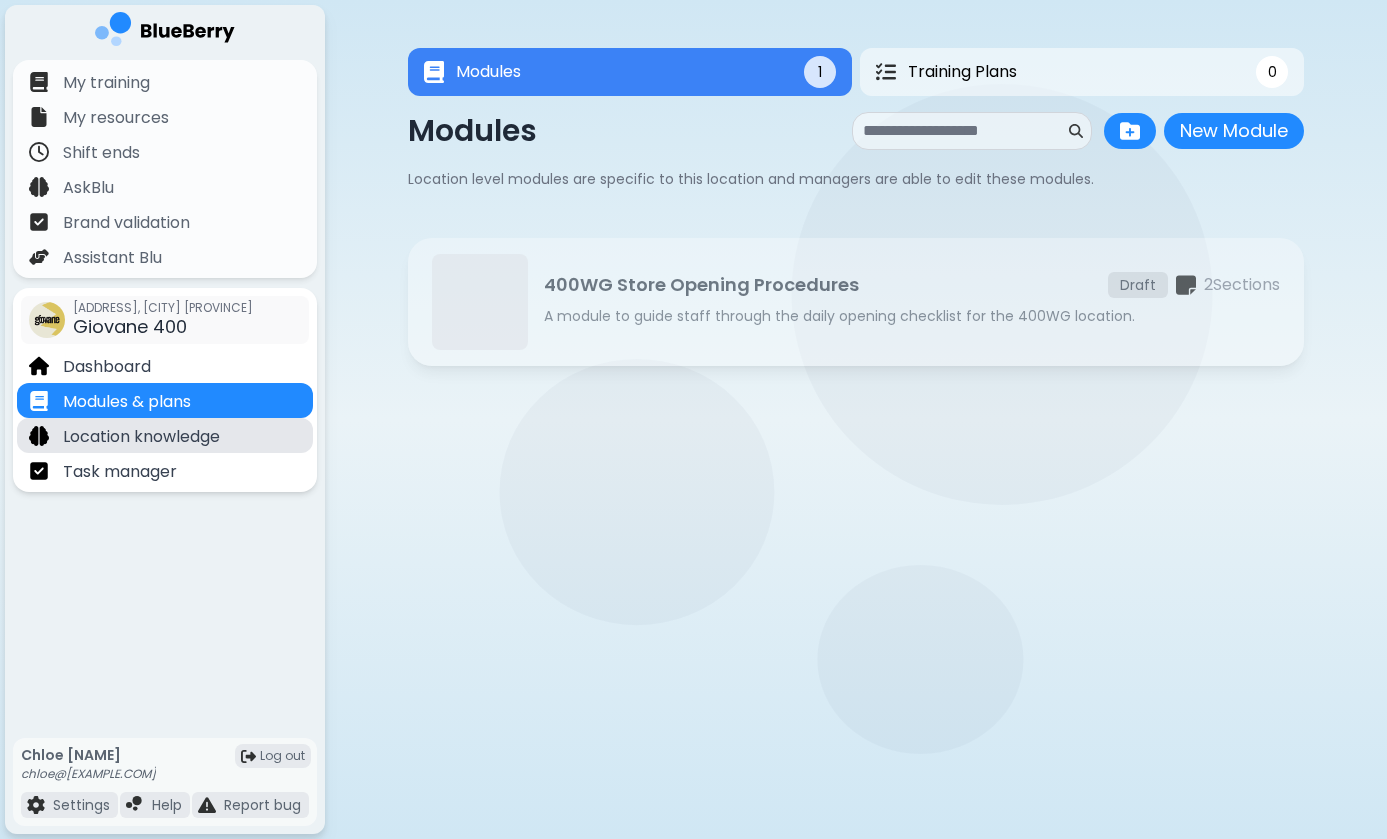 click on "Location knowledge" at bounding box center [165, 435] 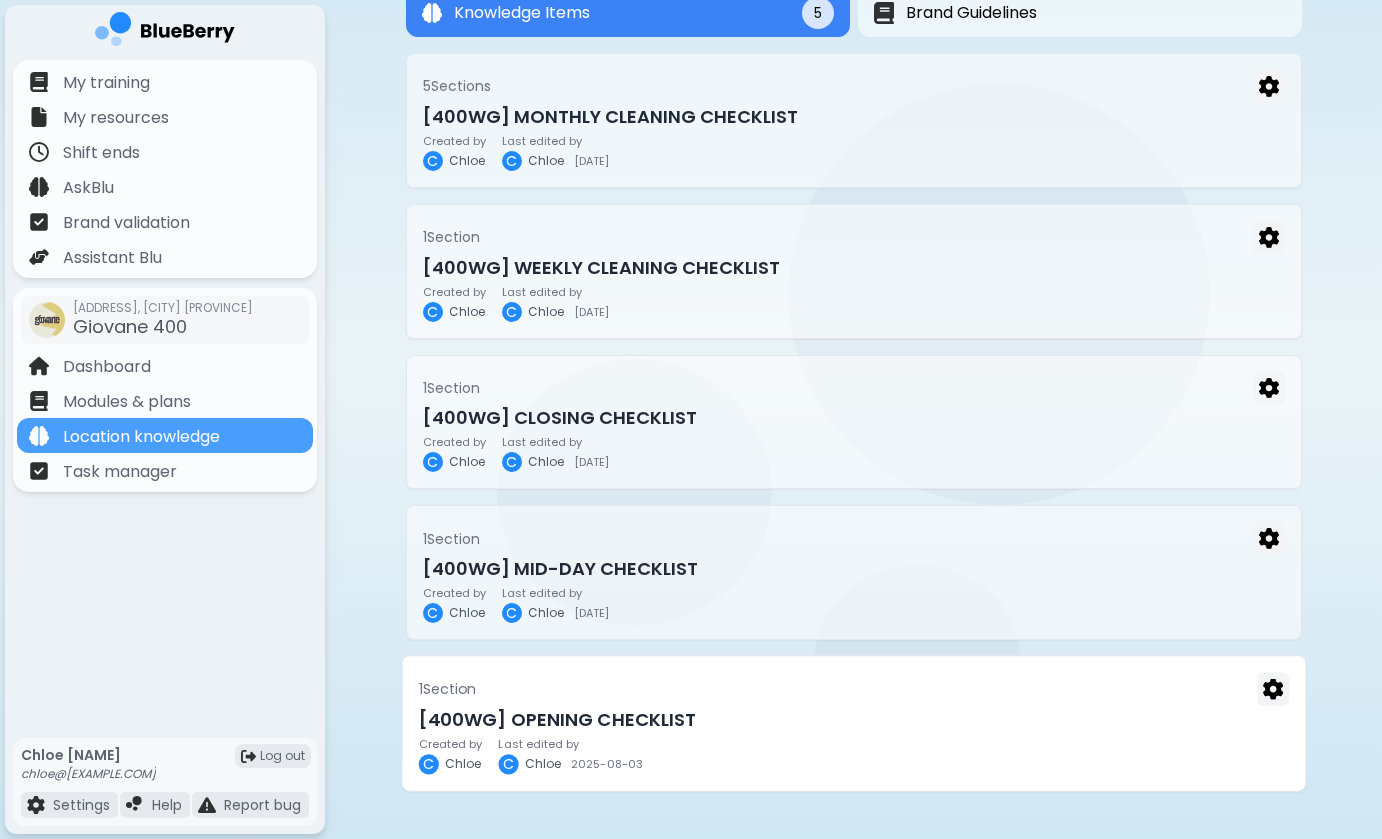scroll, scrollTop: 118, scrollLeft: 0, axis: vertical 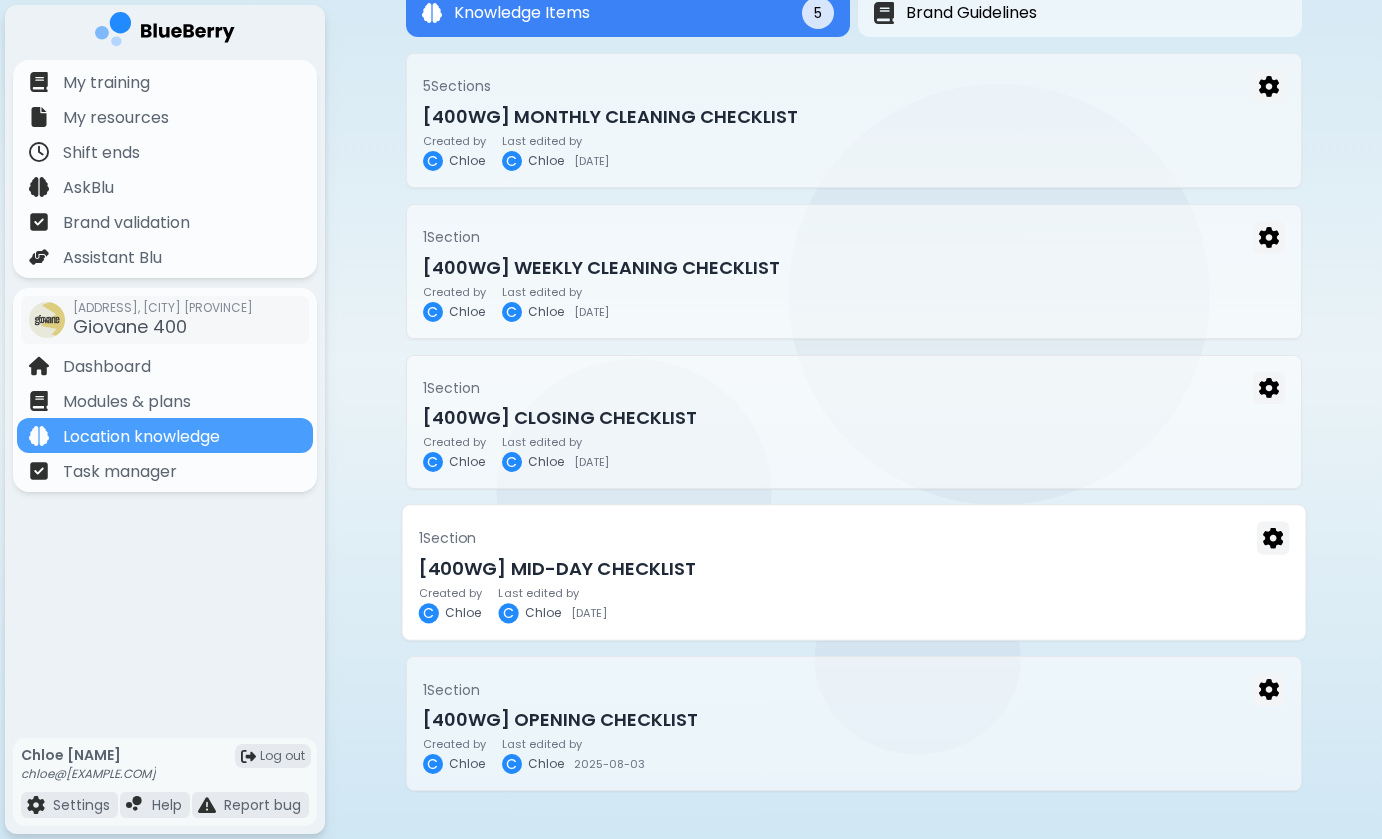 click on "[400WG] MID-DAY CHECKLIST" at bounding box center (853, 569) 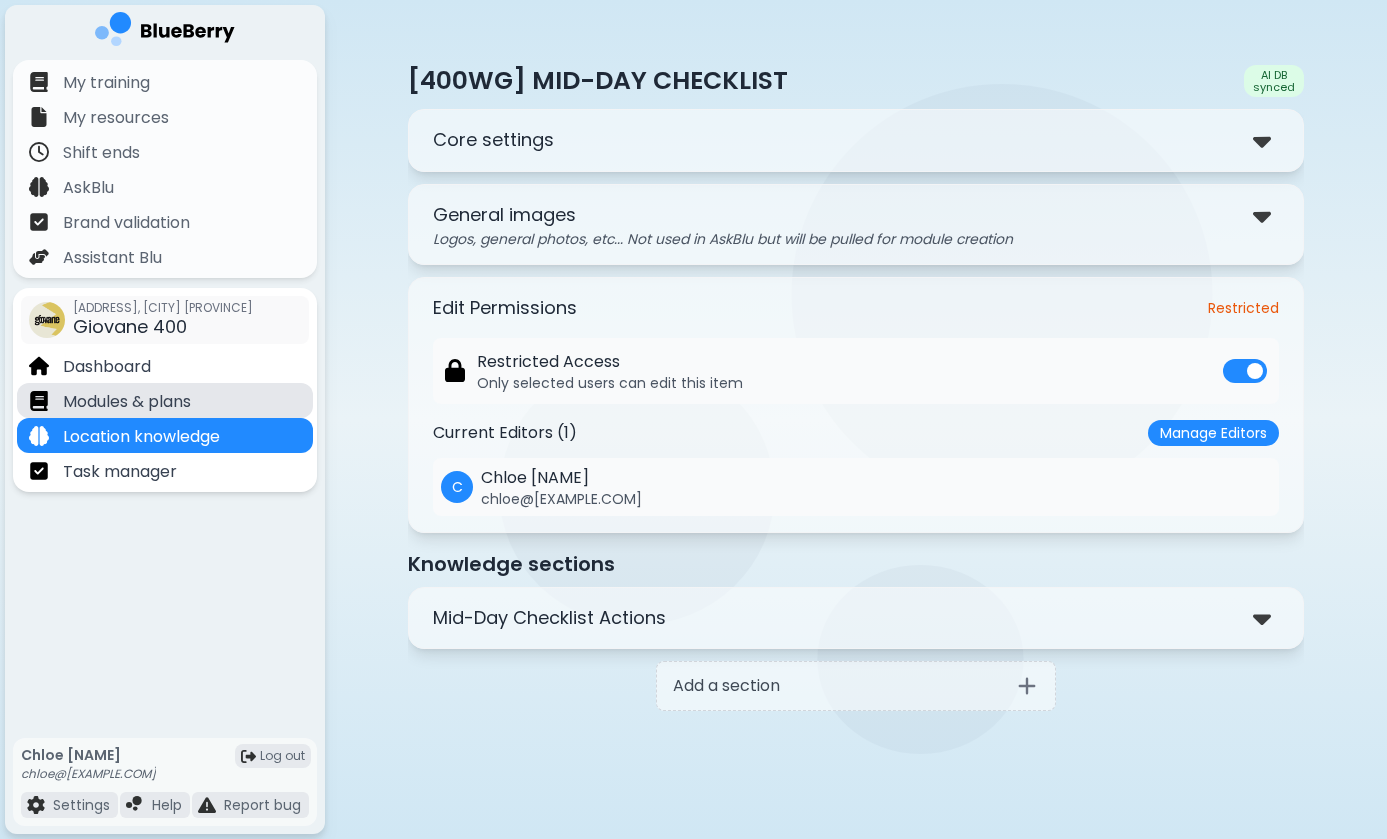click on "Modules & plans" at bounding box center [127, 402] 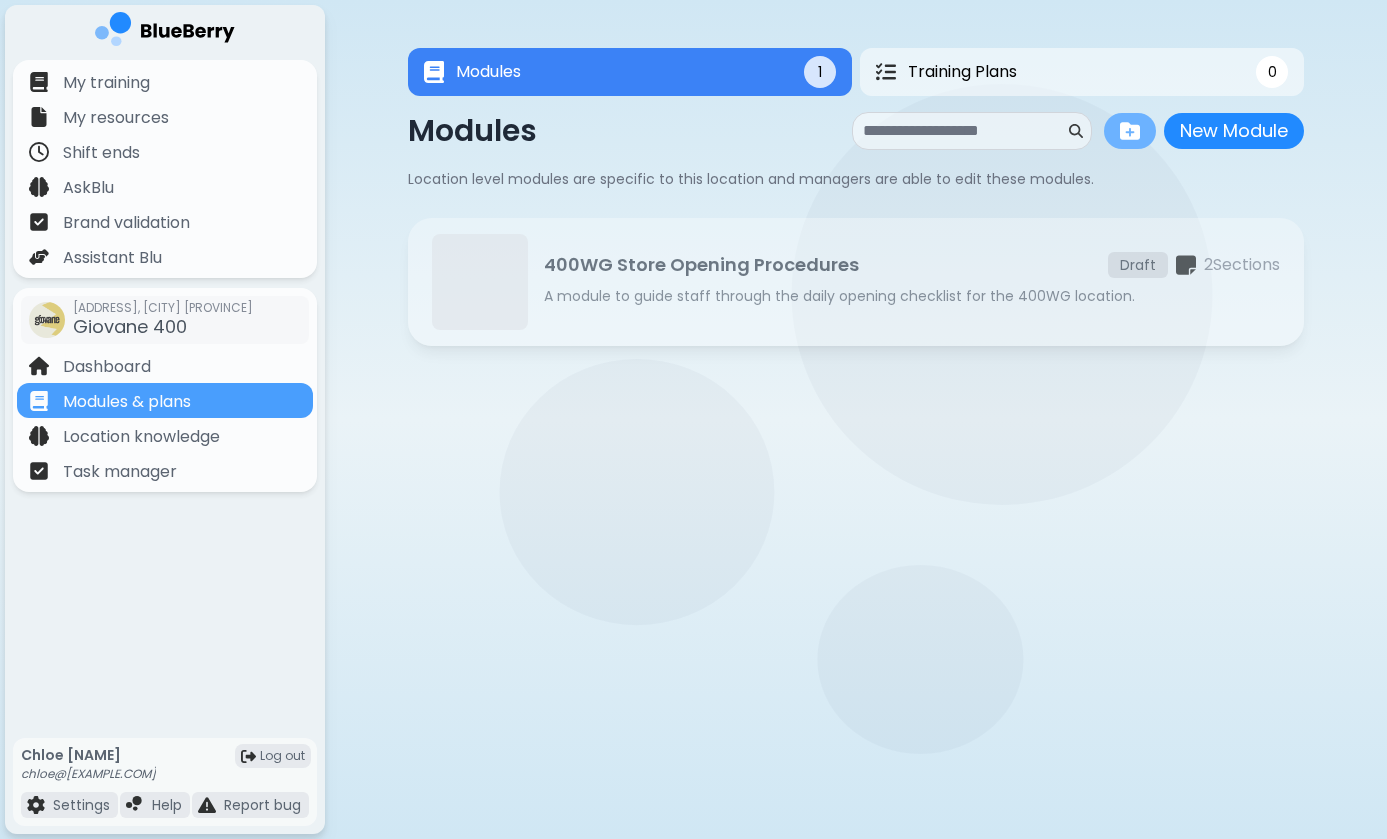 click at bounding box center [1130, 131] 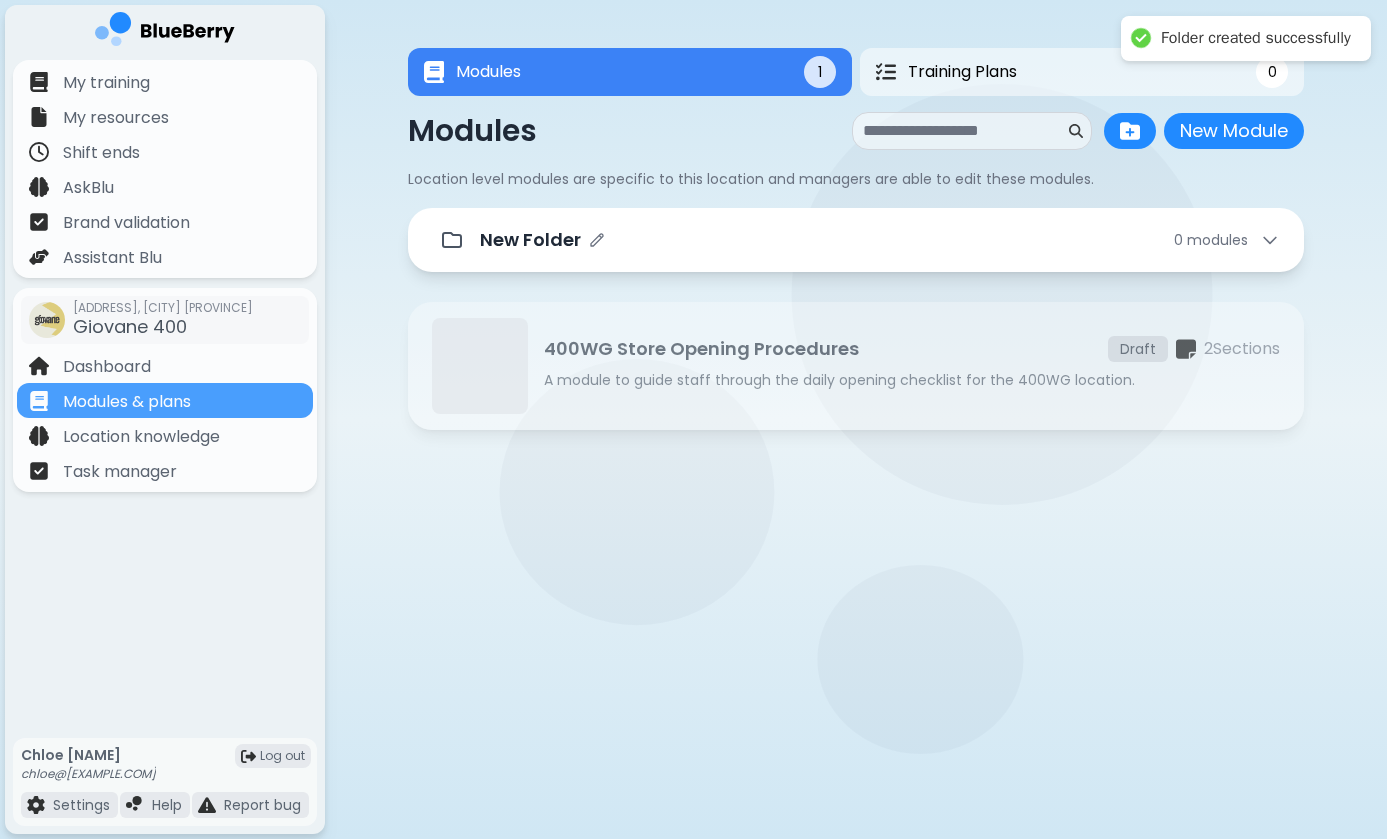 click on "module s" at bounding box center (1217, 240) 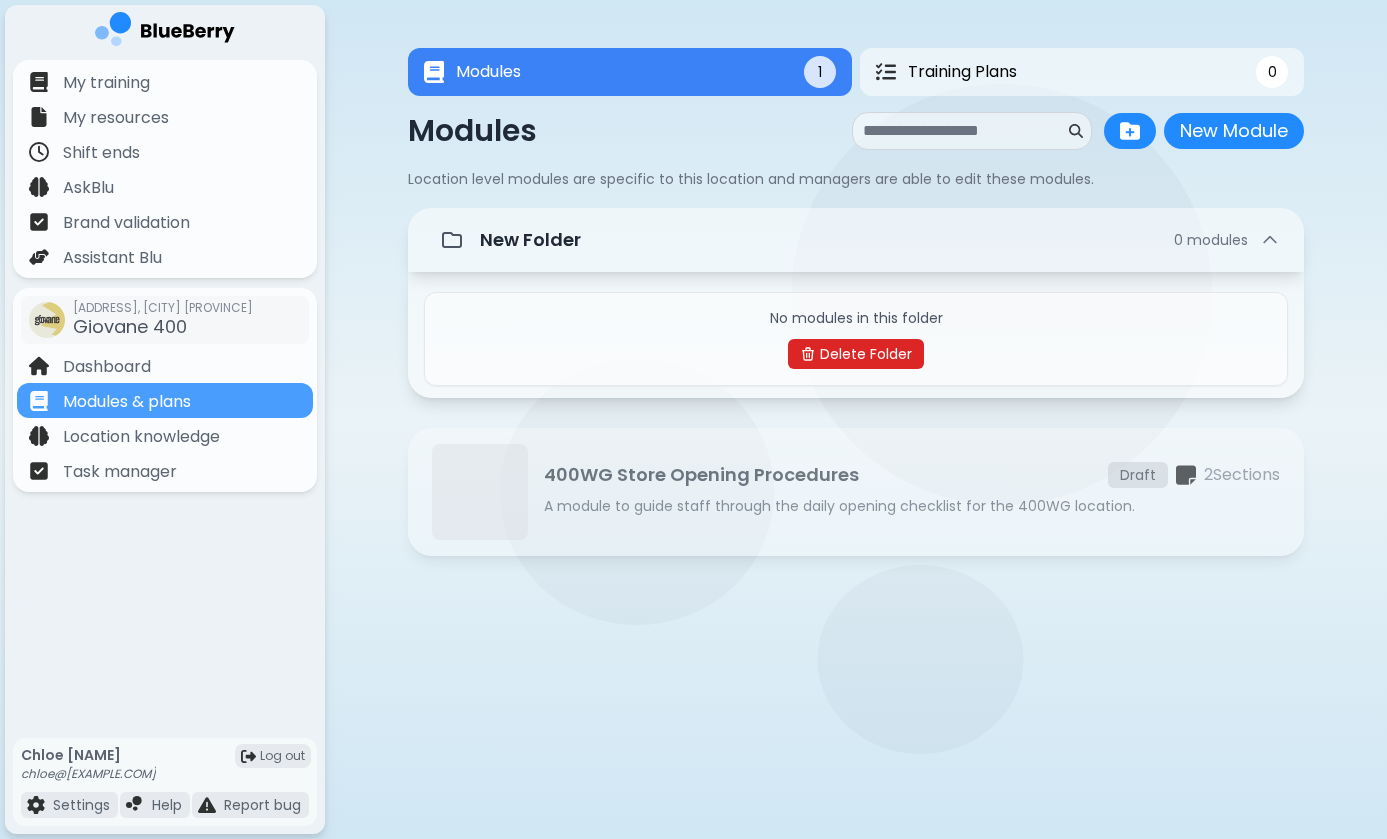 click on "Delete Folder" at bounding box center [856, 354] 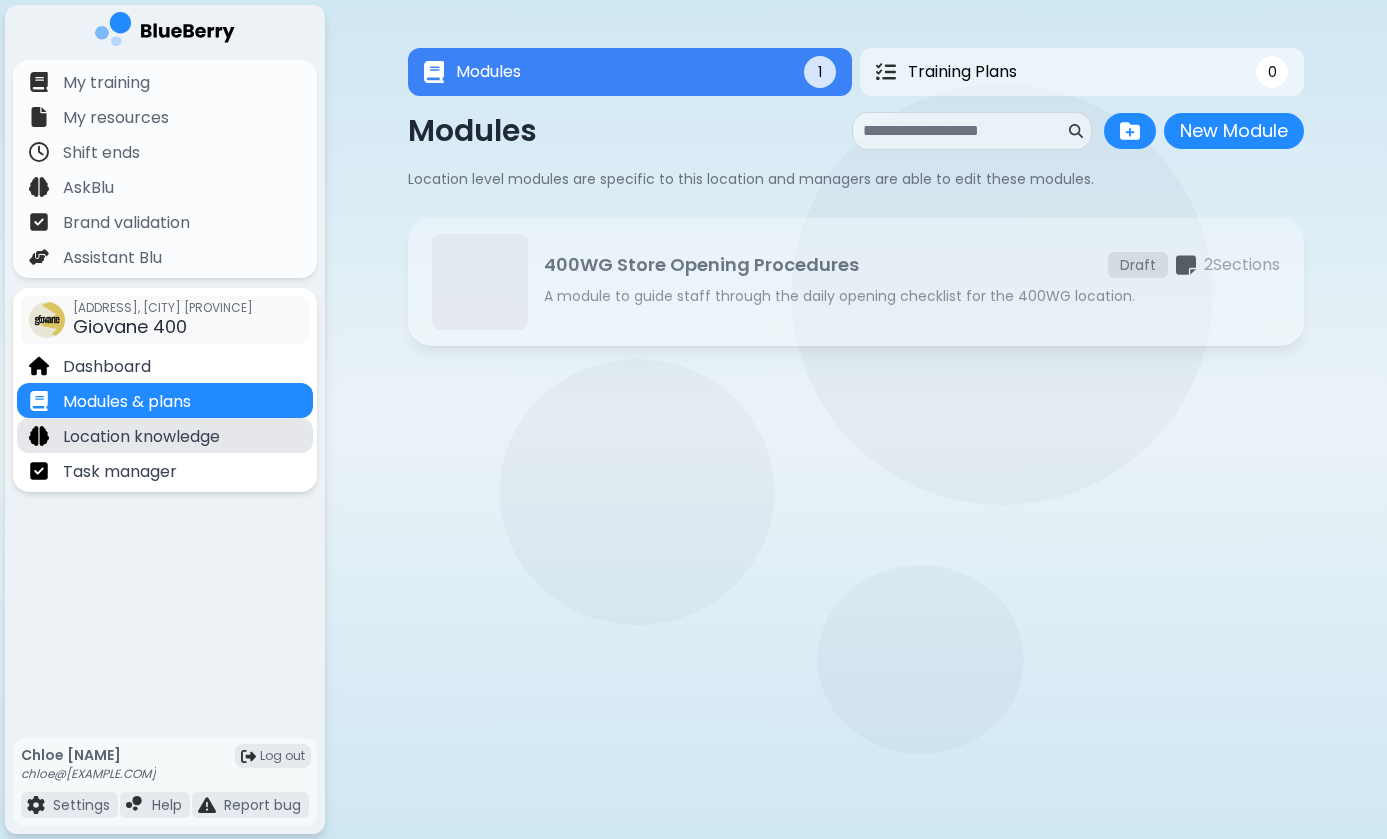 click on "Location knowledge" at bounding box center (165, 435) 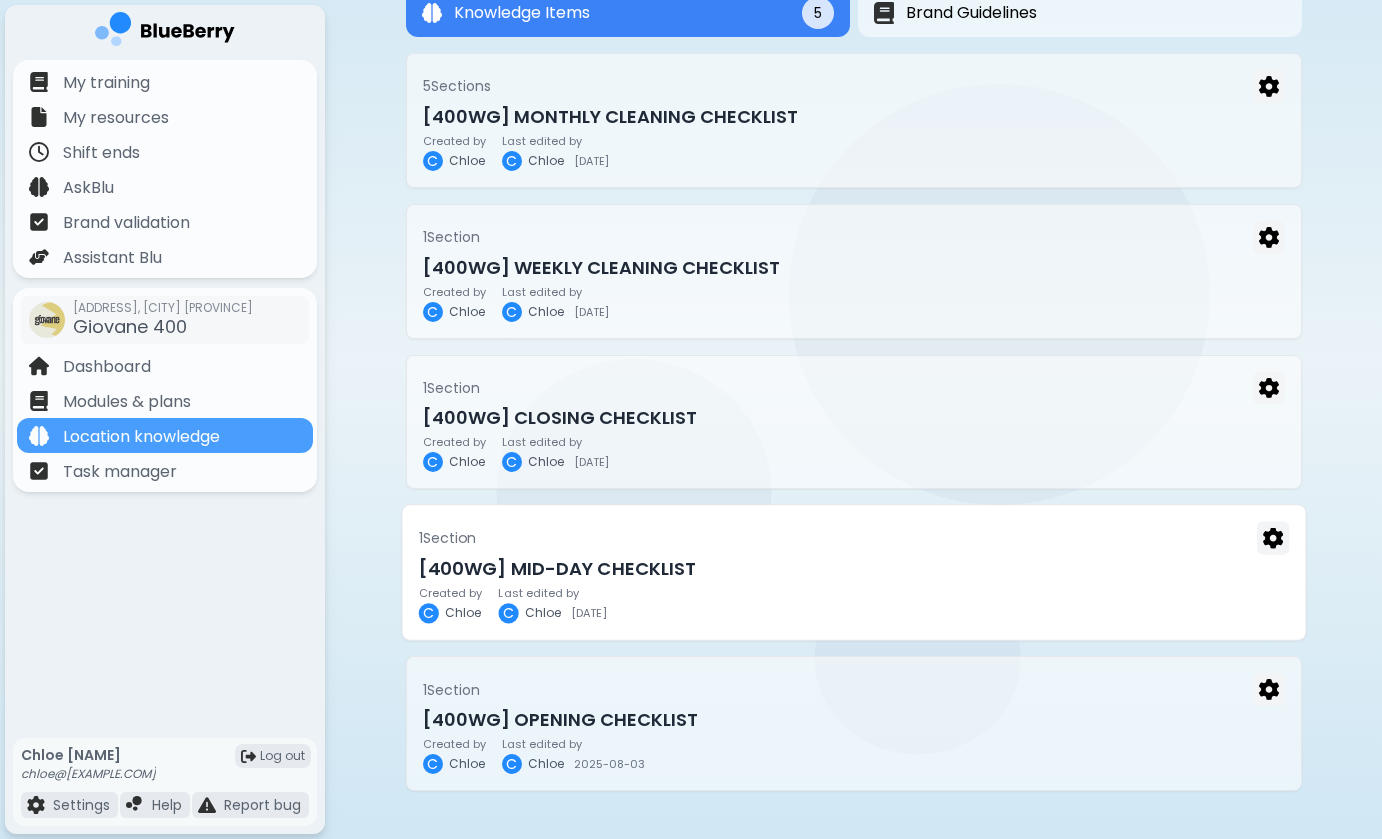 scroll, scrollTop: 118, scrollLeft: 0, axis: vertical 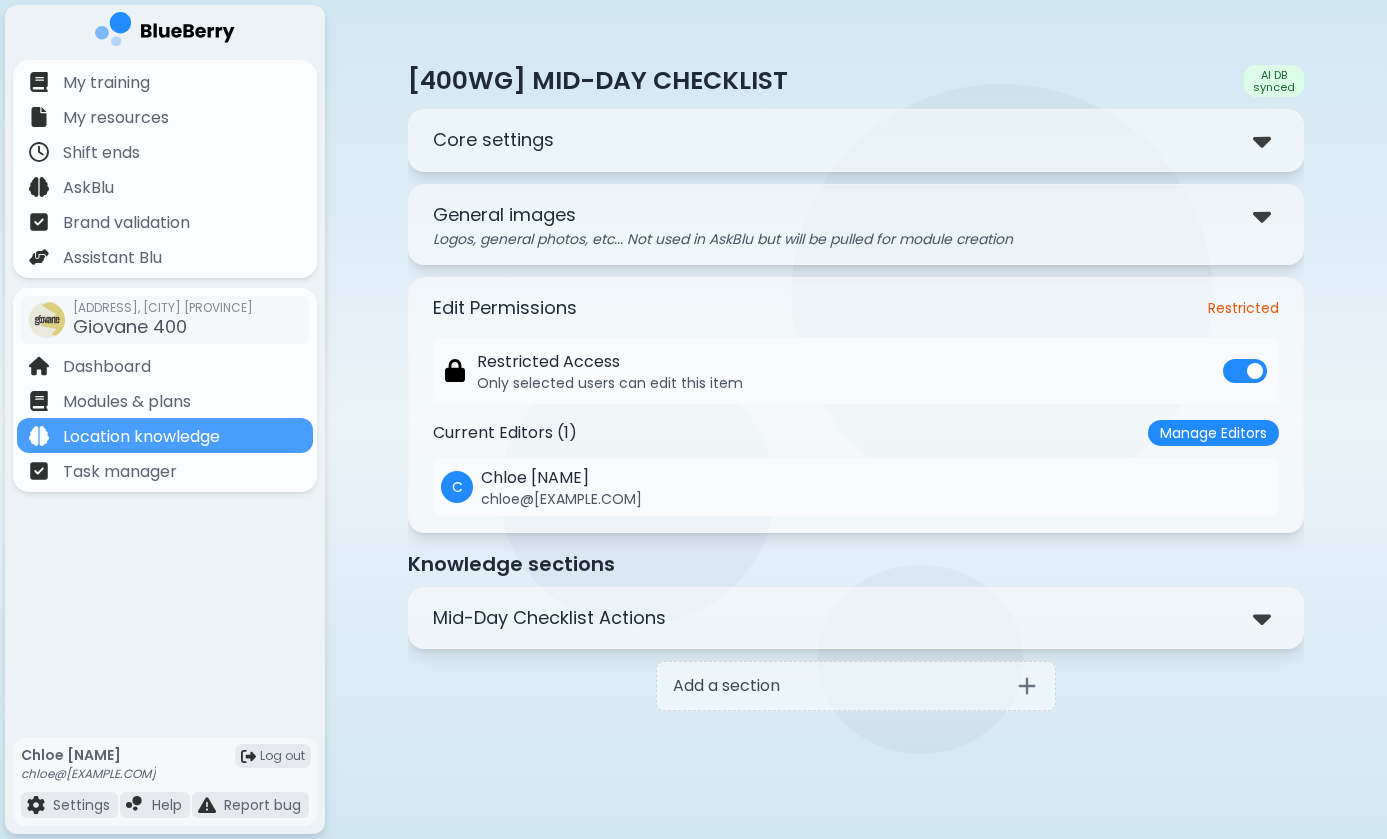 click on "Mid-Day Checklist Actions" at bounding box center (549, 618) 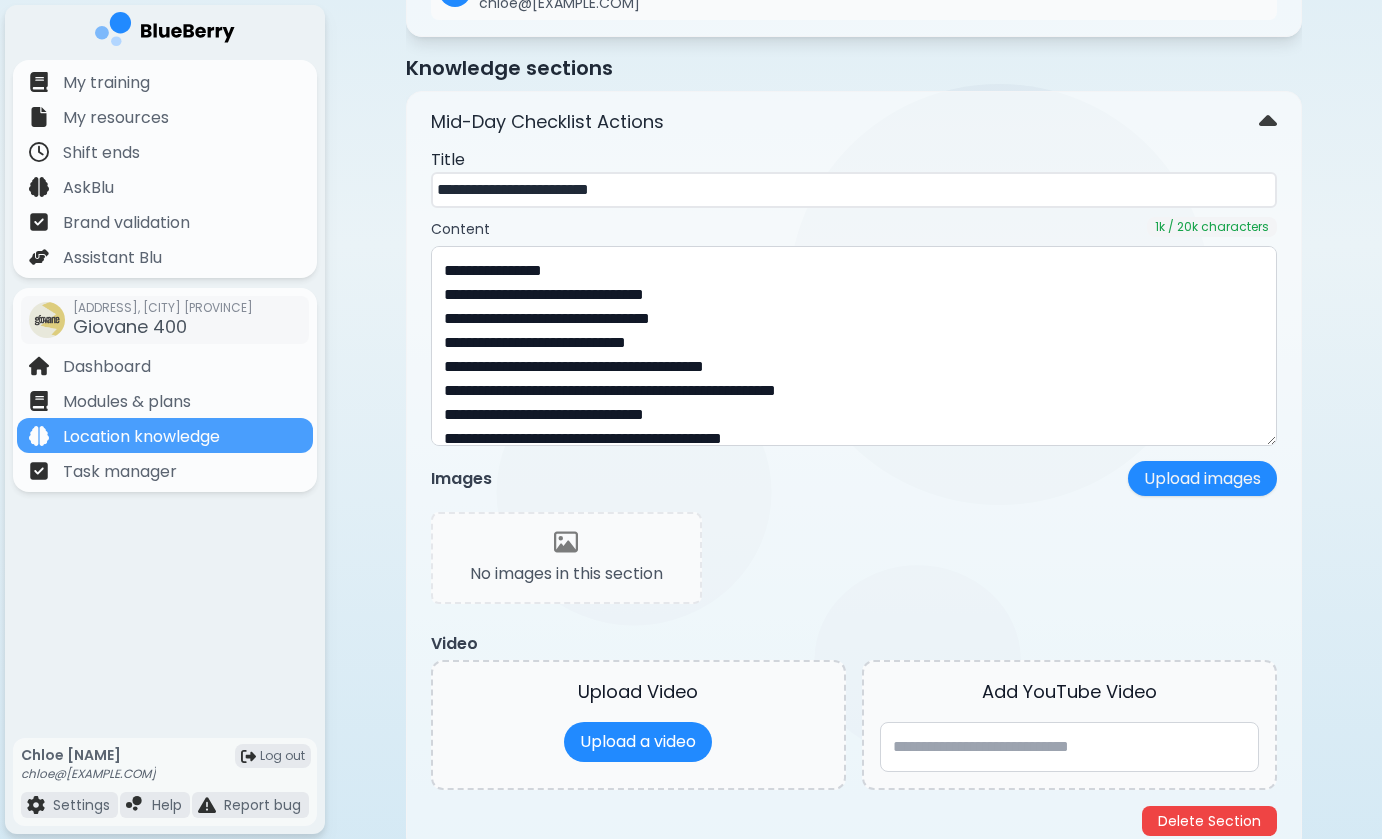 scroll, scrollTop: 532, scrollLeft: 0, axis: vertical 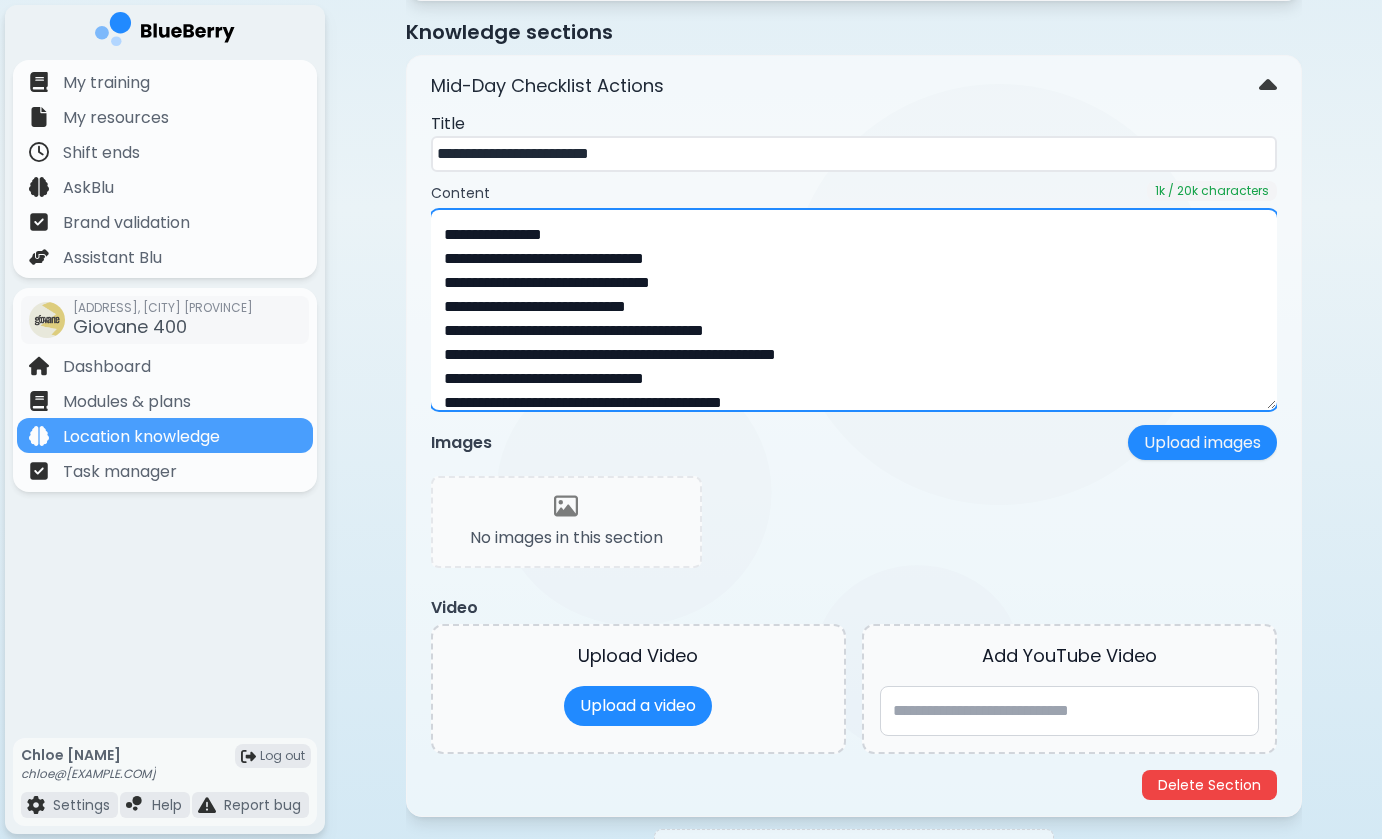 drag, startPoint x: 448, startPoint y: 235, endPoint x: 642, endPoint y: 234, distance: 194.00258 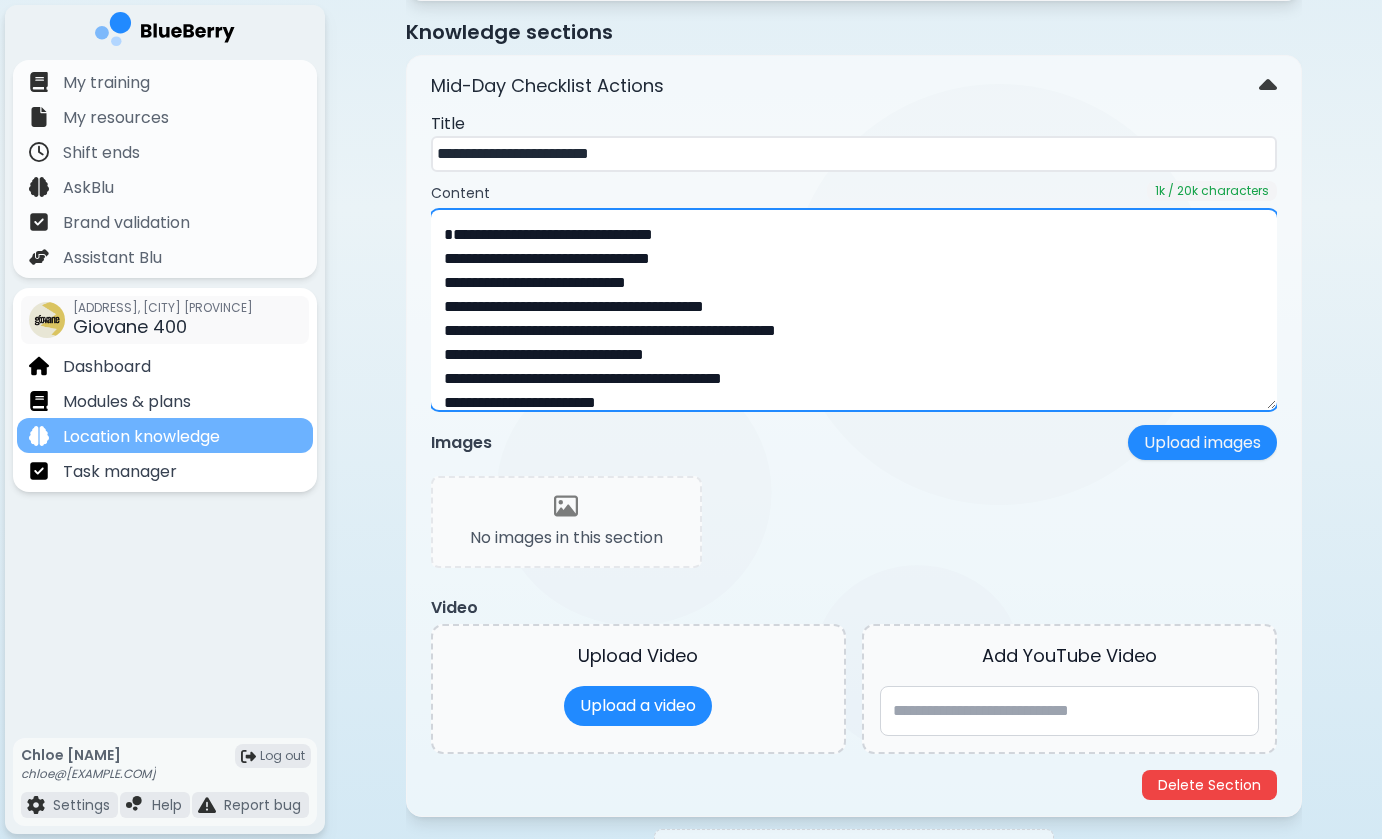 type on "**********" 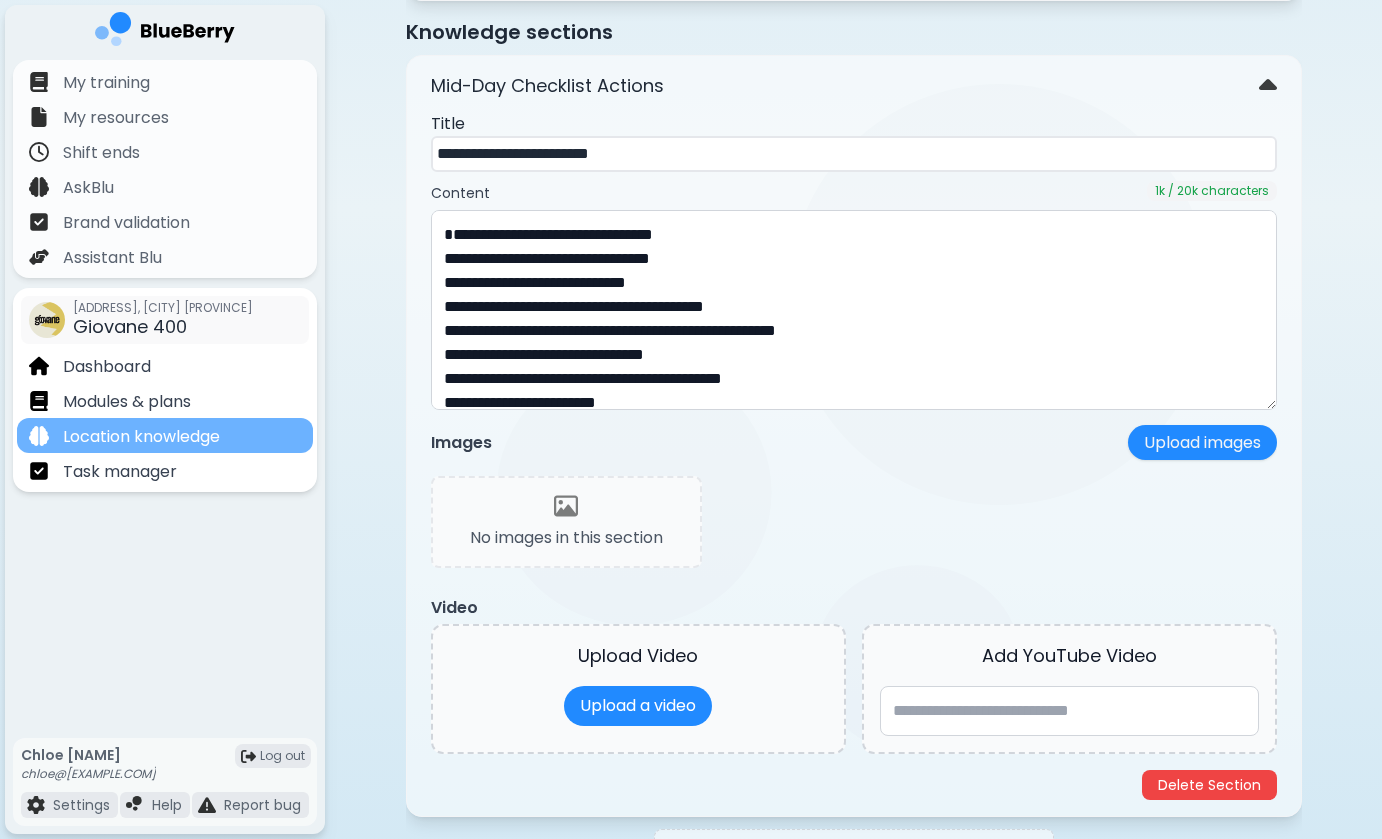 click on "Location knowledge" at bounding box center [141, 437] 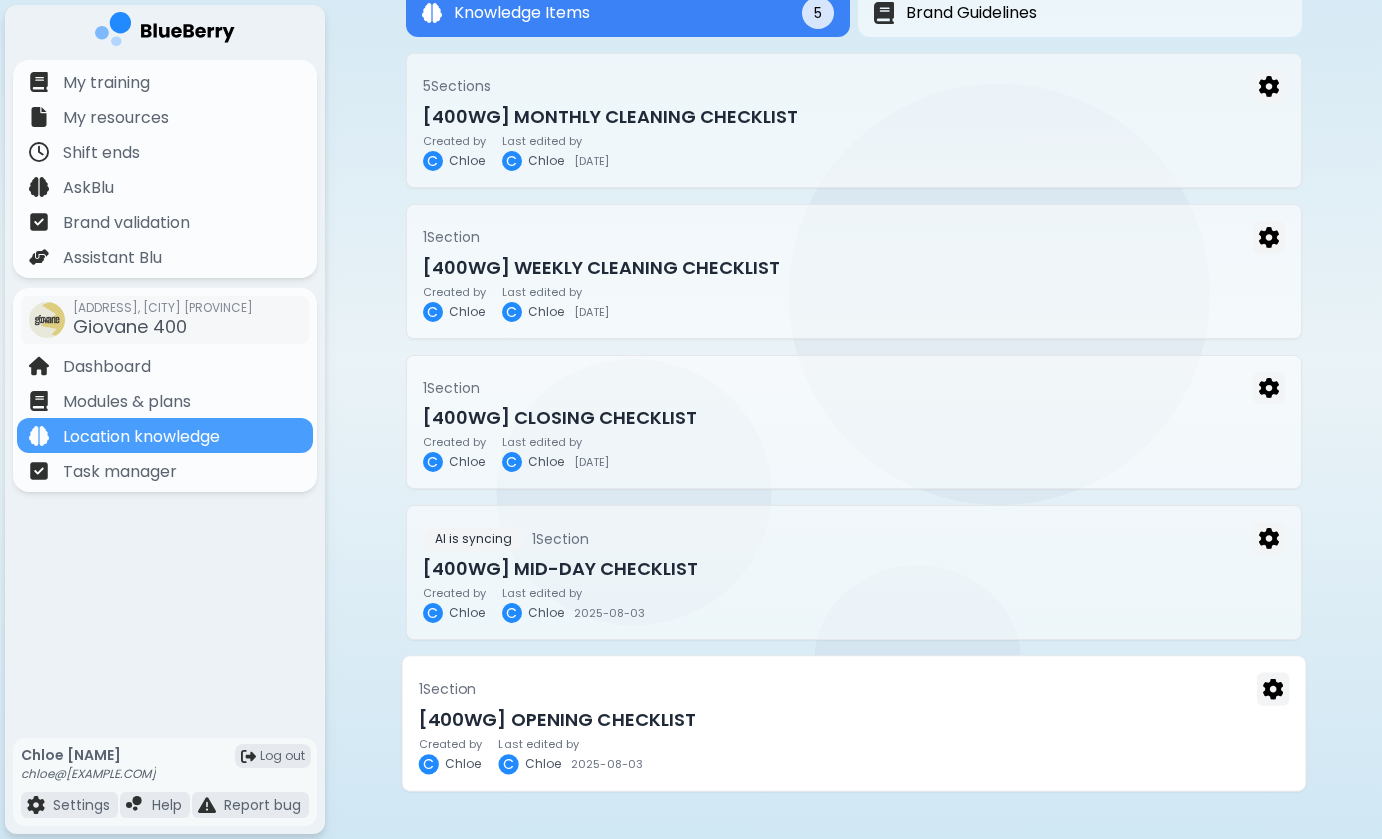scroll, scrollTop: 118, scrollLeft: 0, axis: vertical 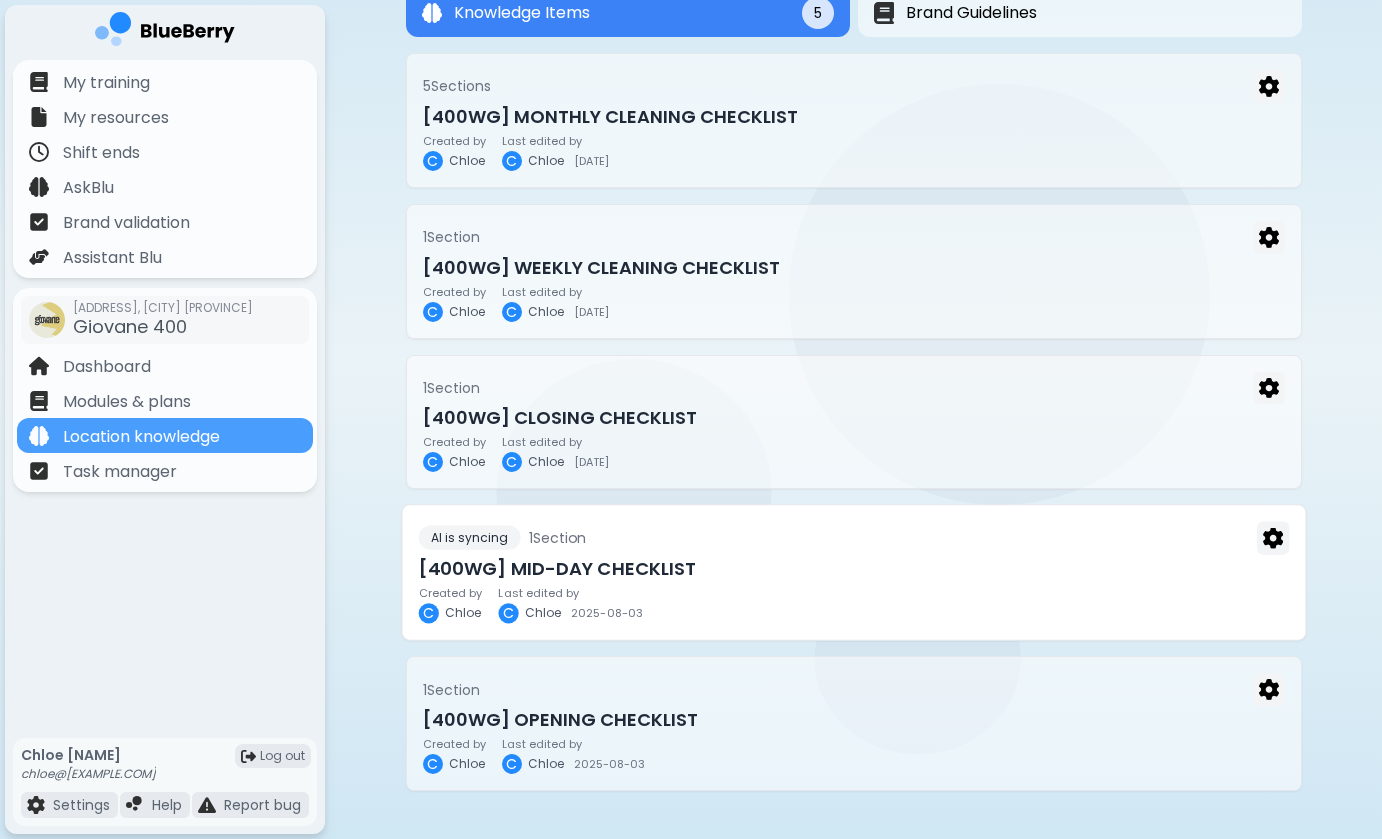 click on "[400WG] MID-DAY CHECKLIST" at bounding box center (853, 569) 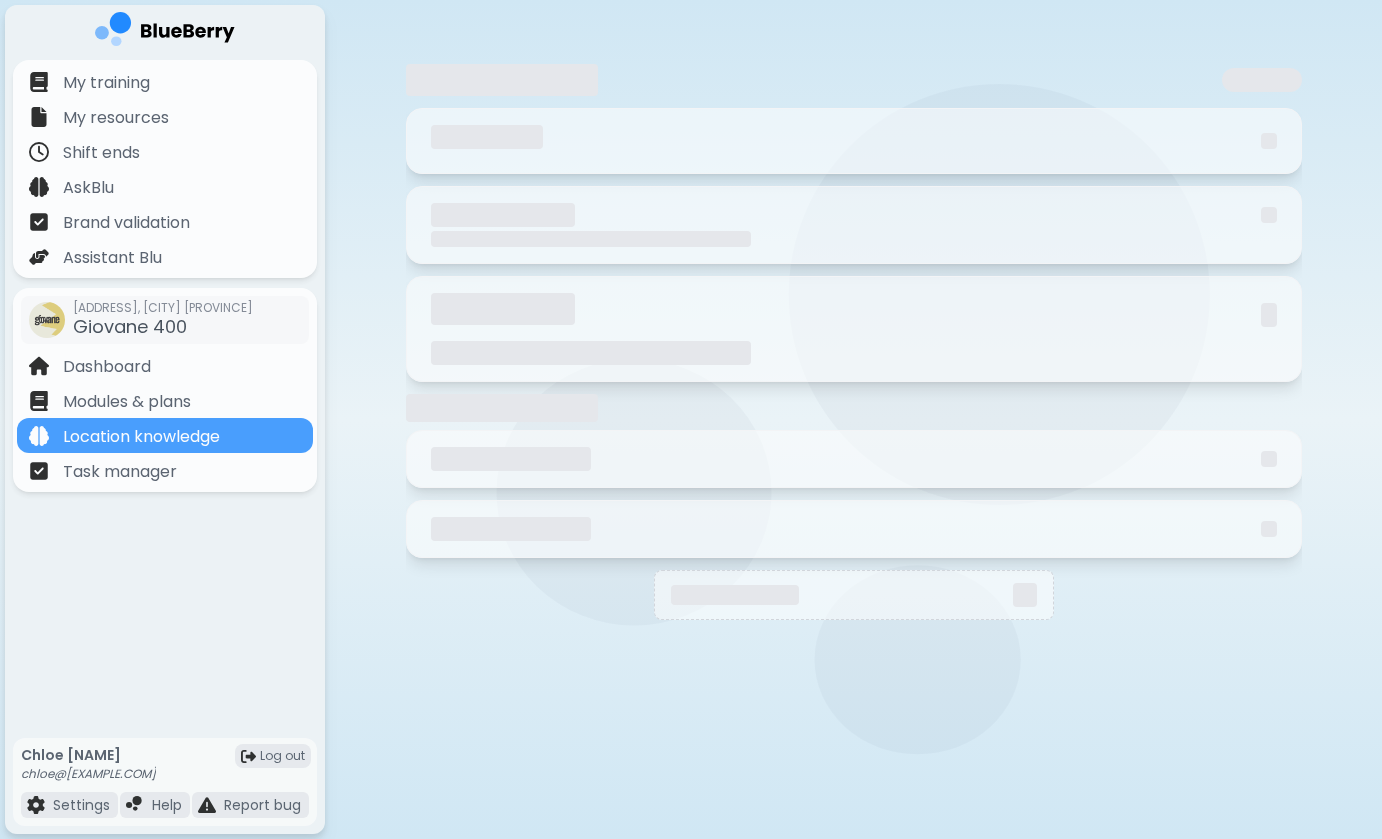 scroll, scrollTop: 0, scrollLeft: 0, axis: both 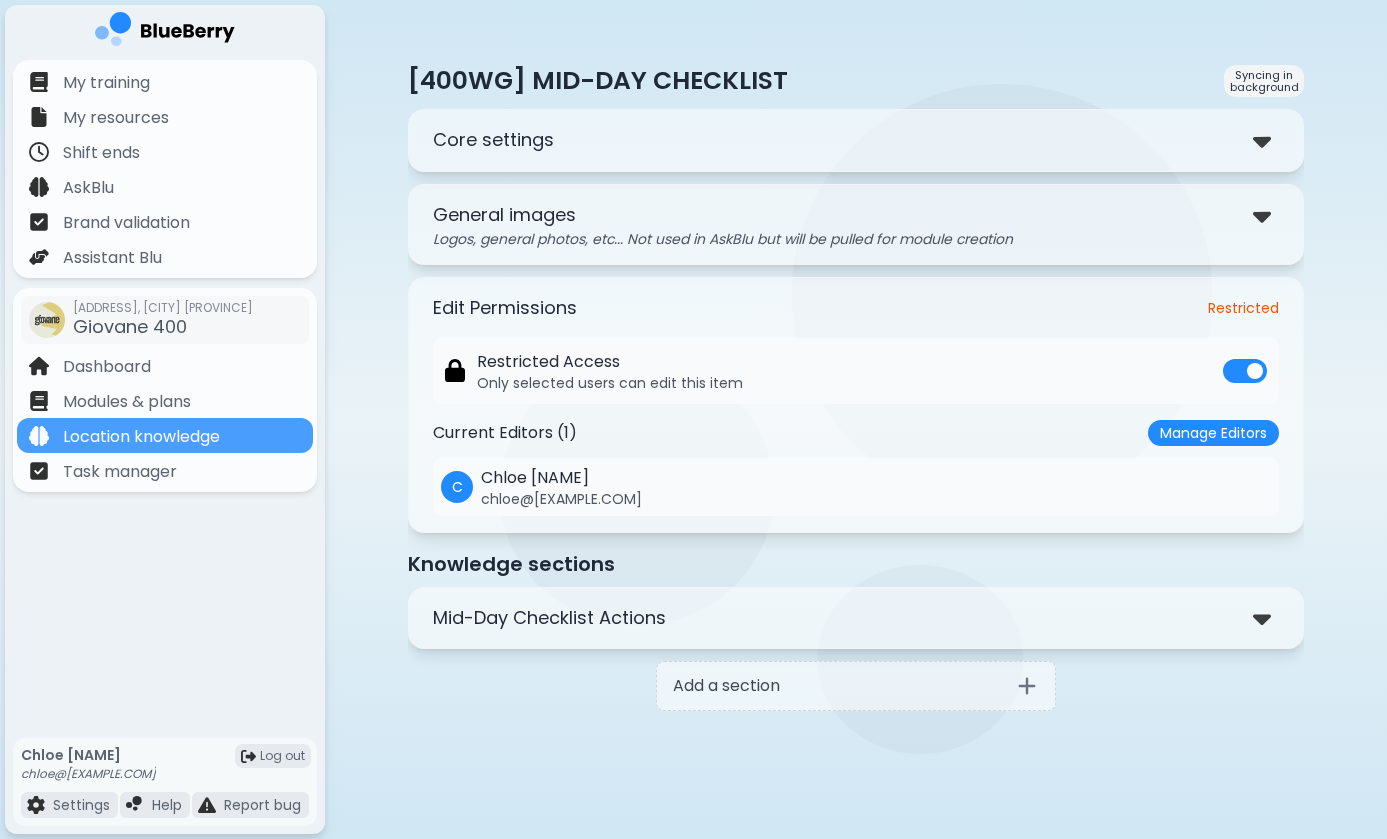 click on "Mid-Day Checklist Actions" at bounding box center [549, 618] 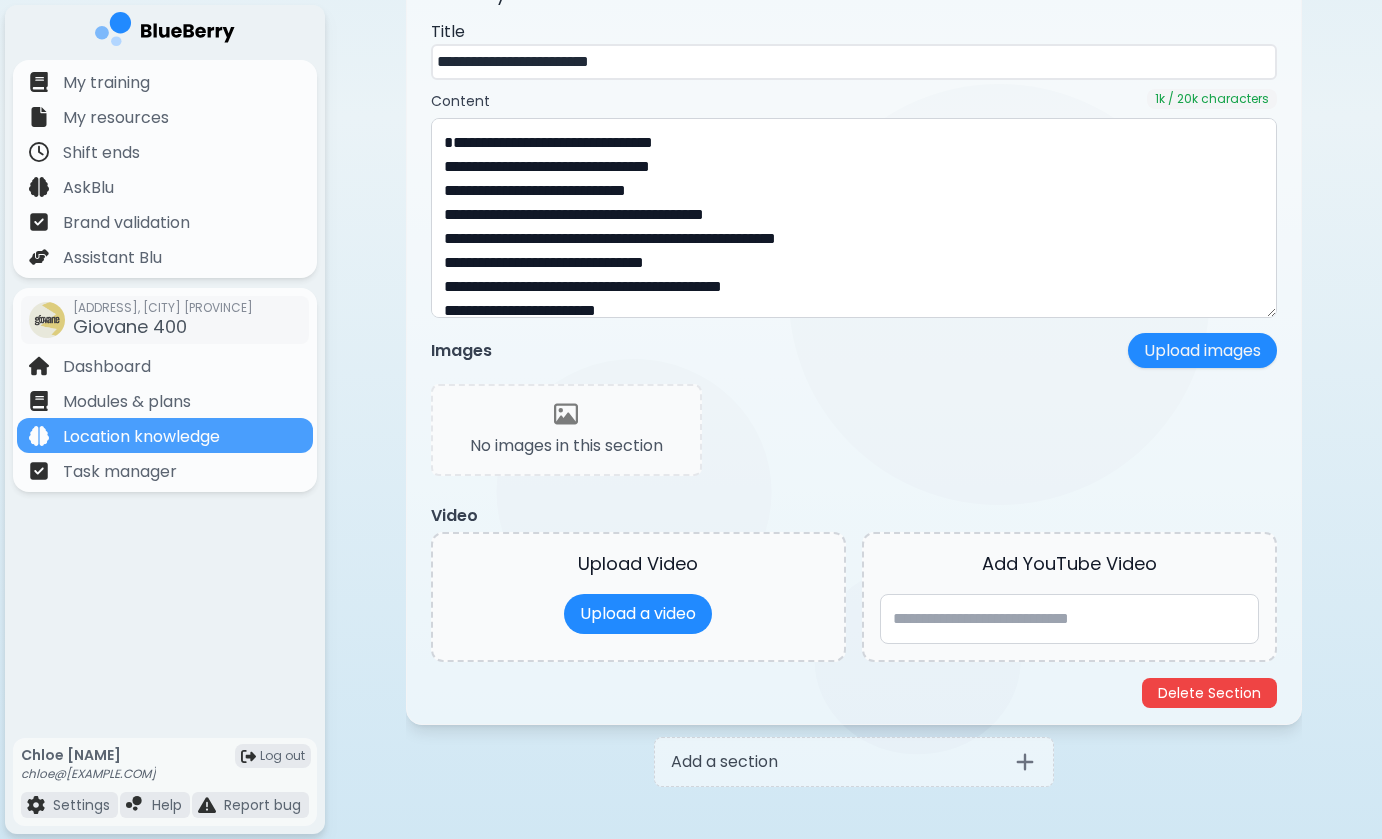 scroll, scrollTop: 608, scrollLeft: 0, axis: vertical 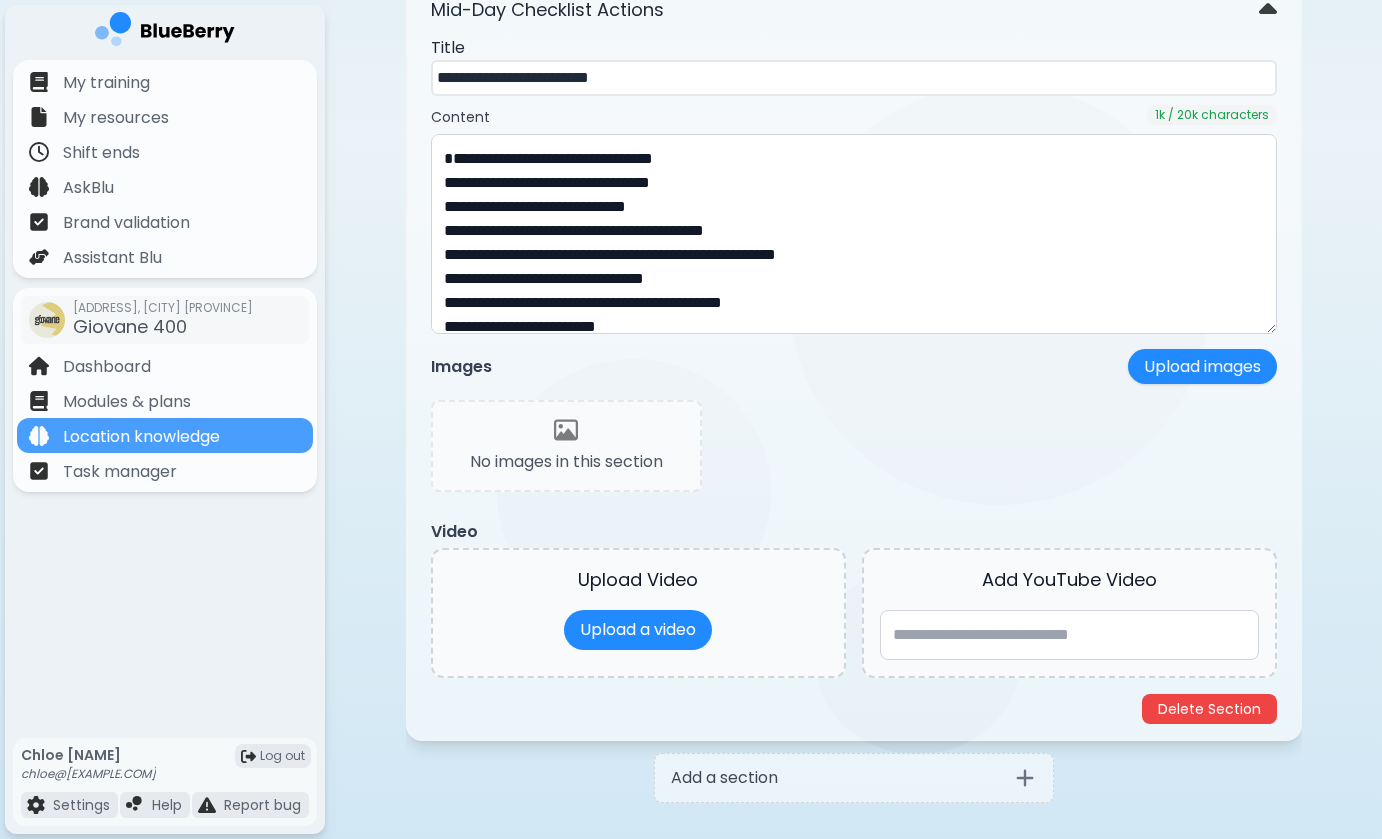 drag, startPoint x: 598, startPoint y: 78, endPoint x: 767, endPoint y: 78, distance: 169 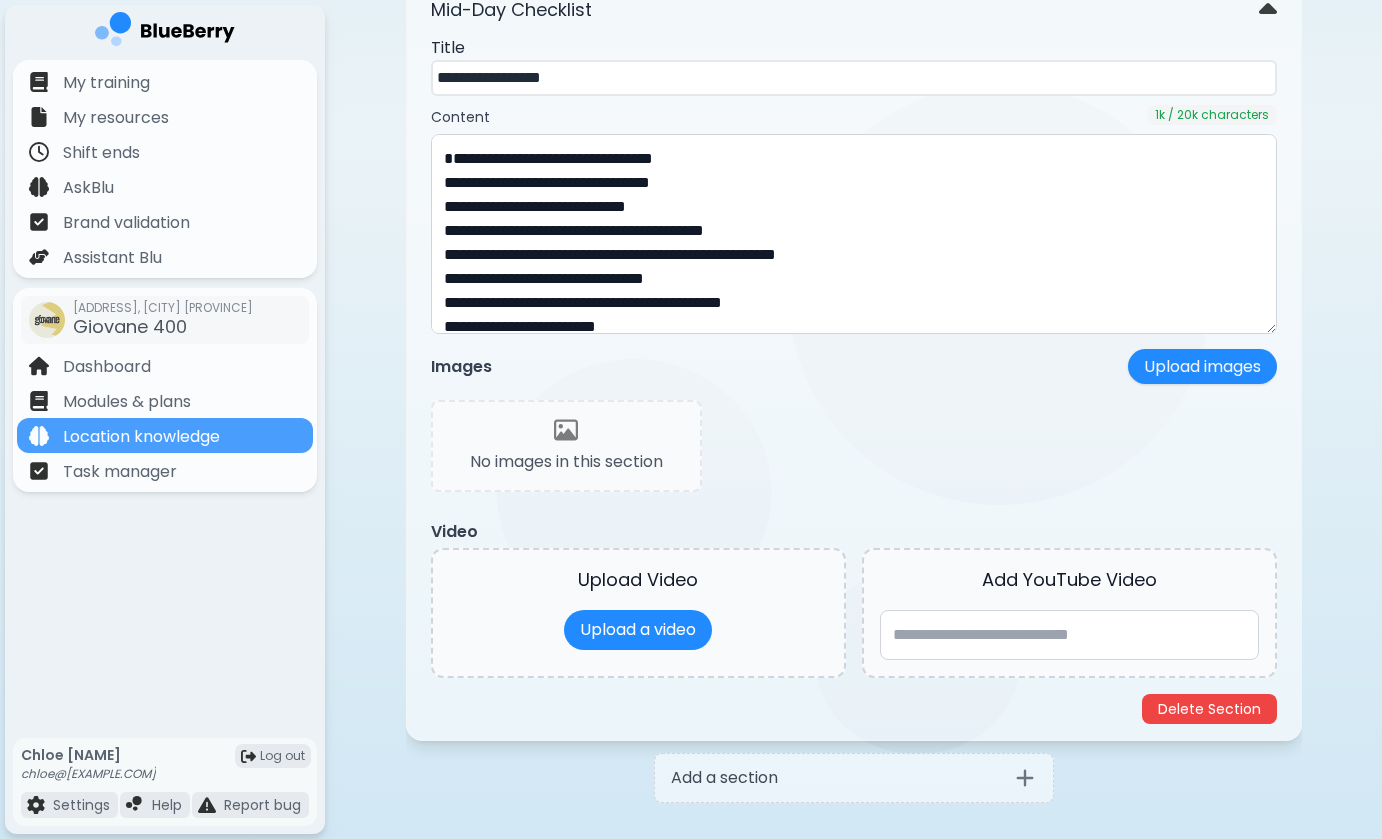 type on "**********" 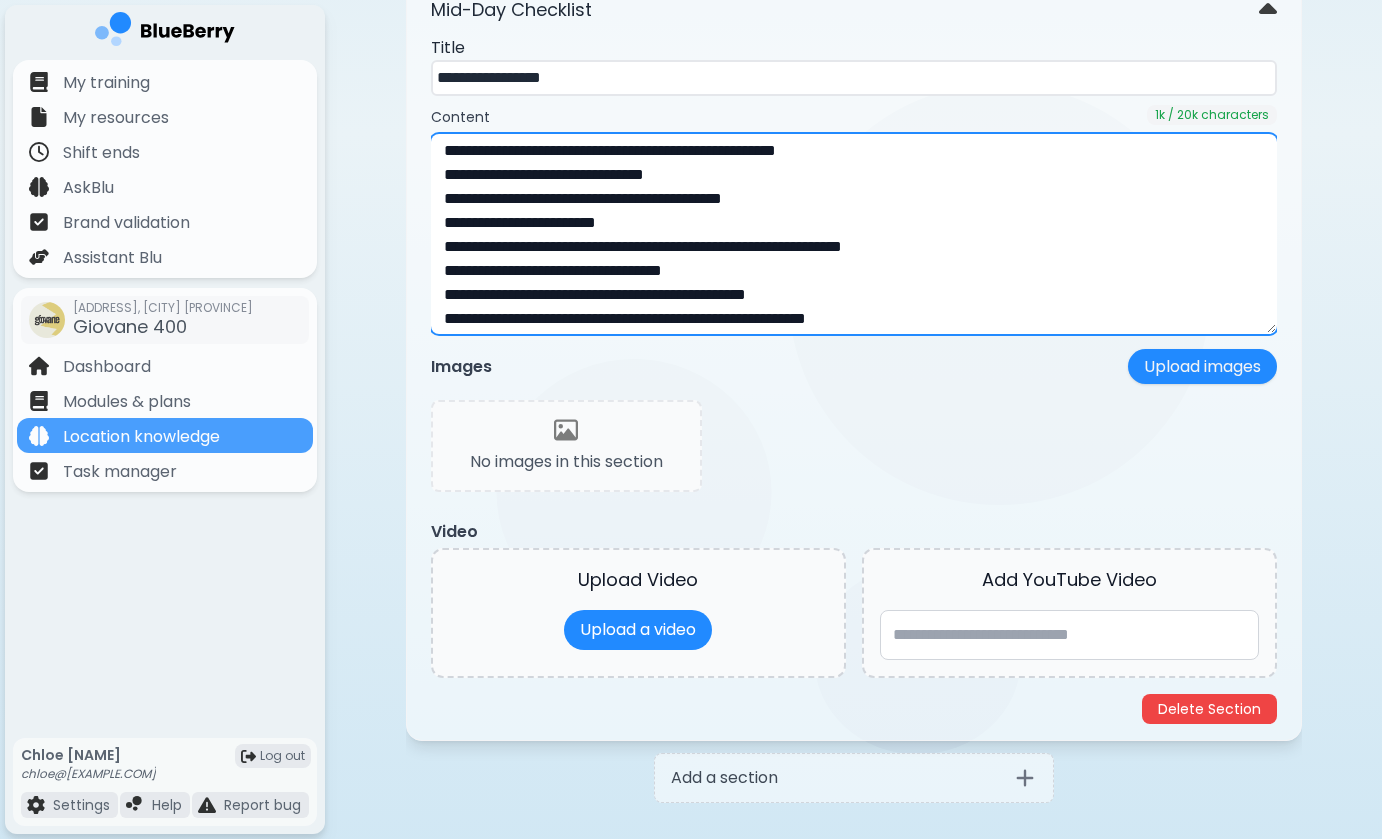 scroll, scrollTop: 330, scrollLeft: 0, axis: vertical 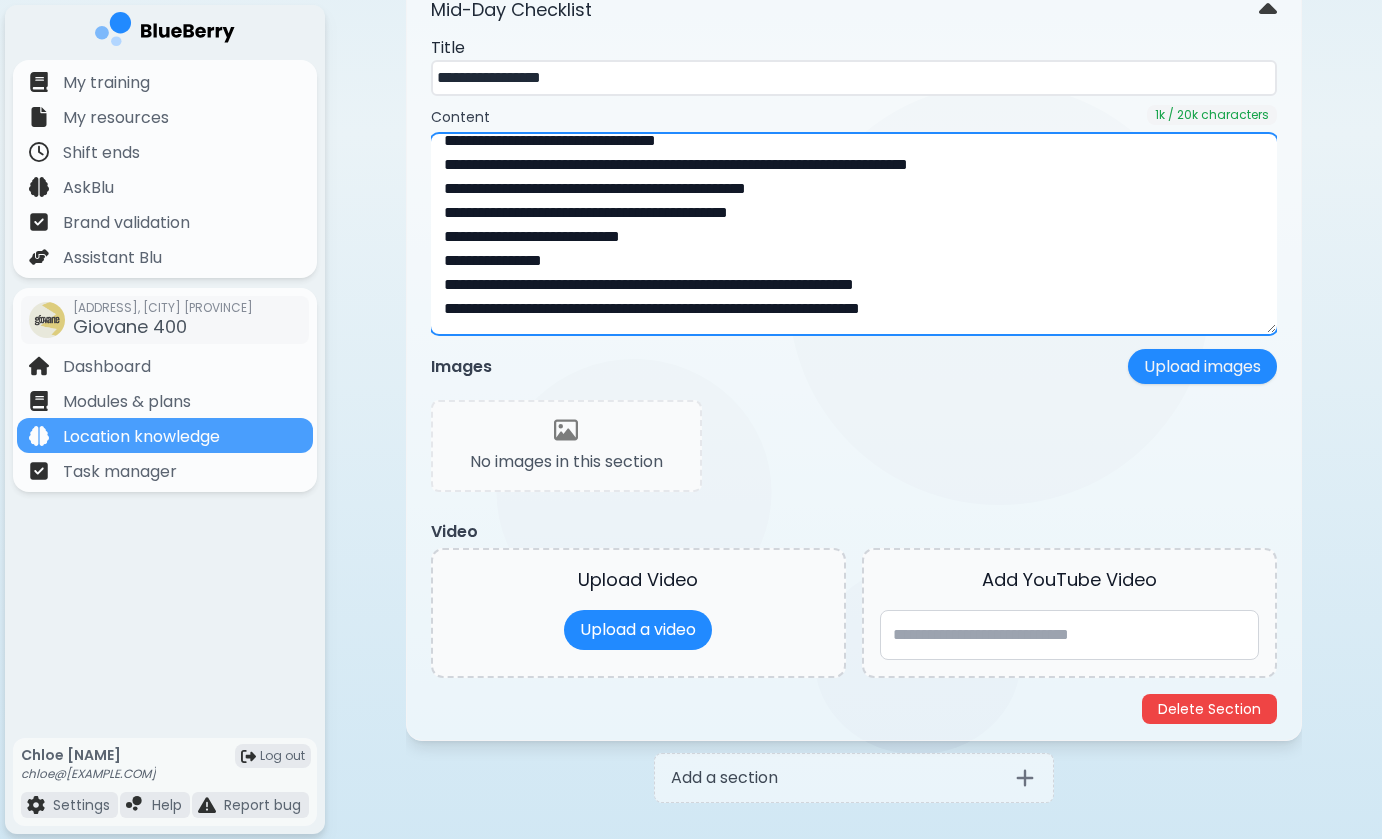 drag, startPoint x: 444, startPoint y: 185, endPoint x: 754, endPoint y: 474, distance: 423.81717 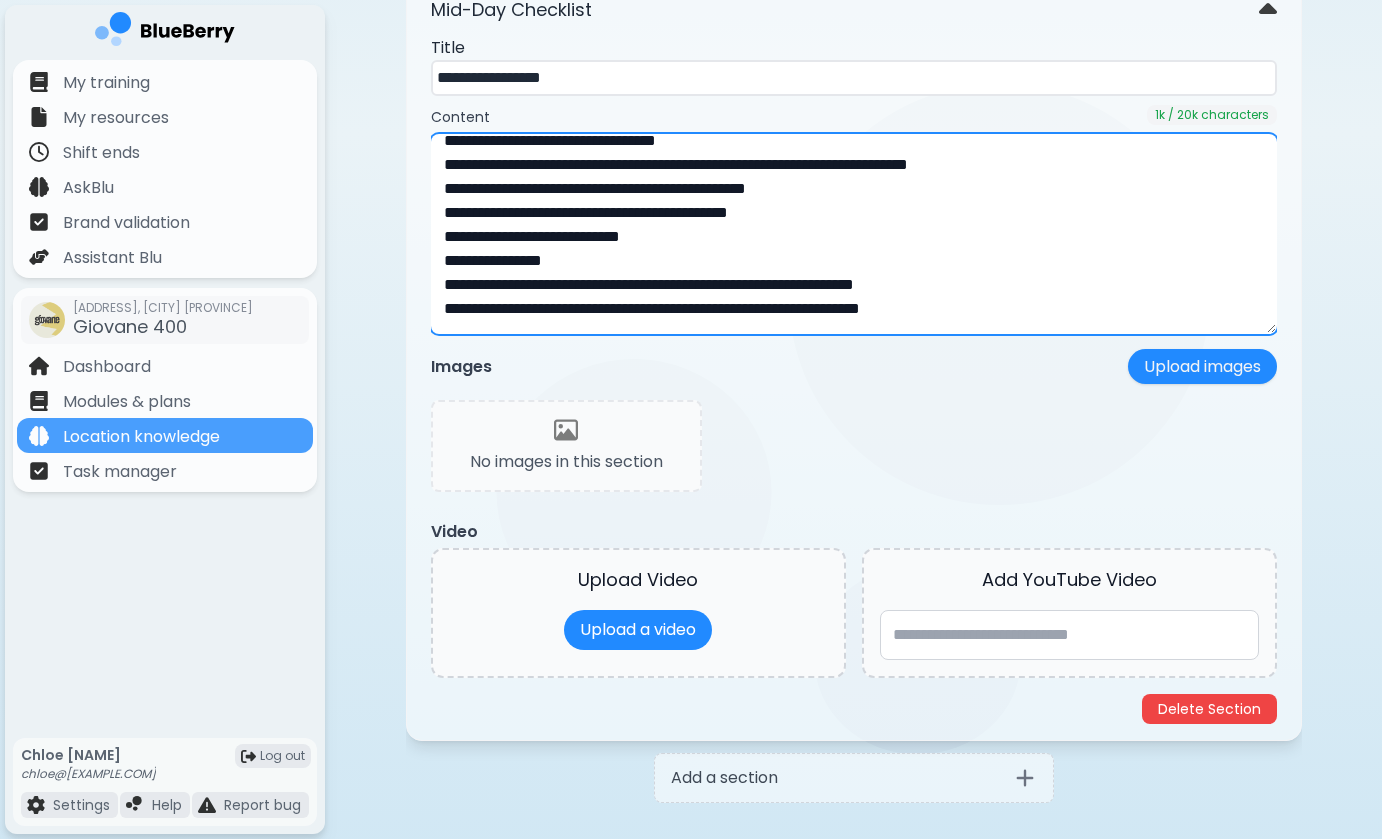 click on "**********" at bounding box center [854, 234] 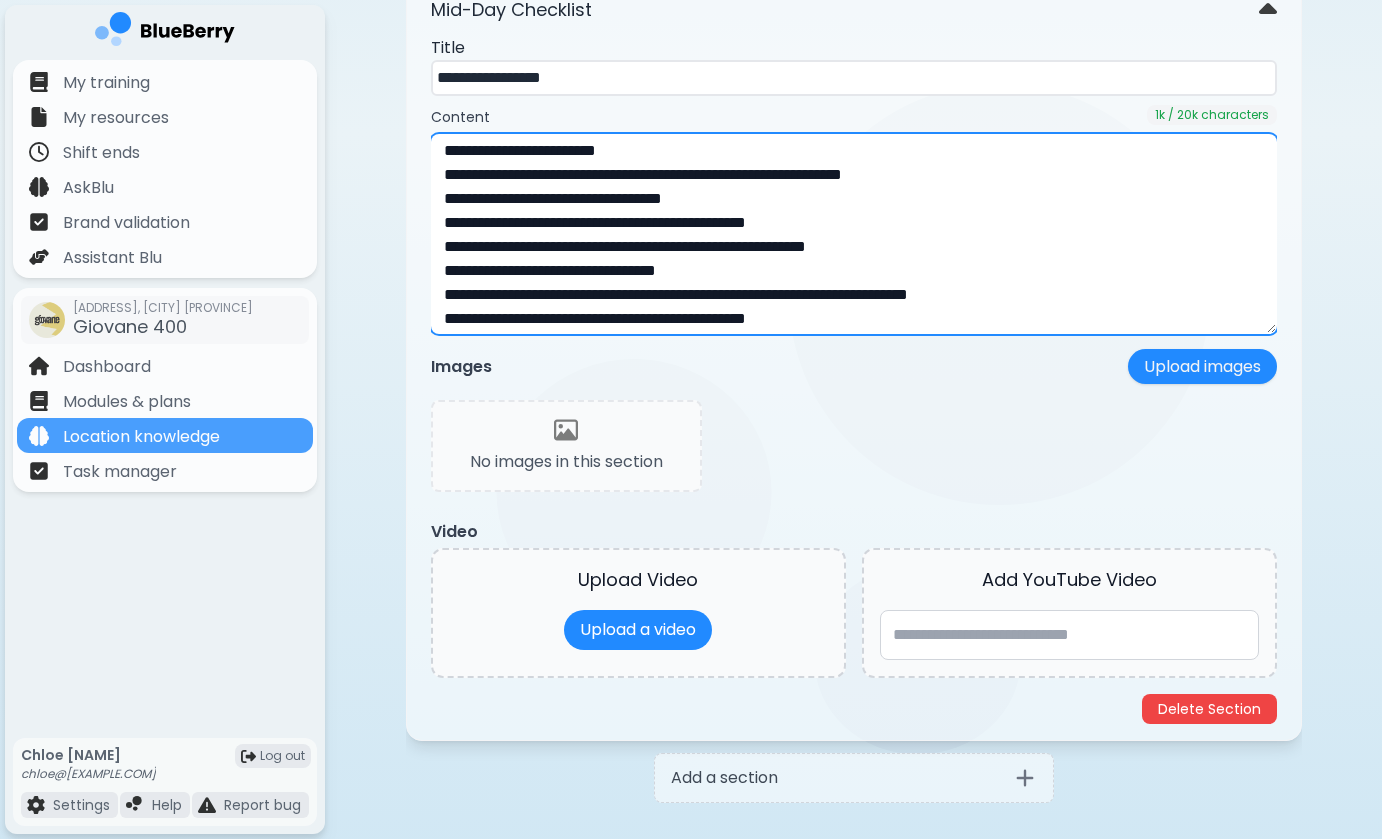 drag, startPoint x: 1062, startPoint y: 330, endPoint x: 354, endPoint y: -36, distance: 797.0069 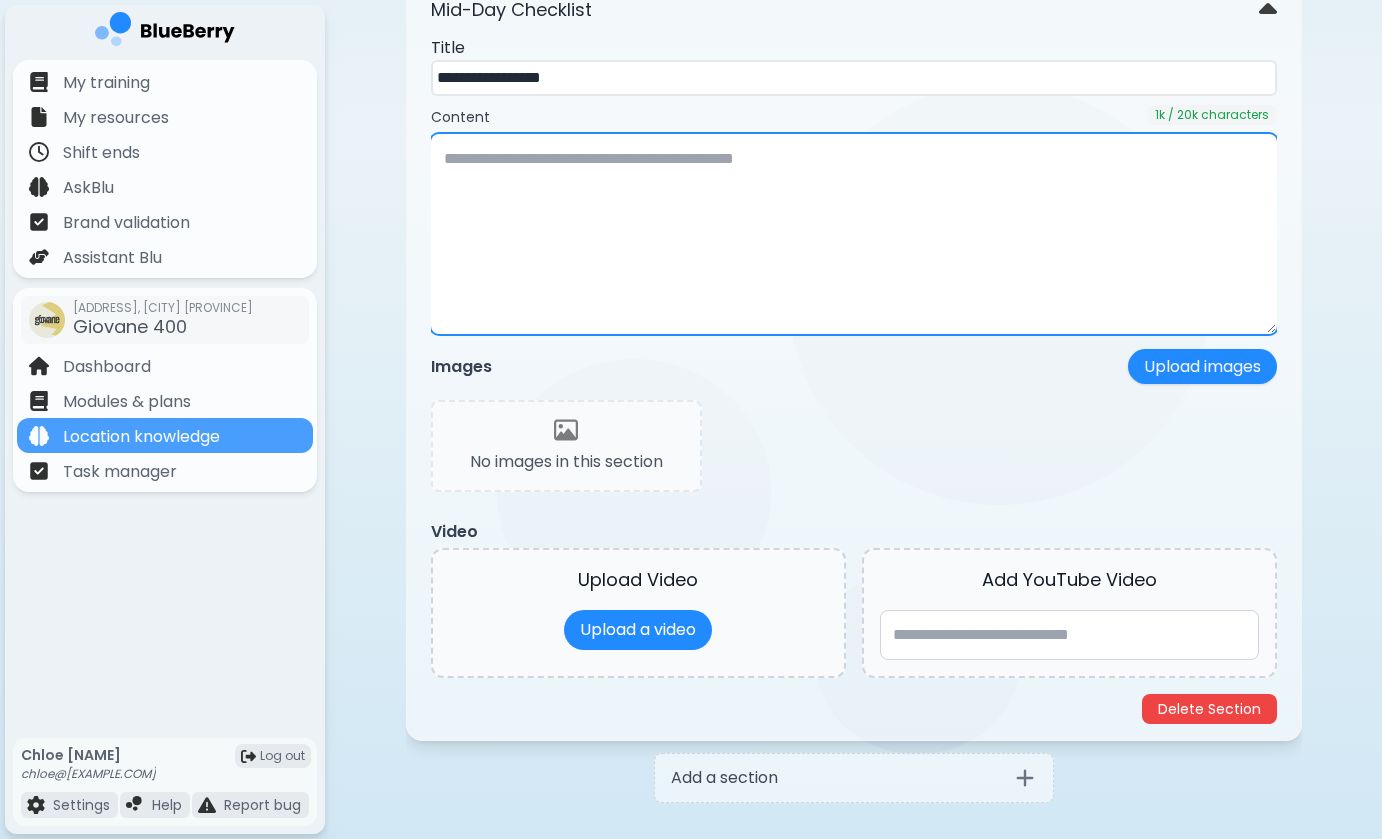 scroll, scrollTop: 0, scrollLeft: 0, axis: both 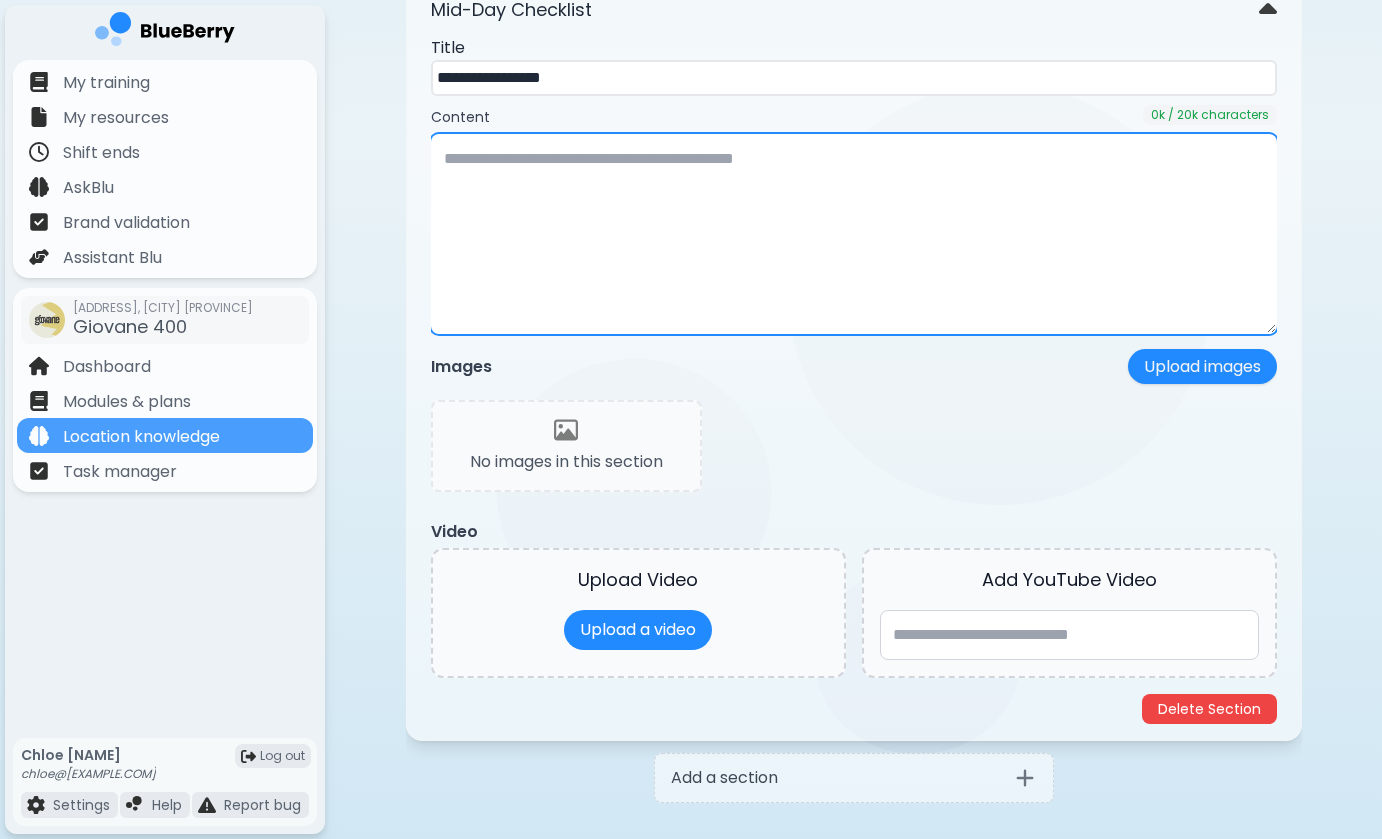 paste on "**********" 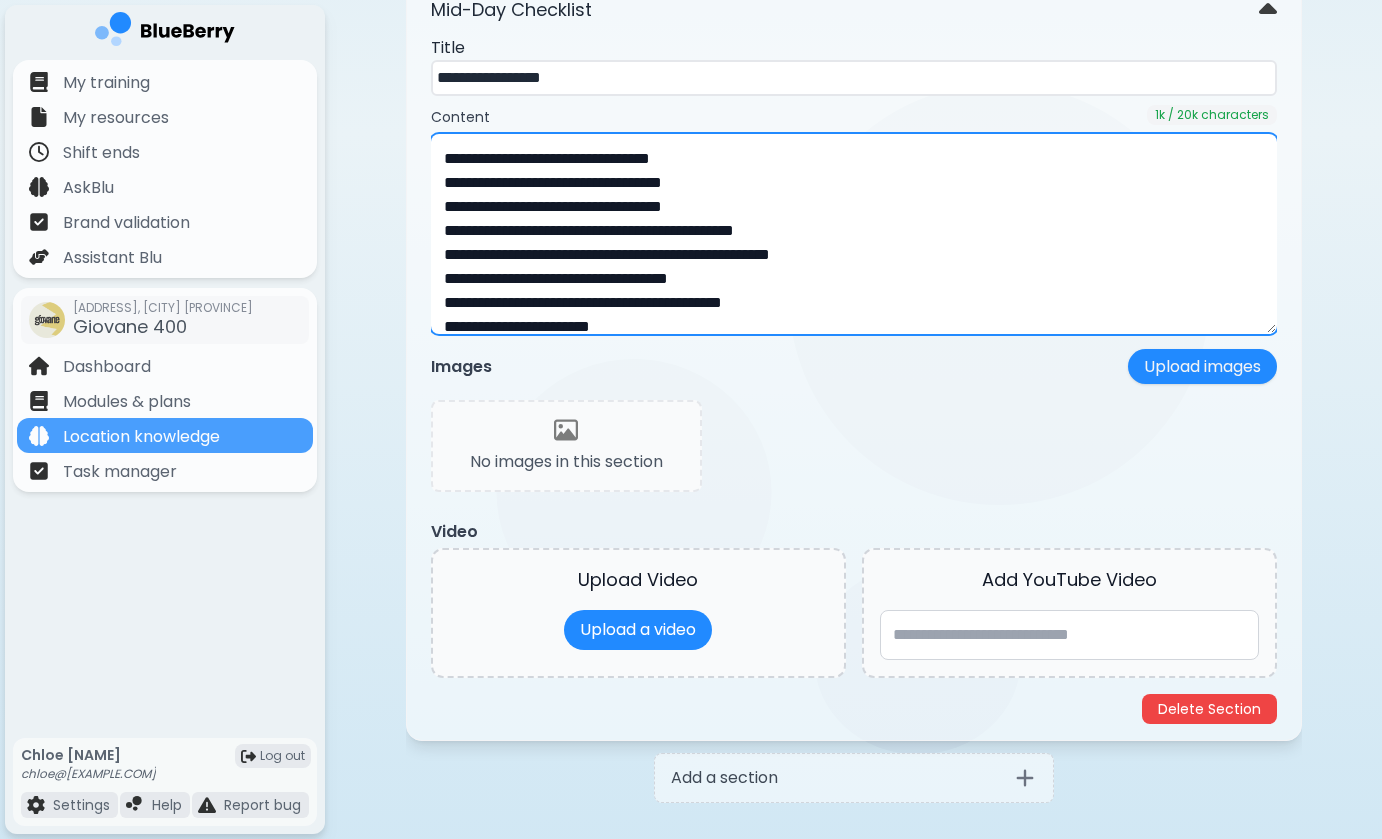 scroll, scrollTop: 0, scrollLeft: 0, axis: both 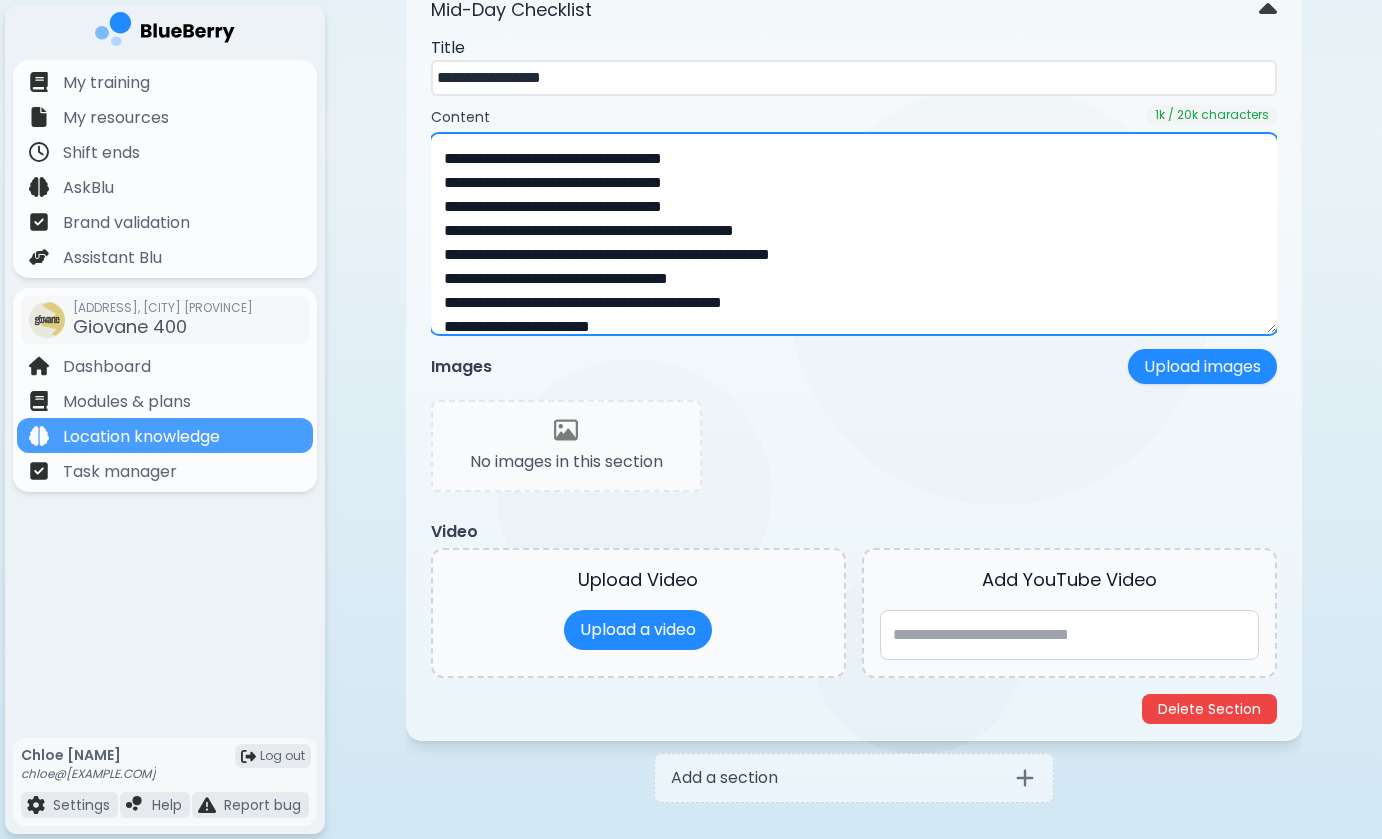 drag, startPoint x: 454, startPoint y: 156, endPoint x: 421, endPoint y: 156, distance: 33 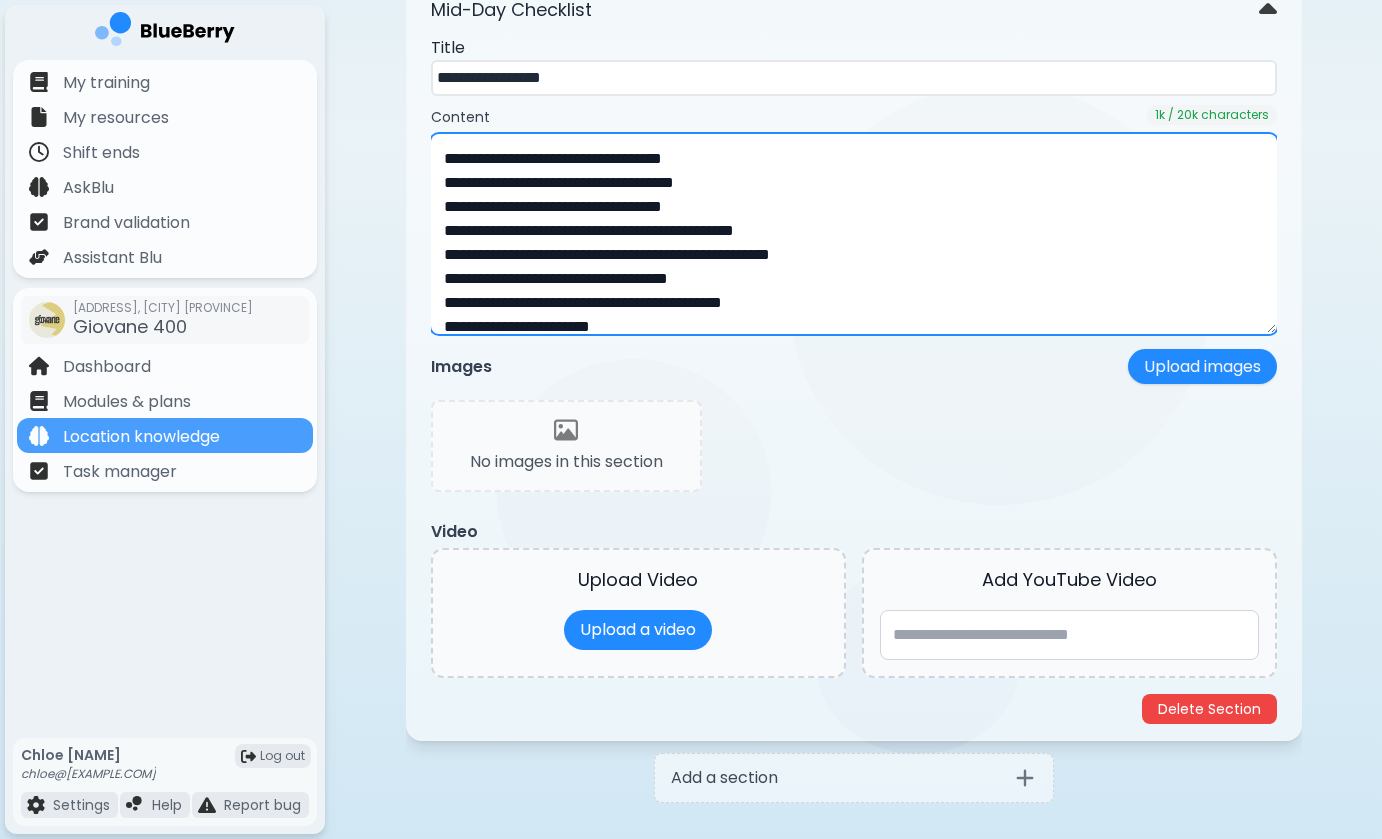 paste on "**" 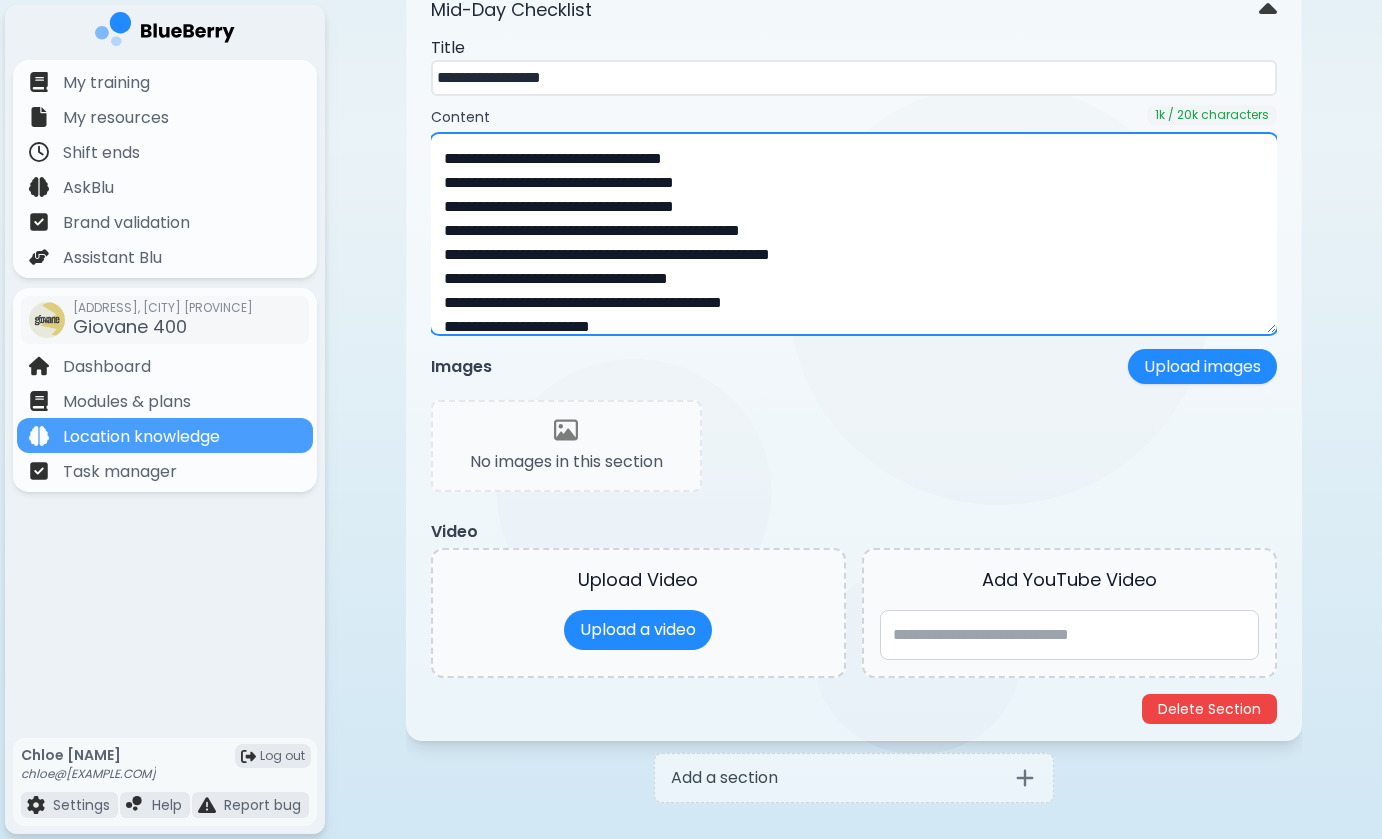 paste on "**" 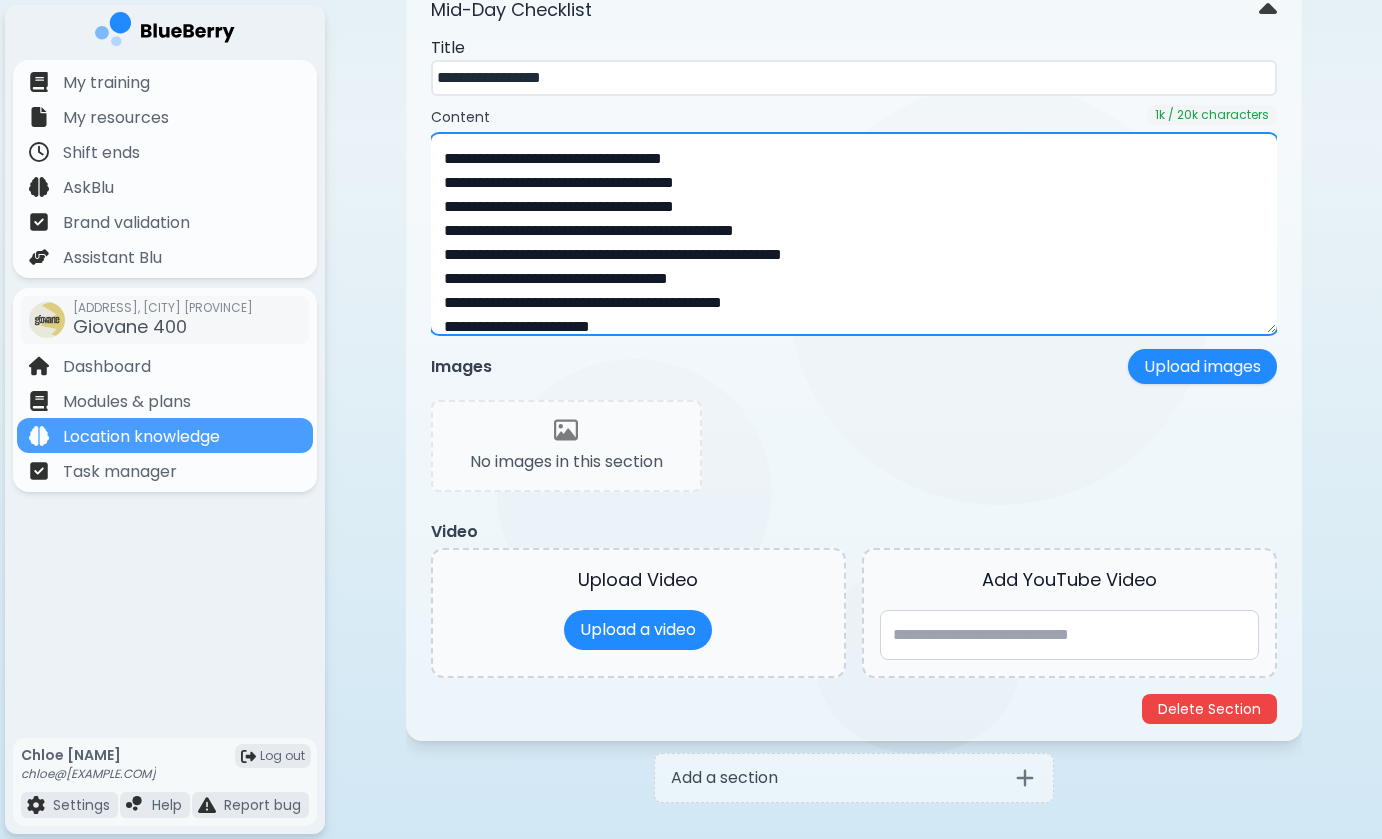 paste on "**" 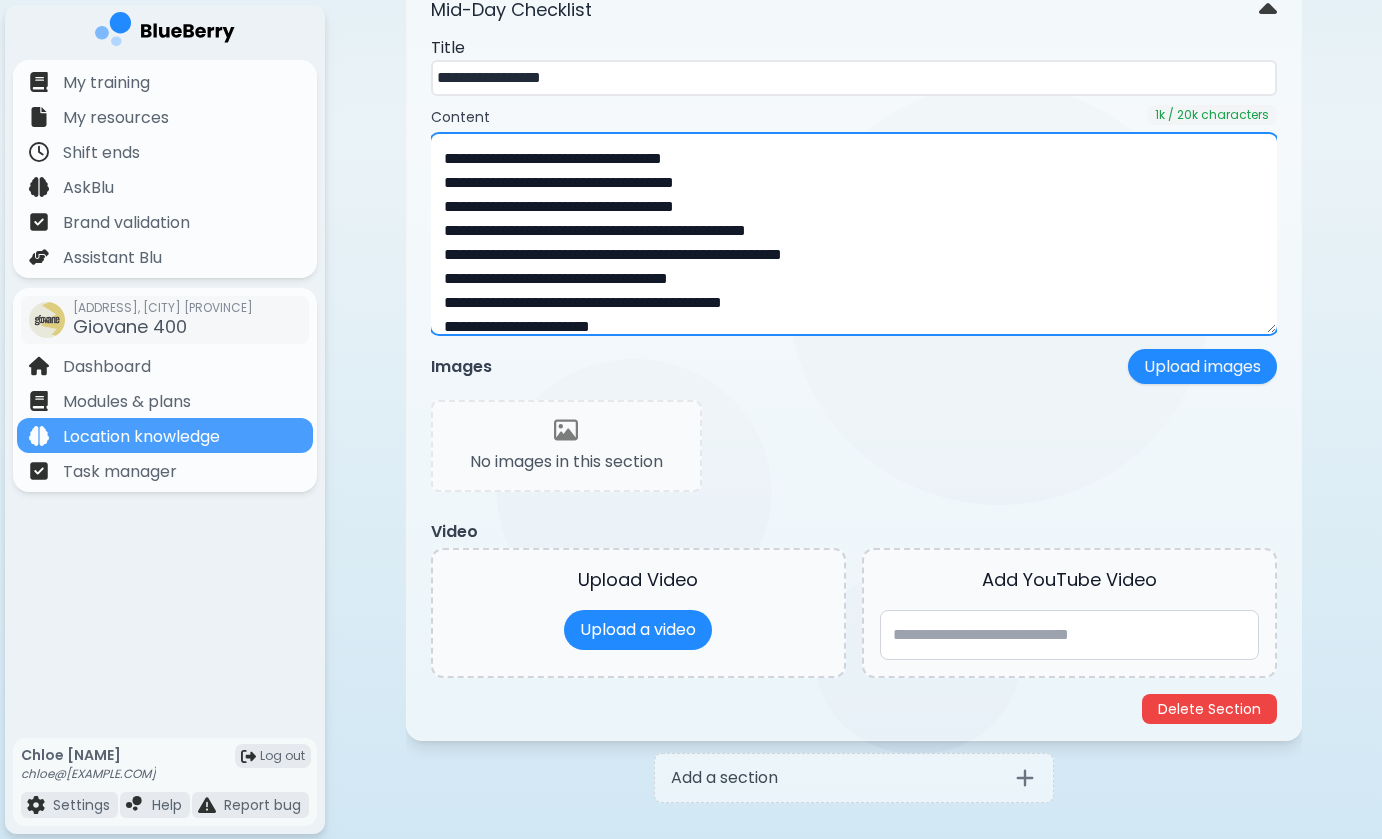 paste on "**" 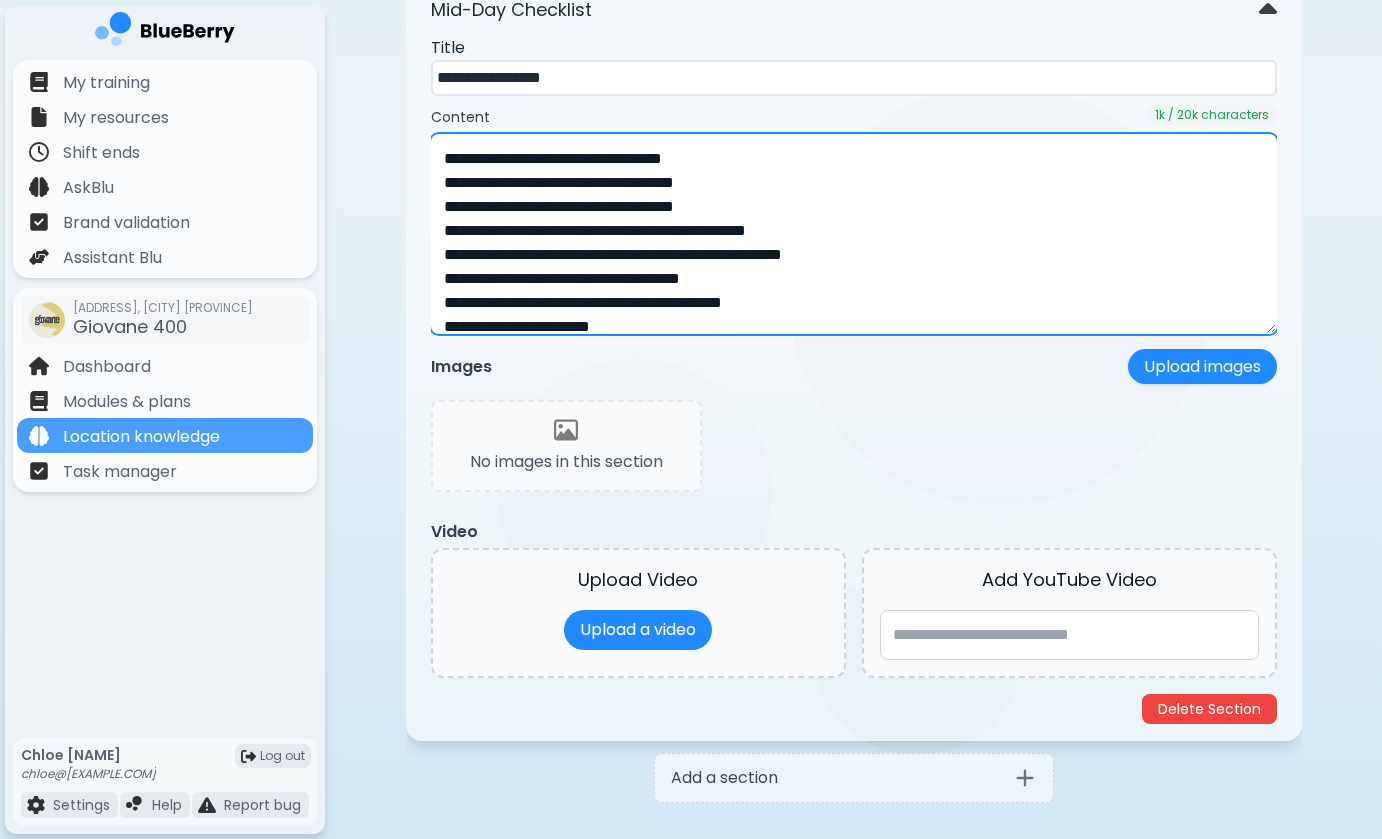 paste on "**" 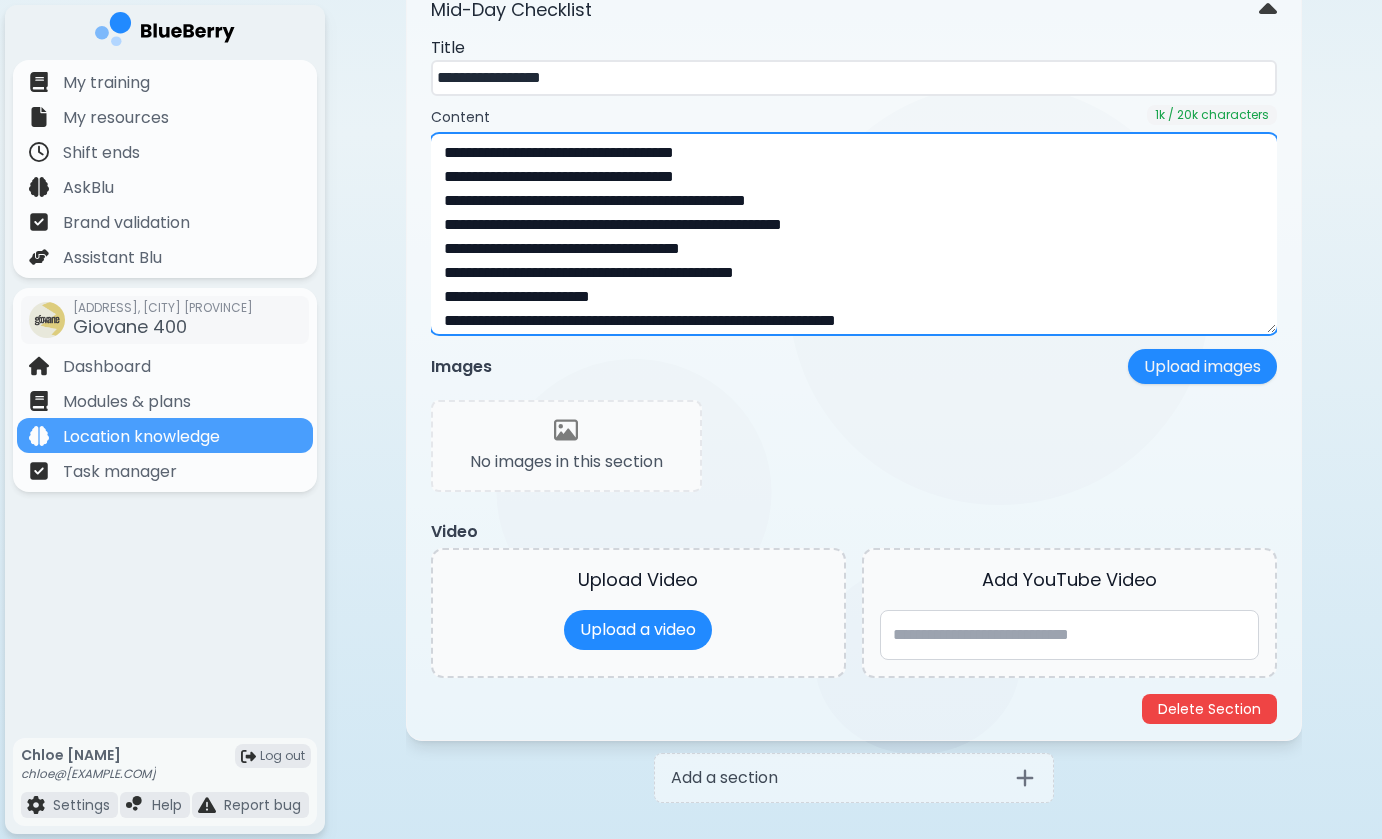 scroll, scrollTop: 54, scrollLeft: 0, axis: vertical 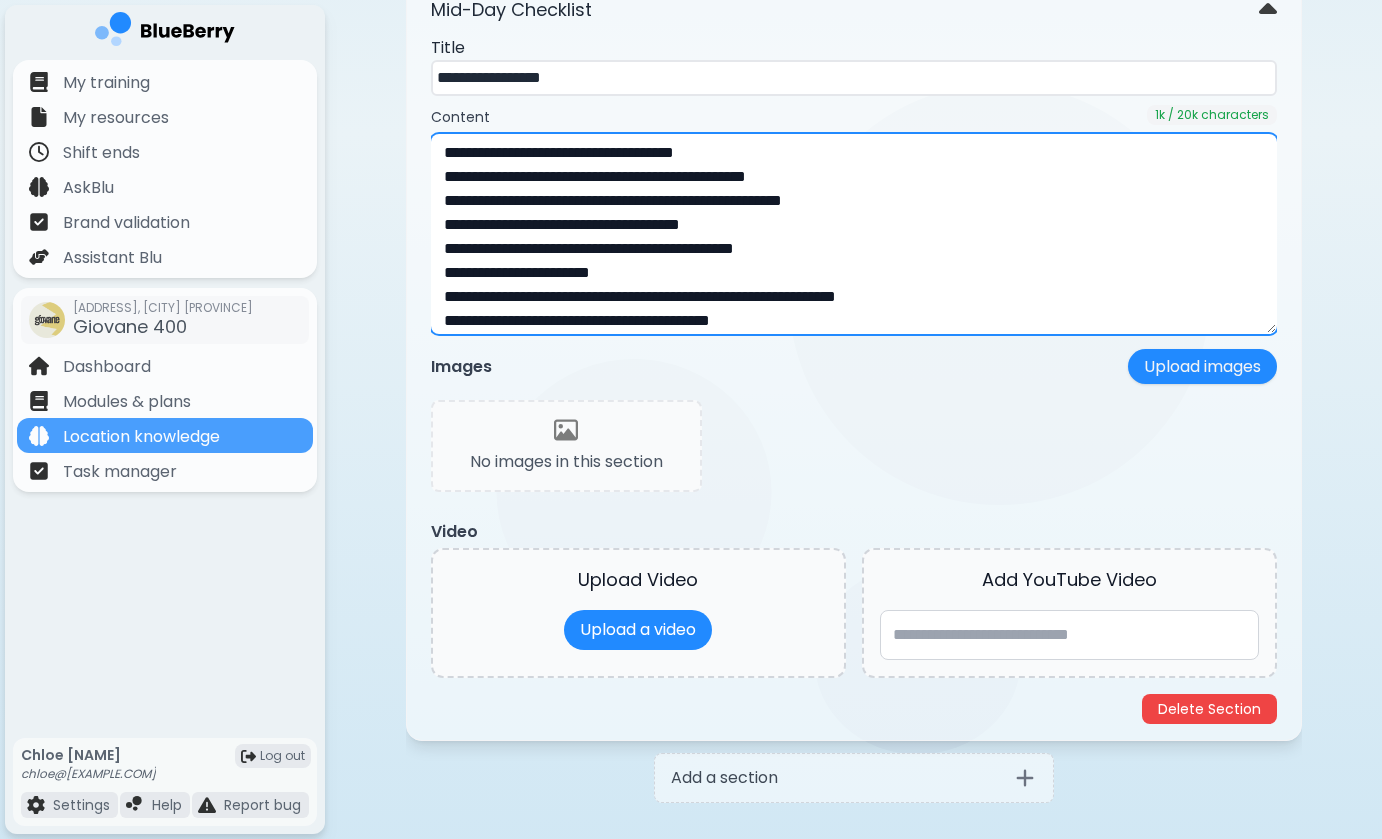 paste on "**" 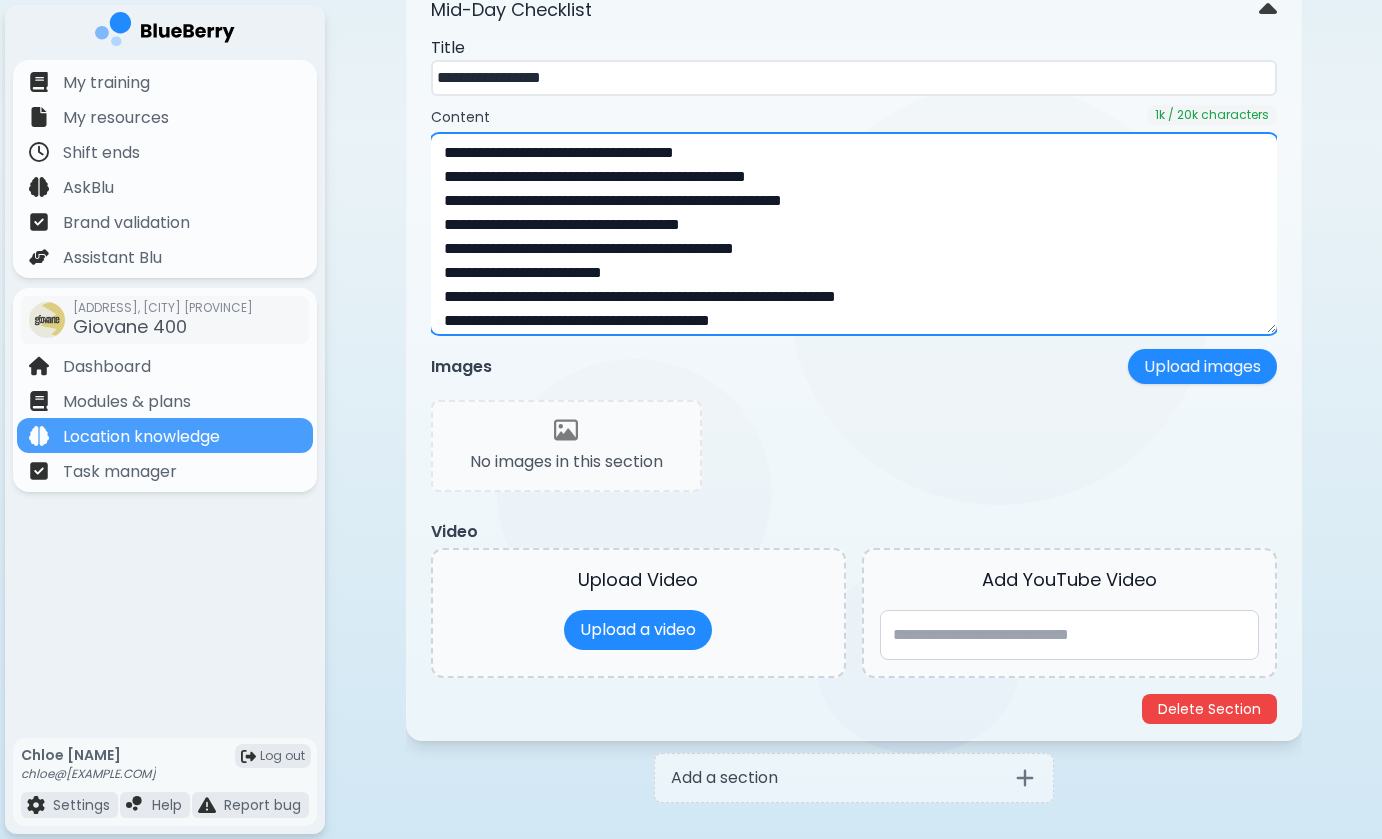paste on "**" 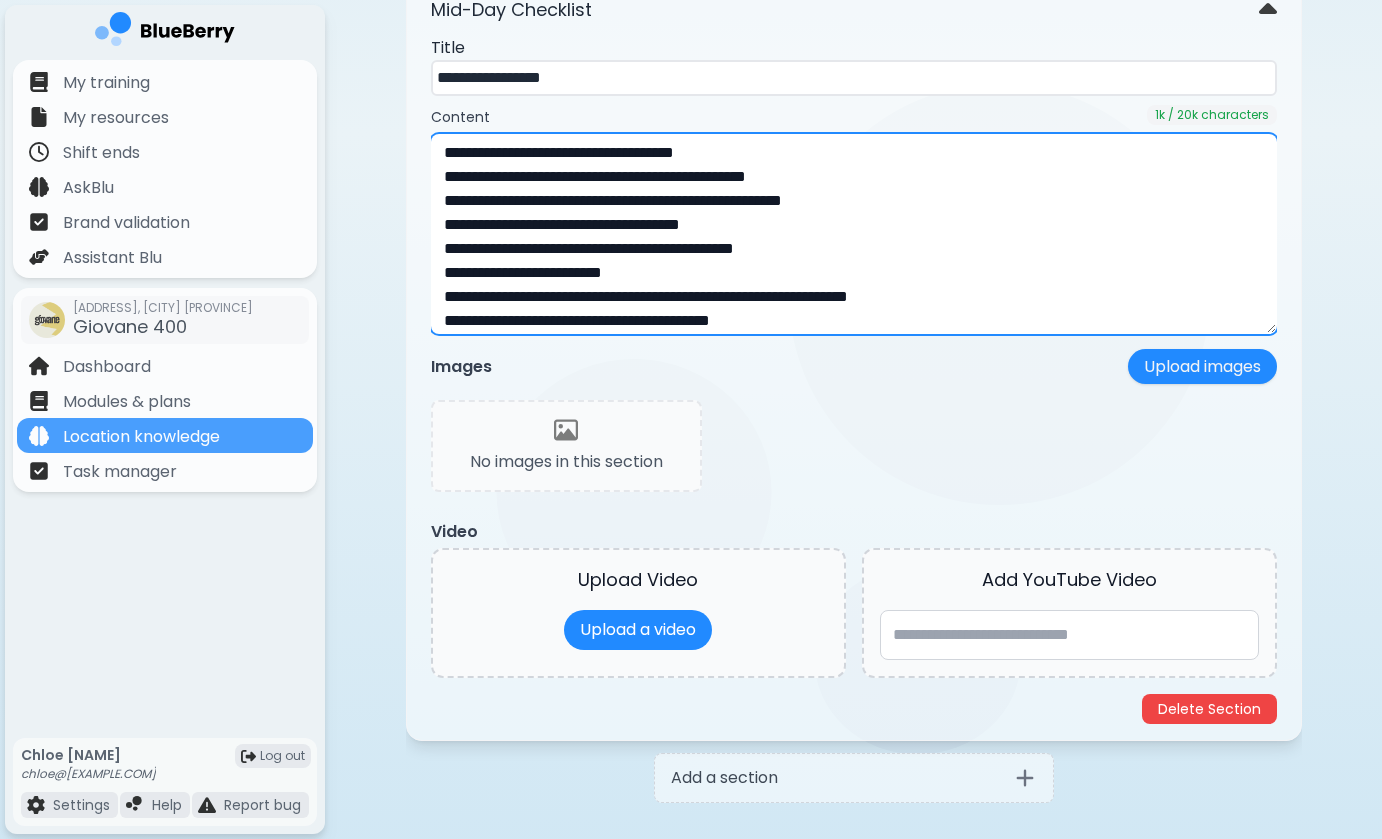 paste on "**" 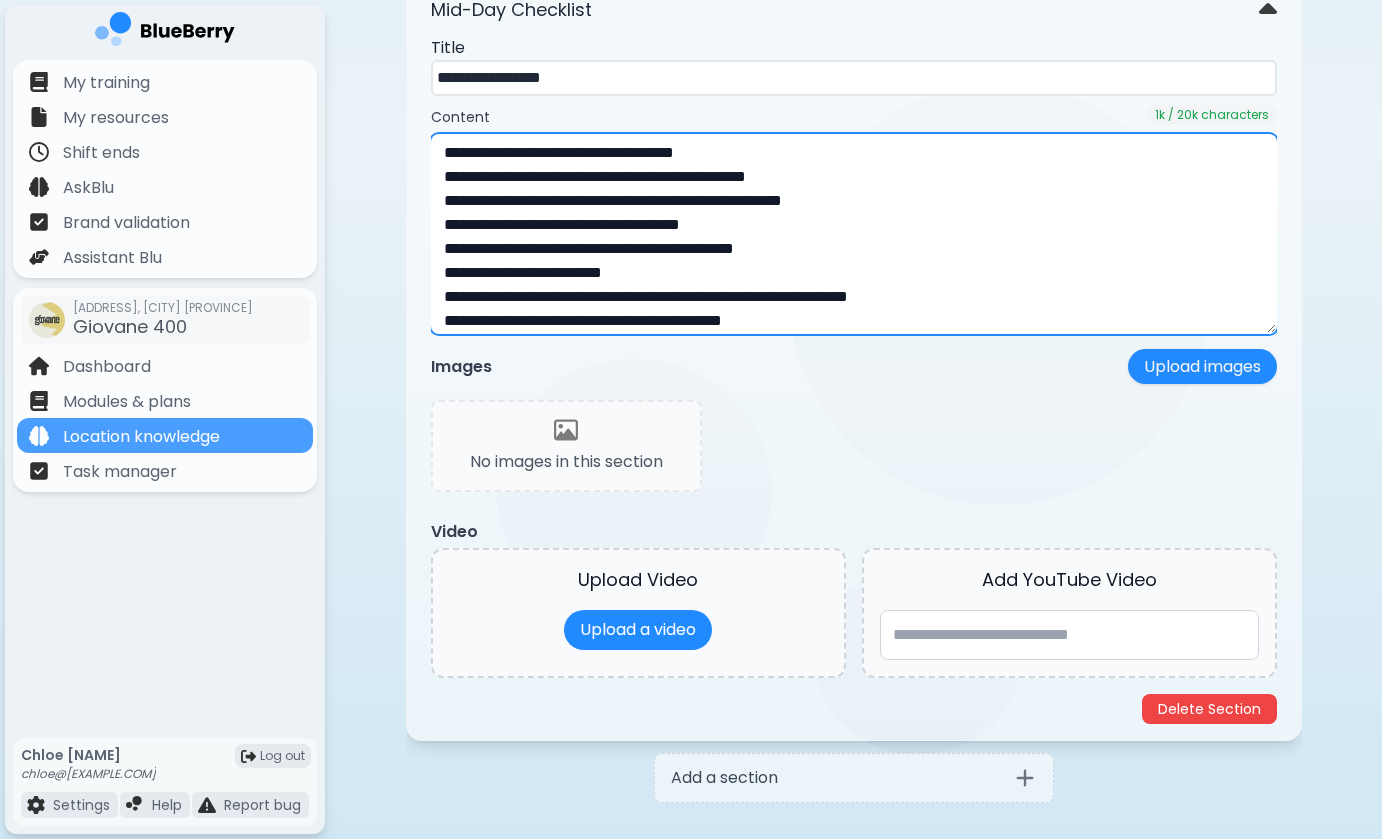 scroll, scrollTop: 78, scrollLeft: 0, axis: vertical 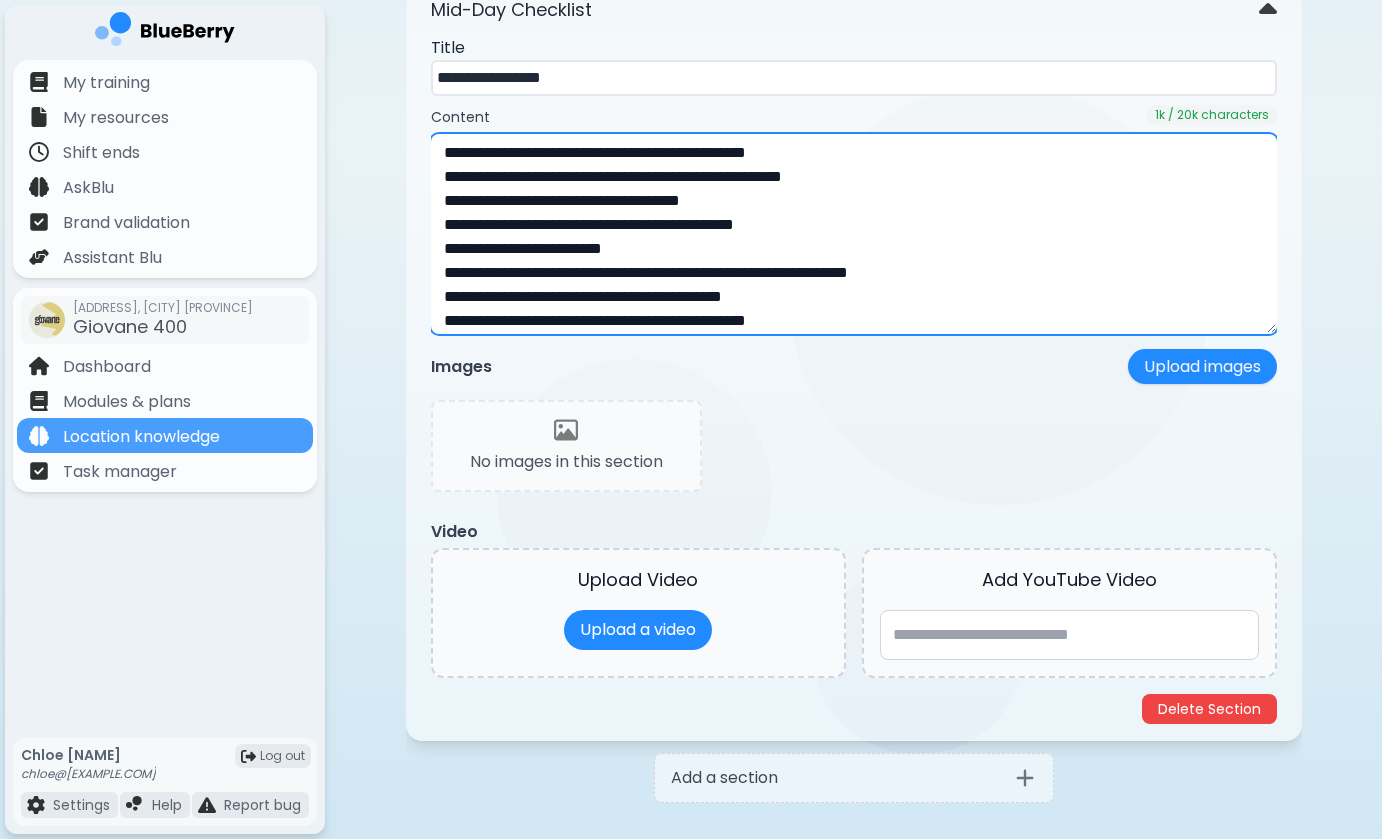 paste on "**" 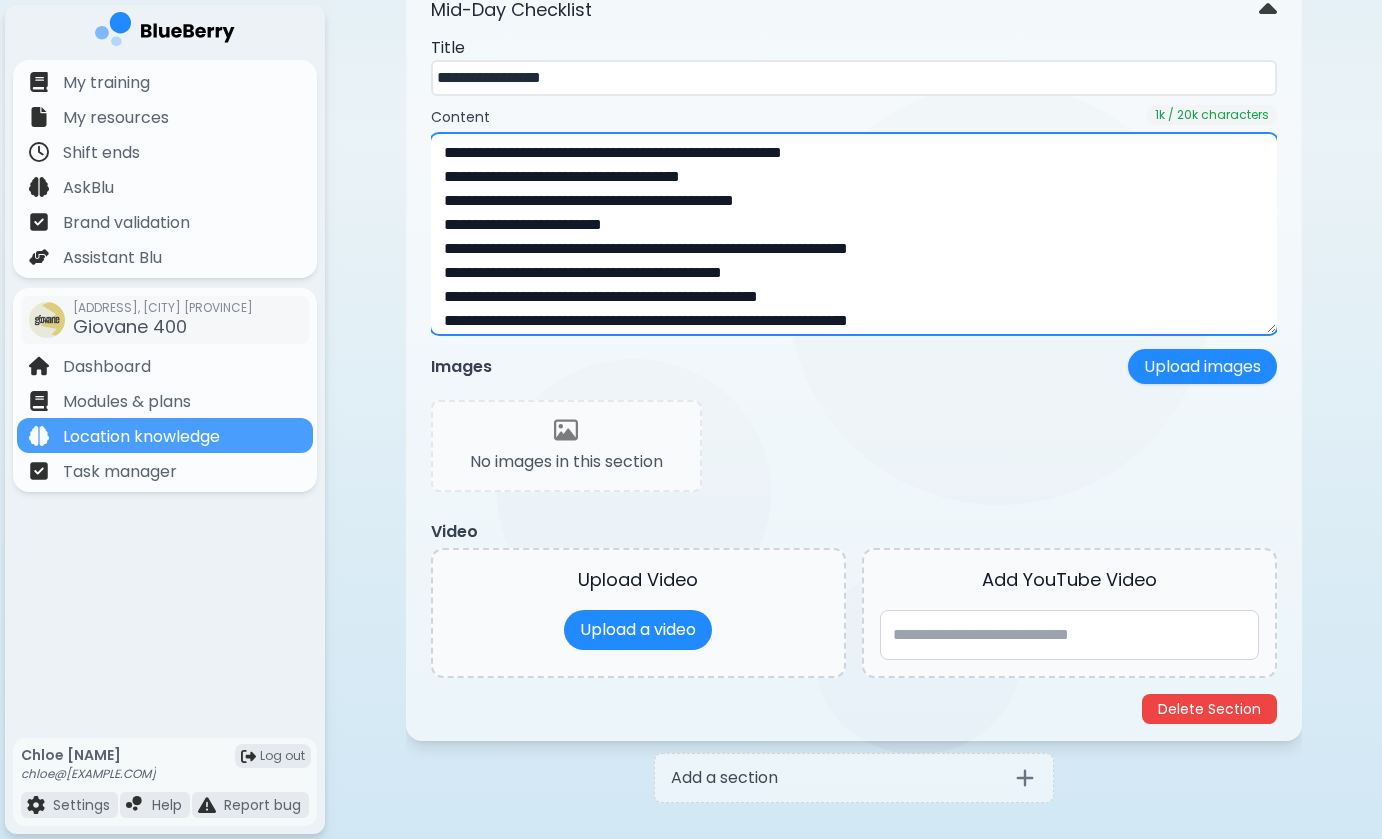 paste on "**" 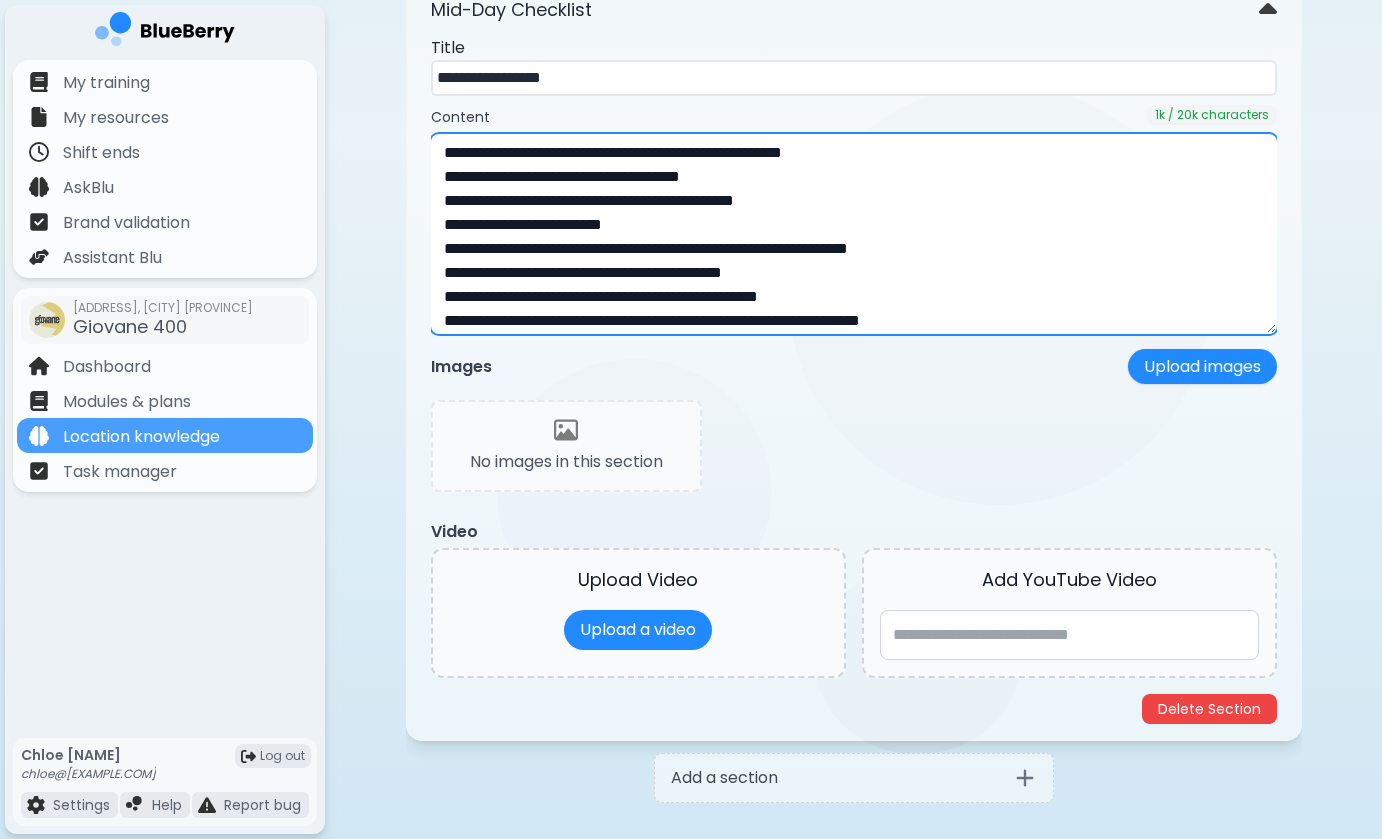 scroll, scrollTop: 126, scrollLeft: 0, axis: vertical 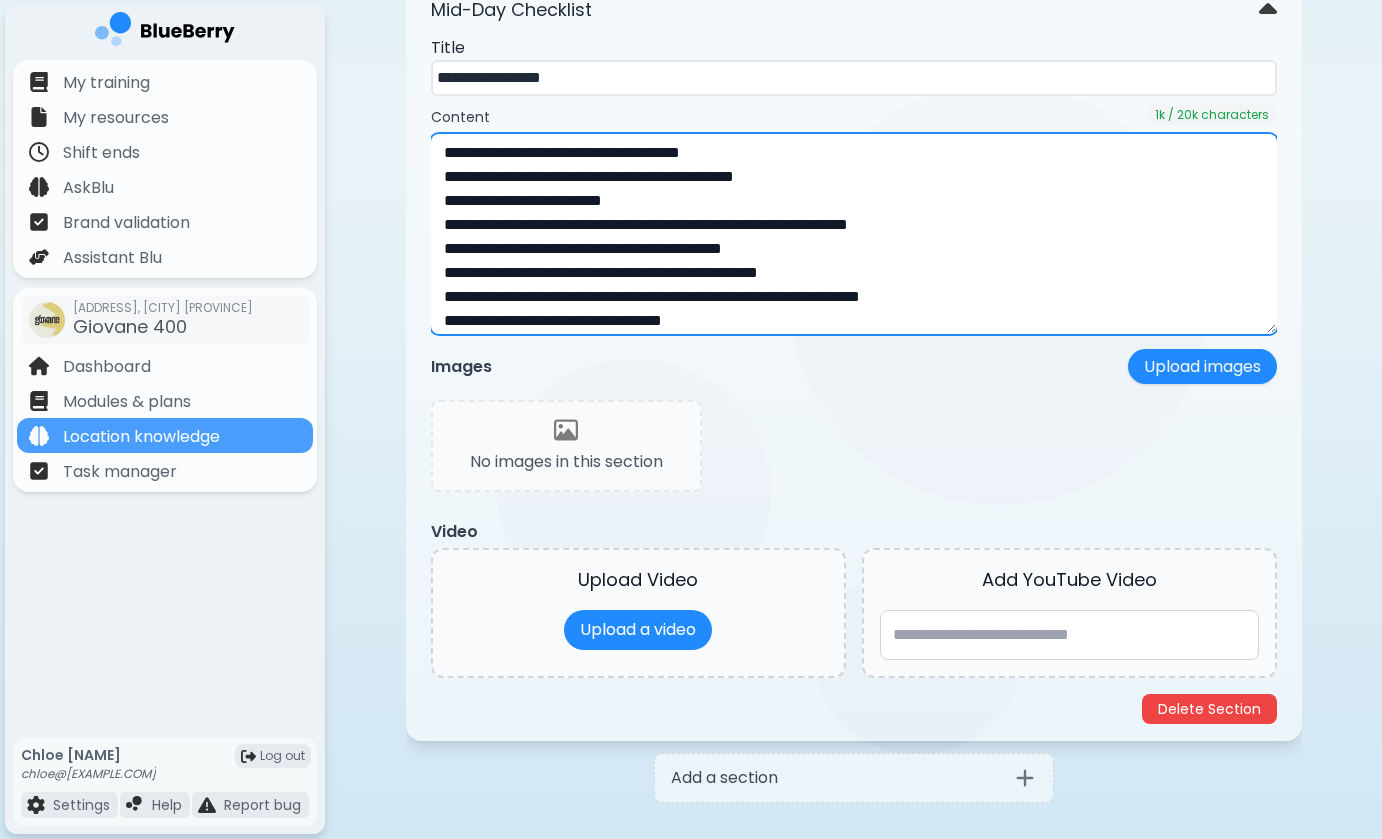 paste on "**" 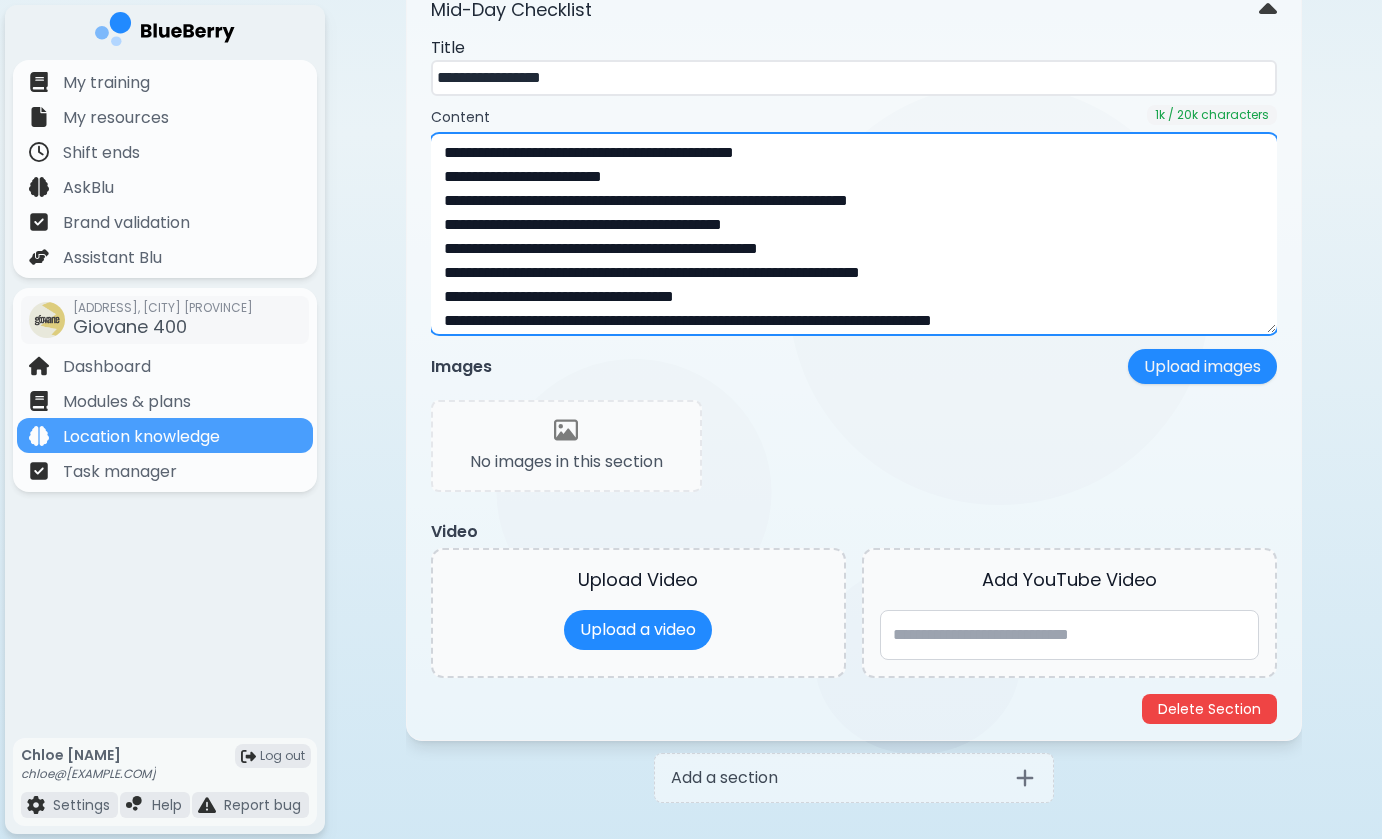 paste on "**" 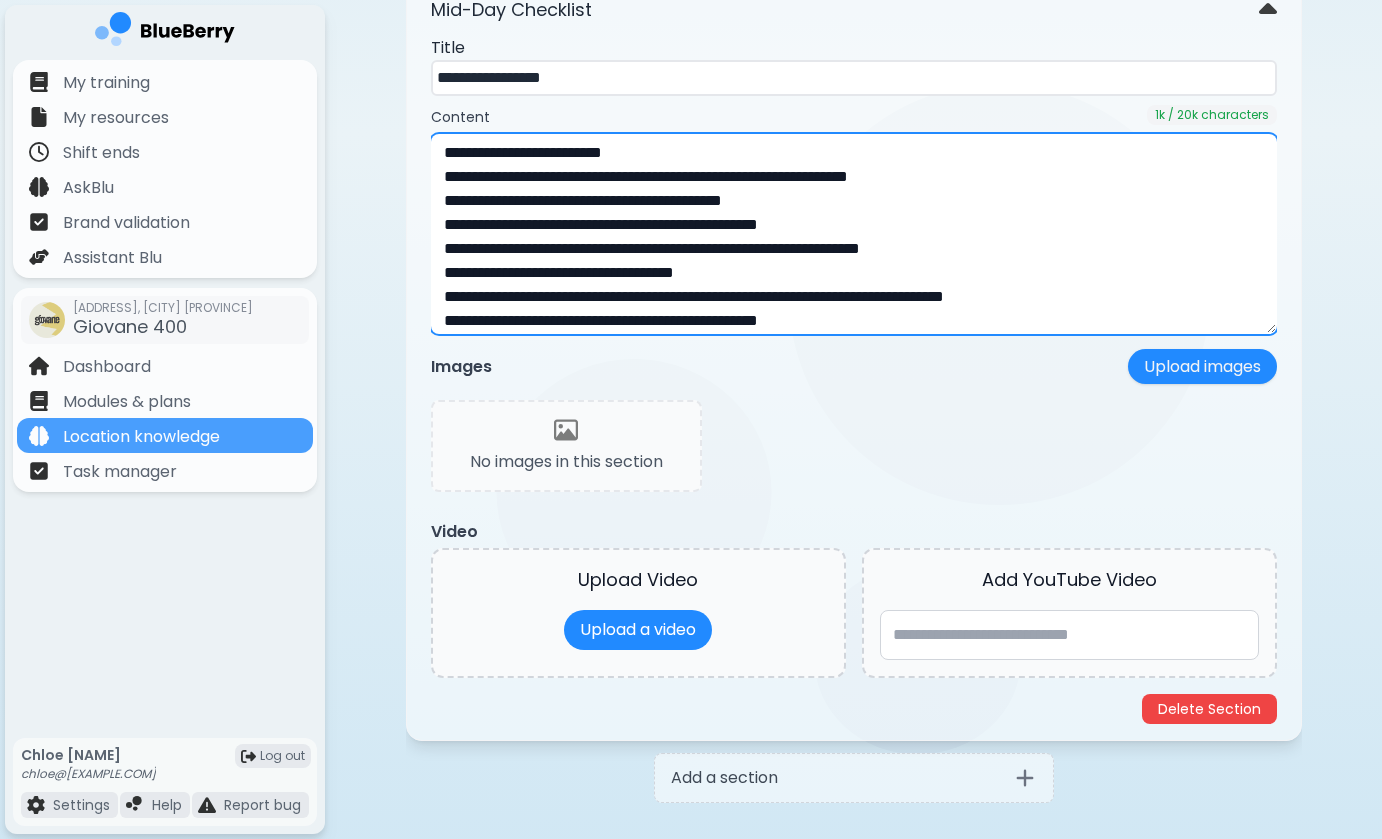 paste on "**" 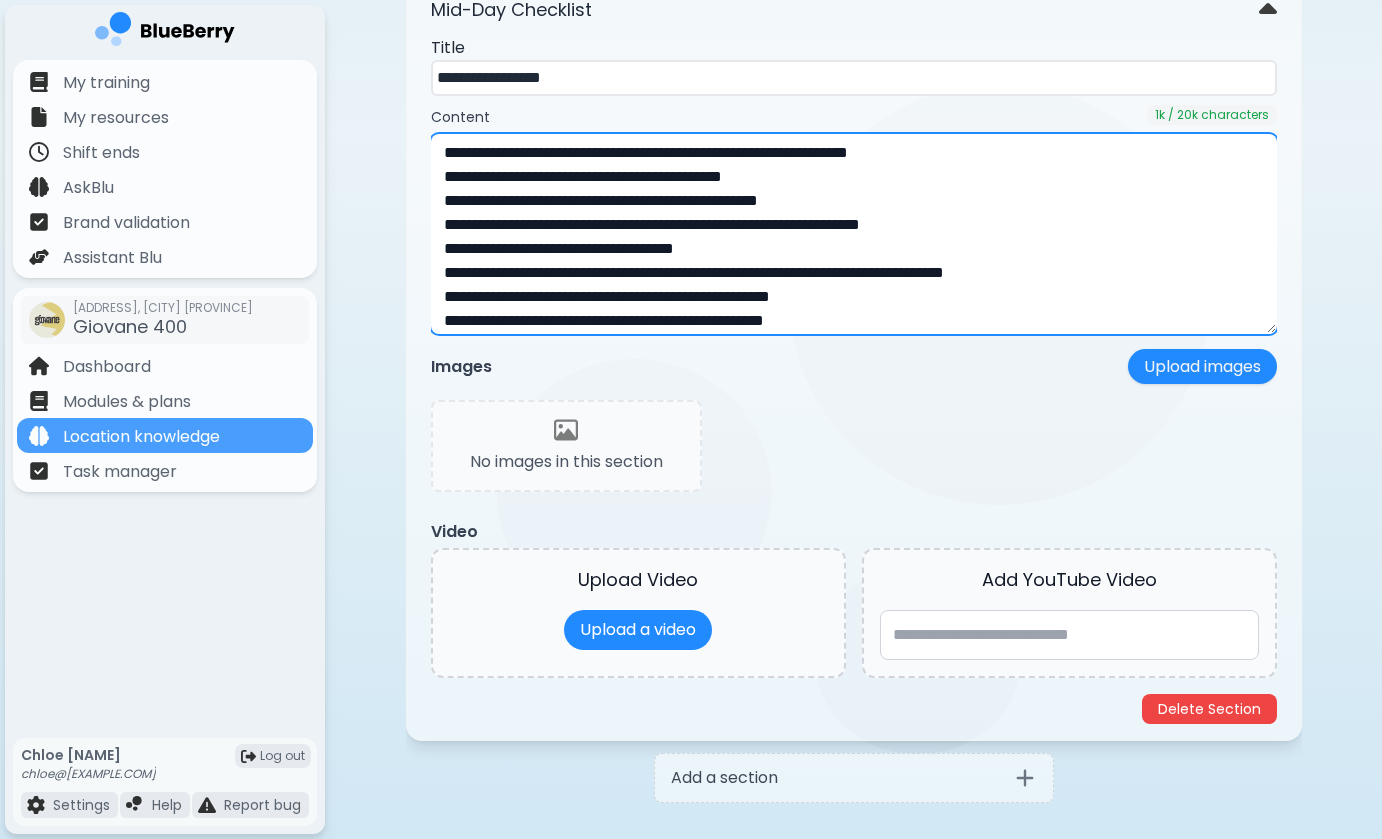 paste on "**" 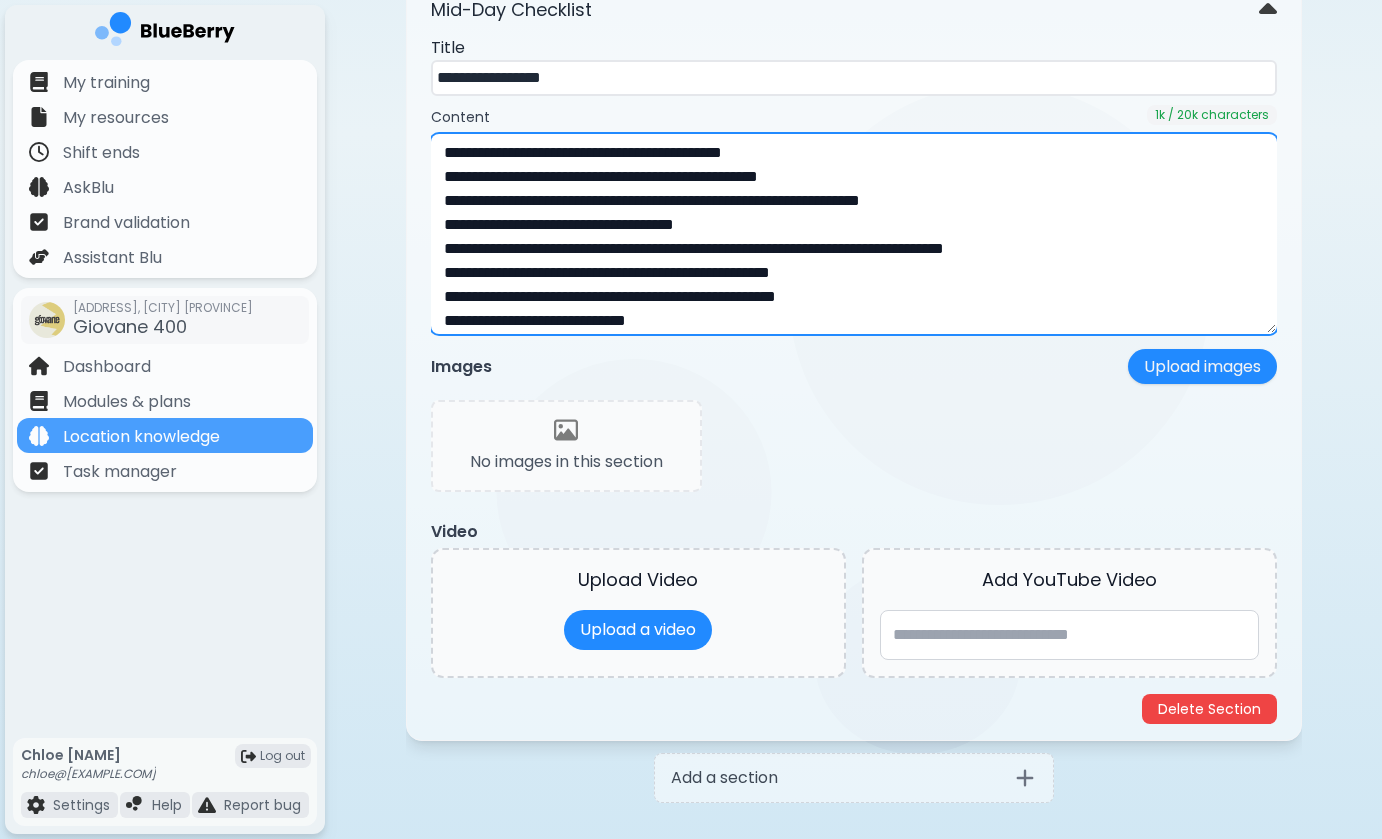 paste on "**" 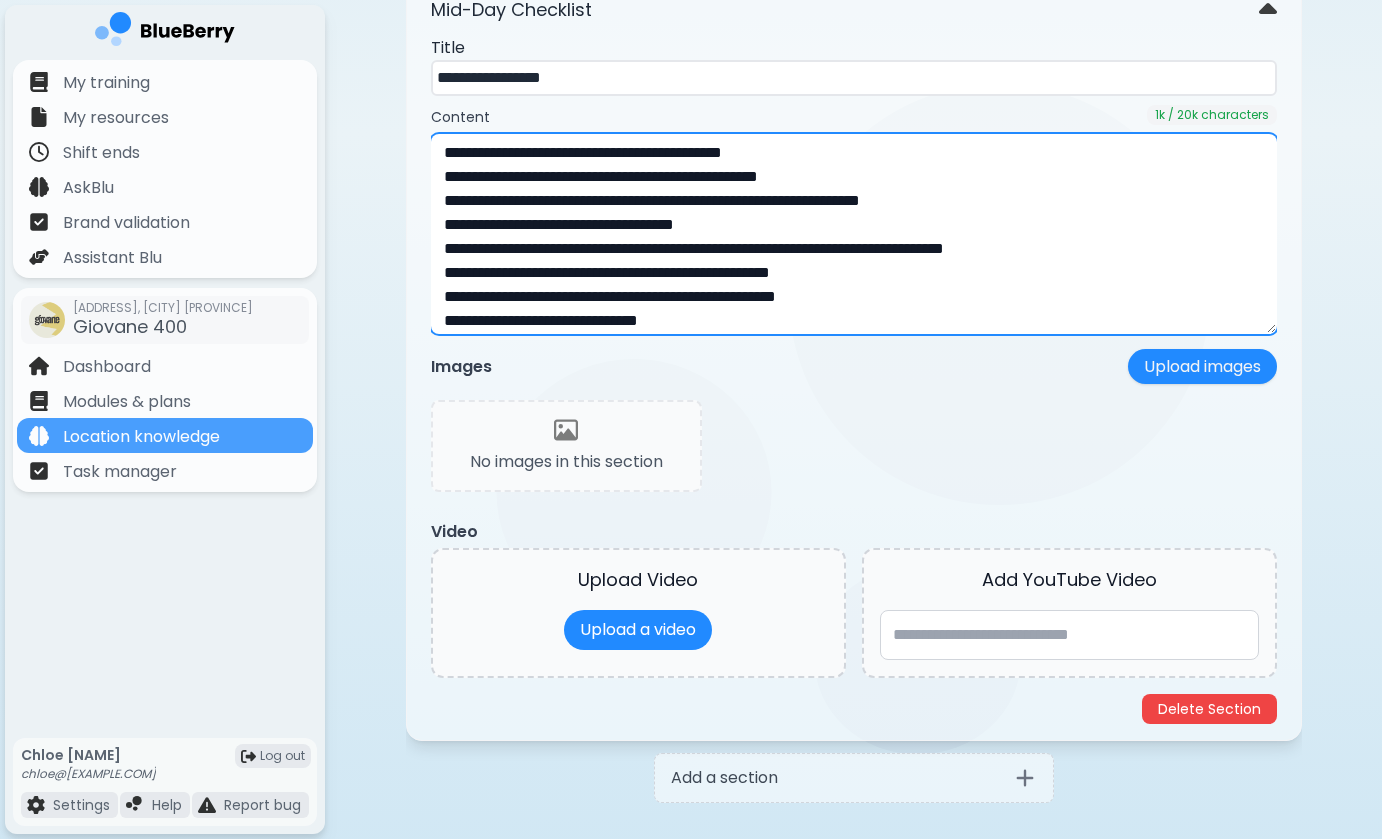 scroll, scrollTop: 246, scrollLeft: 0, axis: vertical 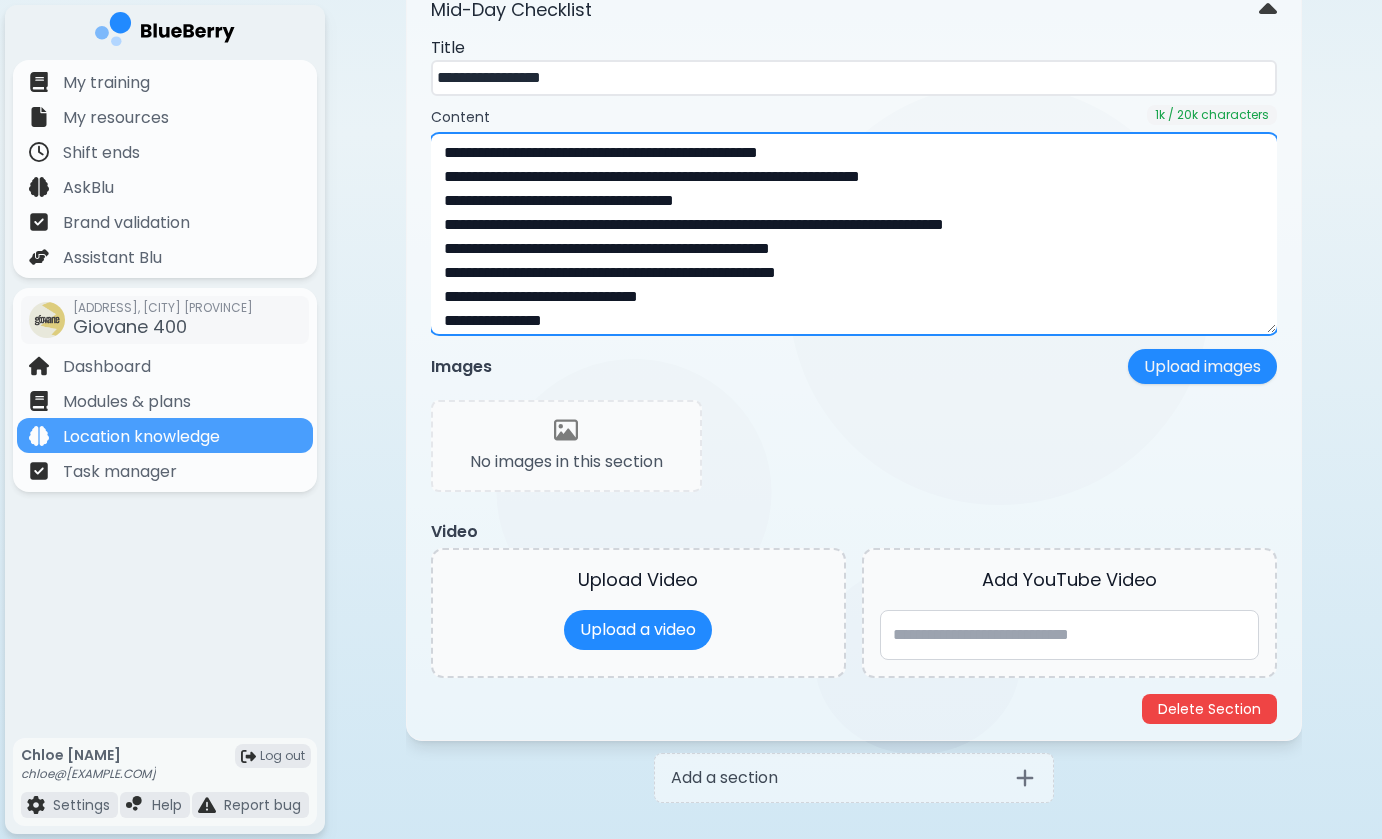 paste on "**" 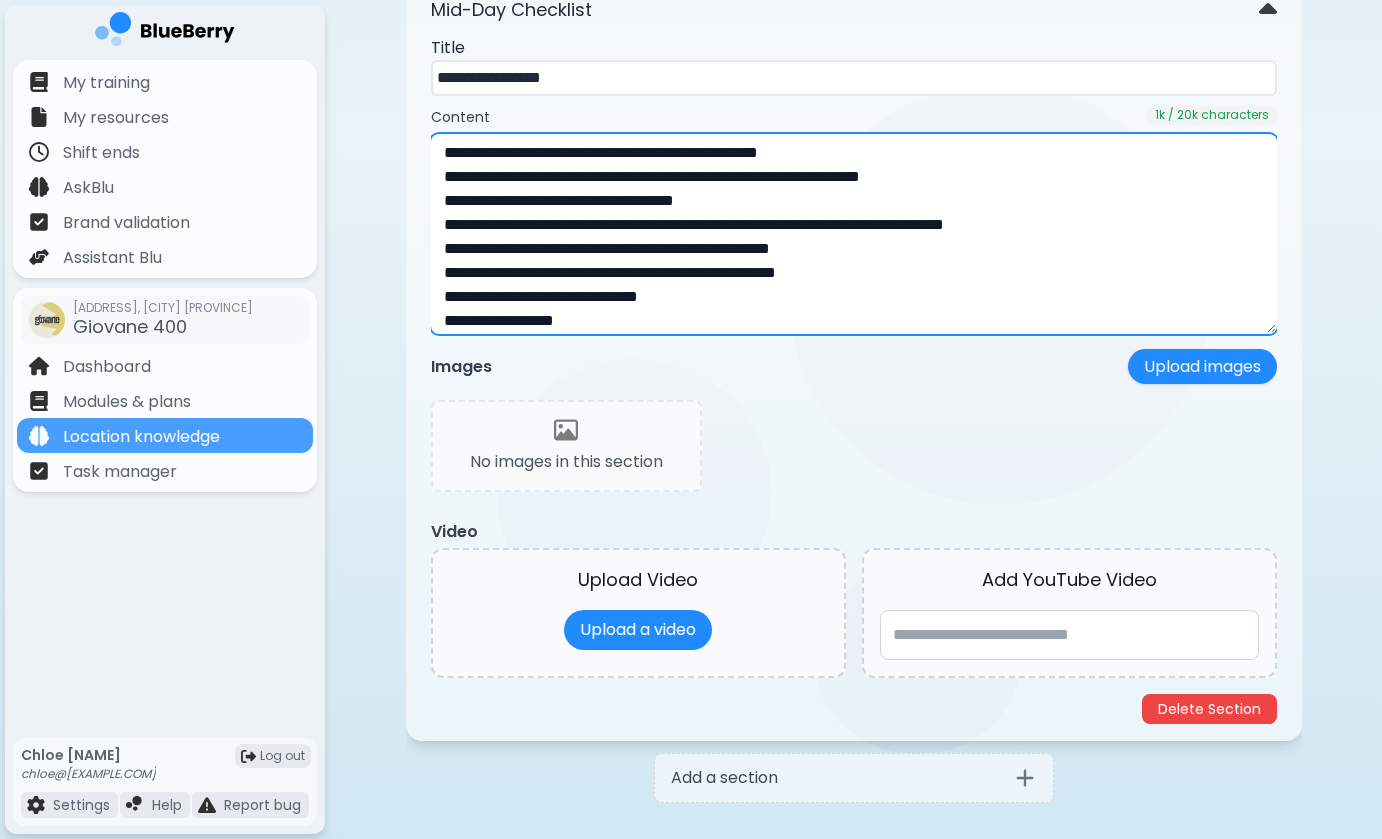 click on "**********" at bounding box center [854, 234] 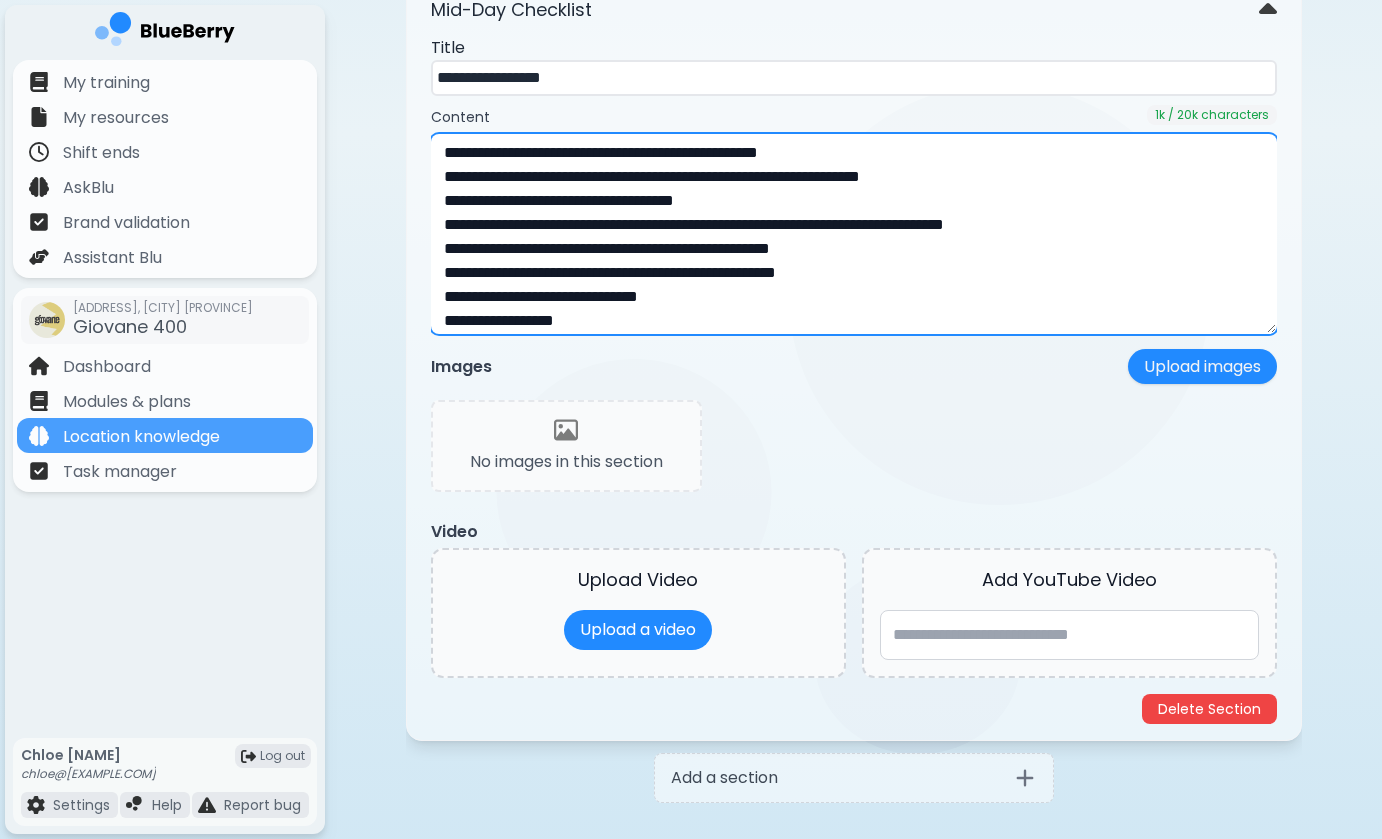 click on "**********" at bounding box center (854, 234) 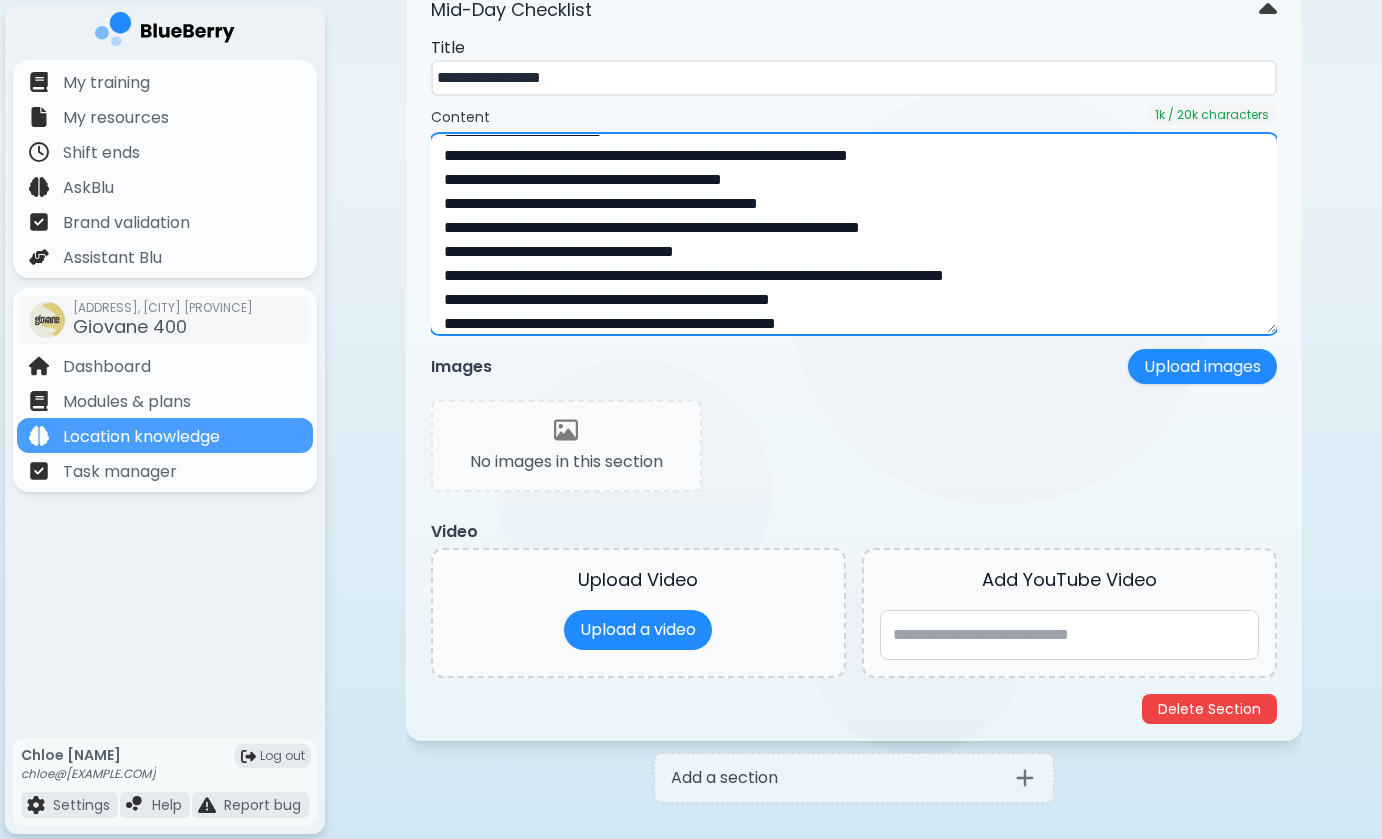 scroll, scrollTop: 189, scrollLeft: 0, axis: vertical 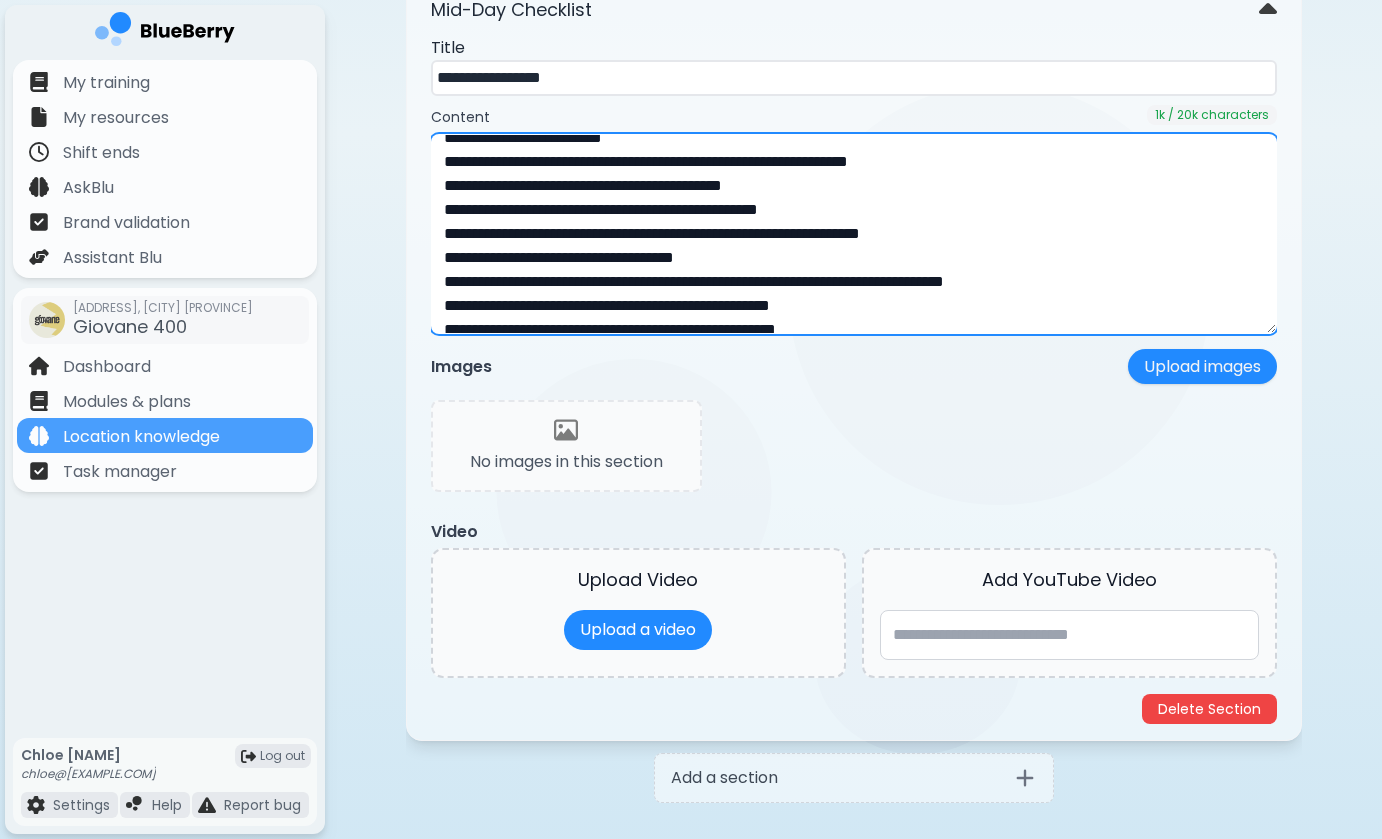 click on "**********" at bounding box center [854, 234] 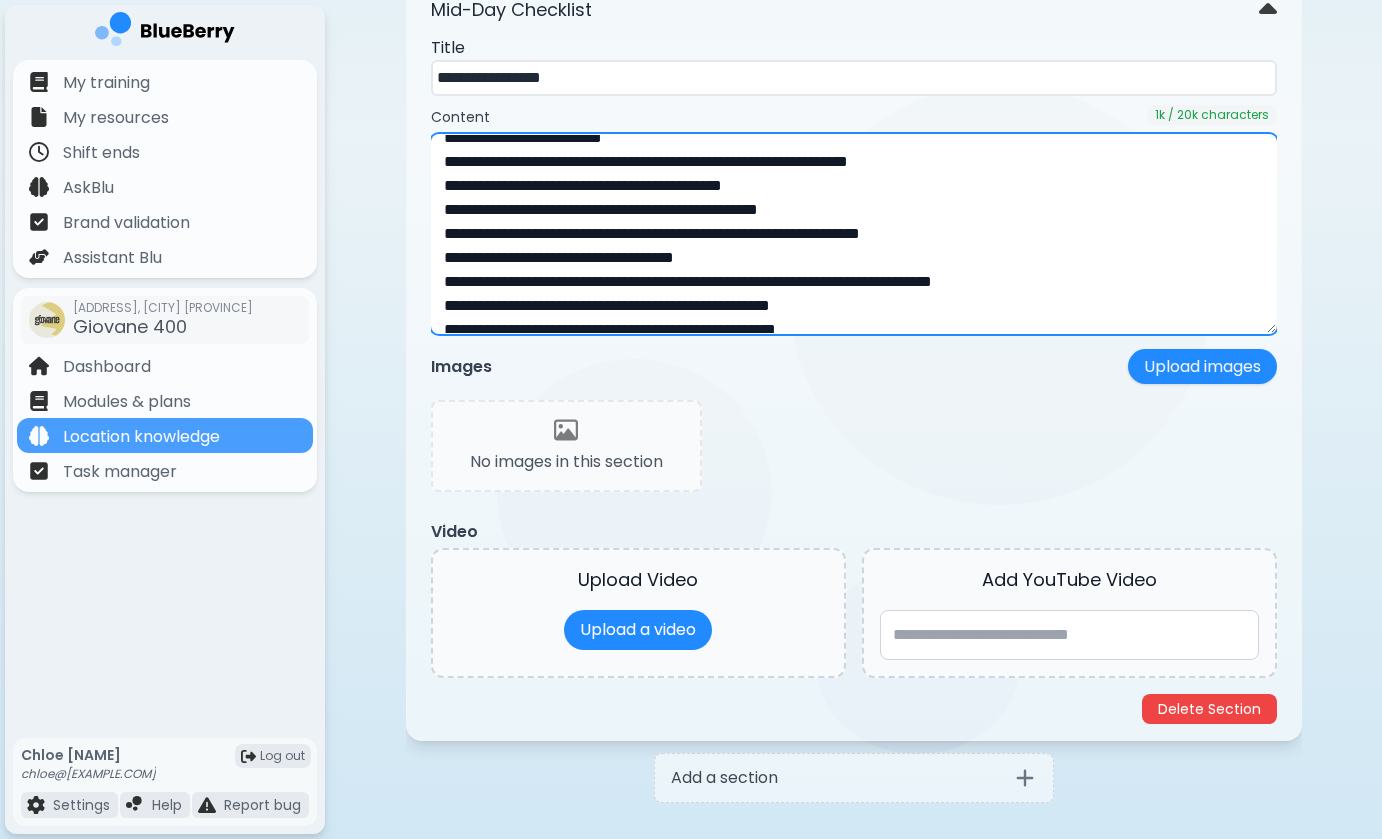 drag, startPoint x: 763, startPoint y: 280, endPoint x: 796, endPoint y: 289, distance: 34.20526 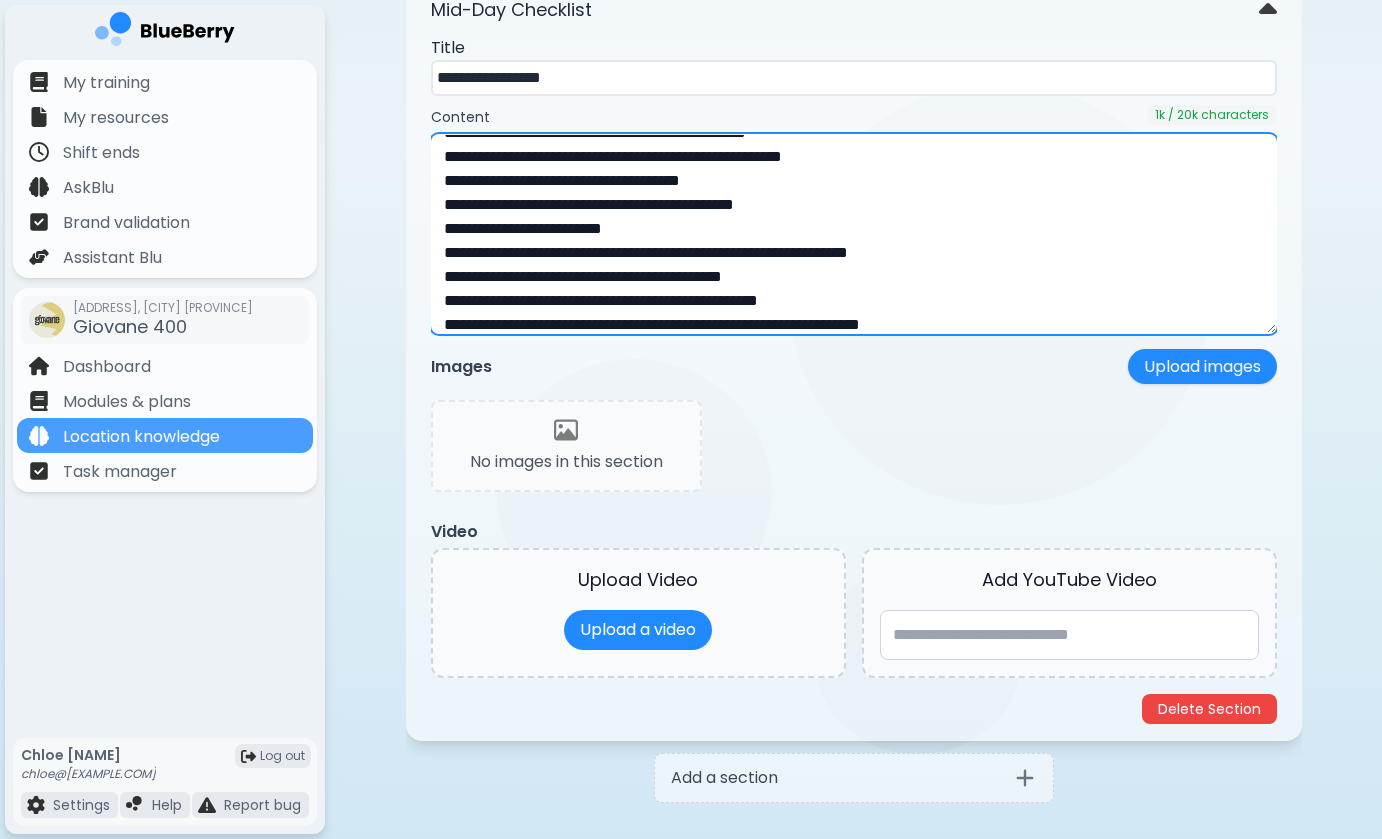 scroll, scrollTop: 128, scrollLeft: 0, axis: vertical 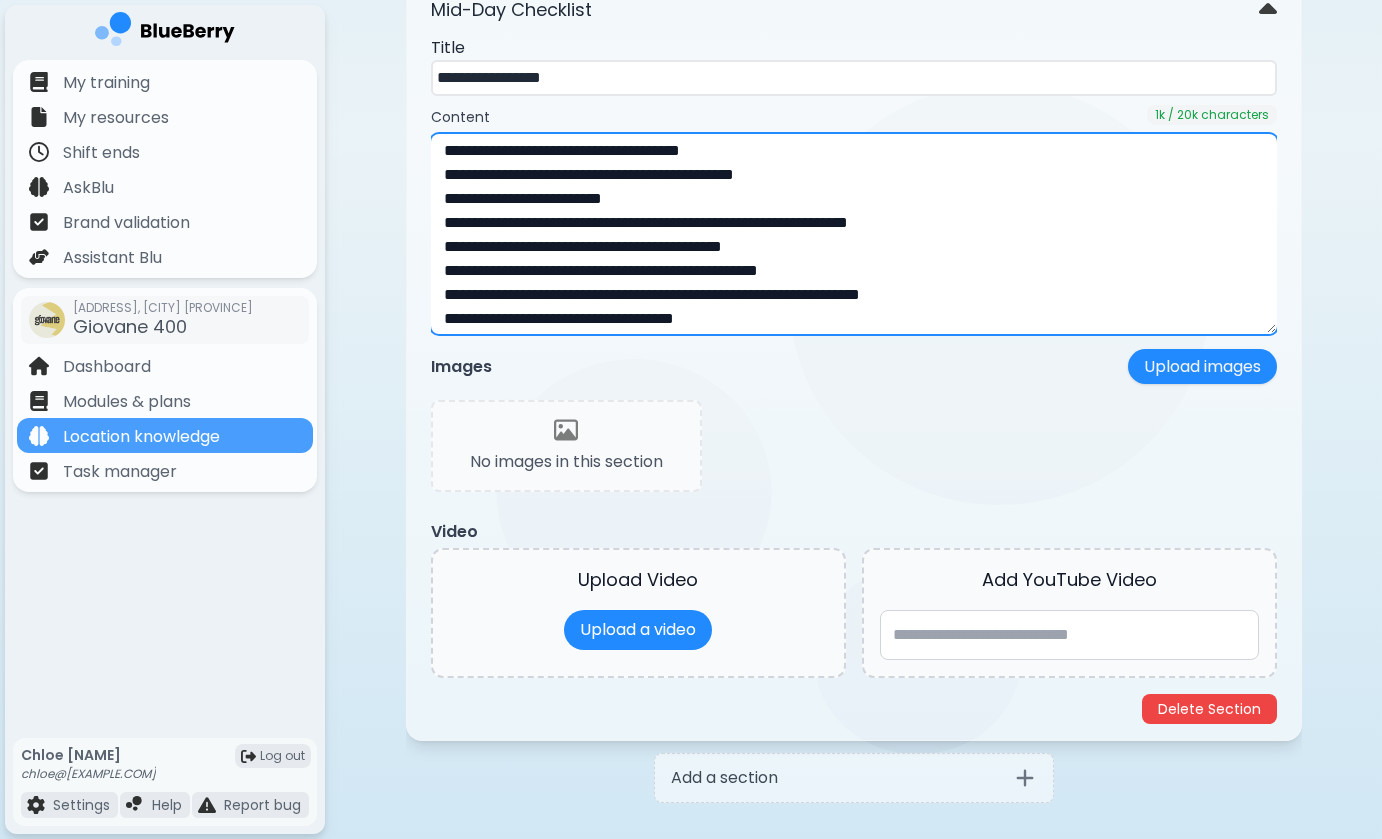 click on "**********" at bounding box center [854, 234] 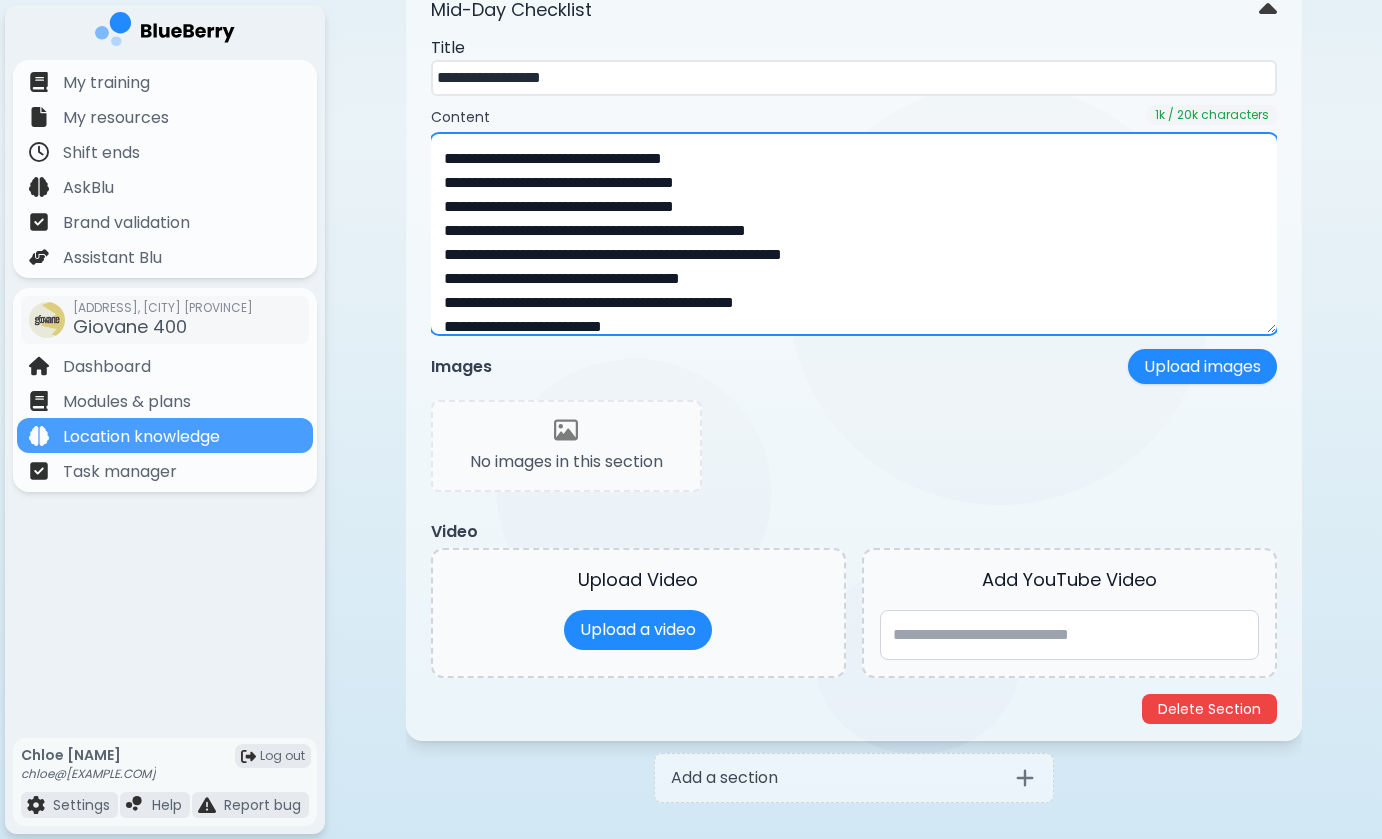 scroll, scrollTop: 0, scrollLeft: 0, axis: both 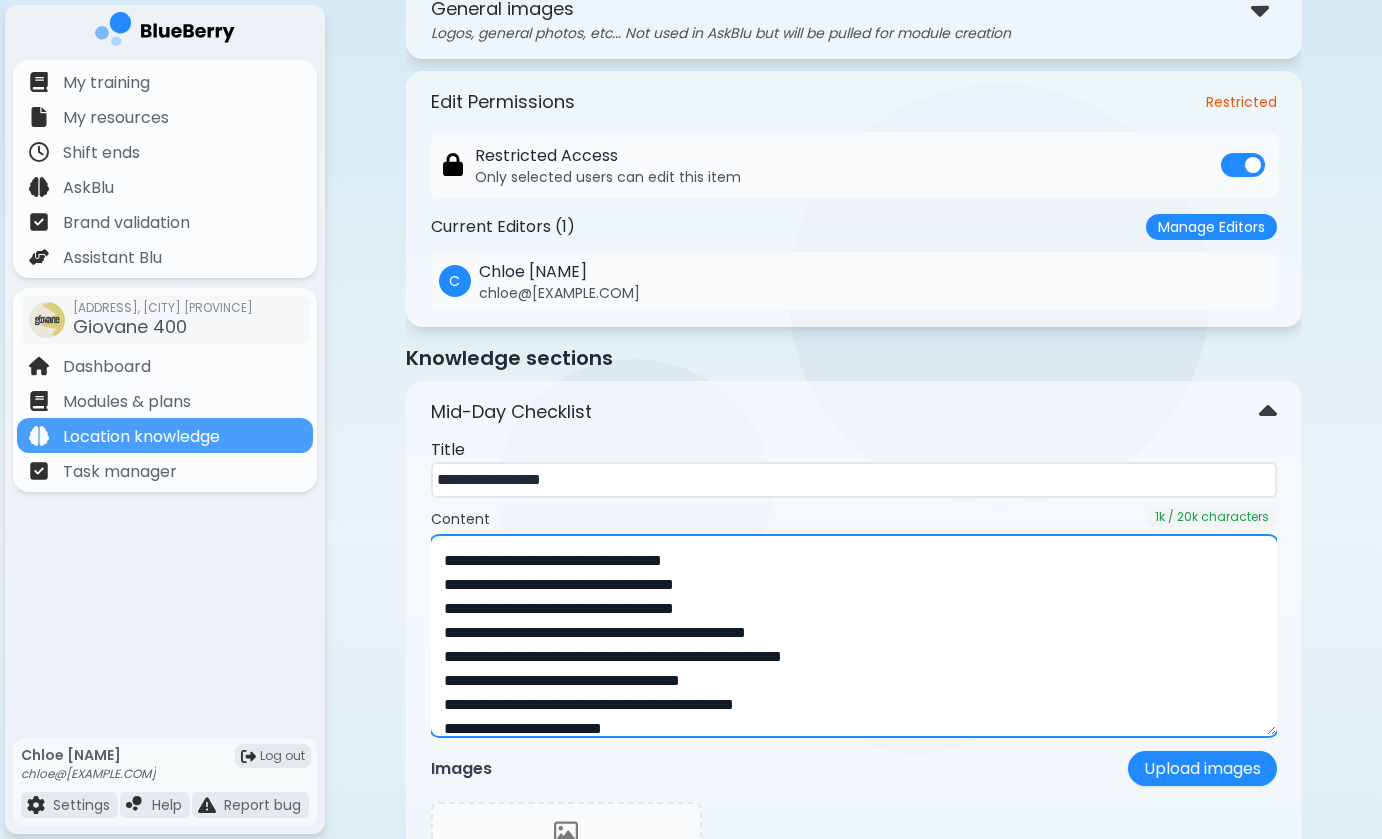 type on "**********" 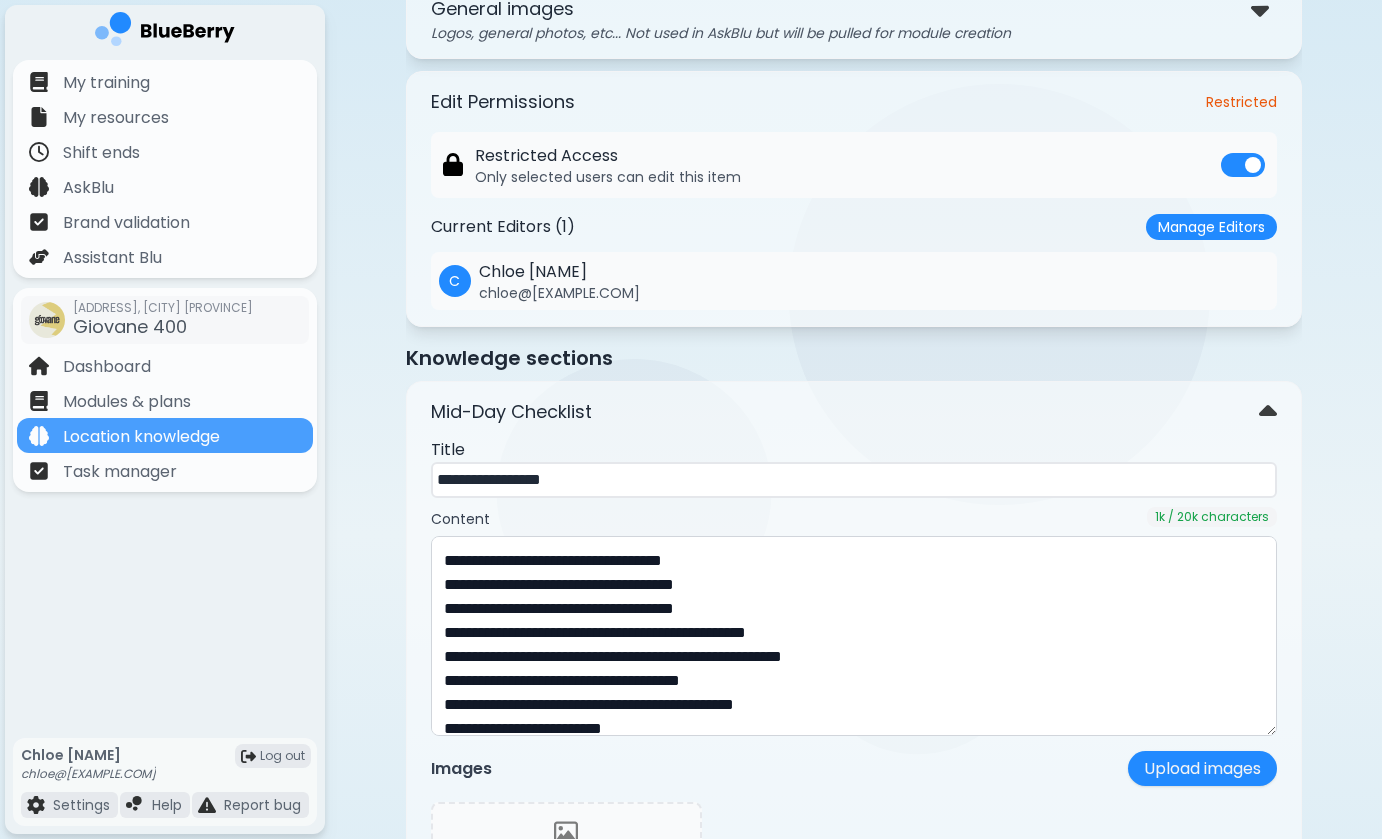 click on "Mid-Day Checklist" at bounding box center [854, 412] 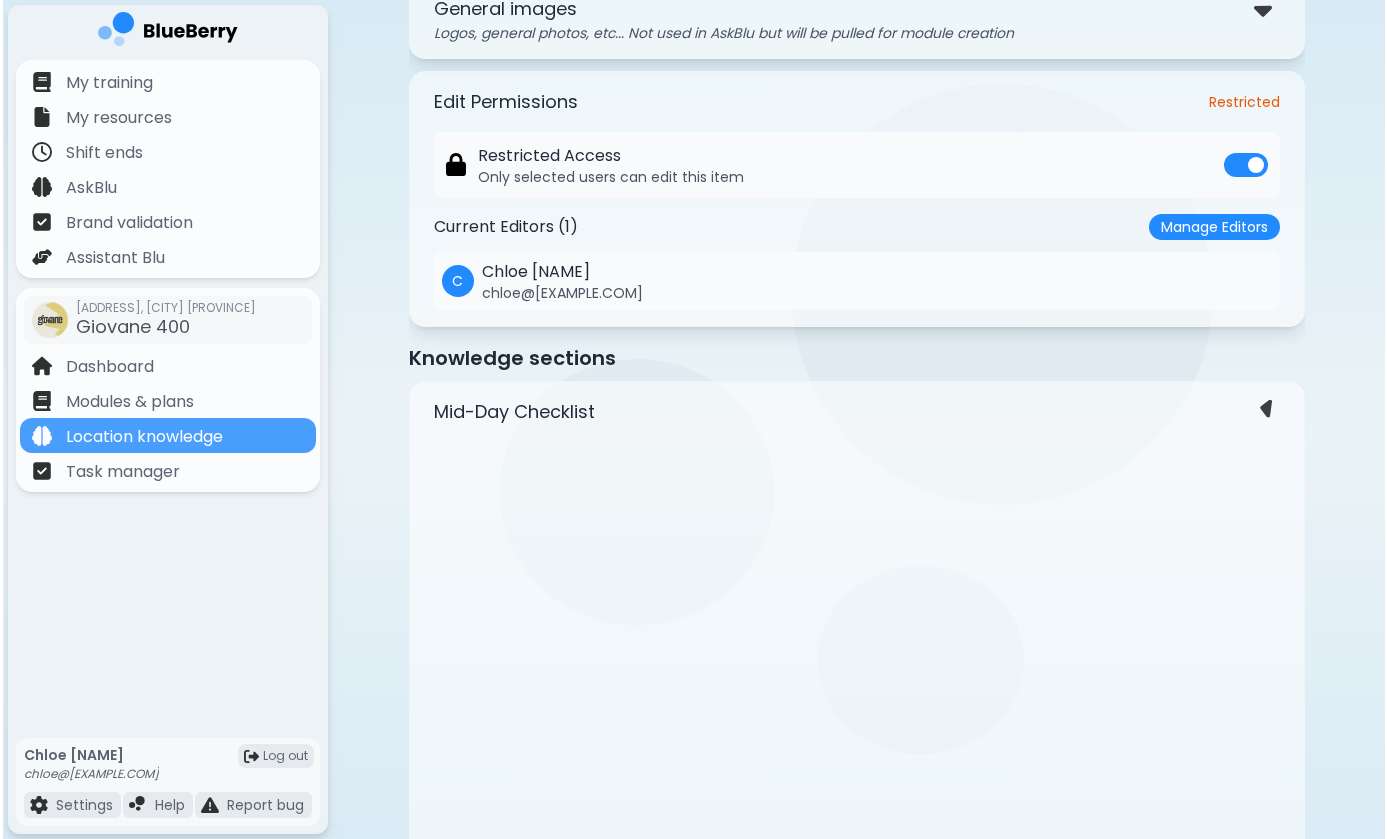 scroll, scrollTop: 0, scrollLeft: 0, axis: both 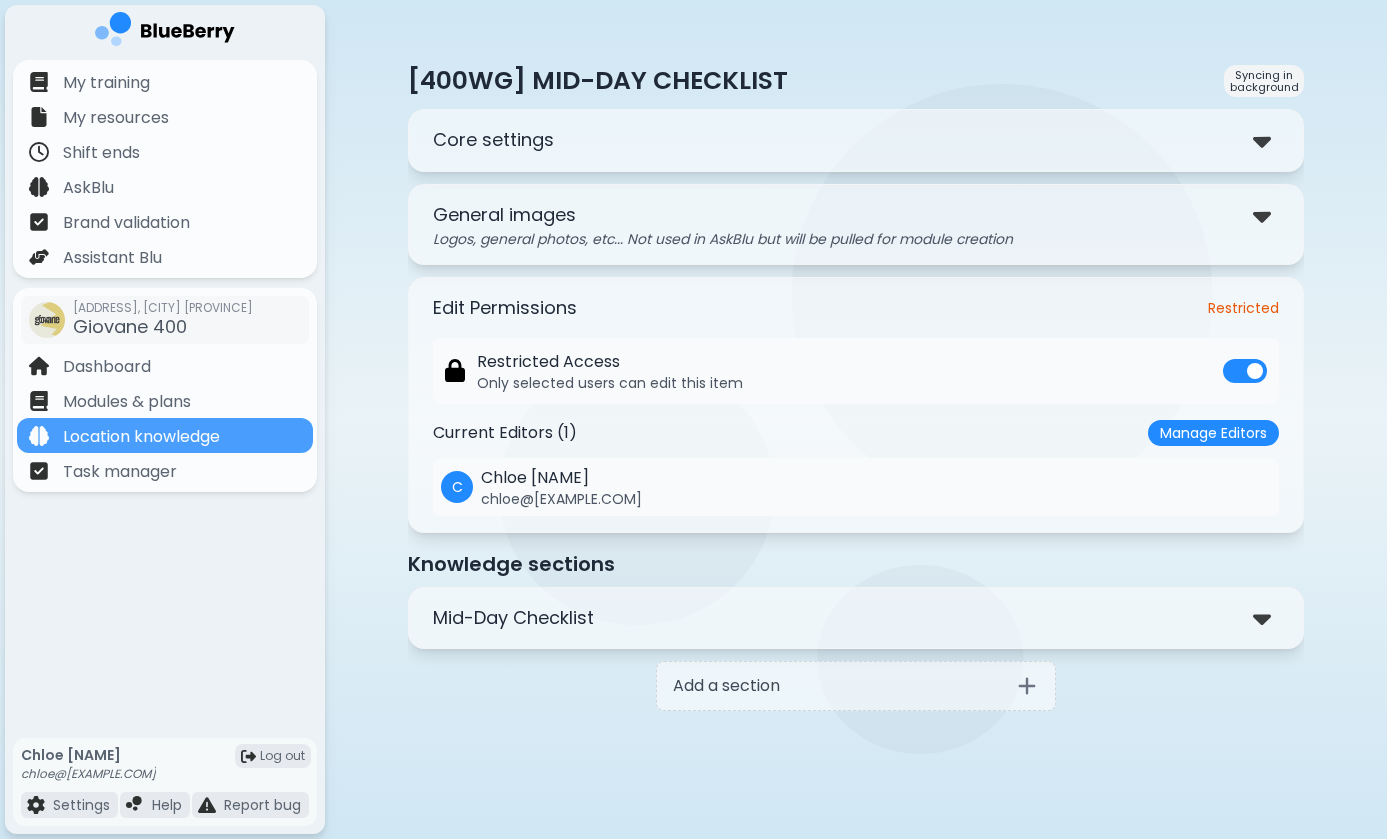 click on "[FIRST] [LAST]" at bounding box center (561, 478) 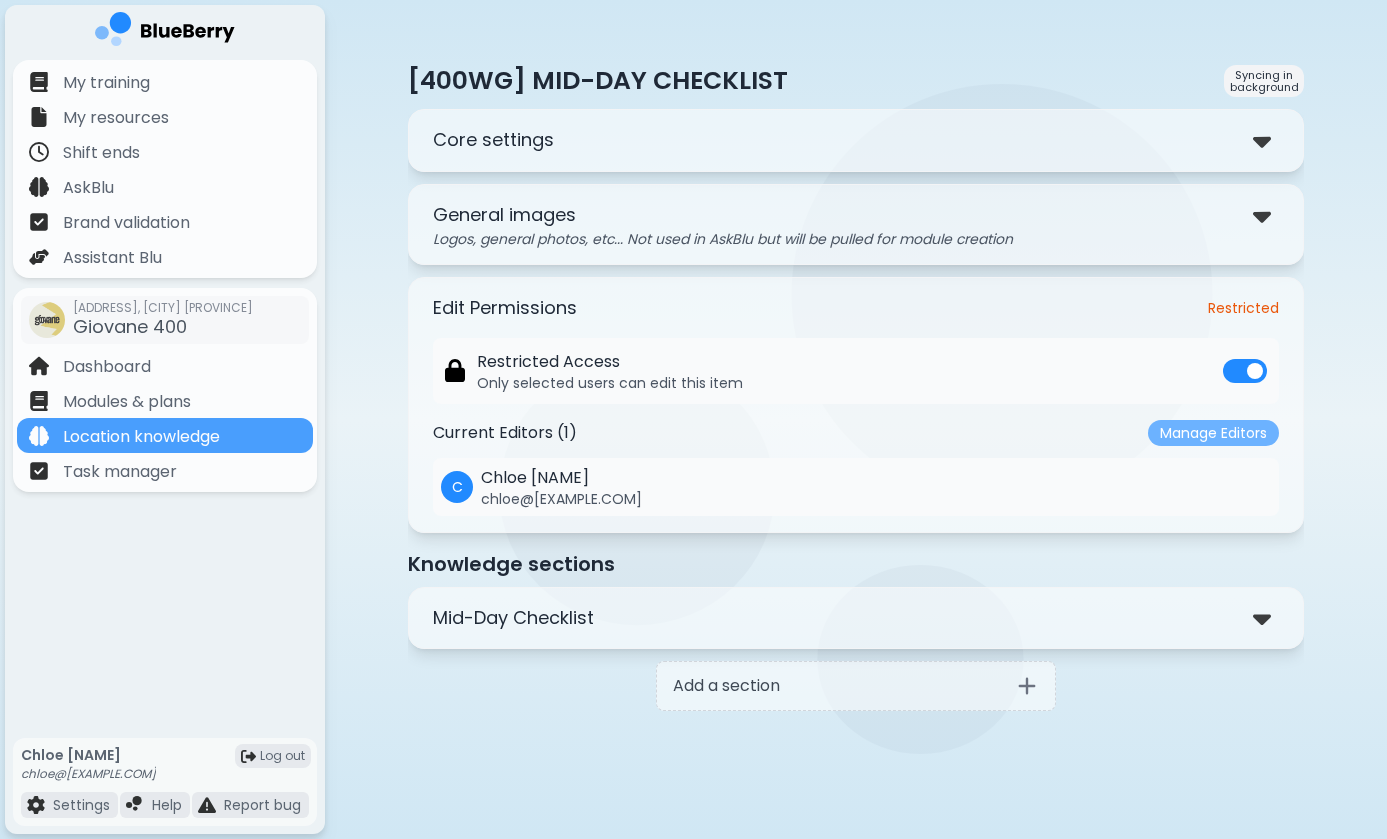 click on "Manage Editors" at bounding box center (1213, 433) 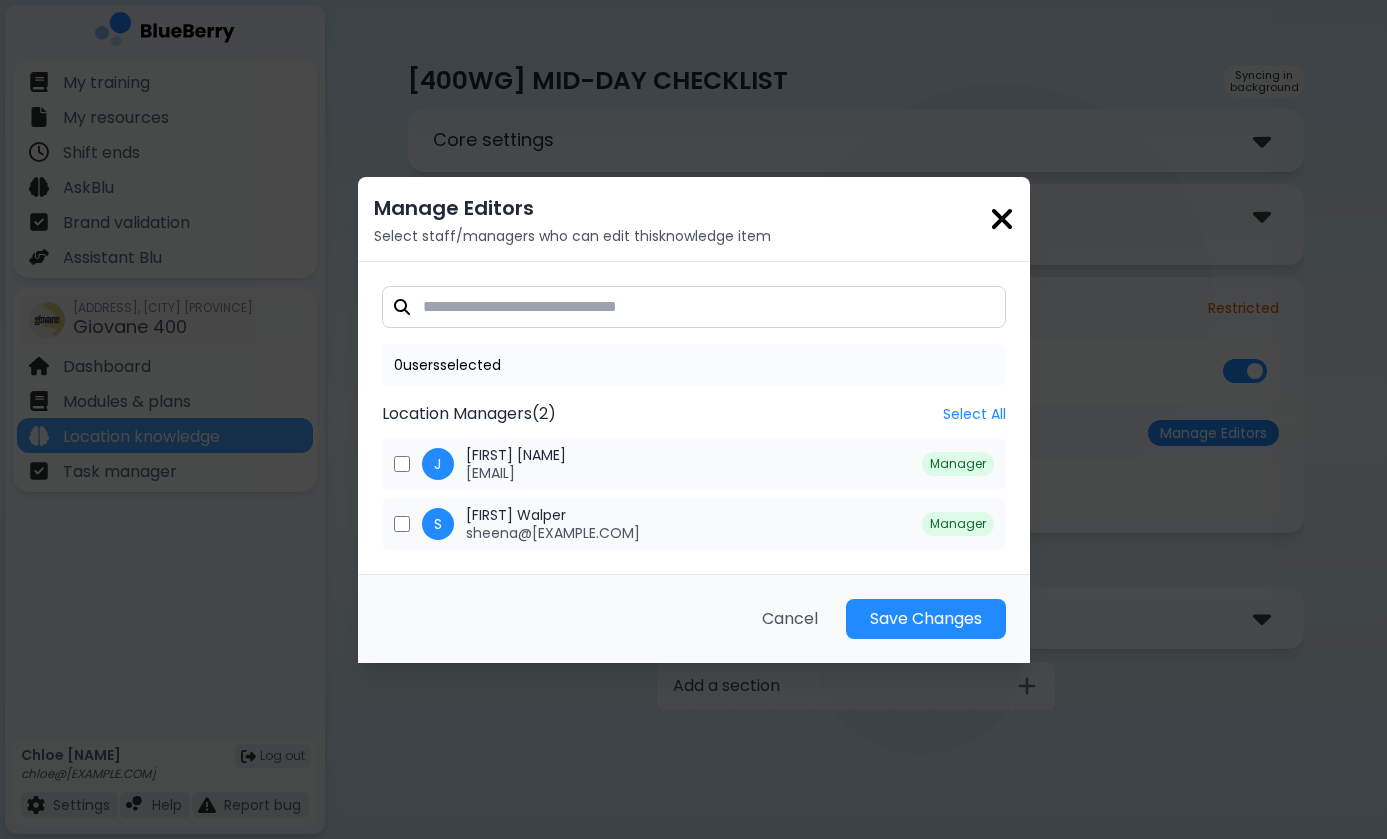 click at bounding box center [1002, 219] 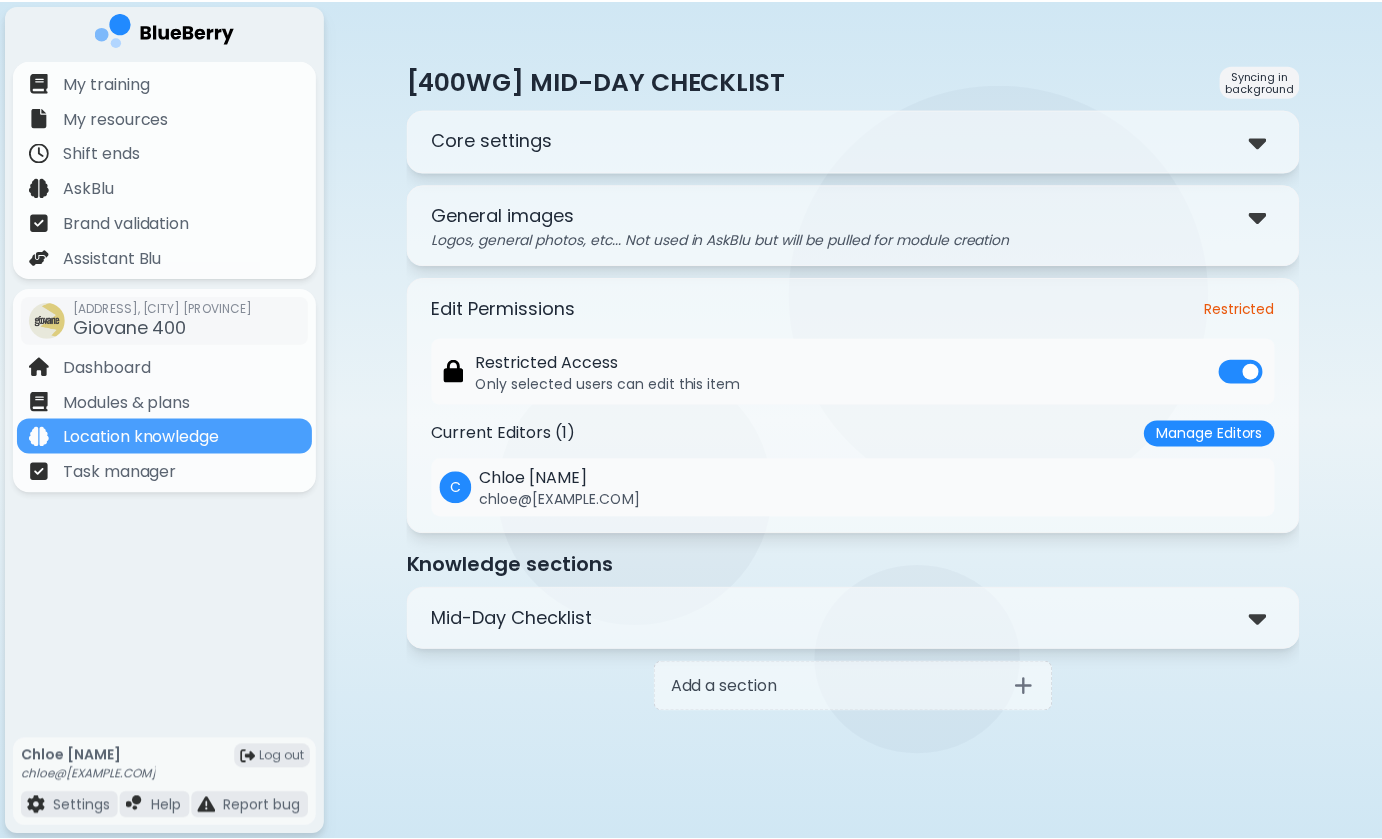 scroll, scrollTop: 0, scrollLeft: 0, axis: both 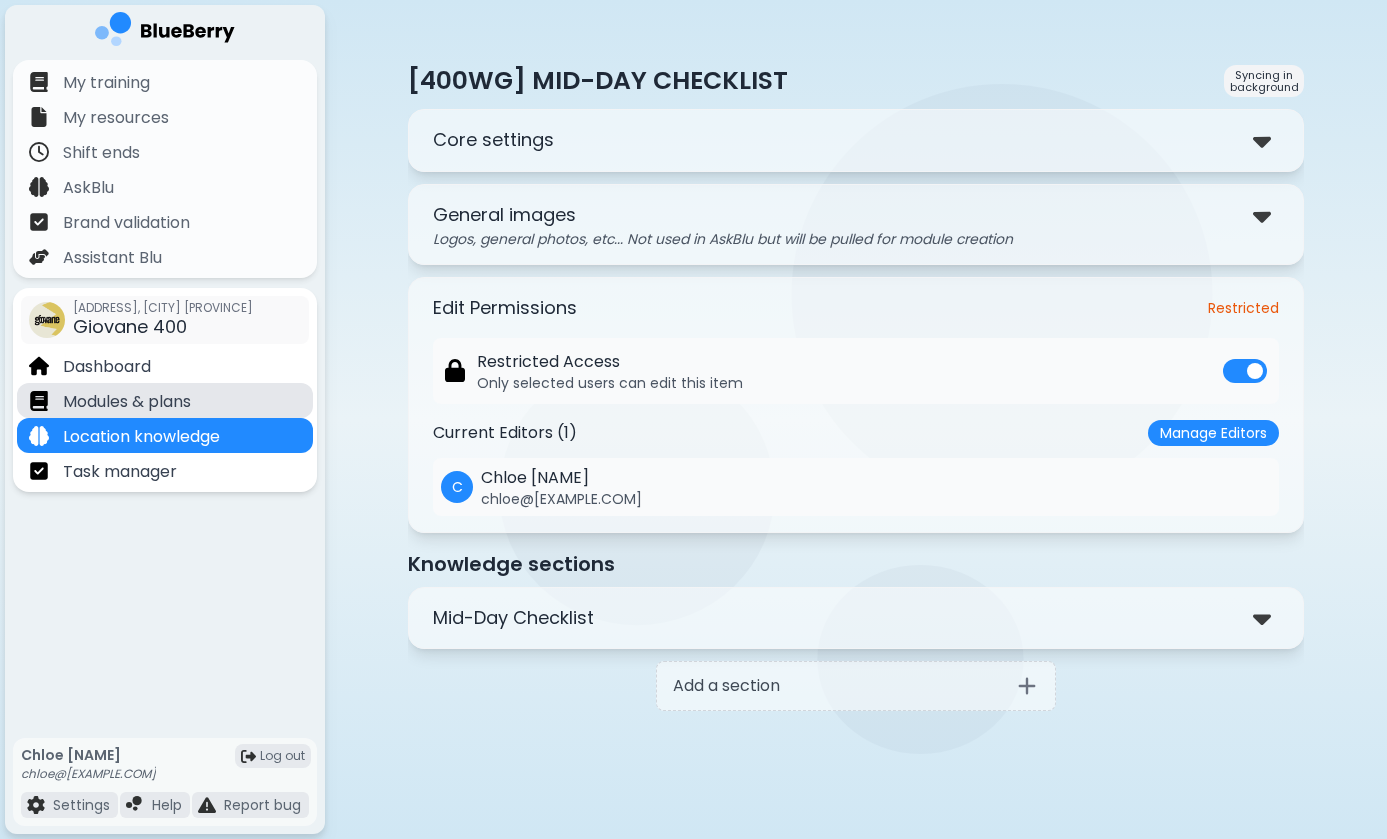 click on "Modules & plans" at bounding box center (165, 400) 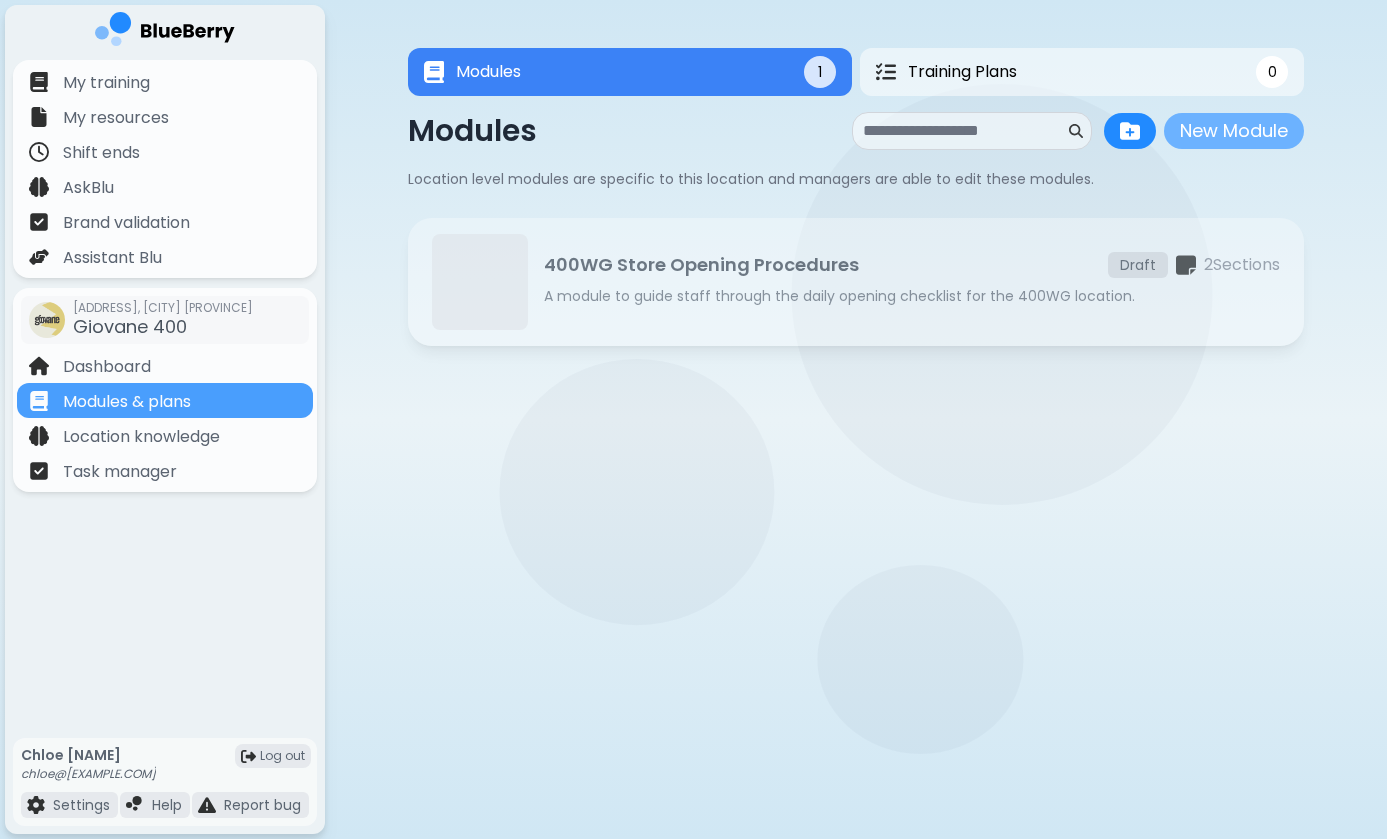 click on "New Module" at bounding box center (1234, 131) 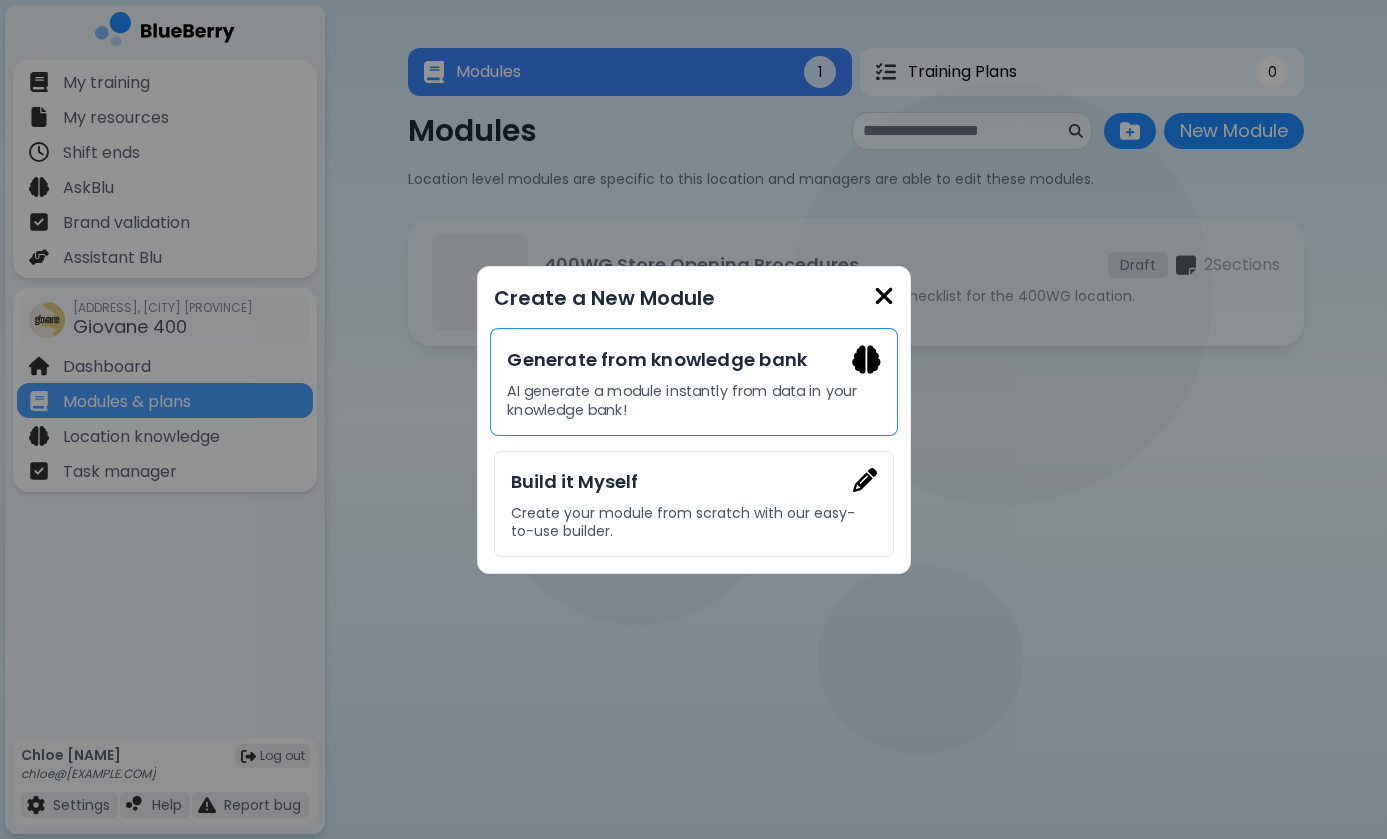 click on "AI generate a module instantly from data in your knowledge bank!" at bounding box center (693, 400) 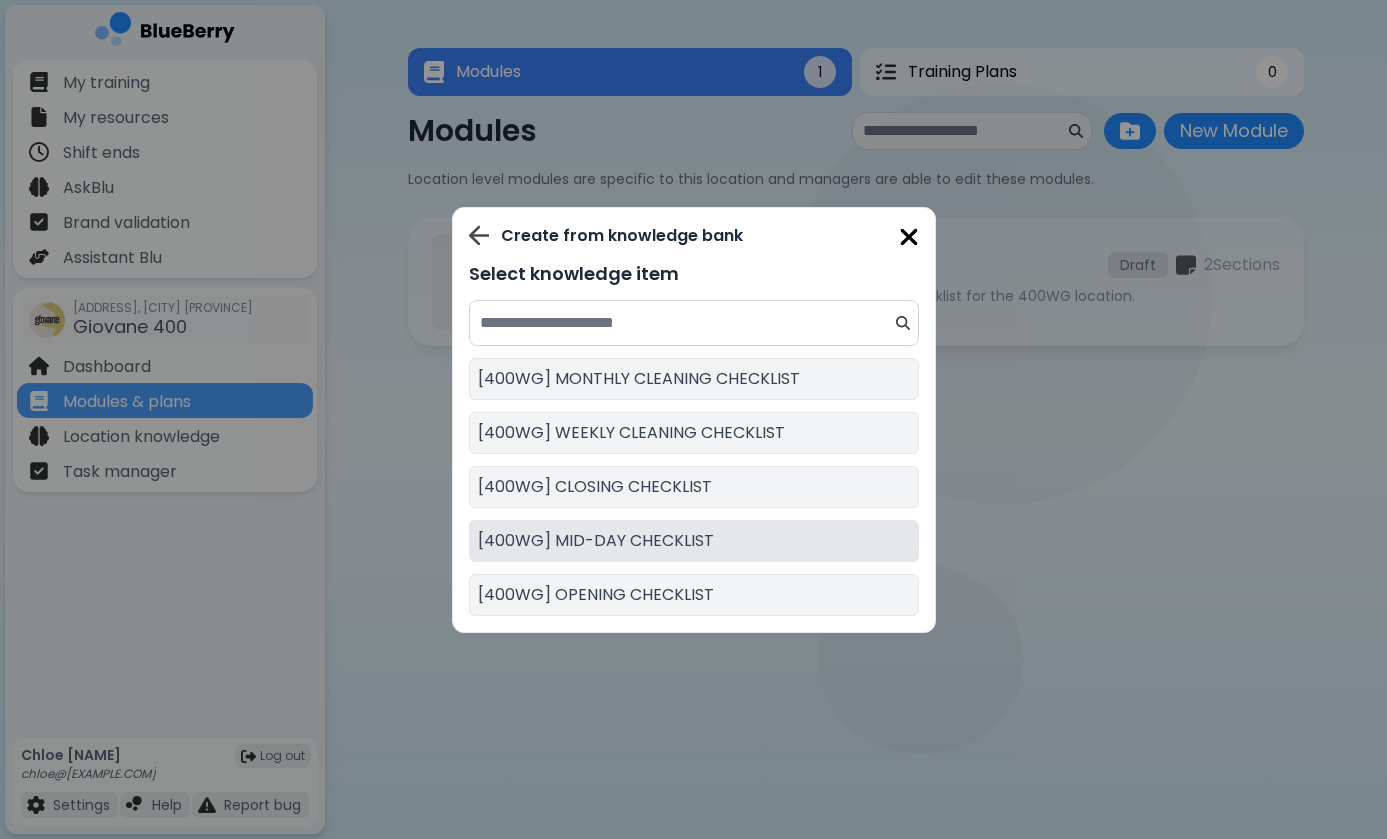 click on "[400WG] MID-DAY CHECKLIST" at bounding box center (596, 541) 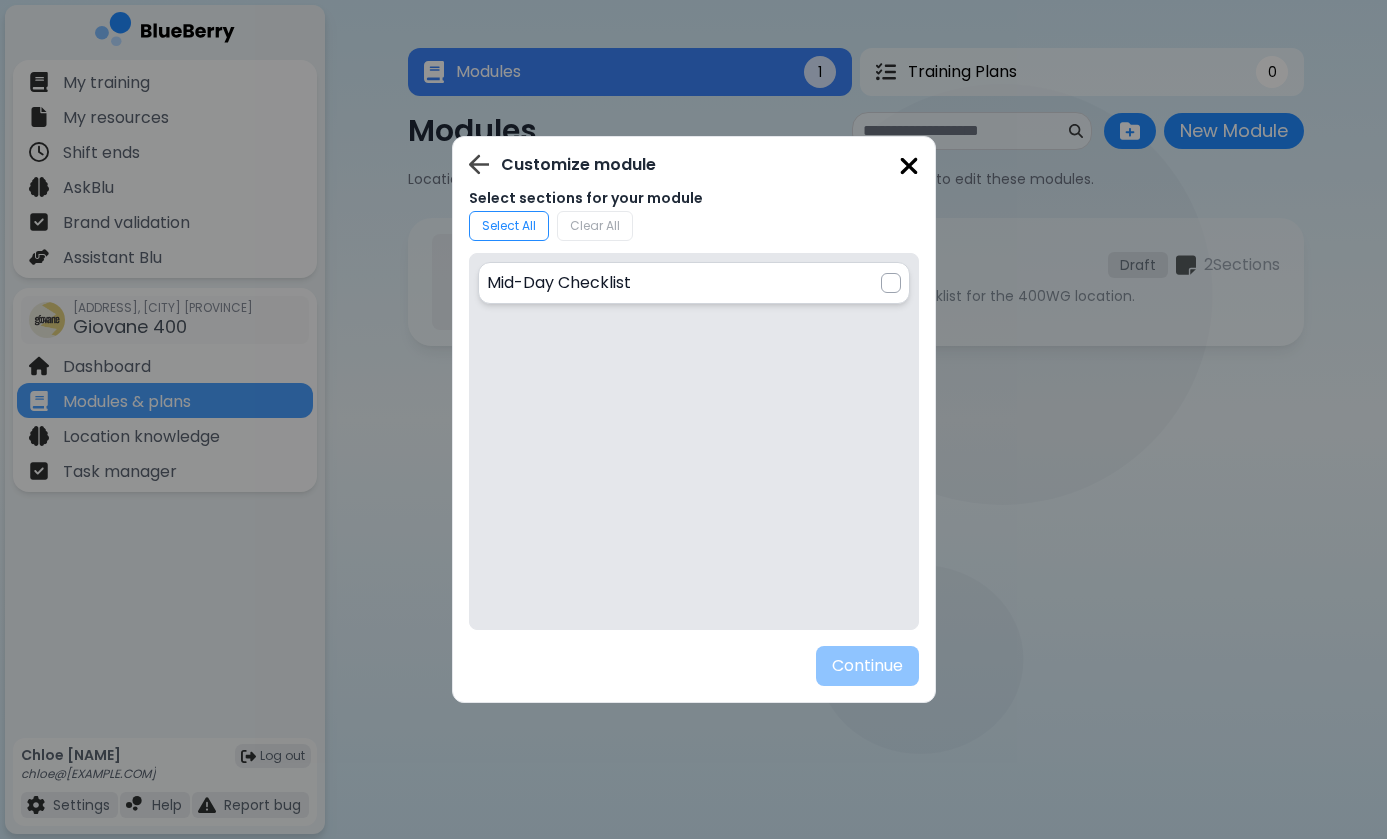 click at bounding box center [891, 283] 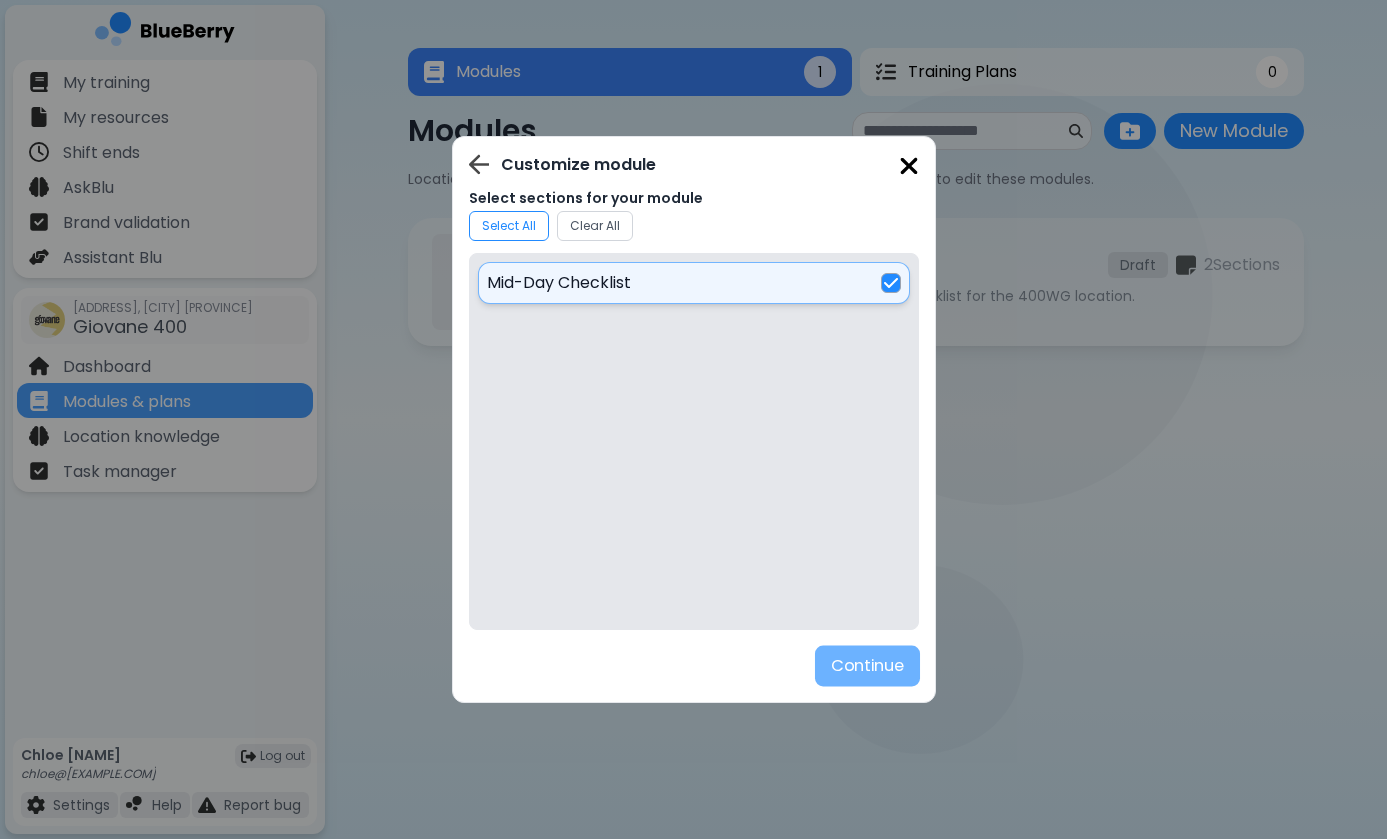 click on "Continue" at bounding box center (866, 666) 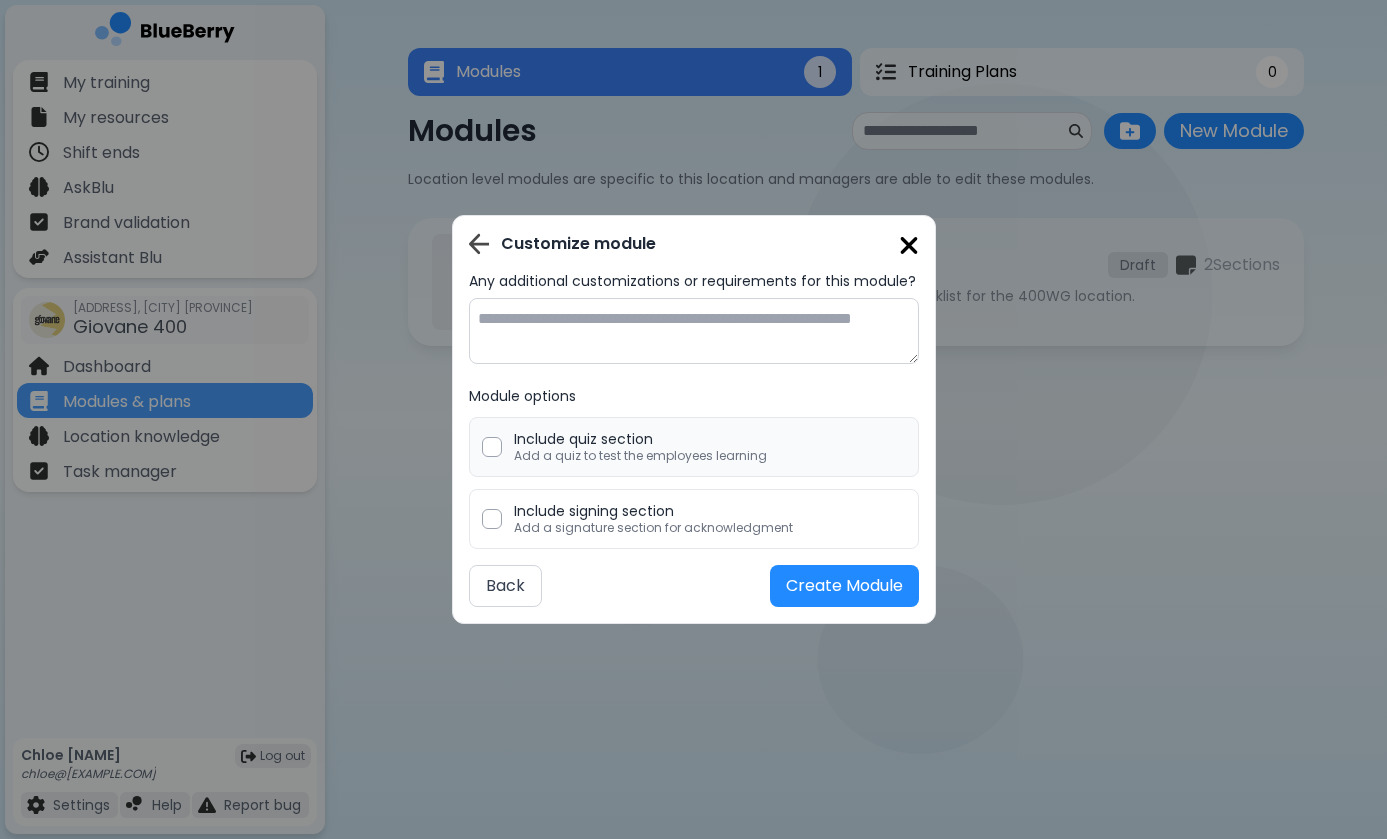 click on "Add a quiz to test the employees learning" at bounding box center [640, 456] 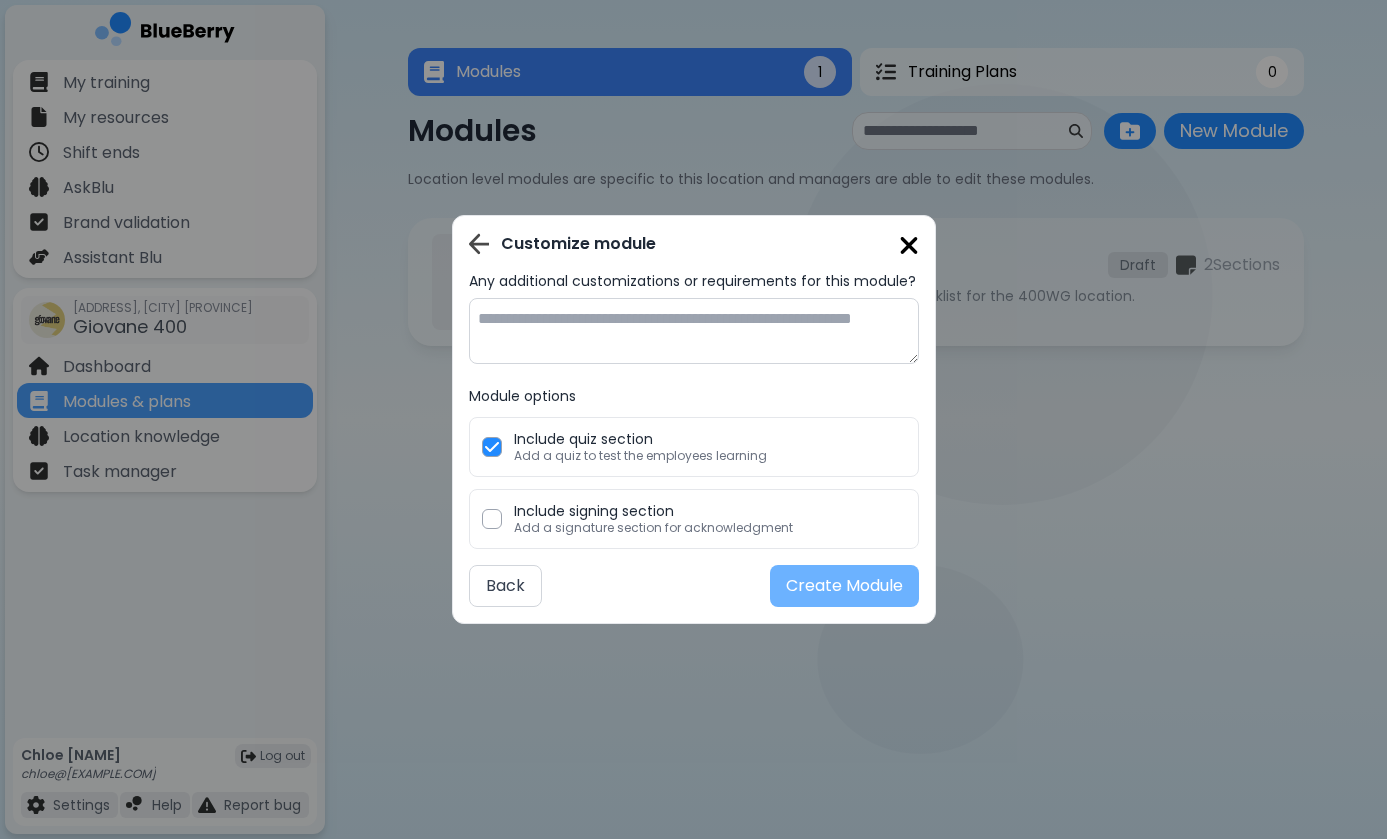 click on "Create Module" at bounding box center [844, 586] 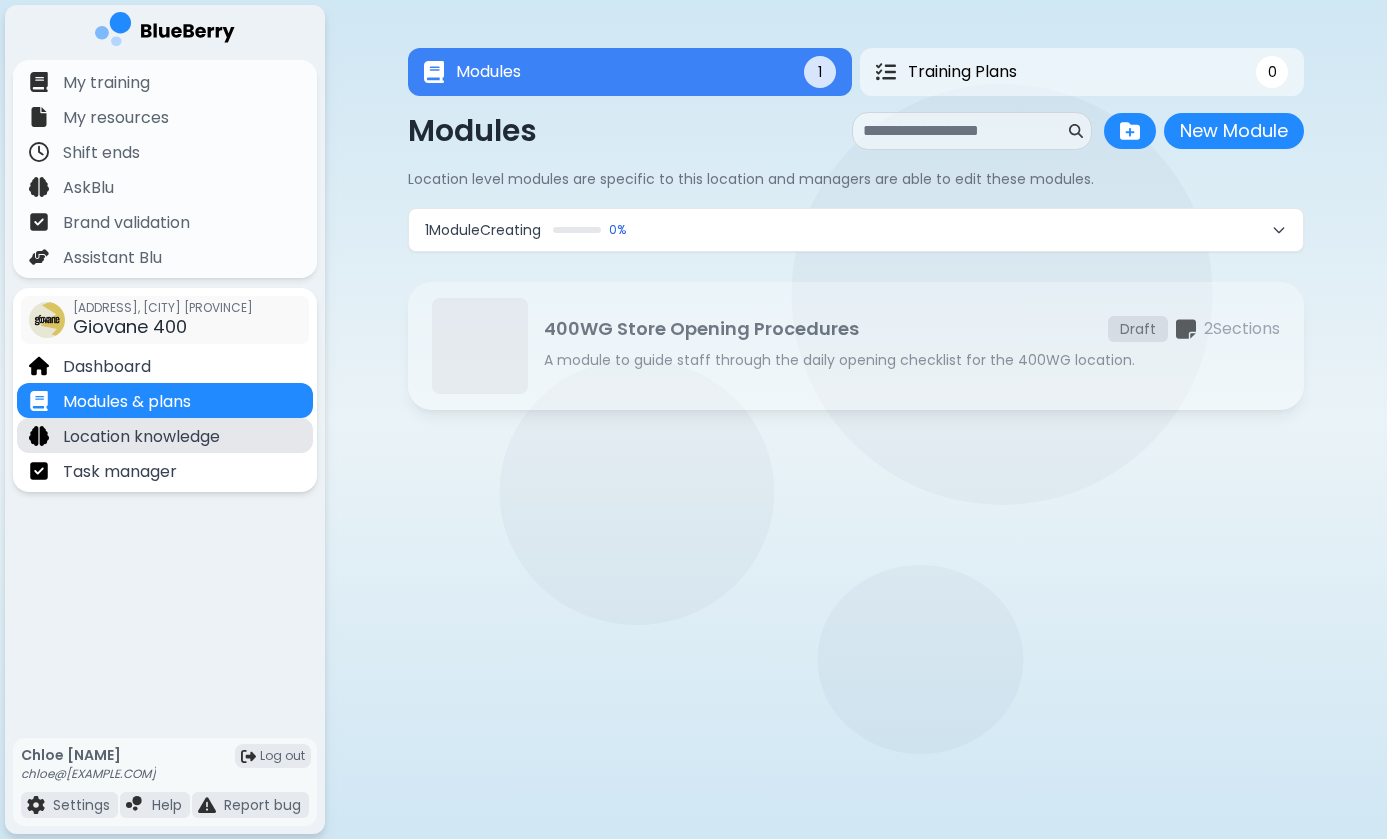 click on "Location knowledge" at bounding box center [141, 437] 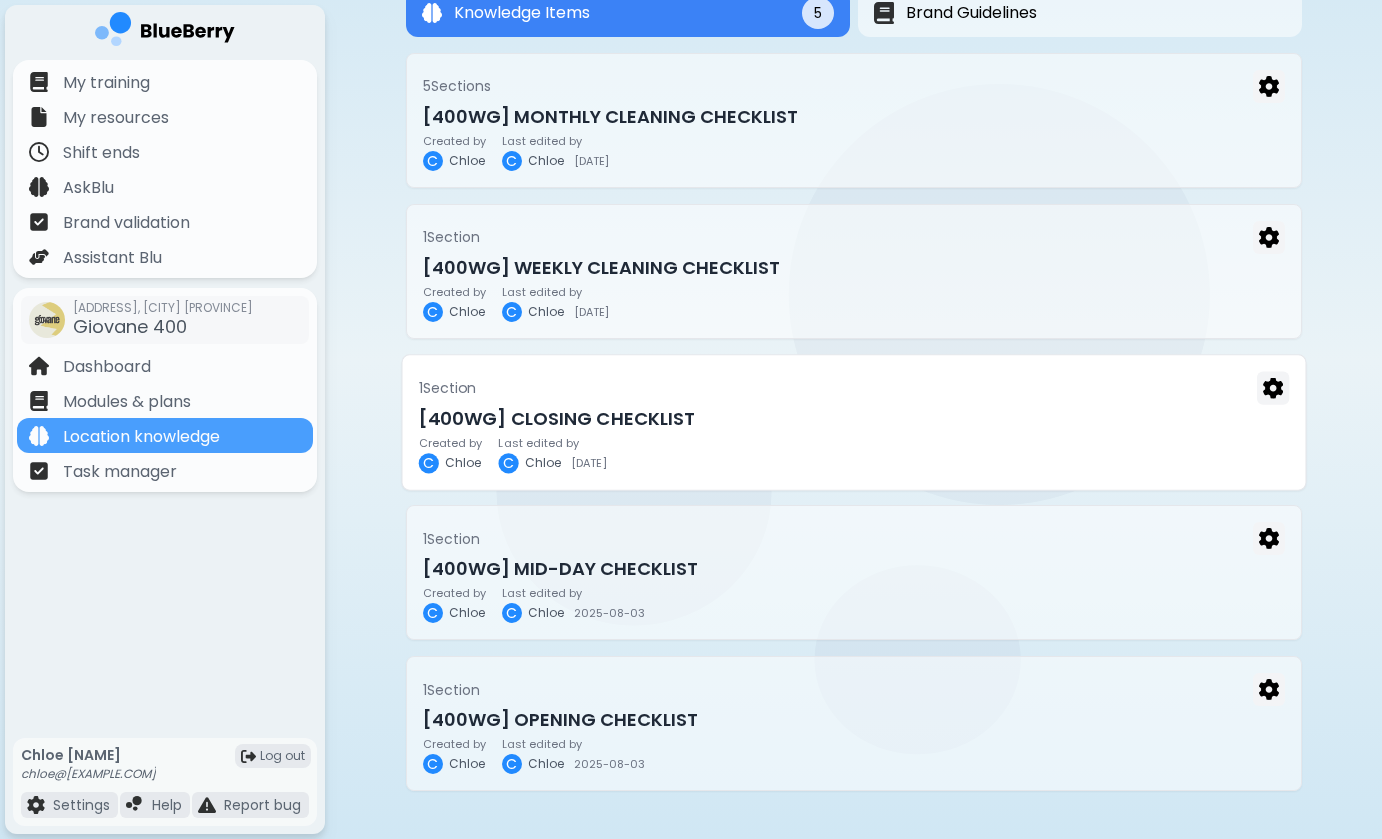 scroll, scrollTop: 118, scrollLeft: 0, axis: vertical 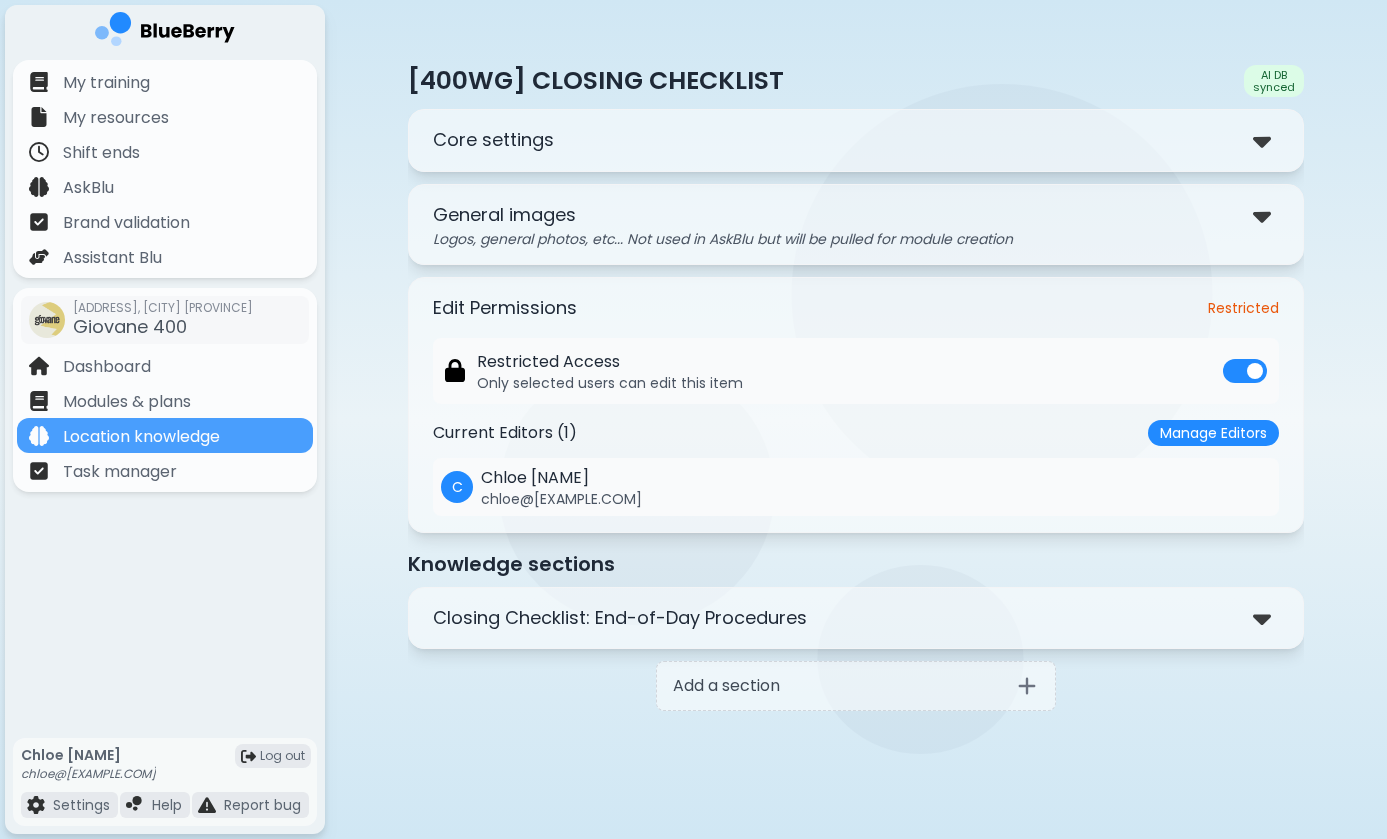 click on "Closing Checklist: End-of-Day Procedures" at bounding box center (620, 618) 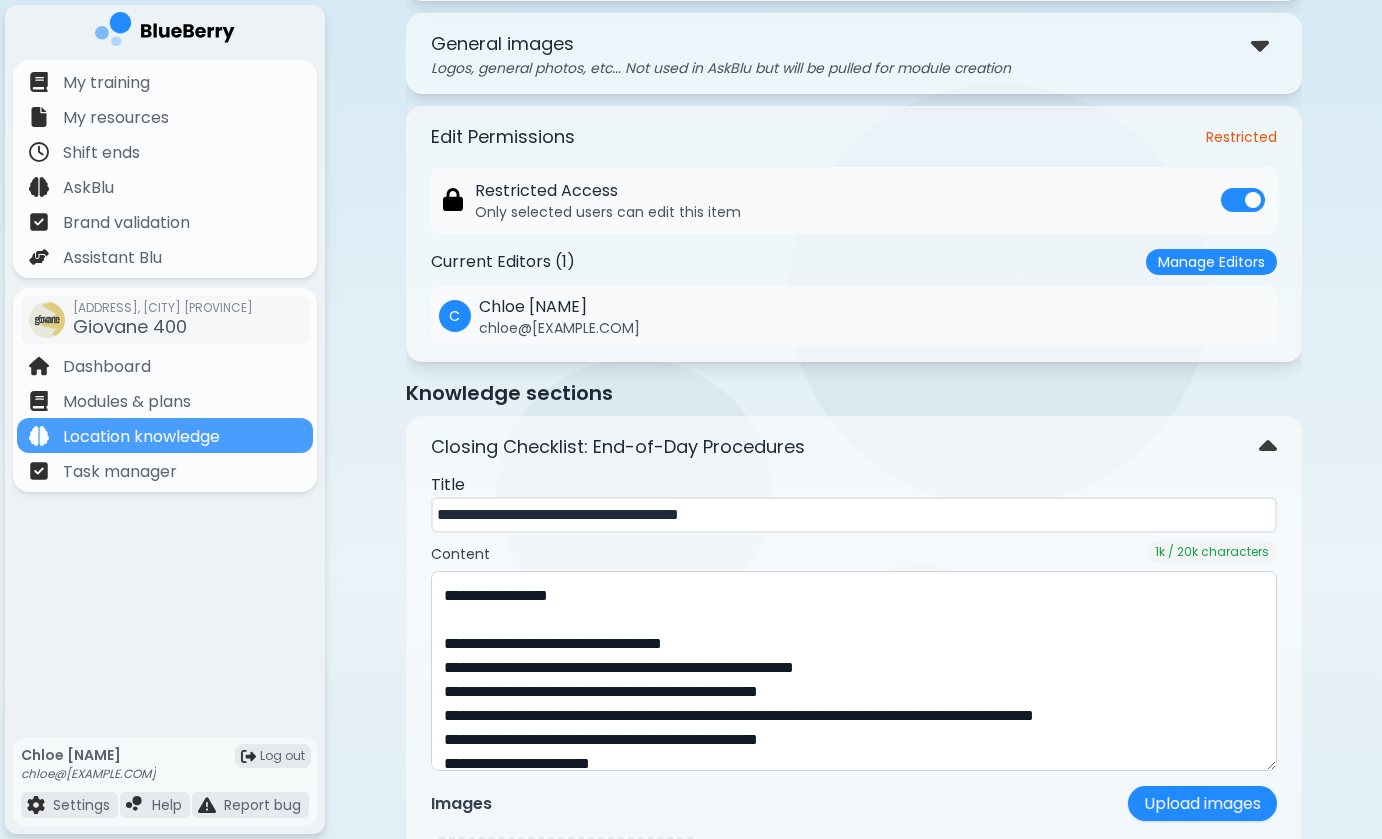 scroll, scrollTop: 183, scrollLeft: 0, axis: vertical 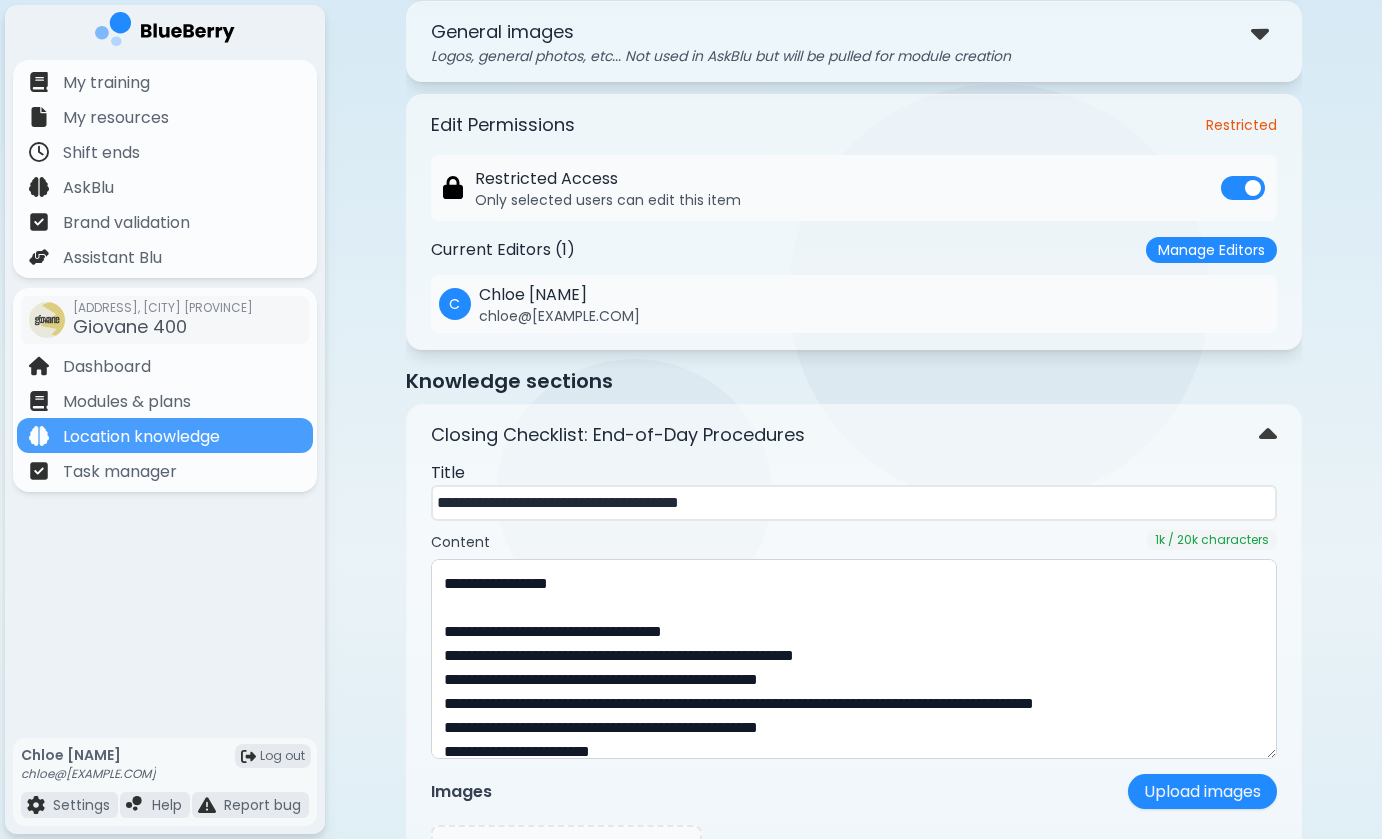 click on "**********" at bounding box center (854, 503) 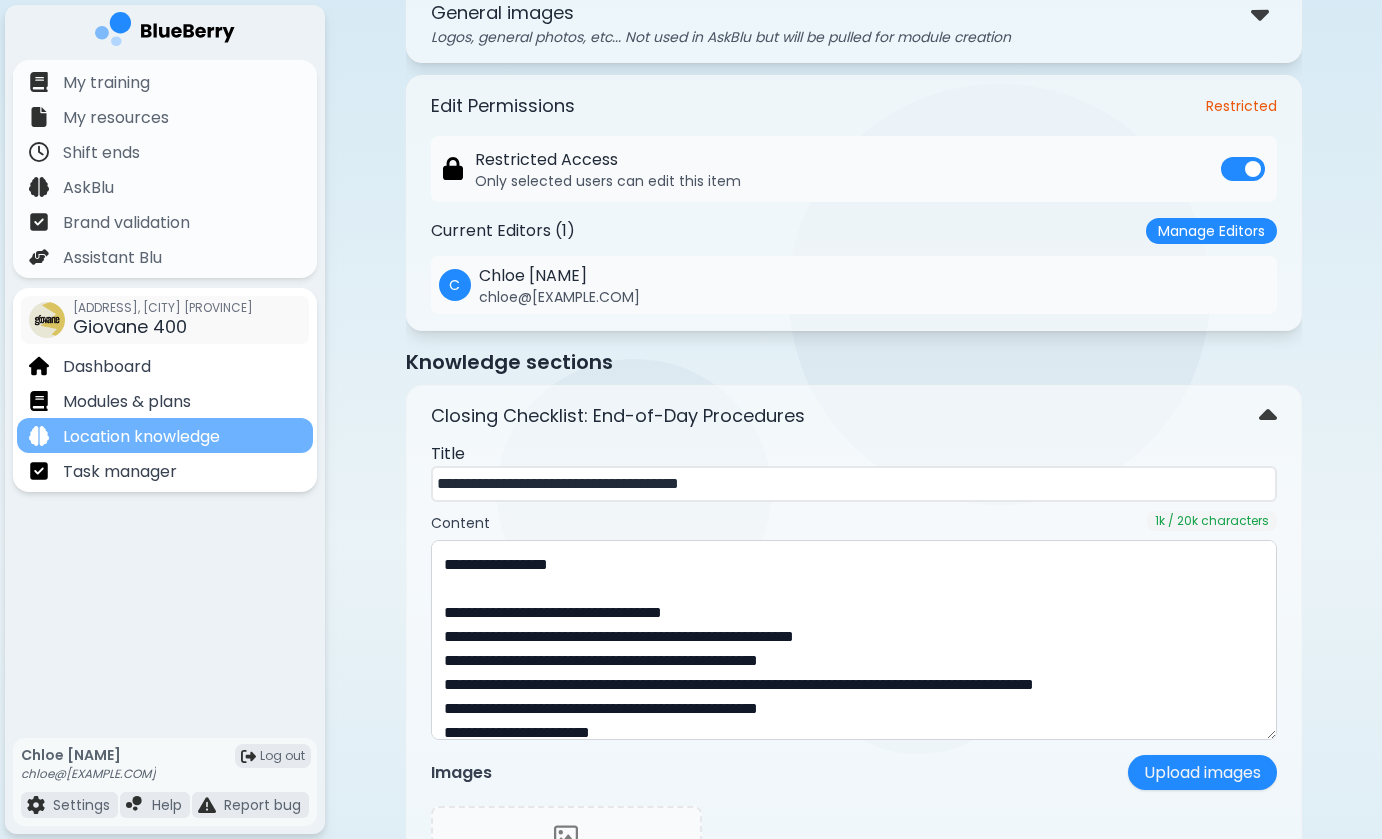 click on "Location knowledge" at bounding box center [141, 437] 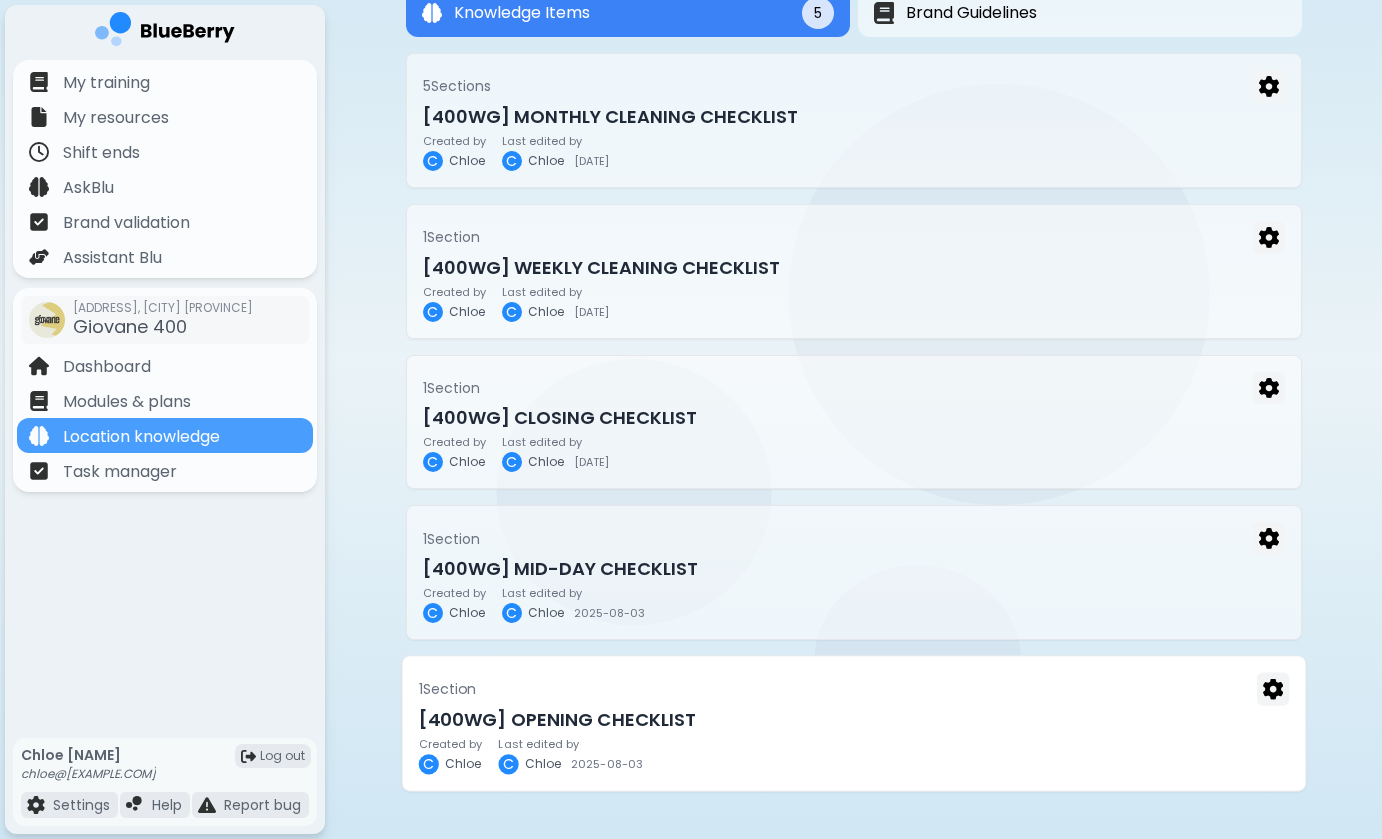 scroll, scrollTop: 118, scrollLeft: 0, axis: vertical 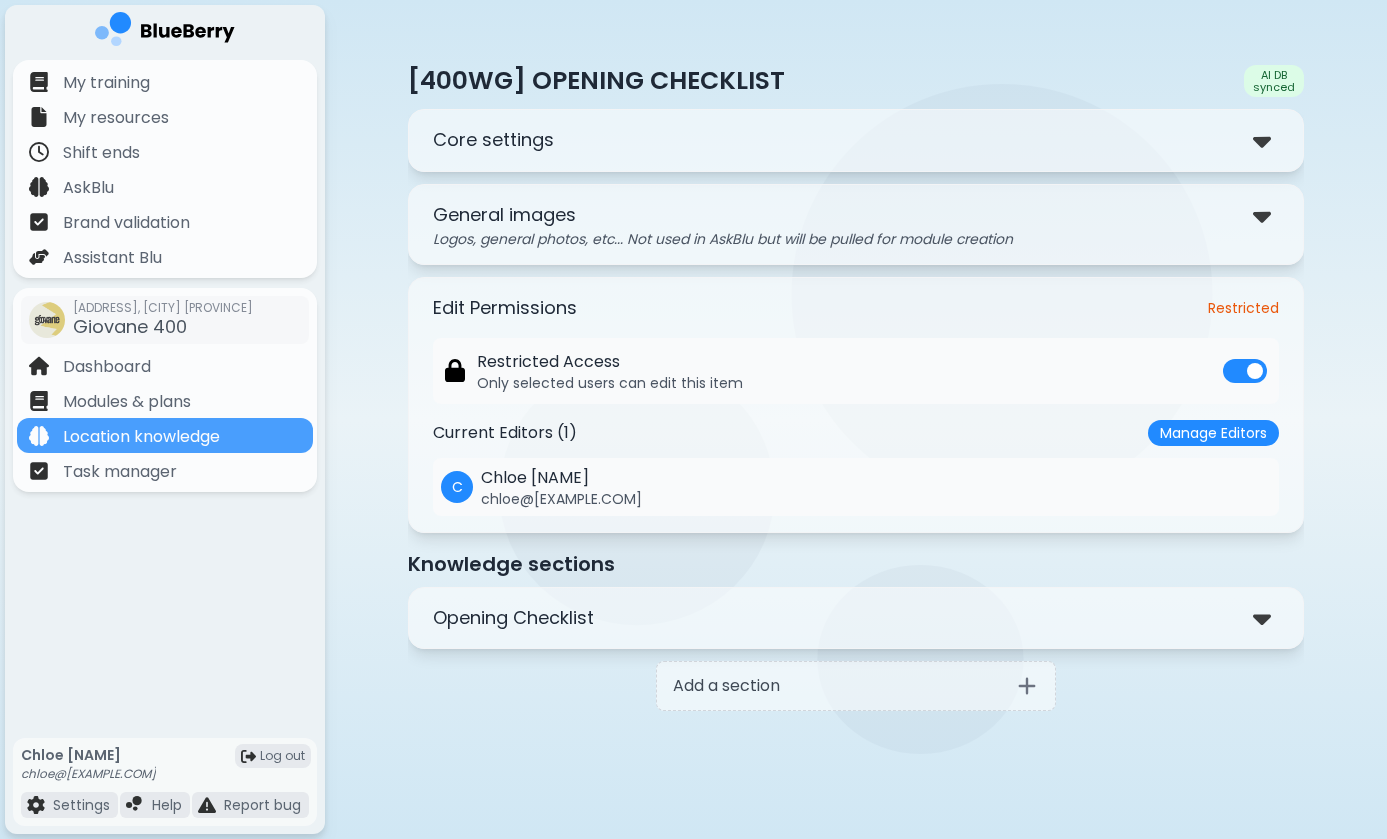 click on "Opening Checklist" at bounding box center (513, 618) 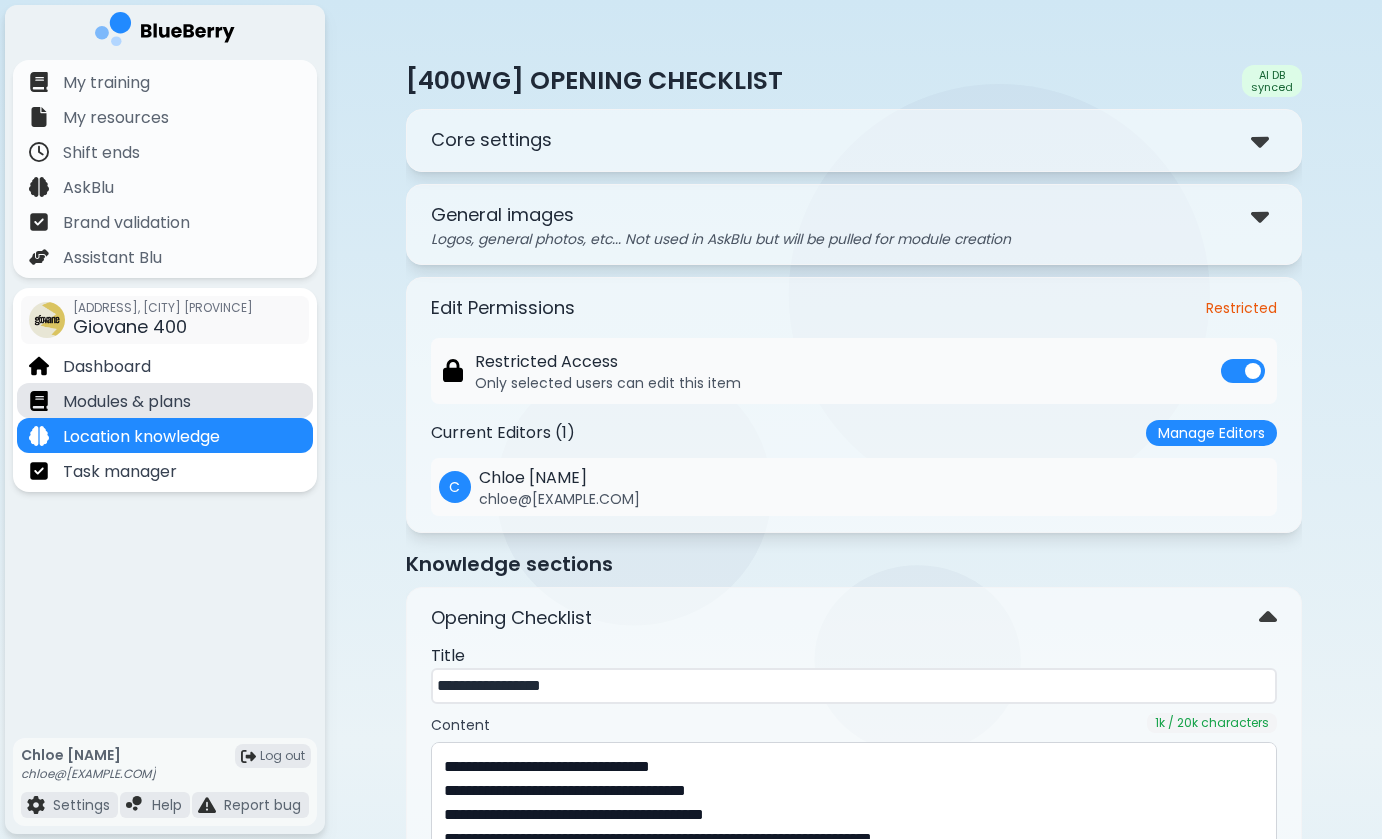 click on "Modules & plans" at bounding box center [165, 400] 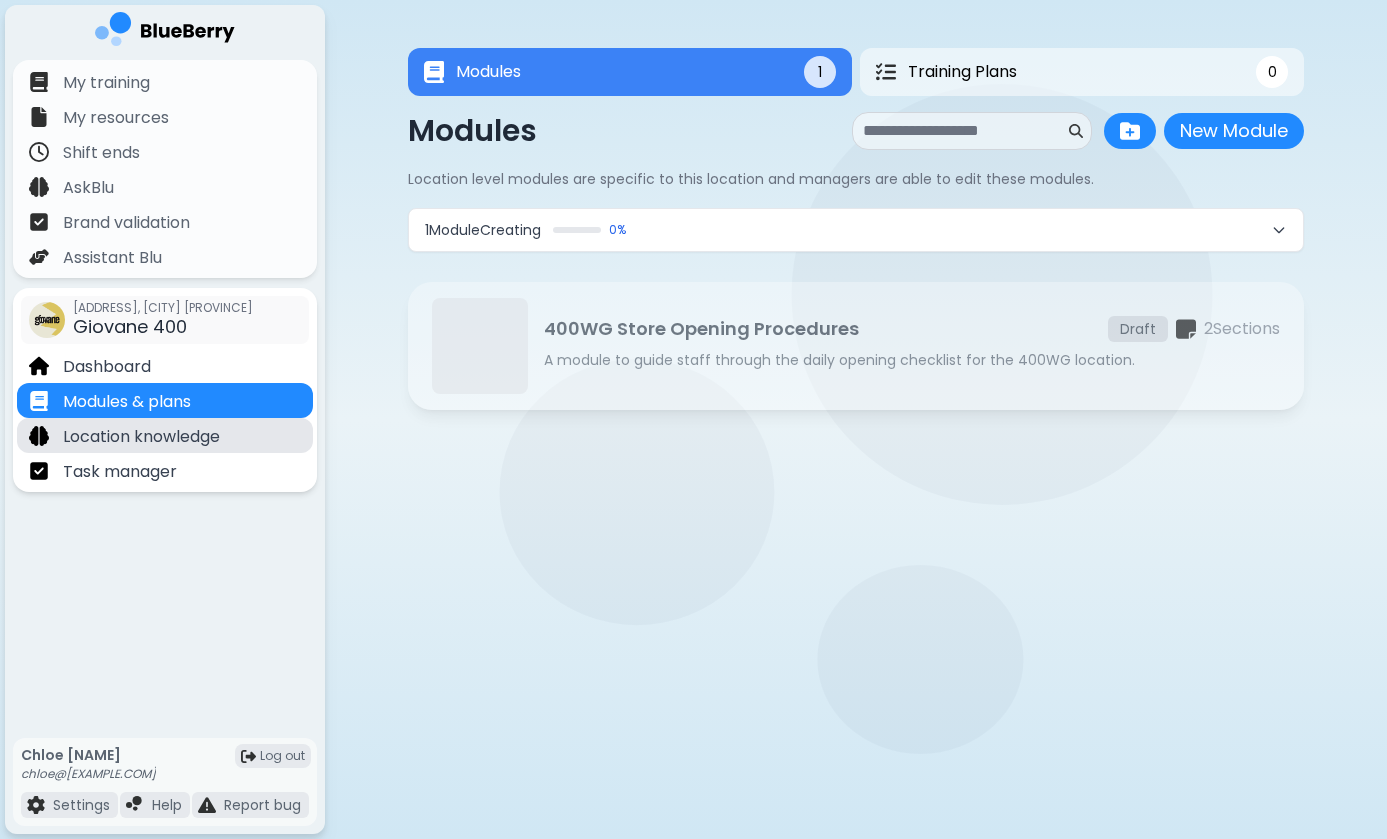 click on "Location knowledge" at bounding box center [165, 435] 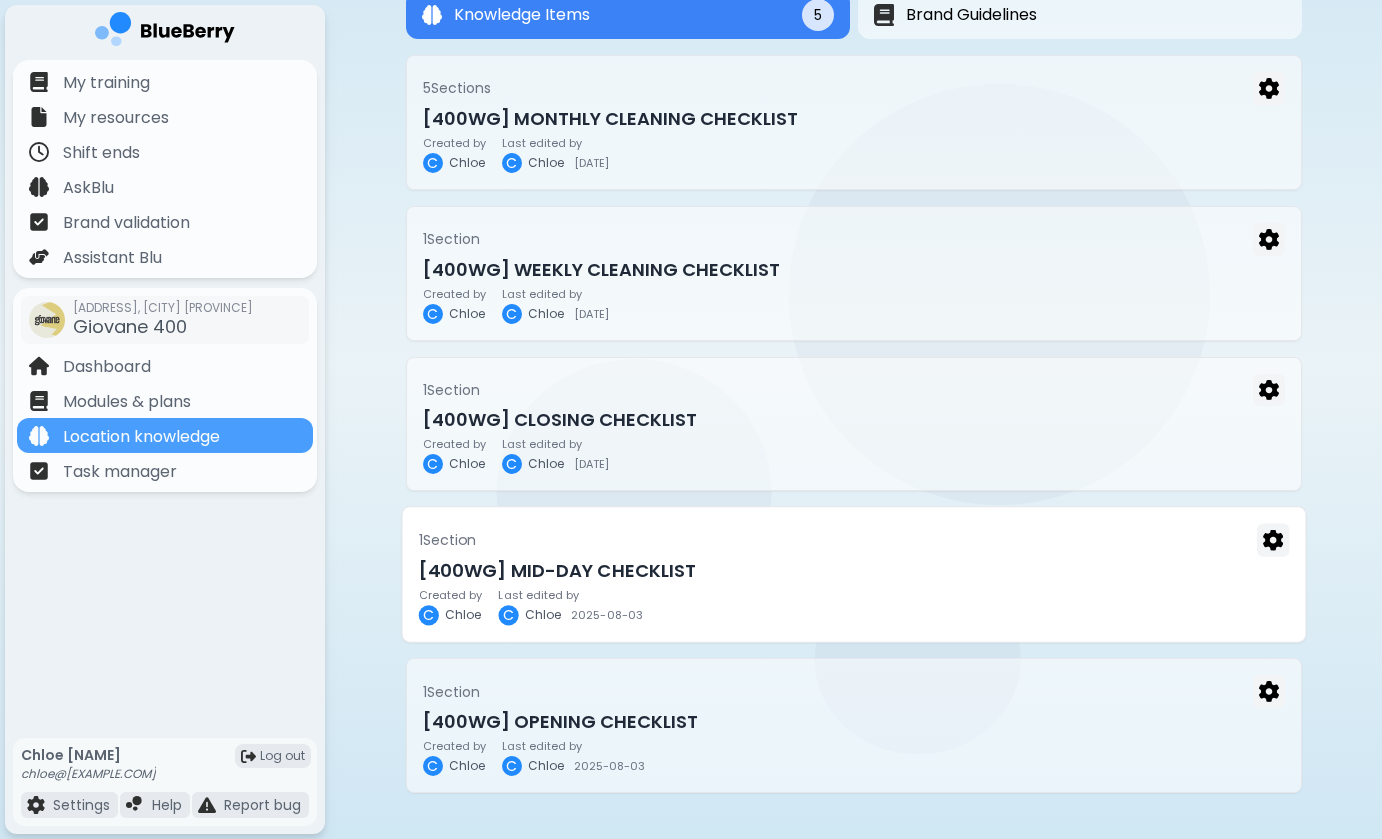 scroll, scrollTop: 114, scrollLeft: 0, axis: vertical 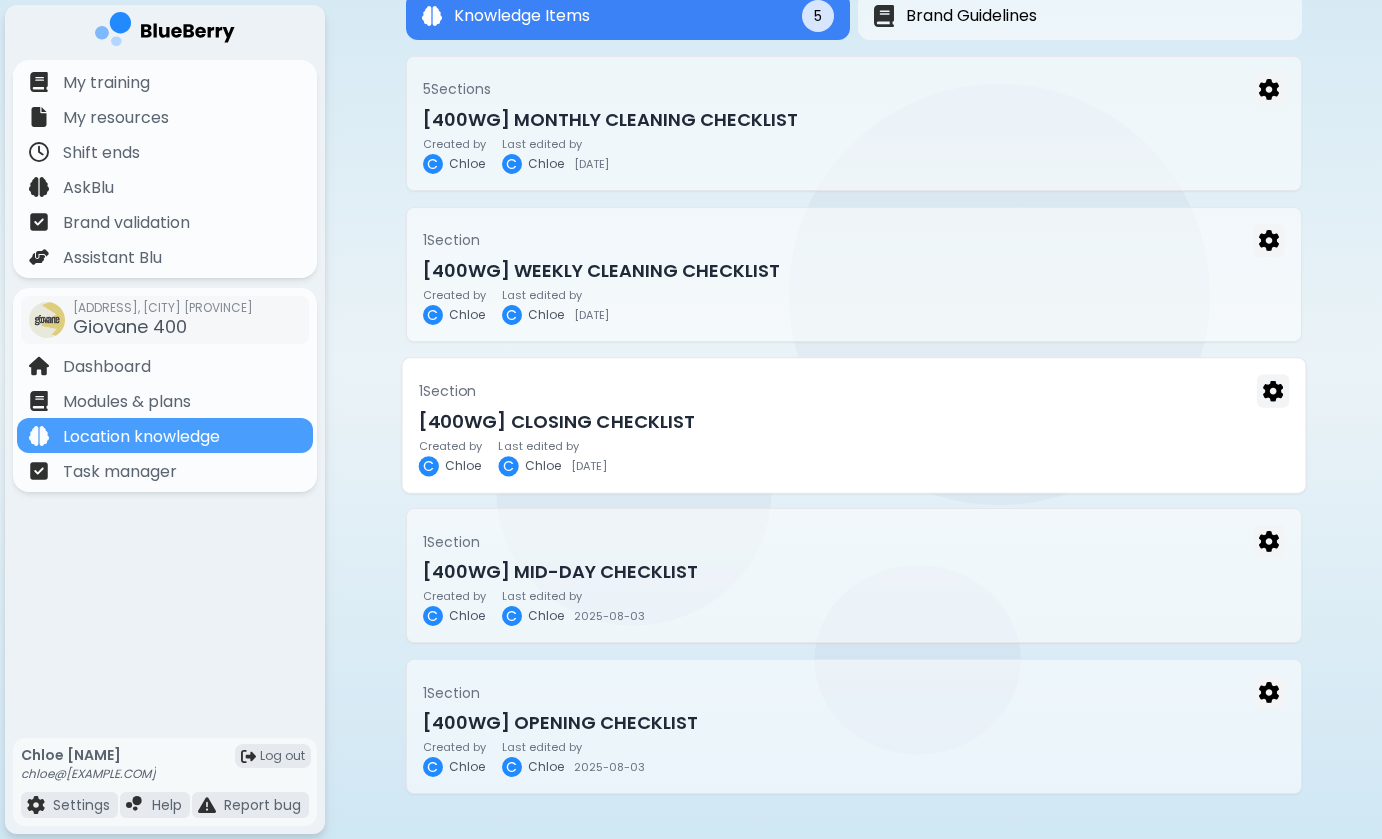 click on "[400WG] CLOSING CHECKLIST" at bounding box center [853, 421] 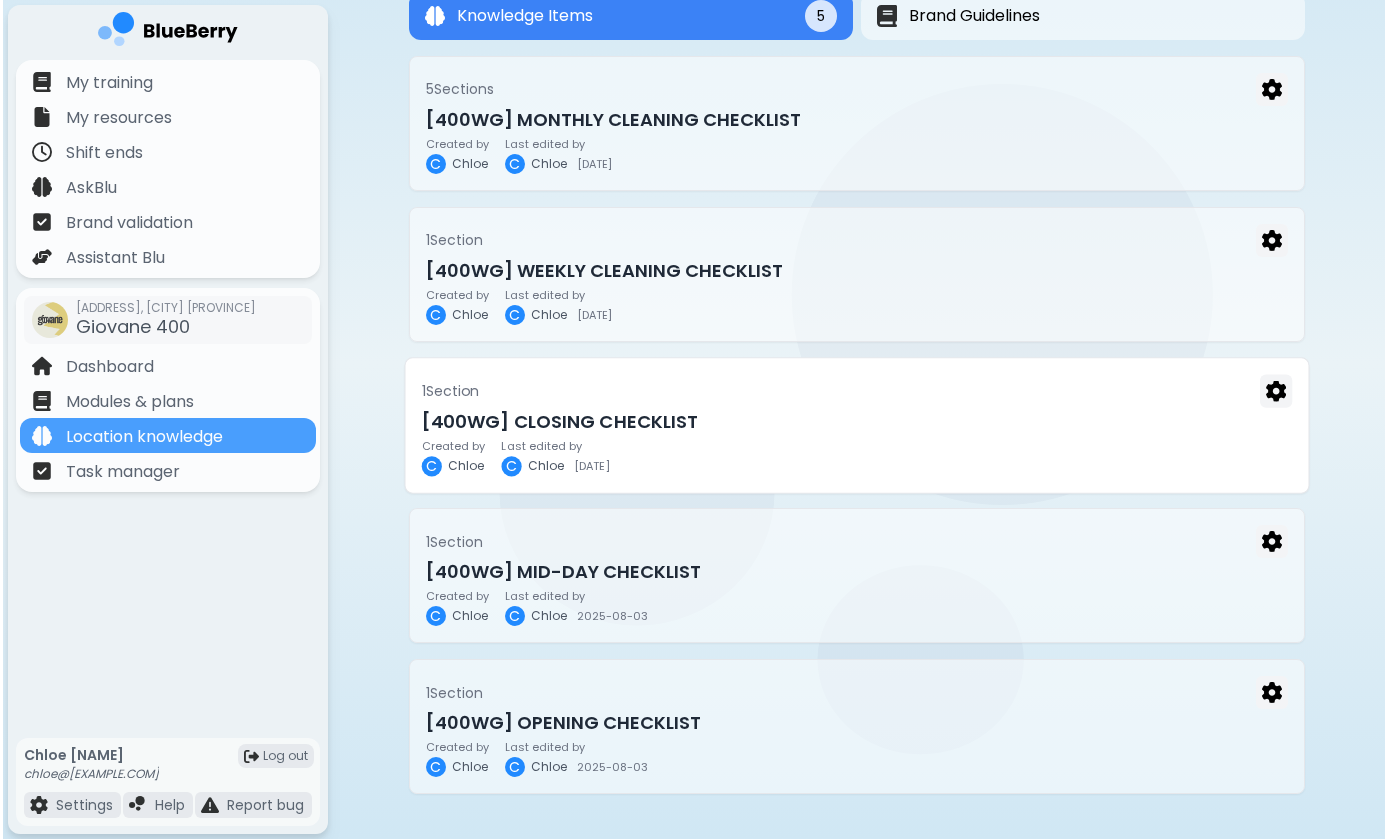scroll, scrollTop: 0, scrollLeft: 0, axis: both 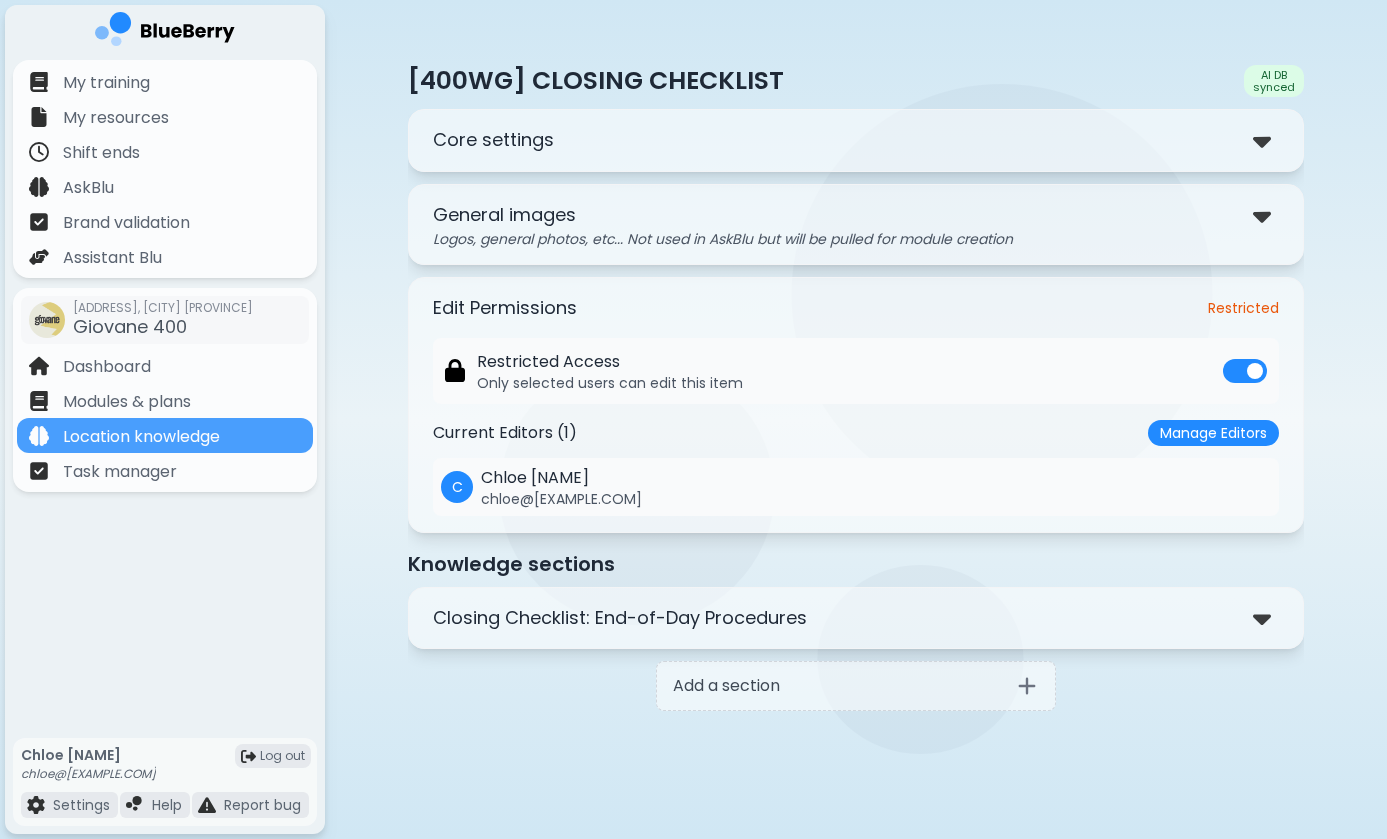 click on "**********" at bounding box center [856, 618] 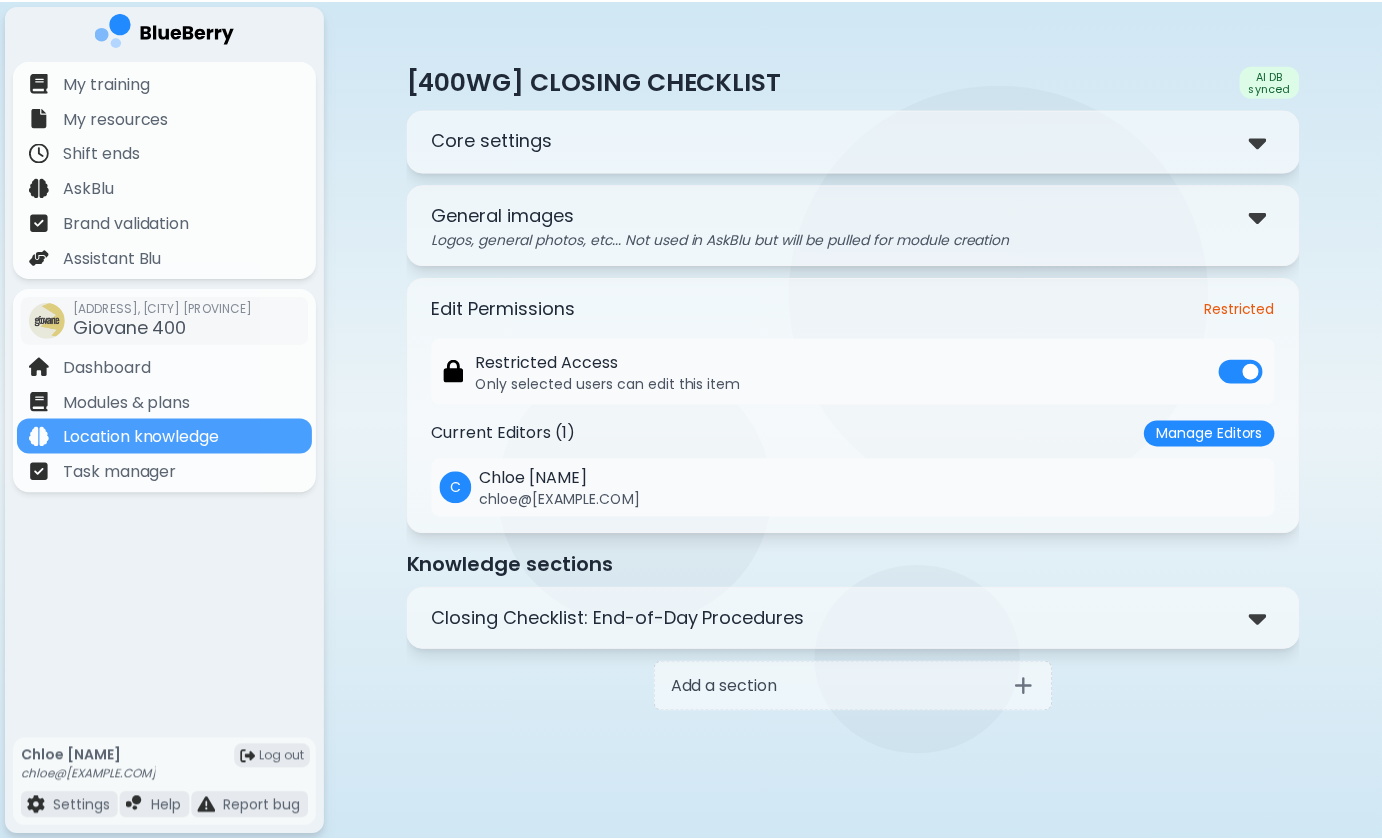 scroll, scrollTop: 0, scrollLeft: 0, axis: both 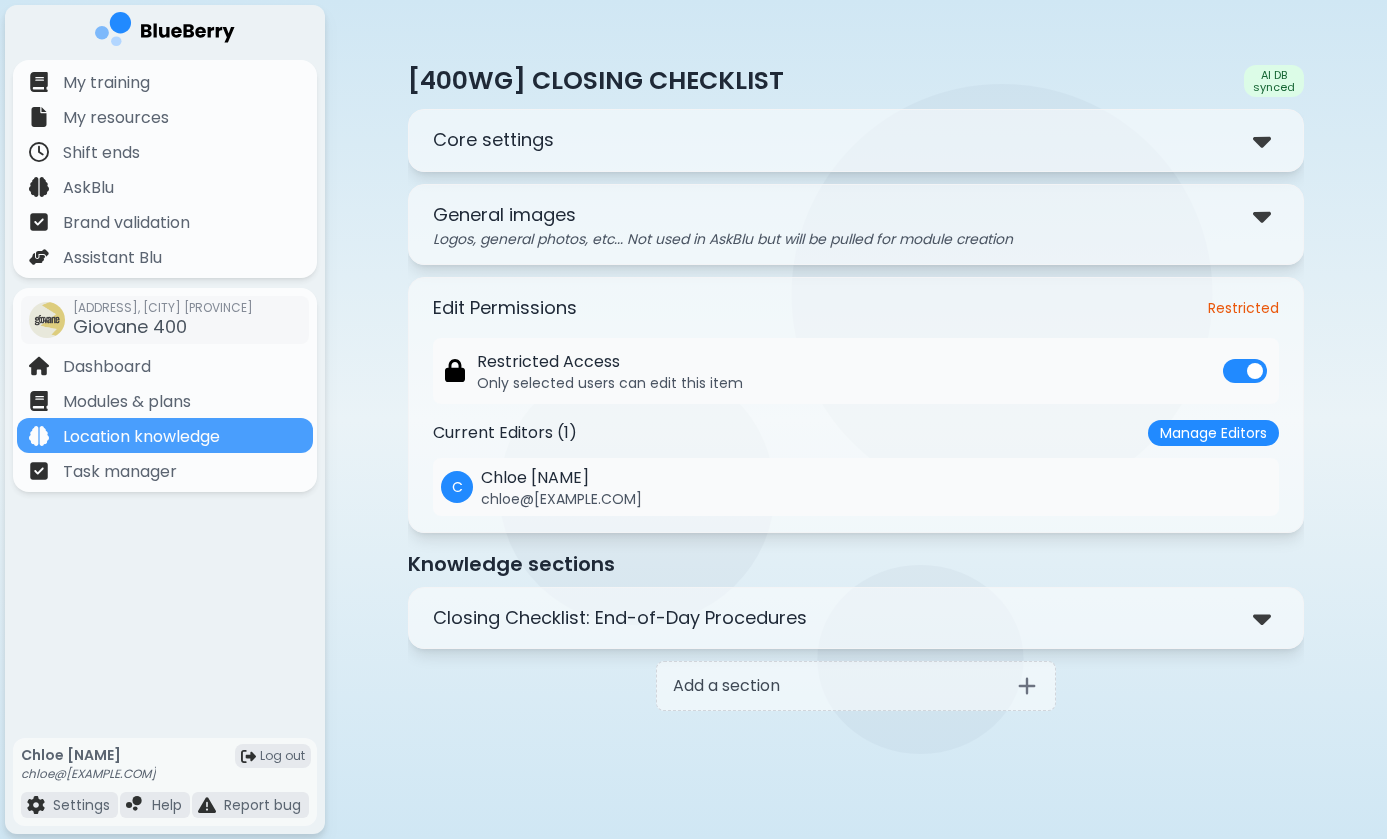 click on "Closing Checklist: End-of-Day Procedures" at bounding box center (620, 618) 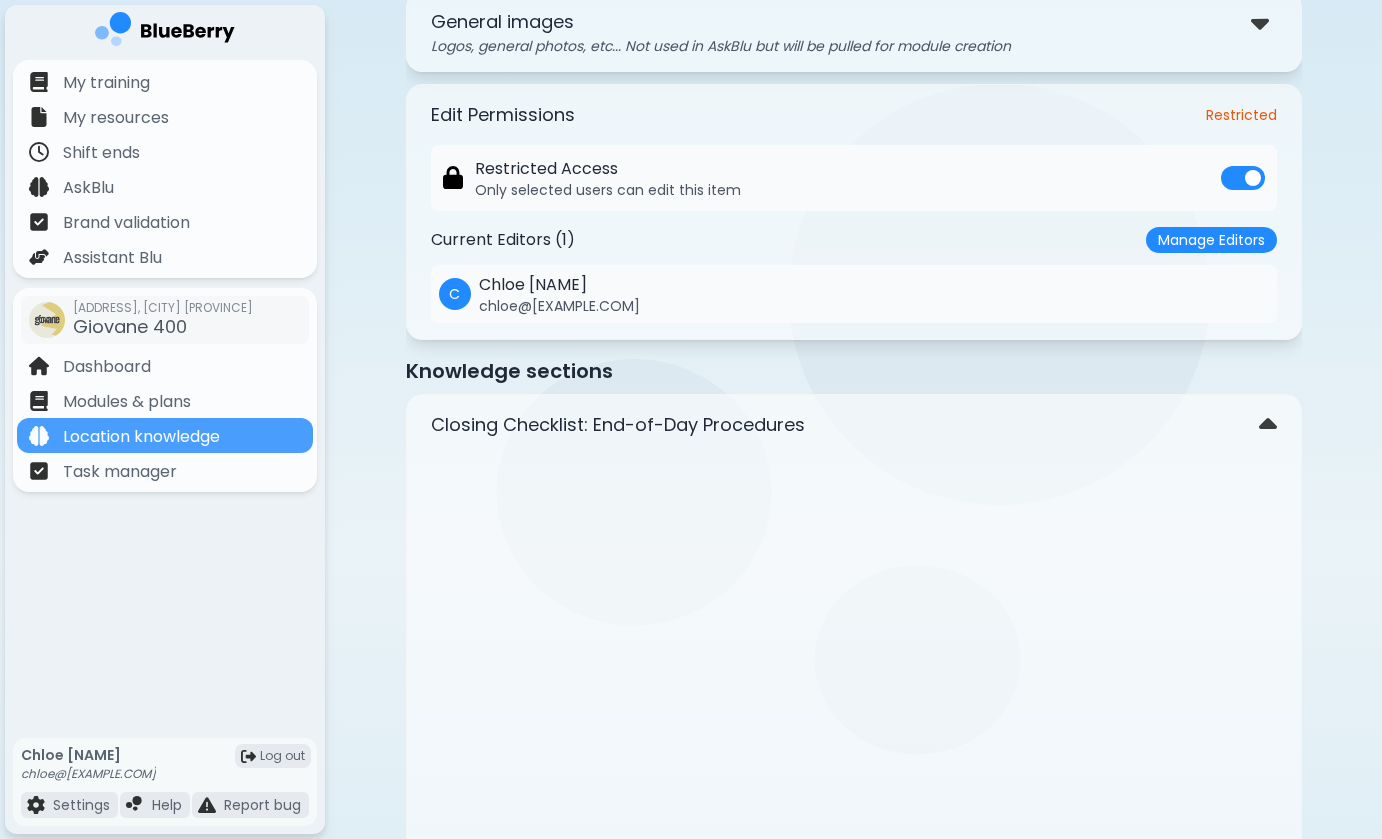 scroll, scrollTop: 358, scrollLeft: 0, axis: vertical 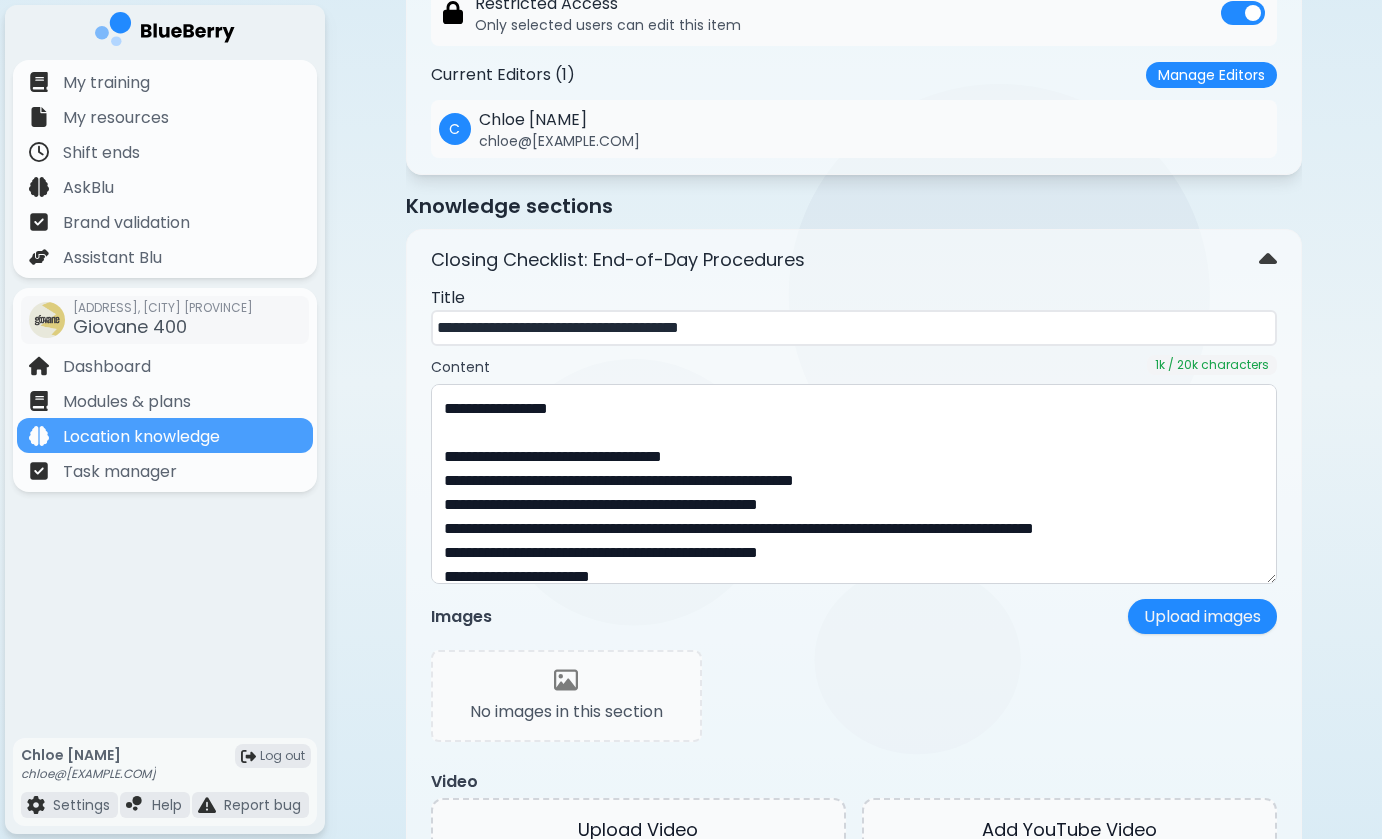 drag, startPoint x: 576, startPoint y: 329, endPoint x: 871, endPoint y: 311, distance: 295.54865 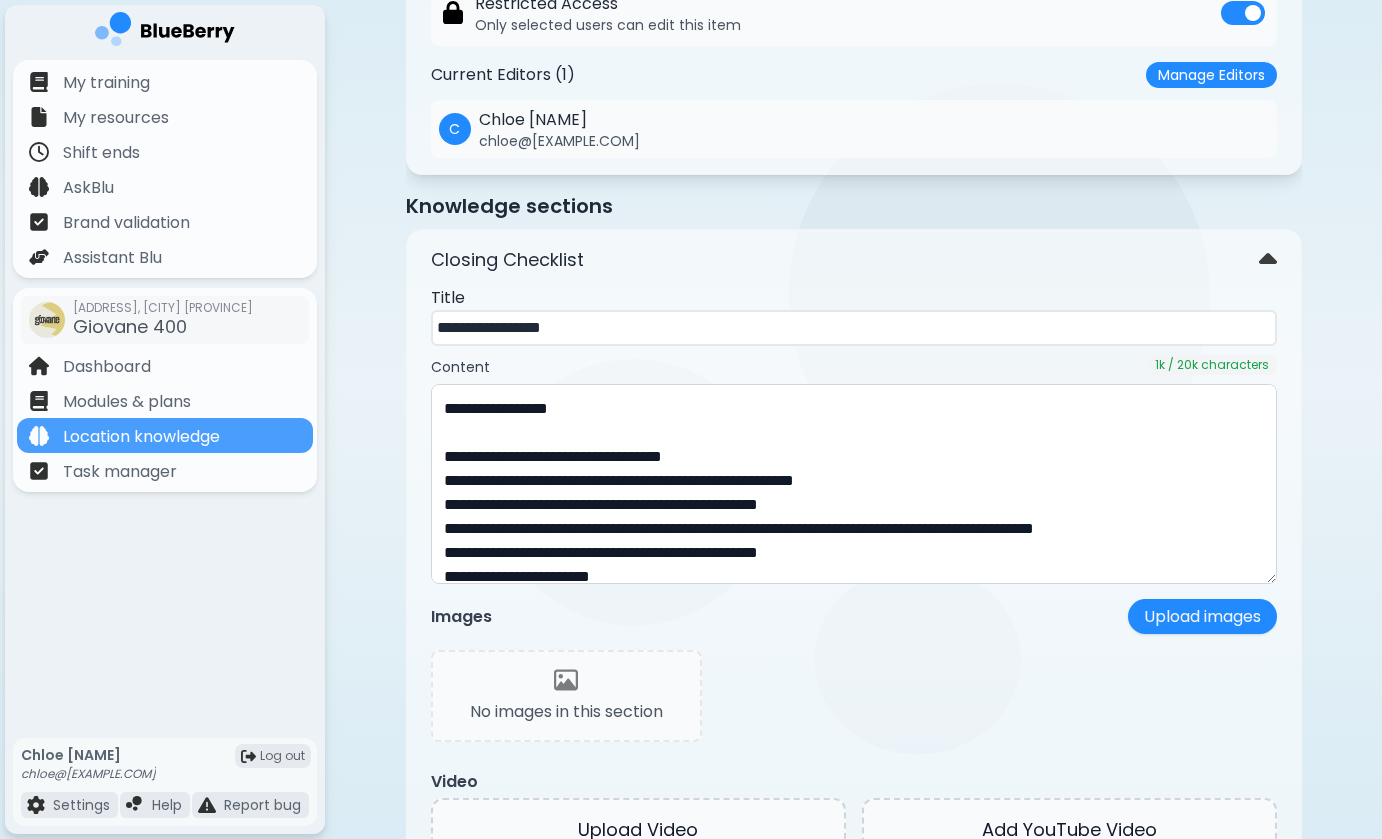 type on "**********" 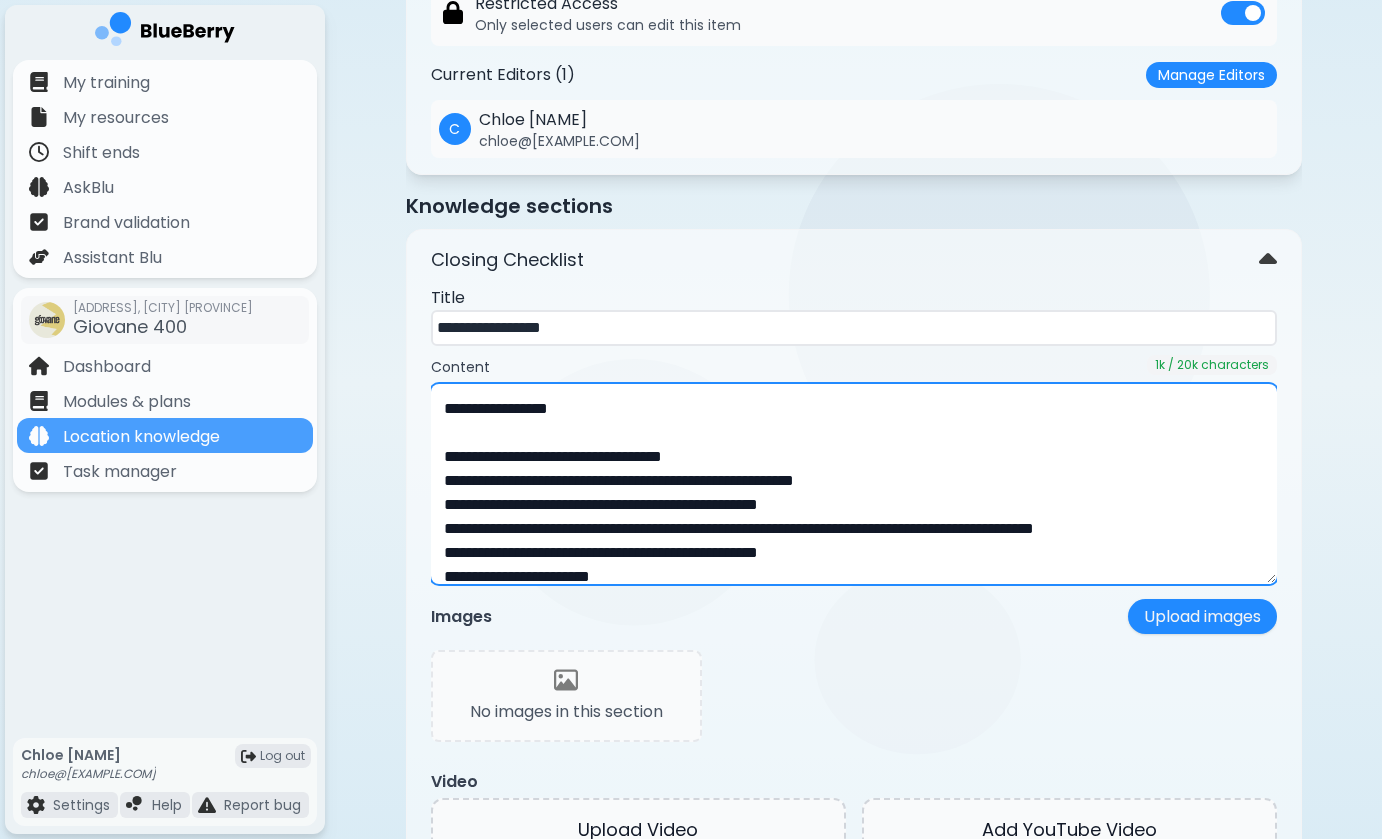 click at bounding box center (854, 484) 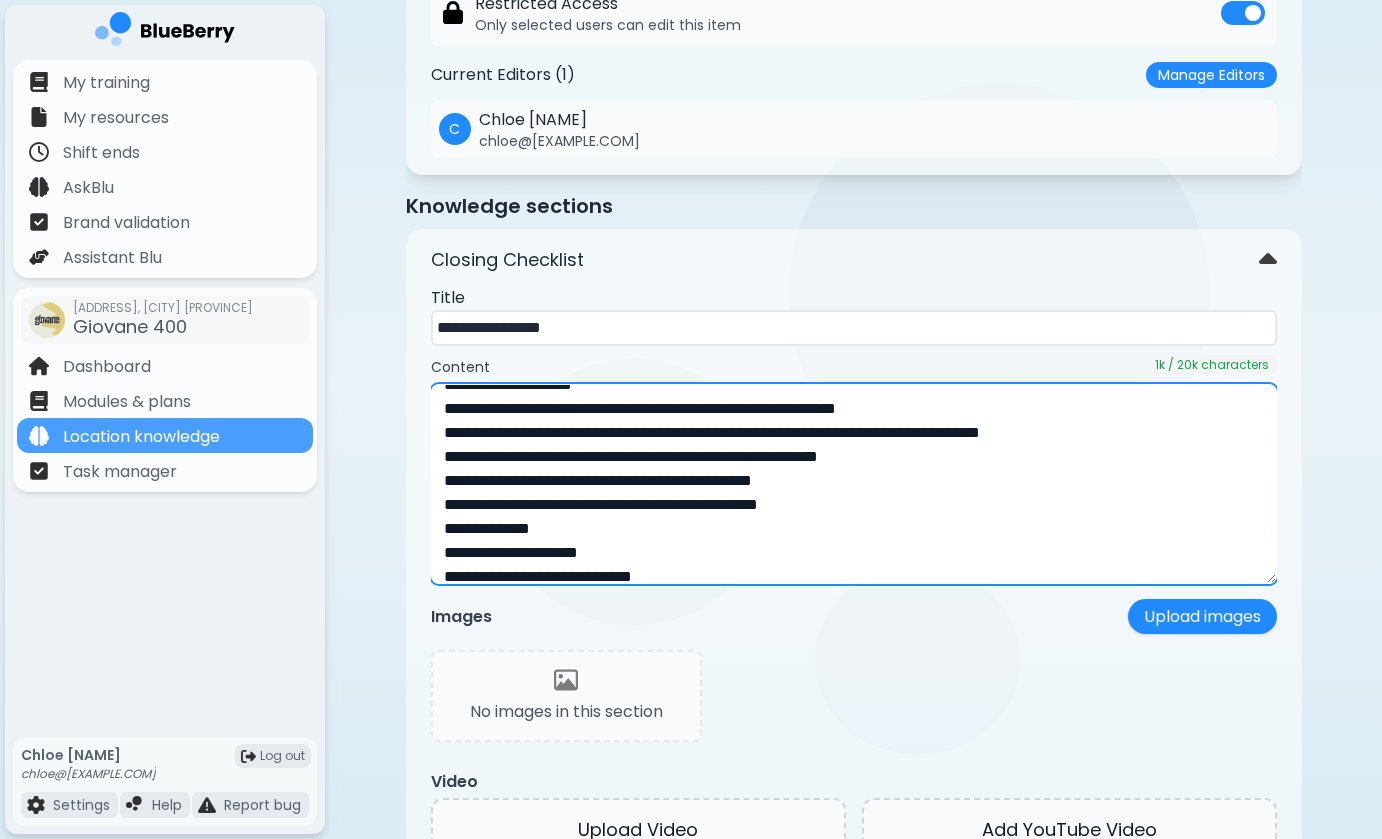 scroll, scrollTop: 498, scrollLeft: 0, axis: vertical 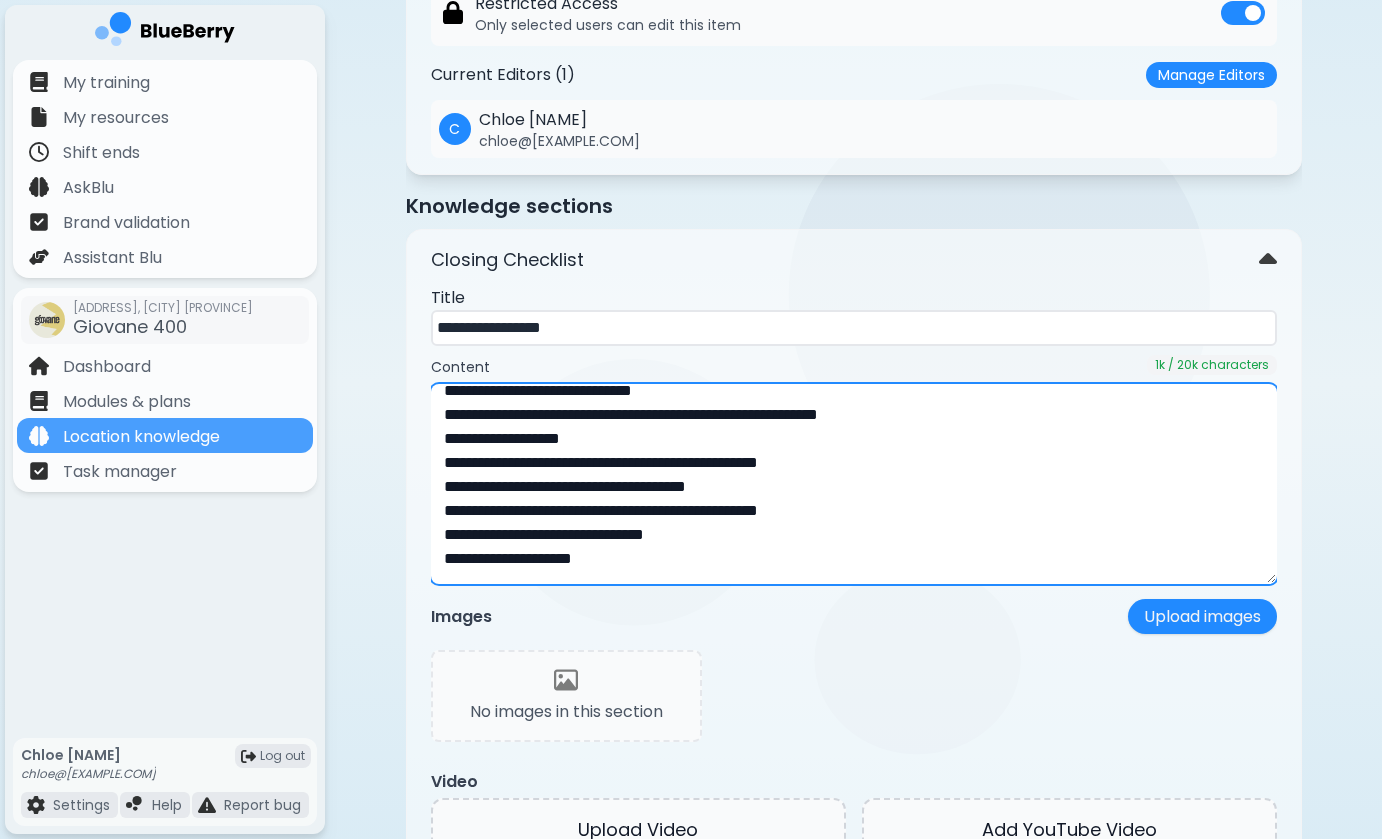 drag, startPoint x: 443, startPoint y: 405, endPoint x: 703, endPoint y: 775, distance: 452.21677 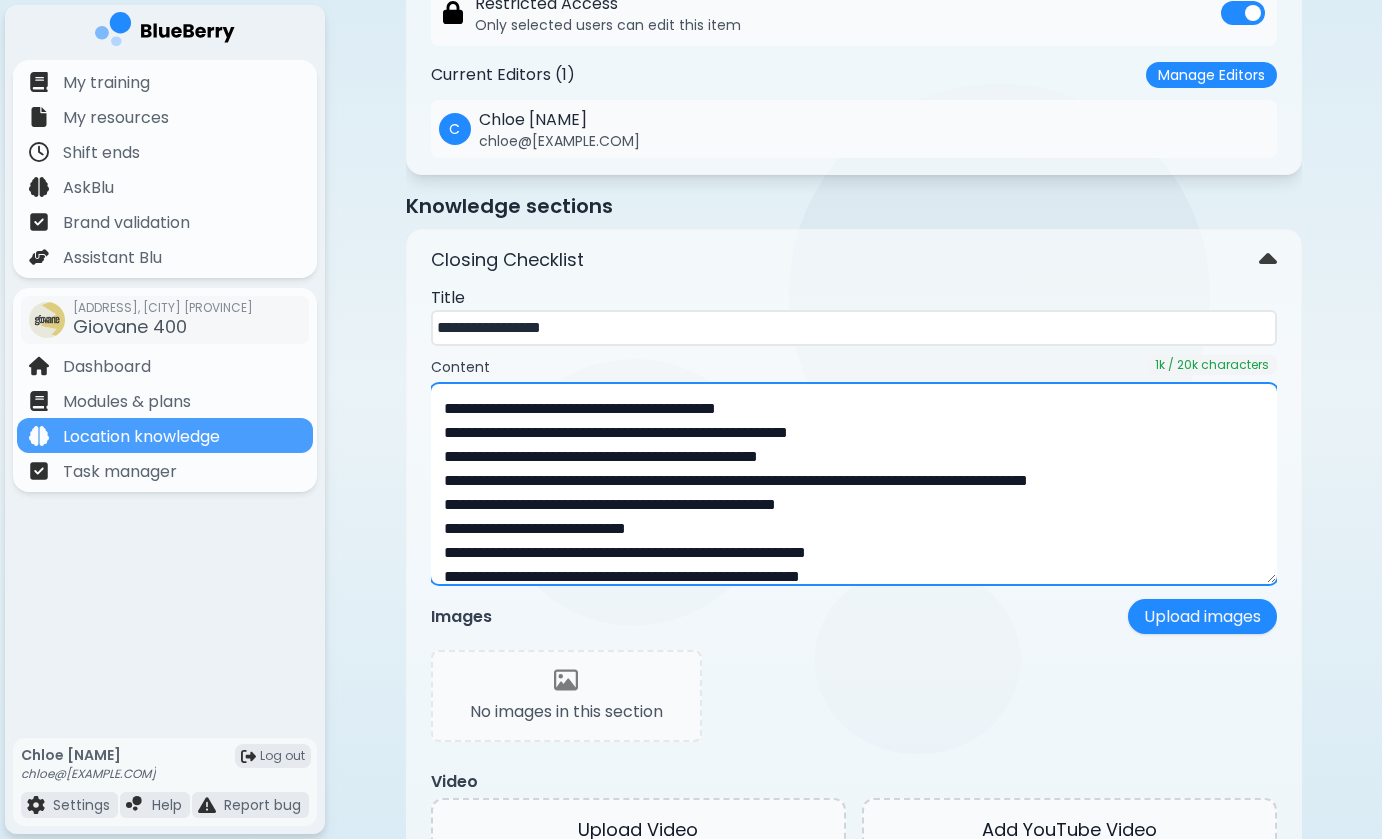 scroll, scrollTop: 0, scrollLeft: 0, axis: both 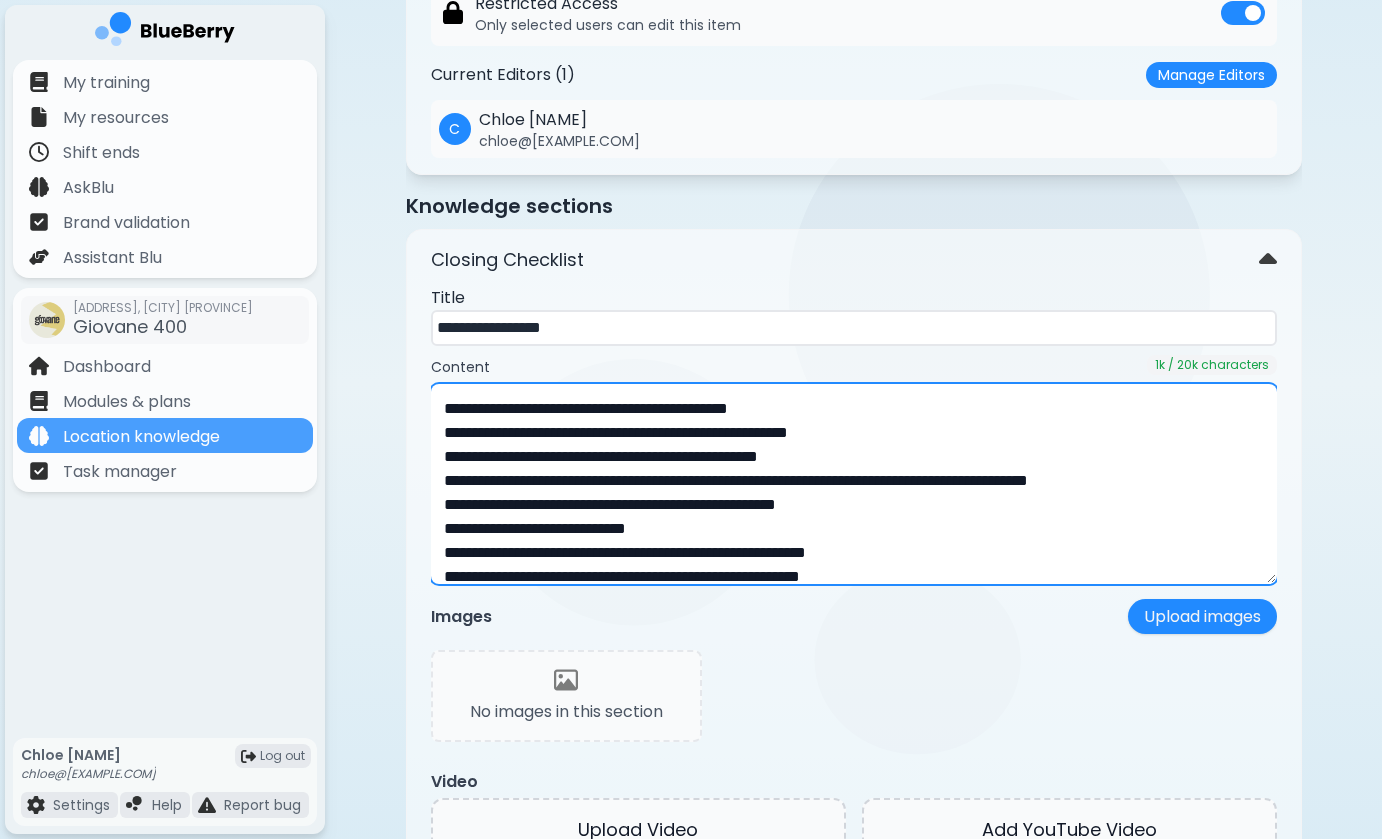 drag, startPoint x: 455, startPoint y: 405, endPoint x: 415, endPoint y: 405, distance: 40 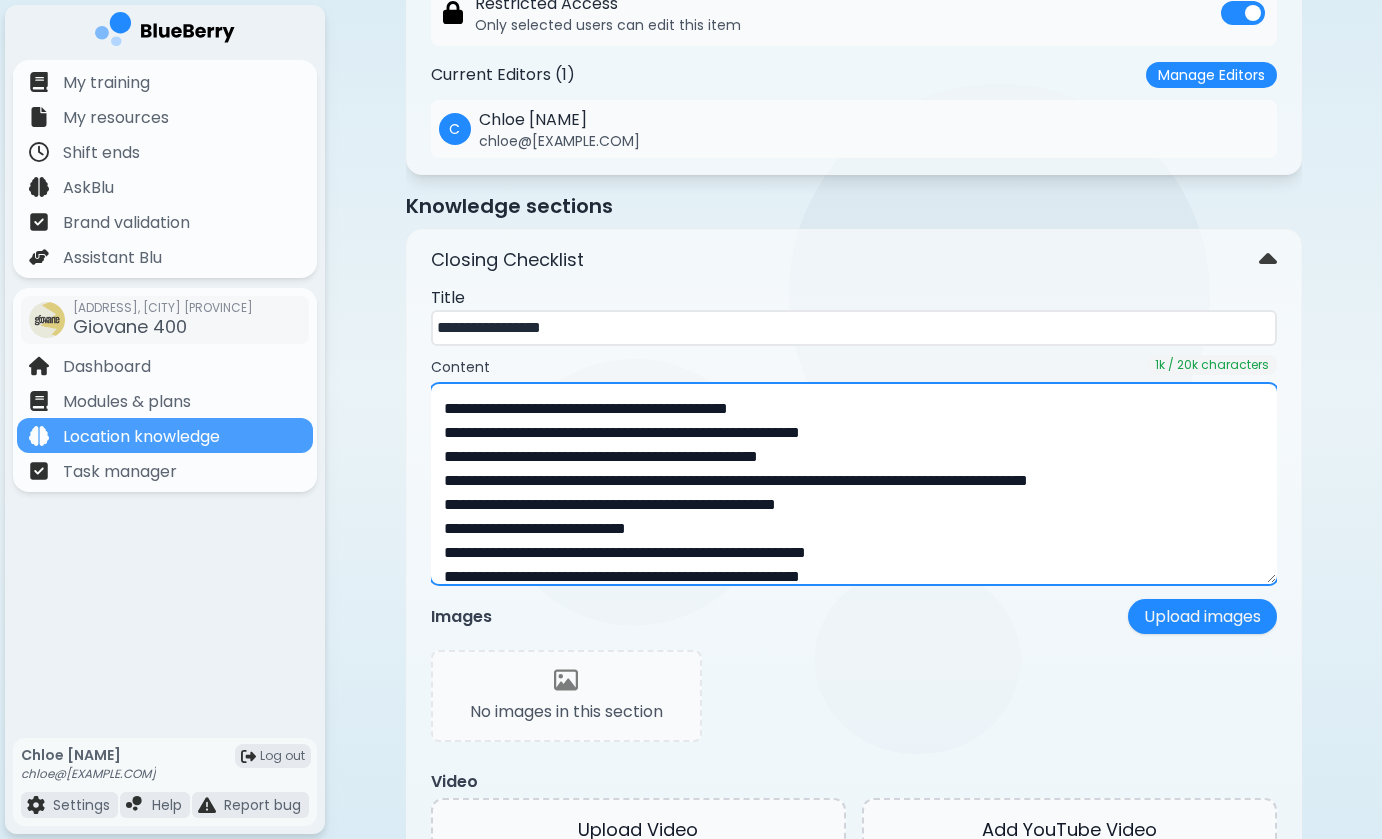 paste on "**" 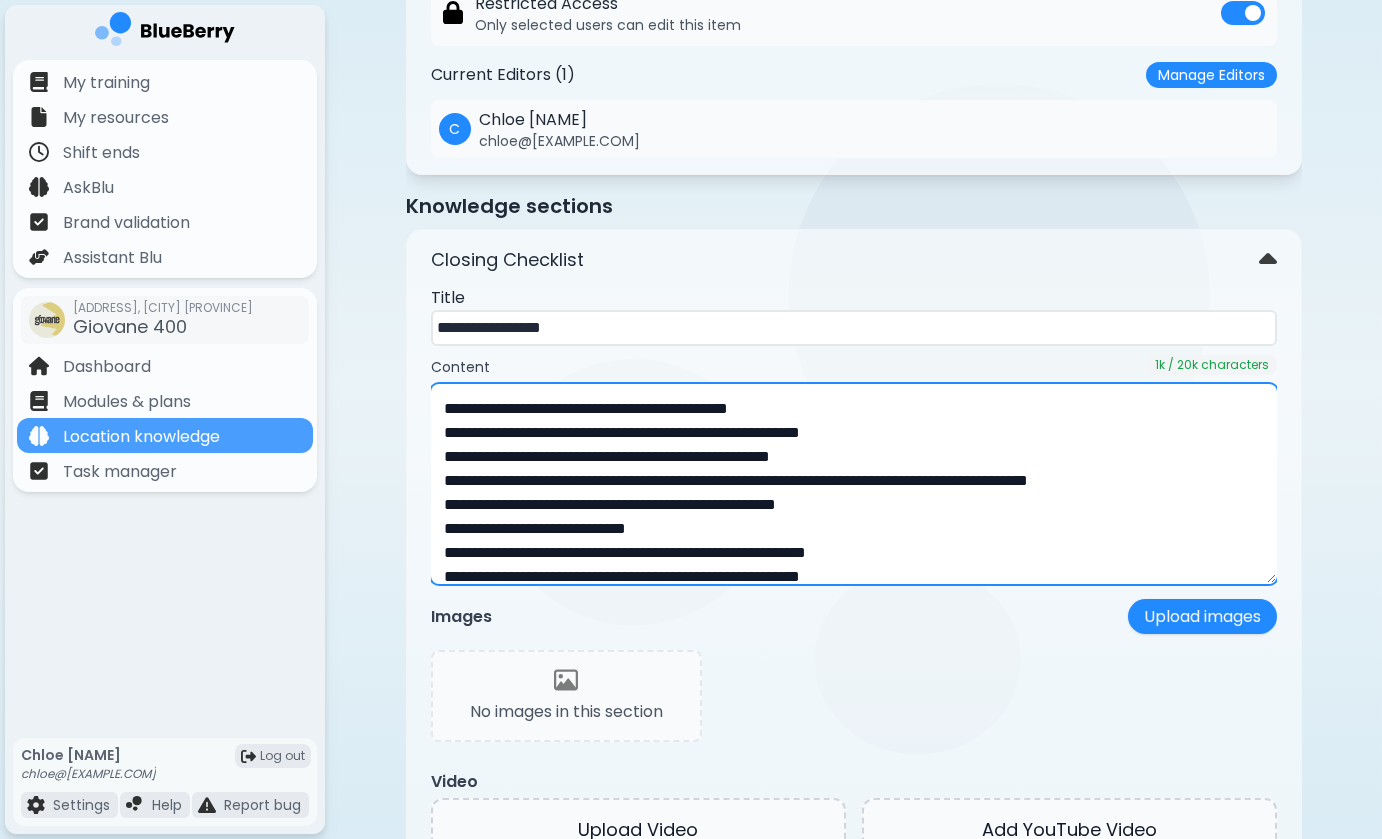 click at bounding box center [854, 484] 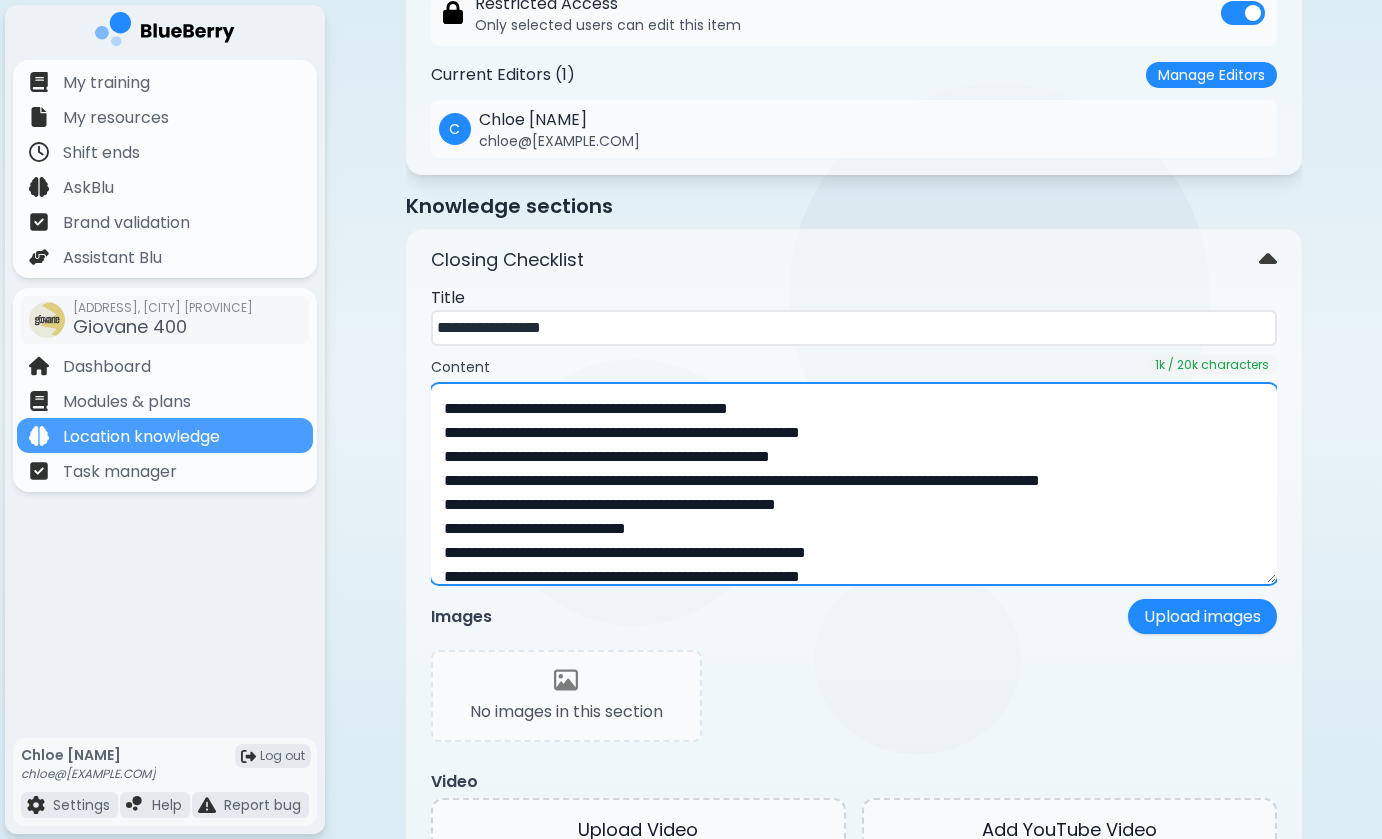 click at bounding box center [854, 484] 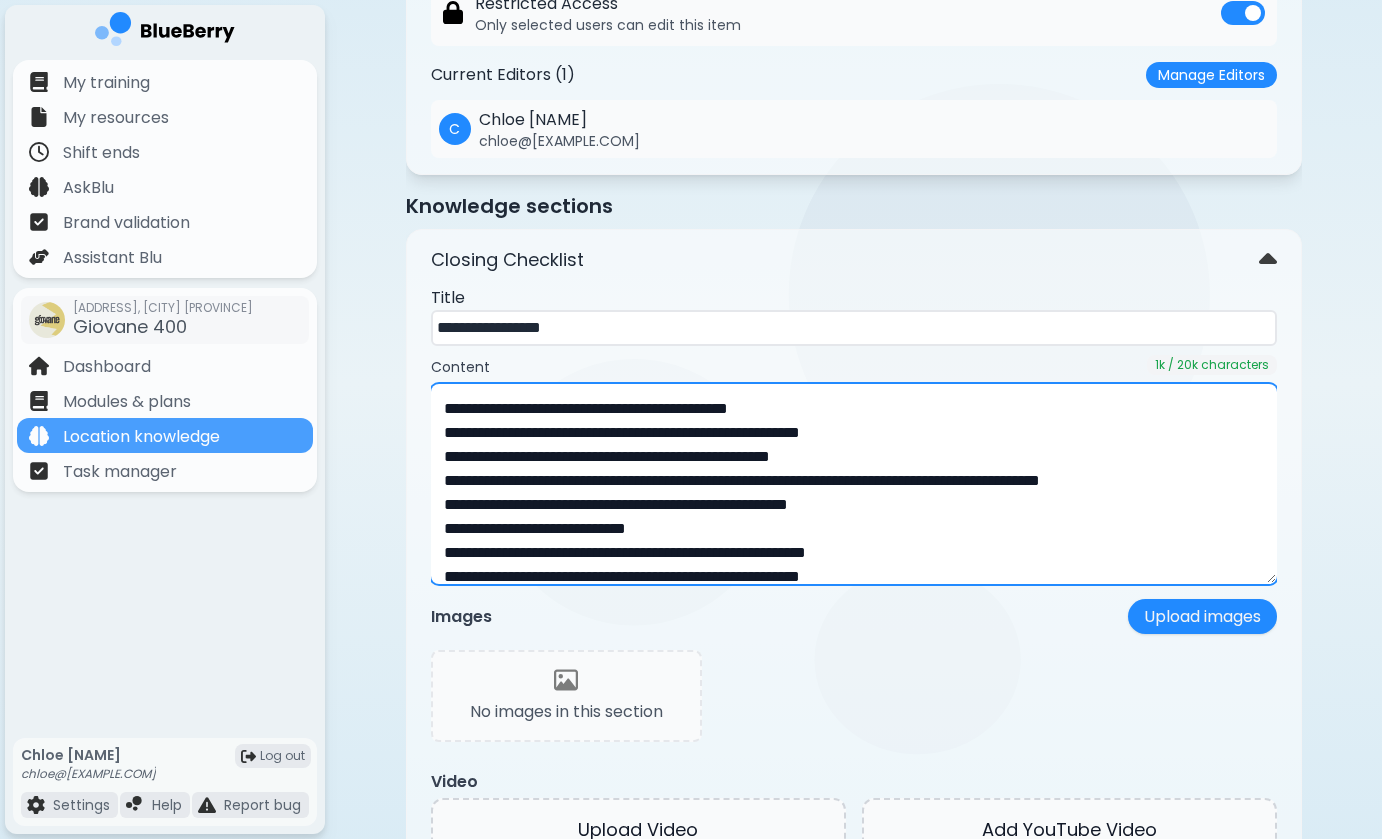 click at bounding box center [854, 484] 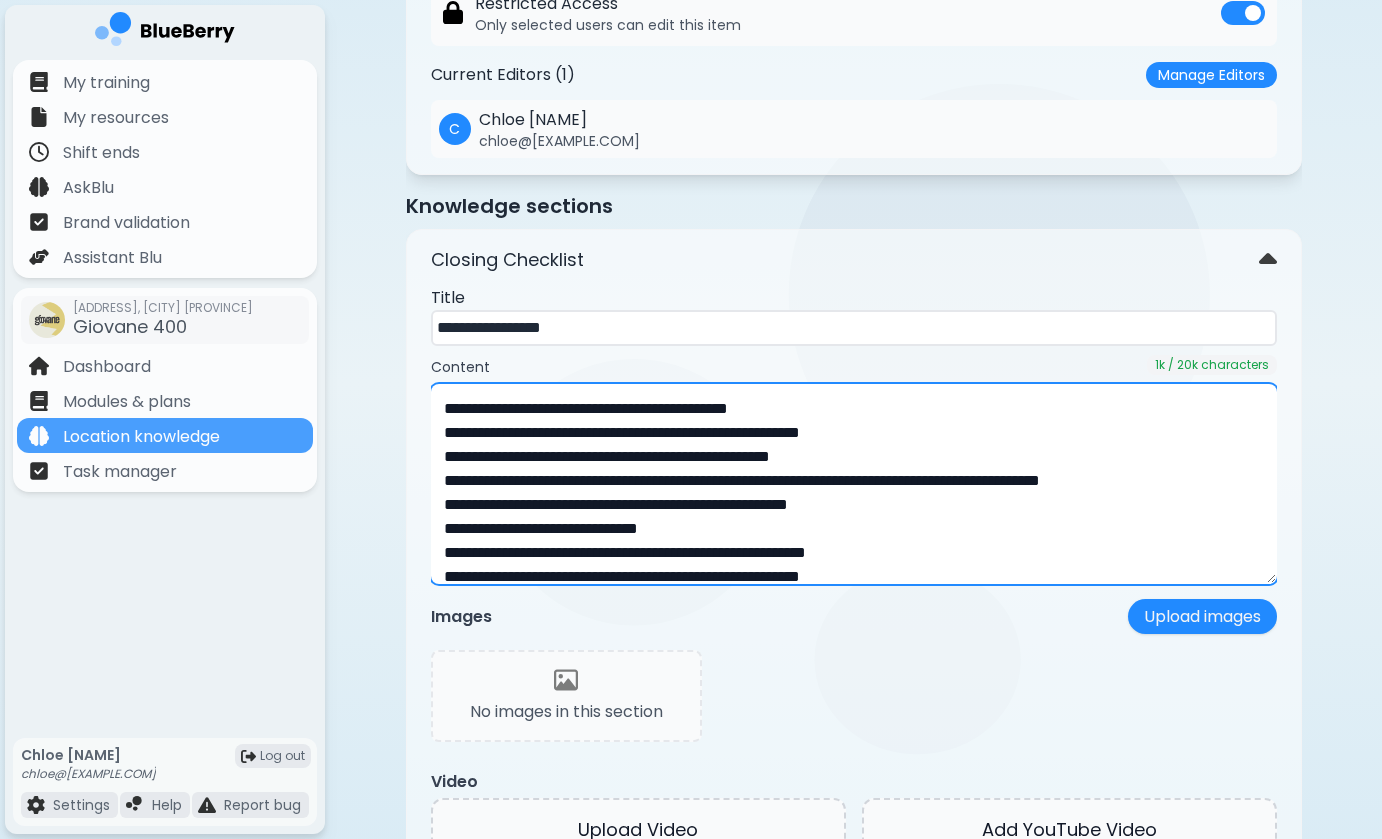 click at bounding box center [854, 484] 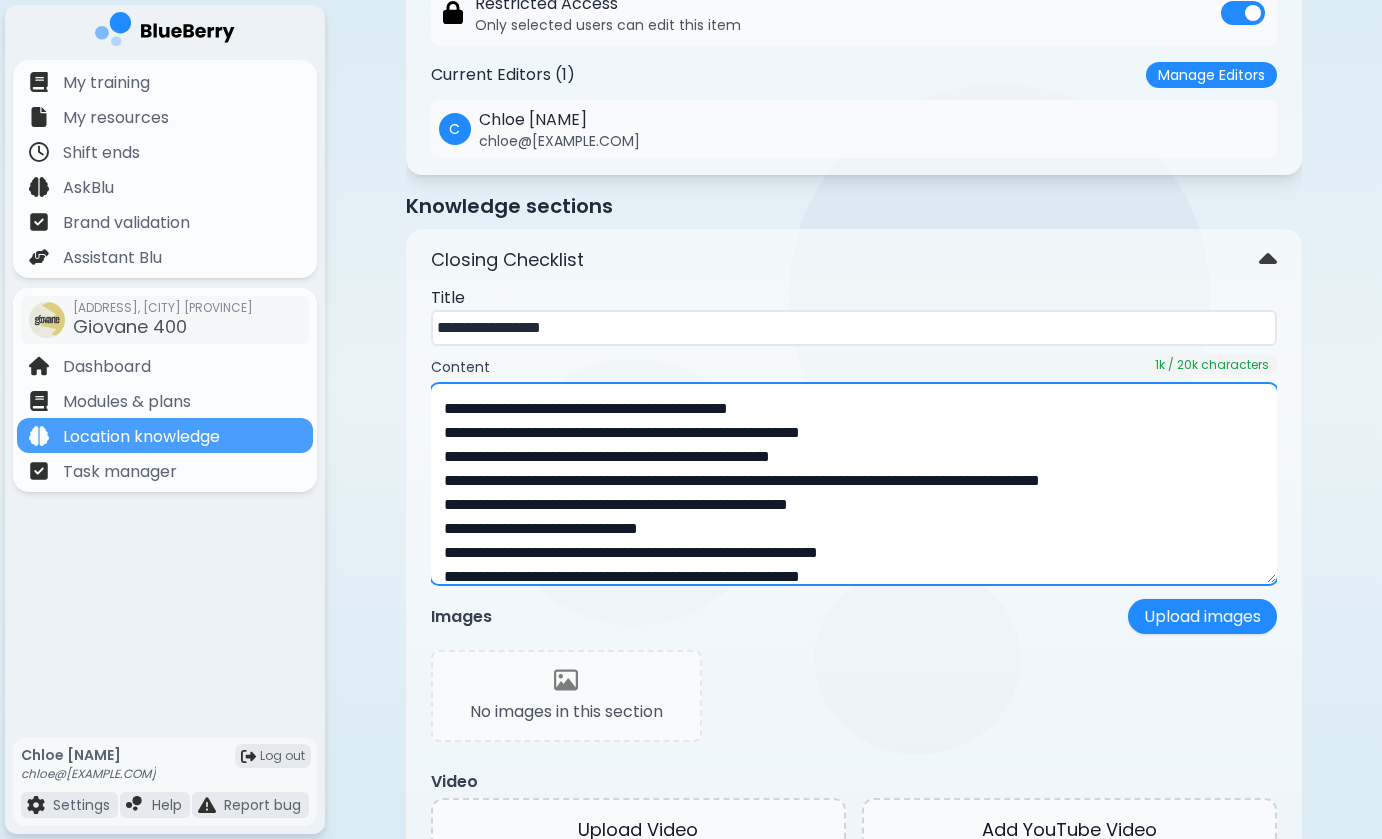 click at bounding box center [854, 484] 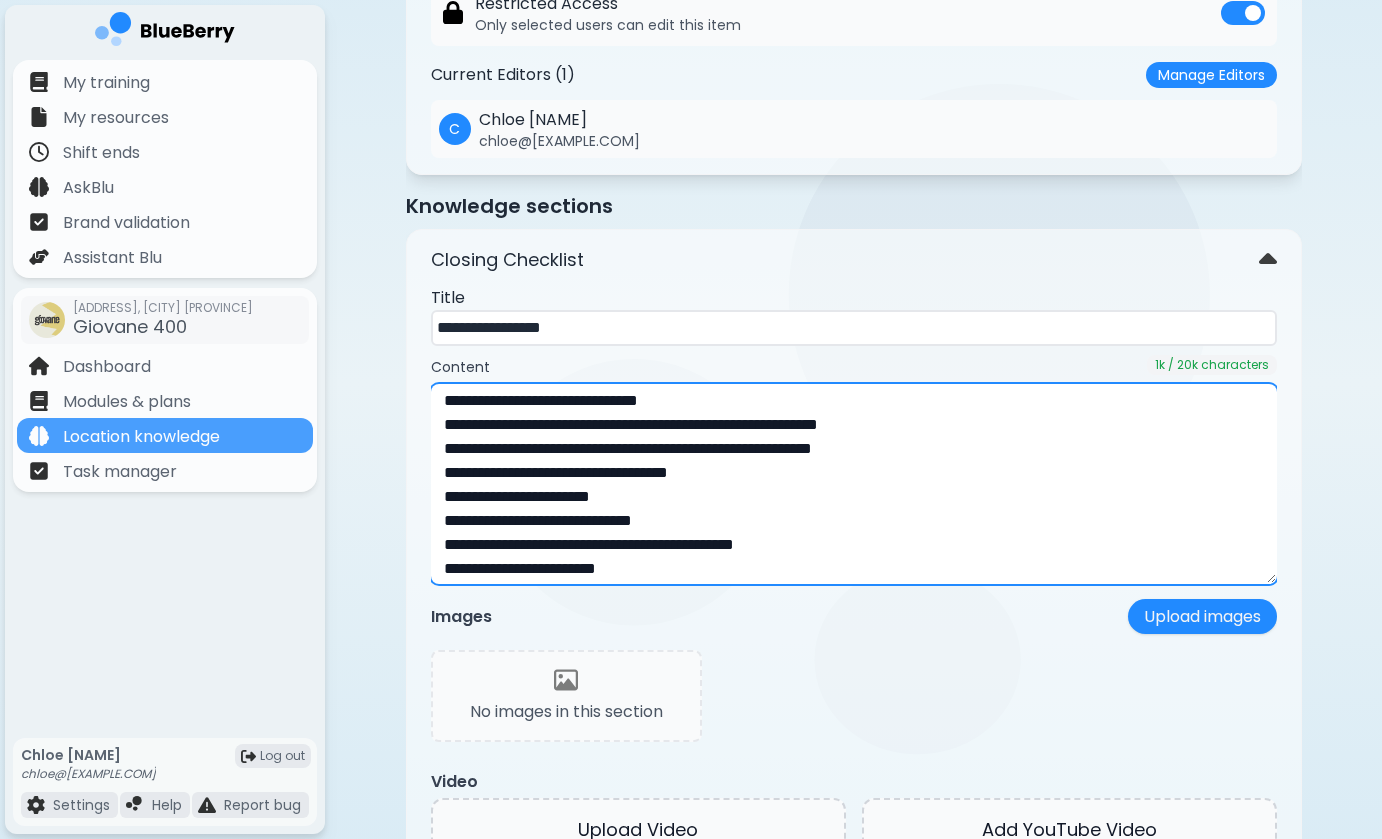 scroll, scrollTop: 137, scrollLeft: 0, axis: vertical 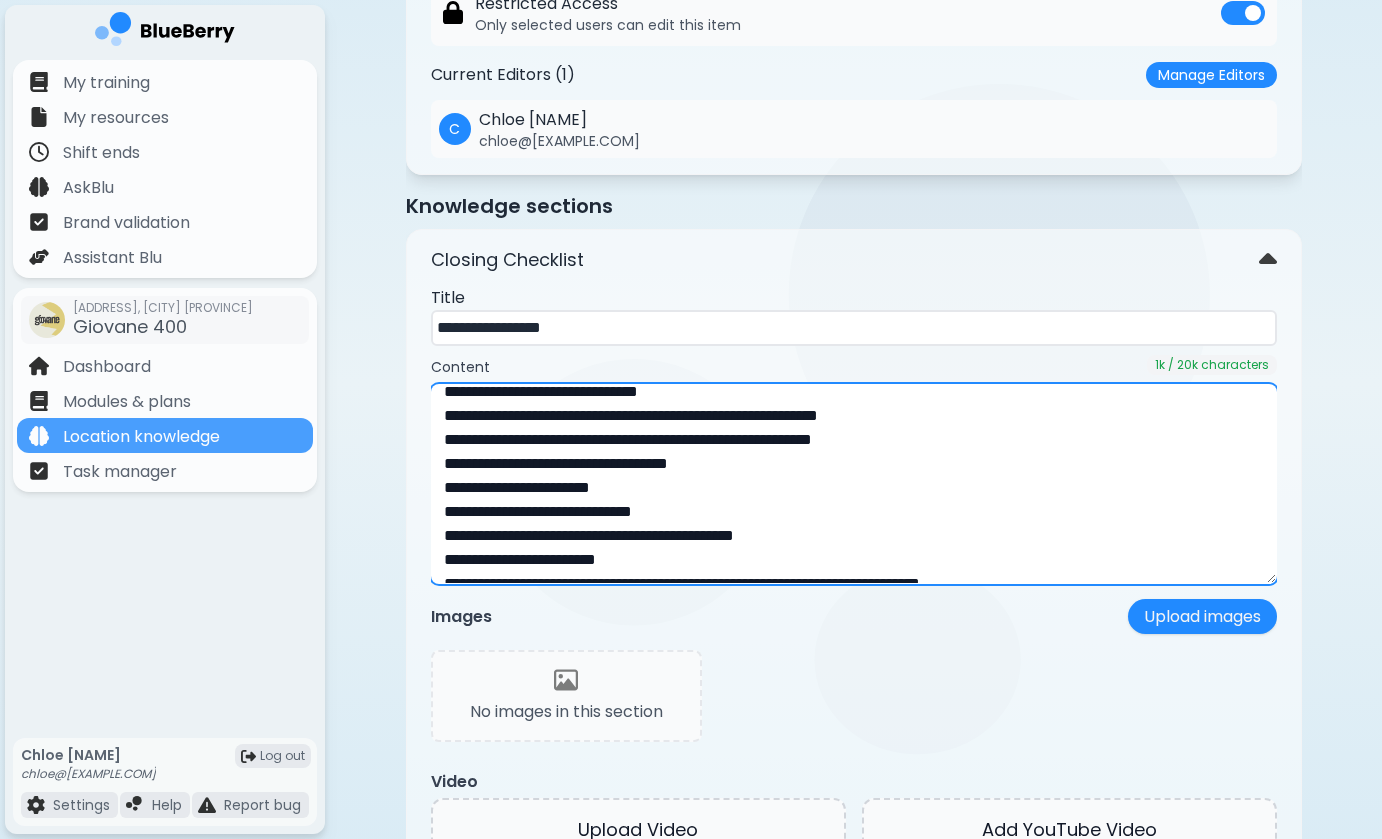 click at bounding box center (854, 484) 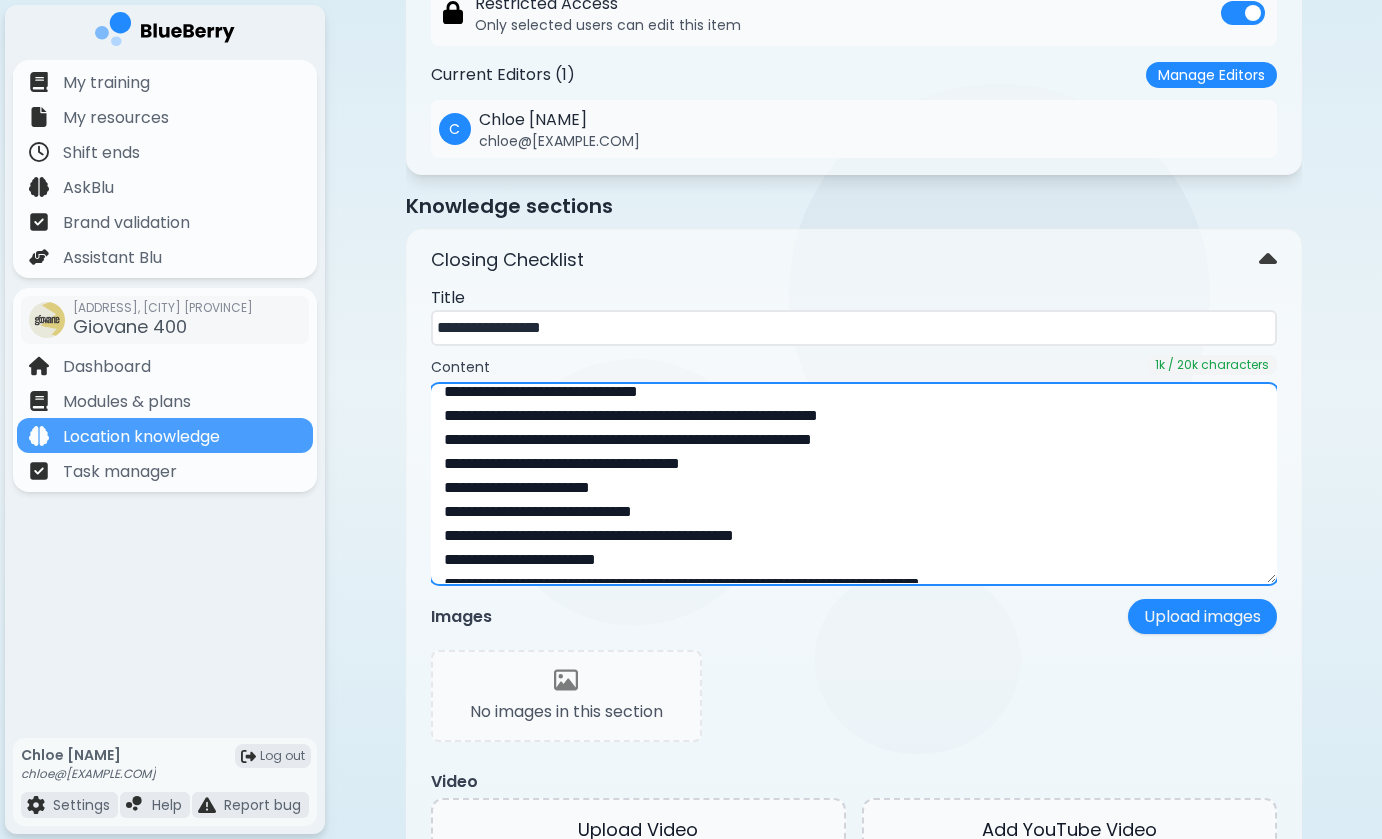 click at bounding box center [854, 484] 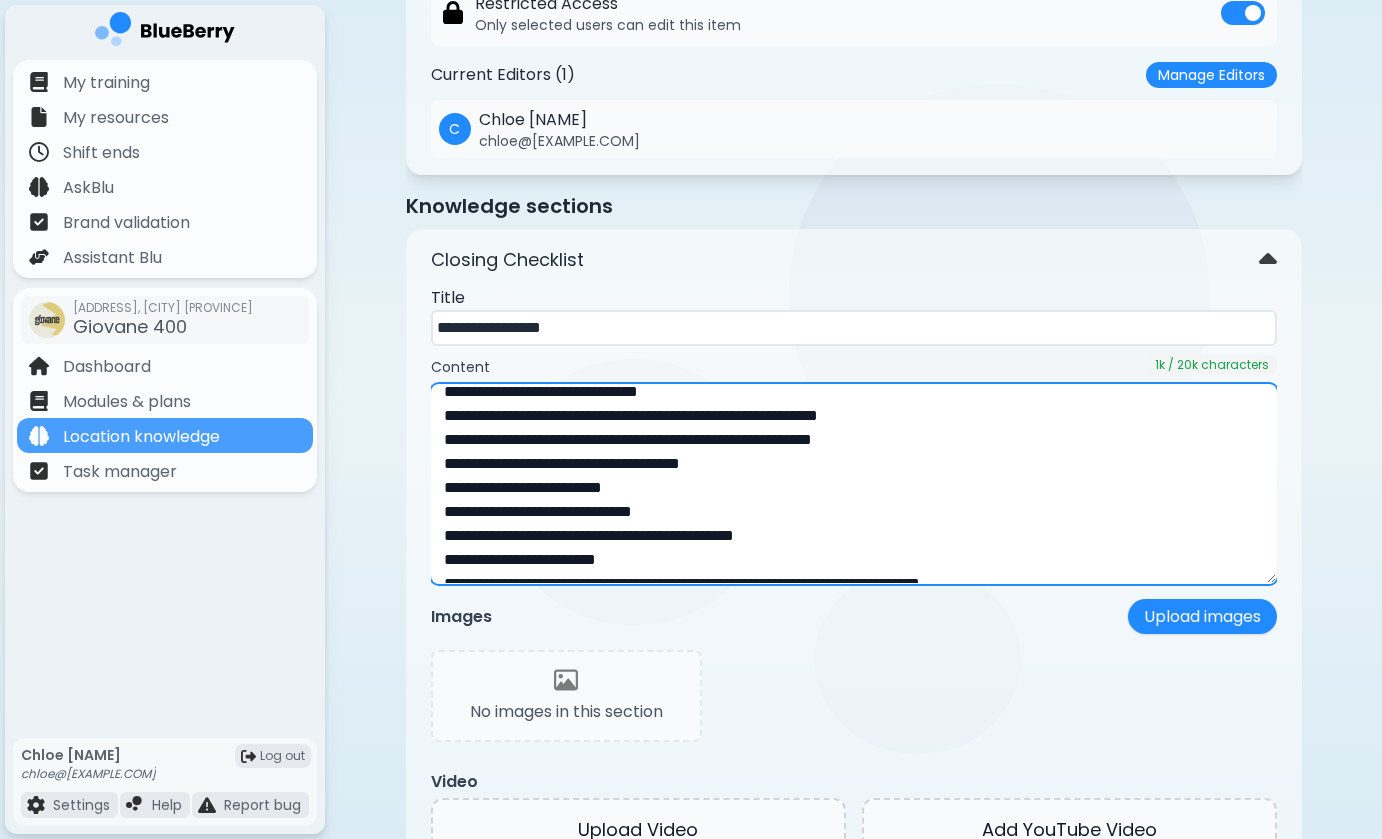 click at bounding box center [854, 484] 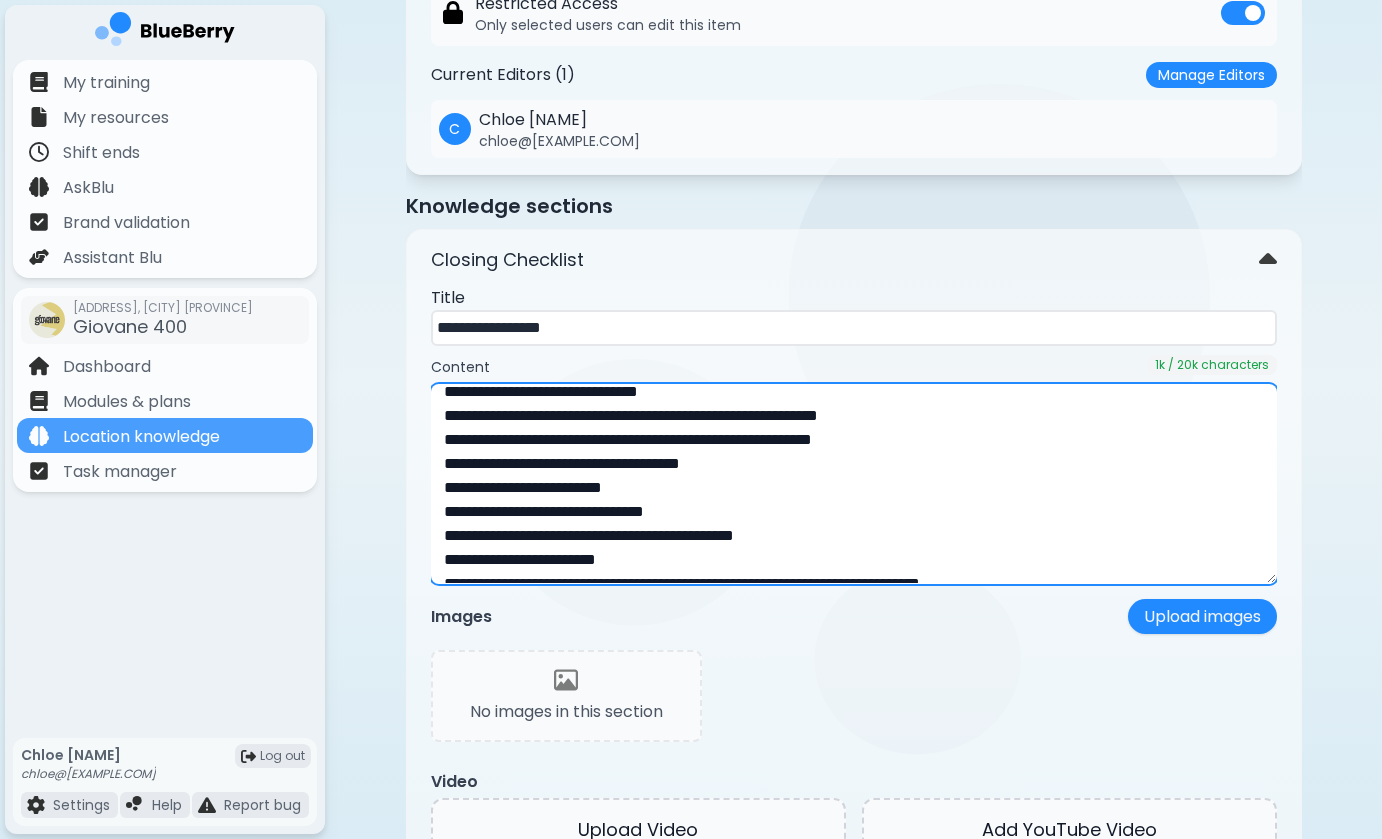 click at bounding box center [854, 484] 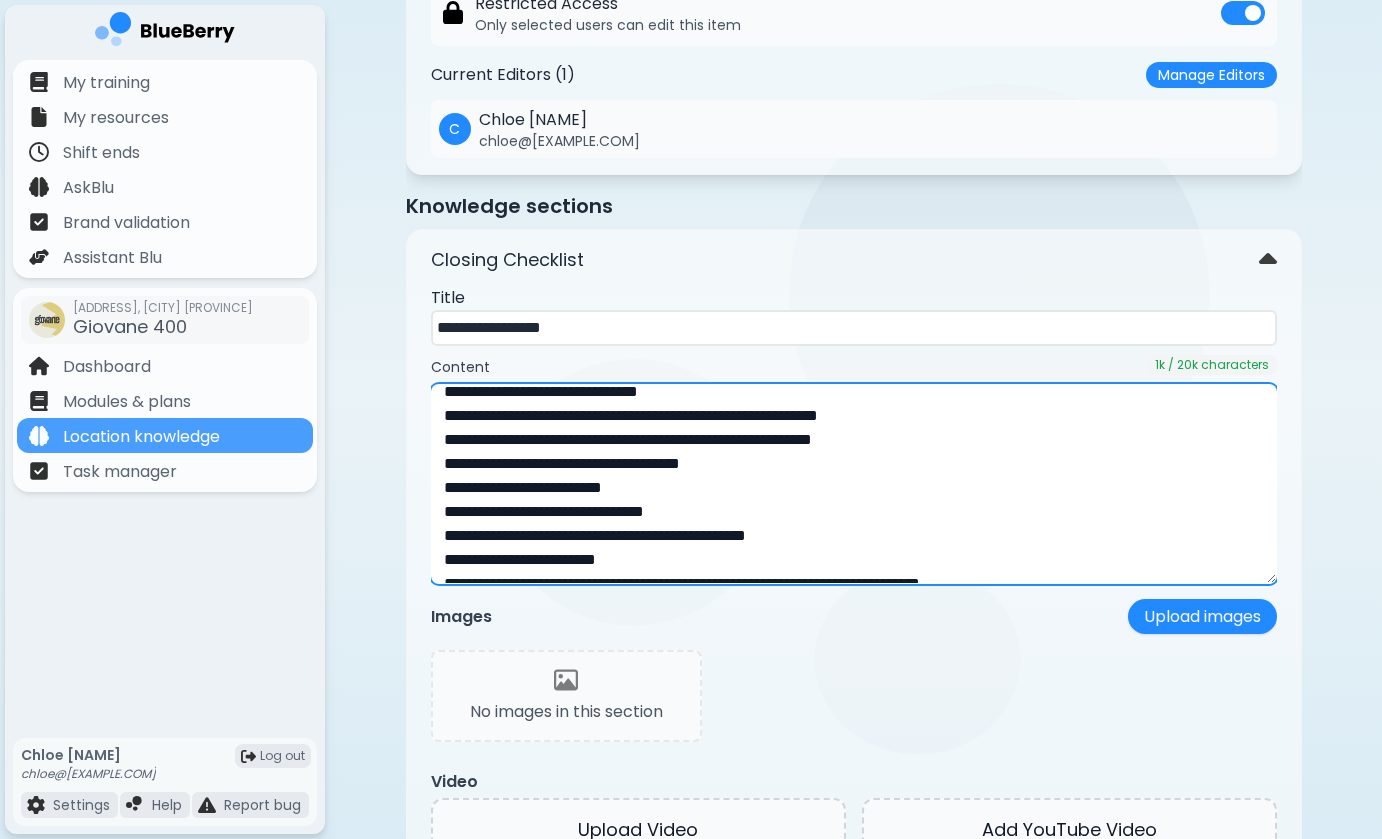 click at bounding box center (854, 484) 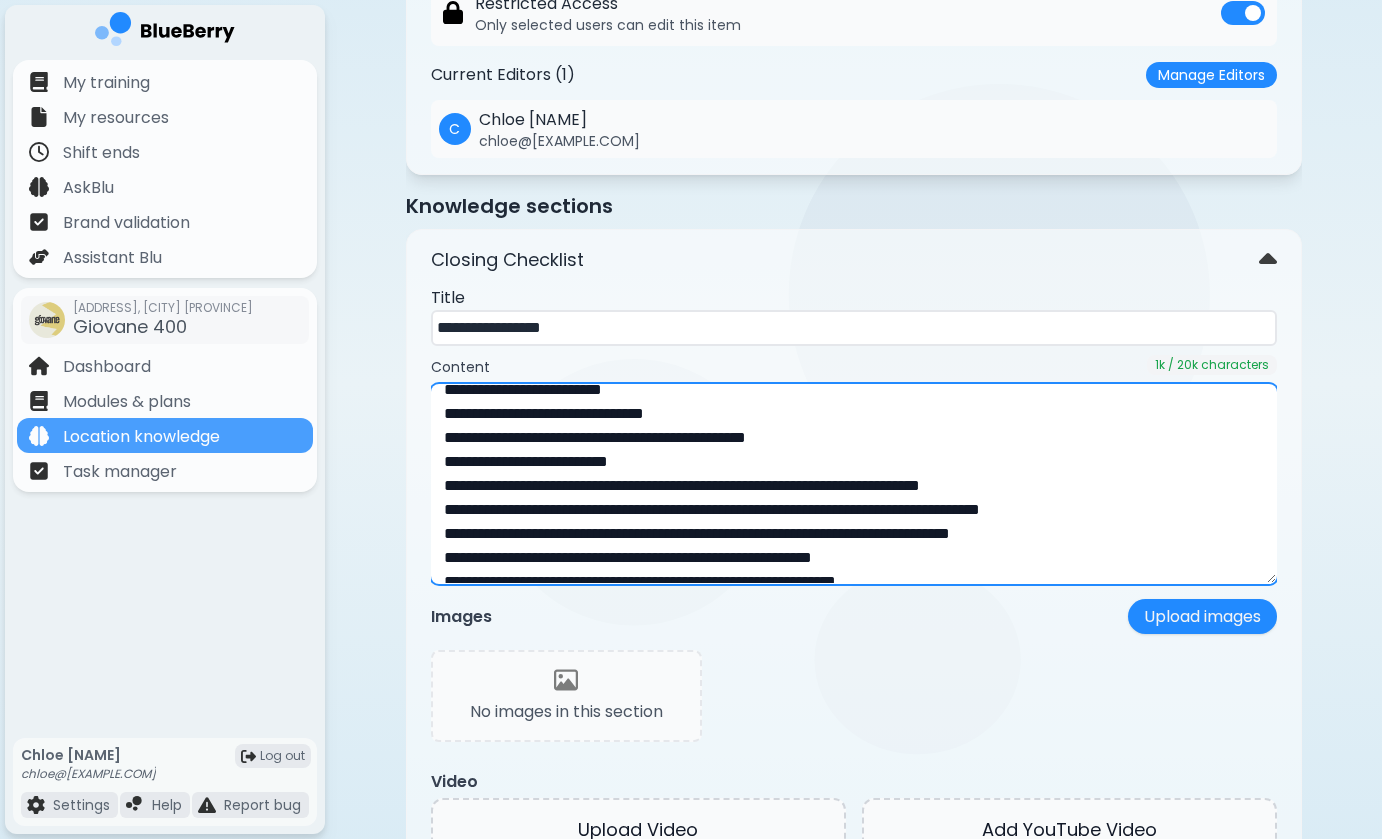 scroll, scrollTop: 285, scrollLeft: 0, axis: vertical 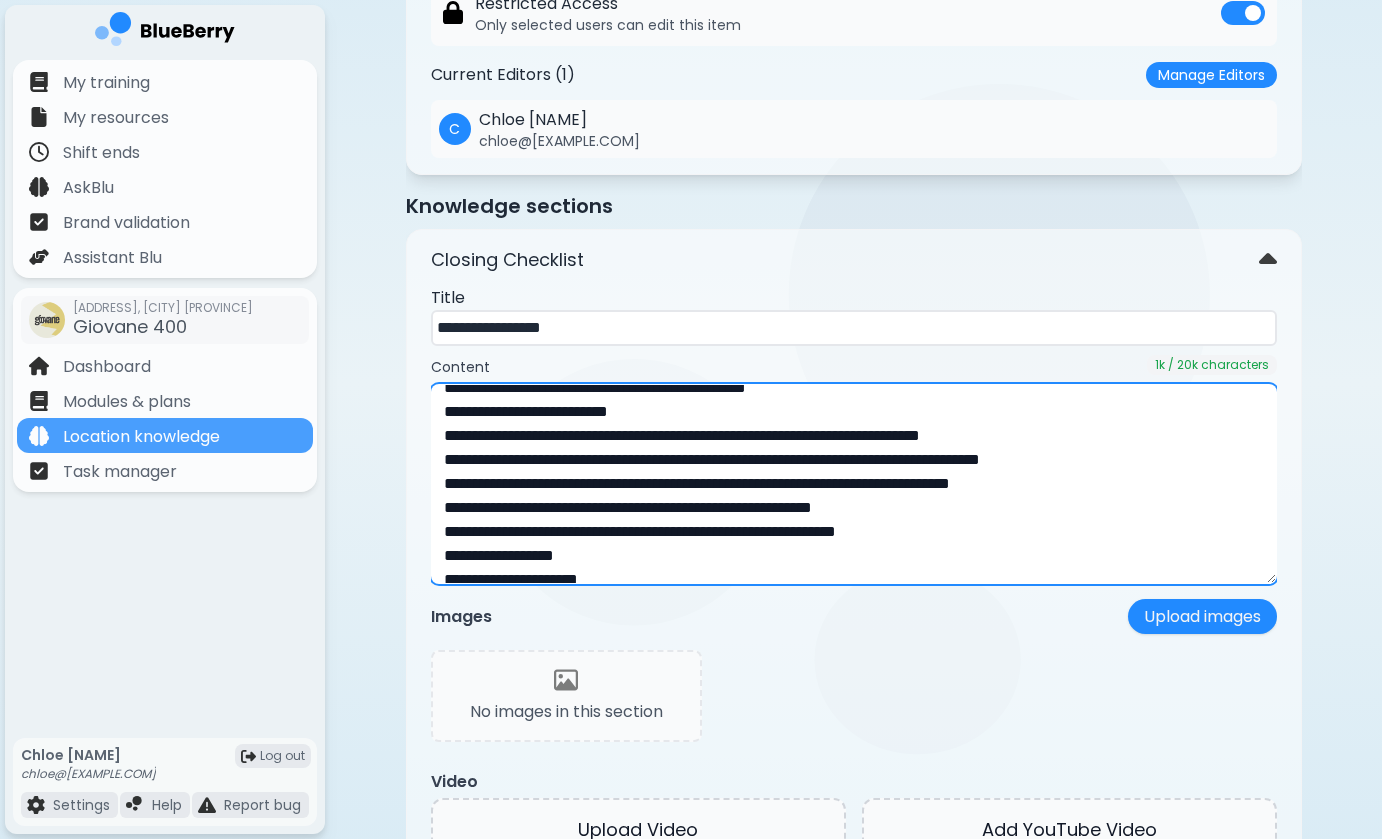 click at bounding box center [854, 484] 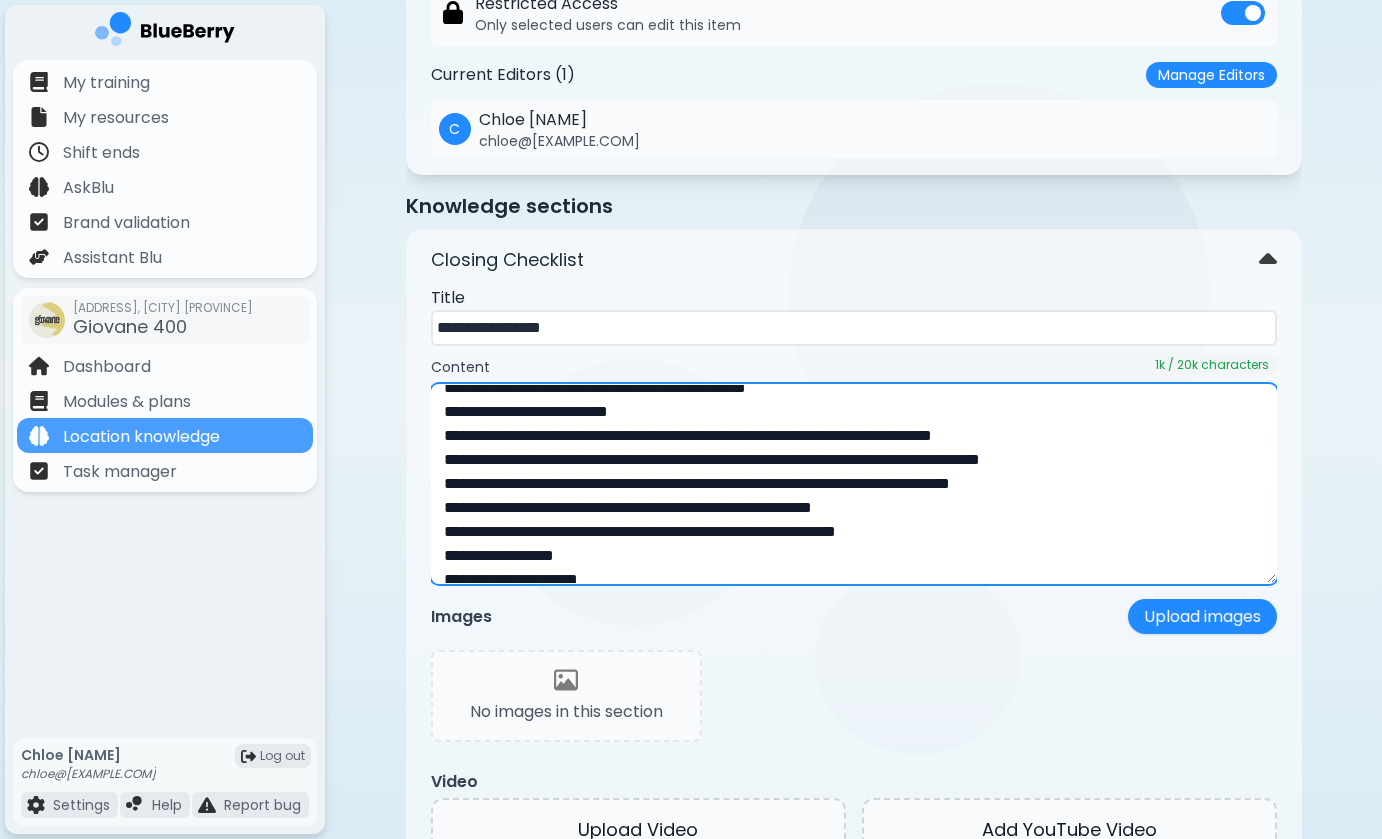 click at bounding box center (854, 484) 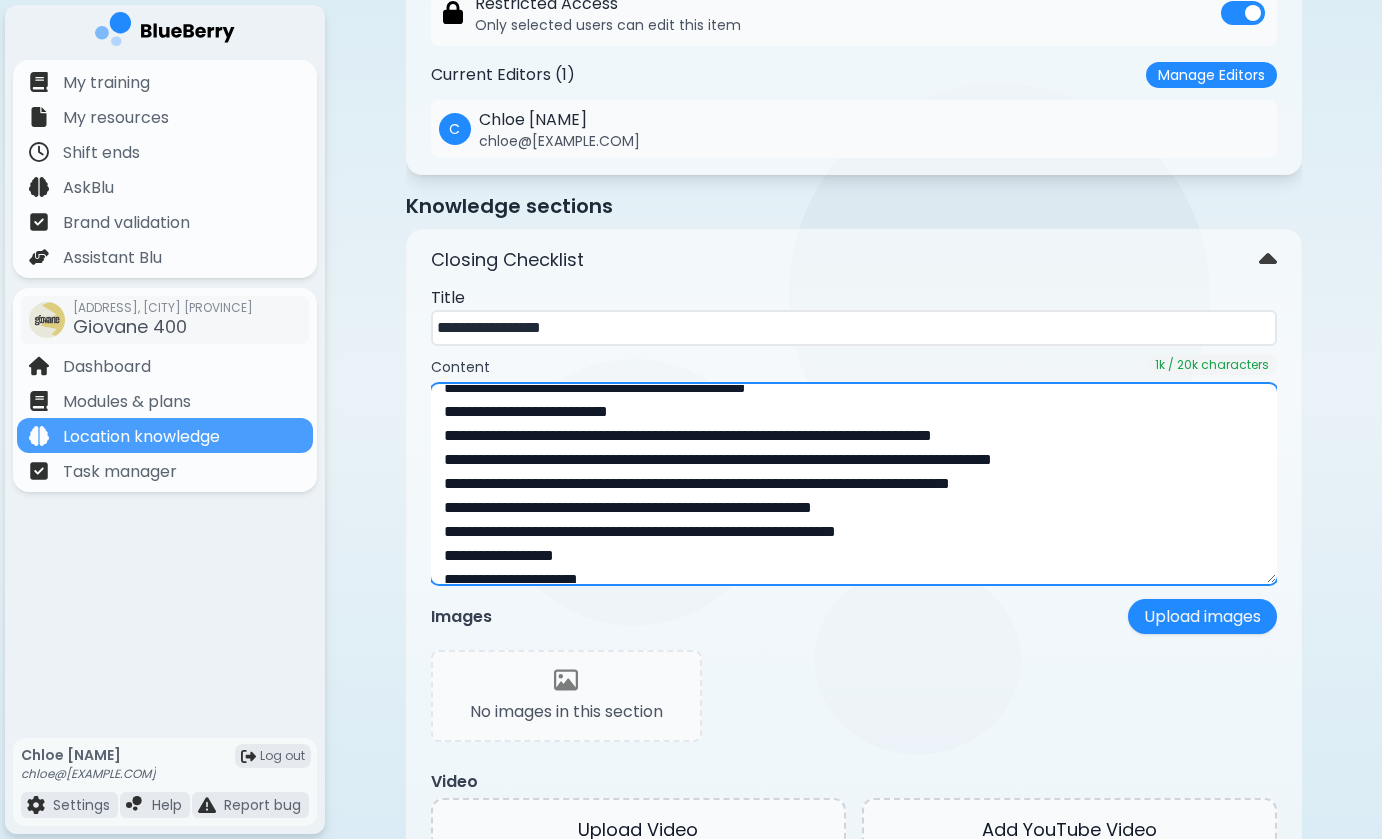 click at bounding box center [854, 484] 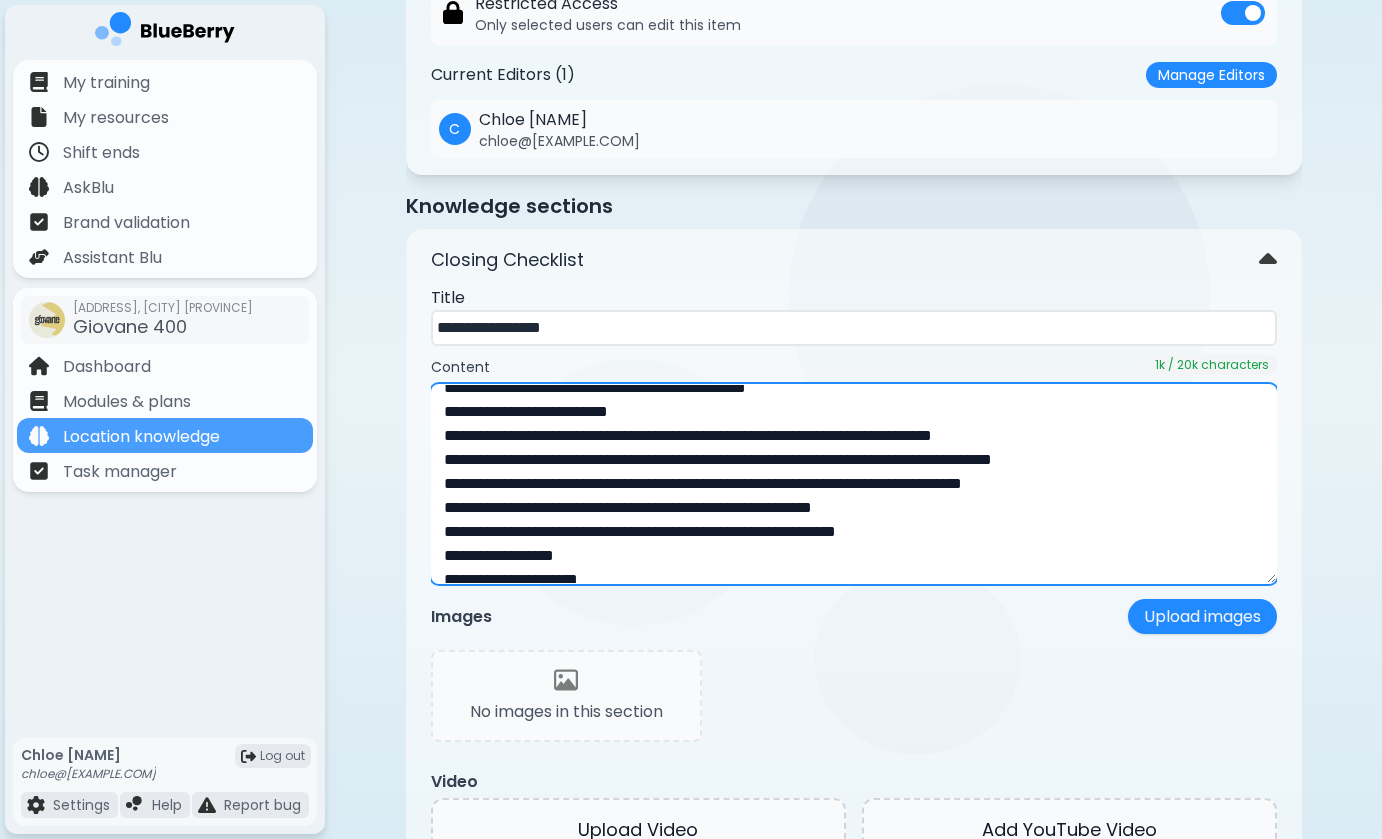 click at bounding box center [854, 484] 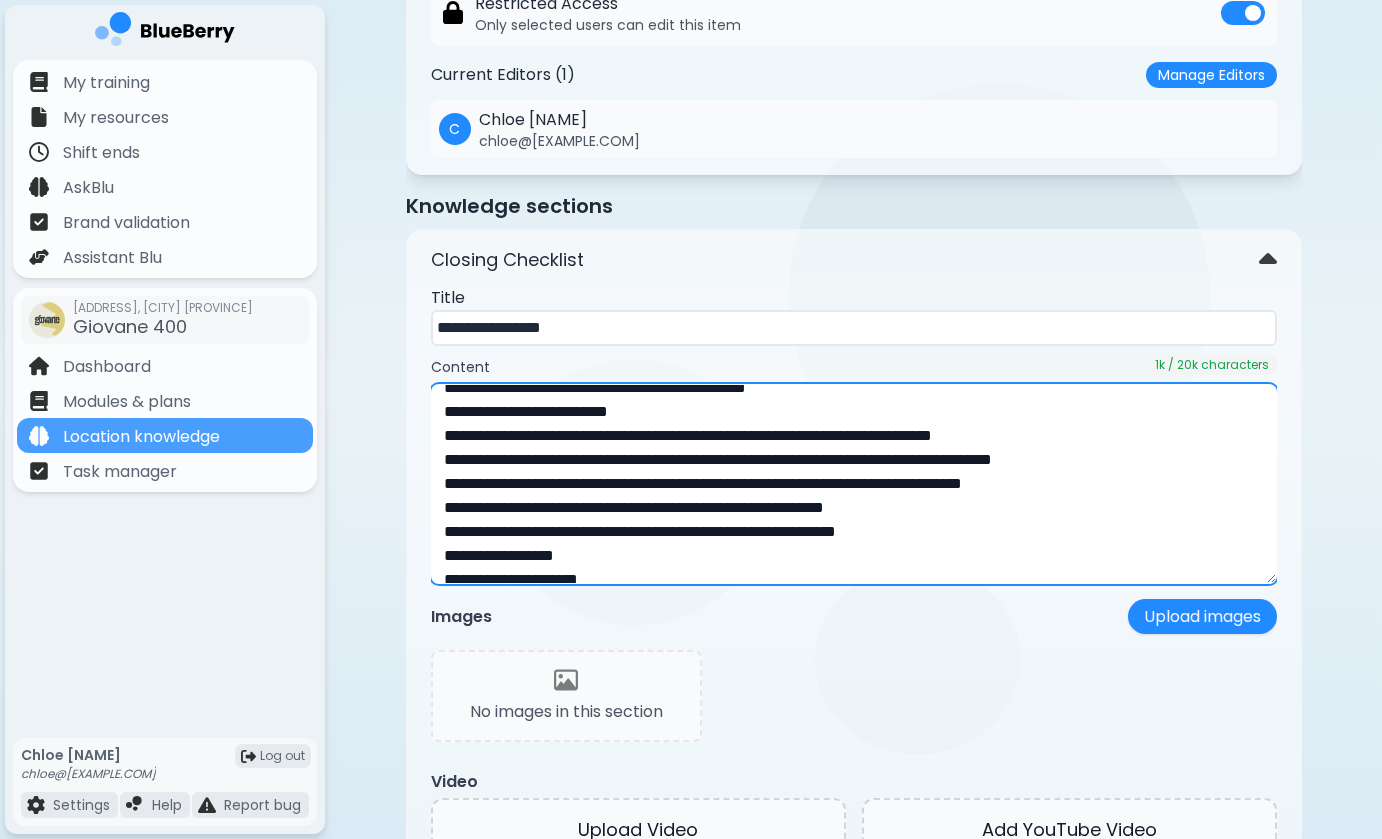 click at bounding box center (854, 484) 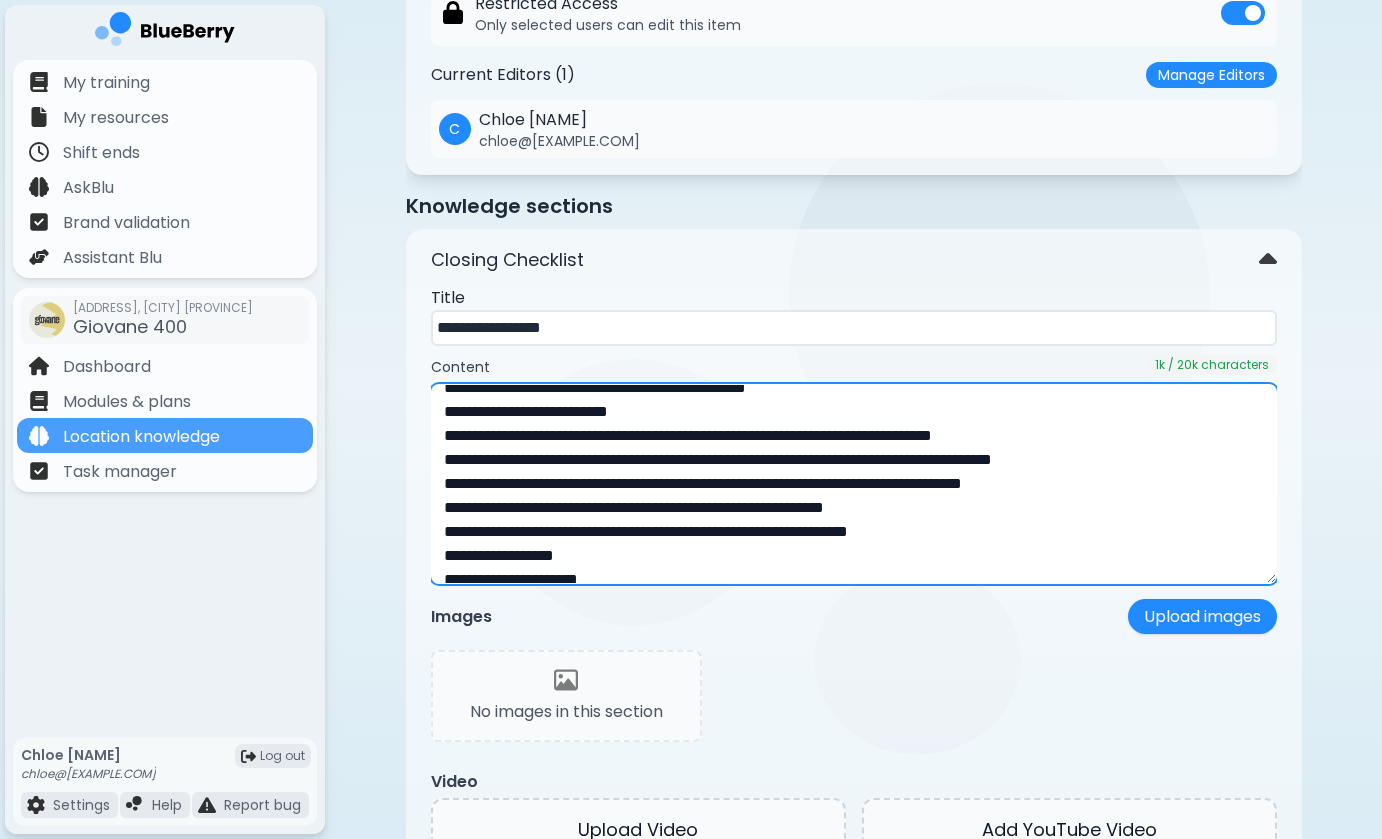 click at bounding box center [854, 484] 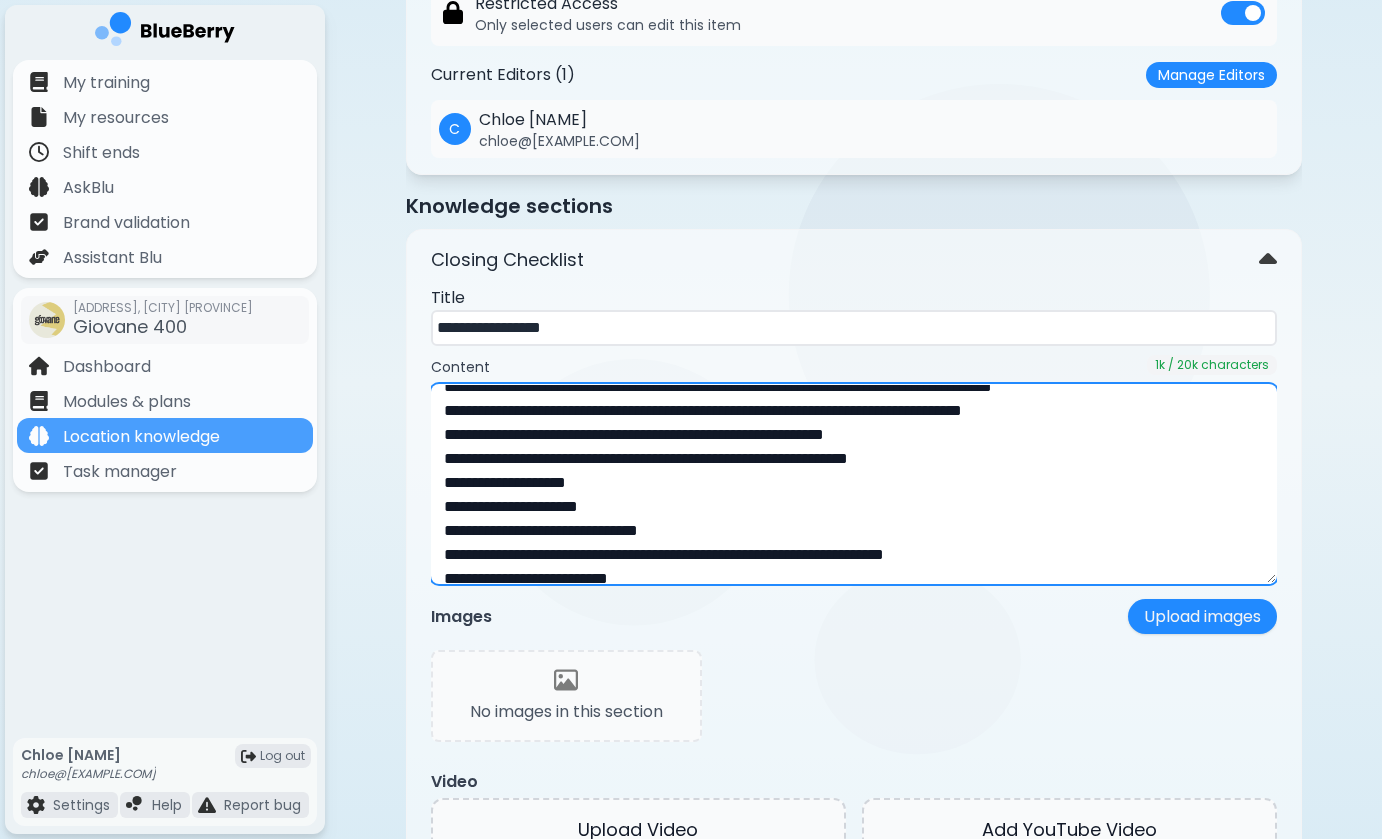 scroll, scrollTop: 398, scrollLeft: 0, axis: vertical 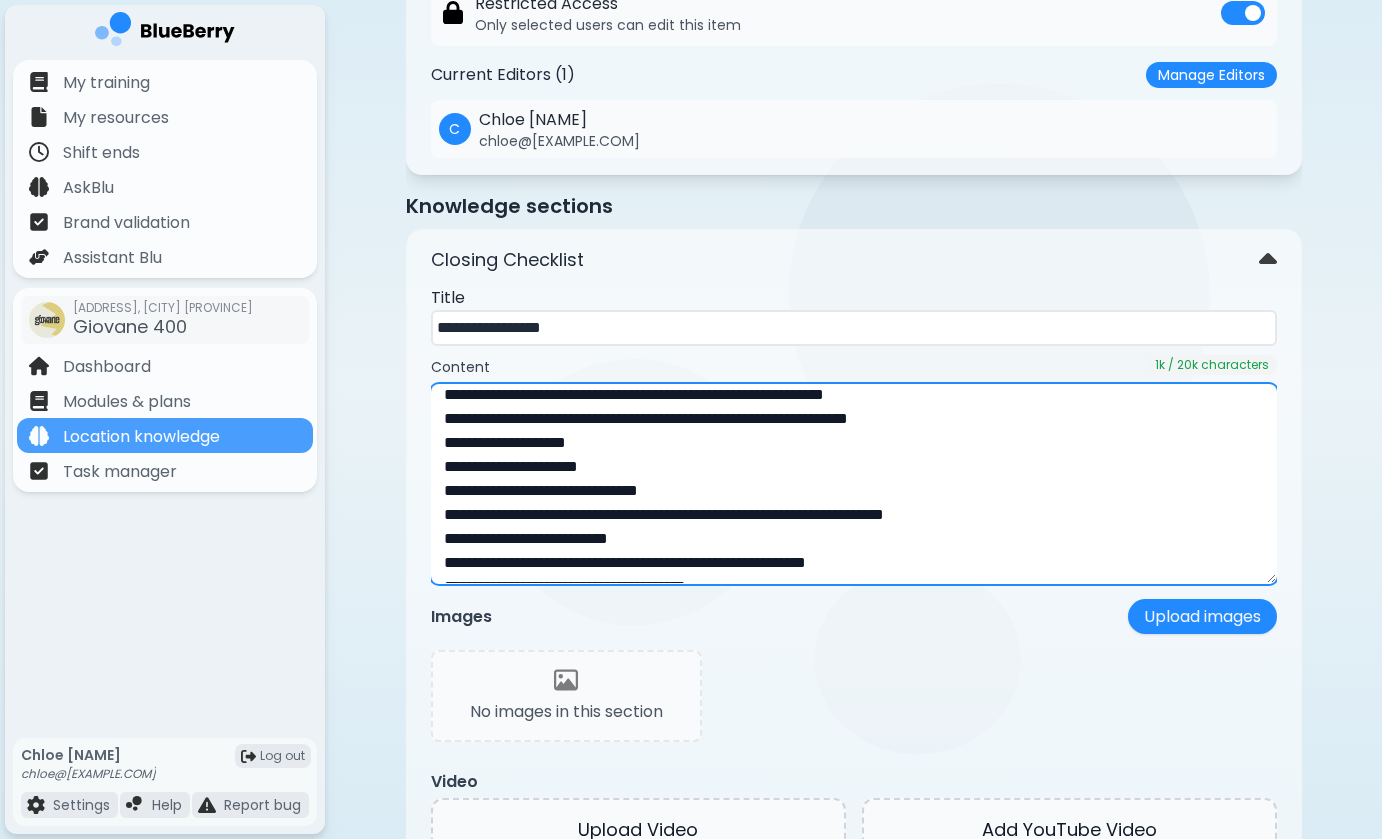click at bounding box center (854, 484) 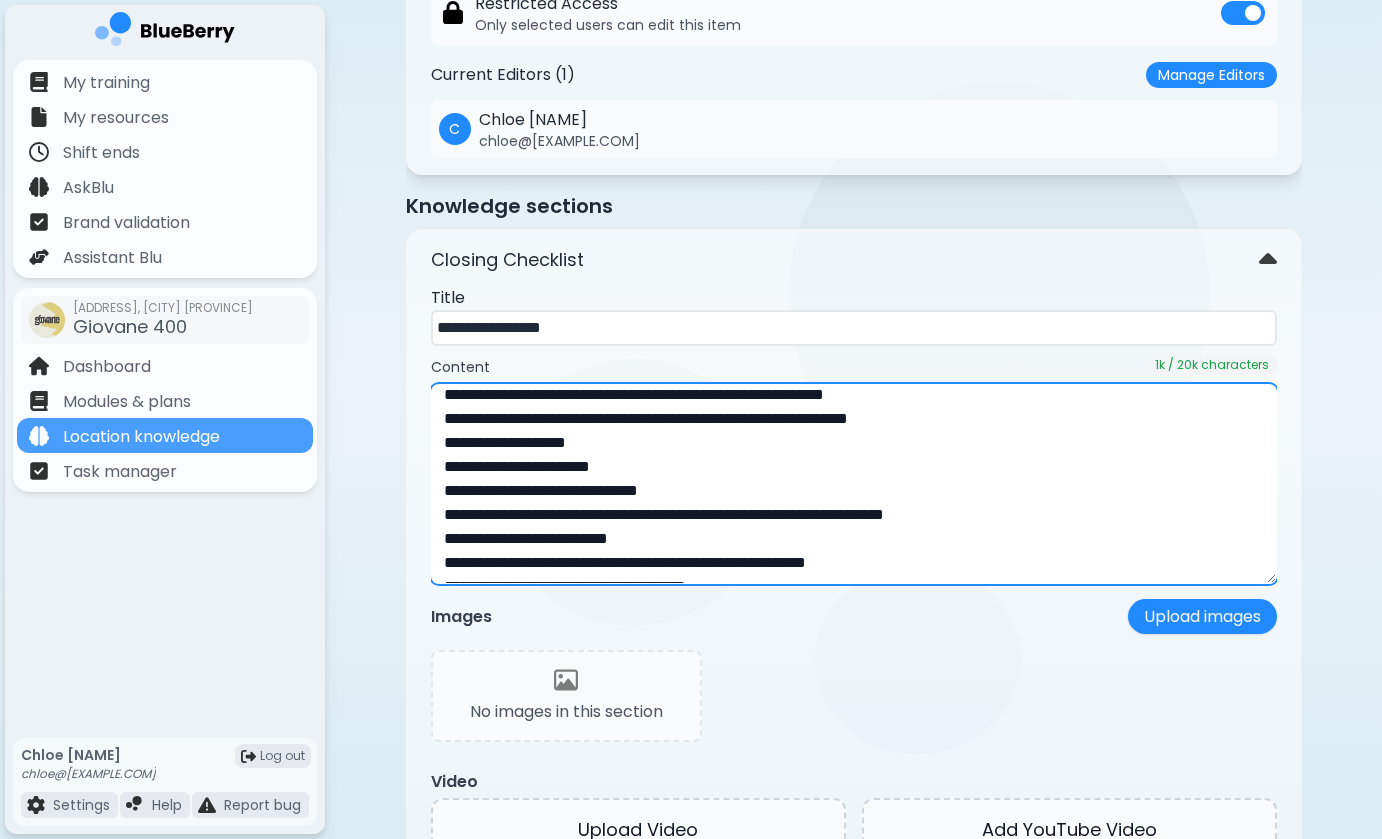 click at bounding box center (854, 484) 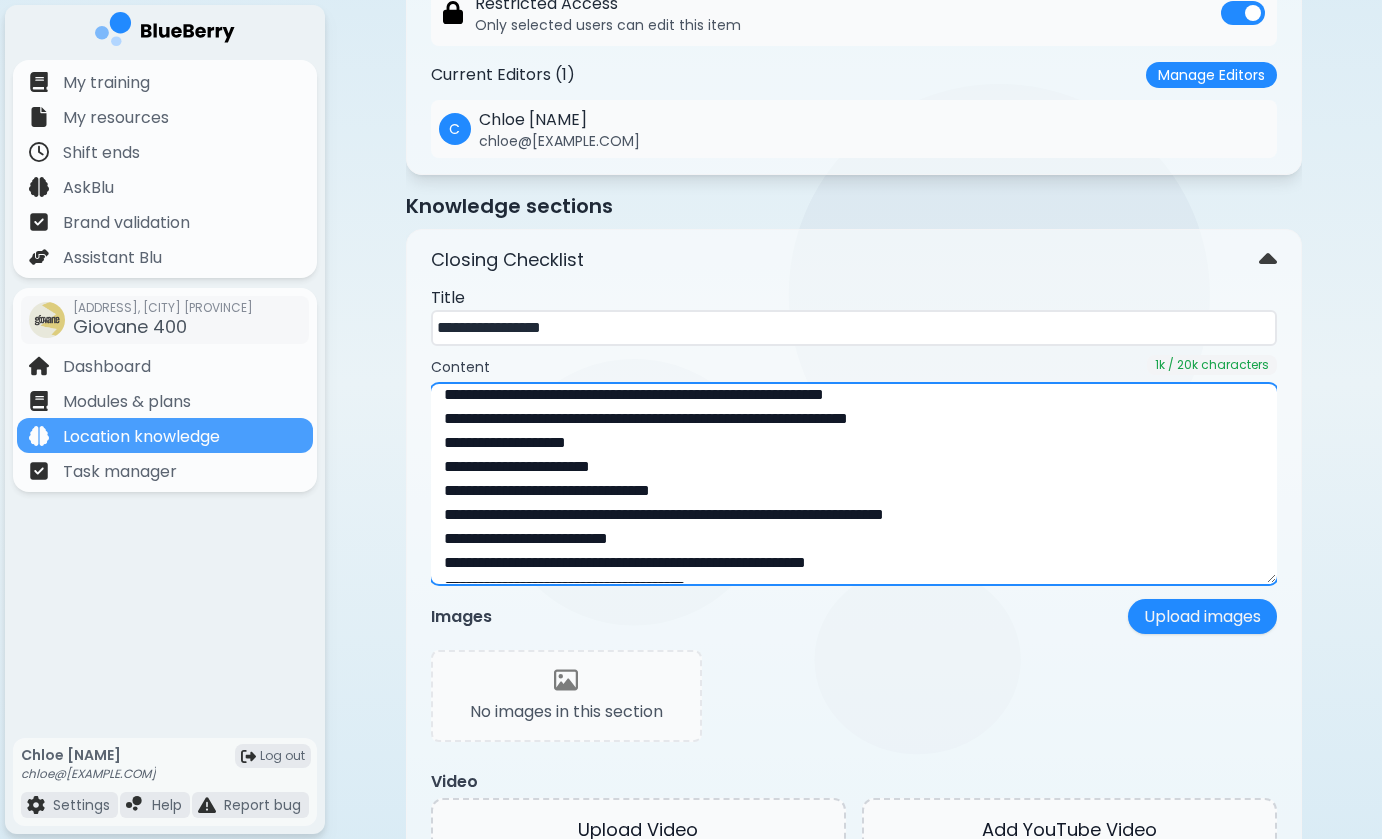 click at bounding box center [854, 484] 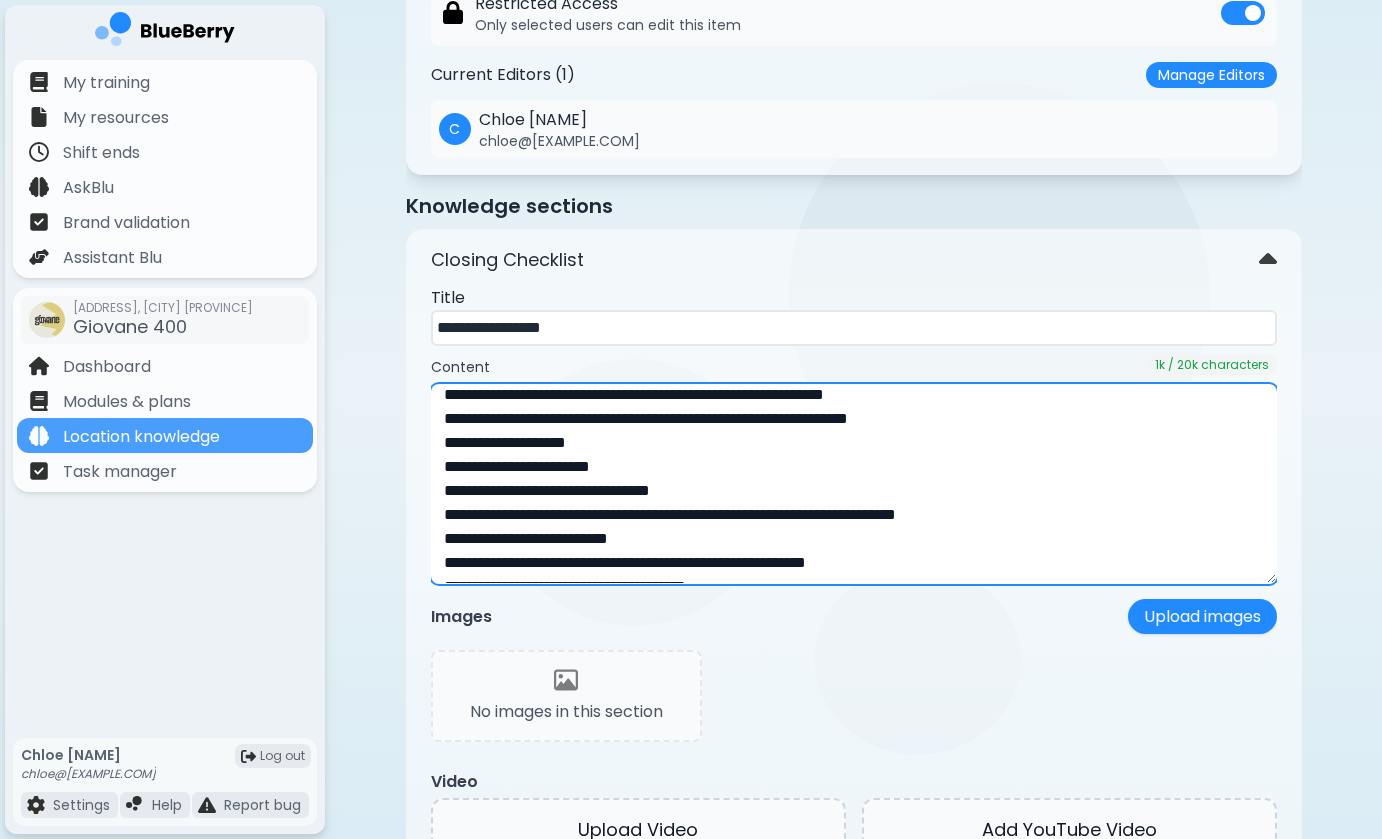 click at bounding box center (854, 484) 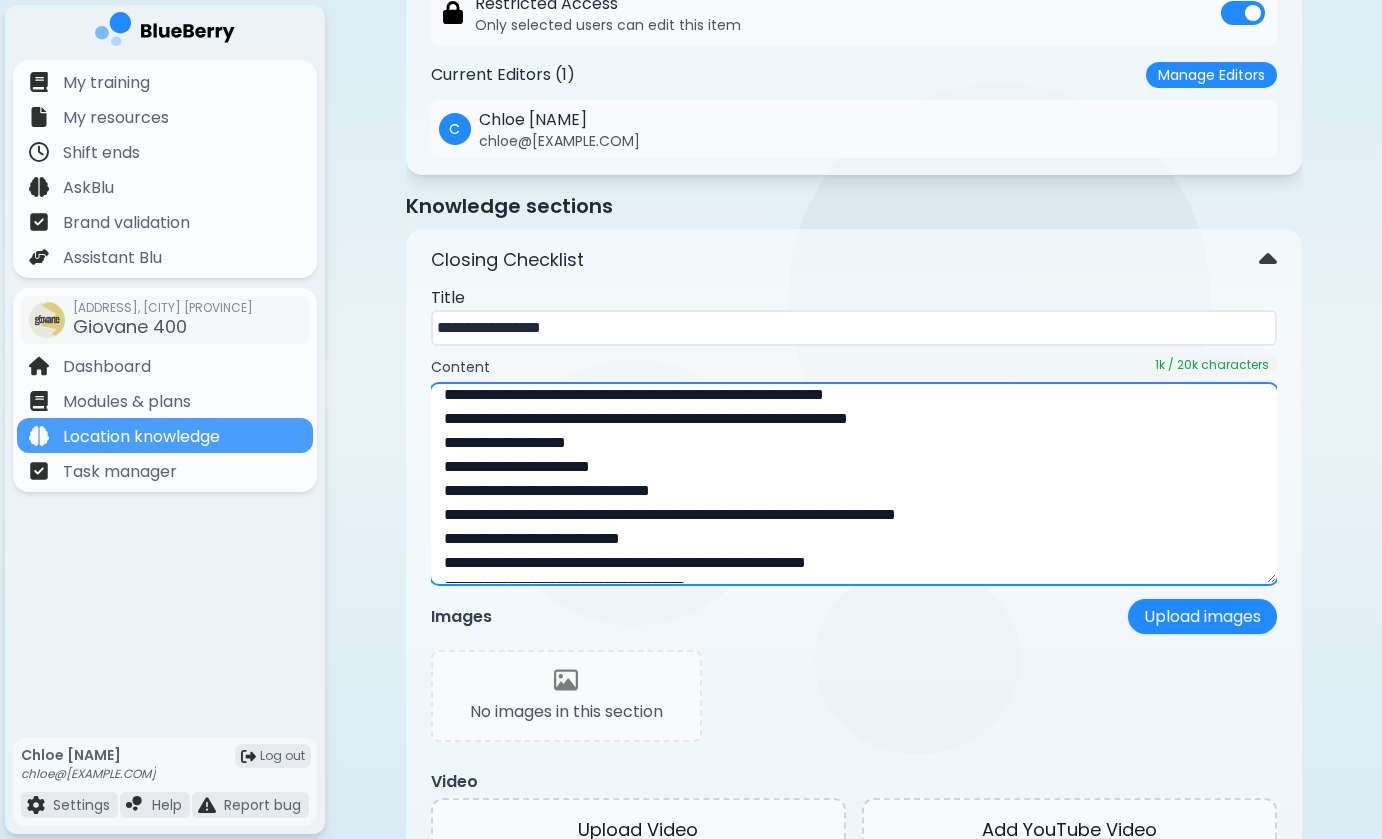 click at bounding box center [854, 484] 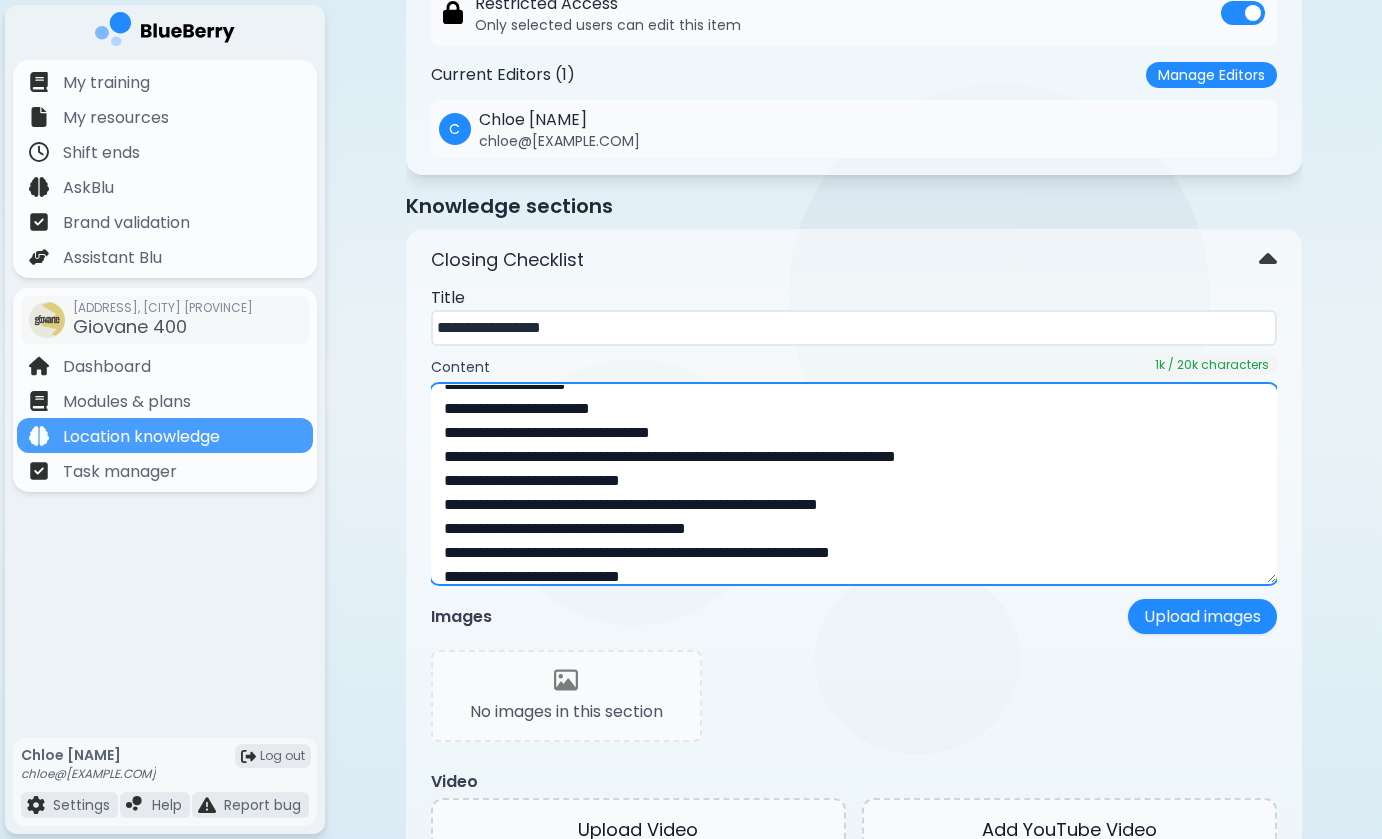 scroll, scrollTop: 475, scrollLeft: 0, axis: vertical 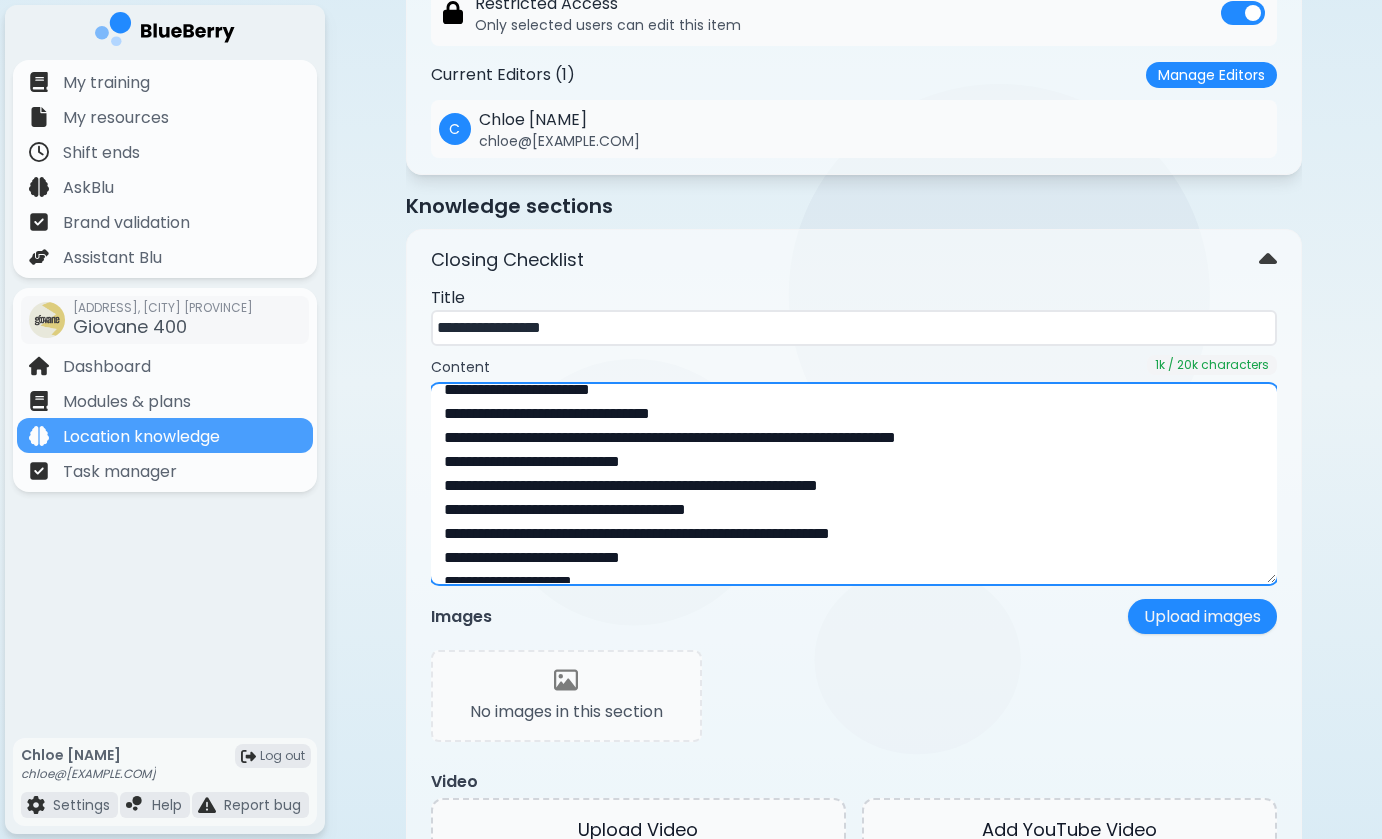 click at bounding box center (854, 484) 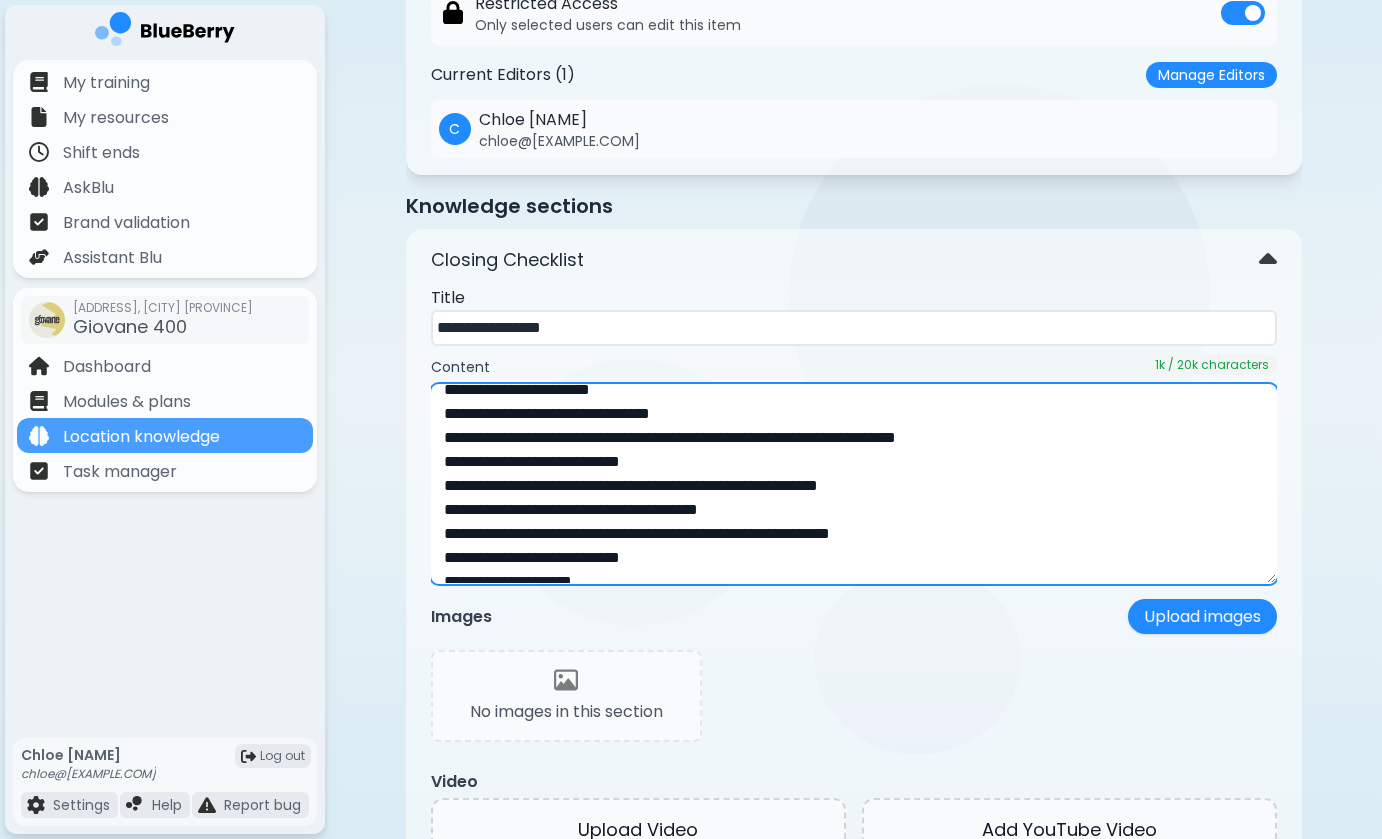 click at bounding box center [854, 484] 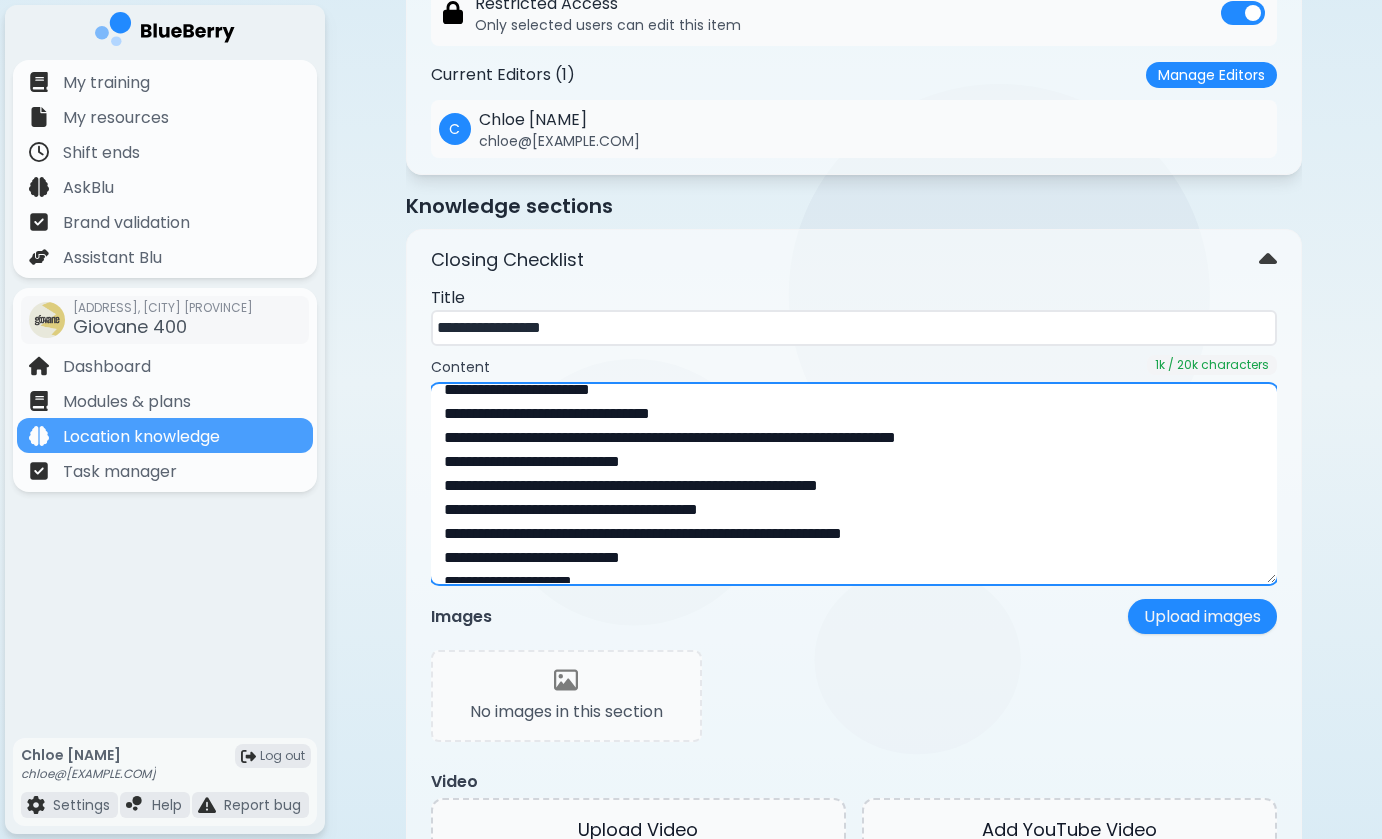 click at bounding box center [854, 484] 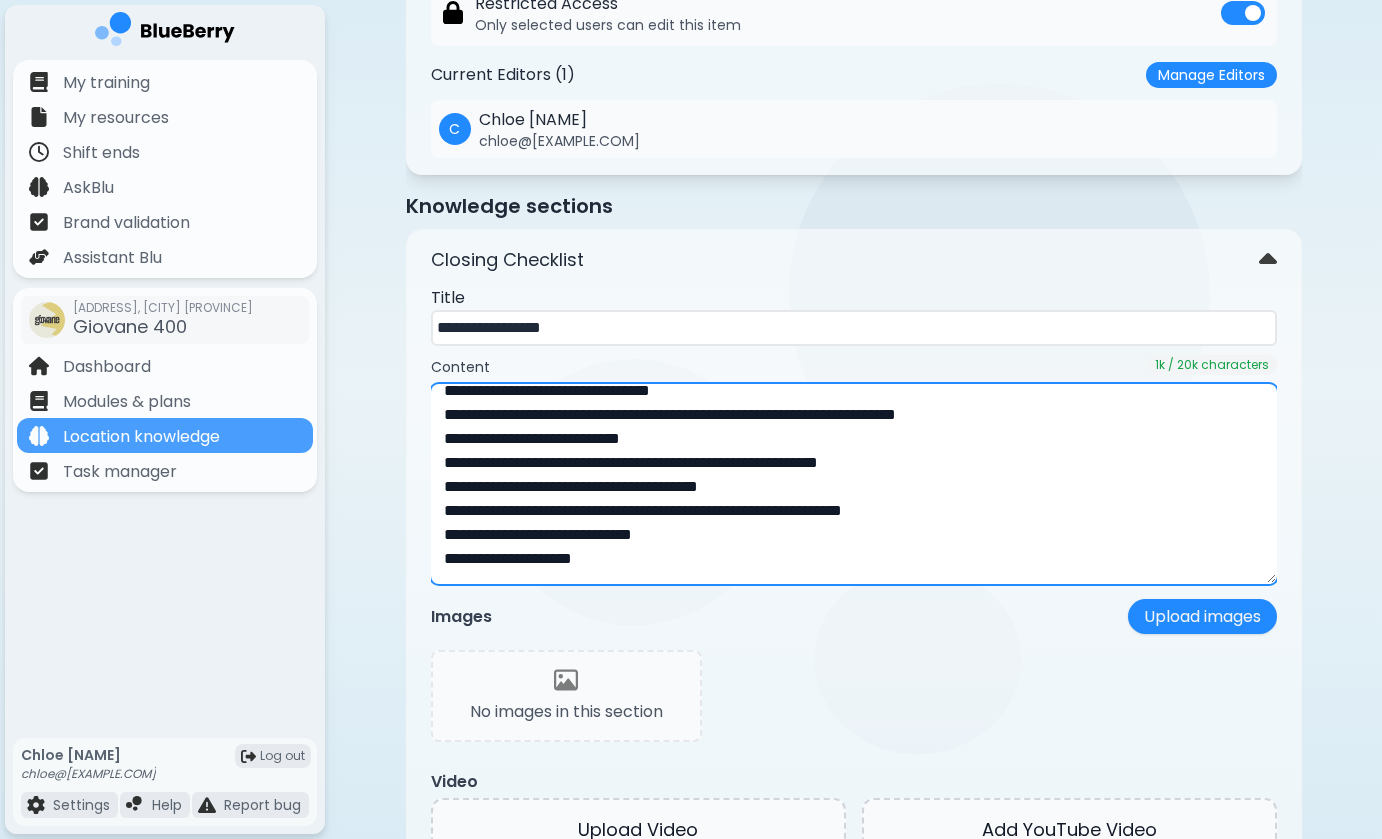 scroll, scrollTop: 498, scrollLeft: 0, axis: vertical 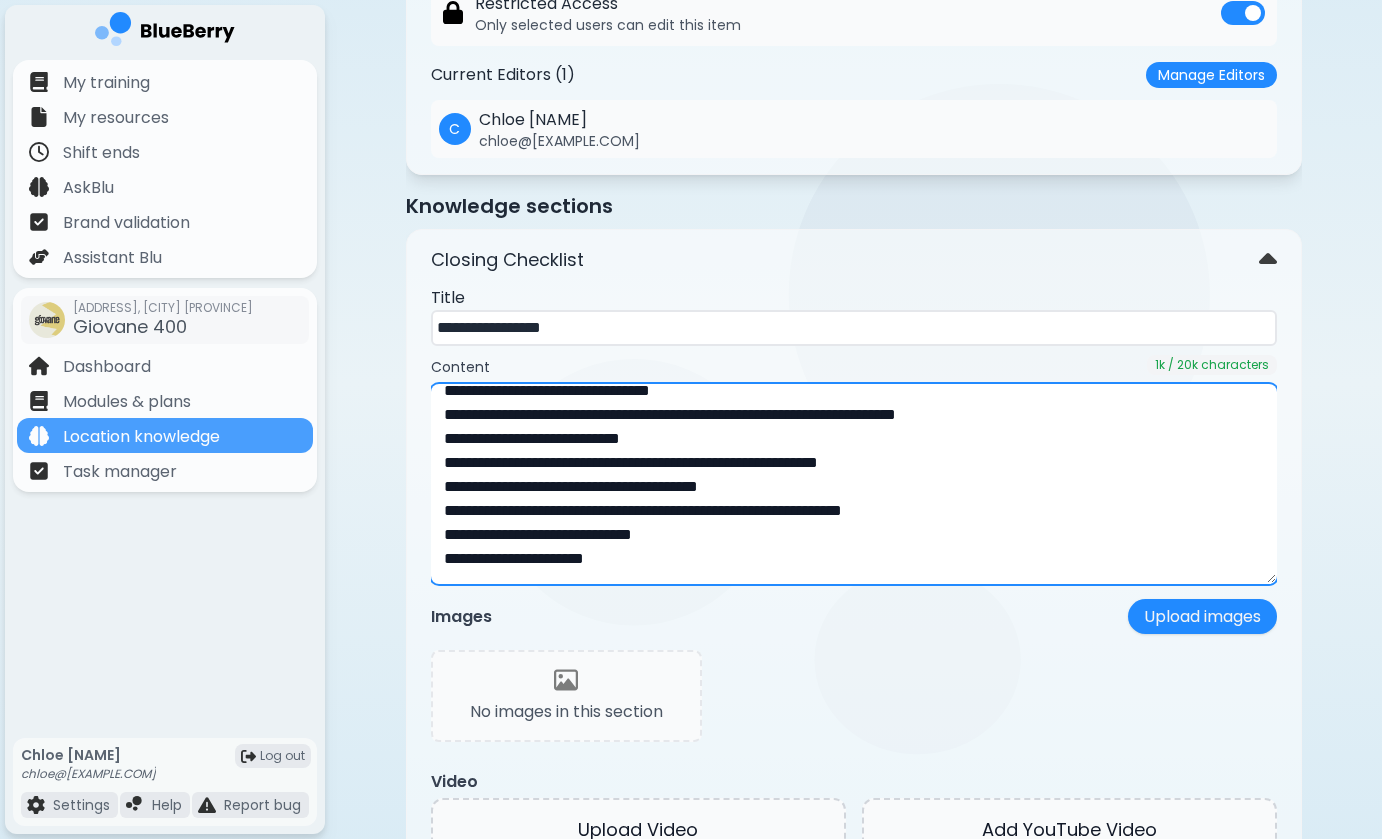 drag, startPoint x: 590, startPoint y: 535, endPoint x: 642, endPoint y: 531, distance: 52.153618 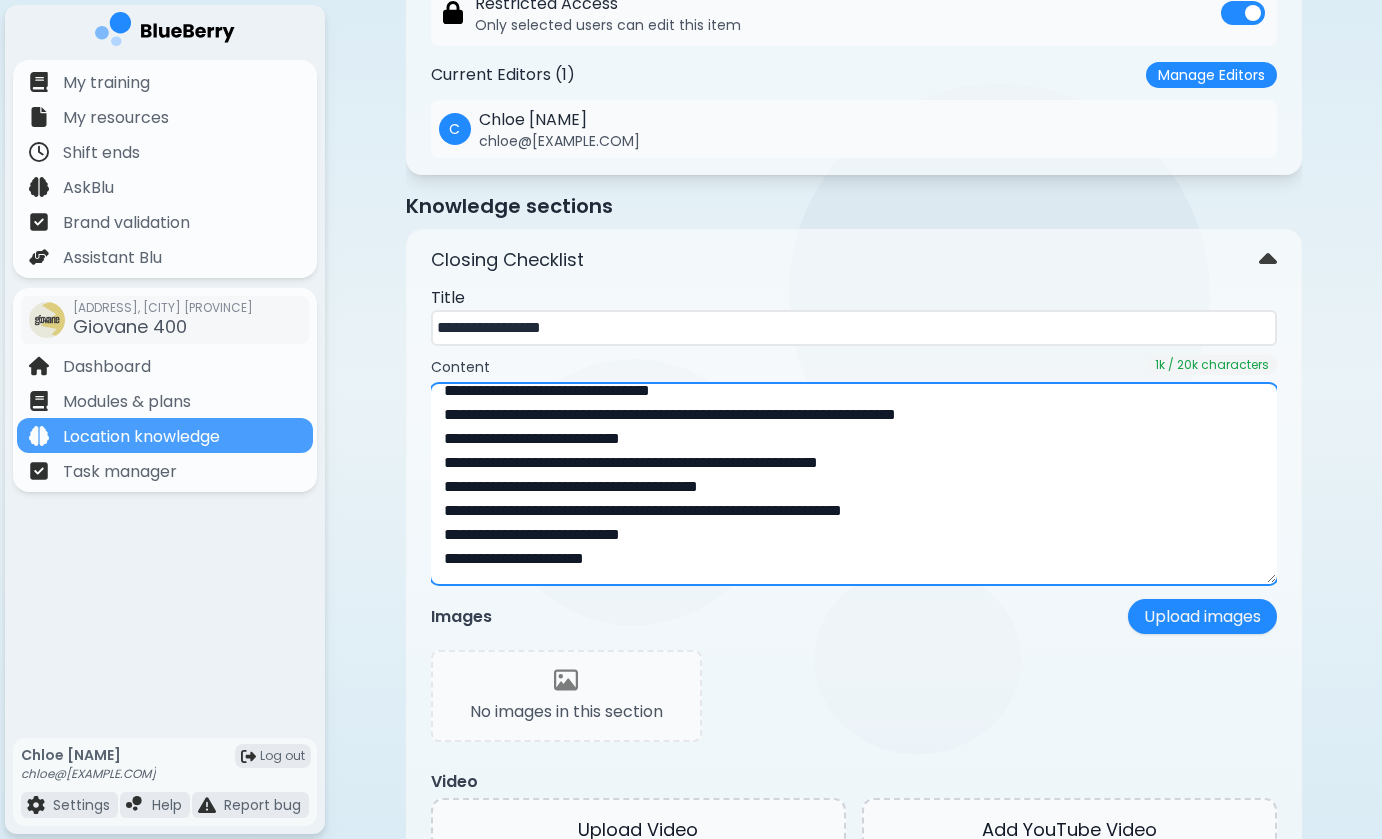 drag, startPoint x: 525, startPoint y: 514, endPoint x: 629, endPoint y: 513, distance: 104.00481 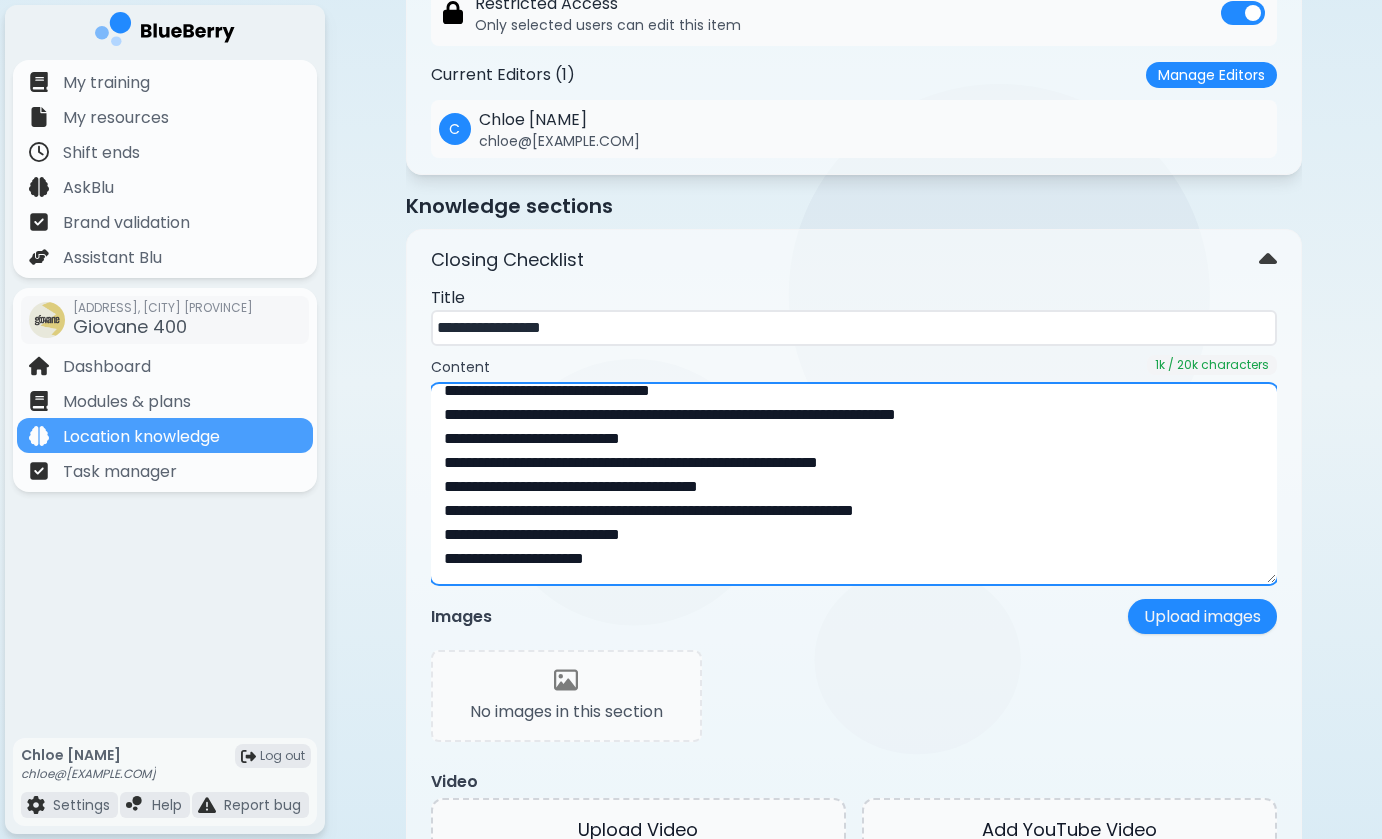 click at bounding box center [854, 484] 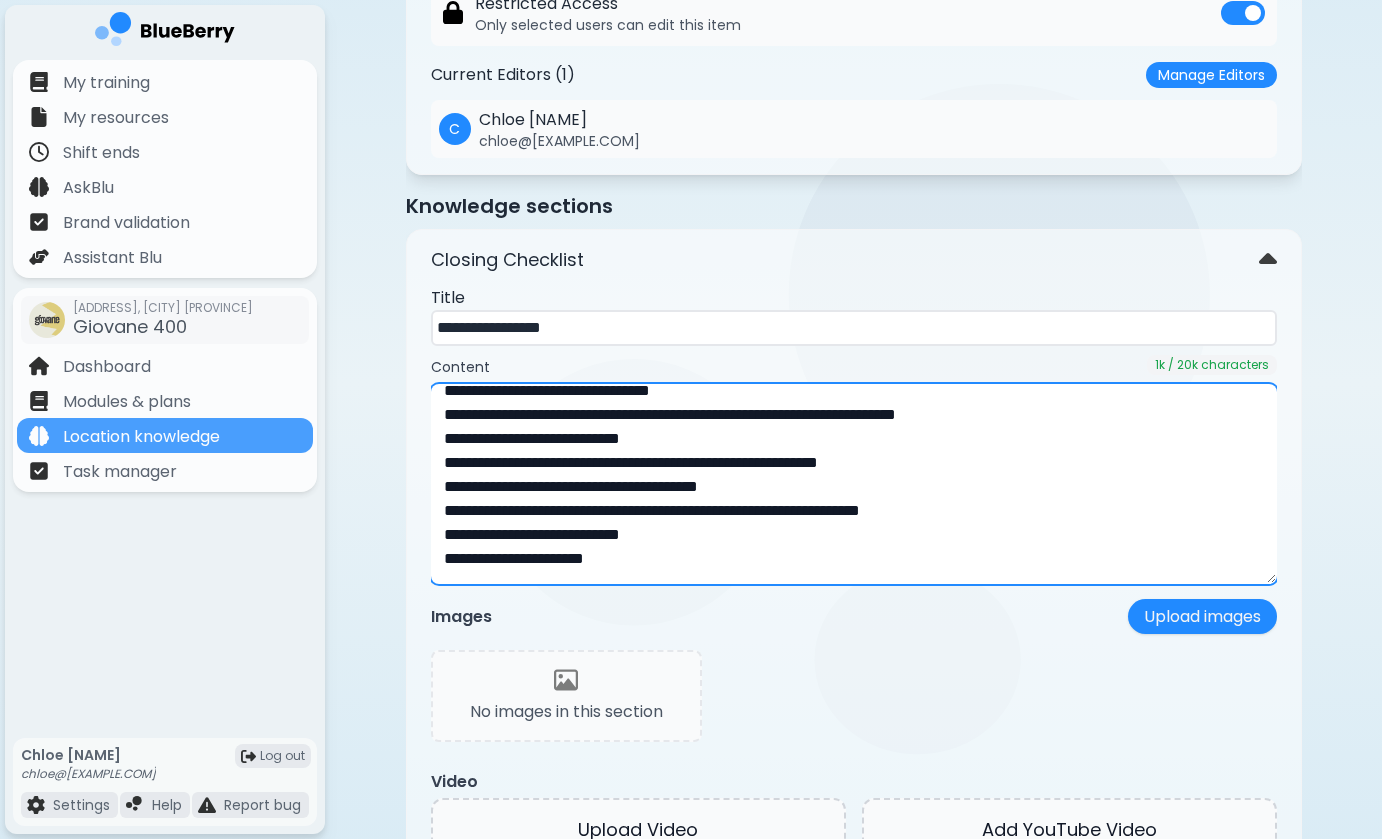 click at bounding box center (854, 484) 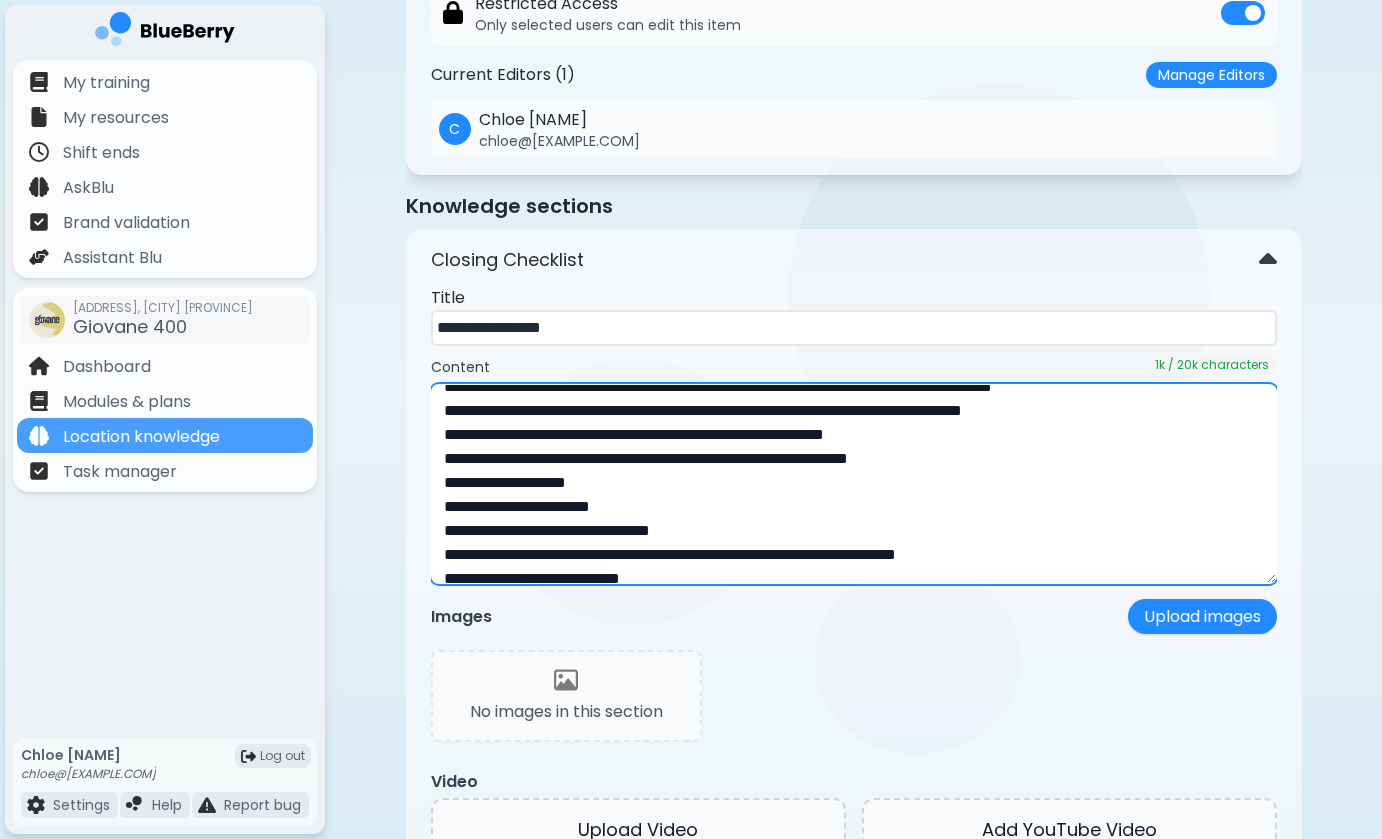 scroll, scrollTop: 356, scrollLeft: 0, axis: vertical 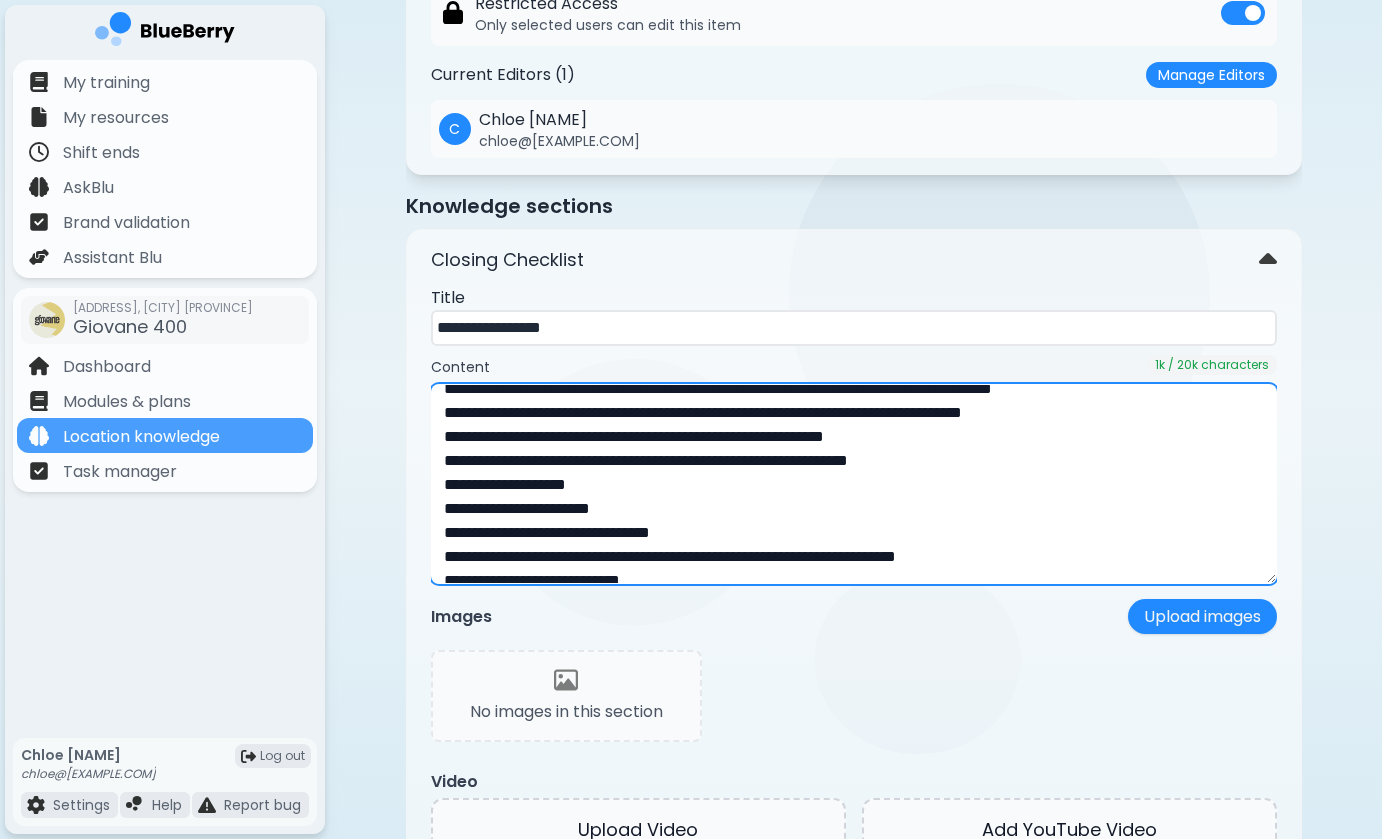 drag, startPoint x: 653, startPoint y: 483, endPoint x: 459, endPoint y: 487, distance: 194.04123 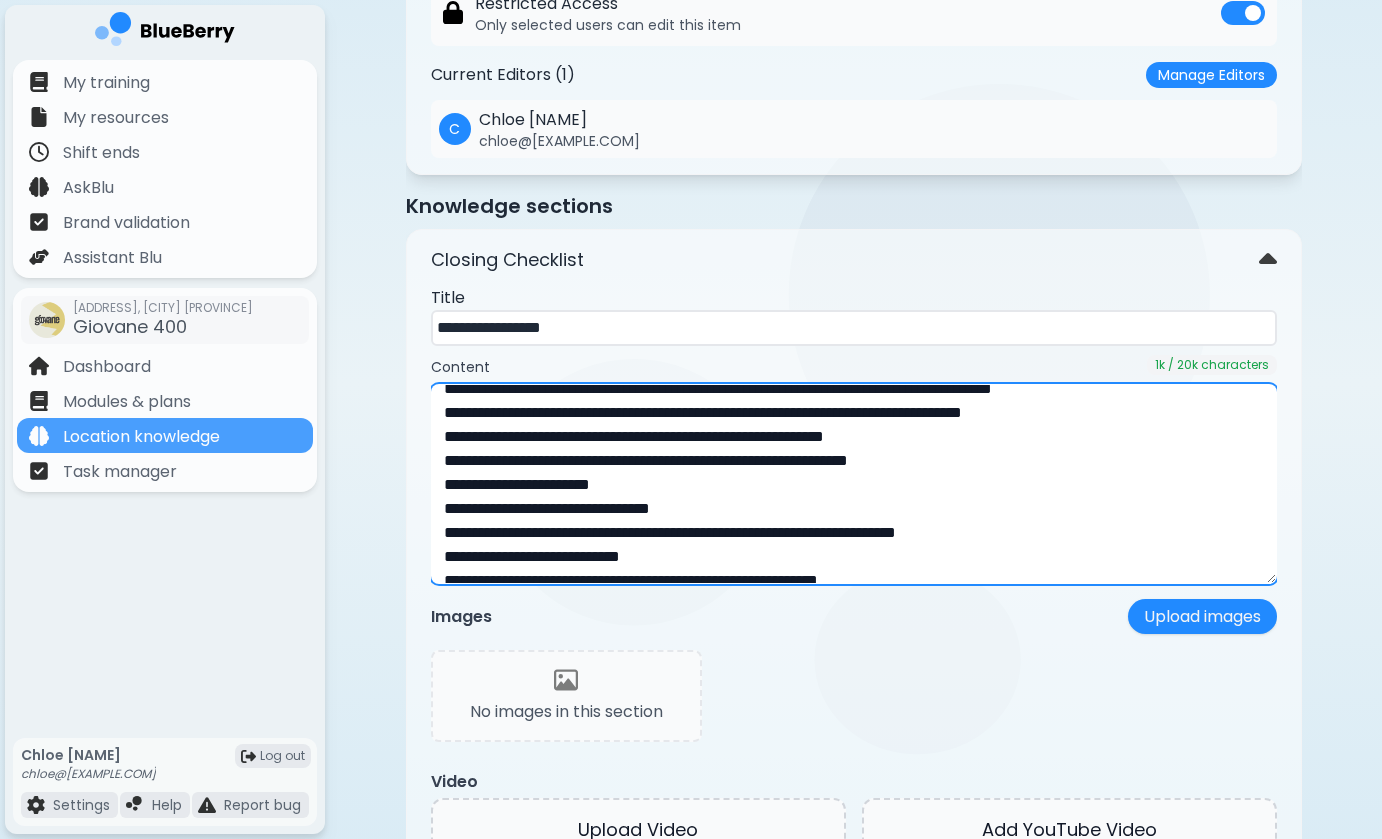 type on "**********" 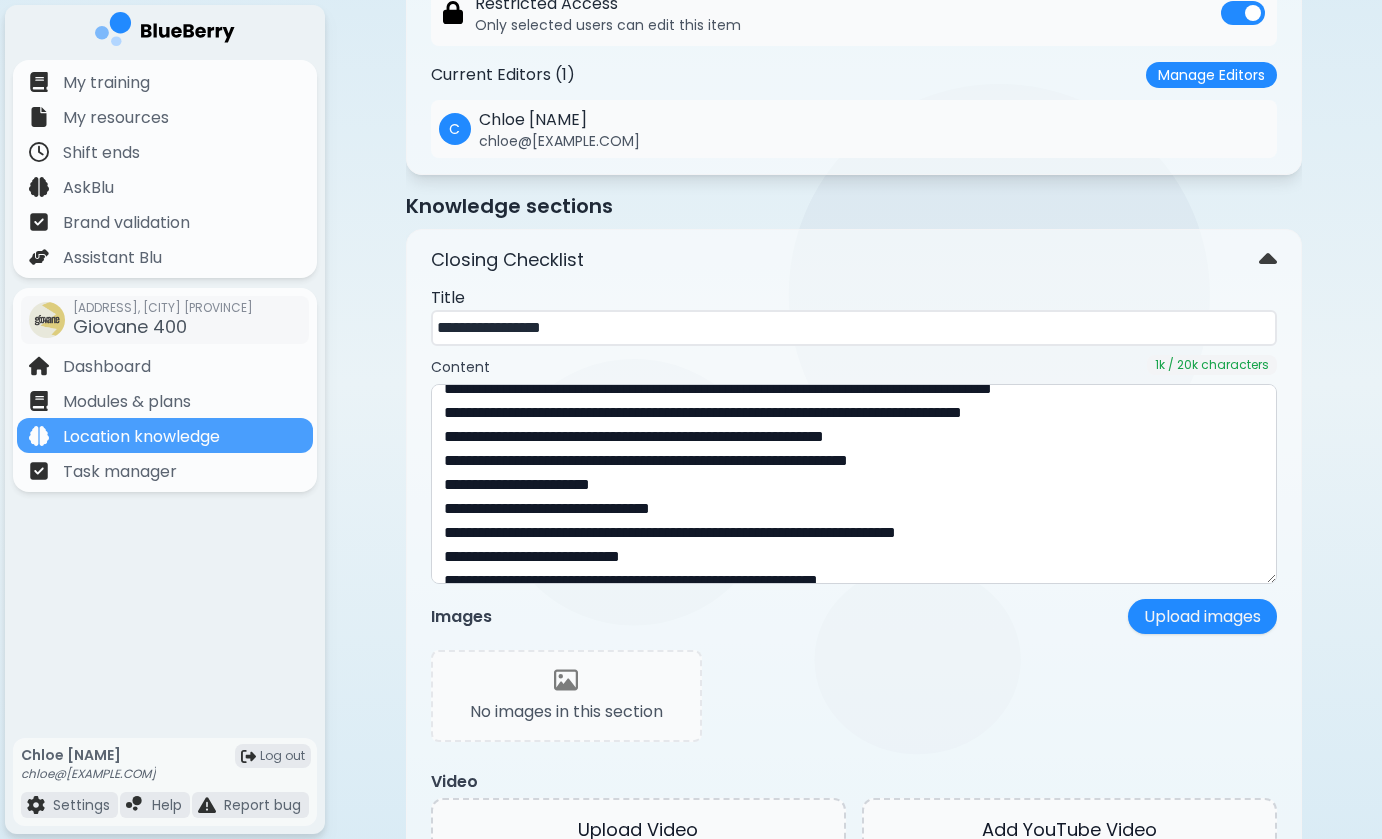 click on "**********" at bounding box center (854, 624) 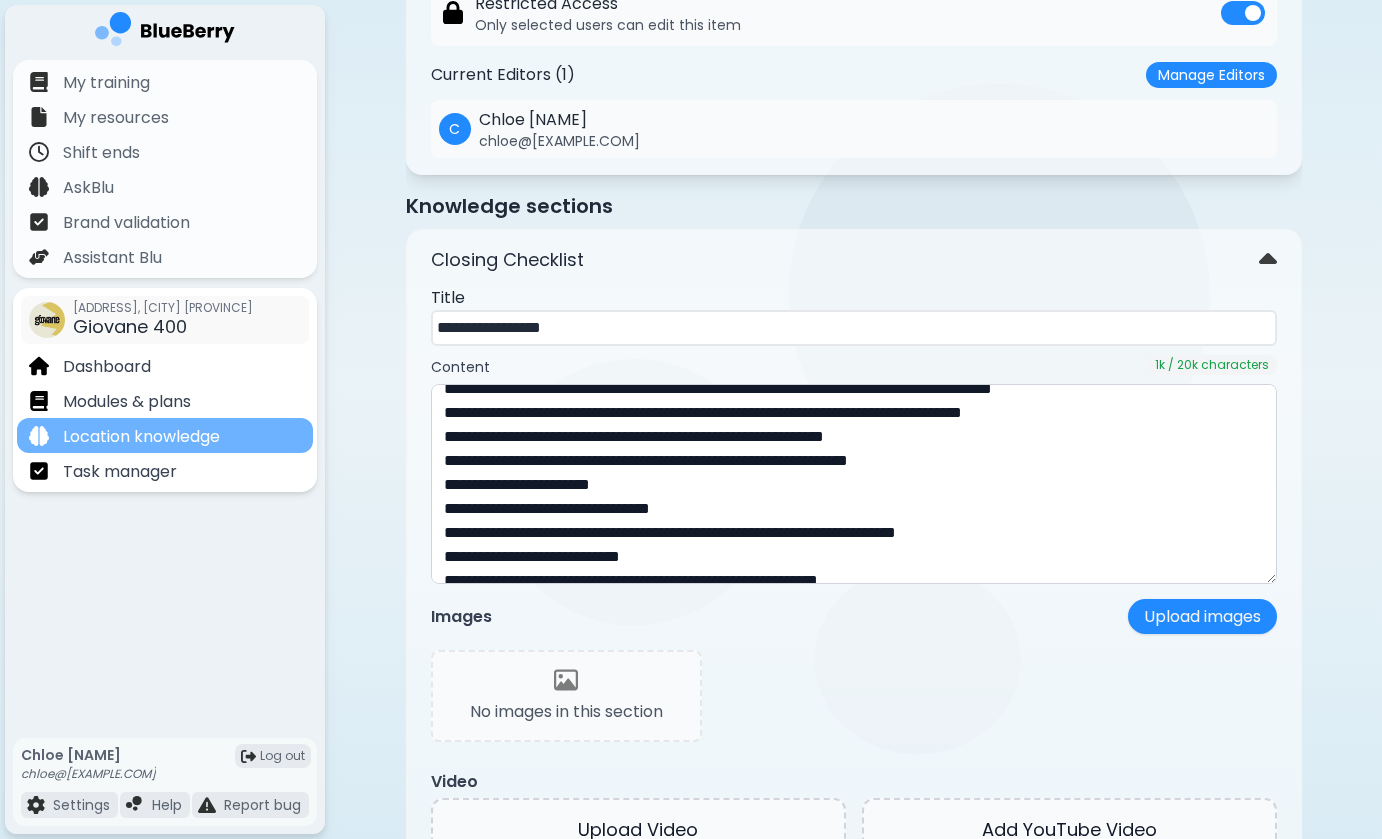 click on "Location knowledge" at bounding box center [141, 437] 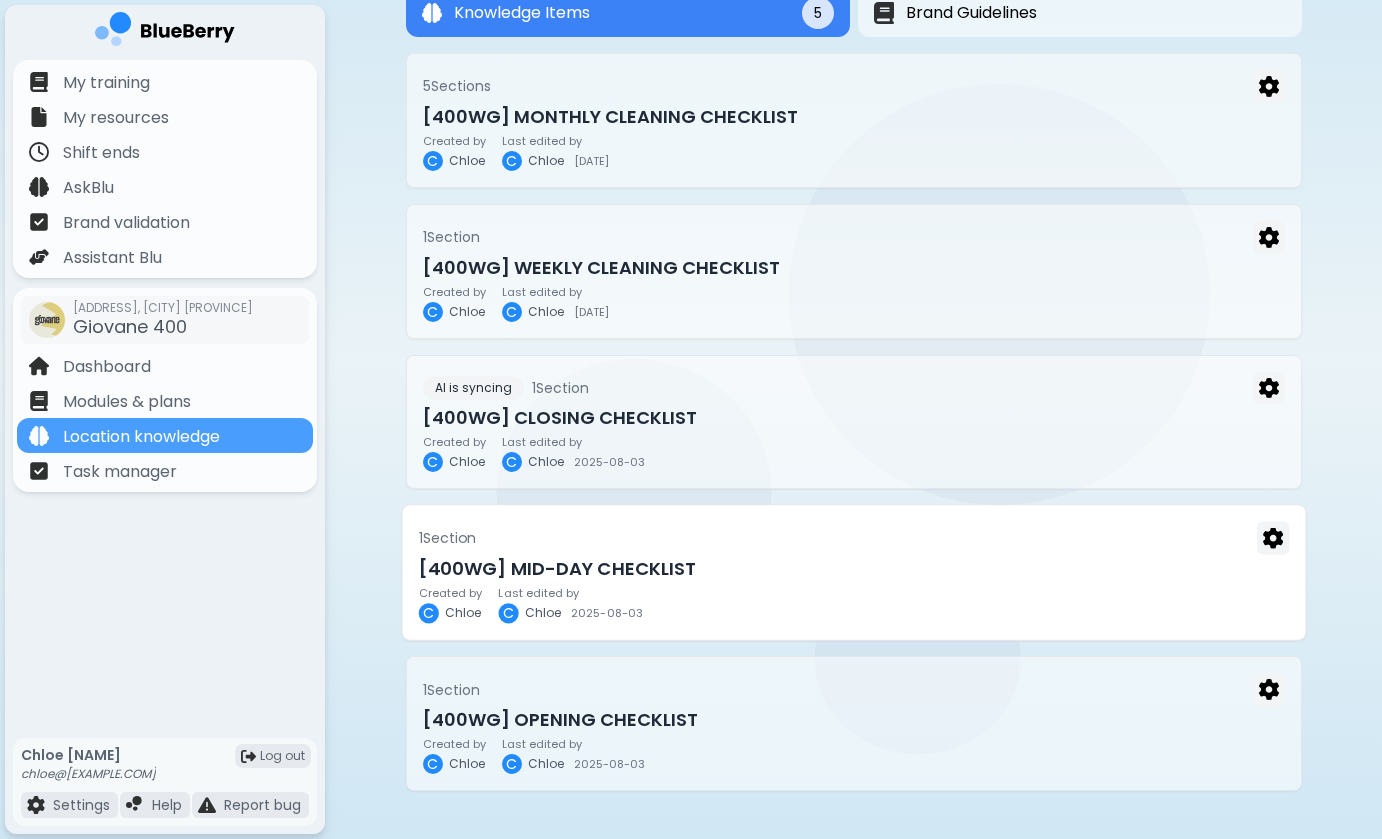 scroll, scrollTop: 118, scrollLeft: 0, axis: vertical 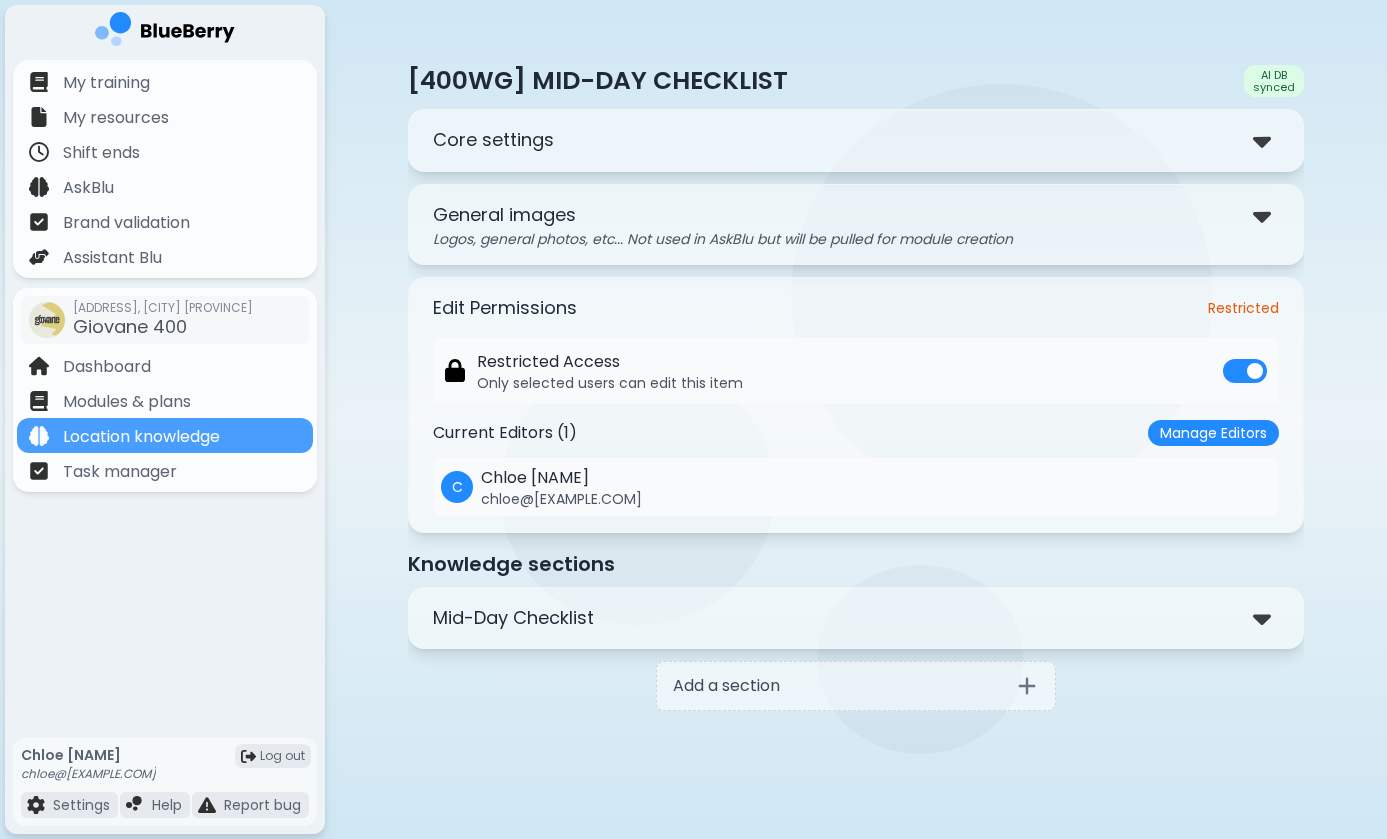 click on "**********" at bounding box center (856, 618) 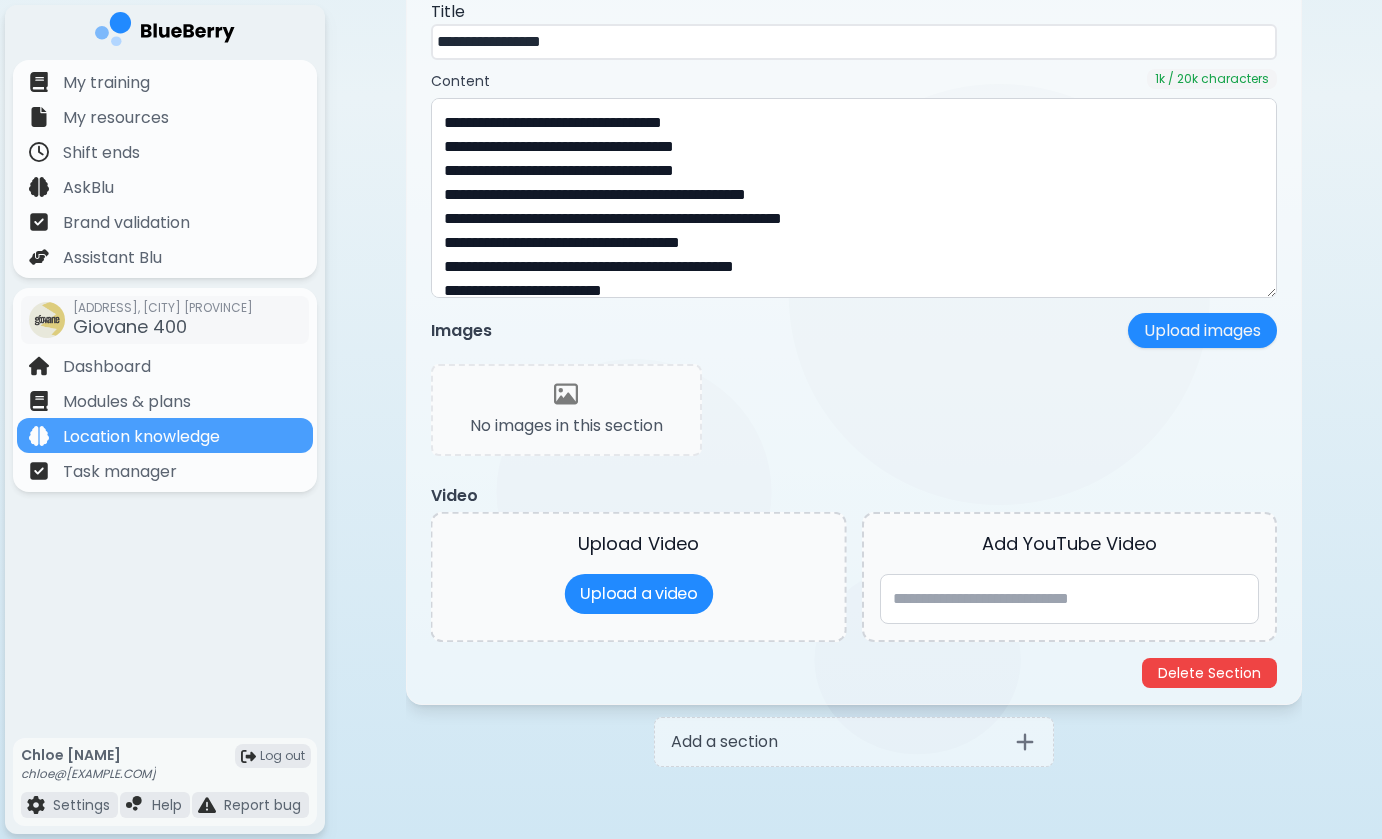scroll, scrollTop: 646, scrollLeft: 0, axis: vertical 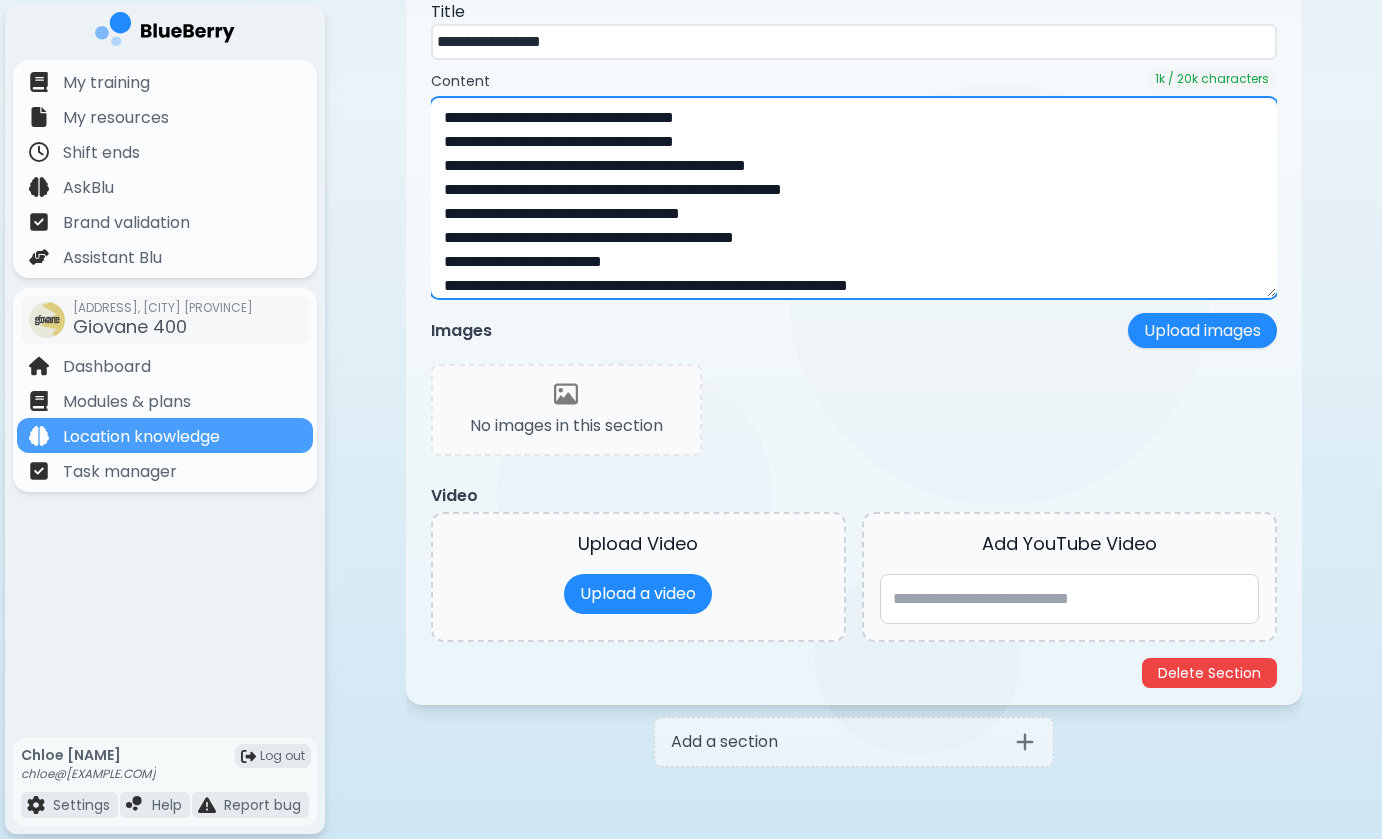 click on "**********" at bounding box center (854, 198) 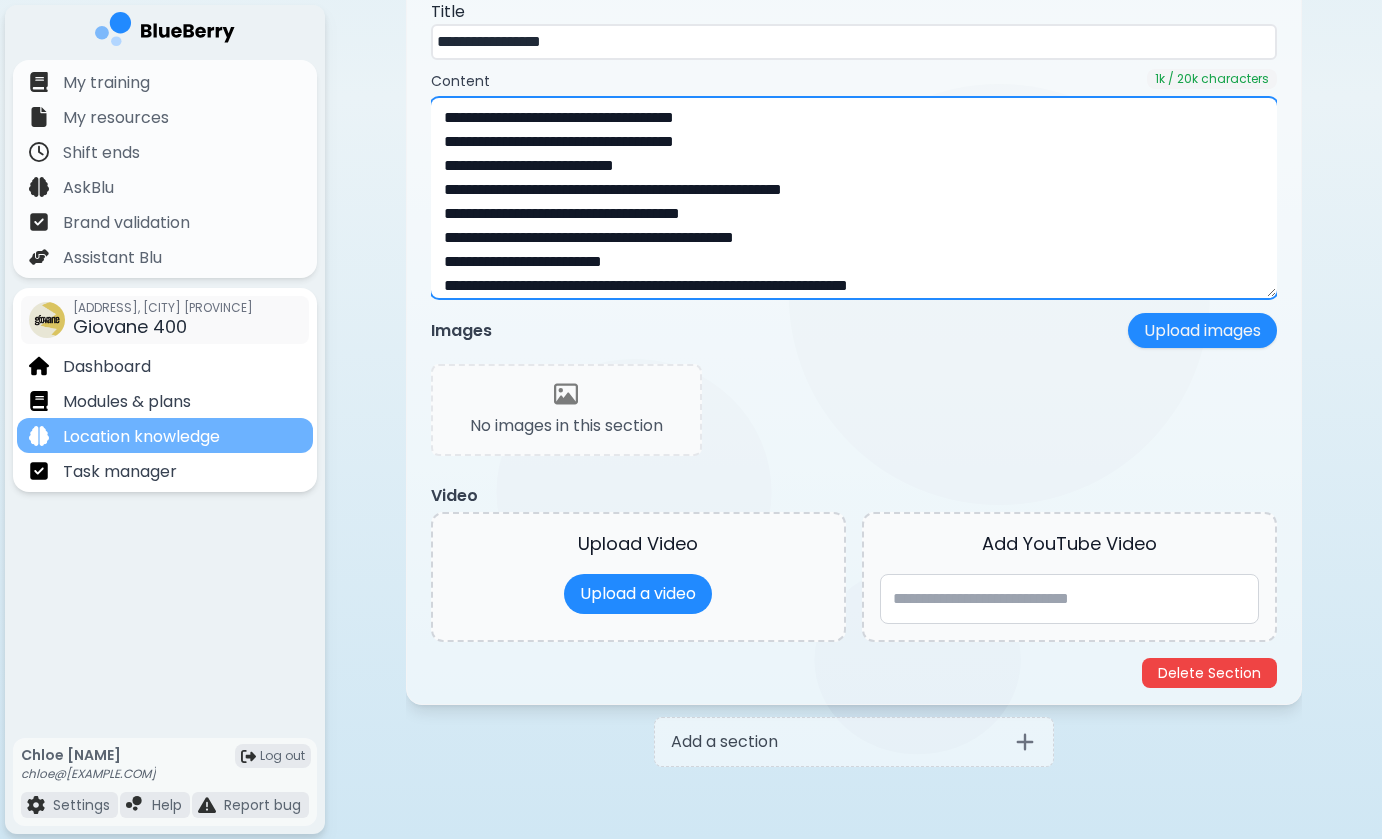 type on "**********" 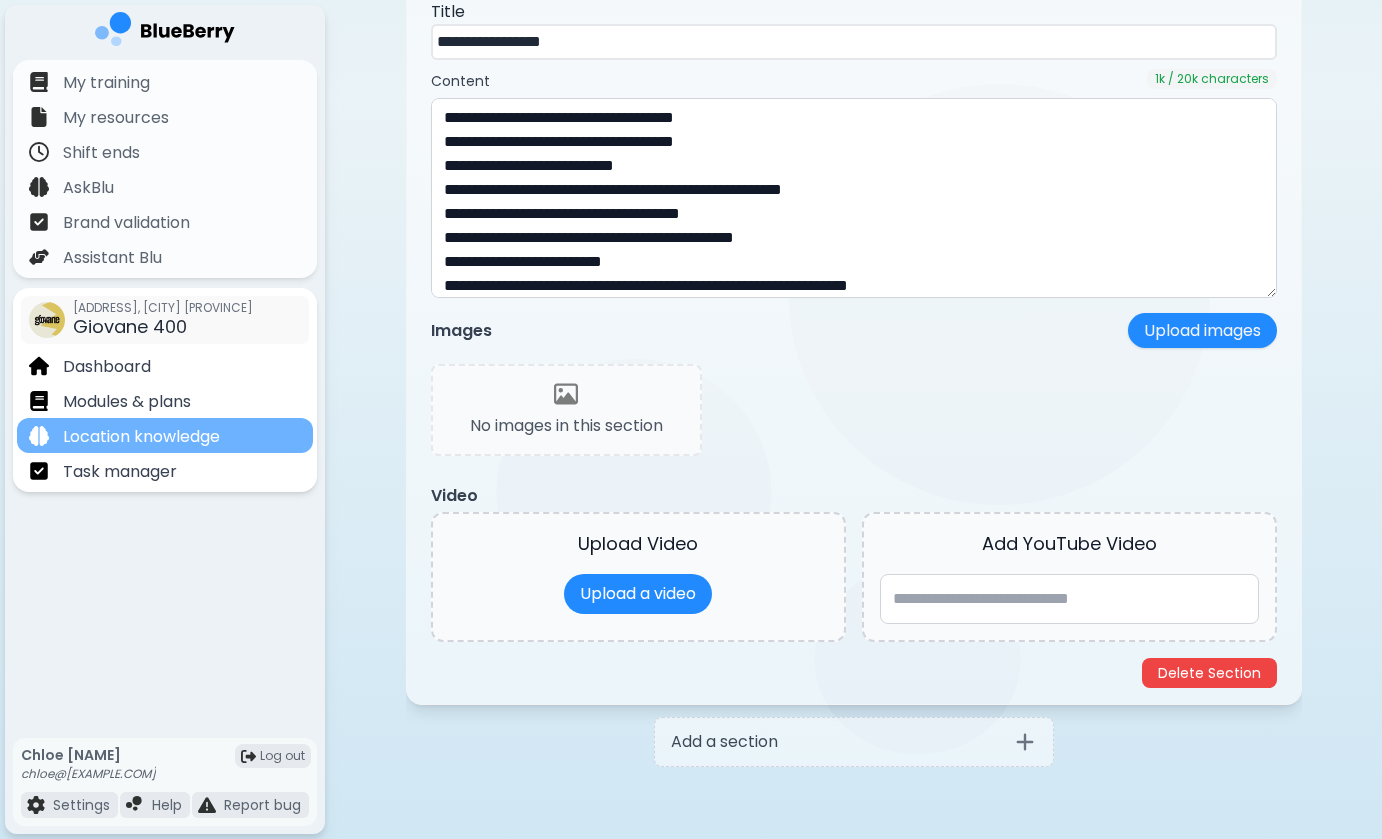 click on "Location knowledge" at bounding box center [141, 437] 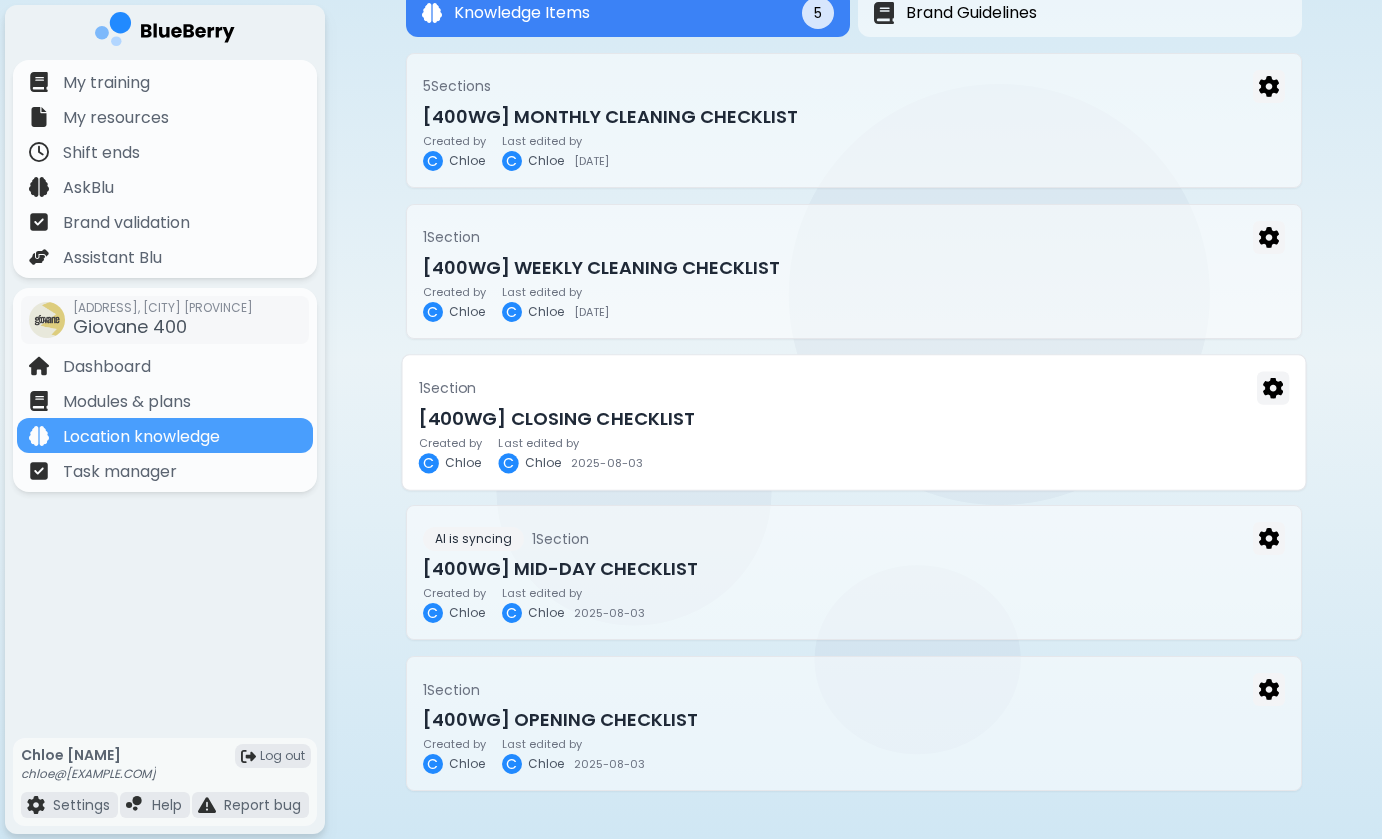 scroll, scrollTop: 118, scrollLeft: 0, axis: vertical 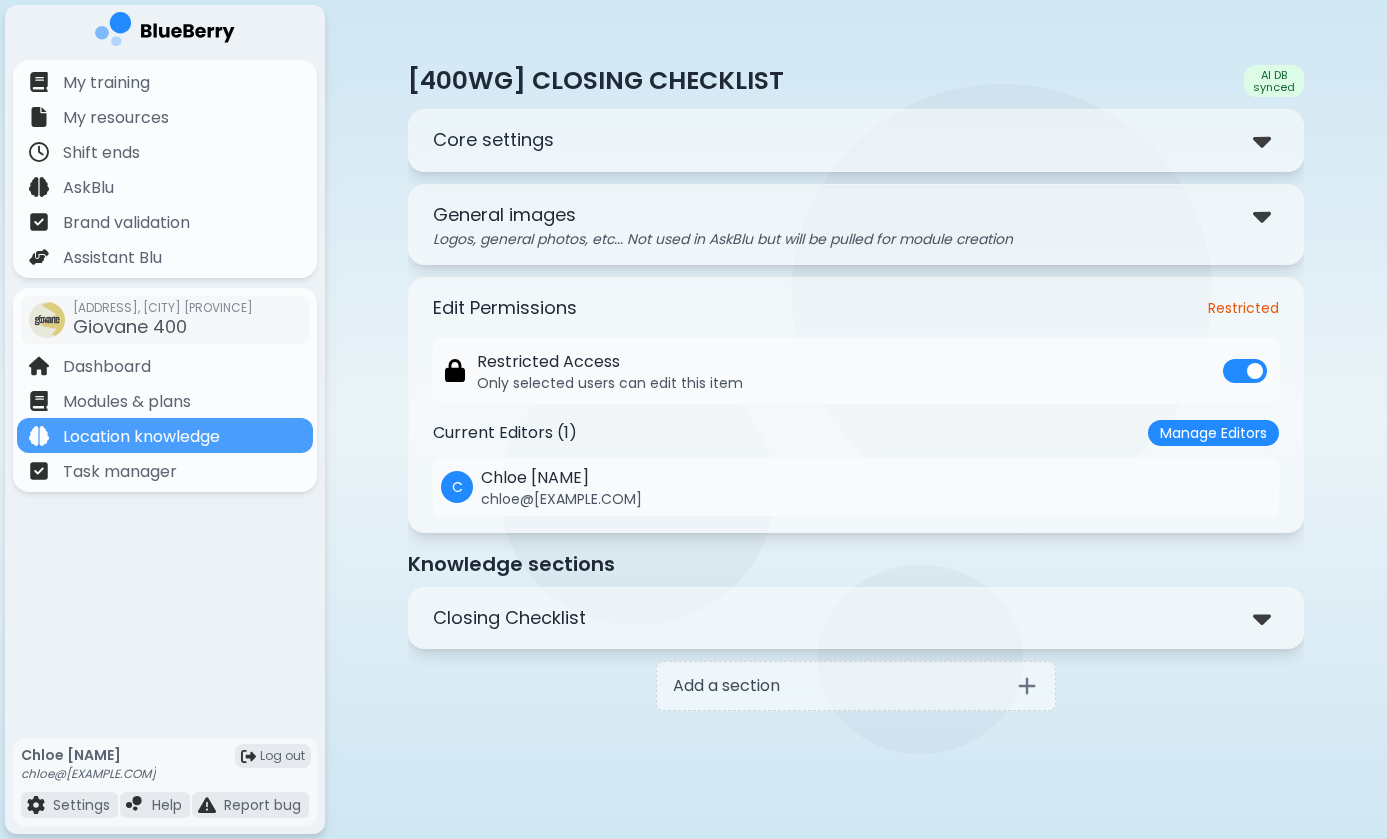 click on "Closing Checklist" at bounding box center (856, 618) 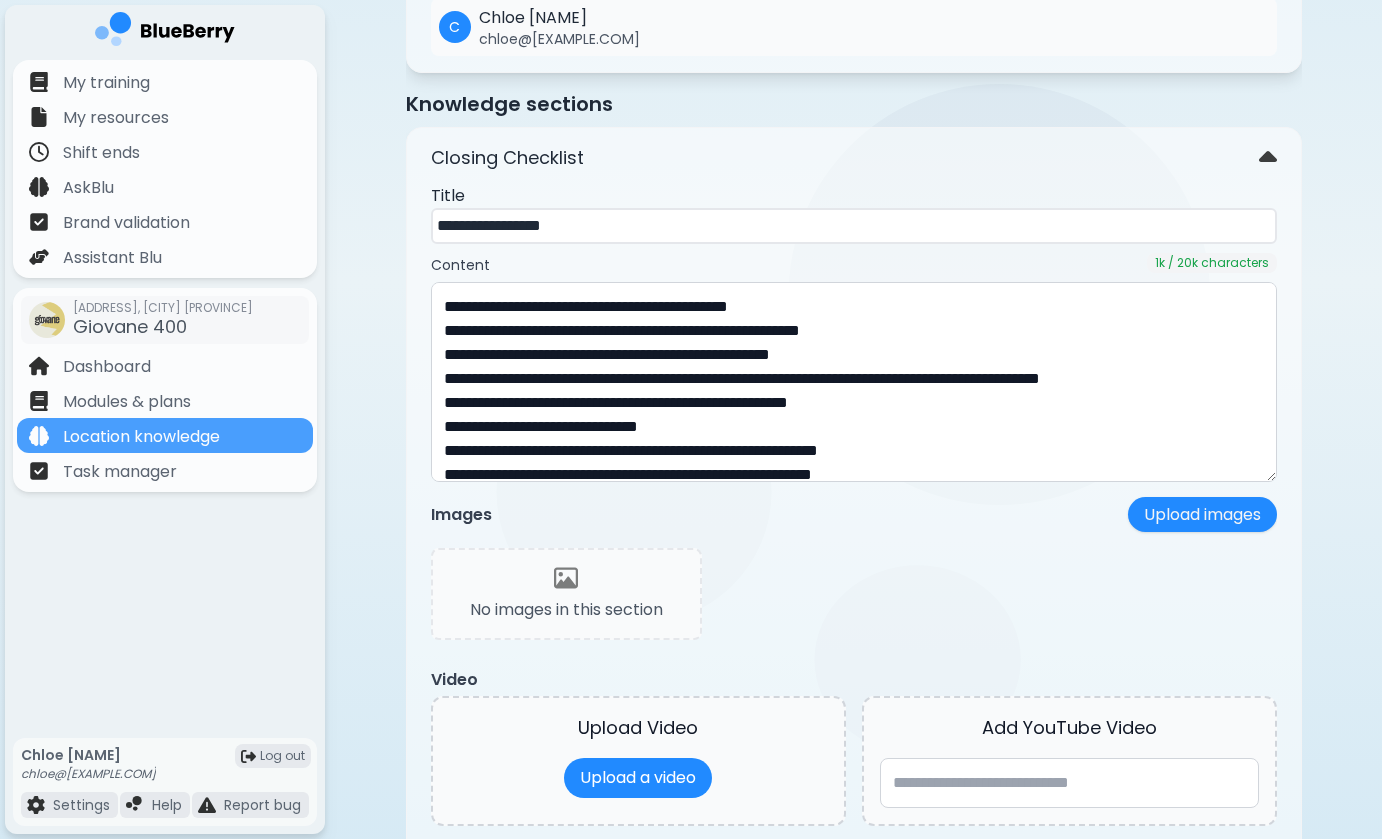 scroll, scrollTop: 646, scrollLeft: 0, axis: vertical 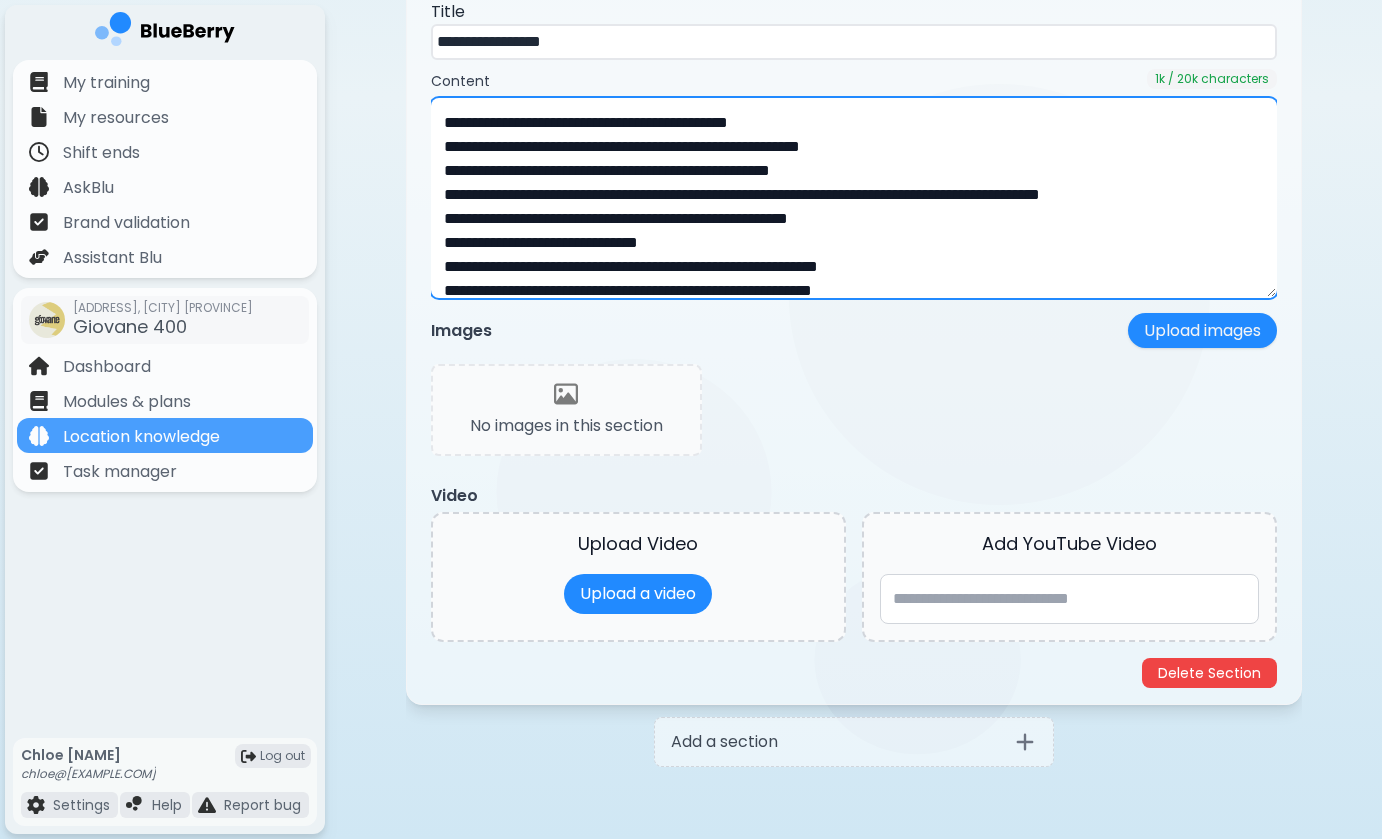 click at bounding box center (854, 198) 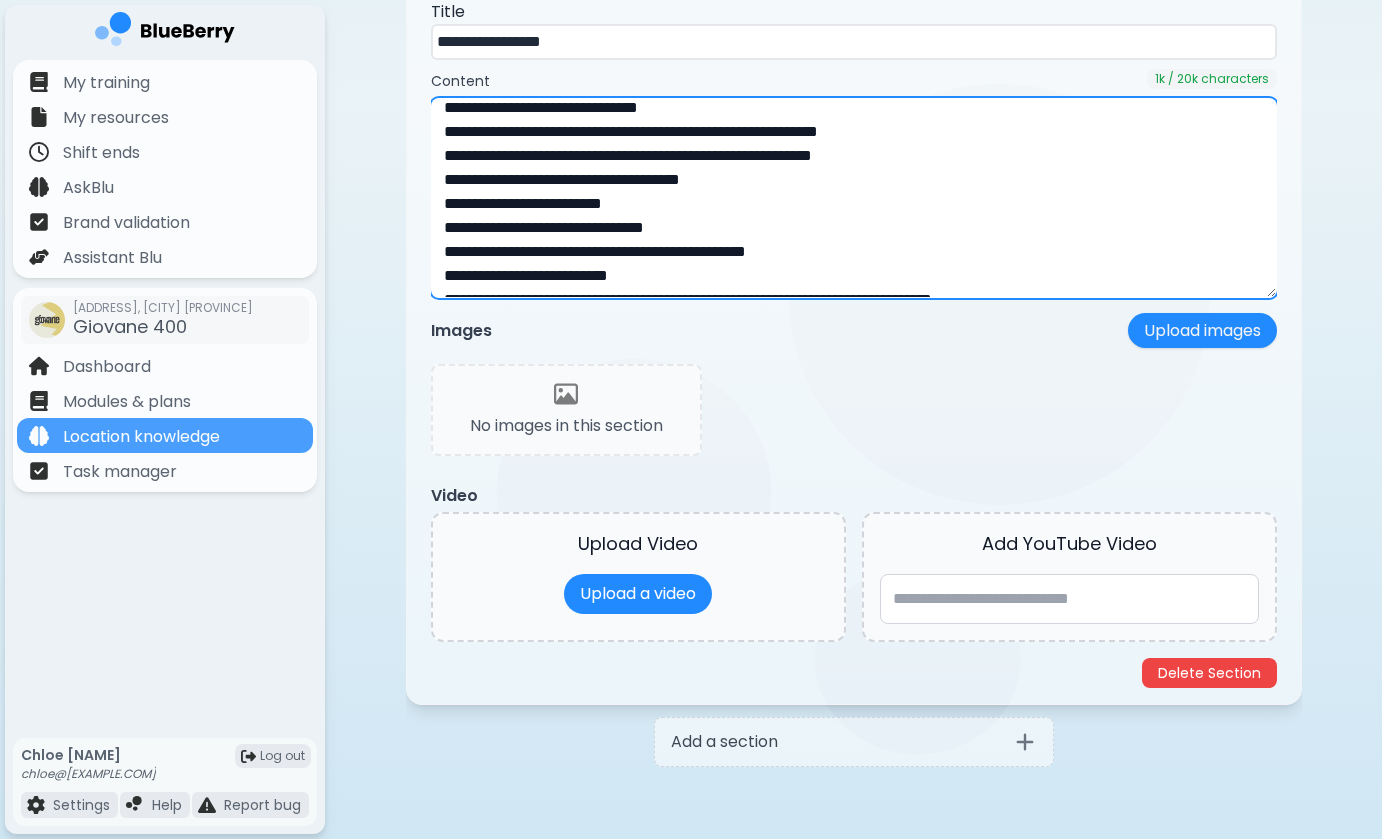 scroll, scrollTop: 139, scrollLeft: 0, axis: vertical 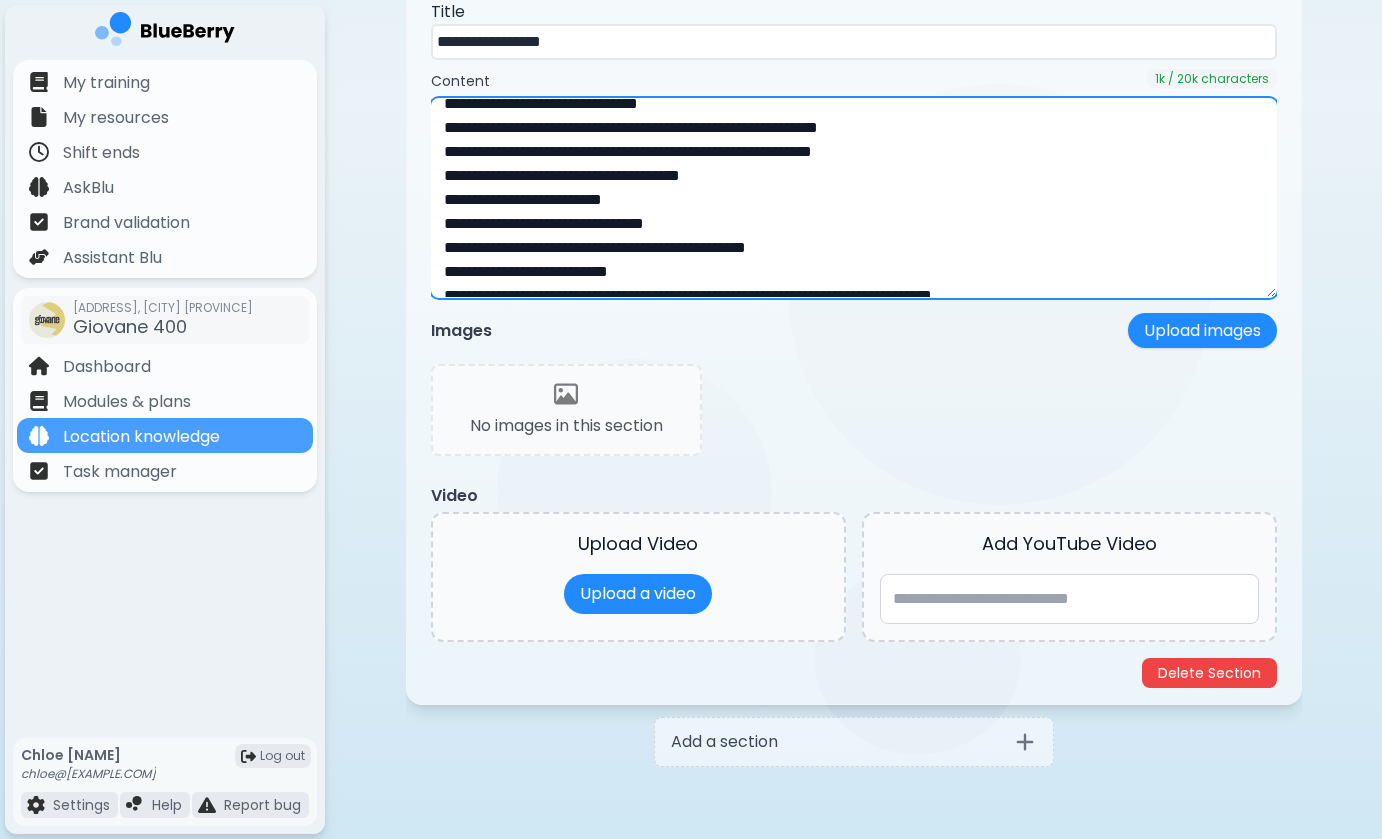 click at bounding box center (854, 198) 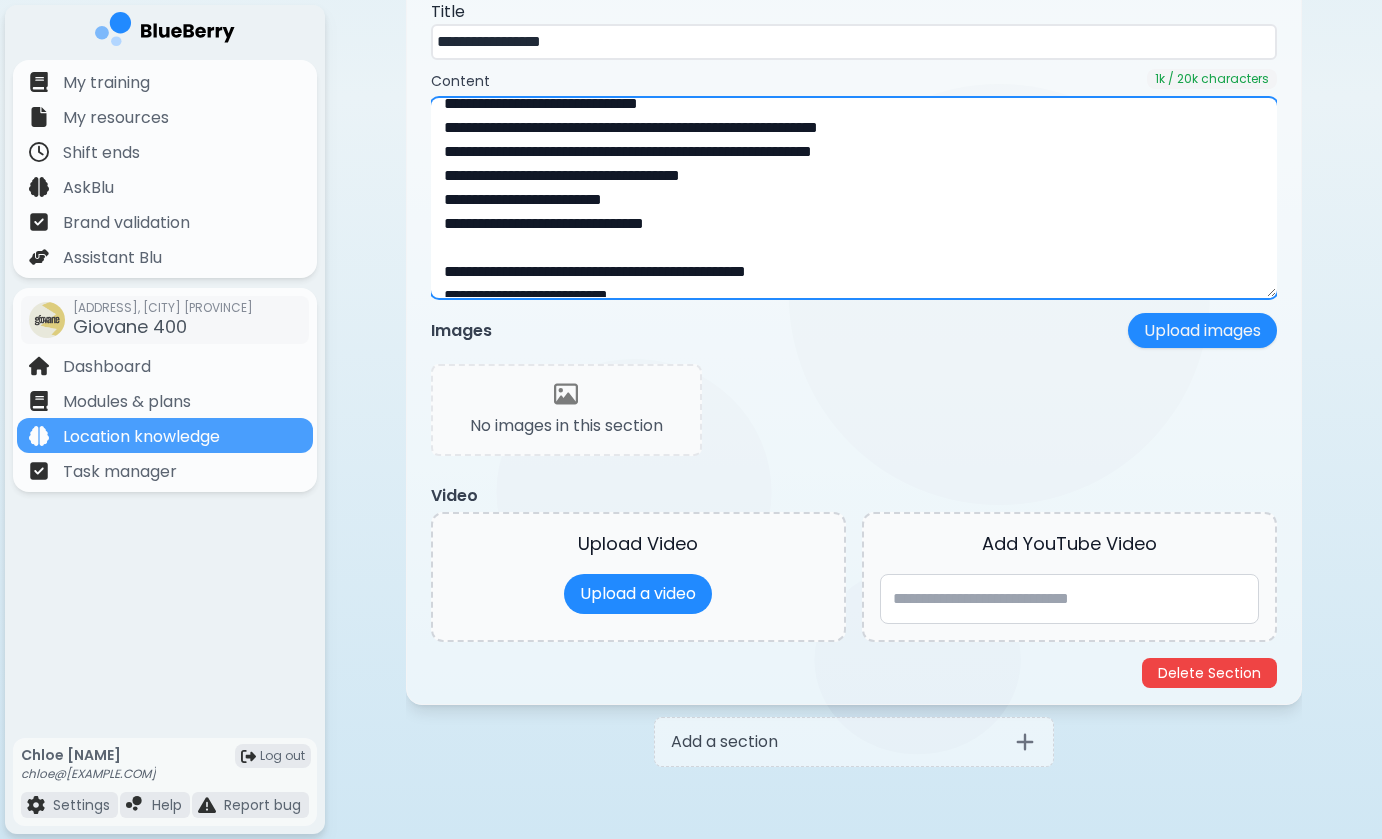 paste on "**********" 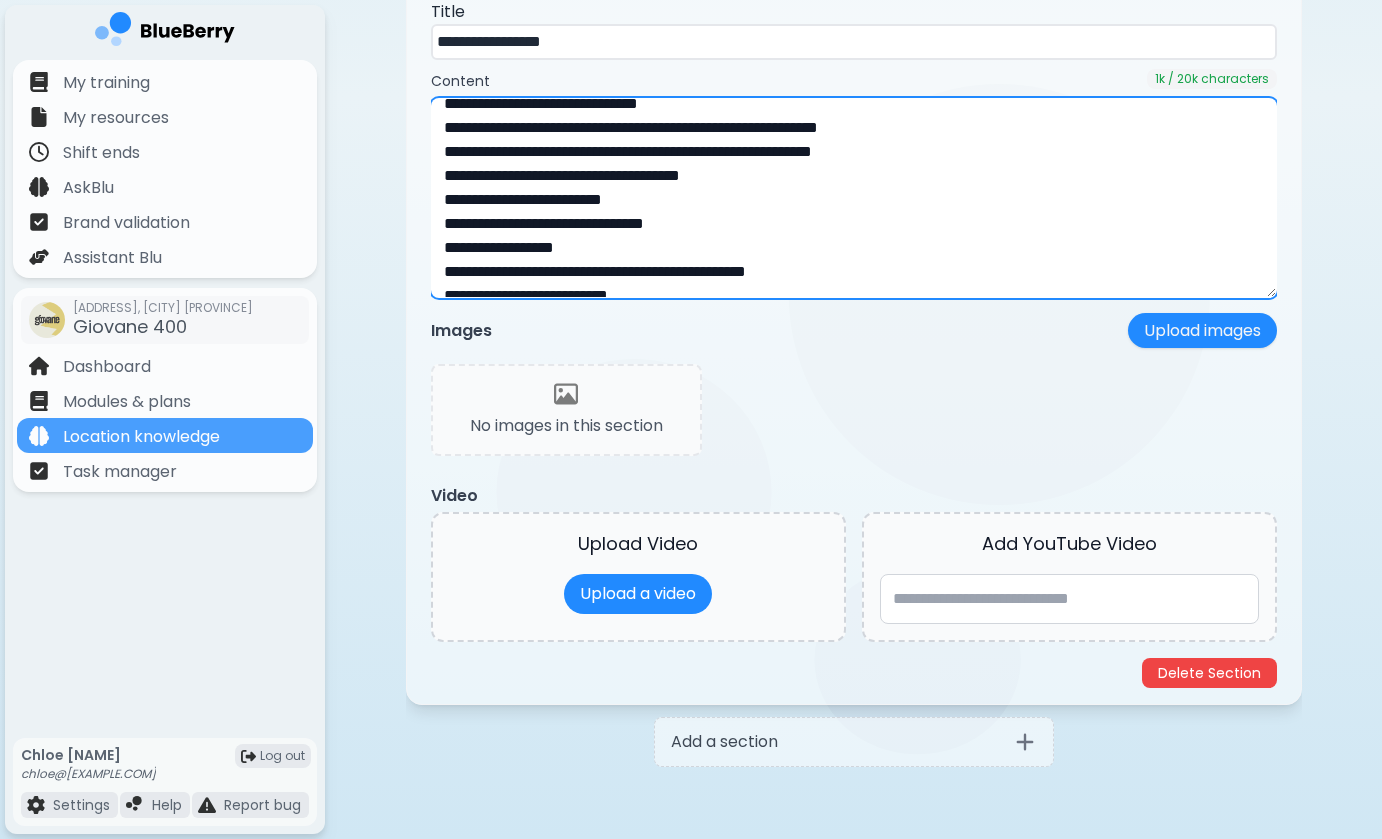 click at bounding box center [854, 198] 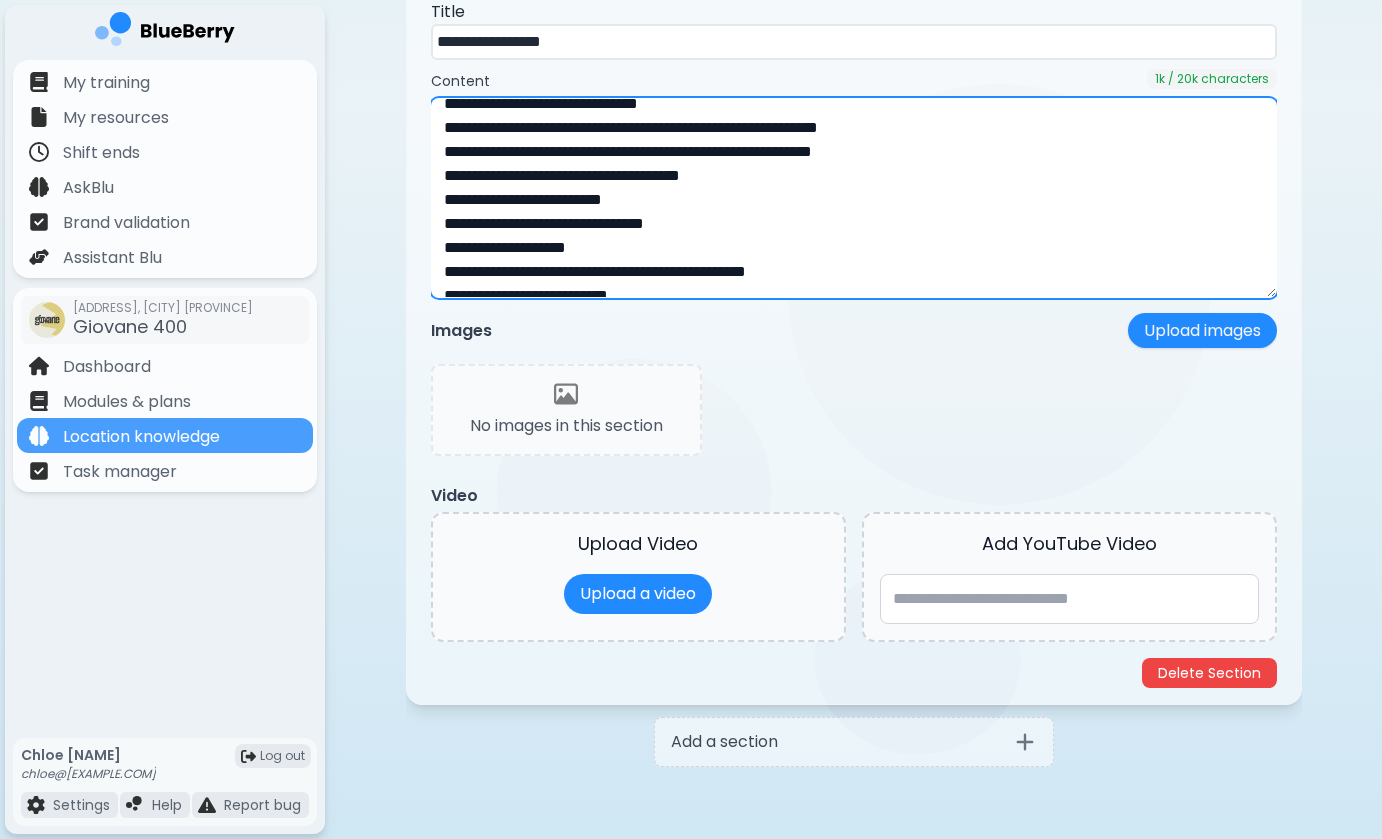 click at bounding box center [854, 198] 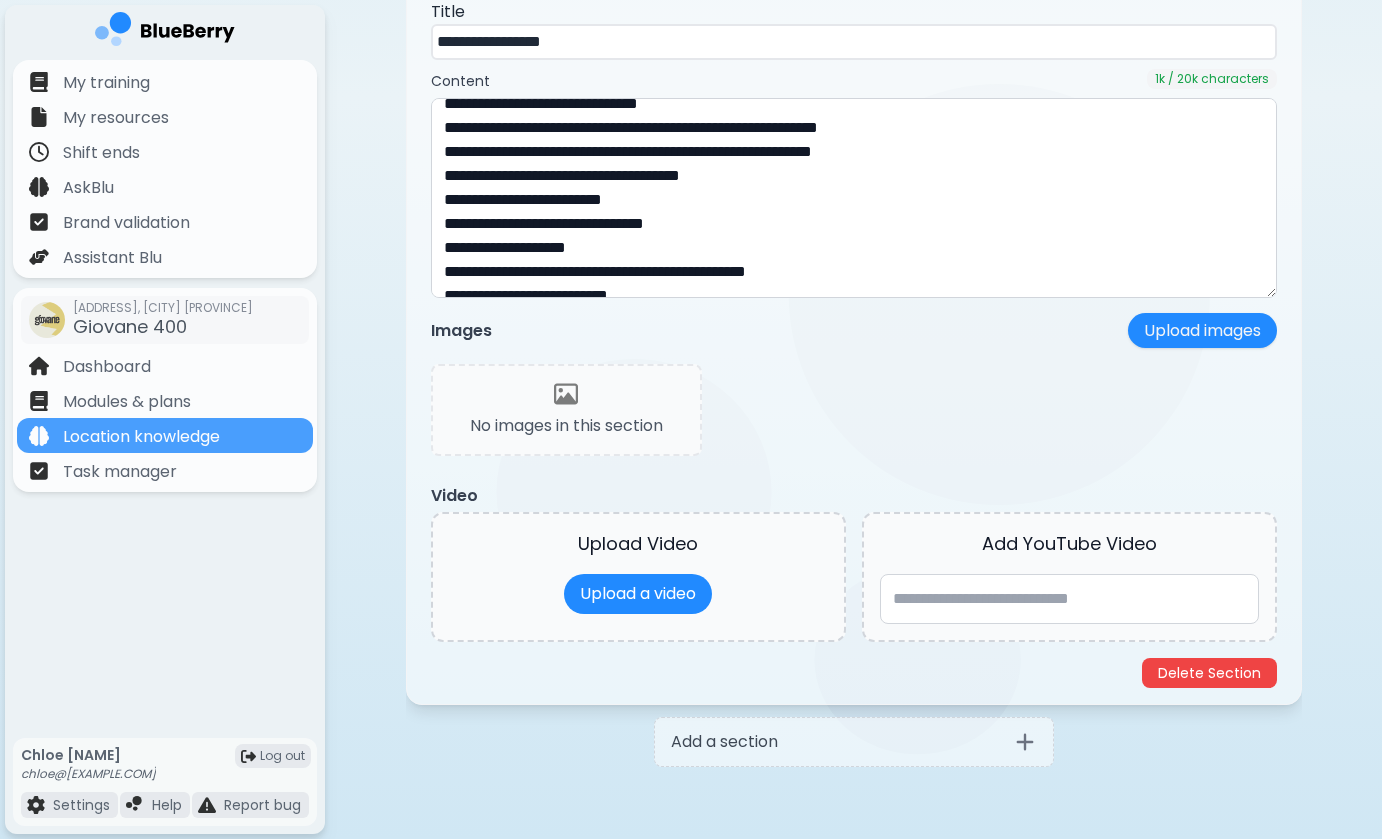 click on "No images in this section" at bounding box center (854, 416) 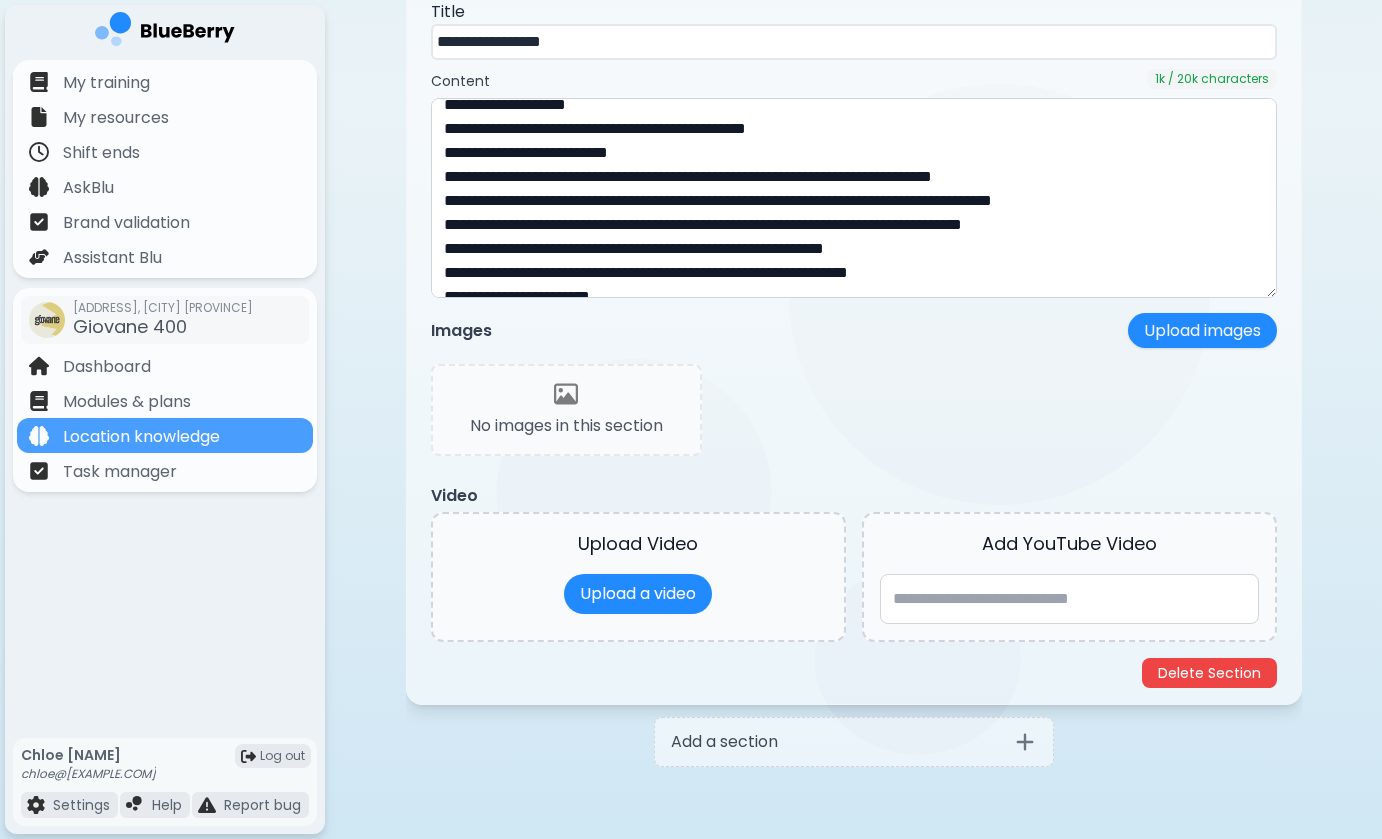 scroll, scrollTop: 285, scrollLeft: 0, axis: vertical 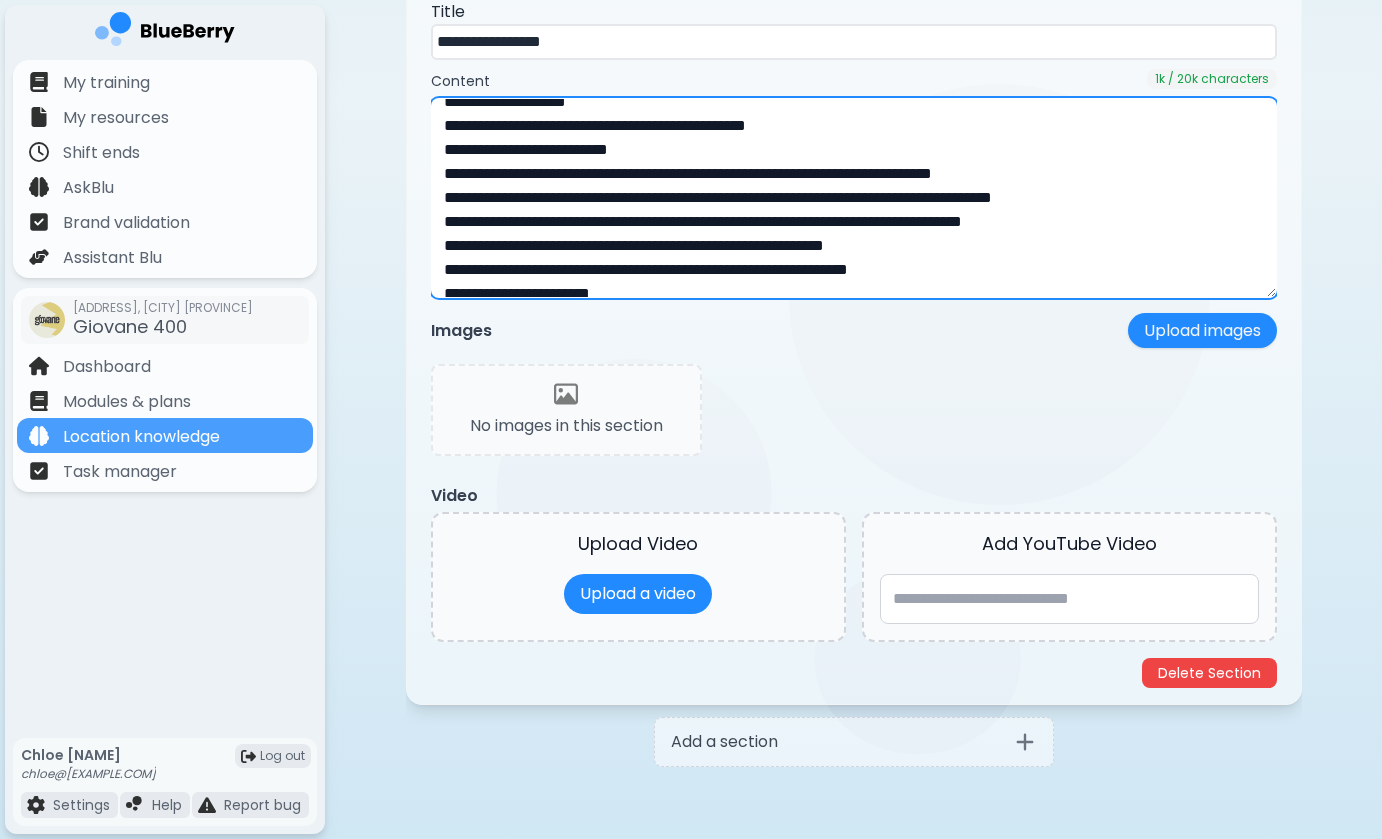 drag, startPoint x: 556, startPoint y: 224, endPoint x: 650, endPoint y: 224, distance: 94 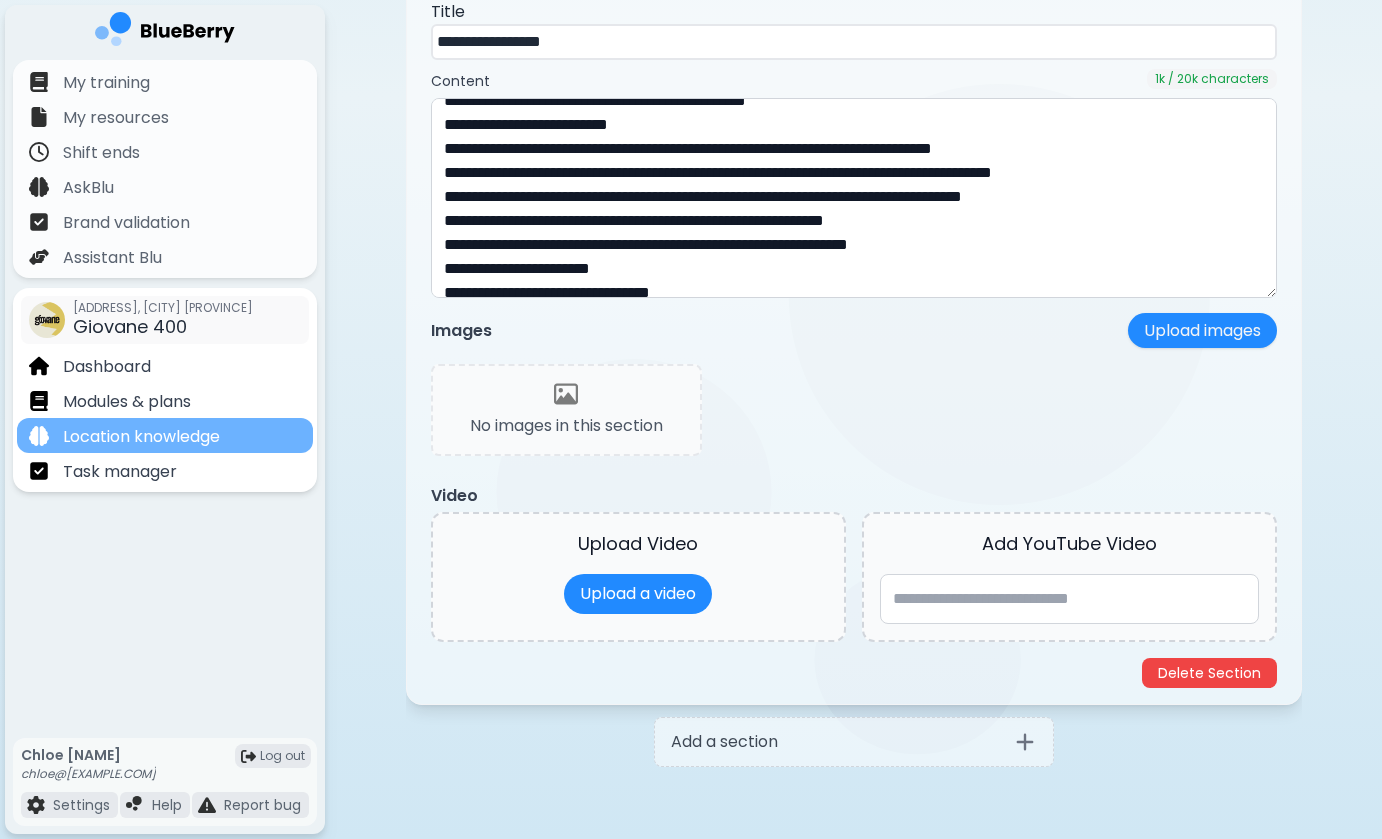 click on "Location knowledge" at bounding box center (141, 437) 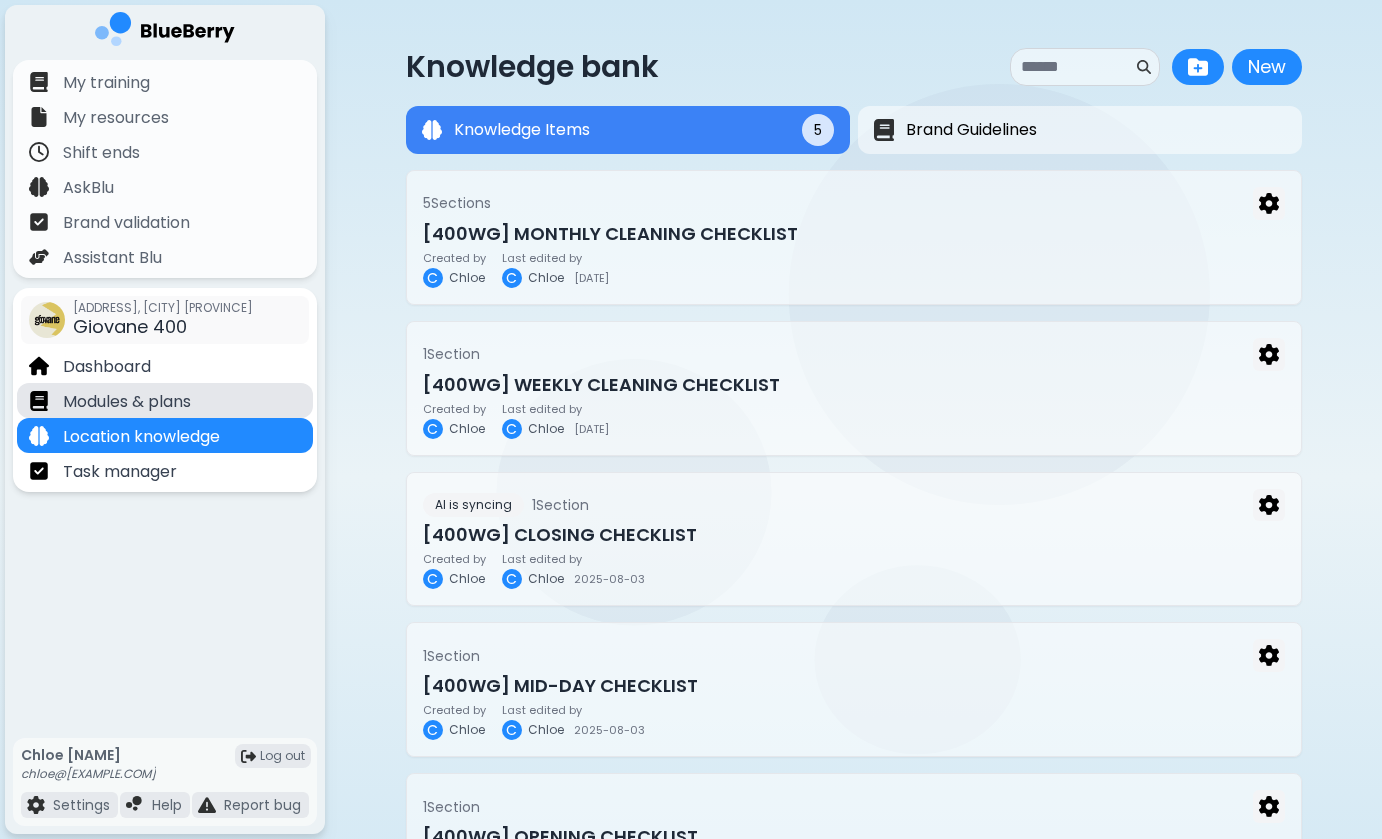 click on "Modules & plans" at bounding box center (165, 400) 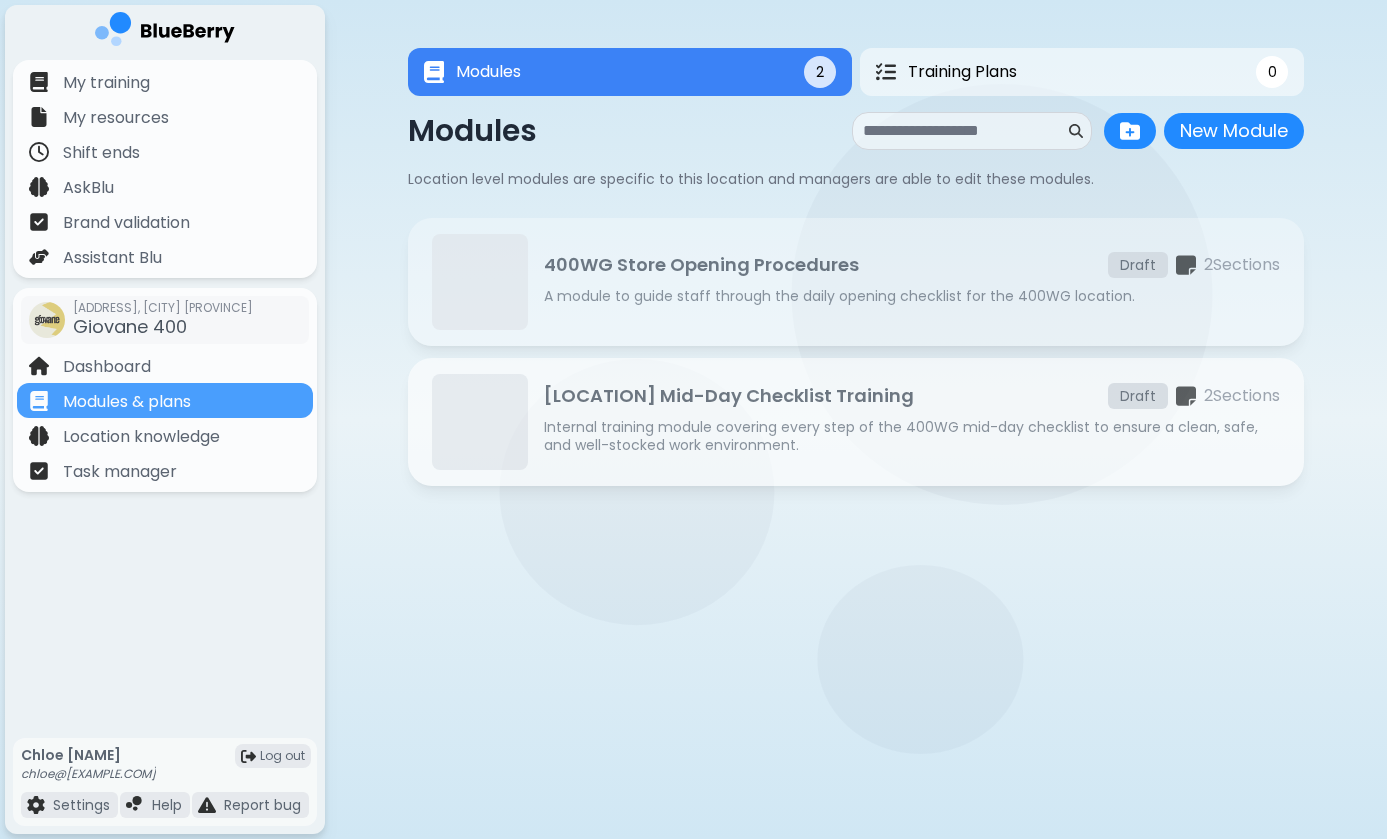 click on "400WG Mid-Day Checklist Training Draft 2  Section s" at bounding box center (912, 396) 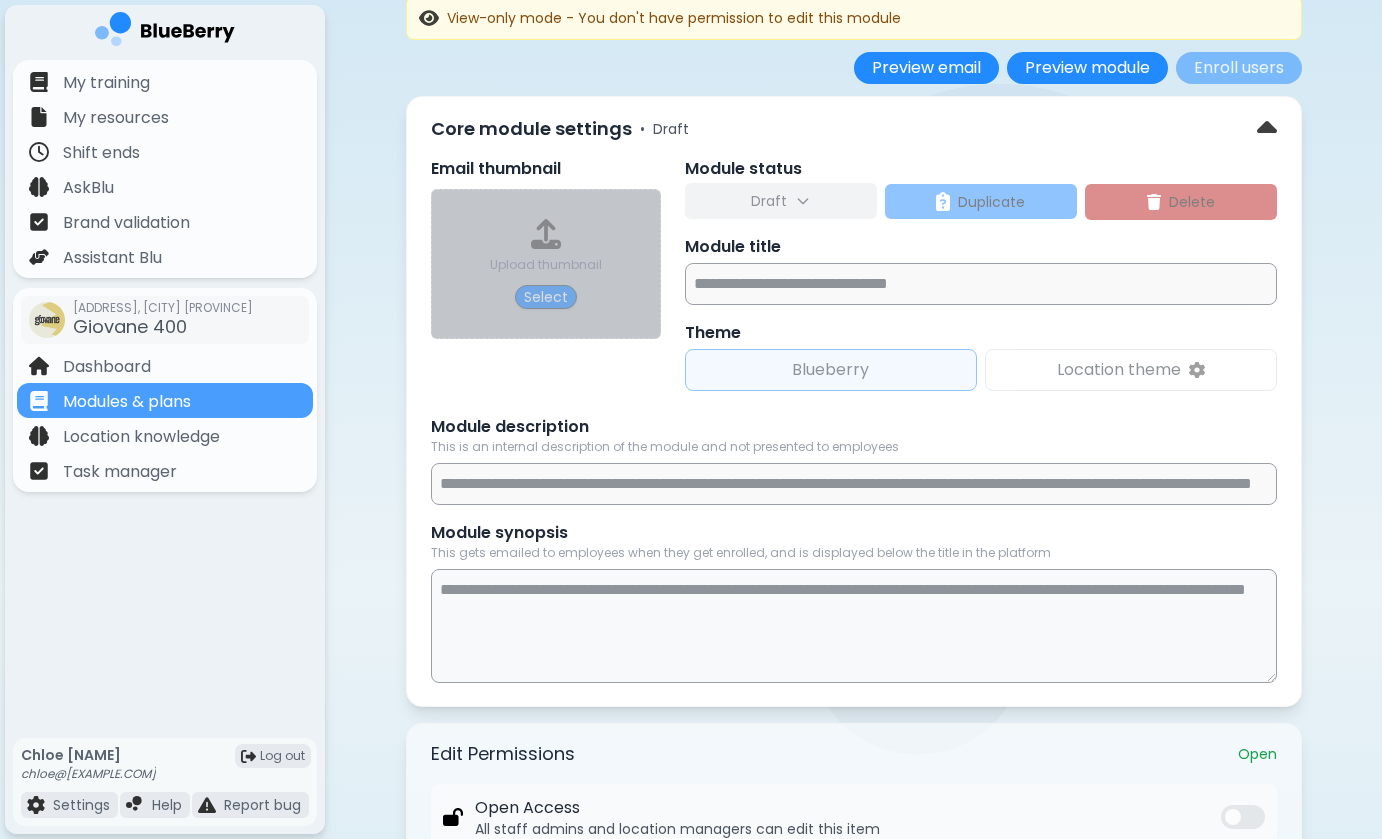 scroll, scrollTop: 15, scrollLeft: 0, axis: vertical 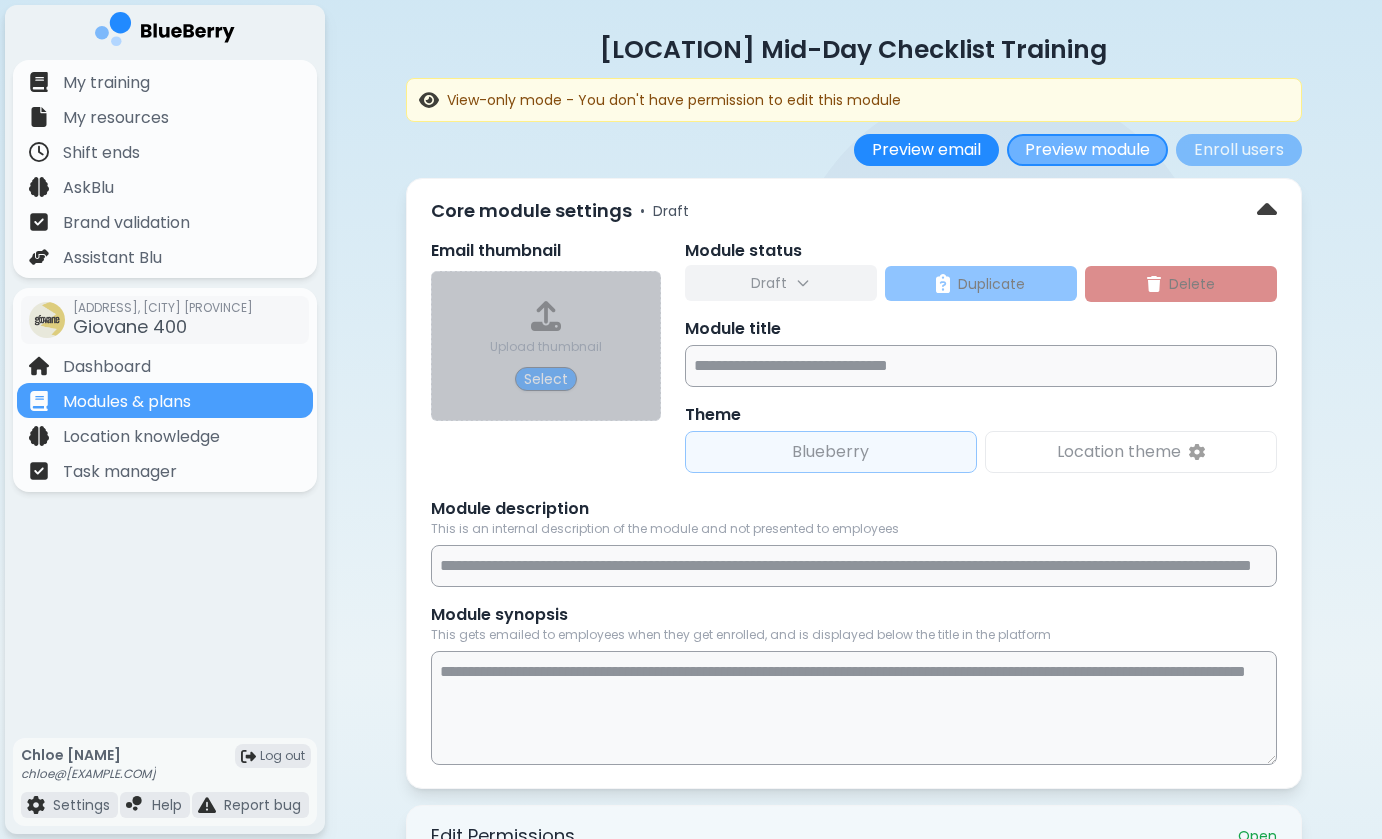 click on "Preview module" at bounding box center [1087, 150] 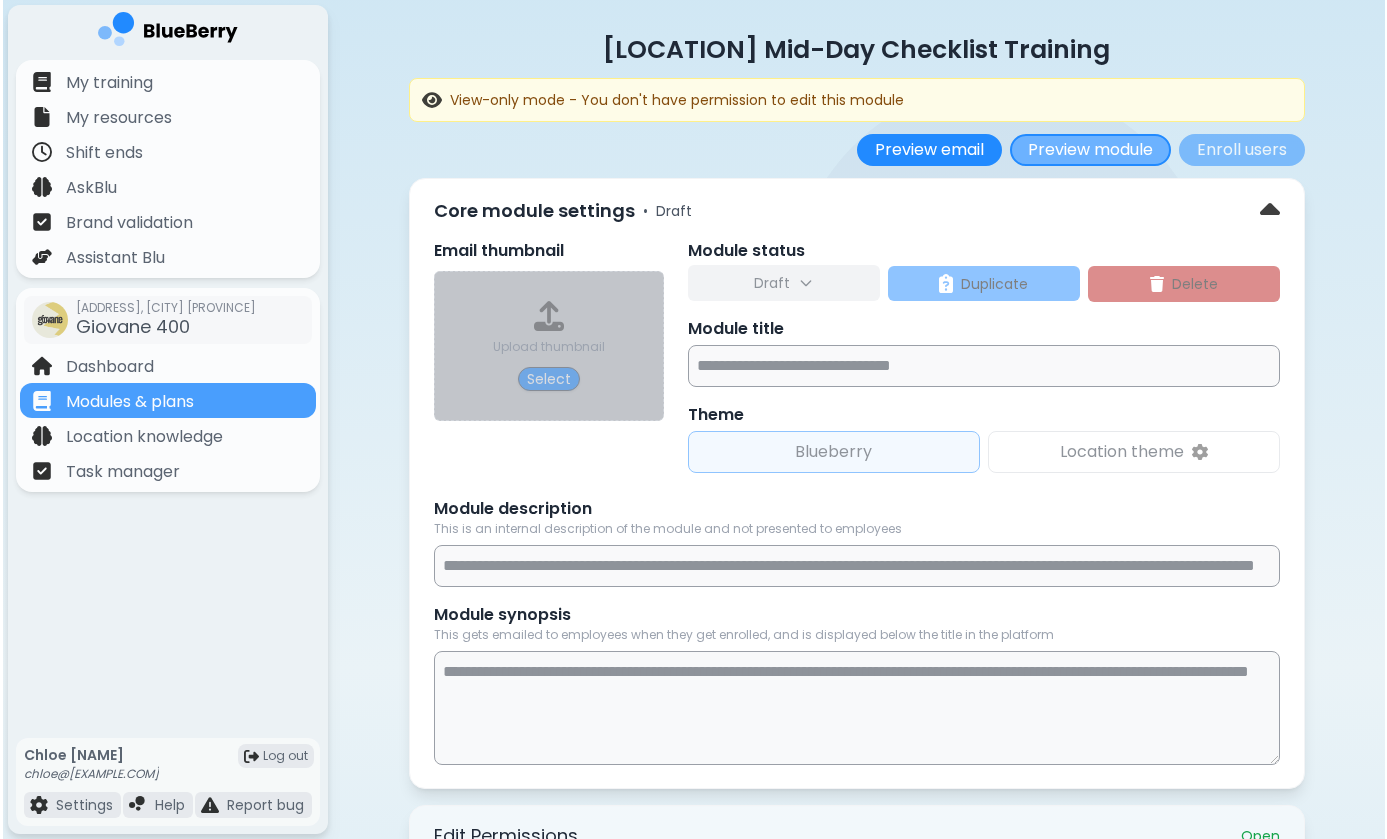 scroll, scrollTop: 0, scrollLeft: 0, axis: both 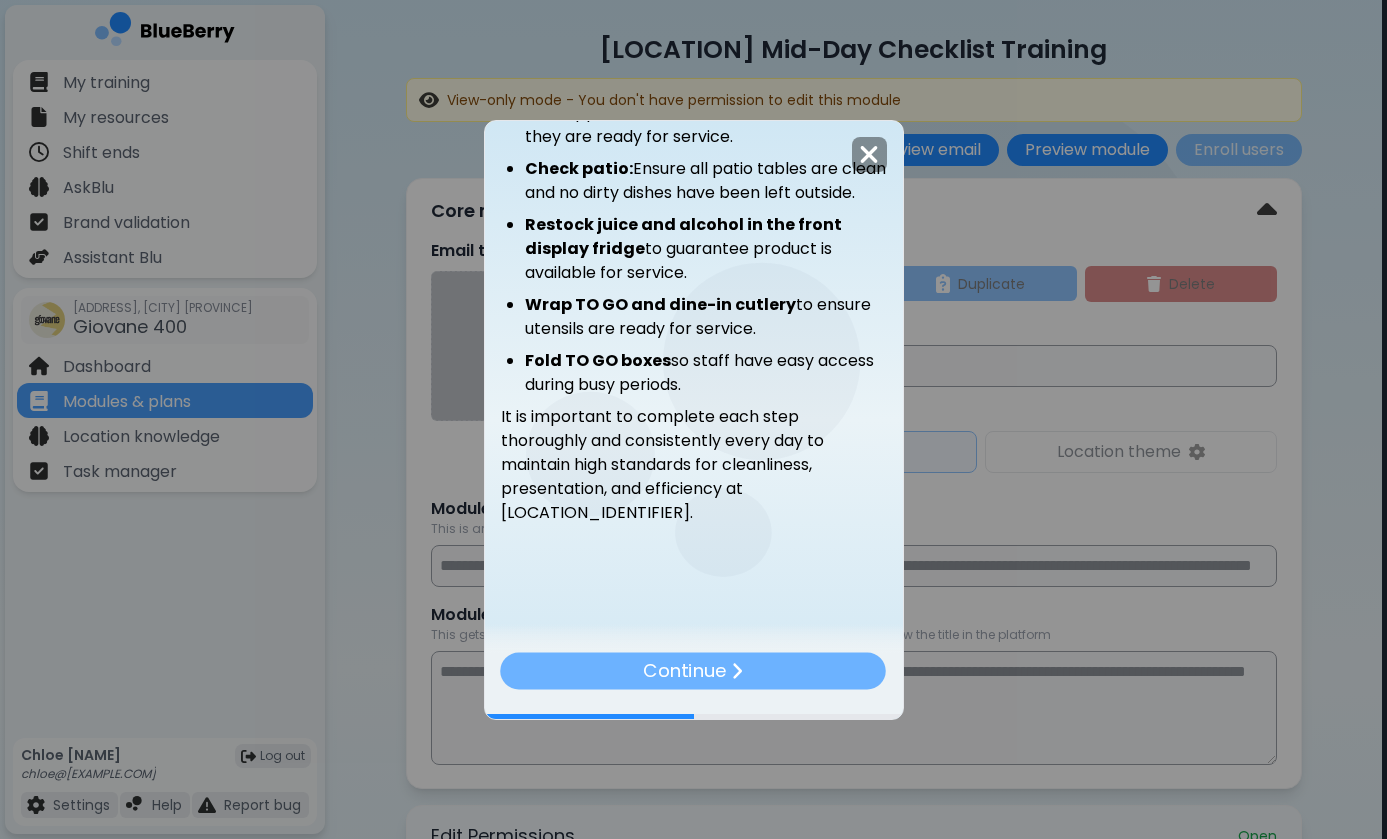 click on "Continue" at bounding box center (694, 670) 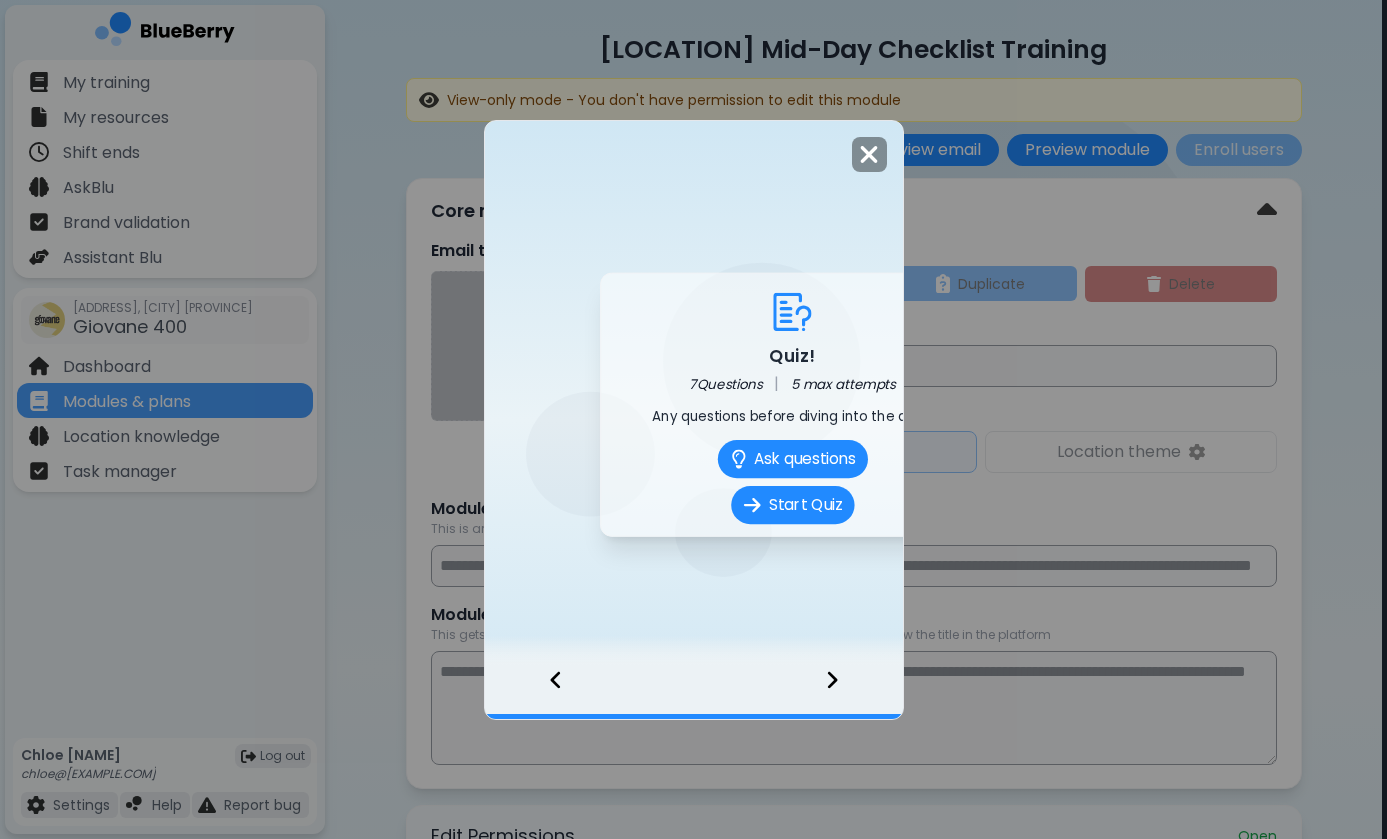 scroll, scrollTop: 0, scrollLeft: 0, axis: both 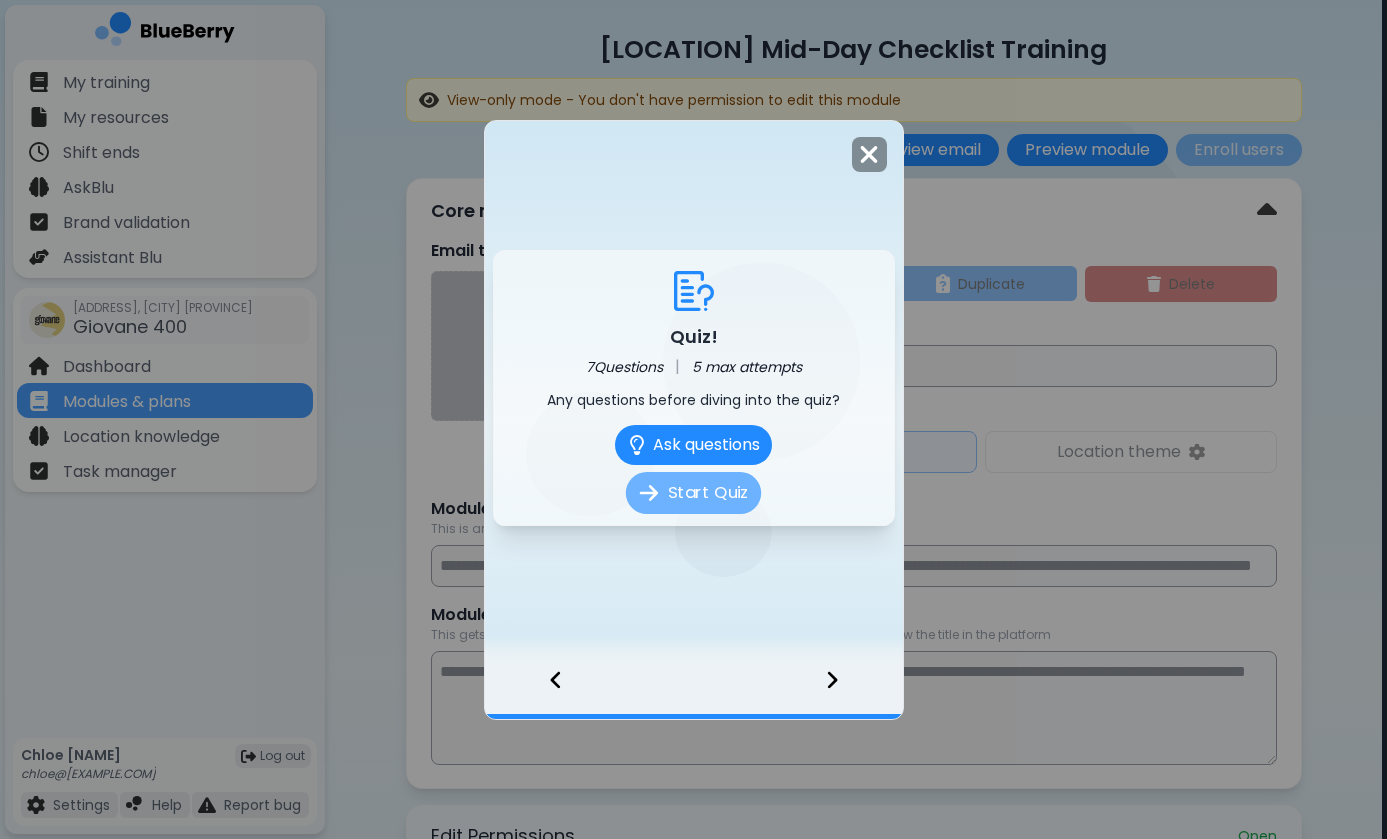 click on "Start Quiz" at bounding box center [693, 493] 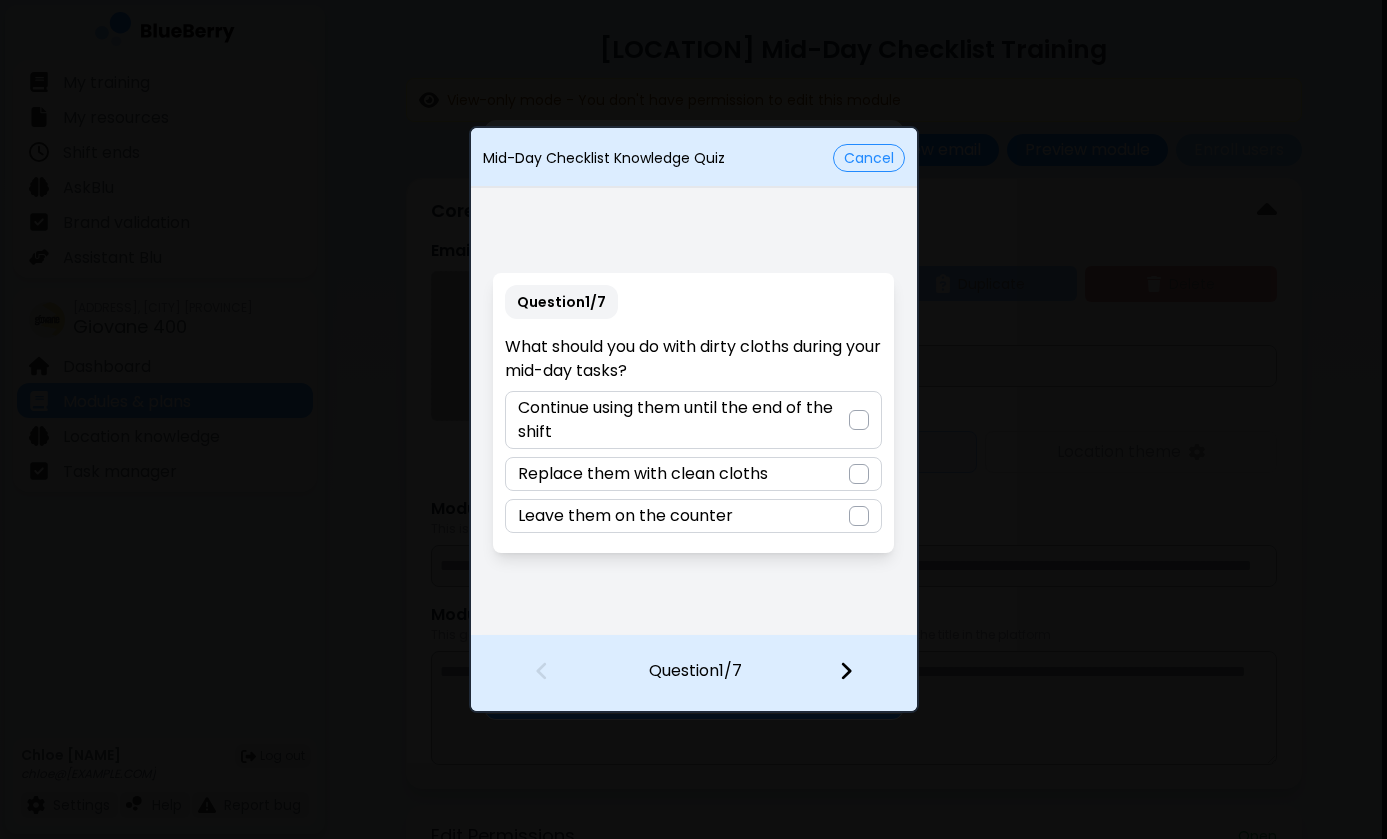 click at bounding box center (859, 474) 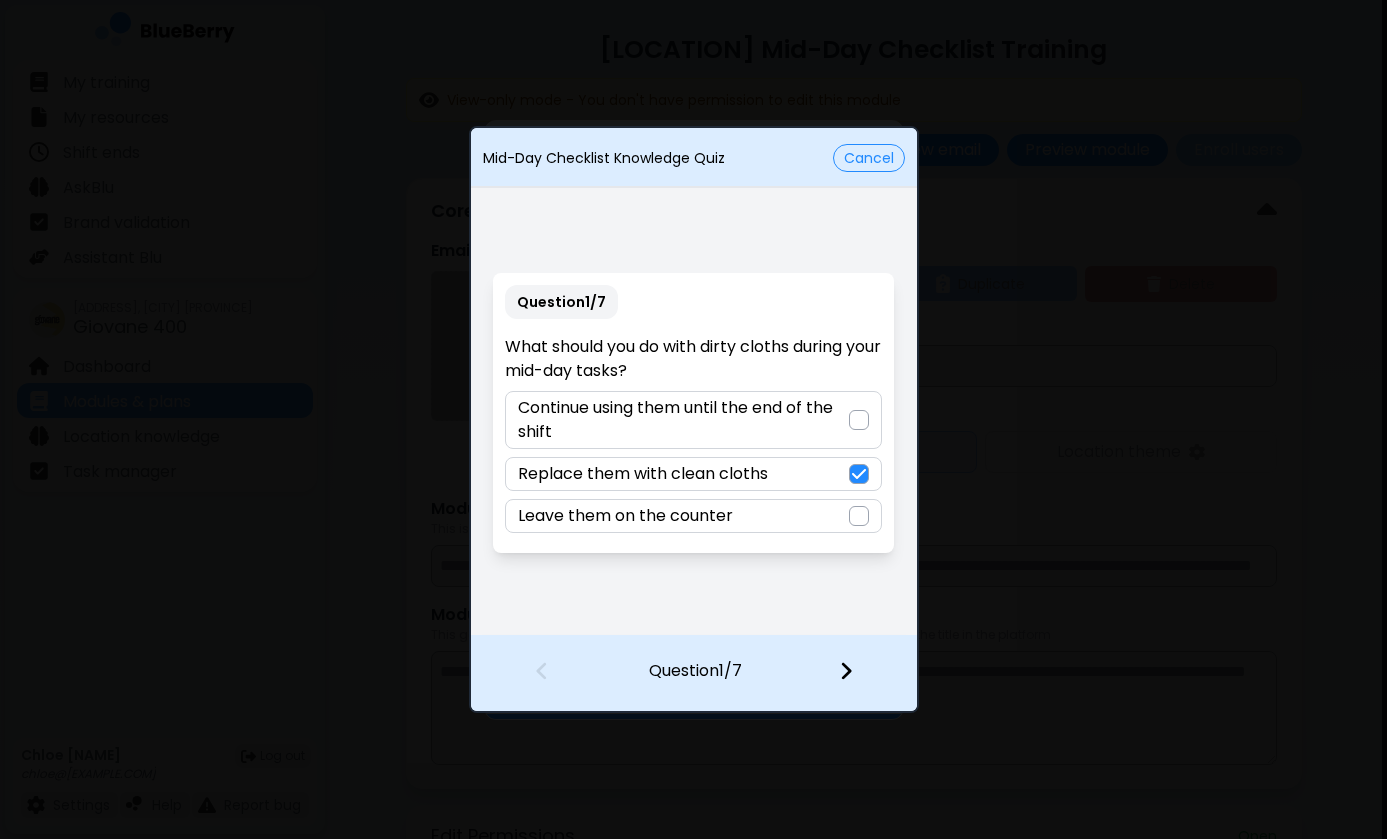 click at bounding box center [858, 673] 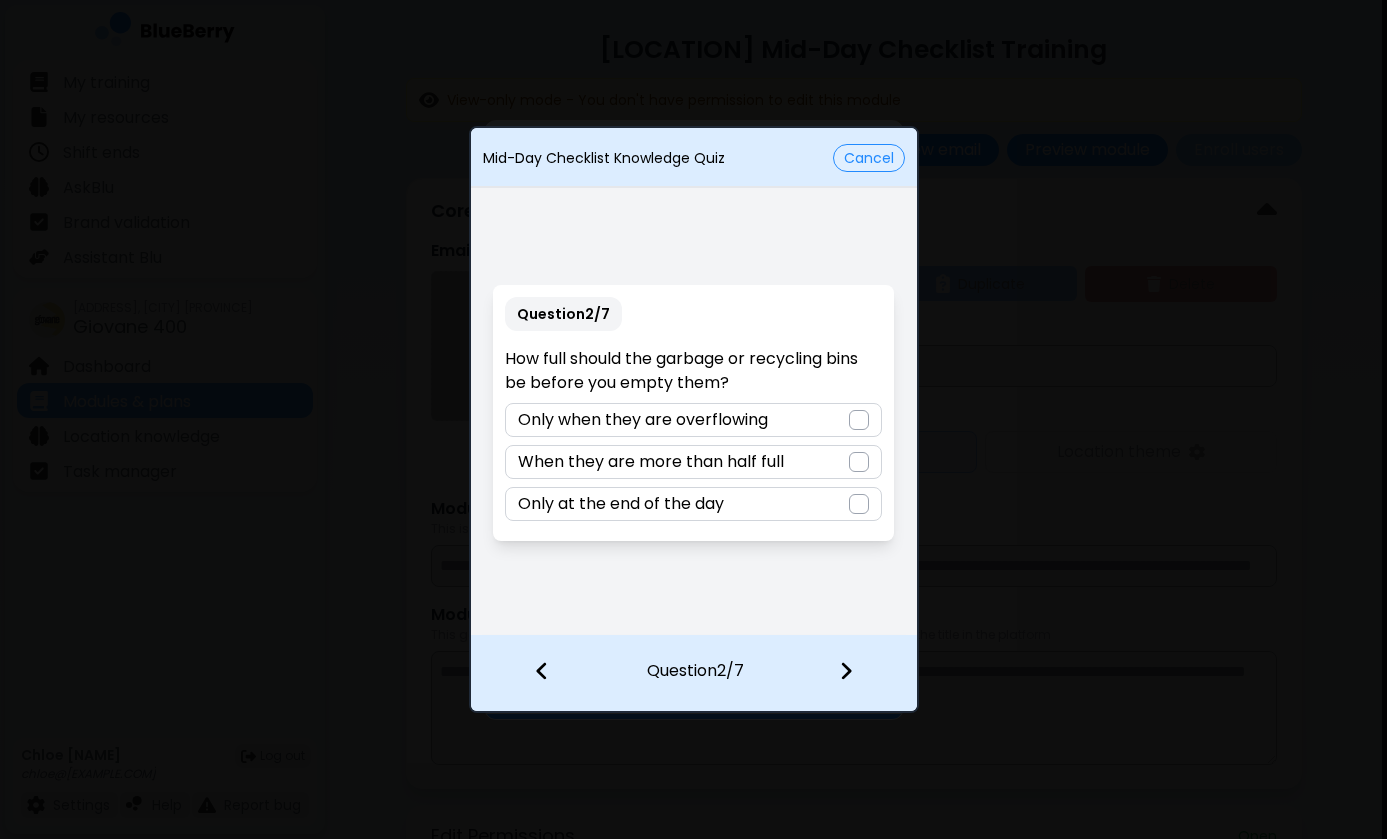 click on "Cancel" at bounding box center [869, 158] 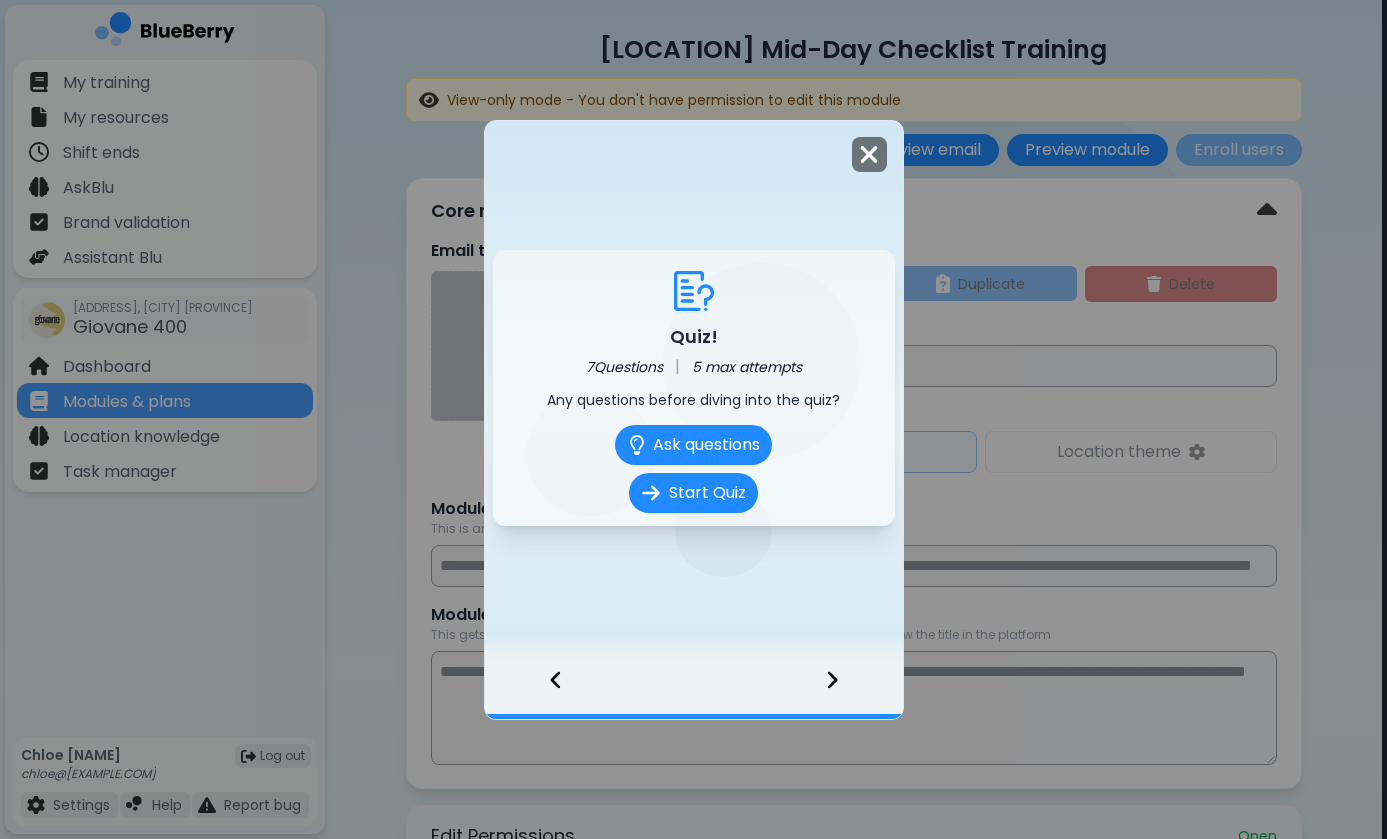 click at bounding box center (869, 154) 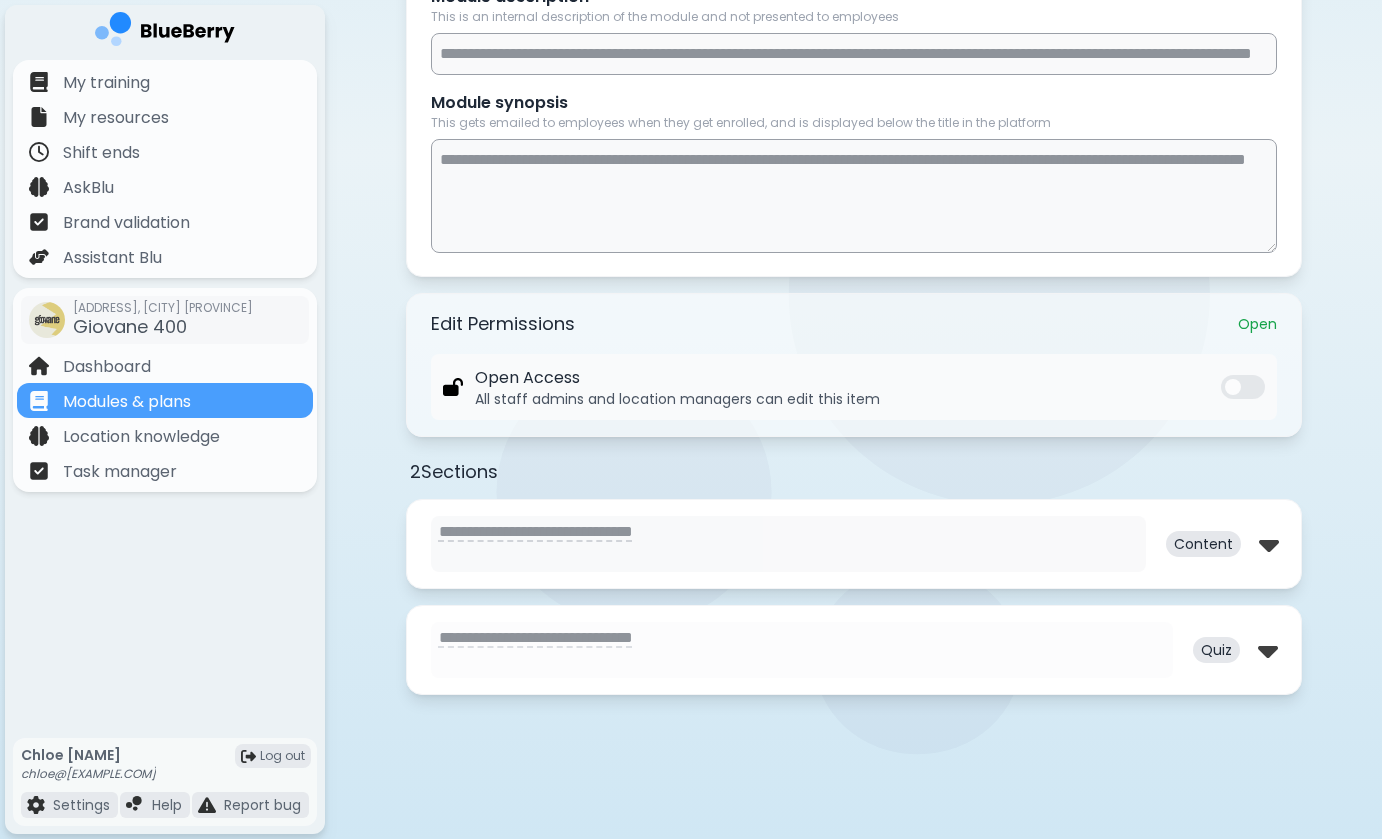 scroll, scrollTop: 529, scrollLeft: 0, axis: vertical 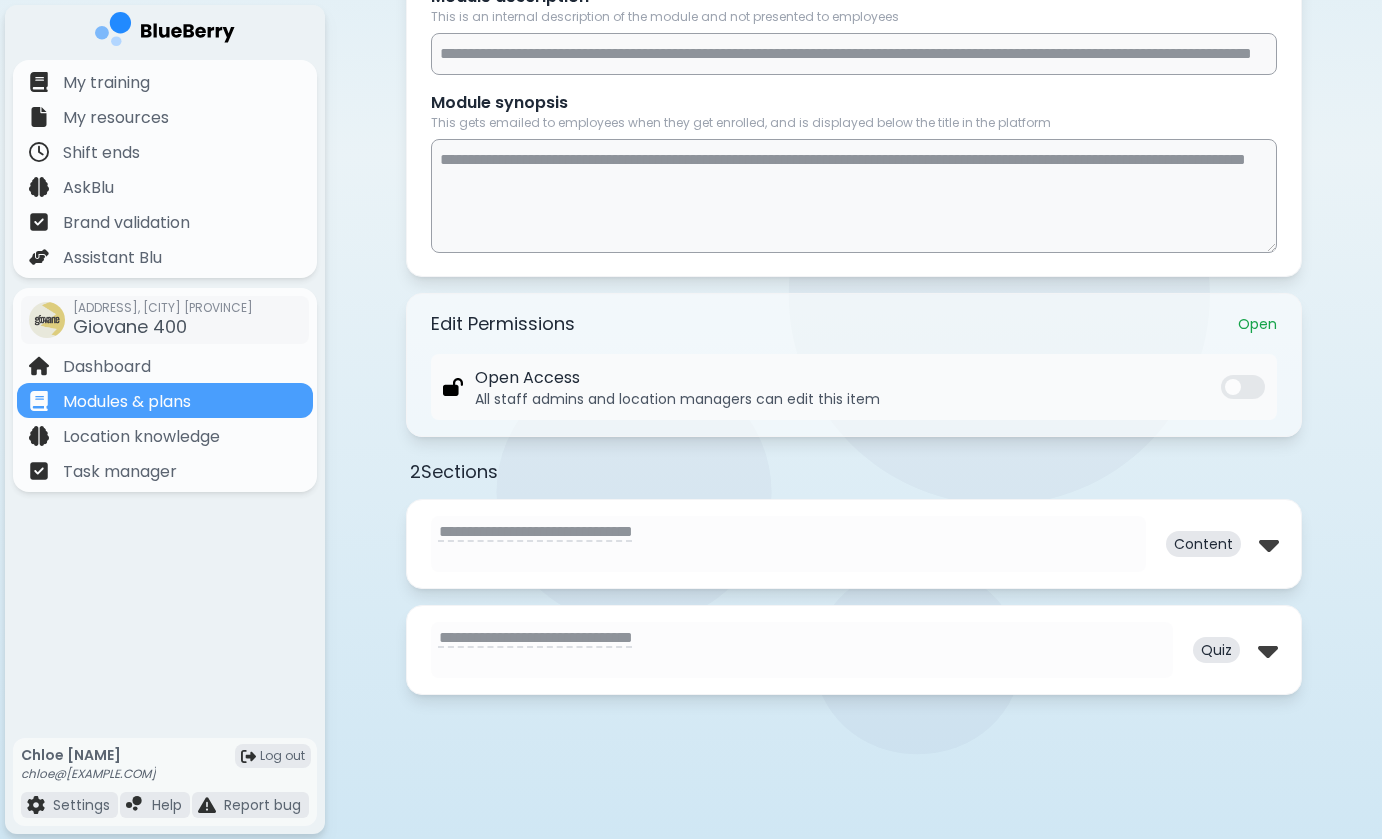 click on "Open Access All staff admins and location managers can edit this item" at bounding box center [854, 387] 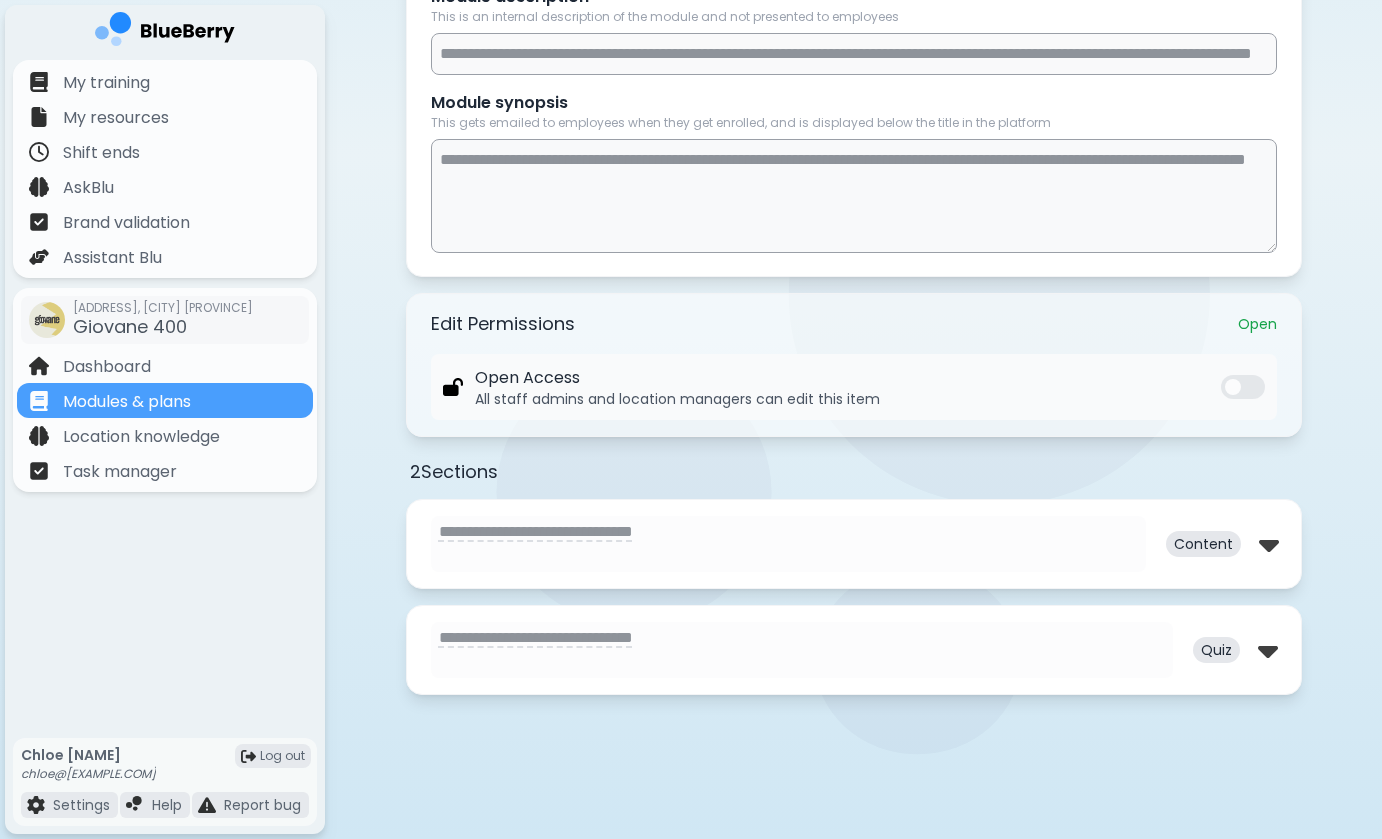 click on "Open Access All staff admins and location managers can edit this item" at bounding box center (854, 387) 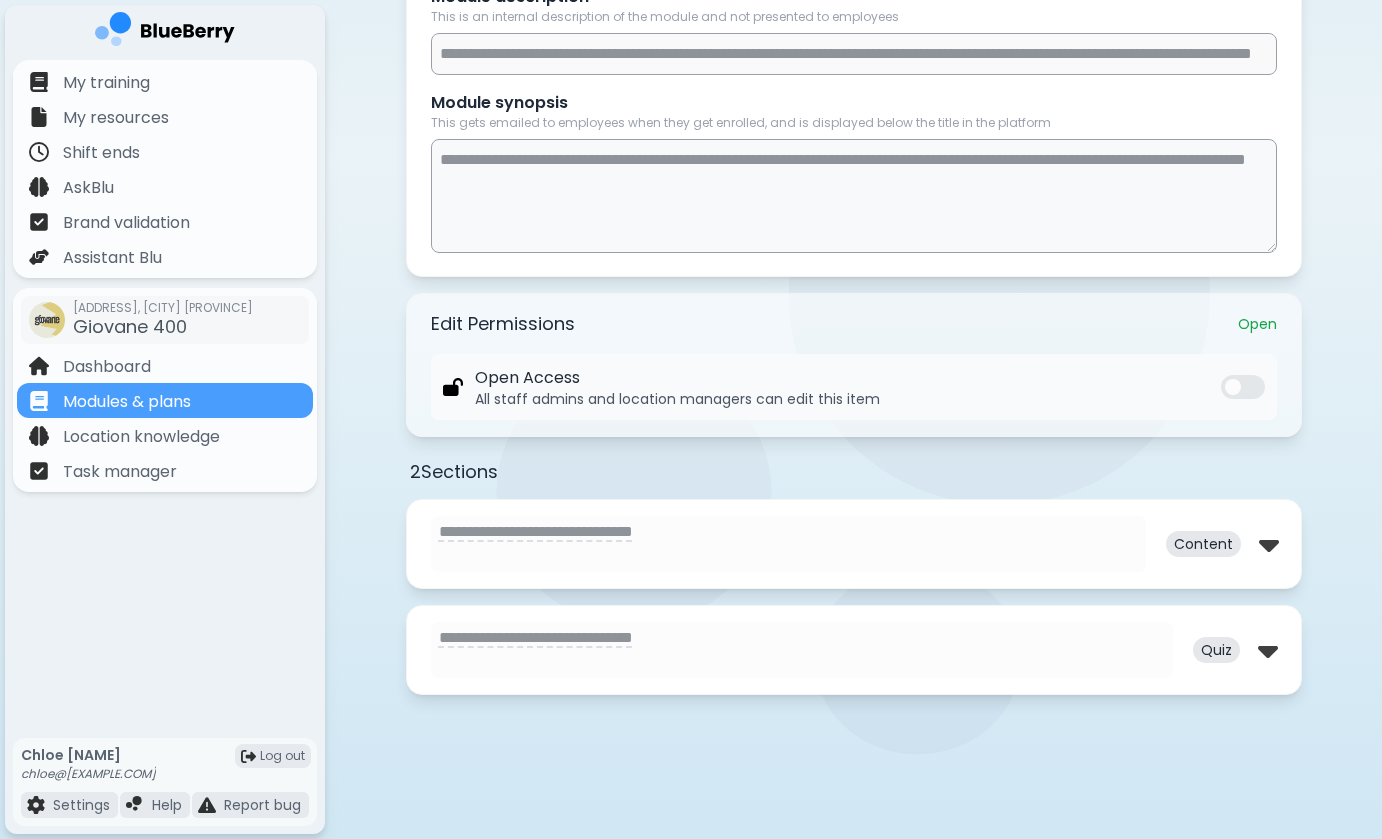 click on "Open Access All staff admins and location managers can edit this item" at bounding box center [854, 387] 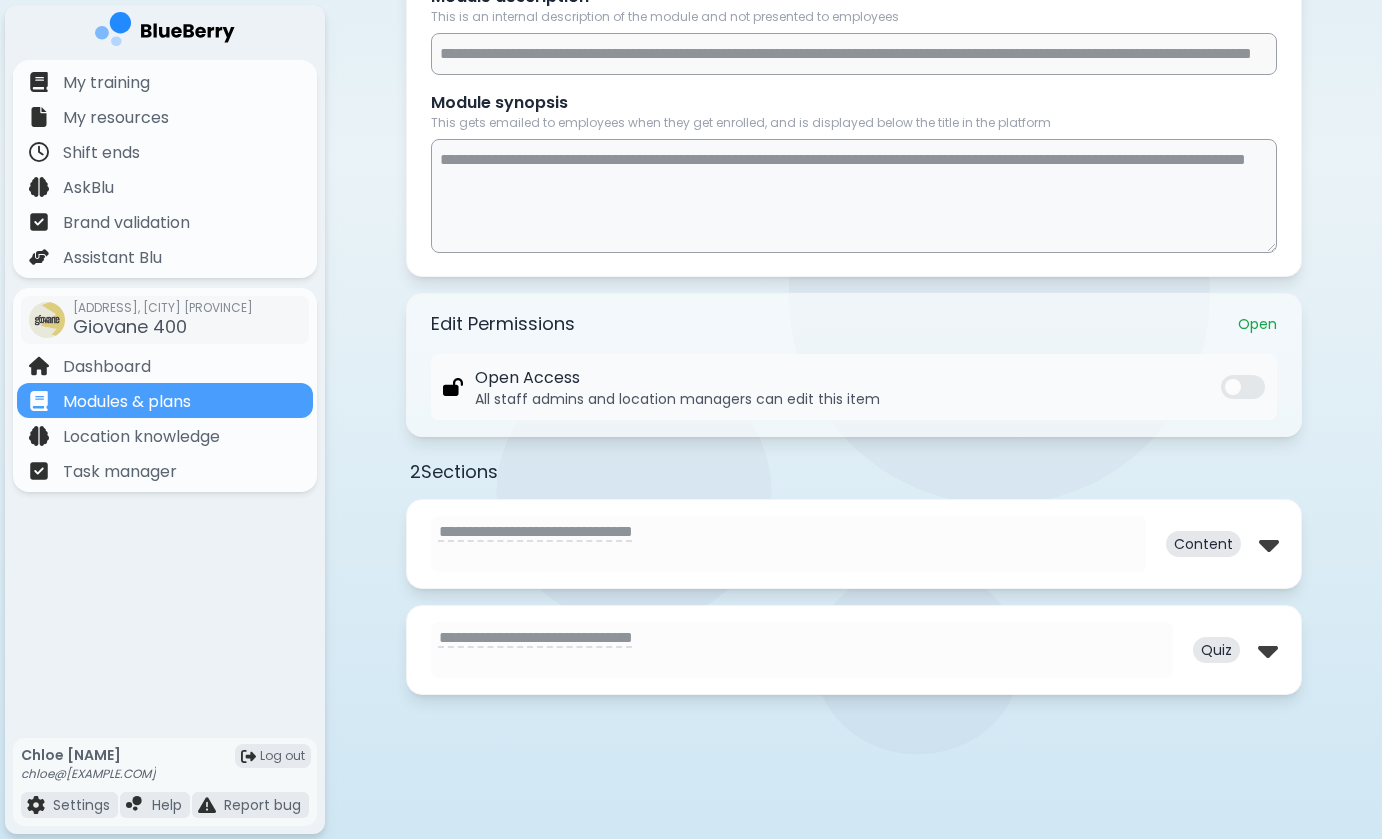 click on "2  Section s" at bounding box center [854, 472] 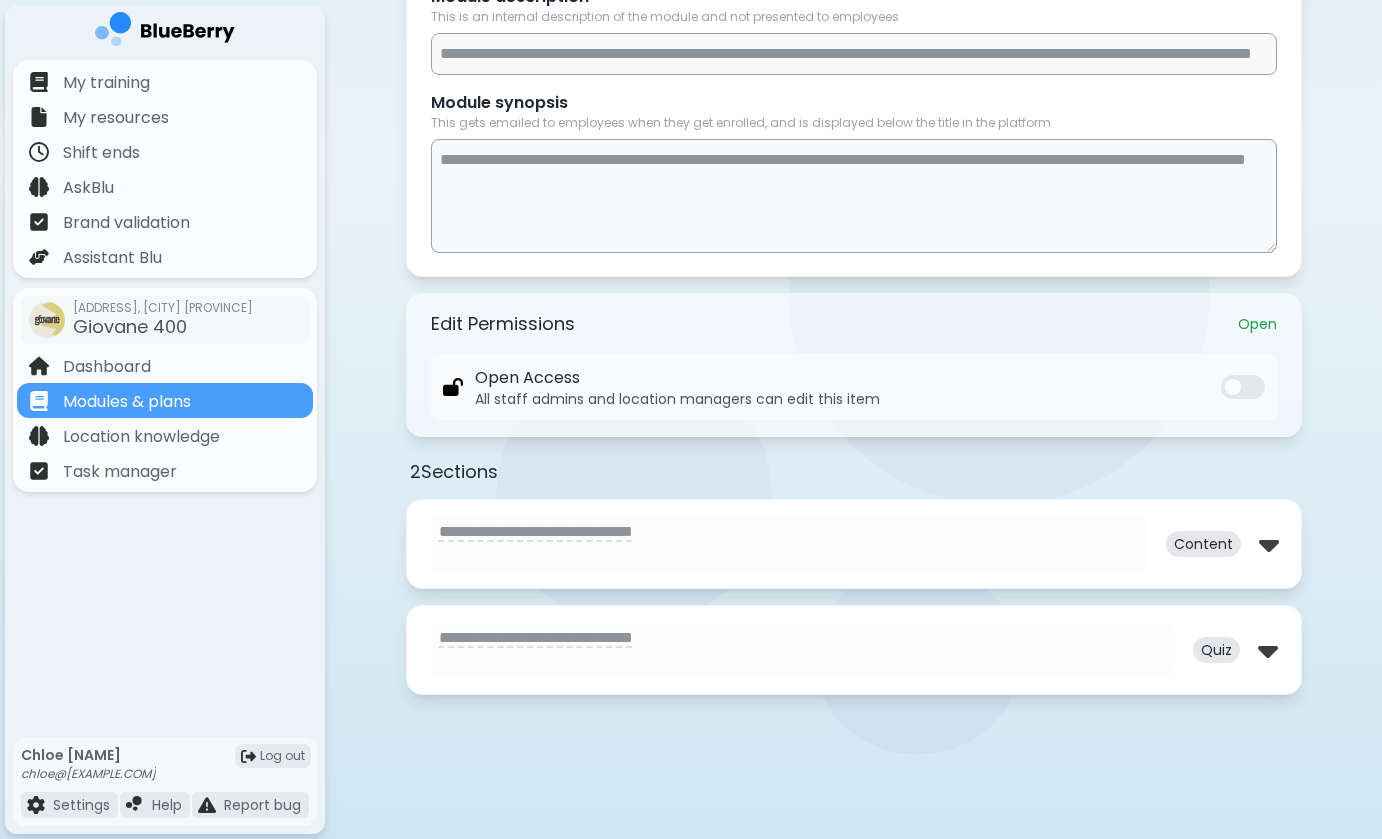 click on "Open" at bounding box center [1257, 324] 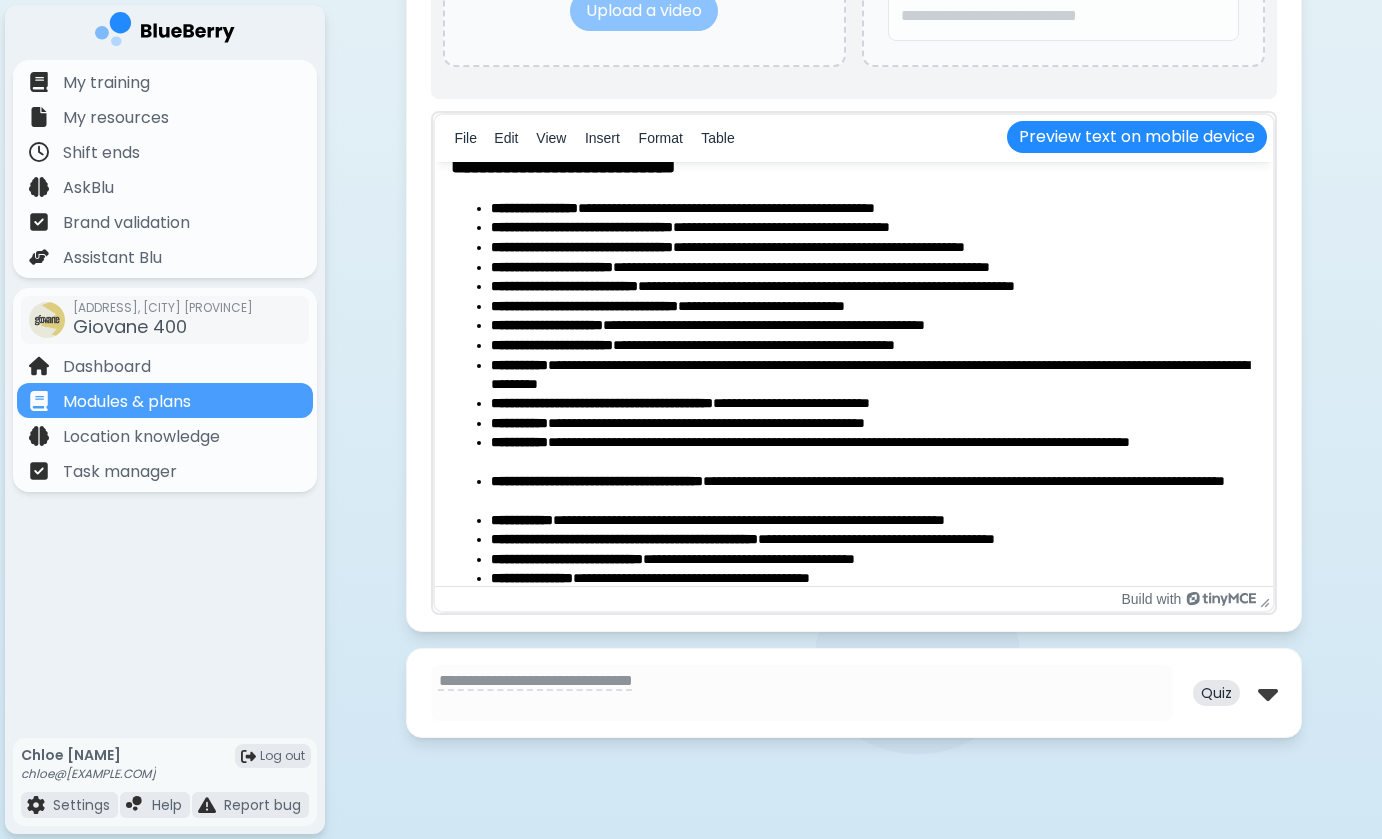 scroll, scrollTop: 93, scrollLeft: 0, axis: vertical 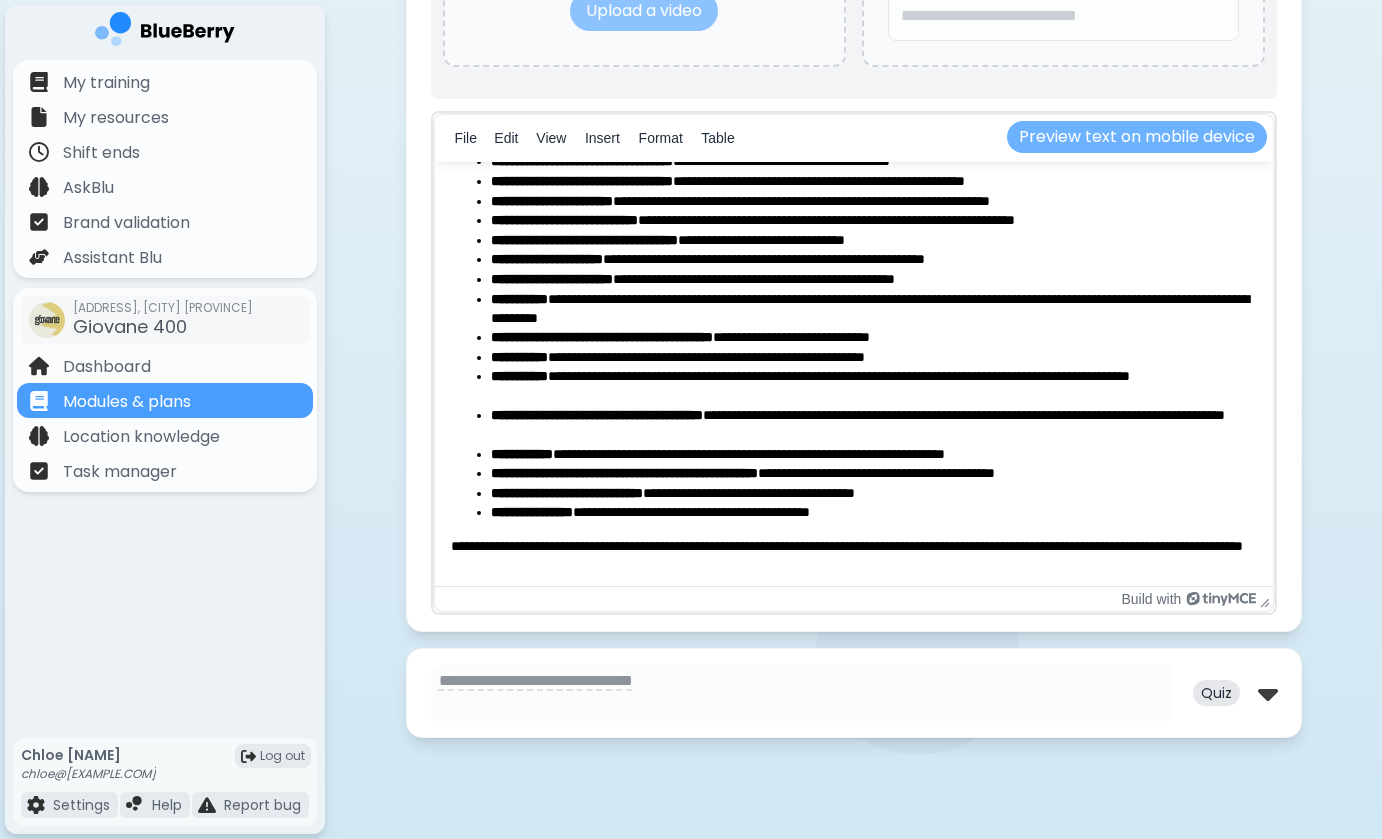 click on "Preview text on mobile device" at bounding box center [1137, 137] 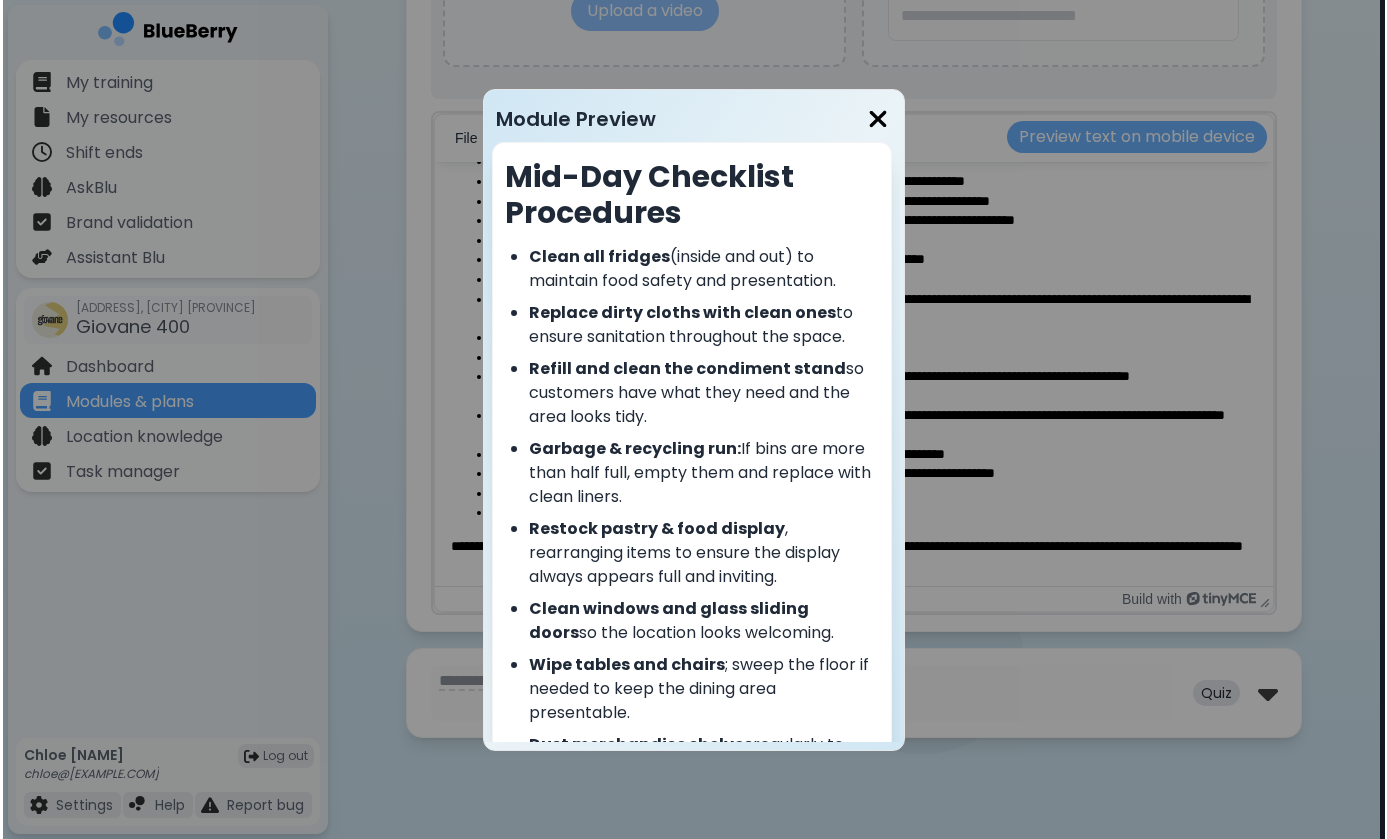 scroll, scrollTop: 0, scrollLeft: 0, axis: both 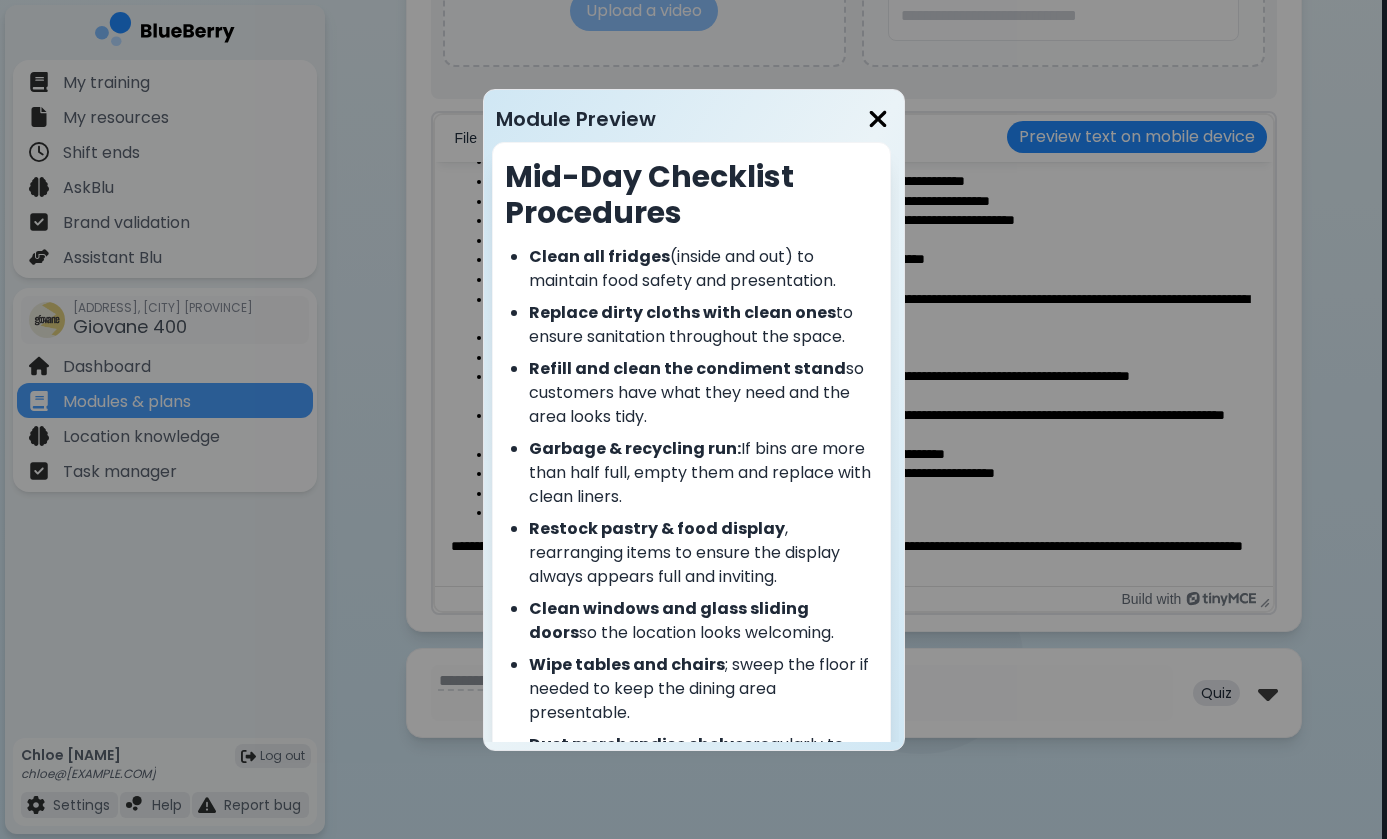 click at bounding box center [878, 119] 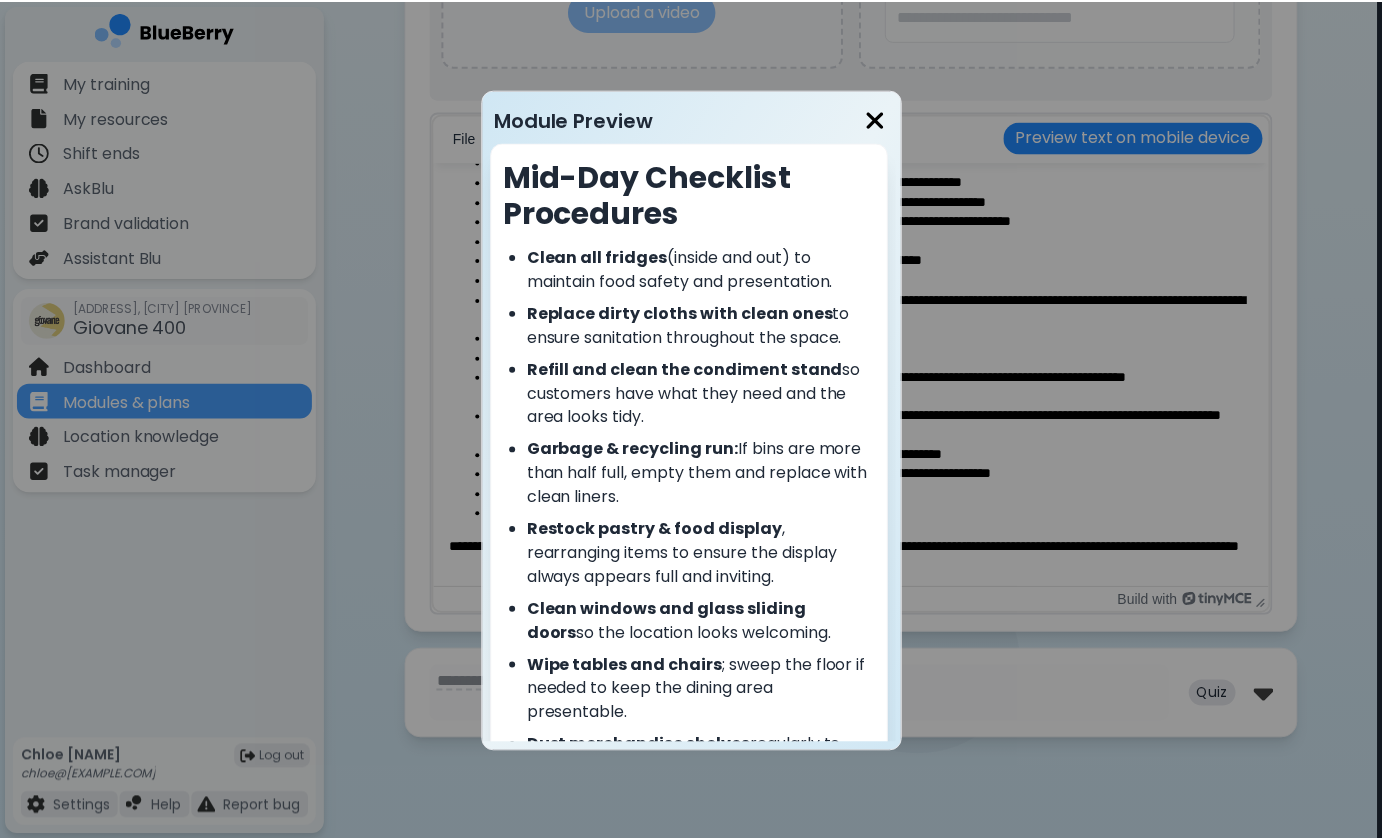 scroll, scrollTop: 1472, scrollLeft: 0, axis: vertical 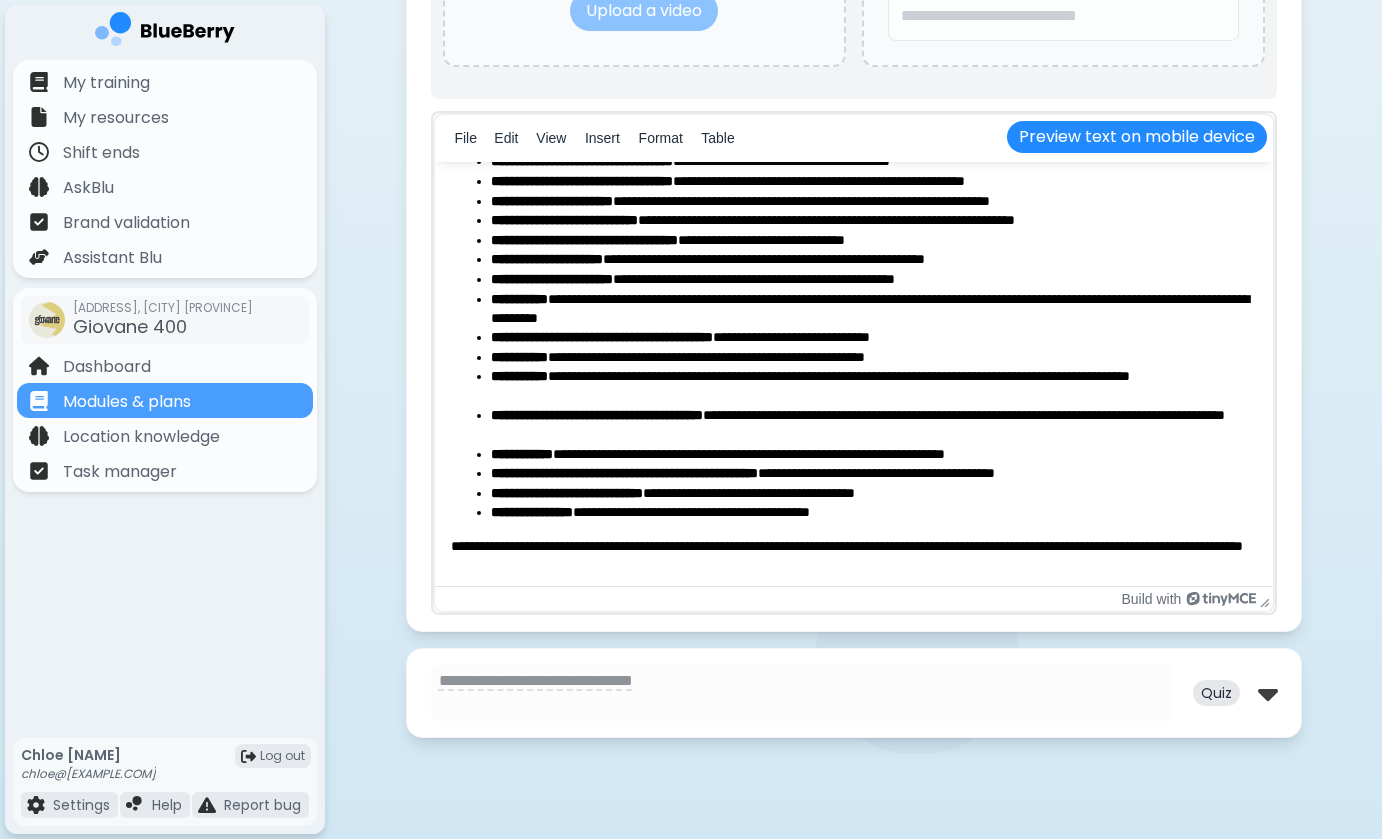 click on "Quiz" at bounding box center [1216, 693] 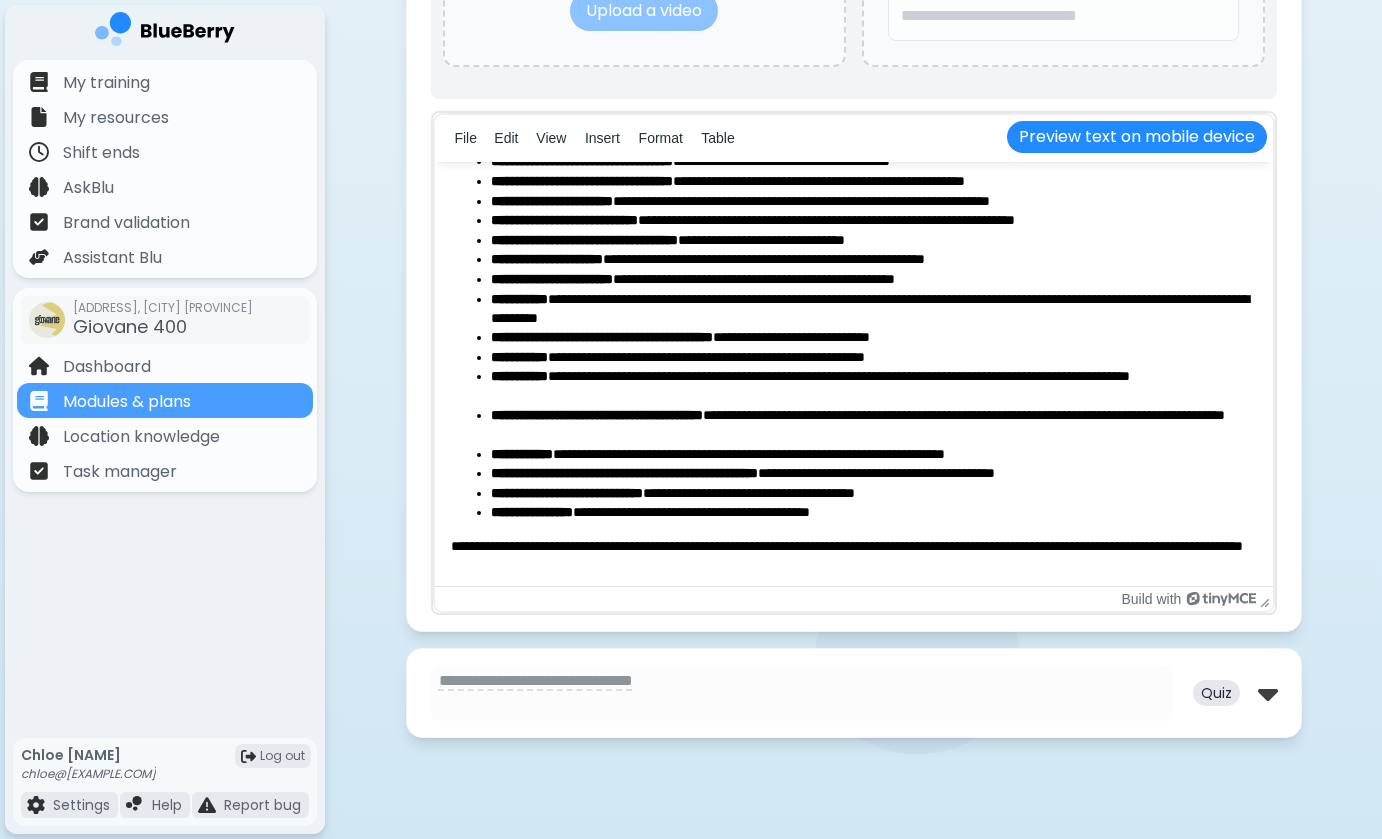 select on "**" 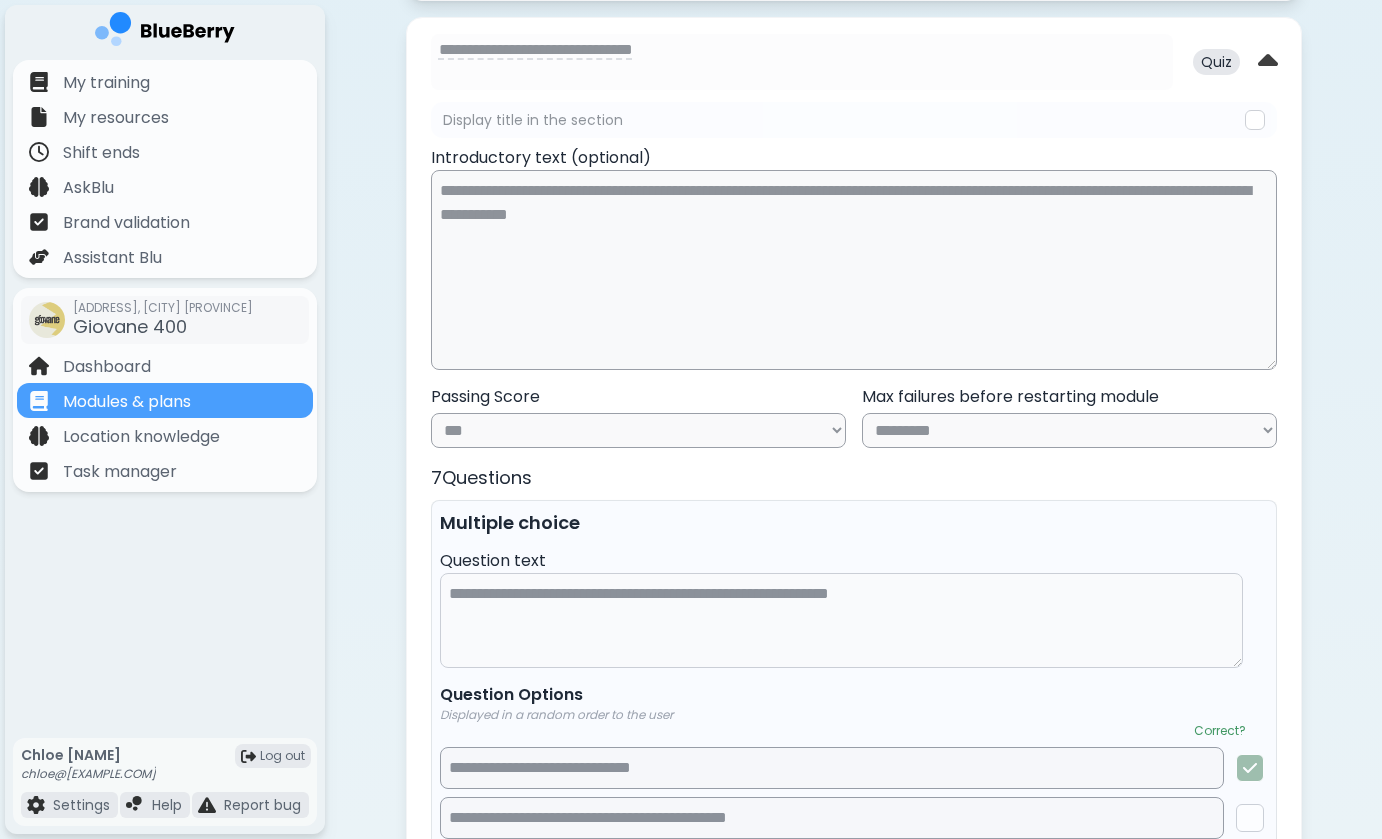 scroll, scrollTop: 2101, scrollLeft: 0, axis: vertical 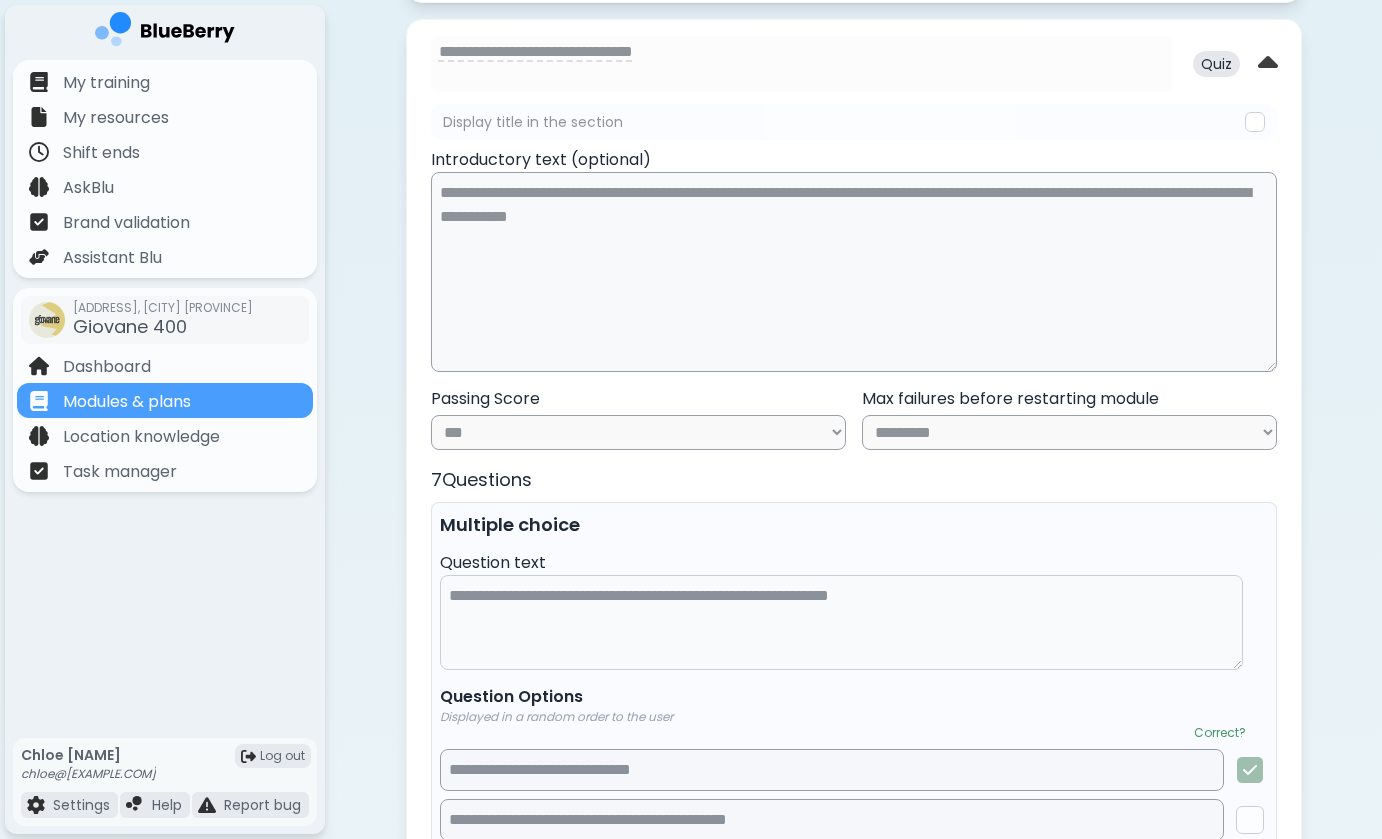 click at bounding box center [1255, 122] 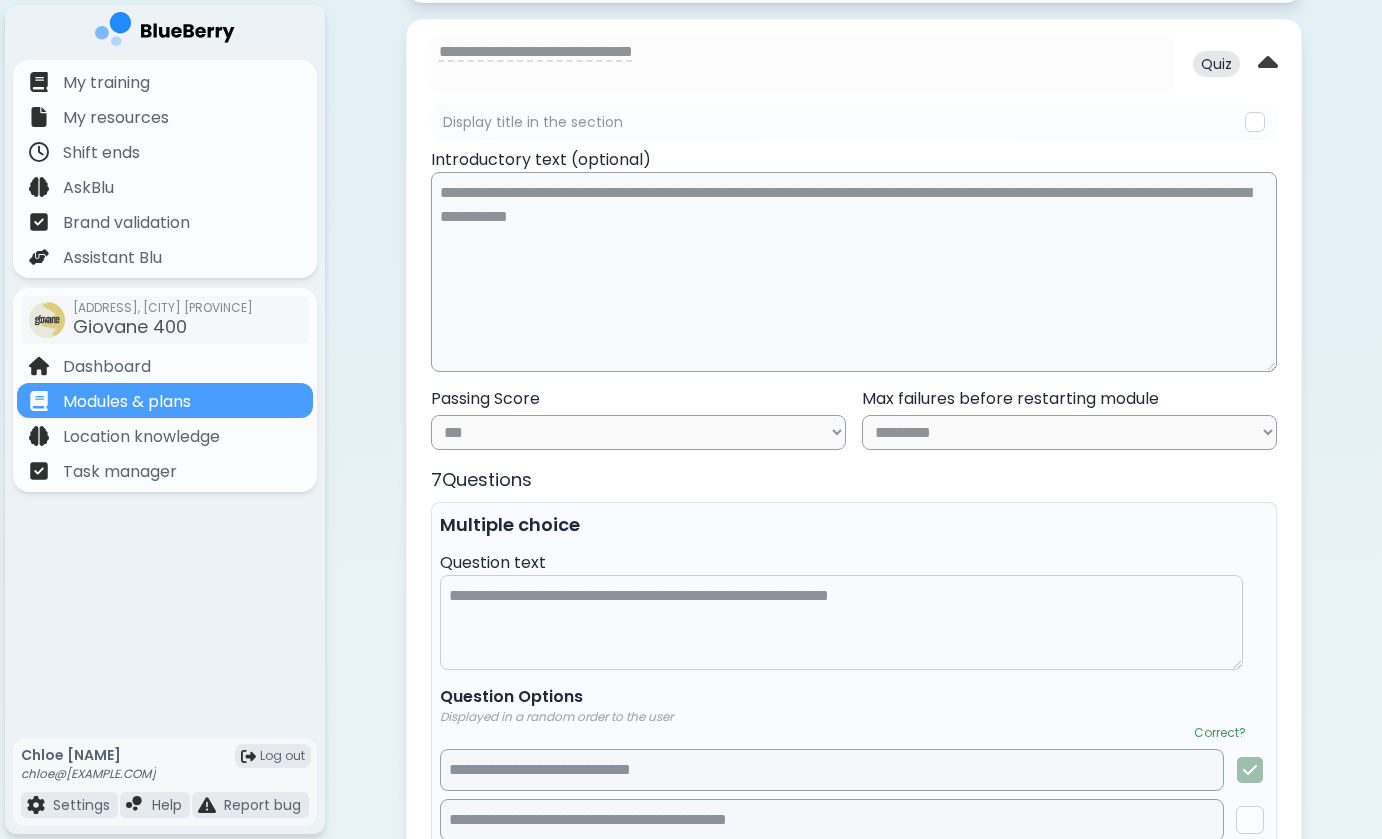 click at bounding box center (1255, 122) 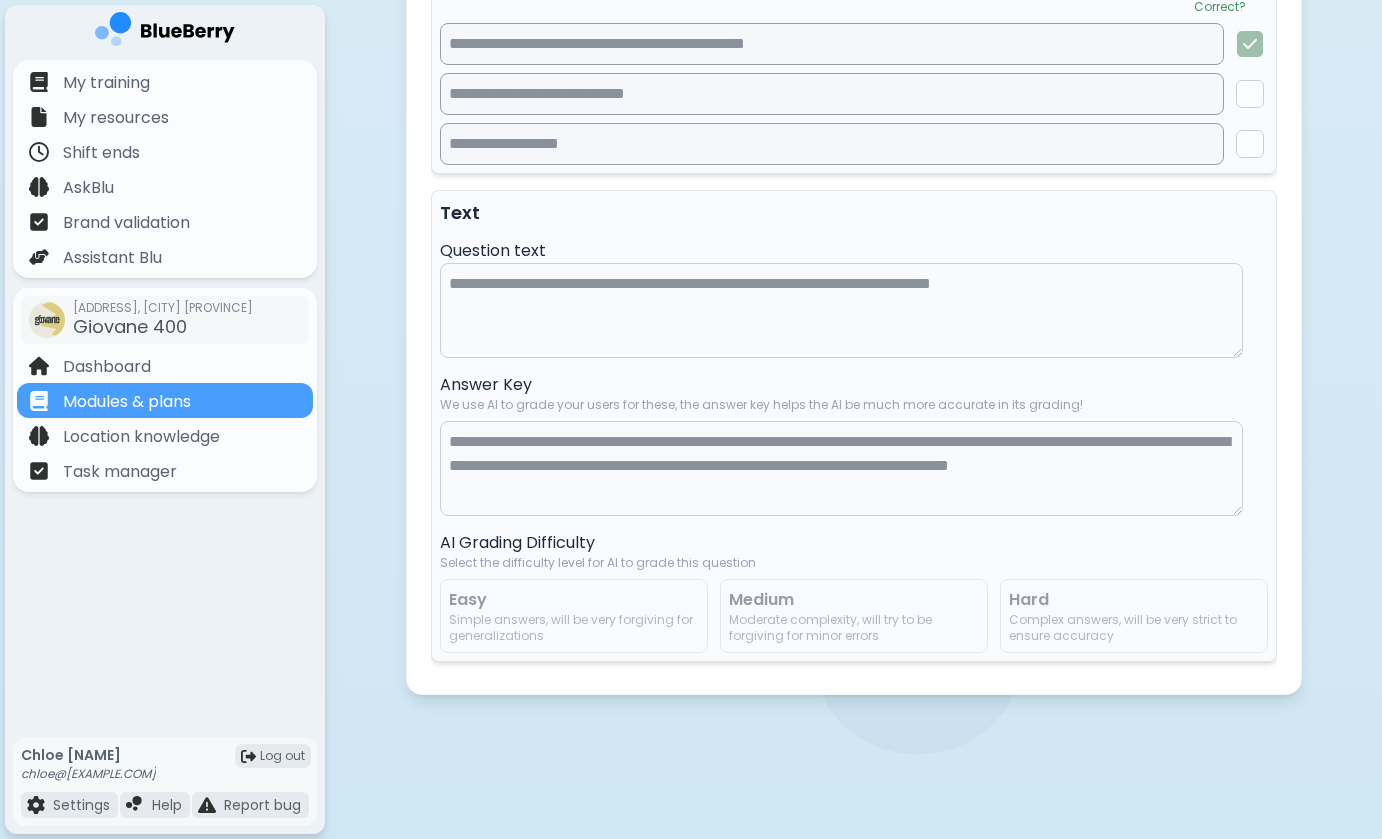 scroll, scrollTop: 5035, scrollLeft: 0, axis: vertical 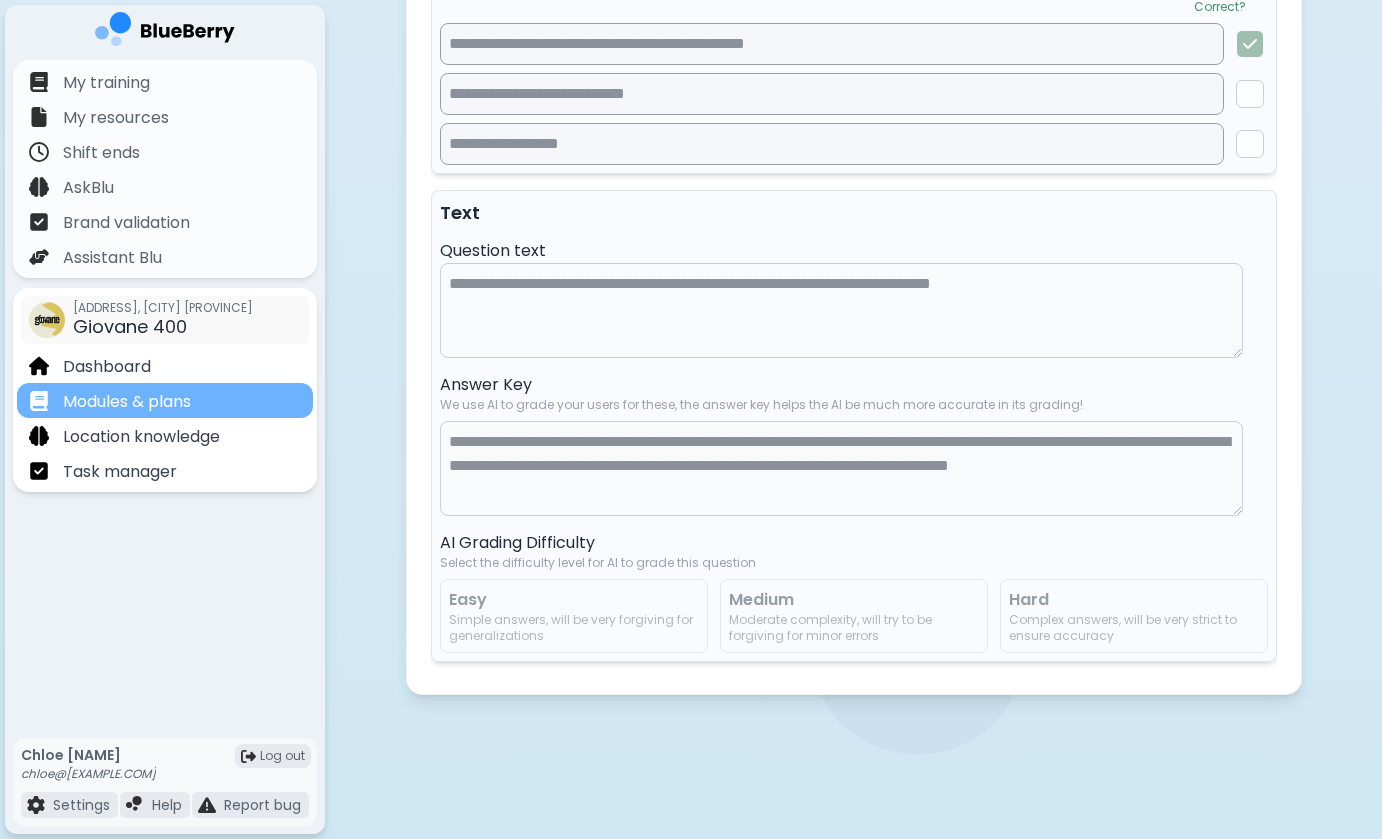 click on "Modules & plans" at bounding box center (165, 400) 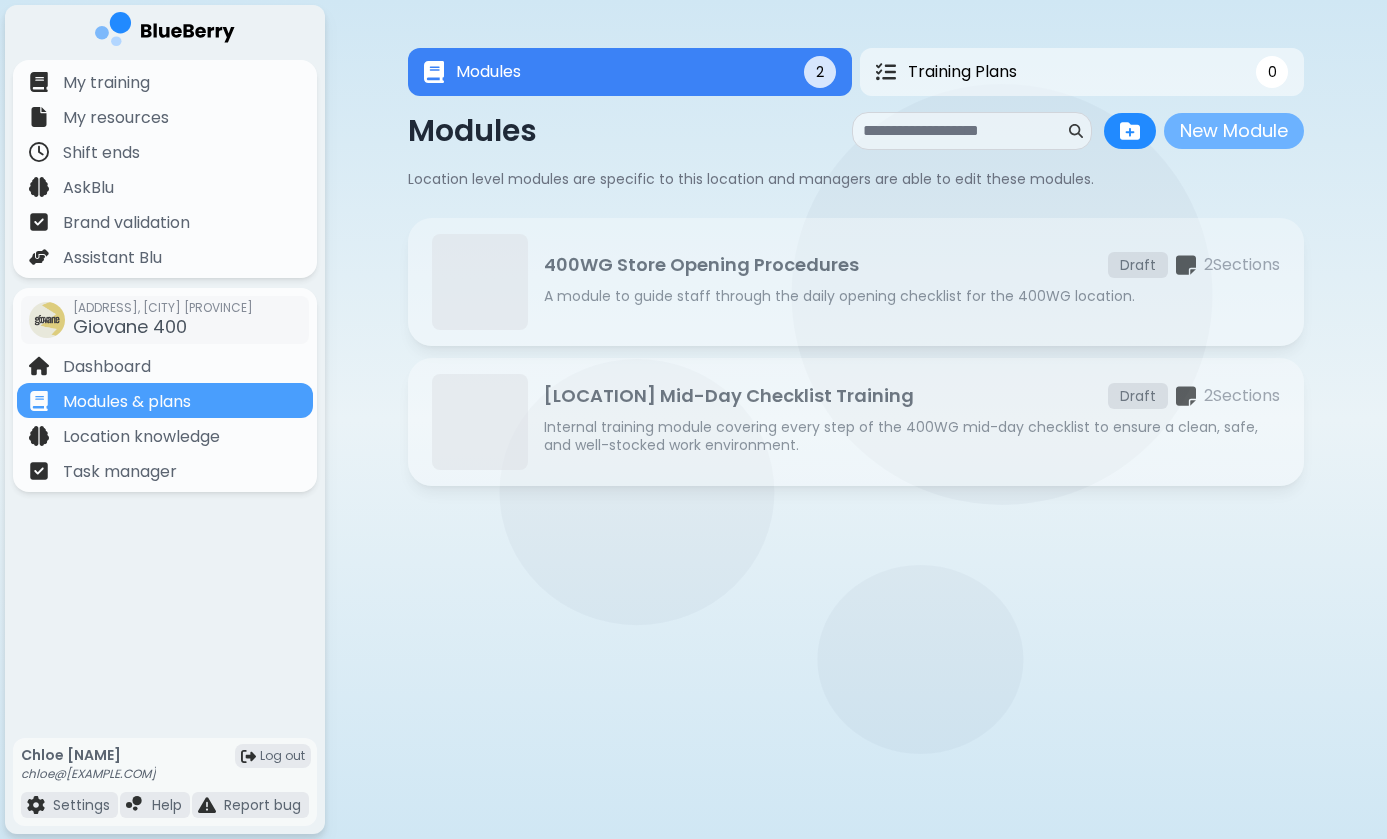 click on "New Module" at bounding box center (1234, 131) 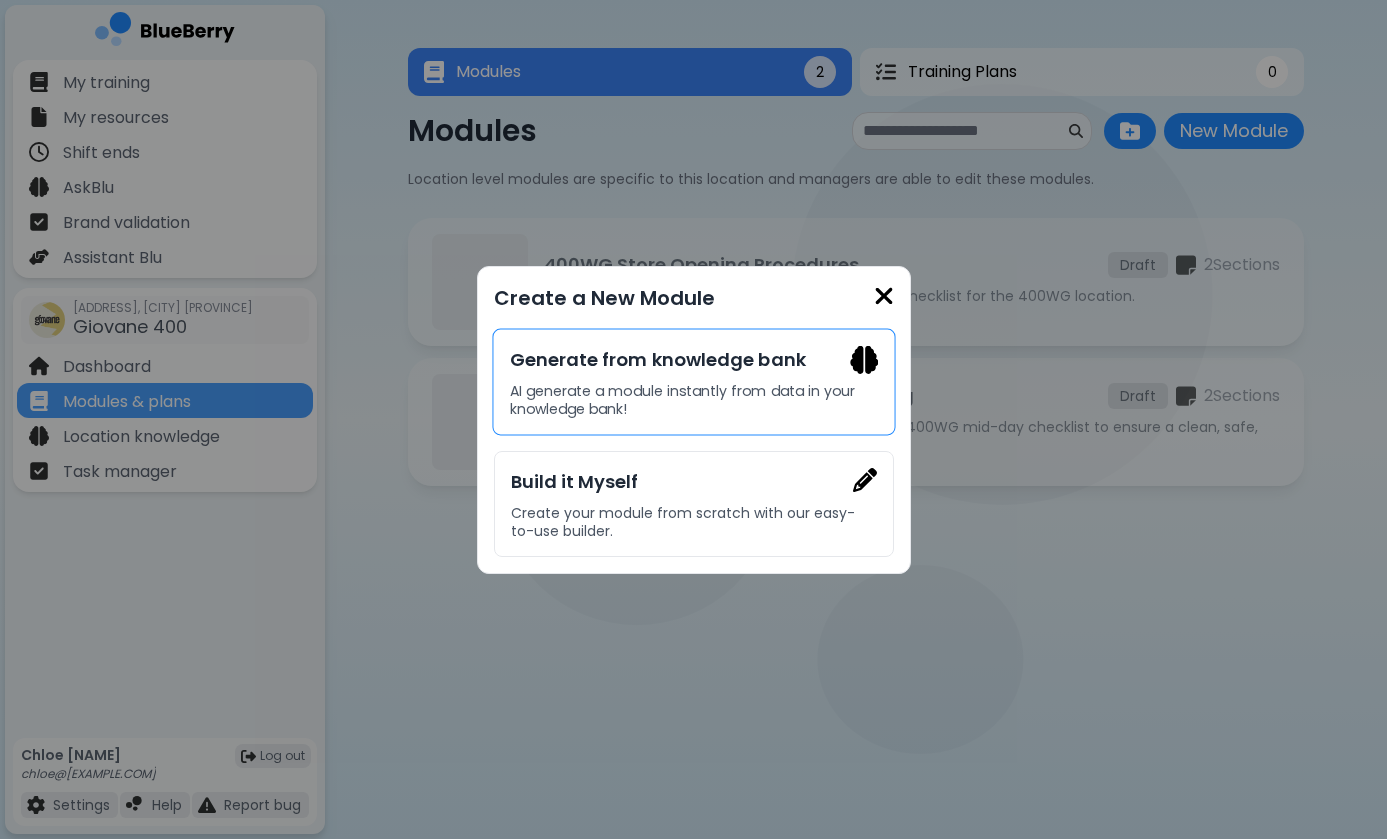 click on "Generate from knowledge bank AI generate a module instantly from data in your knowledge bank!" at bounding box center (693, 381) 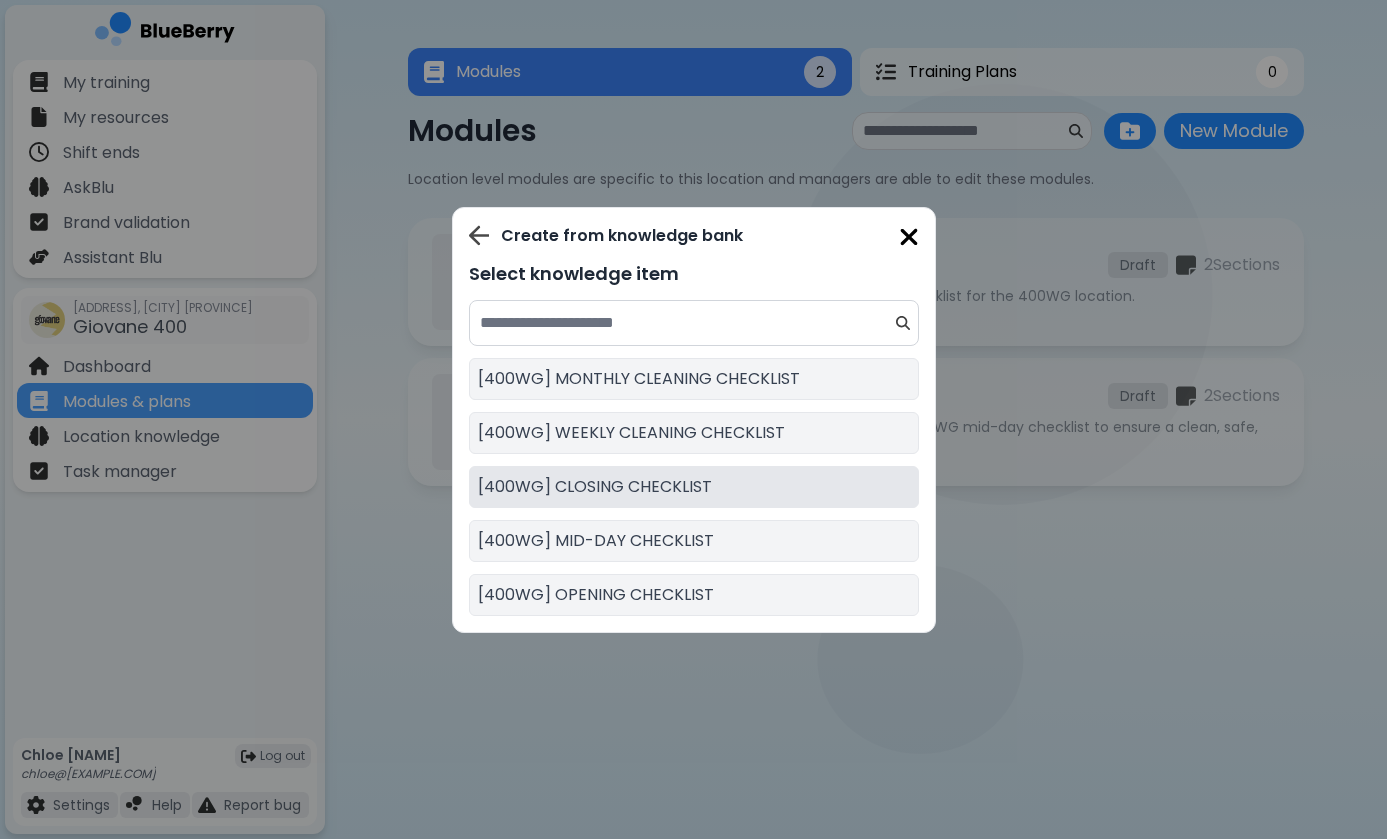 click on "[400WG] CLOSING CHECKLIST" at bounding box center (595, 487) 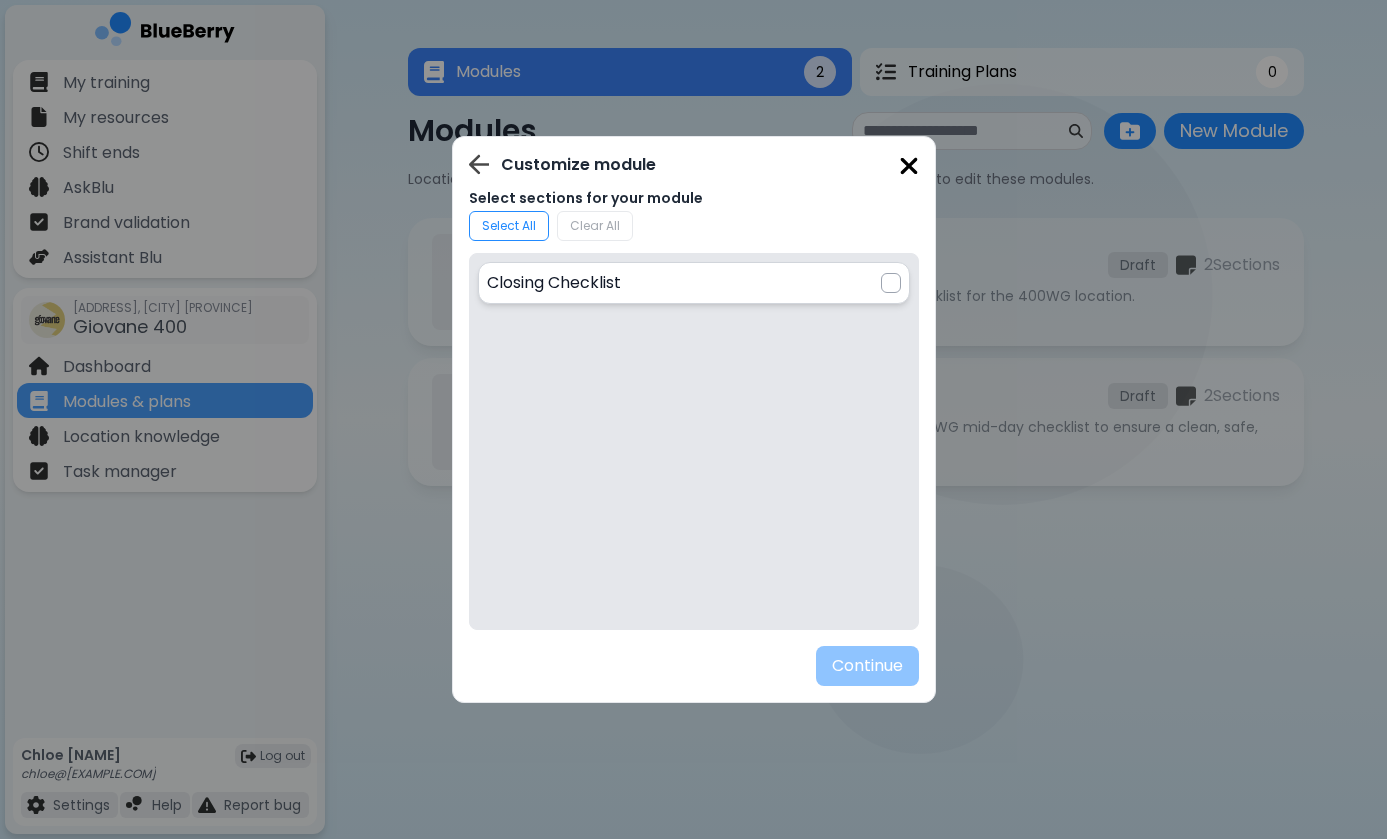 click at bounding box center [891, 283] 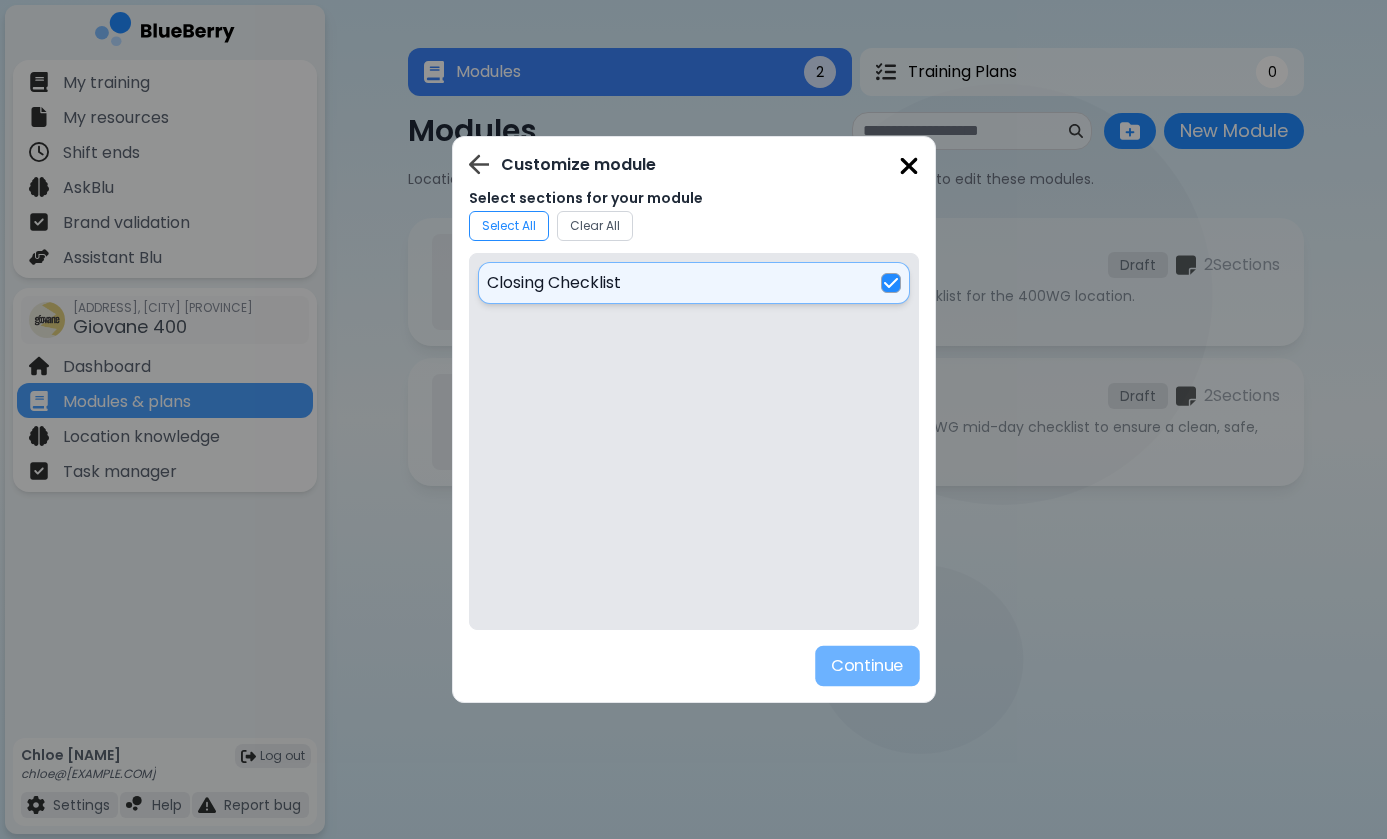 click on "Continue" at bounding box center [867, 666] 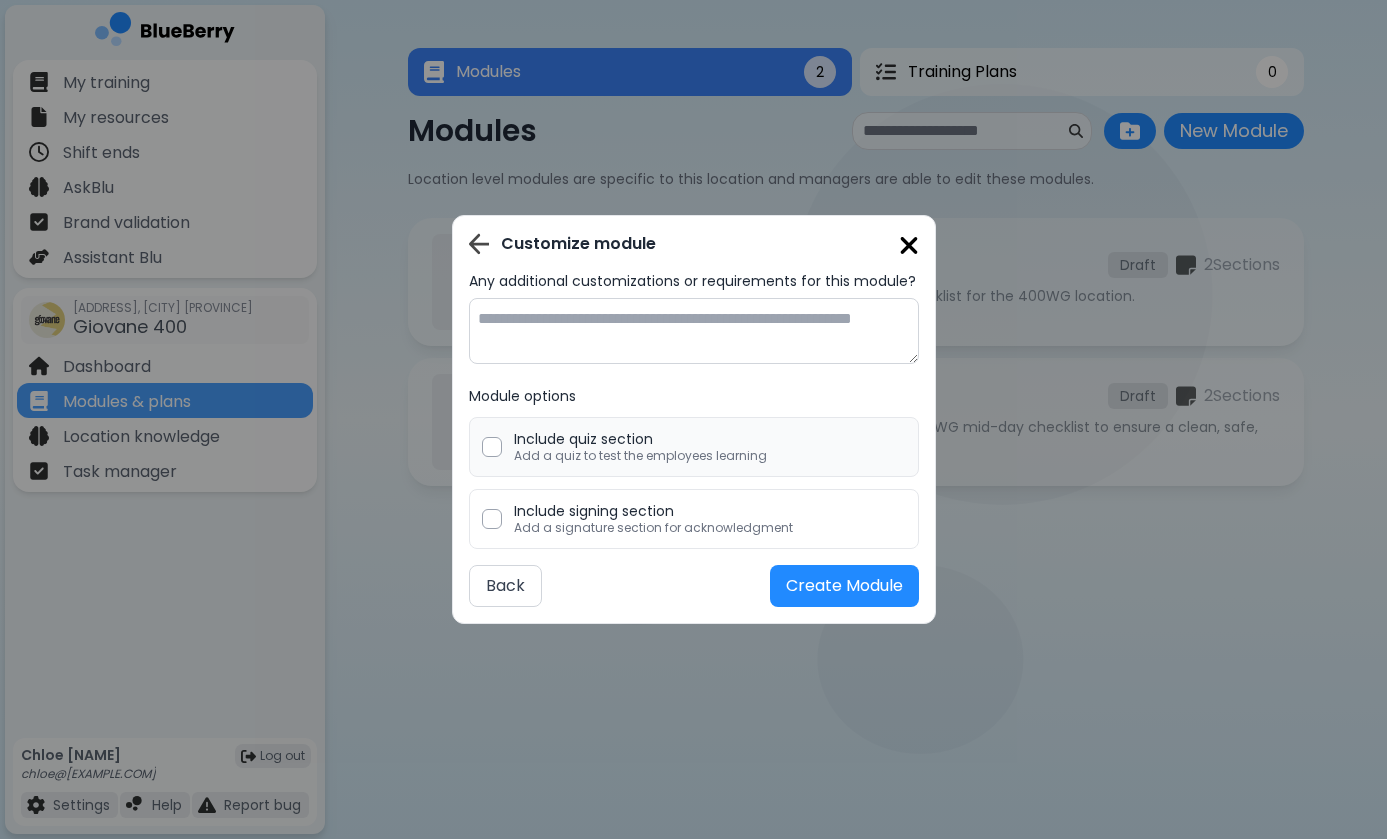 click at bounding box center [492, 447] 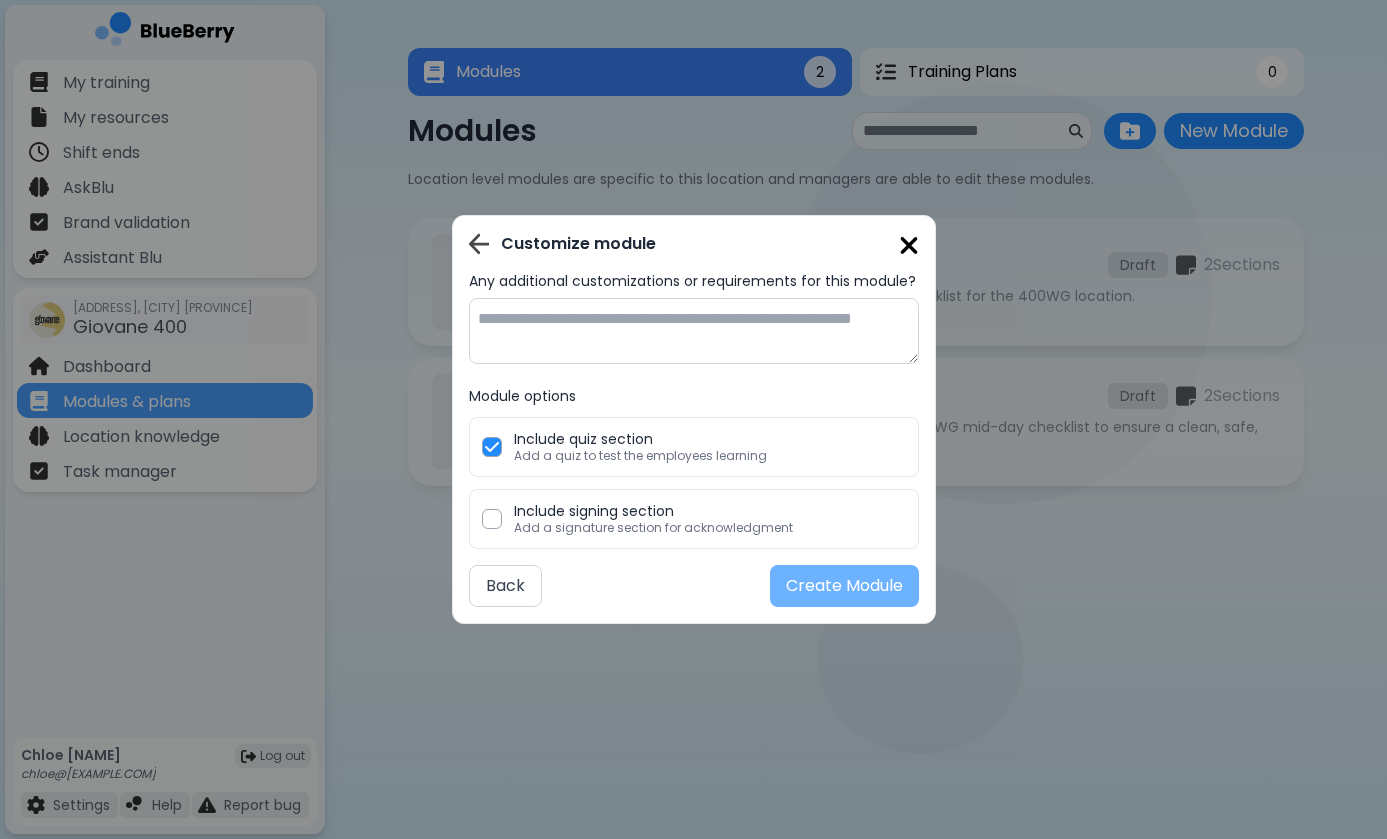 click on "Create Module" at bounding box center [844, 586] 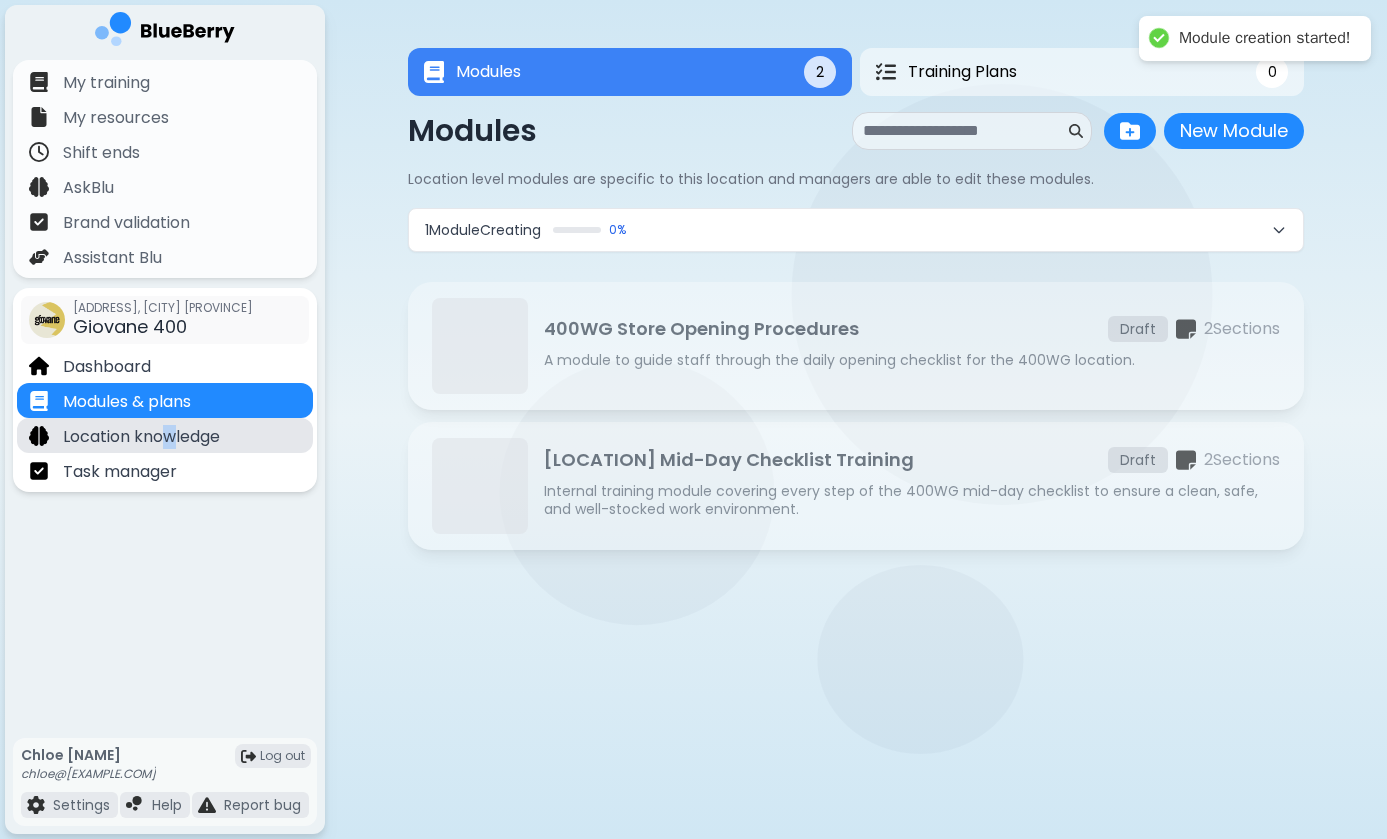 click on "Location knowledge" at bounding box center (141, 437) 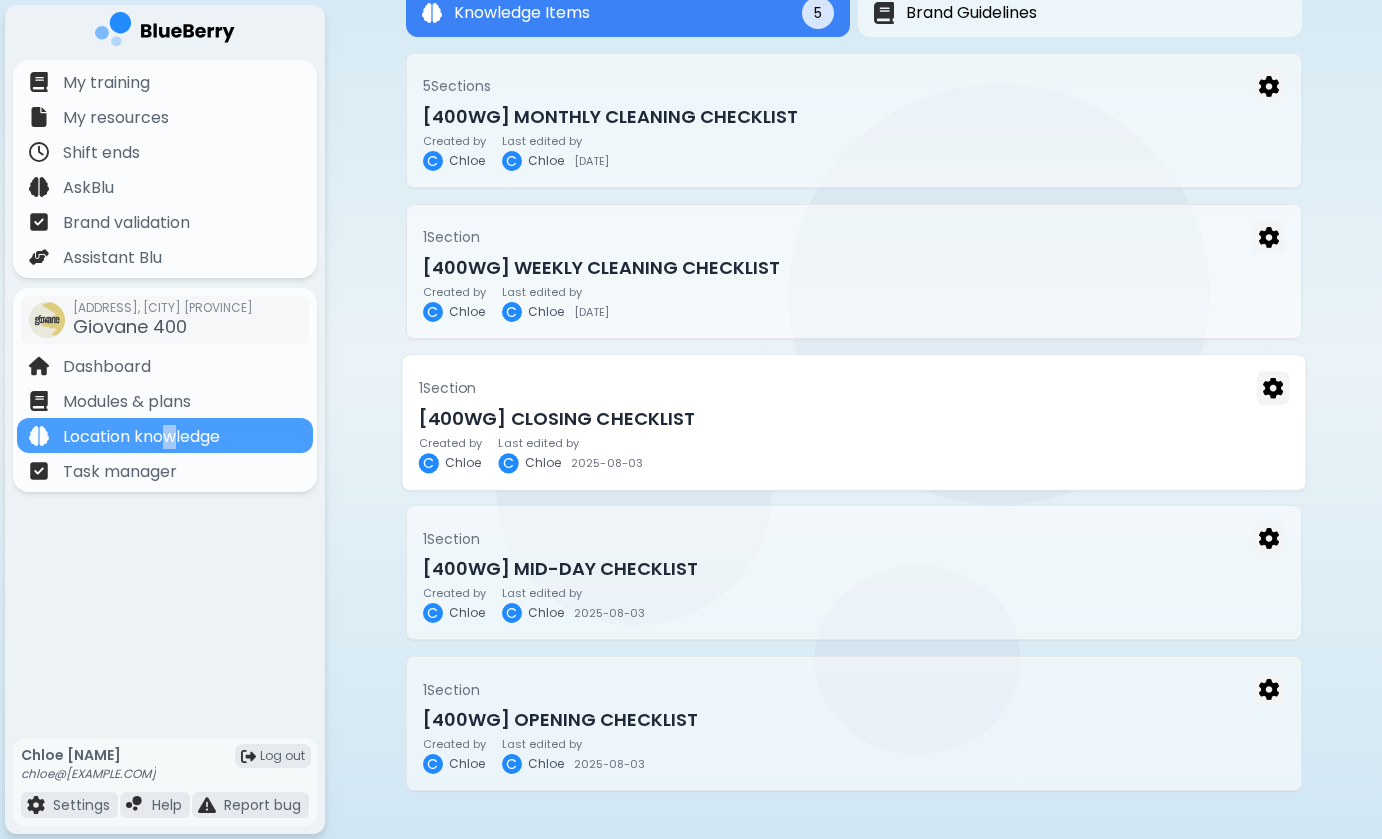 scroll, scrollTop: 118, scrollLeft: 0, axis: vertical 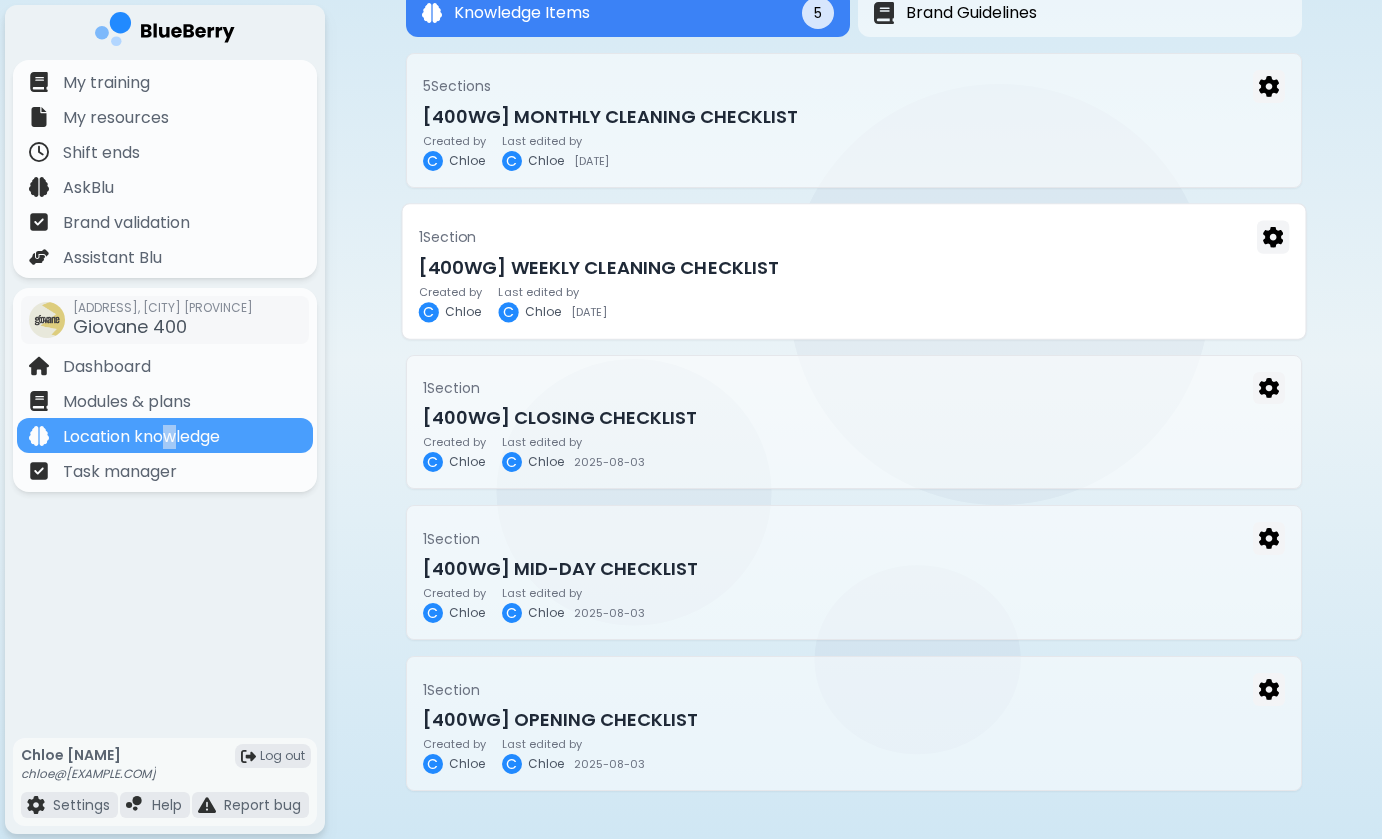 click on "[400WG] WEEKLY CLEANING CHECKLIST" at bounding box center (853, 267) 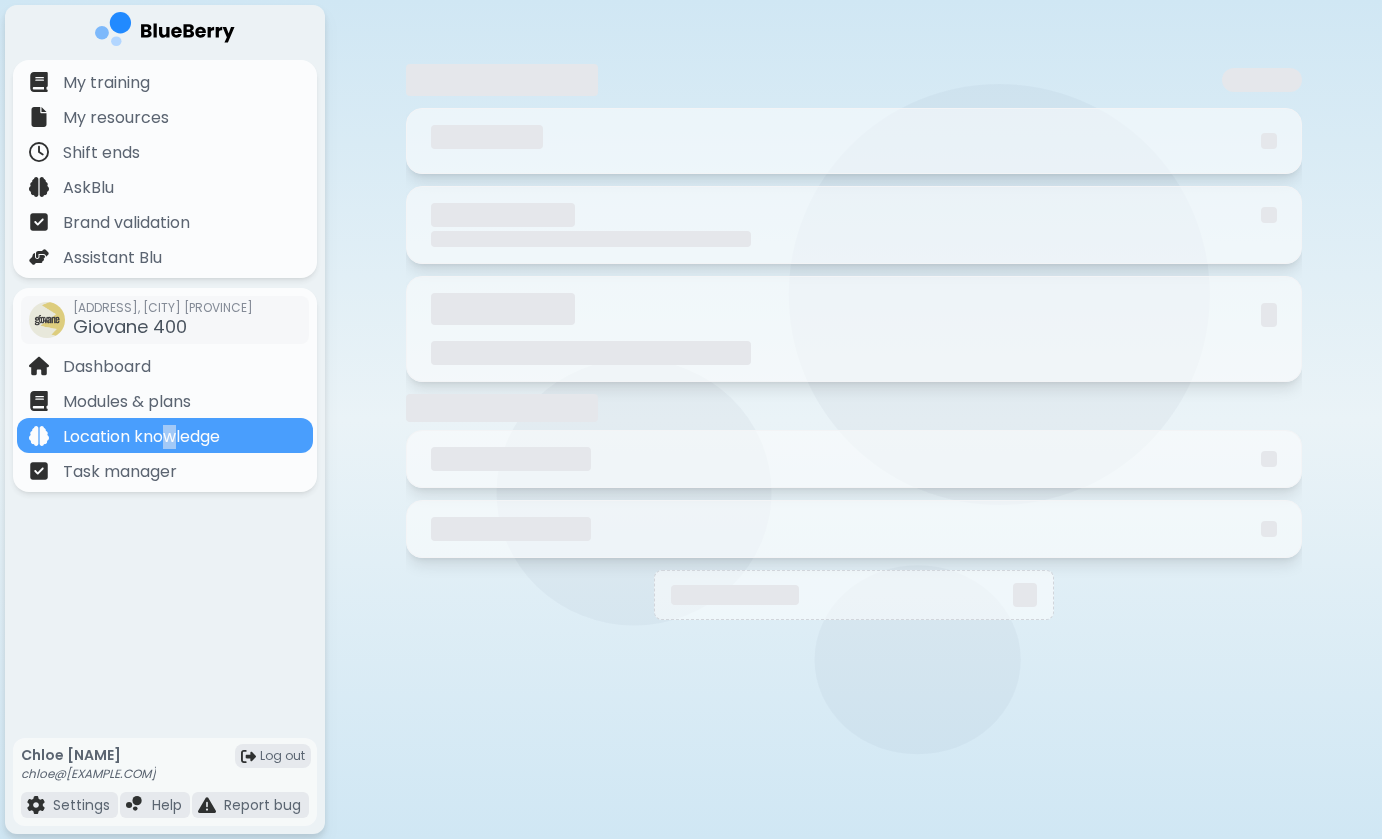 scroll, scrollTop: 0, scrollLeft: 0, axis: both 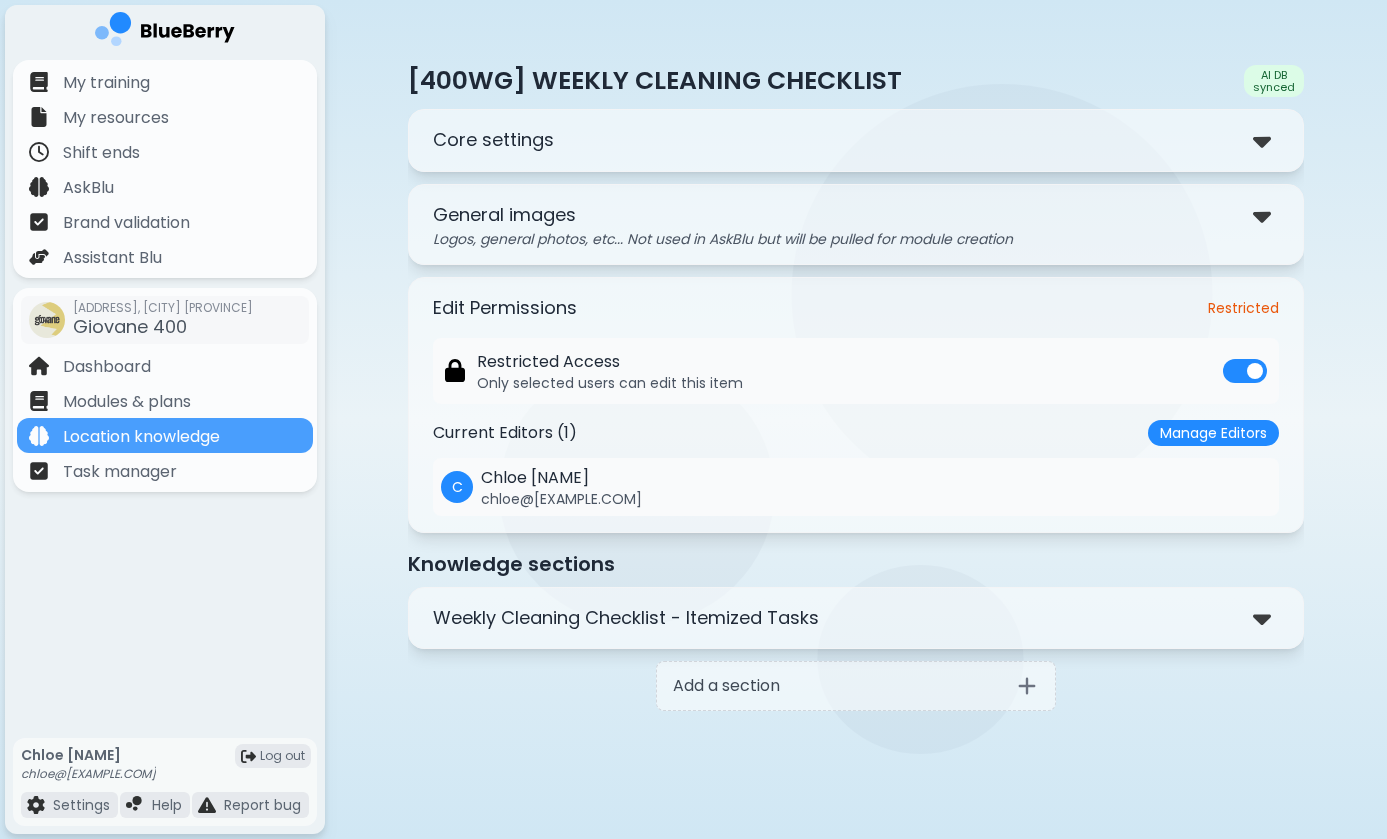 click on "**********" at bounding box center [856, 618] 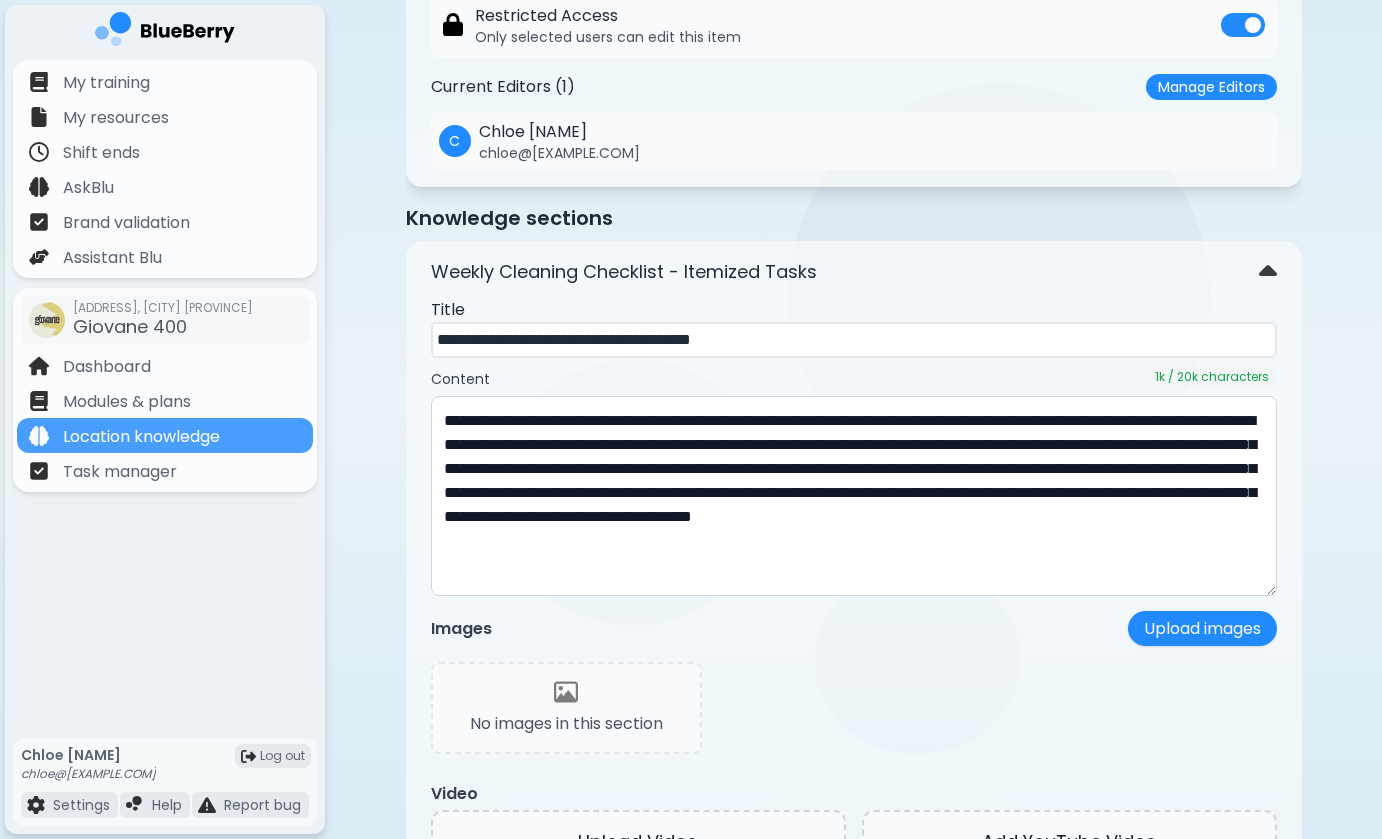 scroll, scrollTop: 363, scrollLeft: 0, axis: vertical 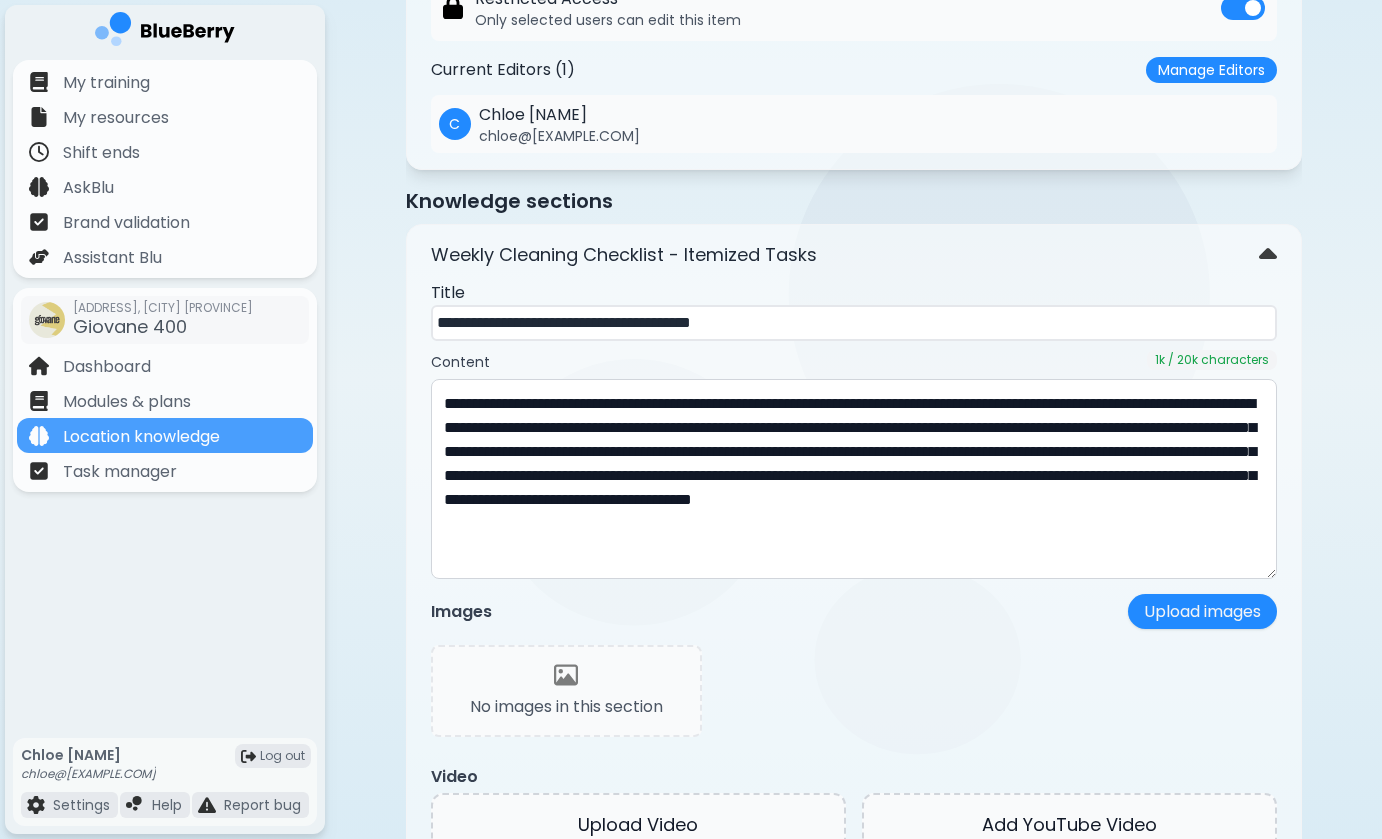 drag, startPoint x: 645, startPoint y: 330, endPoint x: 862, endPoint y: 328, distance: 217.00922 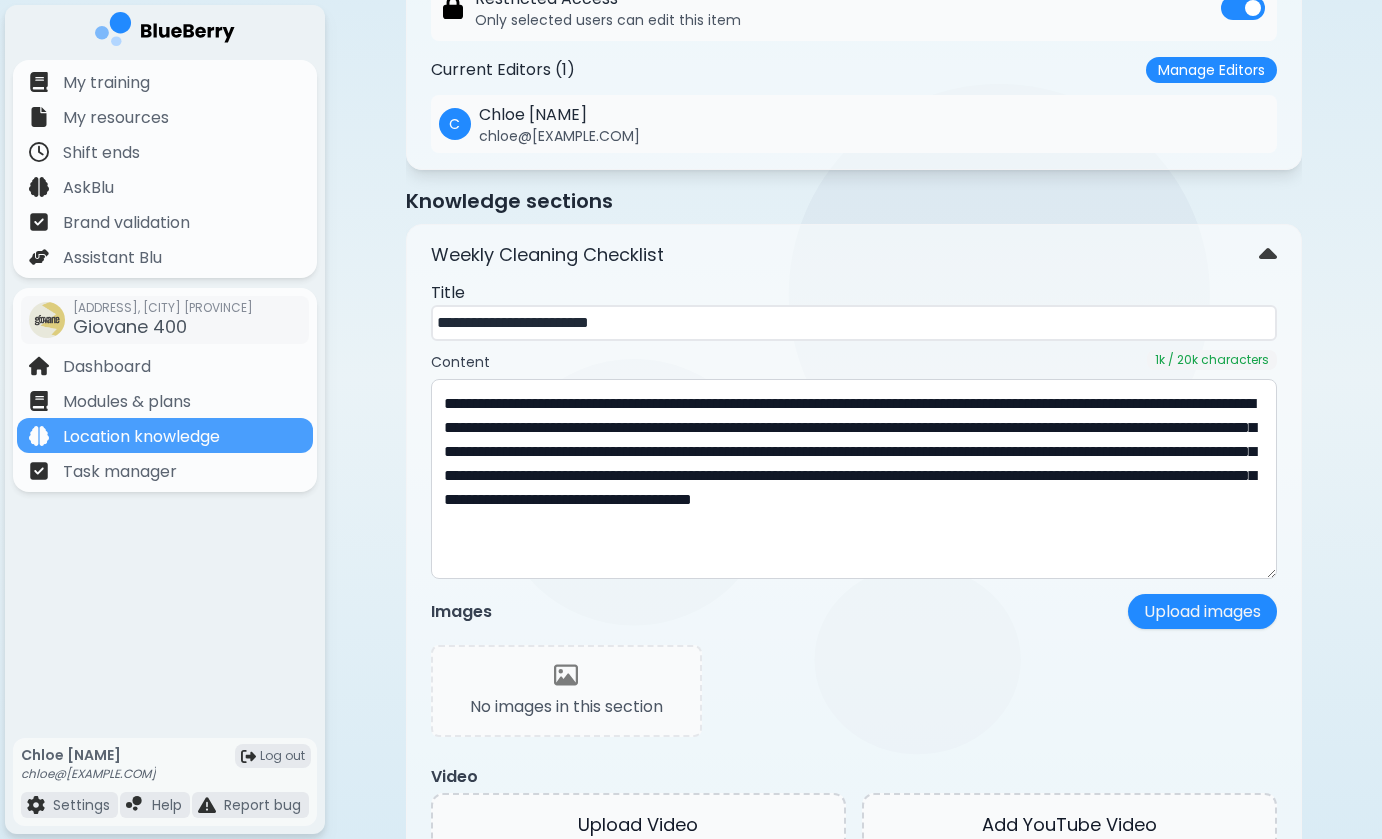 type on "**********" 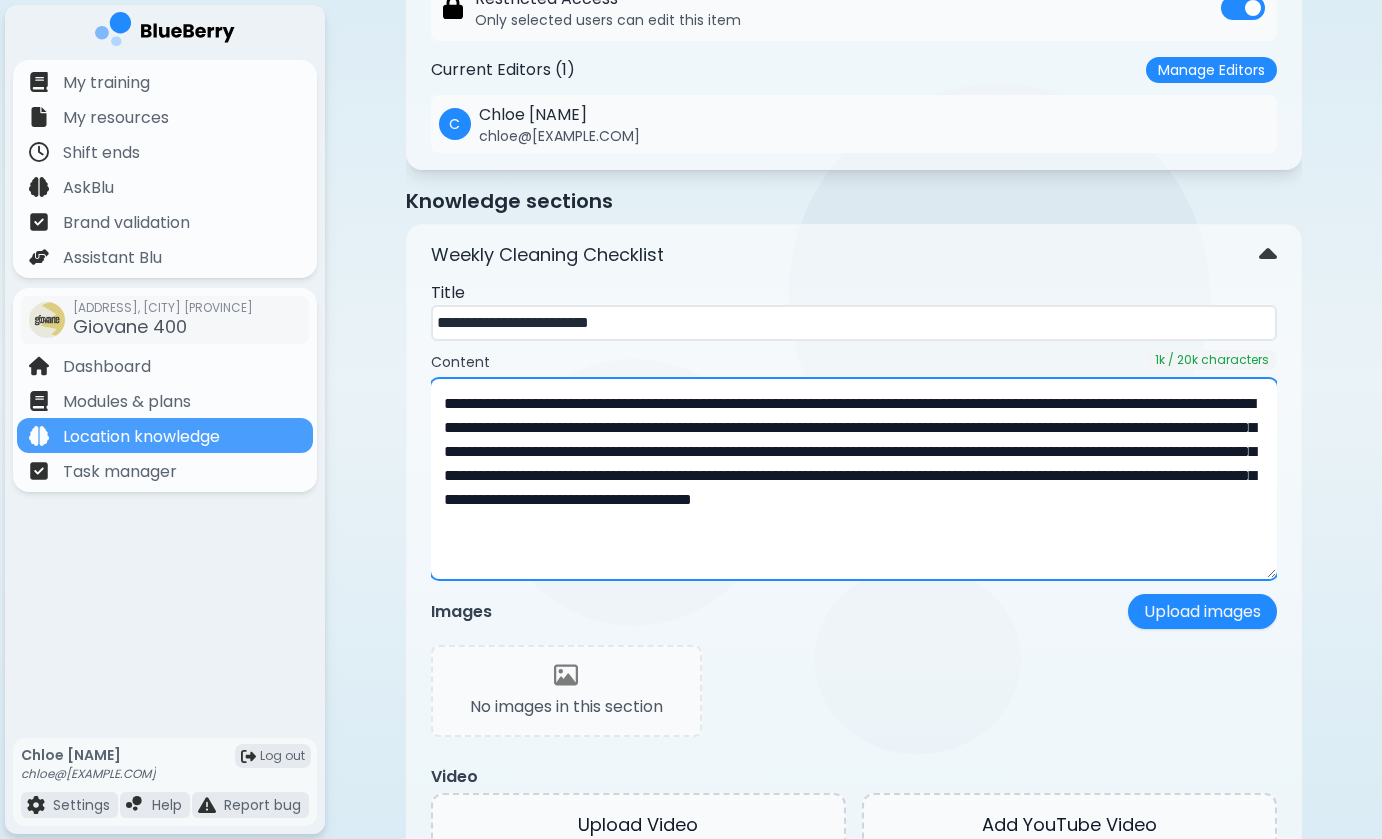 click on "**********" at bounding box center (854, 479) 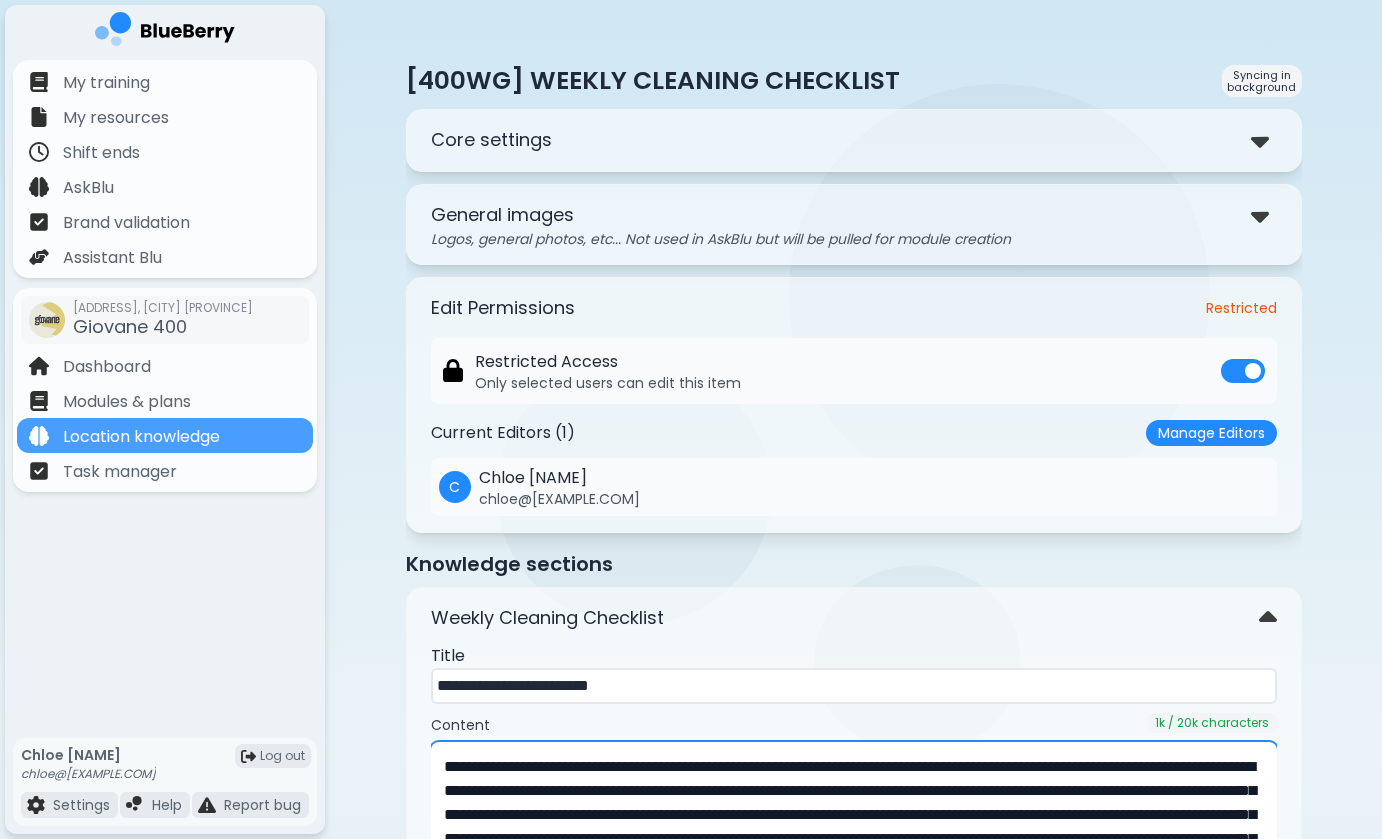 scroll, scrollTop: 0, scrollLeft: 0, axis: both 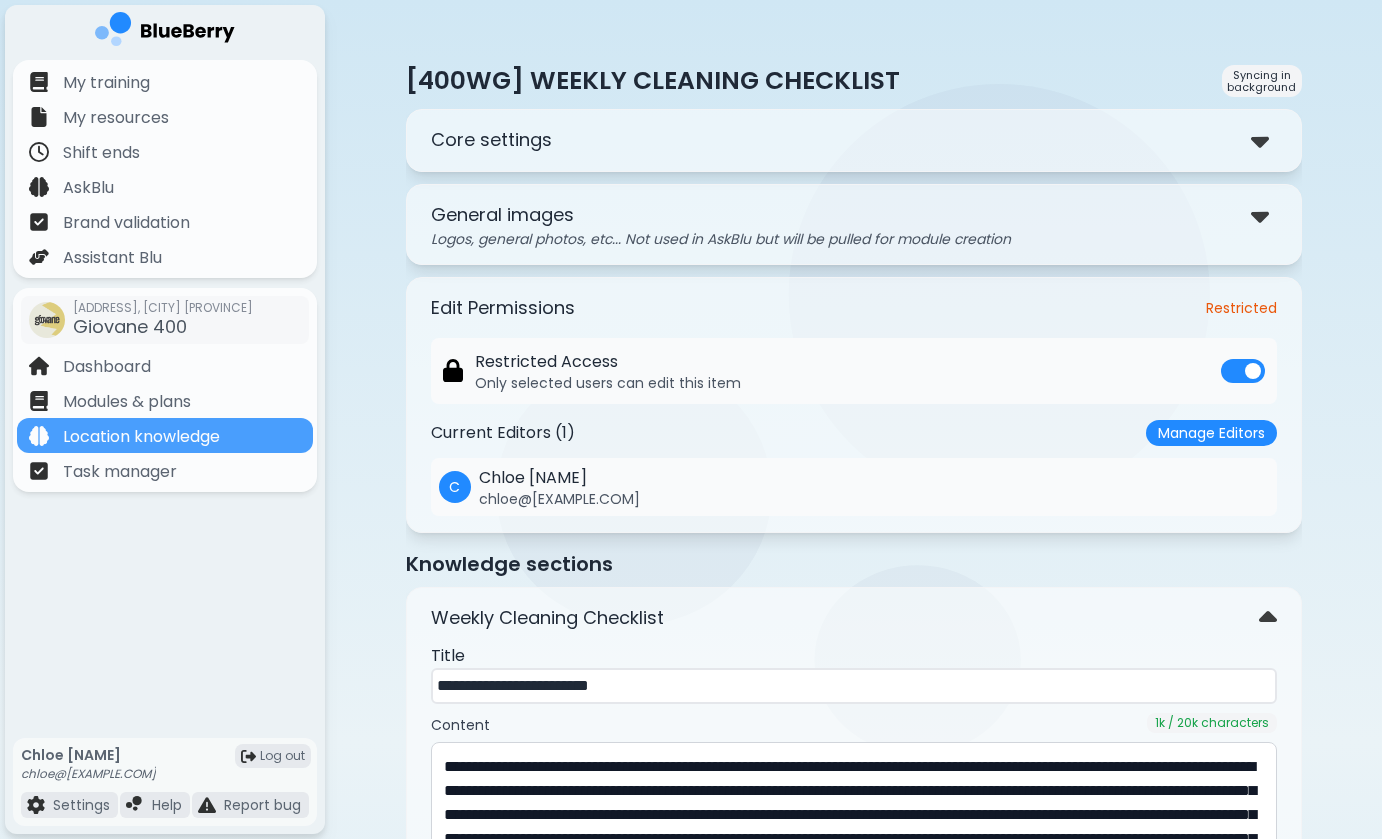 click on "Core settings" at bounding box center [854, 140] 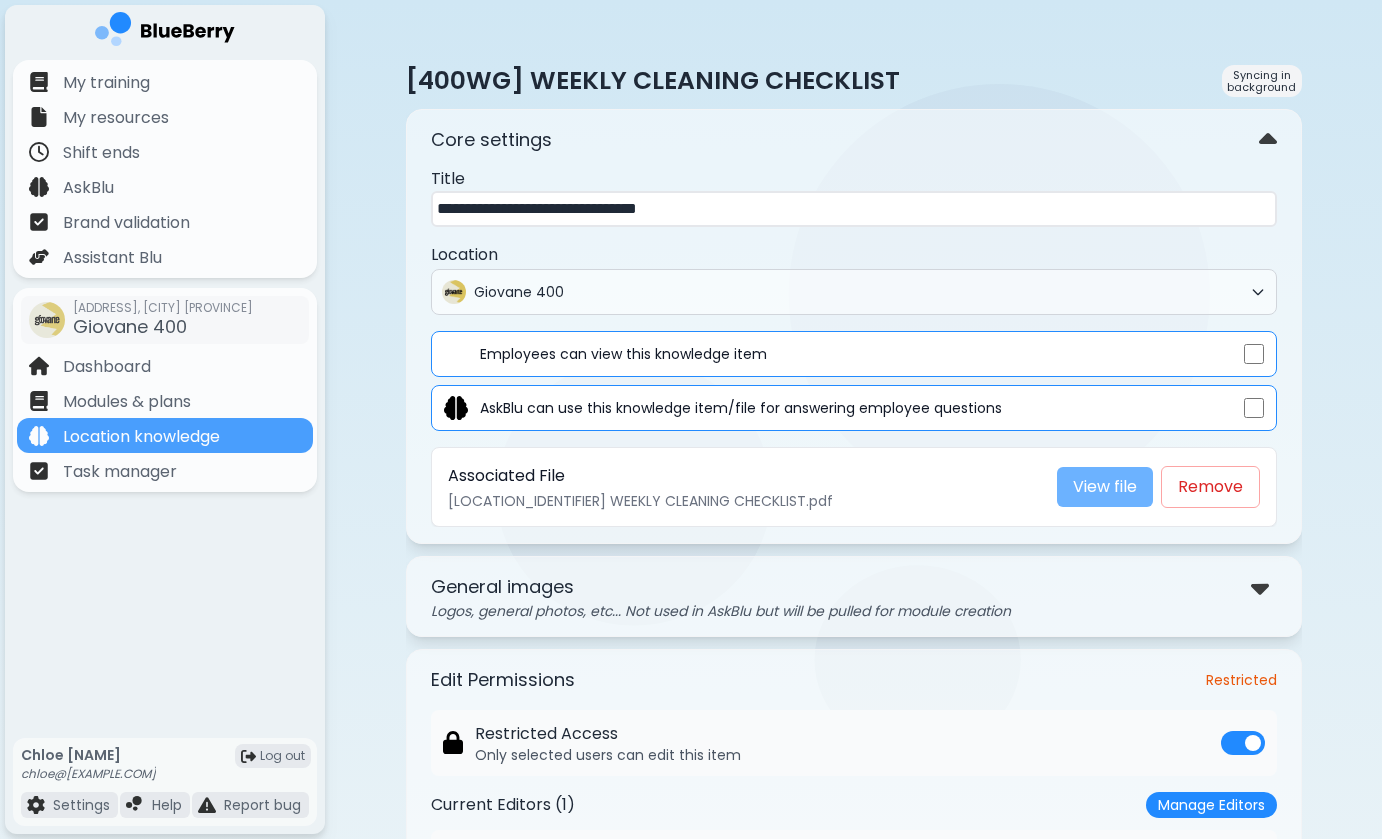 click on "View file" at bounding box center (1105, 487) 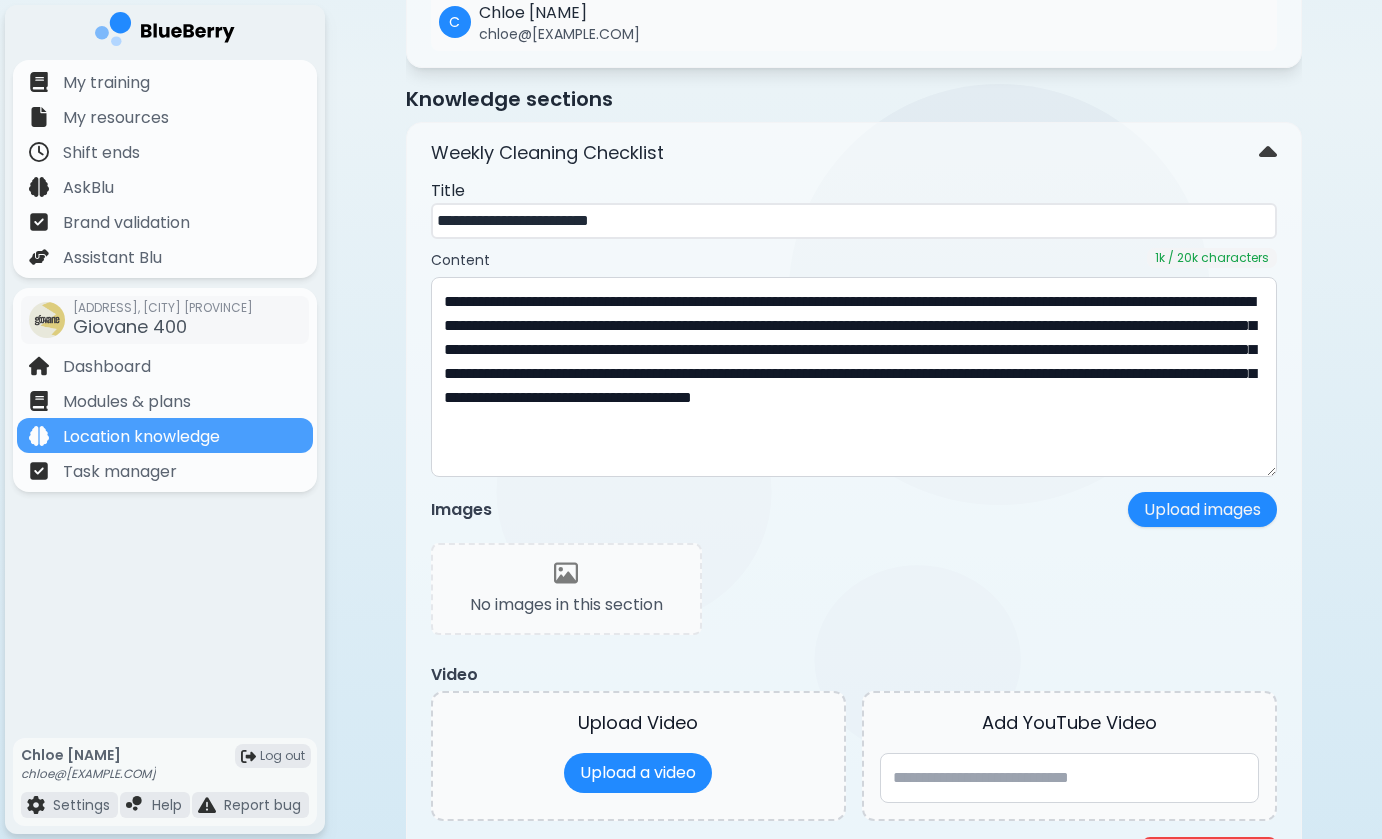 scroll, scrollTop: 855, scrollLeft: 0, axis: vertical 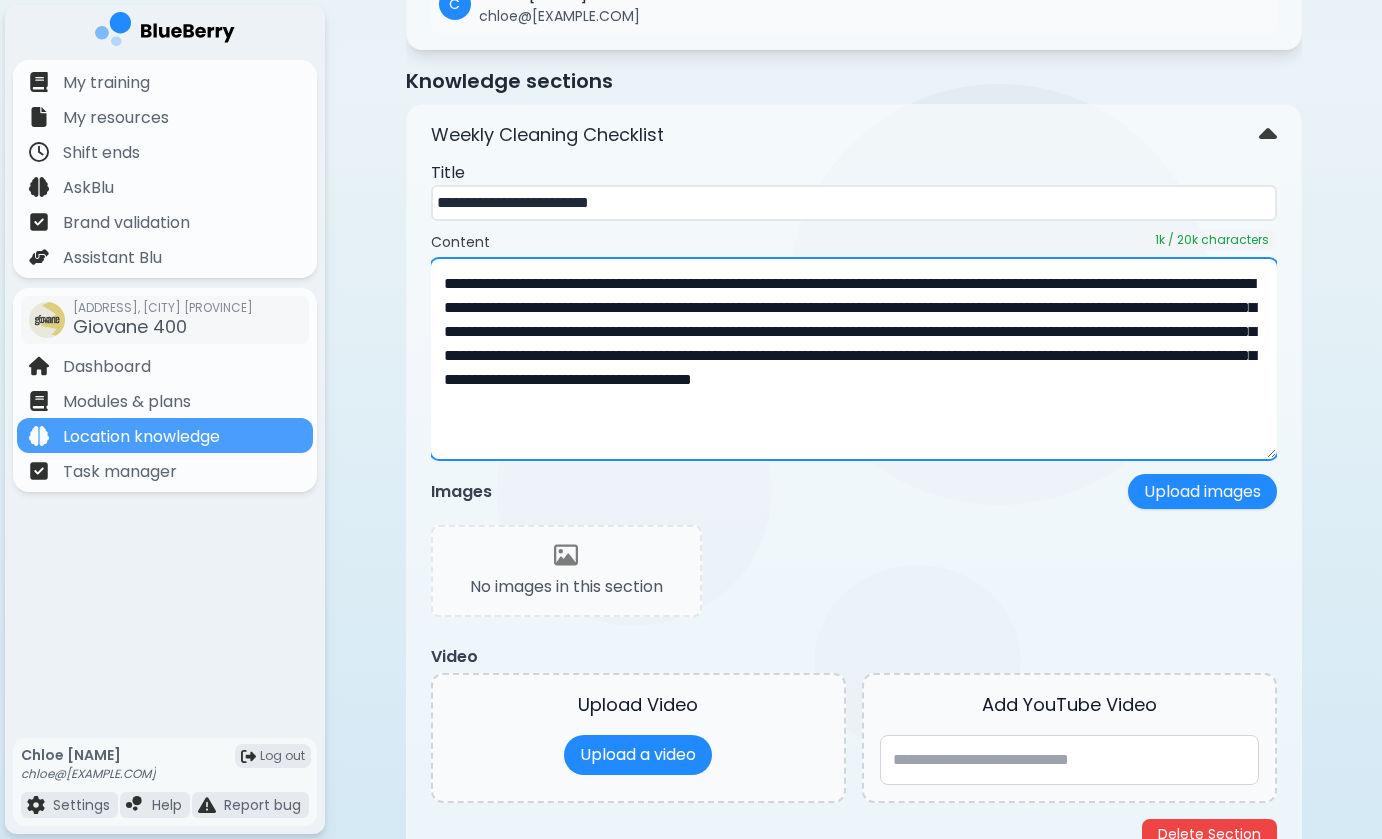 drag, startPoint x: 446, startPoint y: 287, endPoint x: 695, endPoint y: 646, distance: 436.90045 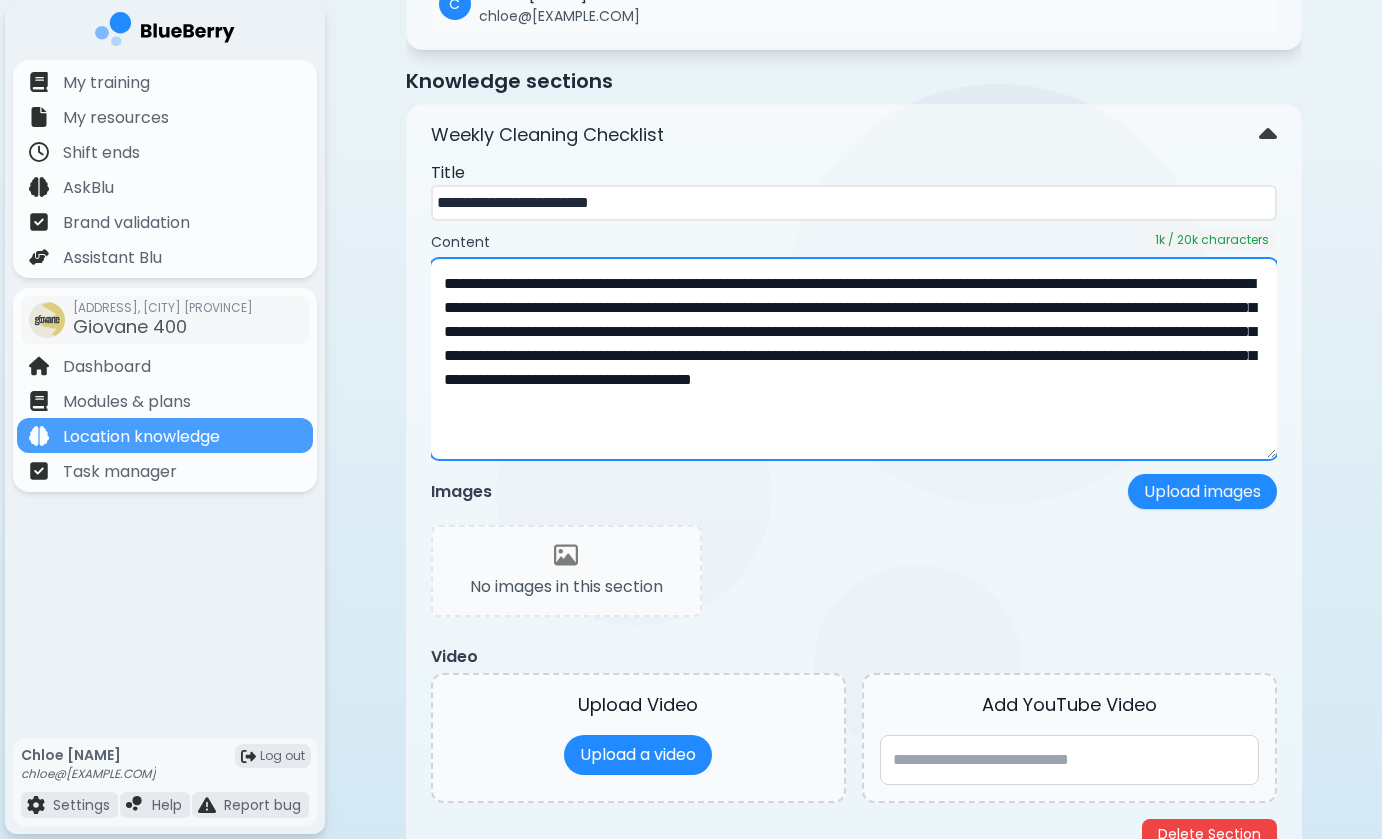 click on "**********" at bounding box center (854, 499) 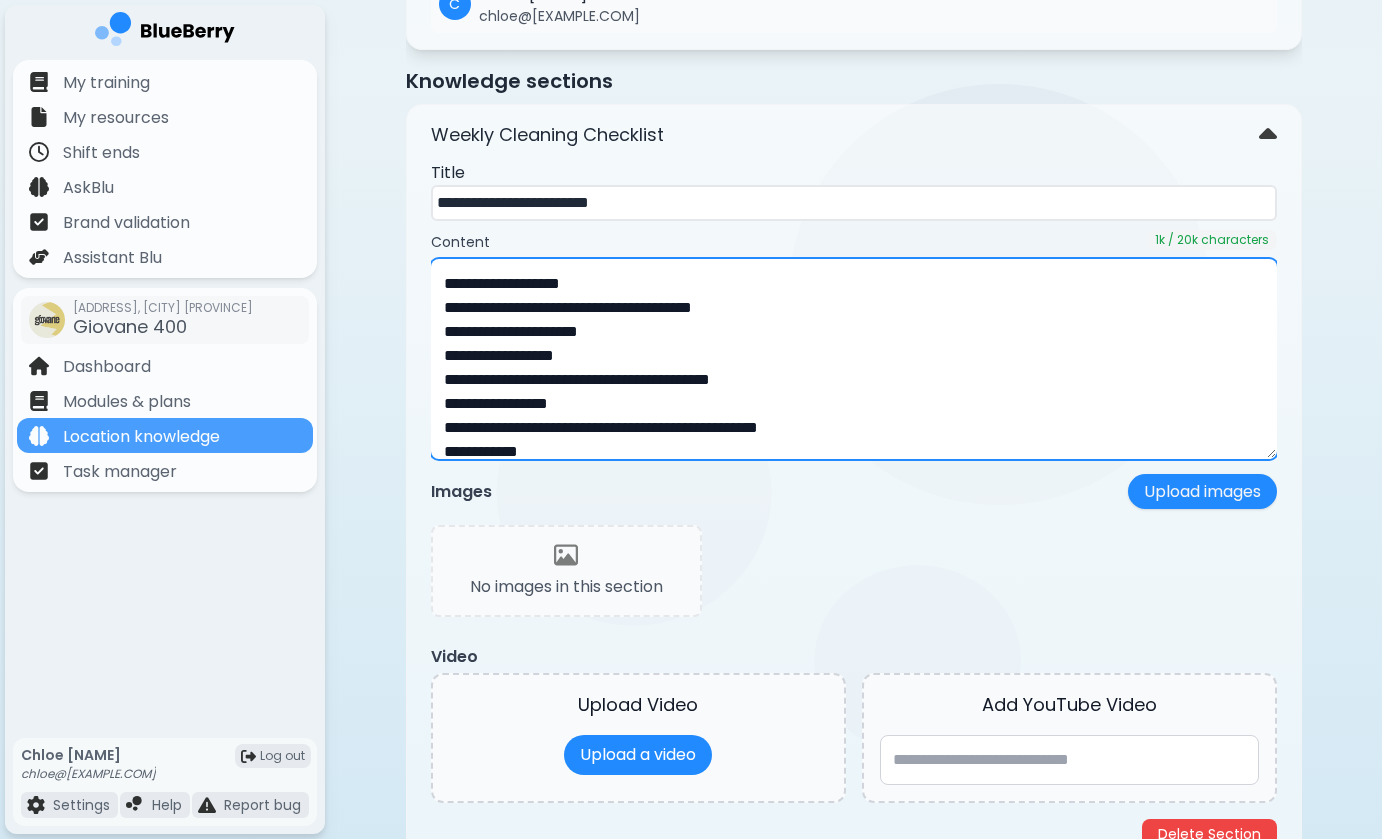 scroll, scrollTop: 0, scrollLeft: 0, axis: both 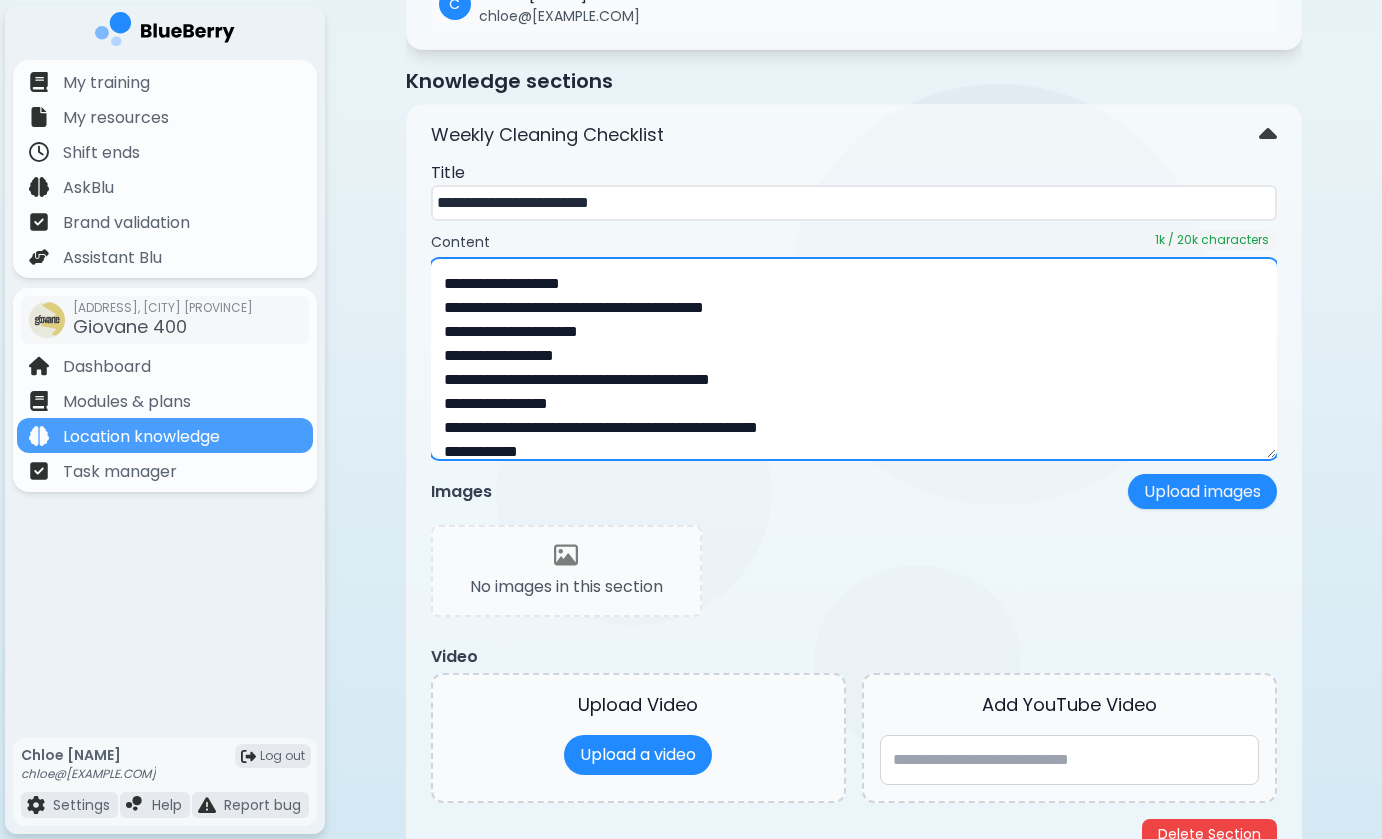 click on "**********" at bounding box center (854, 359) 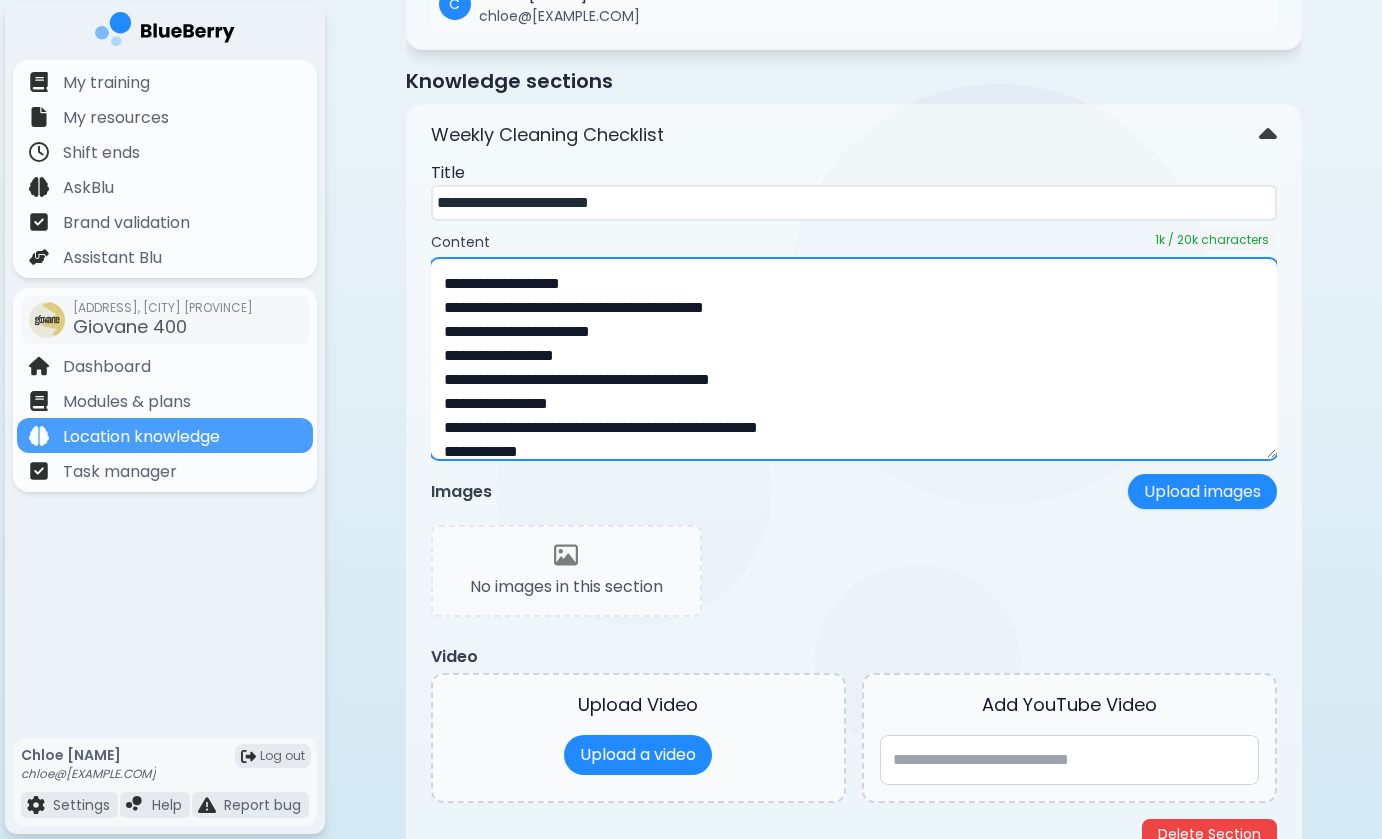 click on "**********" at bounding box center (854, 359) 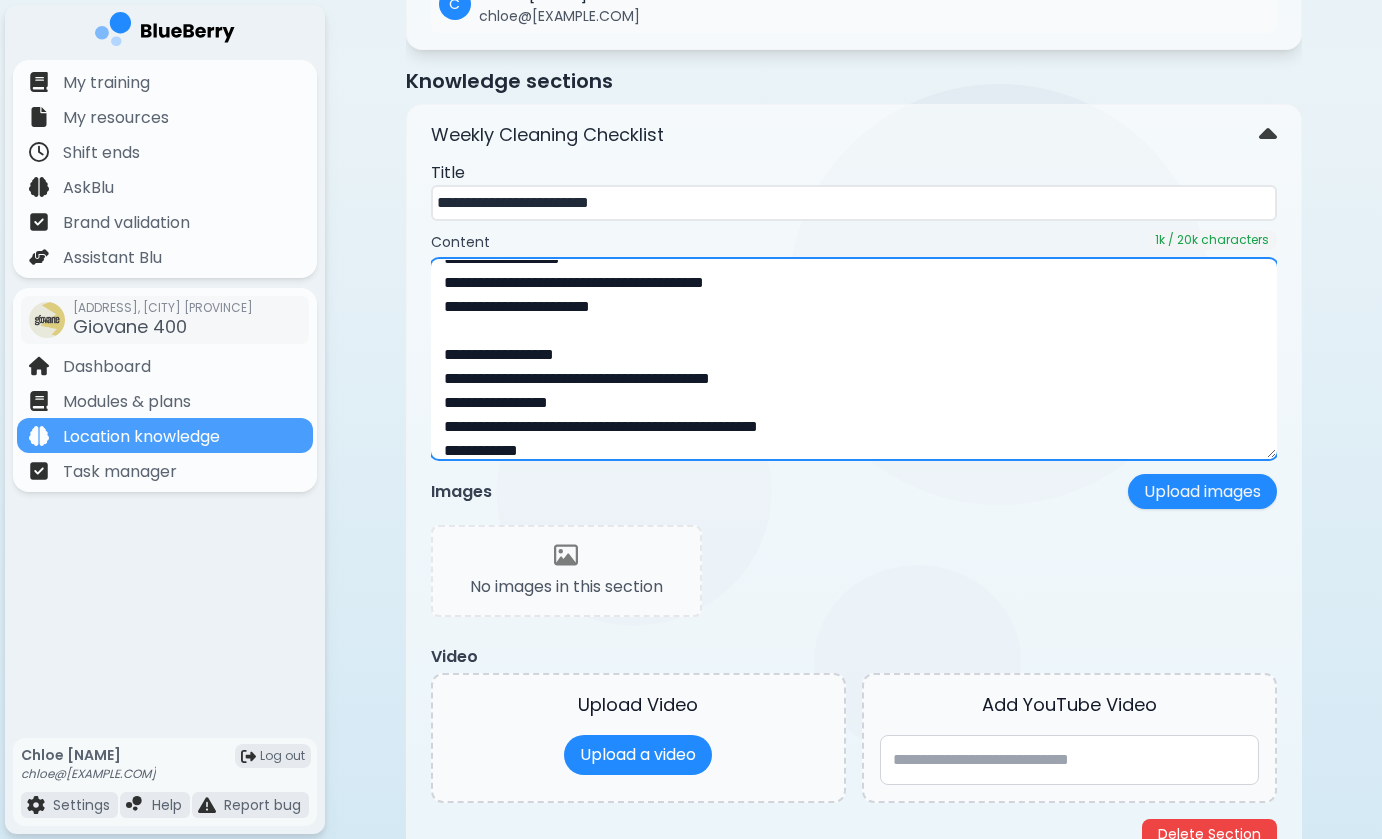 scroll, scrollTop: 19, scrollLeft: 0, axis: vertical 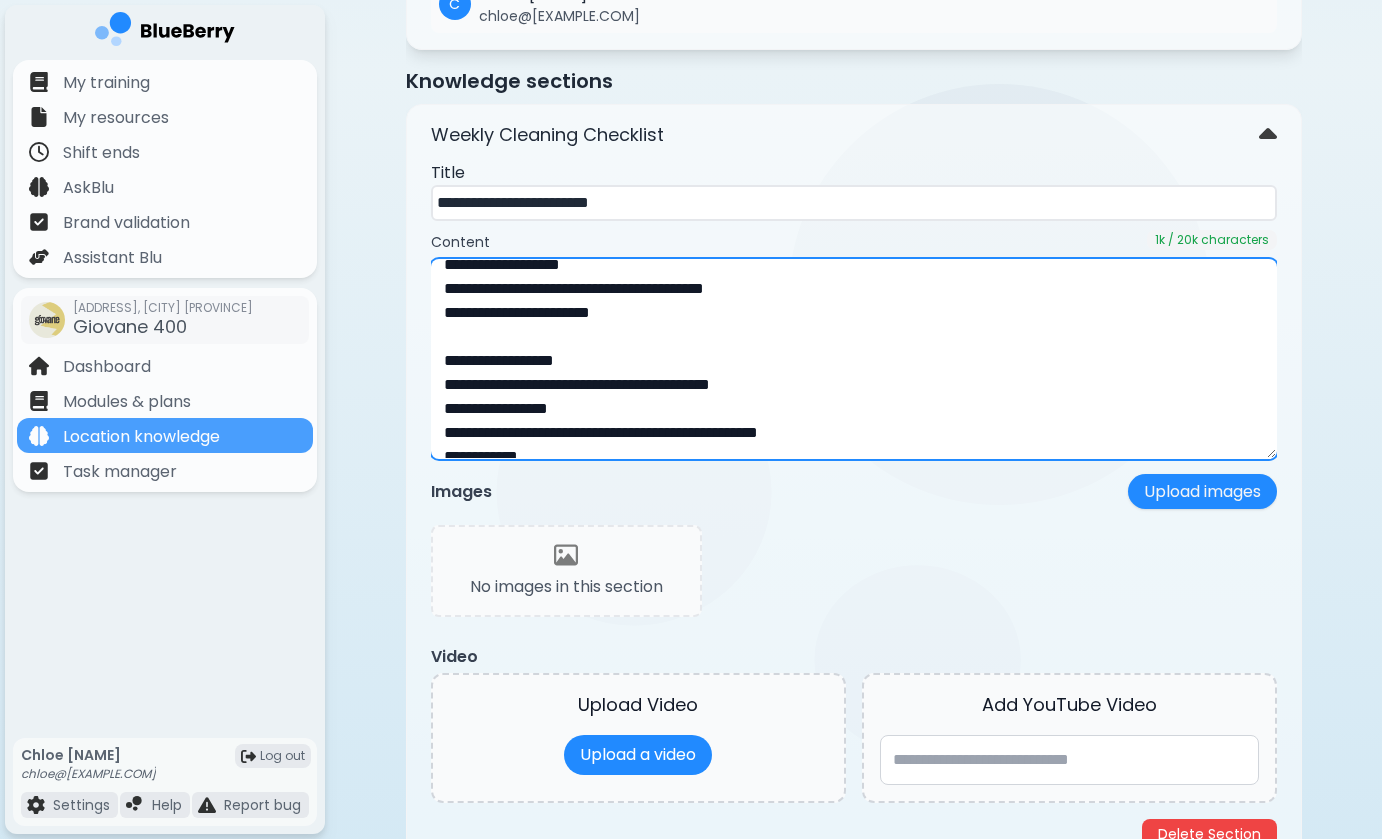 click on "**********" at bounding box center [854, 359] 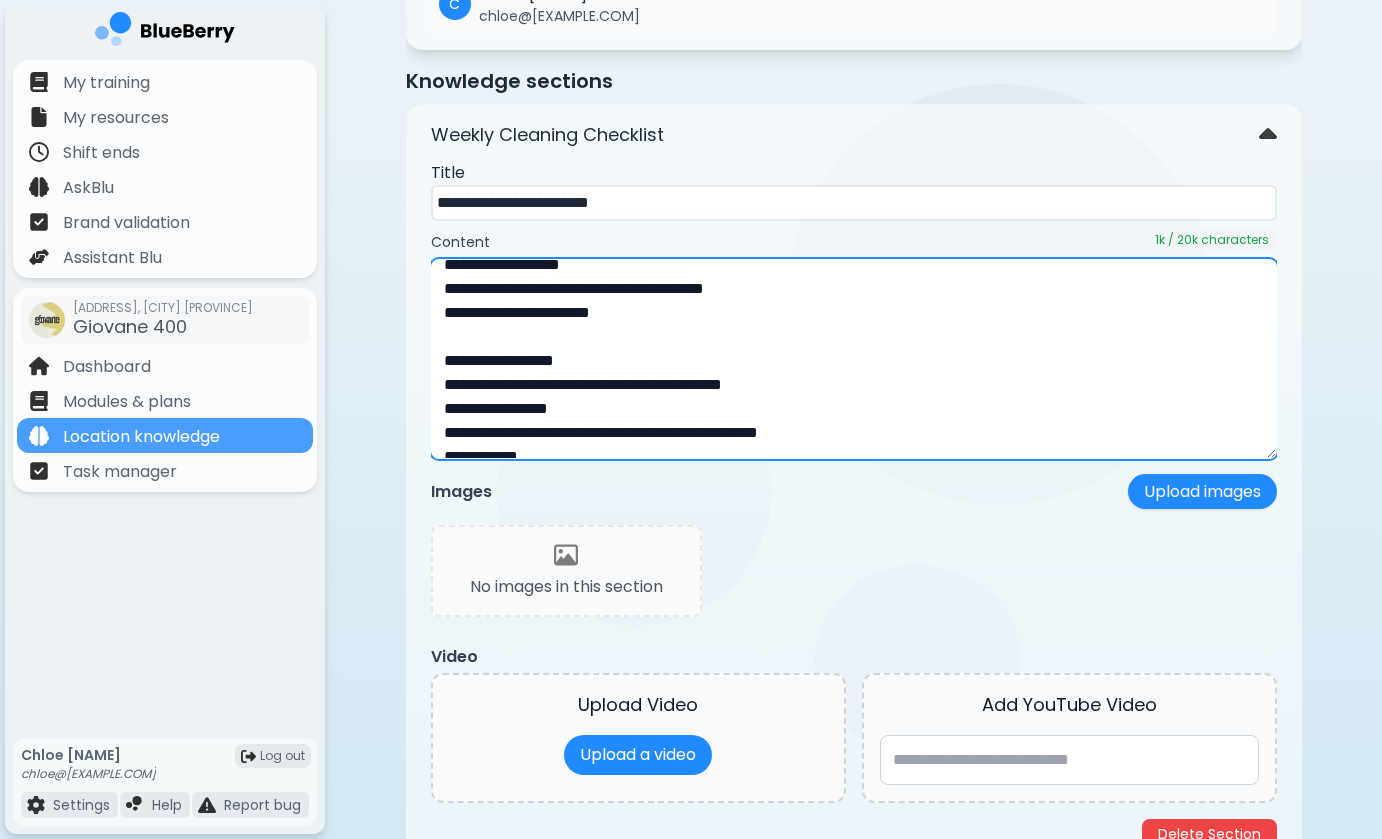 click on "**********" at bounding box center (854, 359) 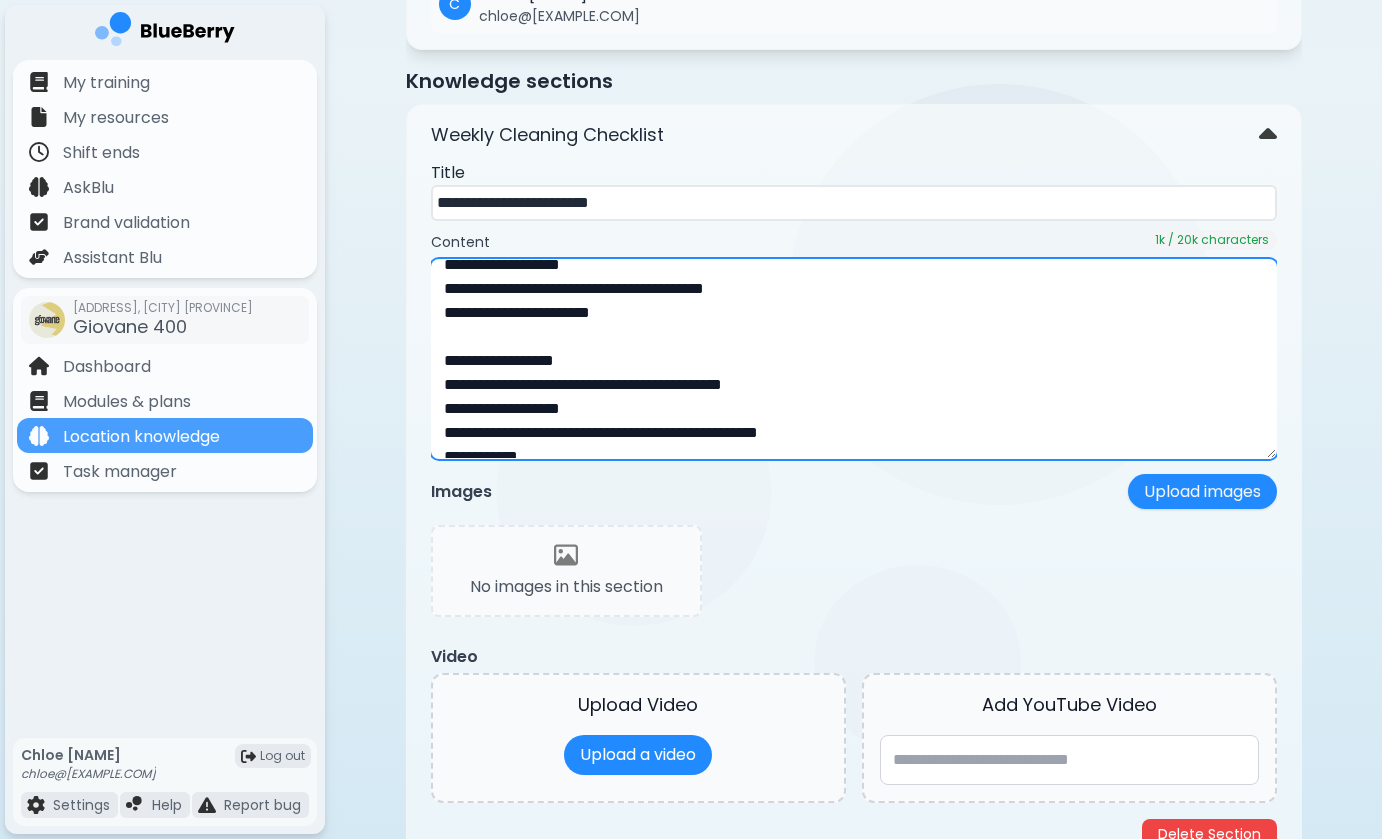 click on "**********" at bounding box center (854, 359) 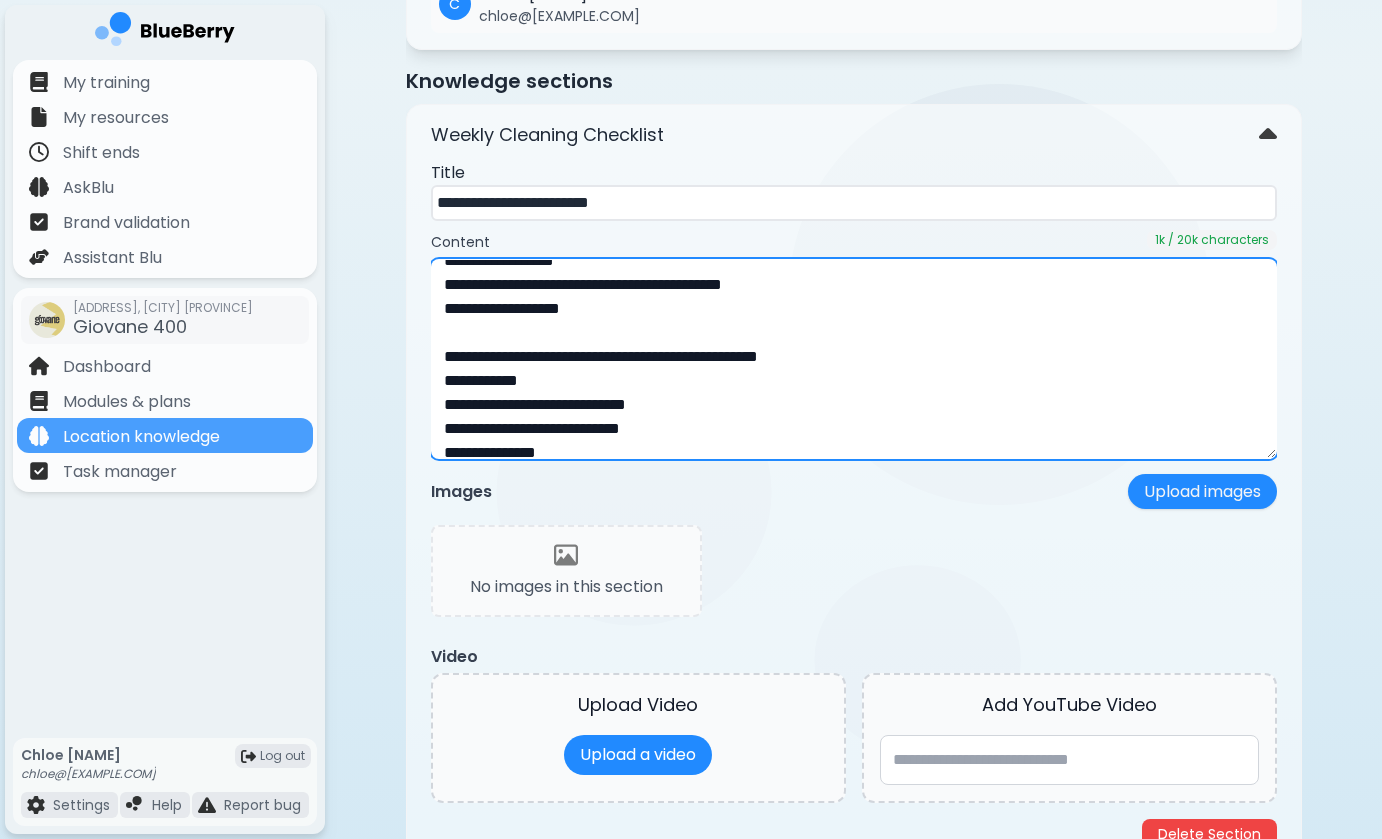 scroll, scrollTop: 141, scrollLeft: 0, axis: vertical 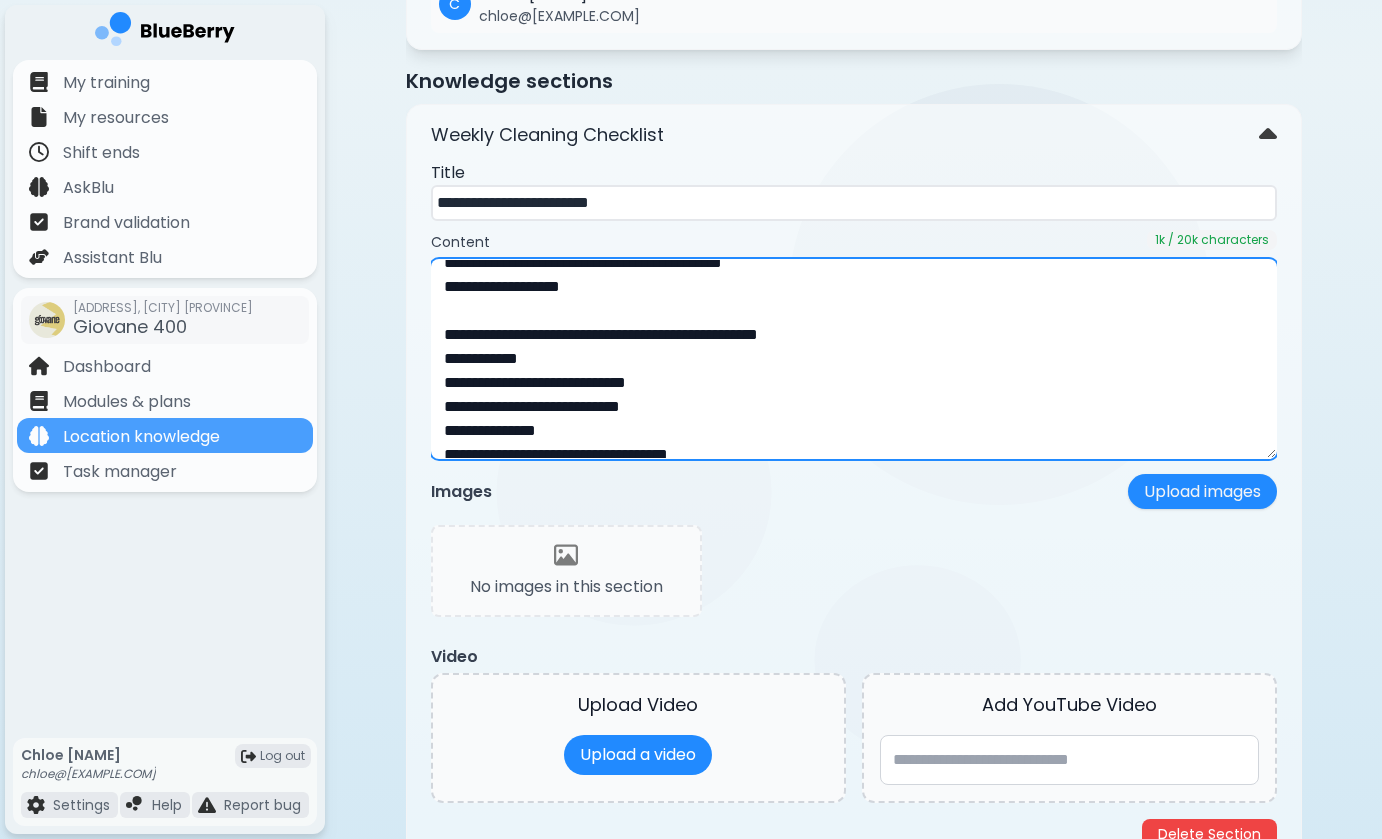 click on "**********" at bounding box center [854, 359] 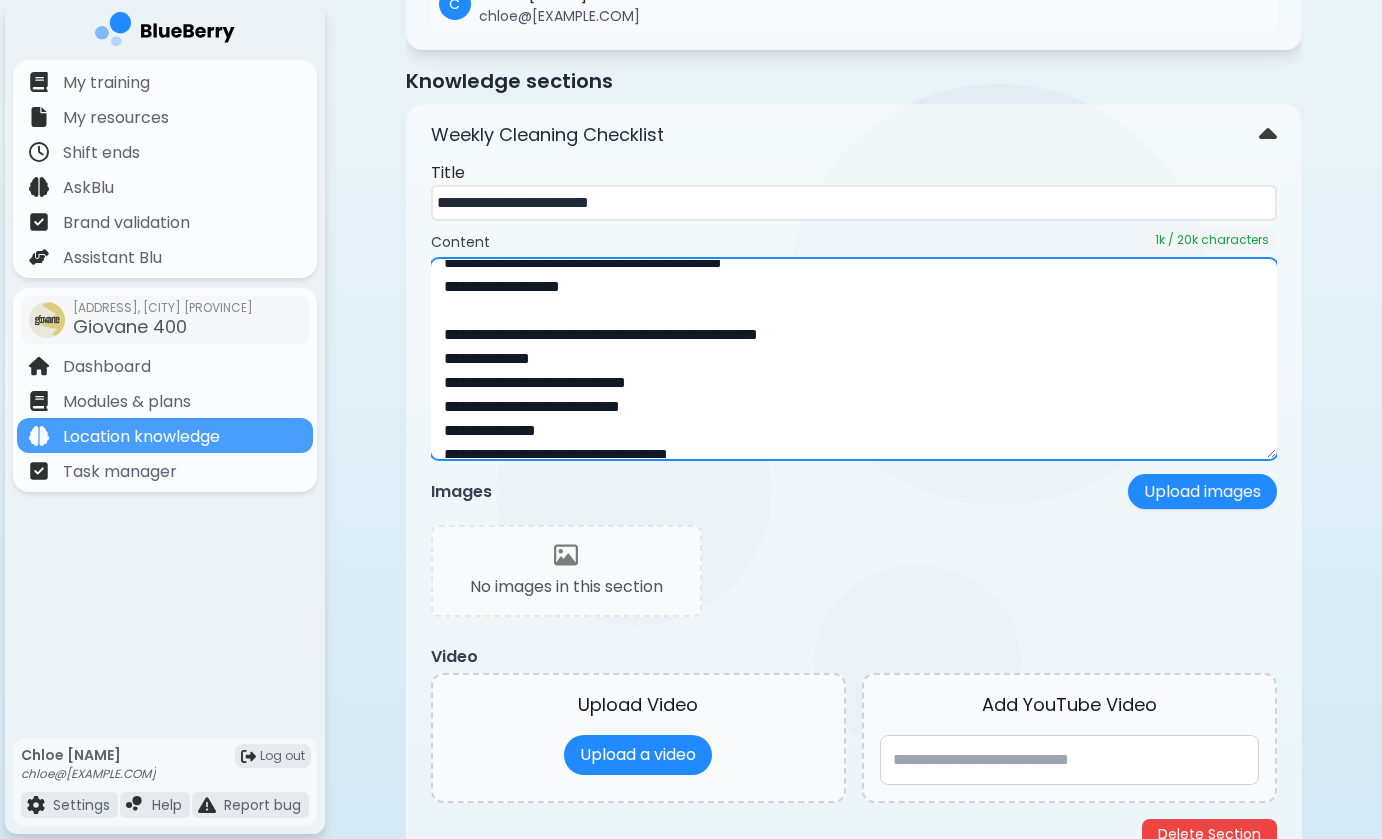 click on "**********" at bounding box center (854, 359) 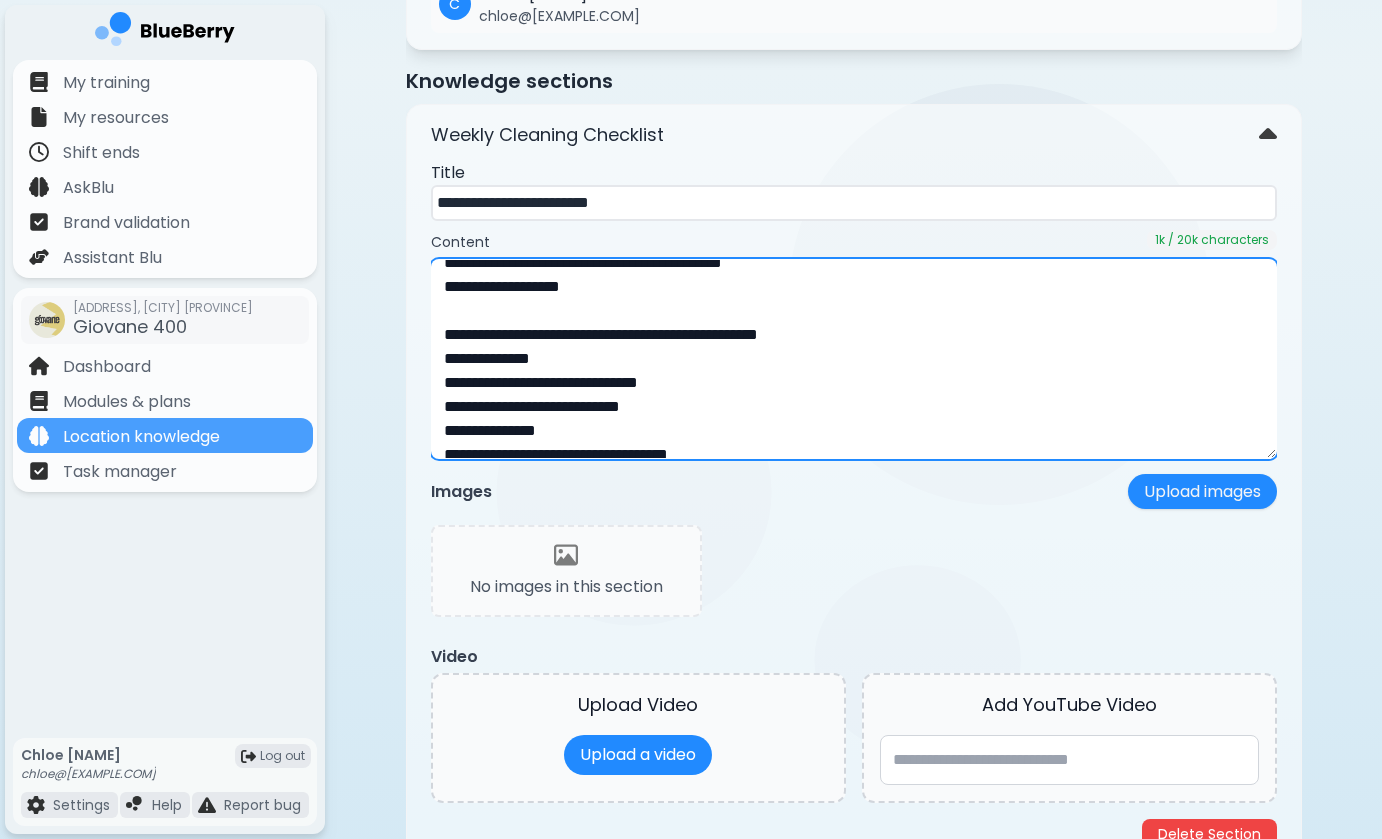 click on "**********" at bounding box center (854, 359) 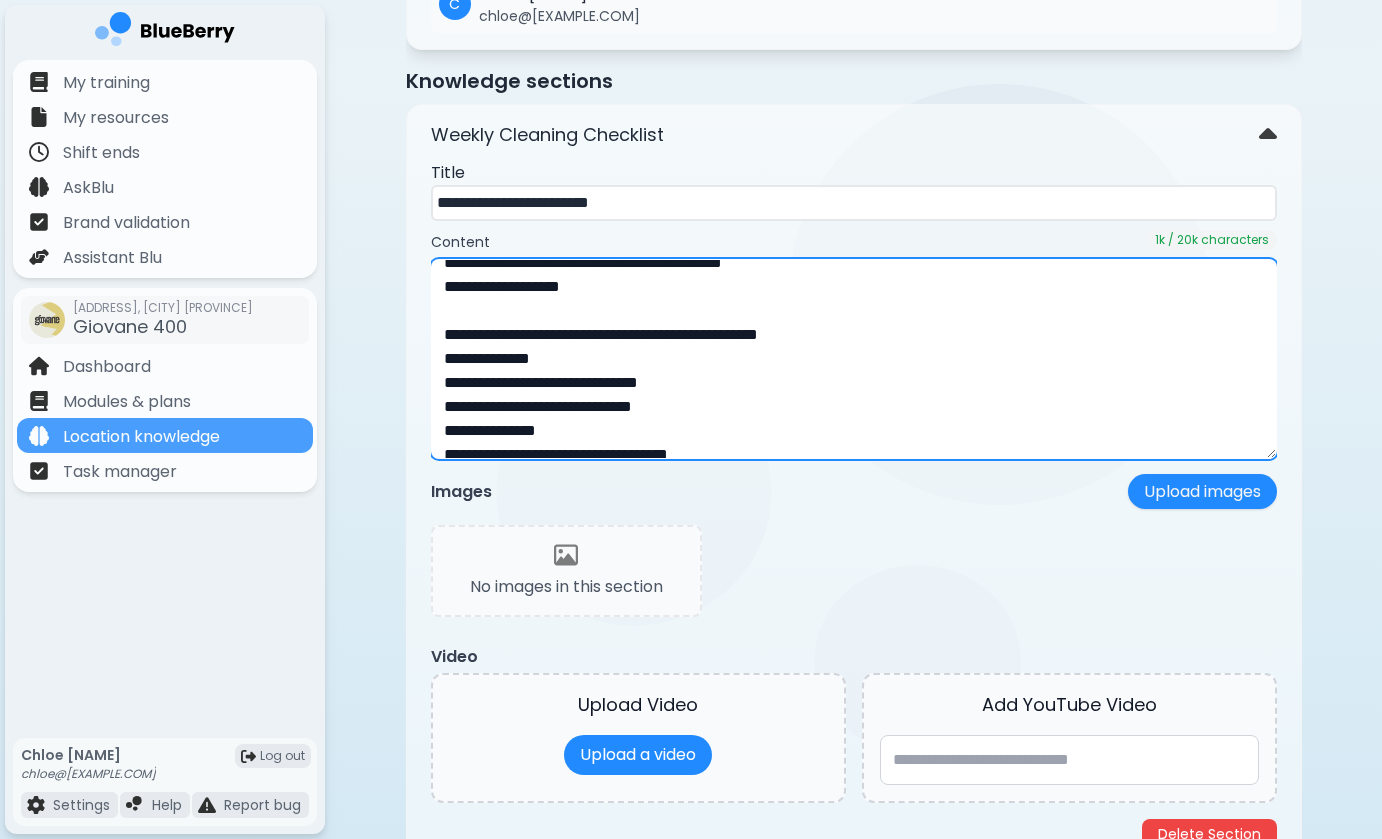 click on "**********" at bounding box center [854, 359] 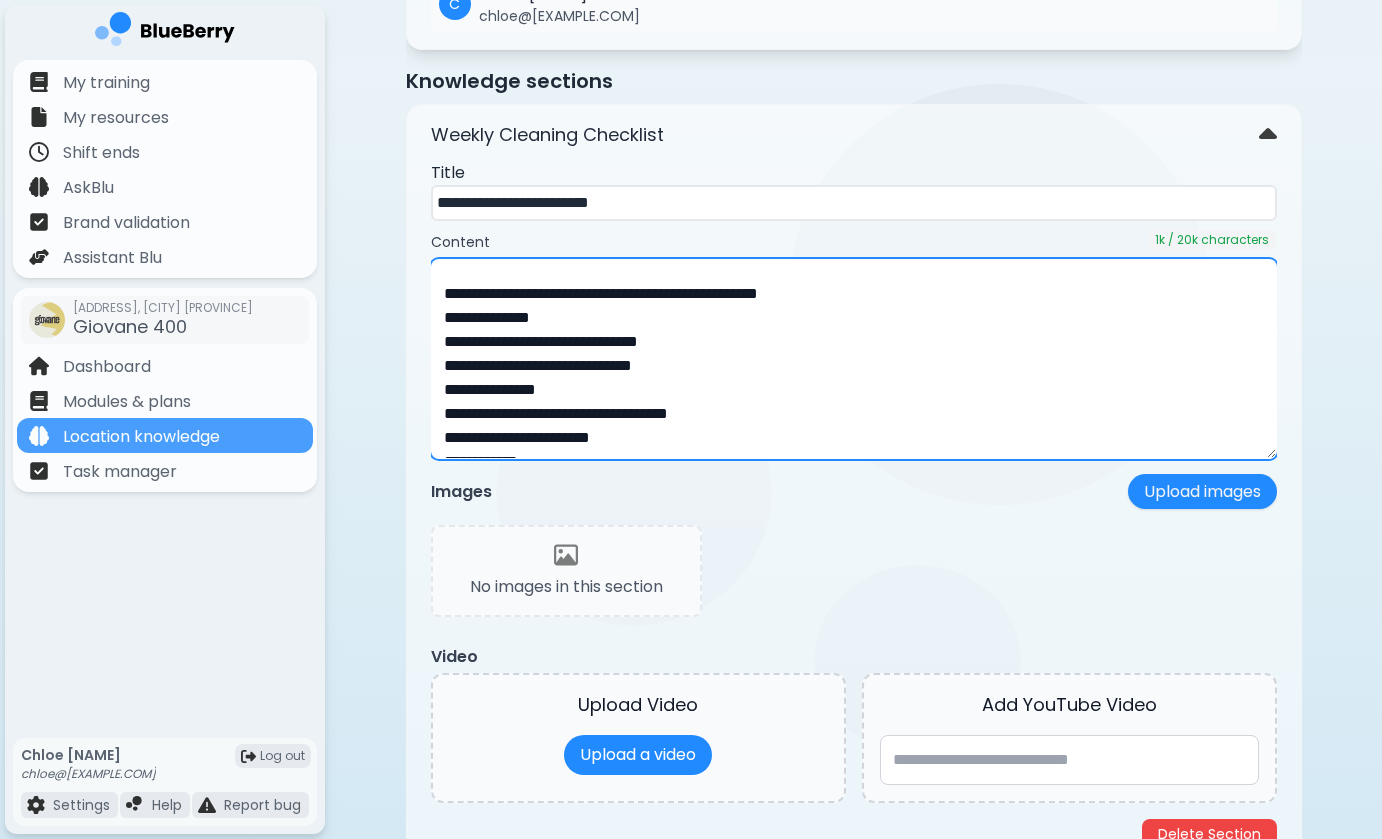 scroll, scrollTop: 186, scrollLeft: 0, axis: vertical 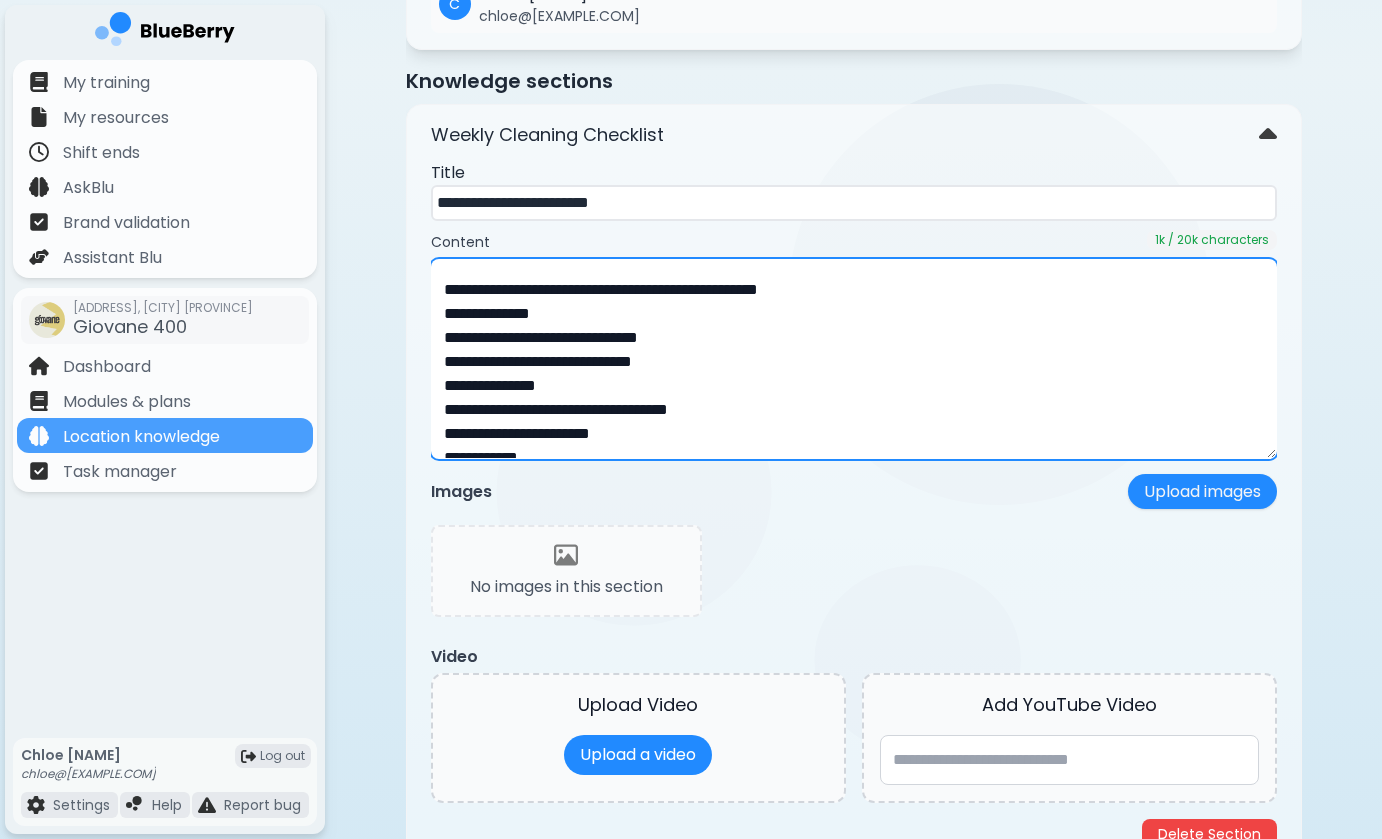 click on "**********" at bounding box center (854, 359) 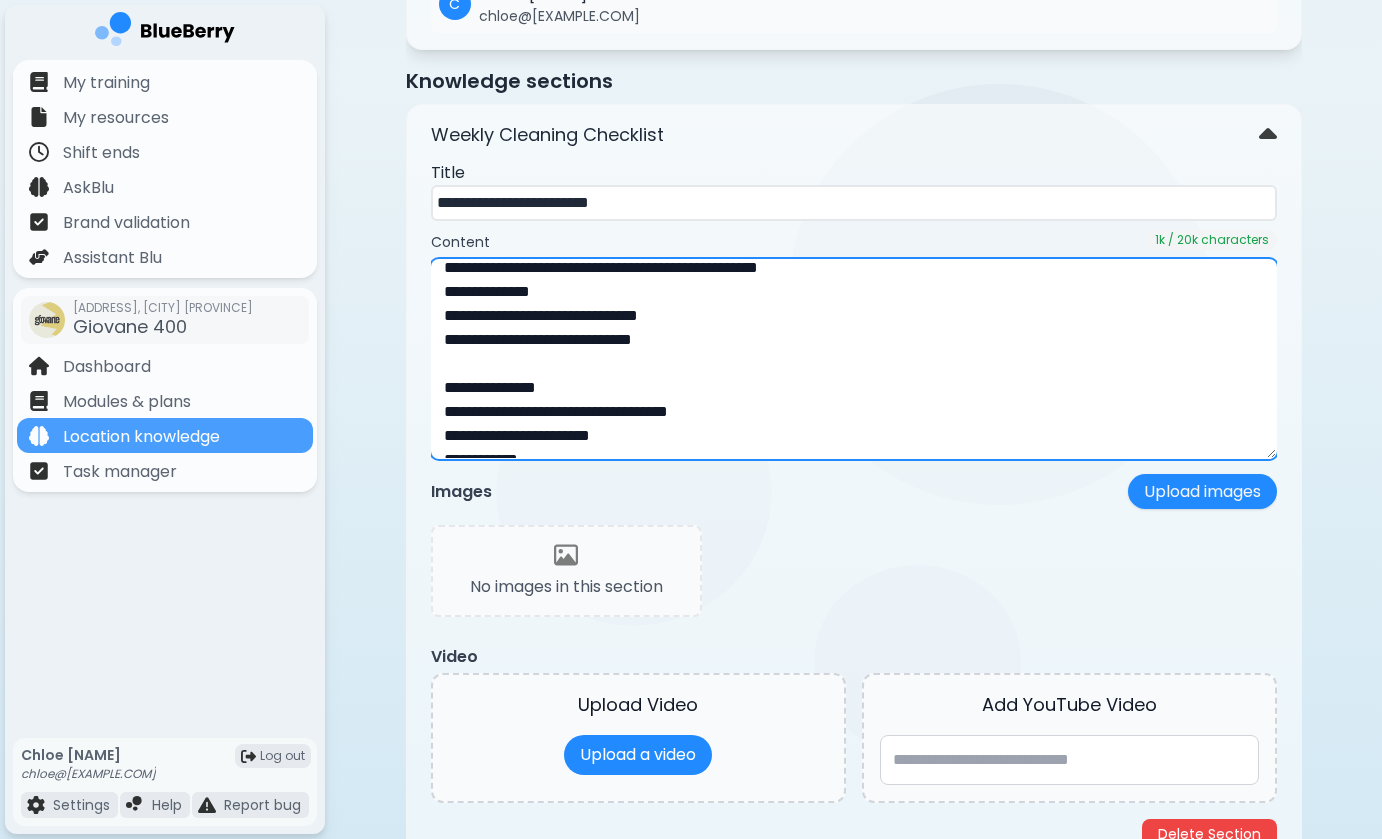 scroll, scrollTop: 219, scrollLeft: 0, axis: vertical 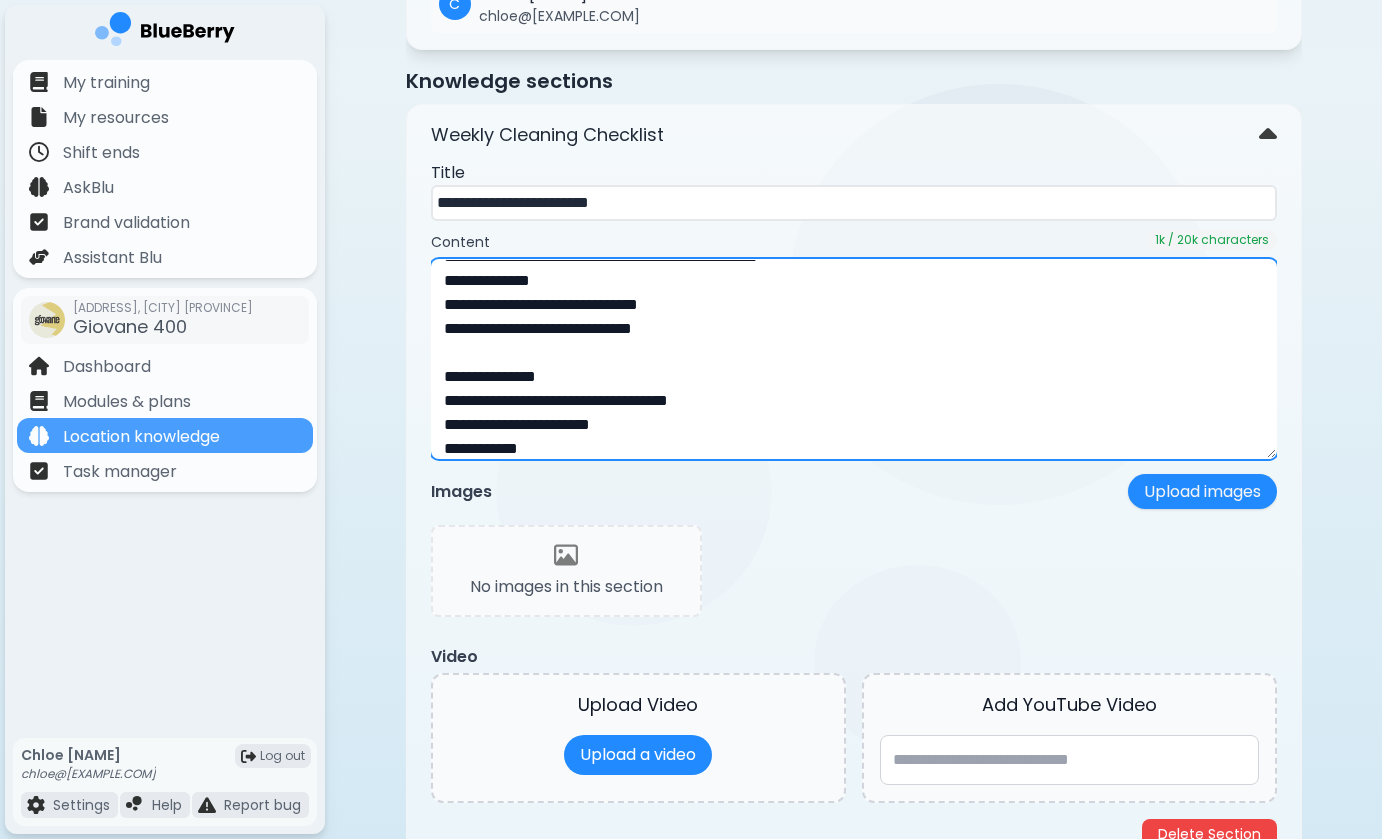 click on "**********" at bounding box center [854, 359] 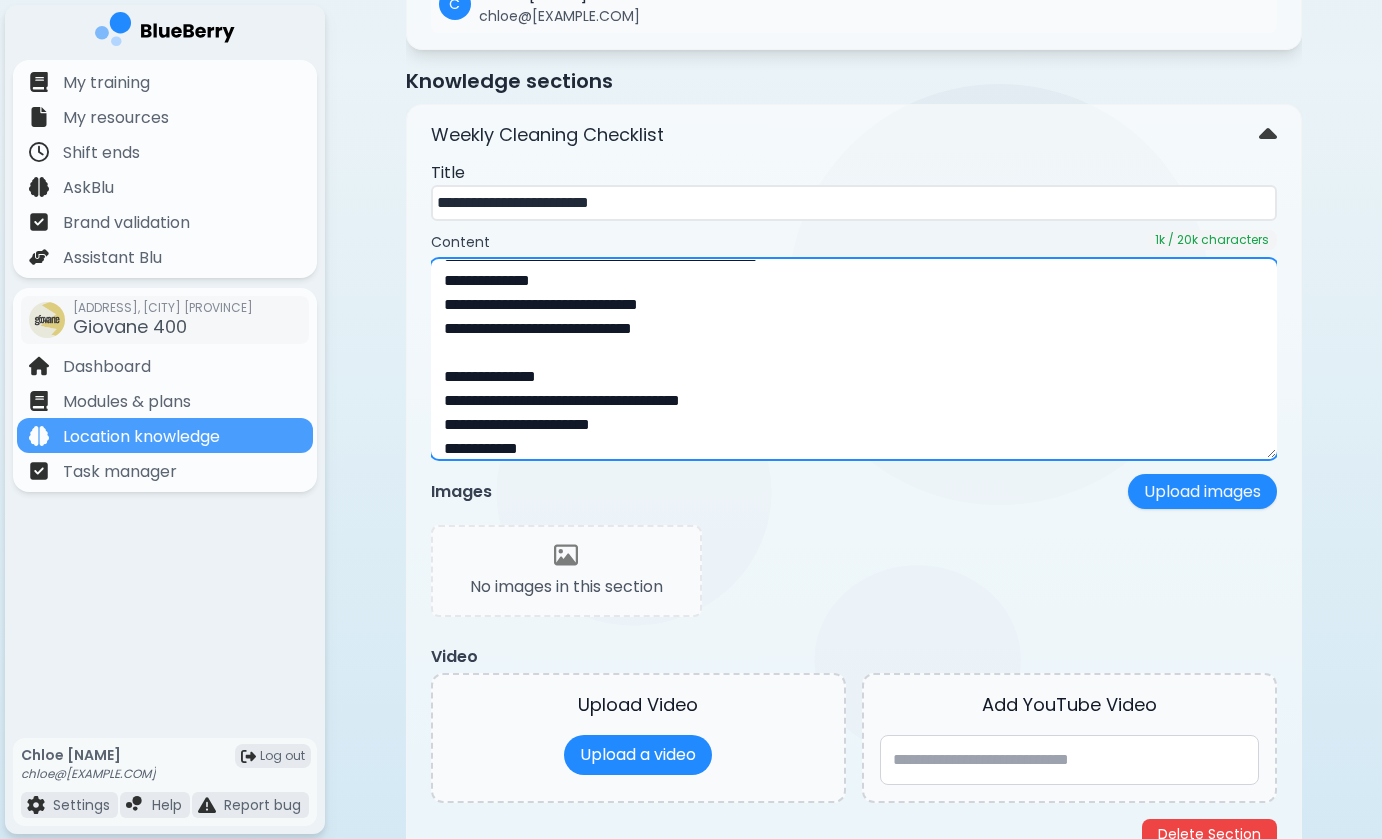 click on "**********" at bounding box center [854, 359] 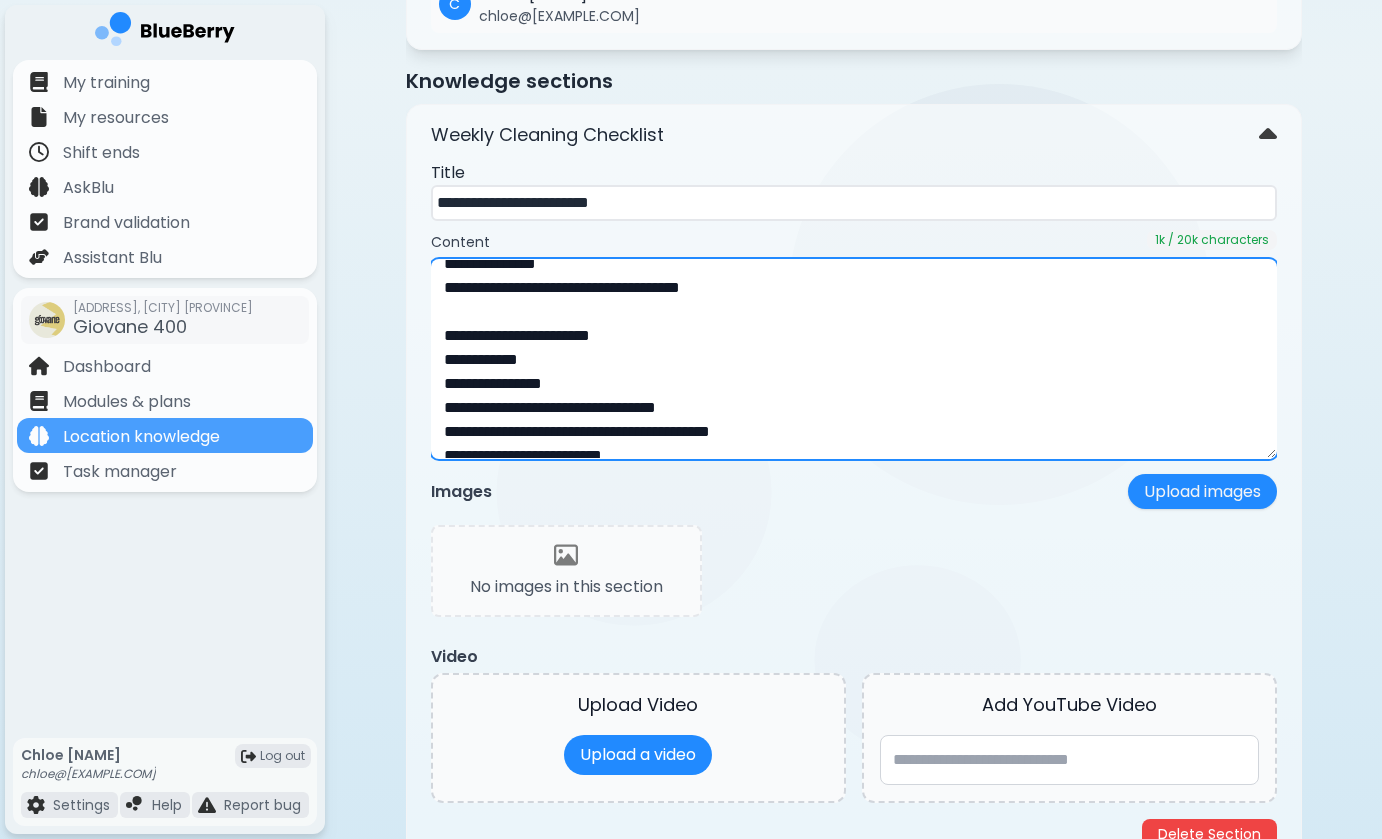 scroll, scrollTop: 325, scrollLeft: 0, axis: vertical 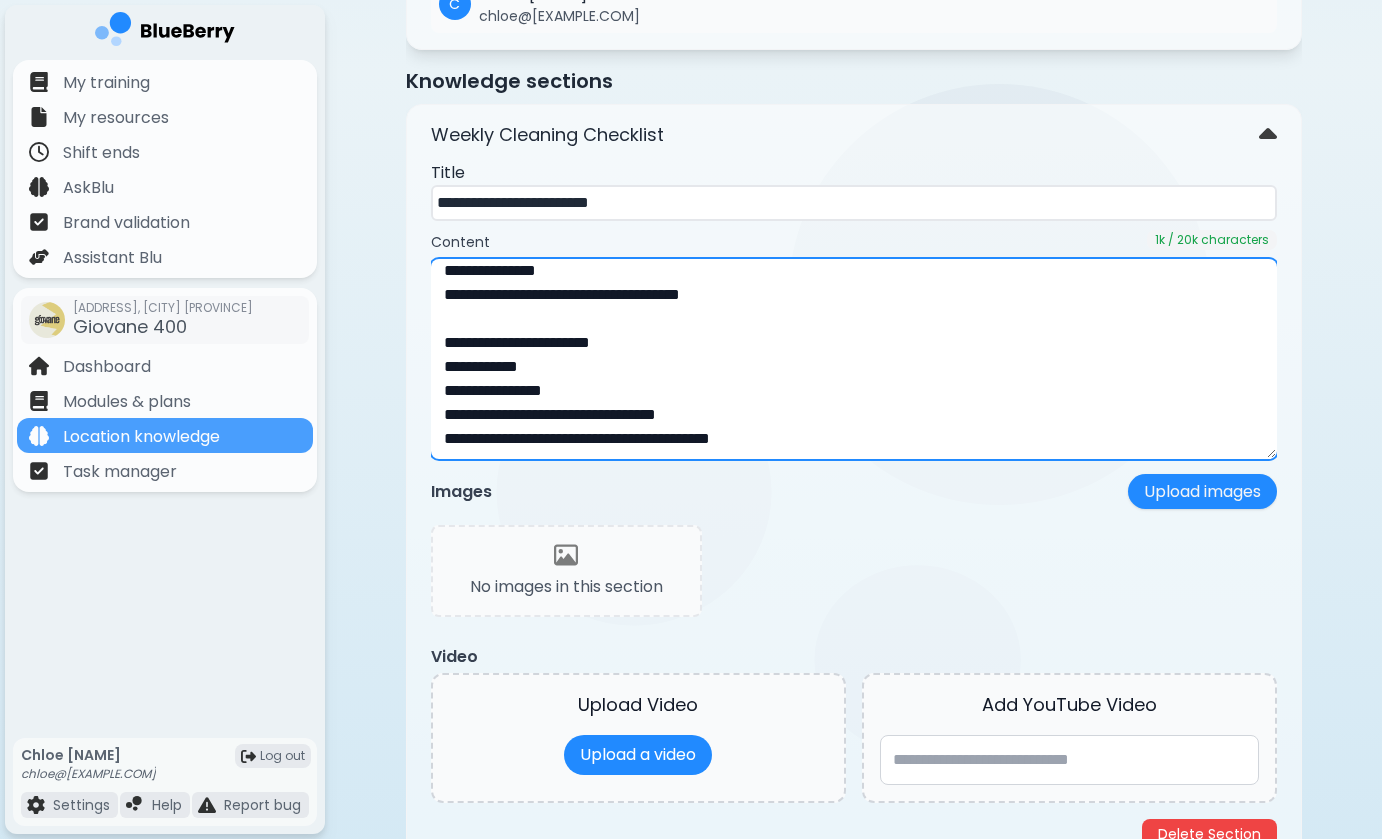click on "**********" at bounding box center [854, 359] 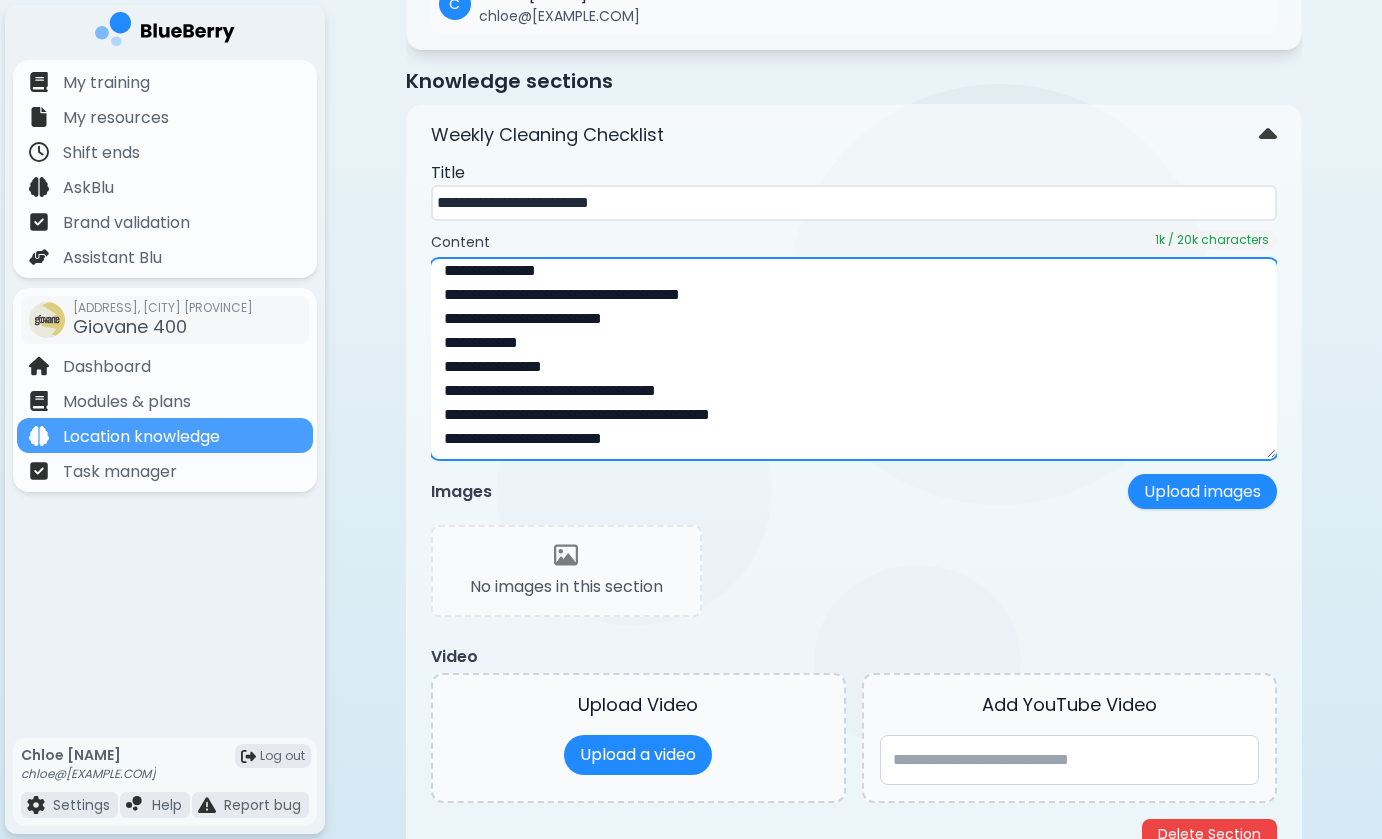 click on "**********" at bounding box center (854, 359) 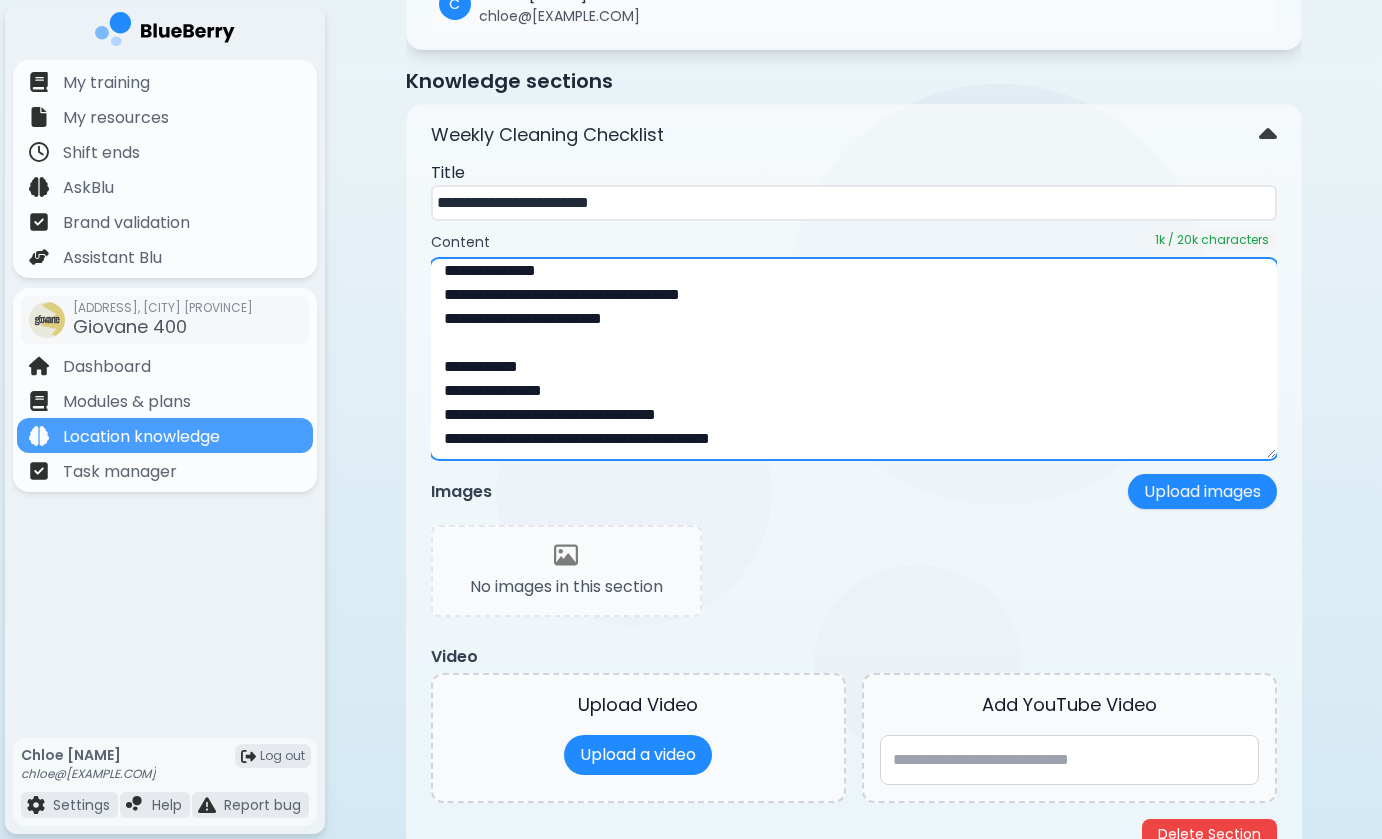click on "**********" at bounding box center [854, 359] 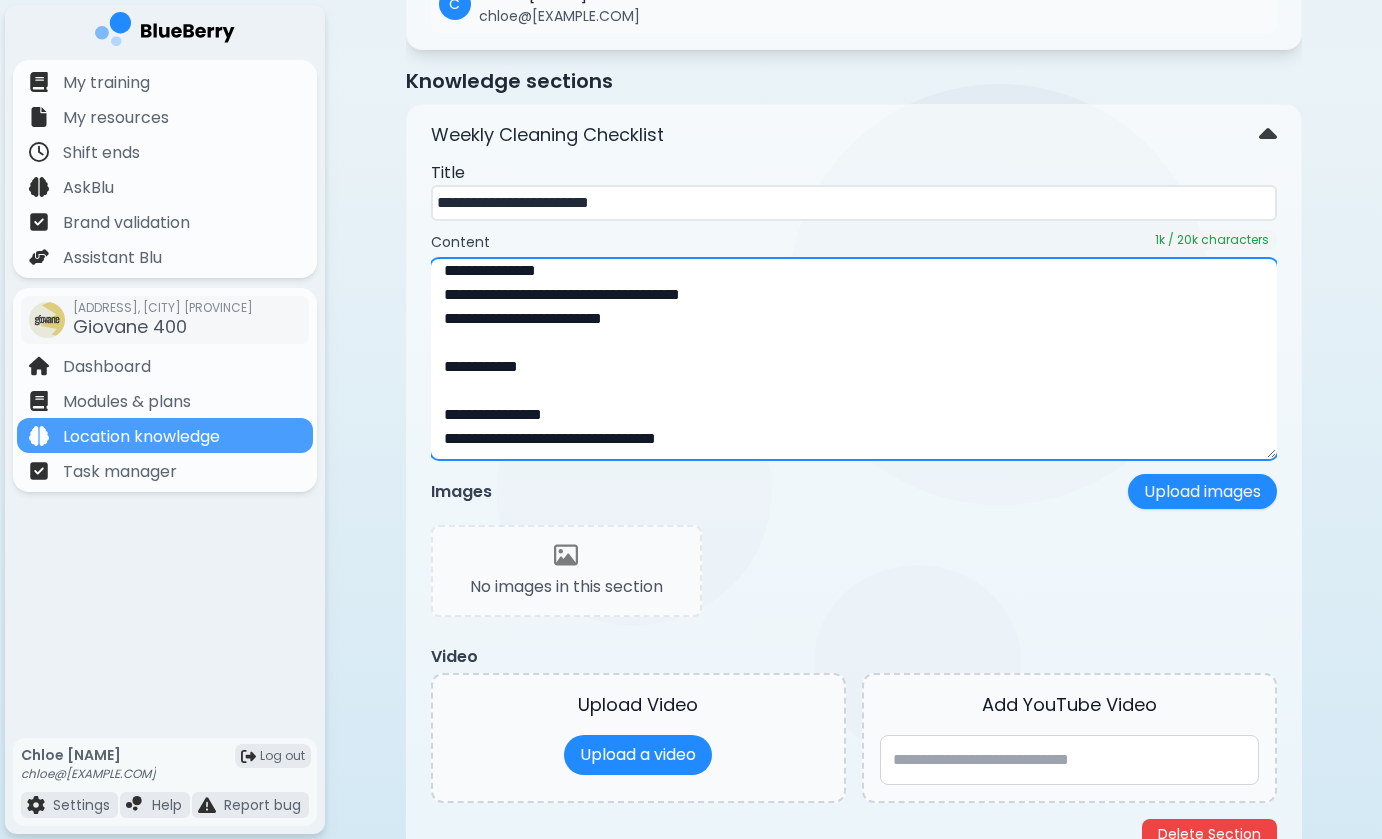 click on "**********" at bounding box center [854, 359] 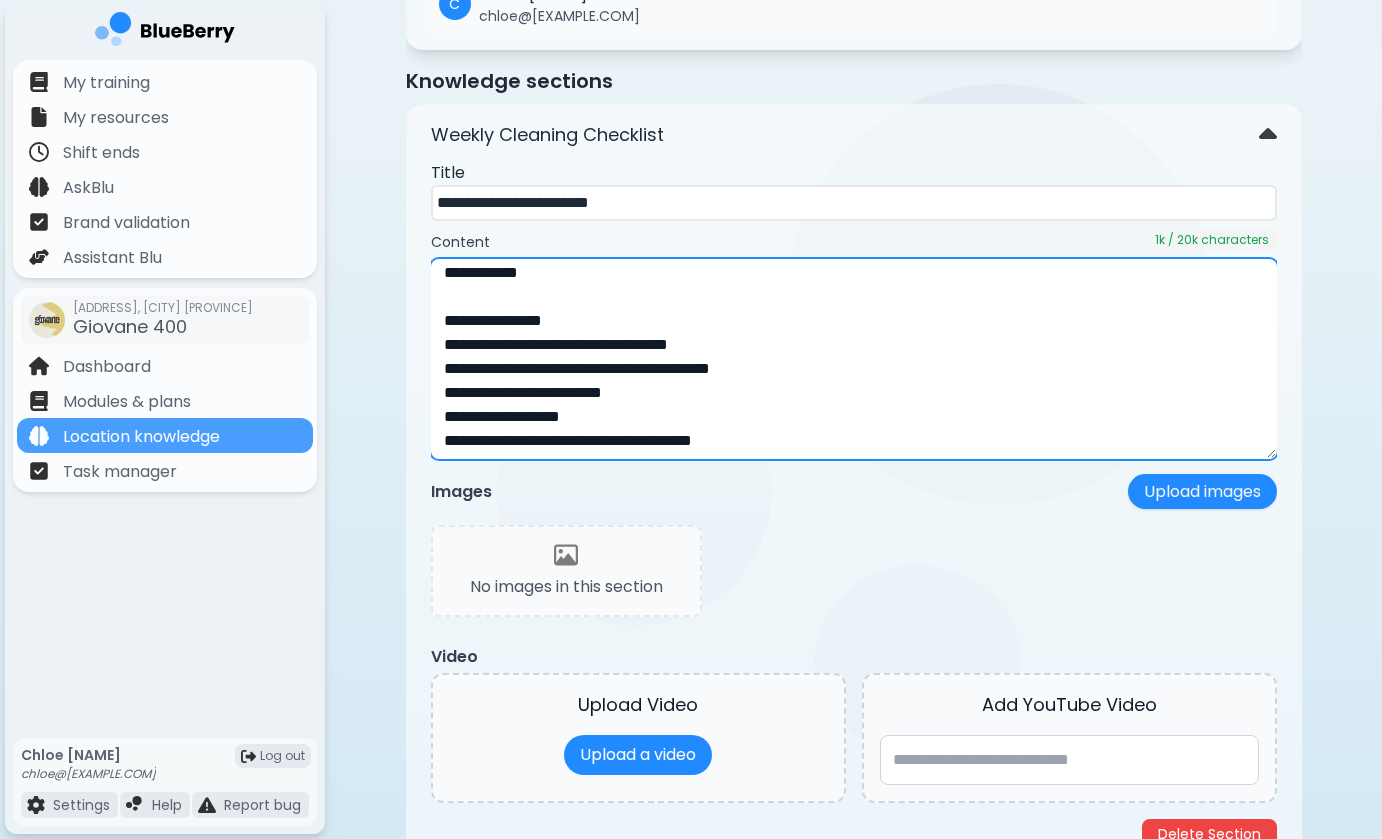 scroll, scrollTop: 443, scrollLeft: 0, axis: vertical 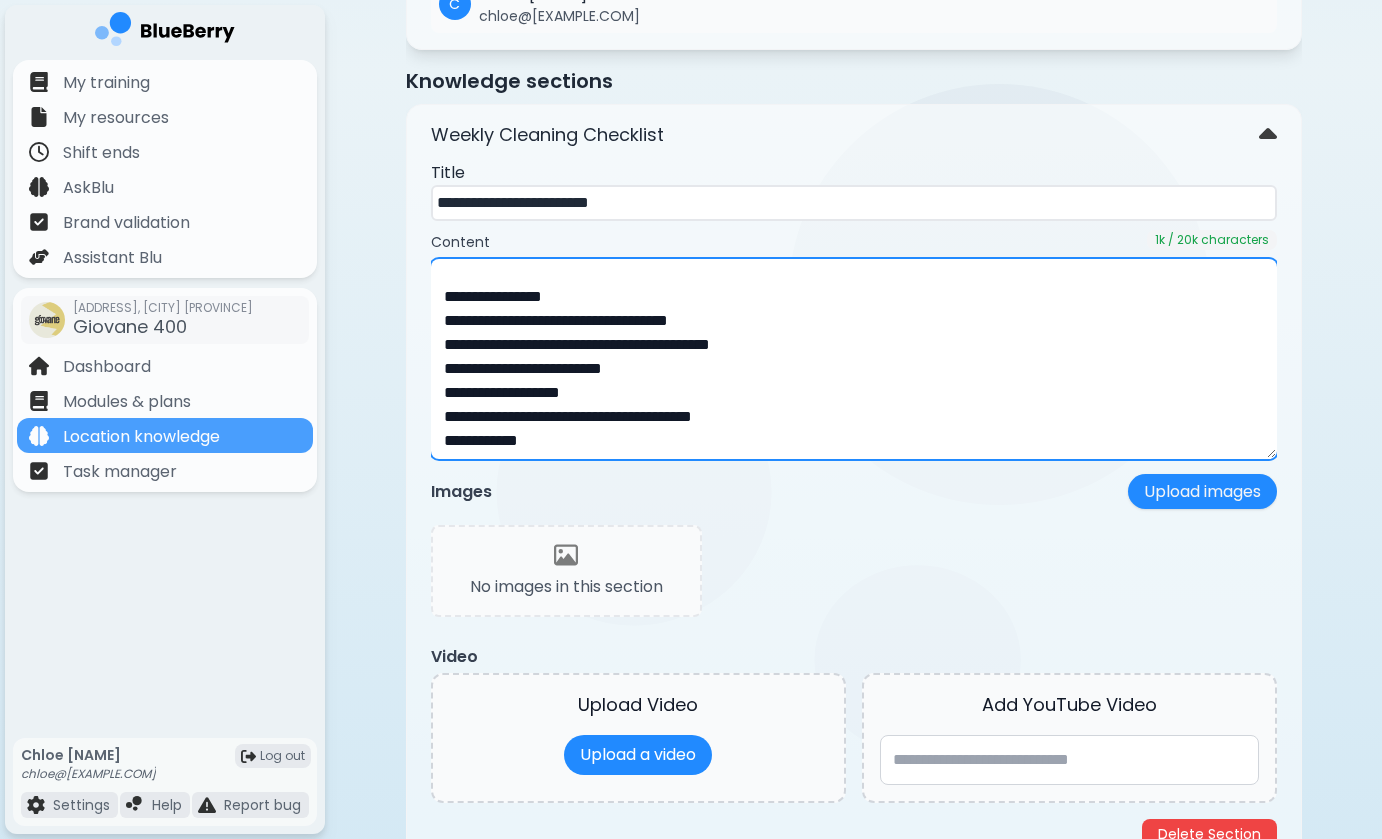 click on "**********" at bounding box center (854, 359) 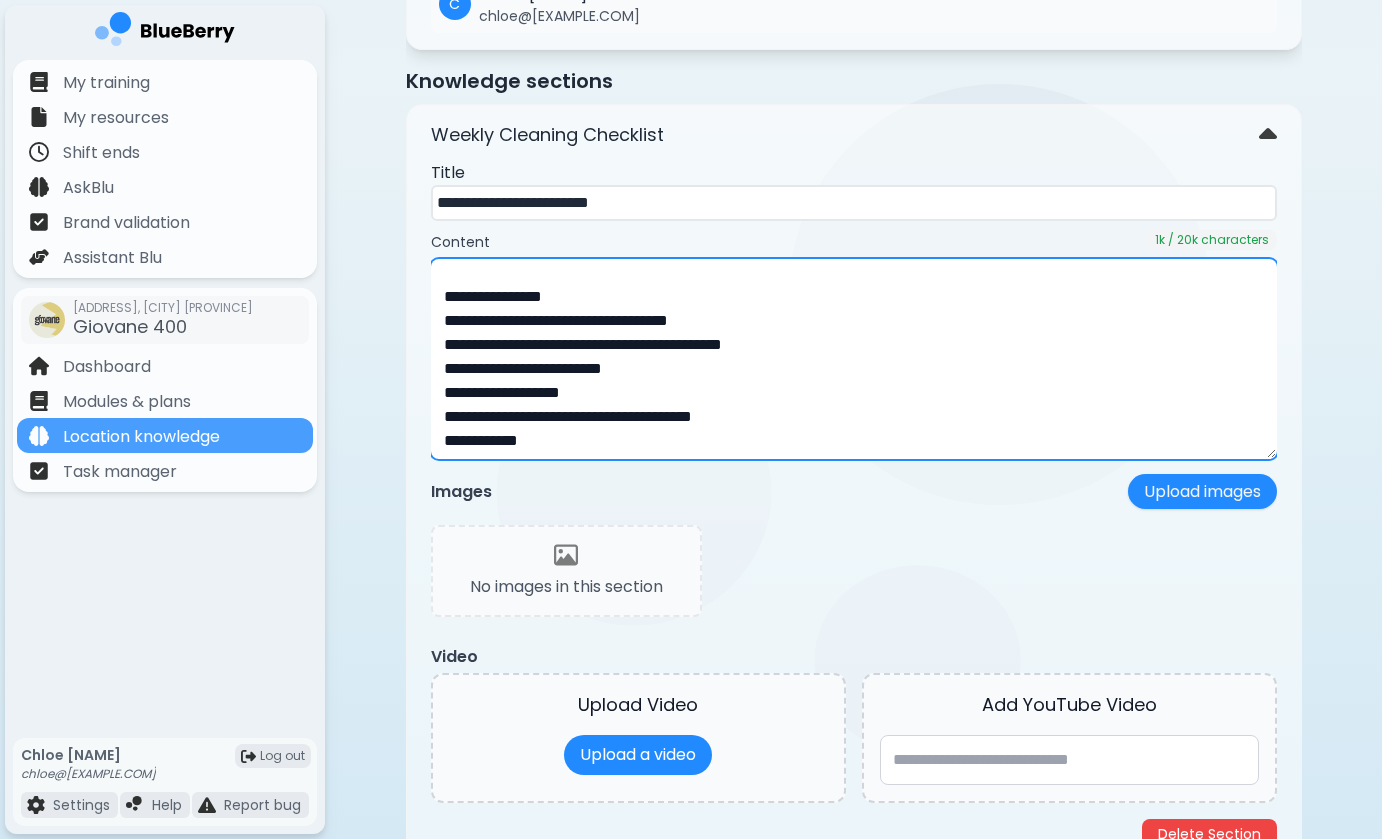 click on "**********" at bounding box center [854, 359] 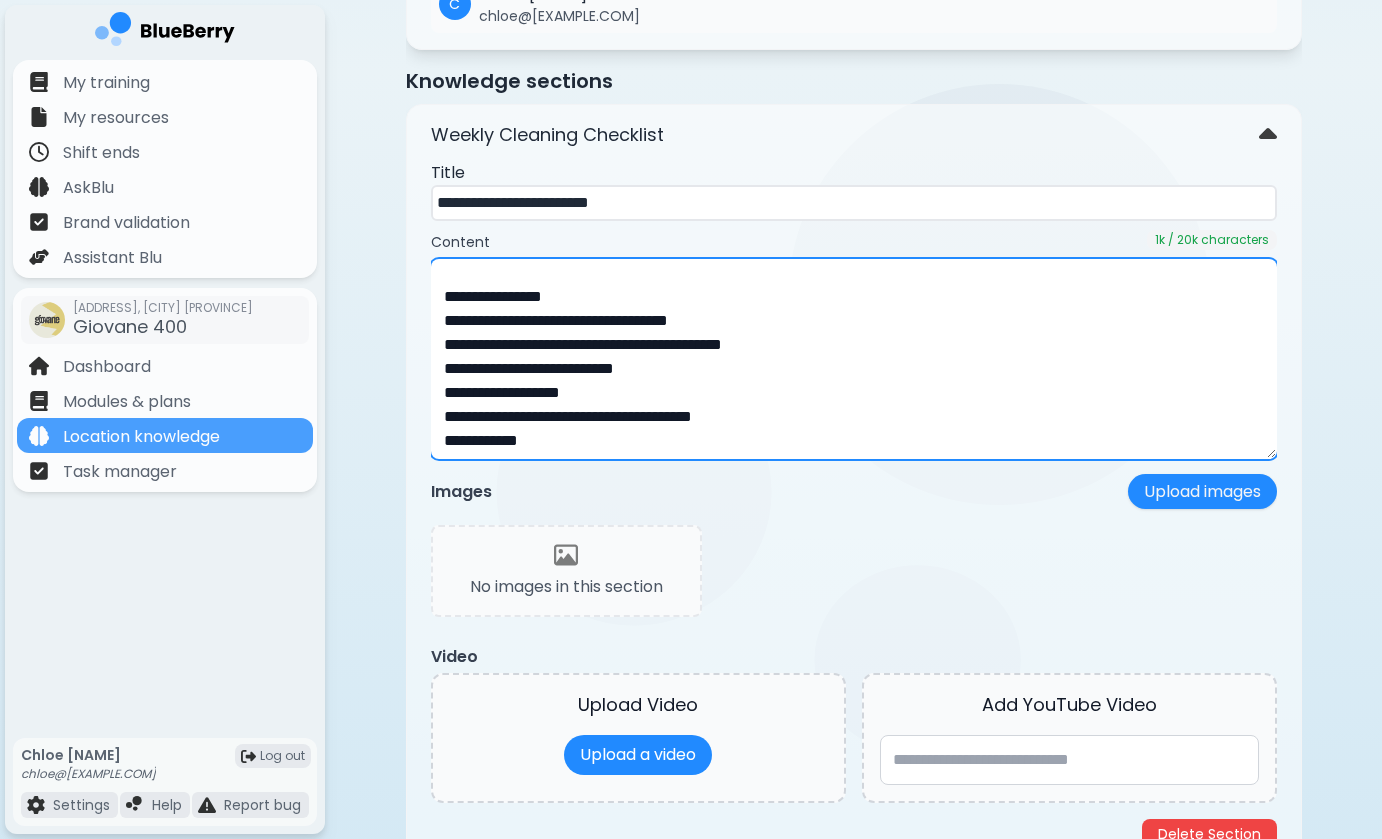 click on "**********" at bounding box center (854, 359) 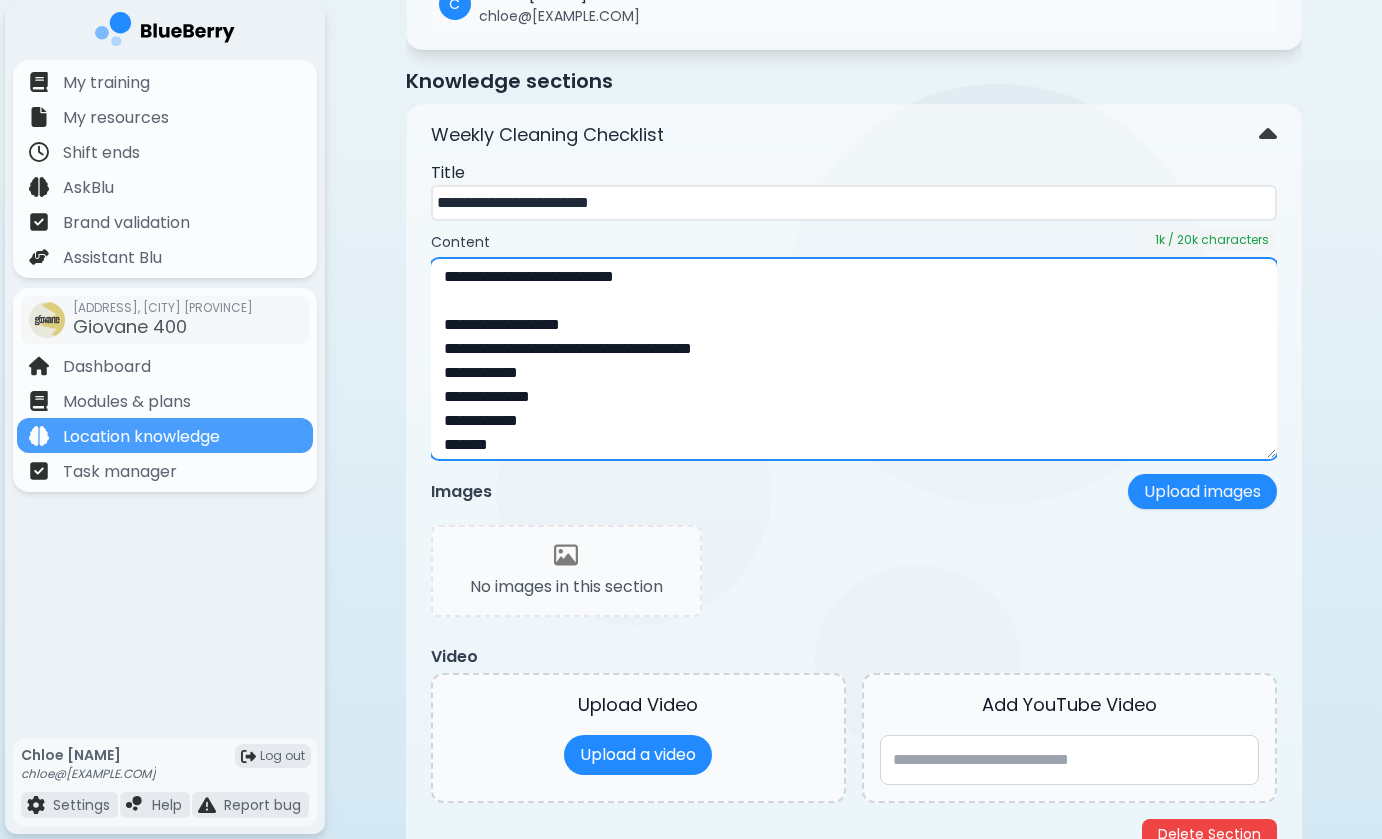 scroll, scrollTop: 553, scrollLeft: 0, axis: vertical 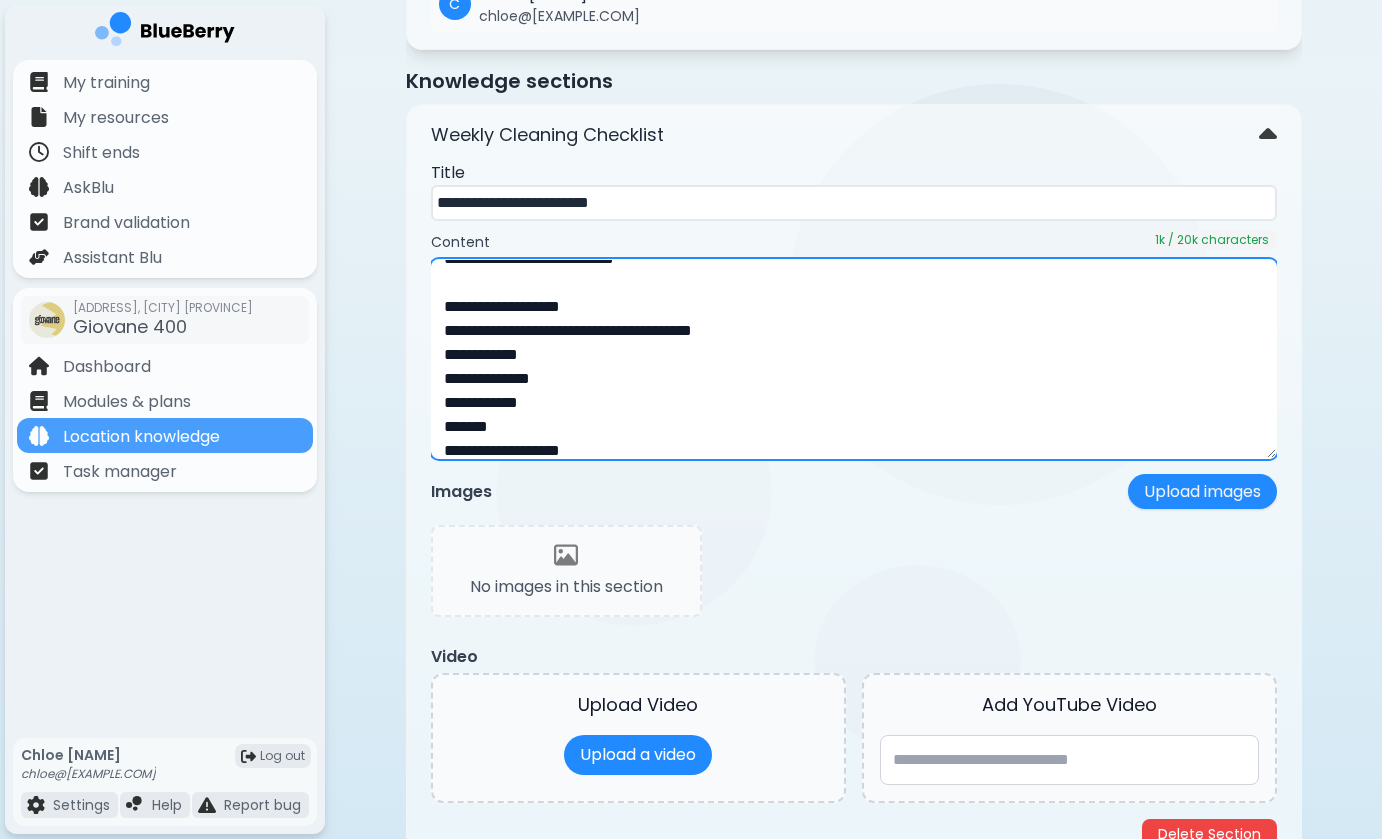 click on "**********" at bounding box center (854, 359) 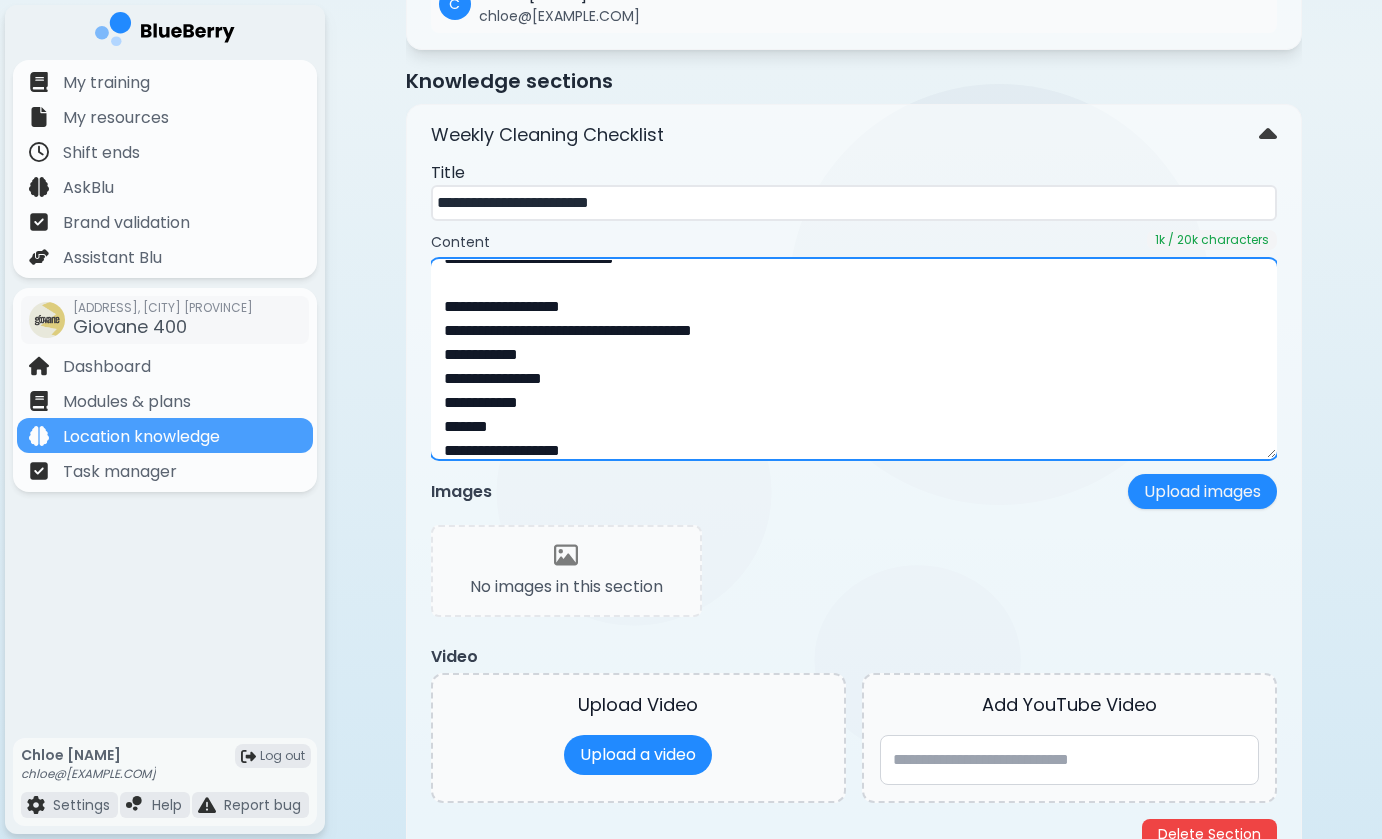 click on "**********" at bounding box center [854, 359] 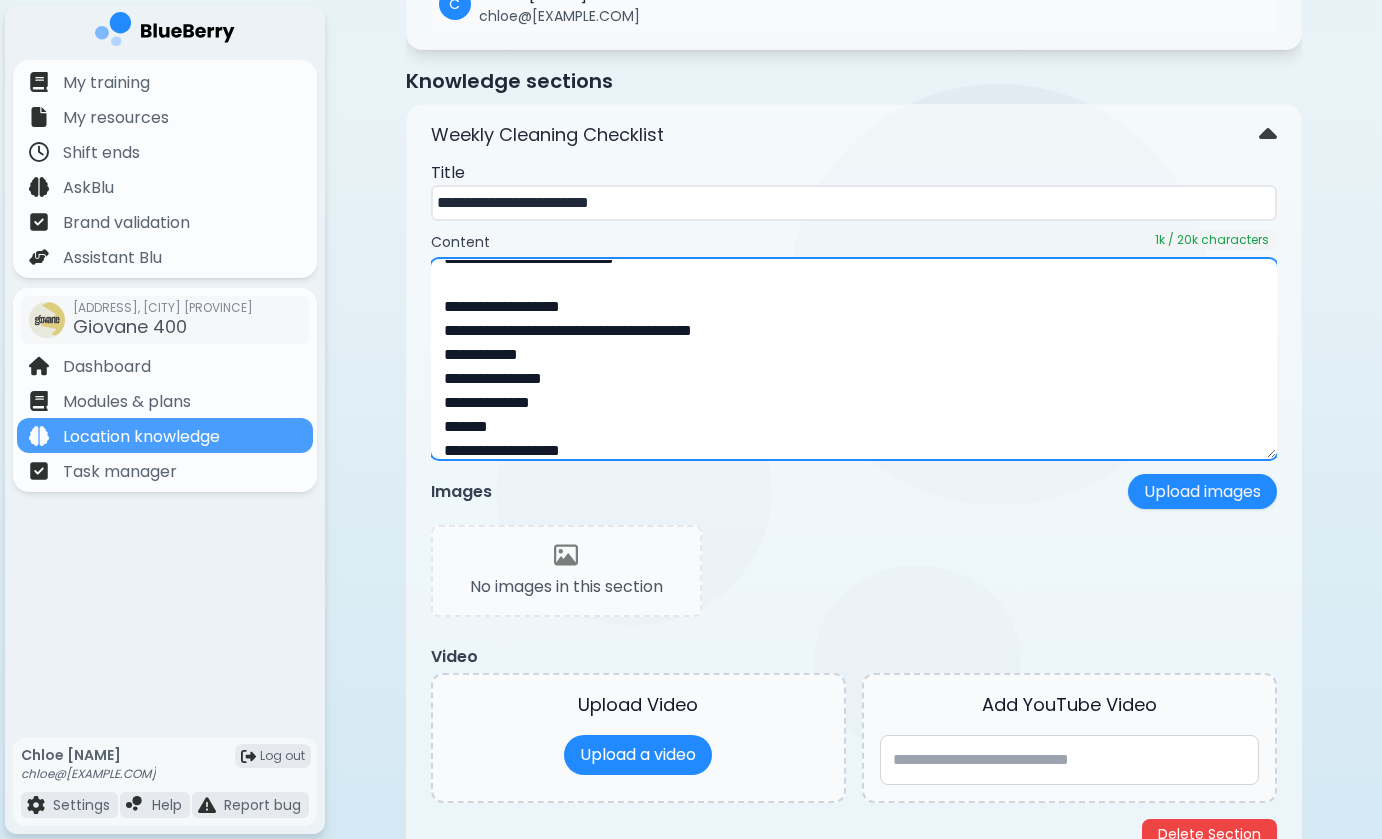 click on "**********" at bounding box center (854, 359) 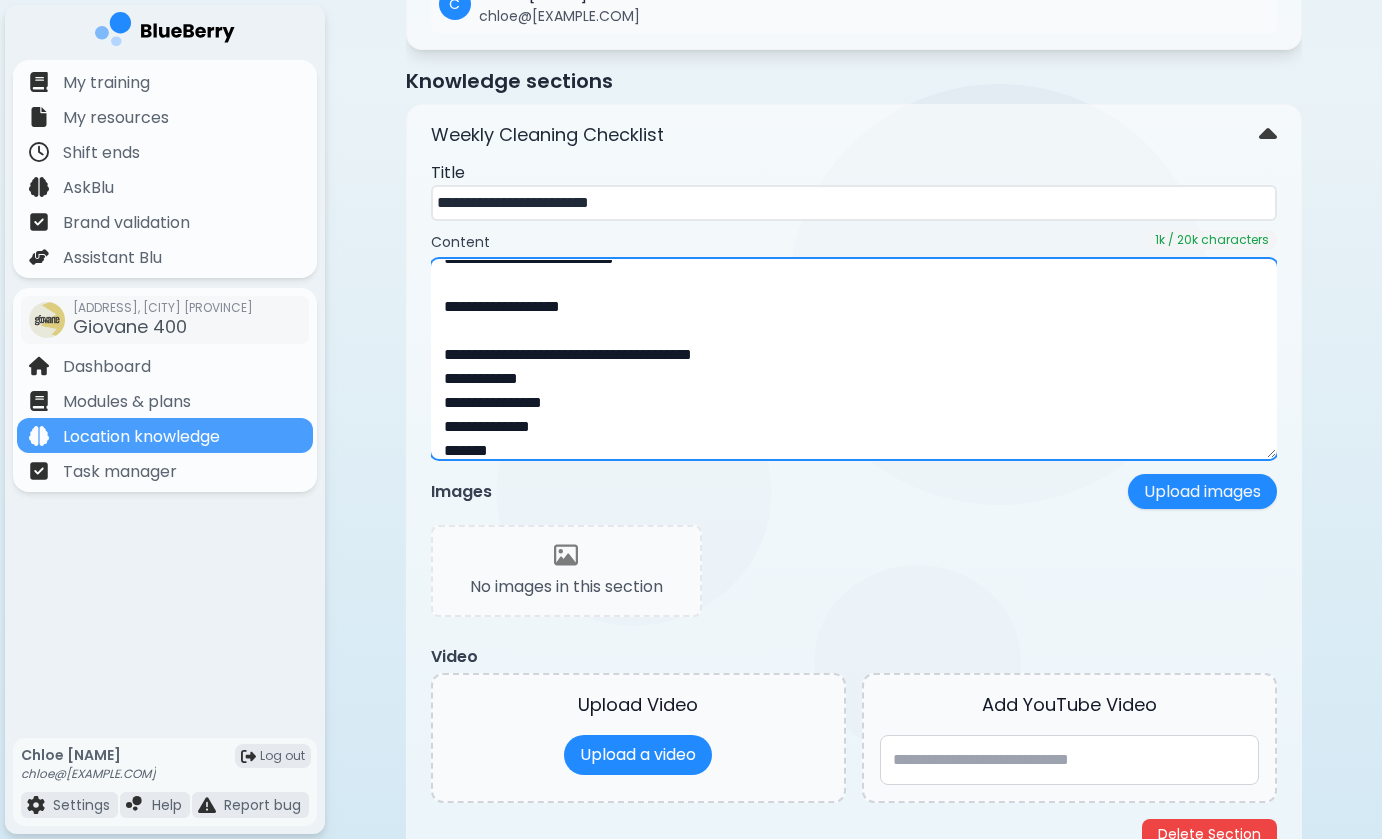 click on "**********" at bounding box center [854, 359] 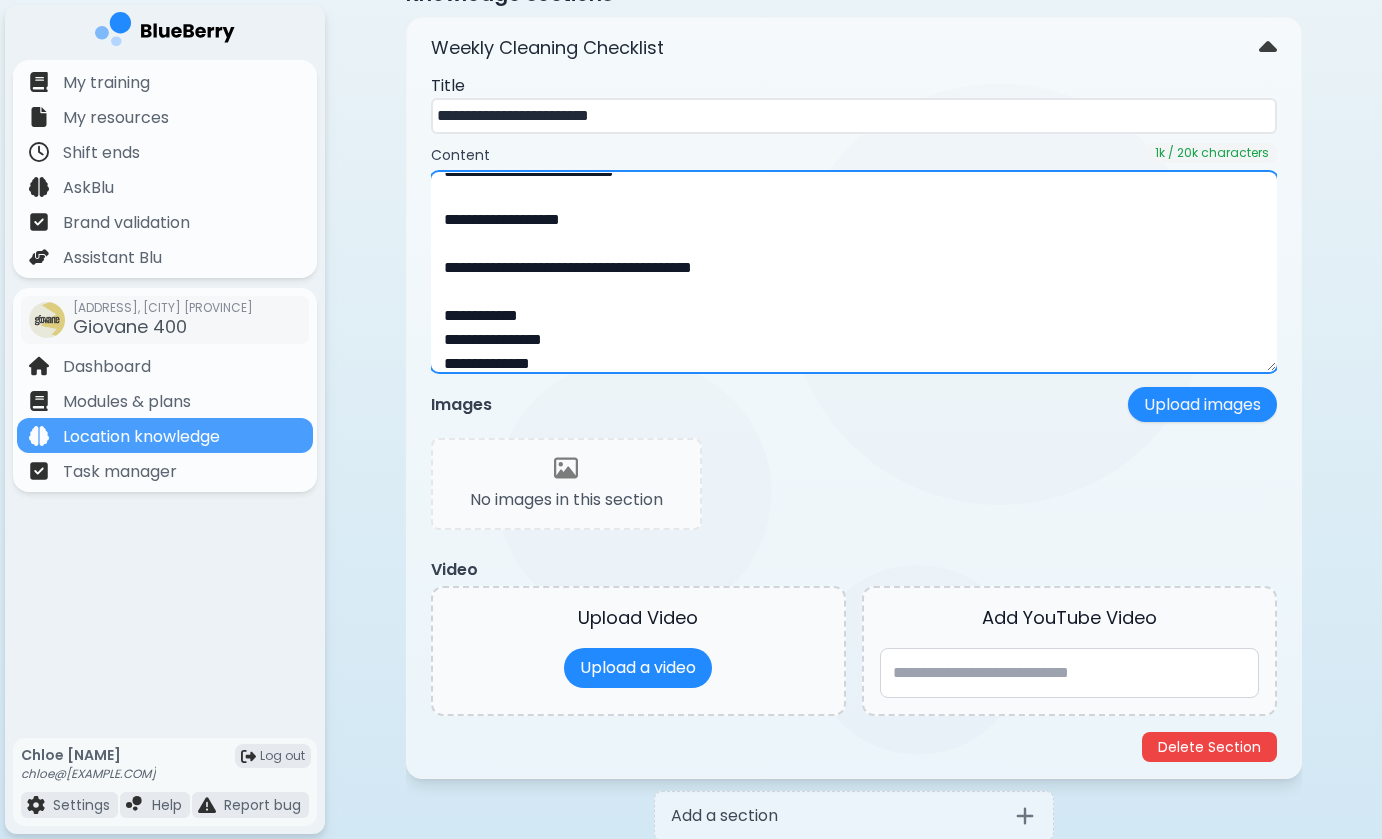 scroll, scrollTop: 948, scrollLeft: 0, axis: vertical 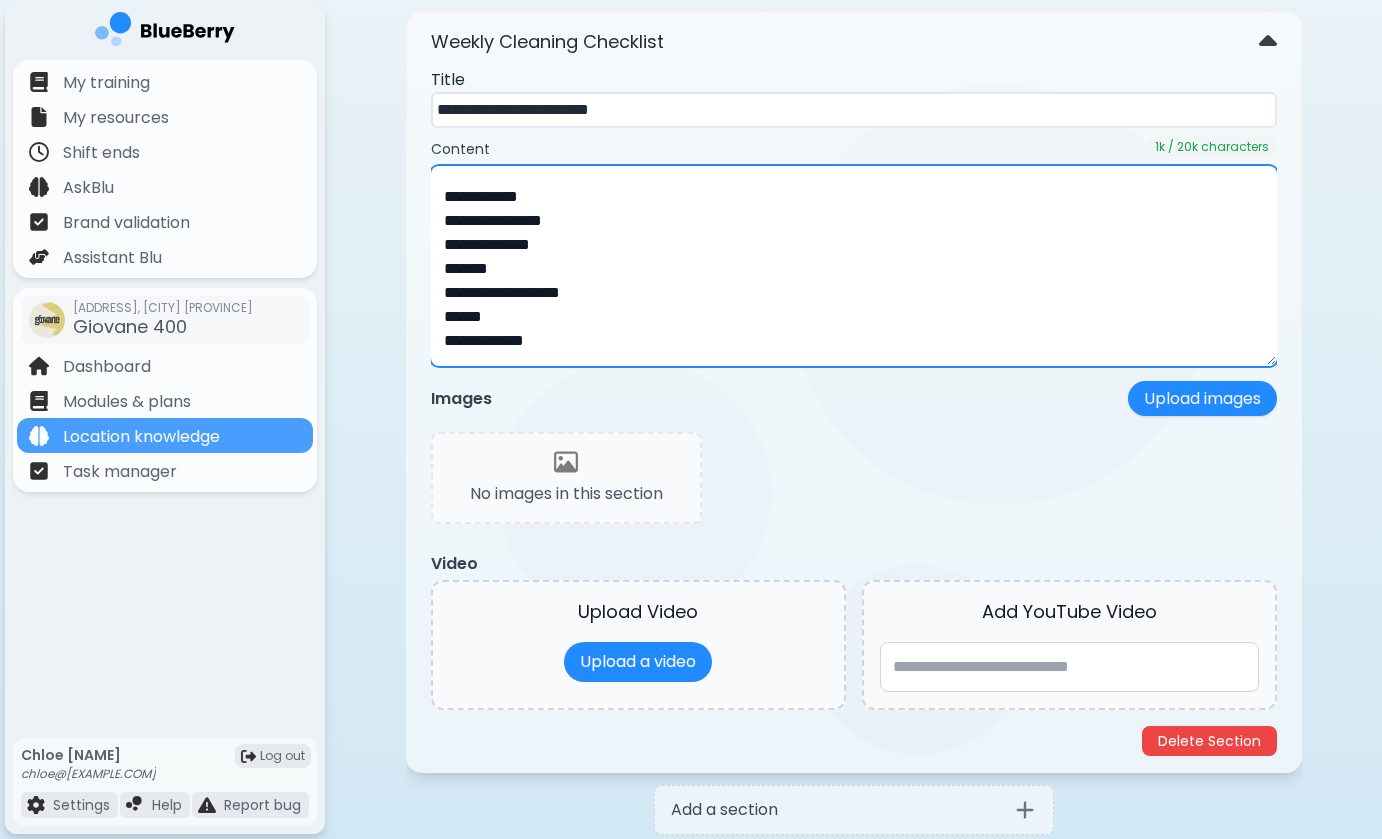 click on "**********" at bounding box center [854, 266] 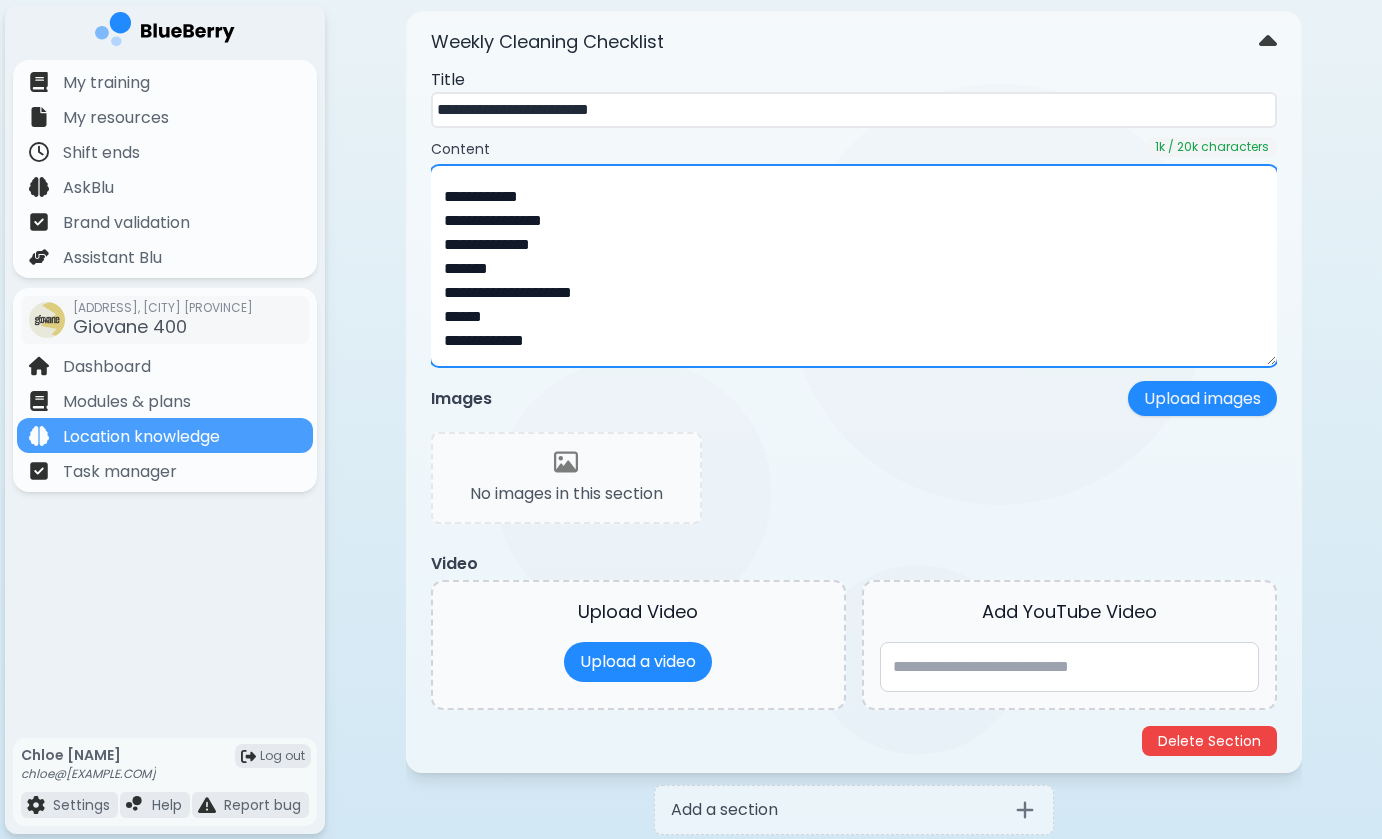 click on "**********" at bounding box center [854, 266] 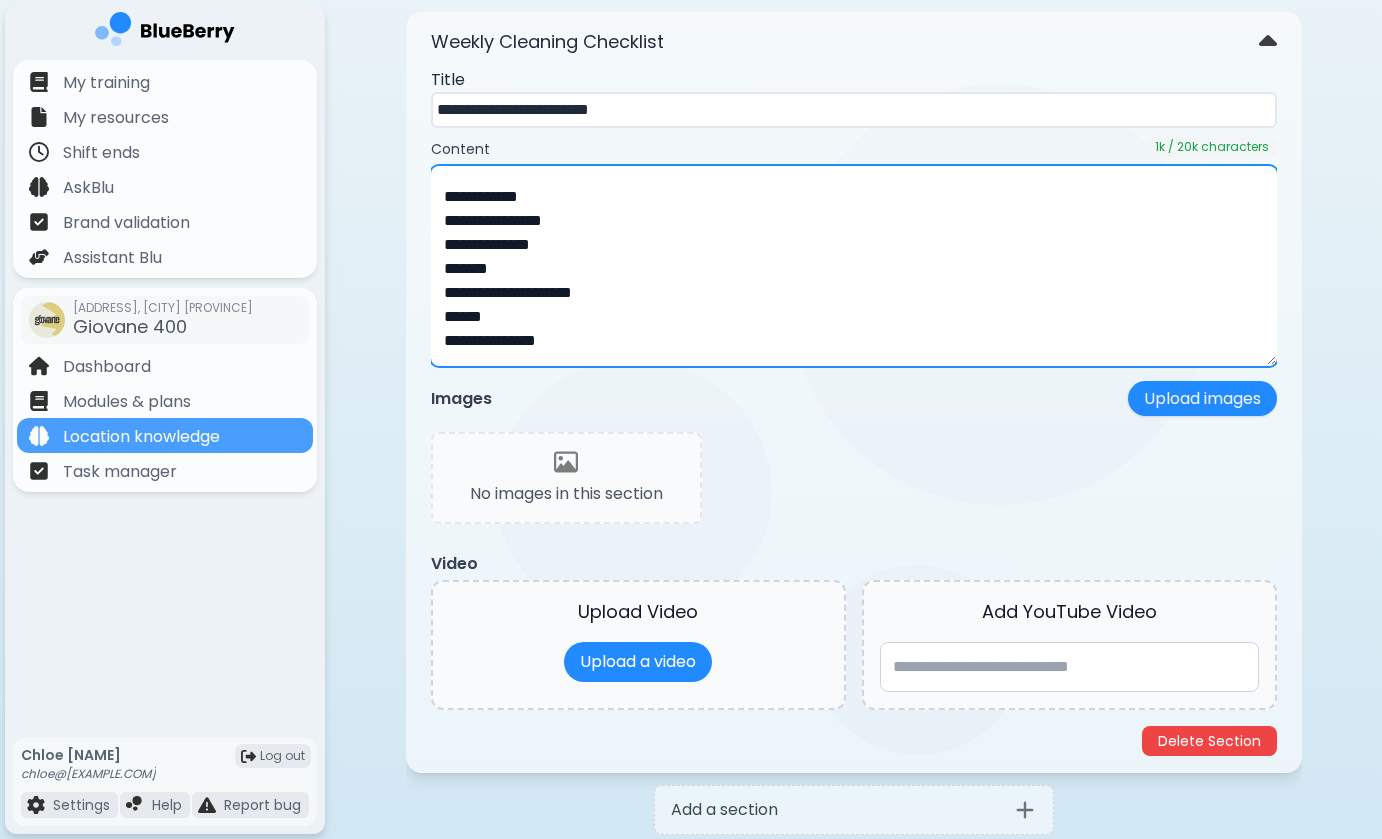 click on "**********" at bounding box center (854, 266) 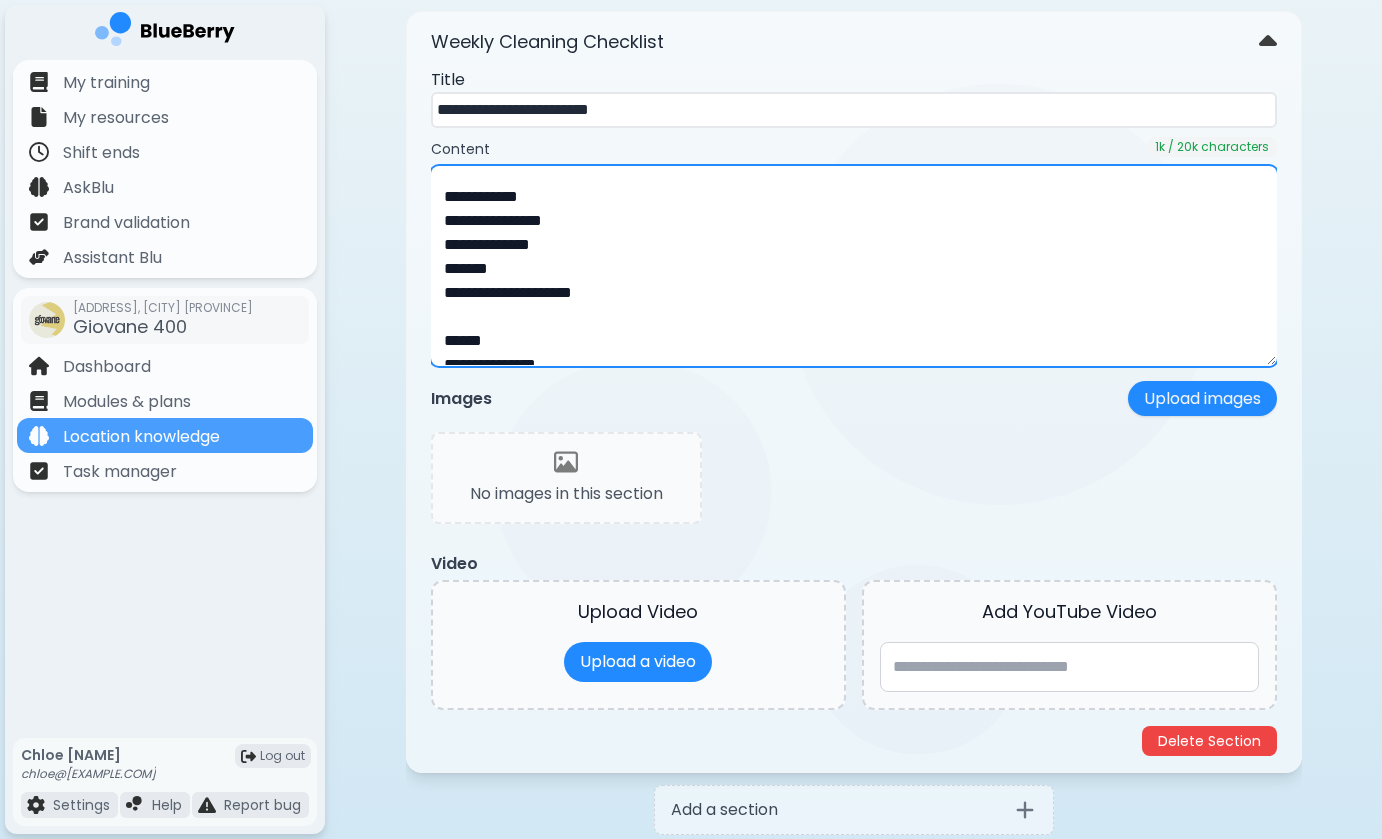 click on "**********" at bounding box center (854, 266) 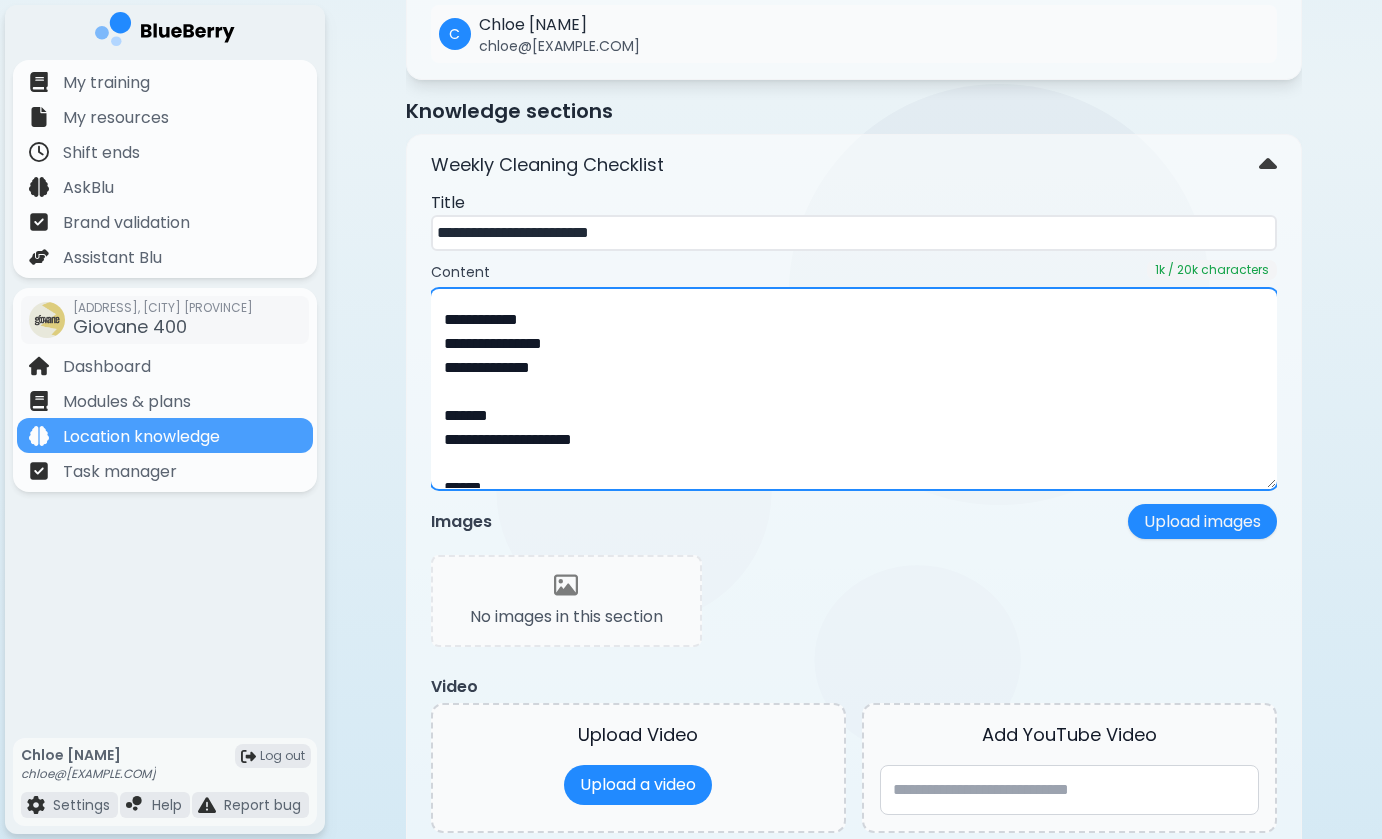 scroll, scrollTop: 763, scrollLeft: 0, axis: vertical 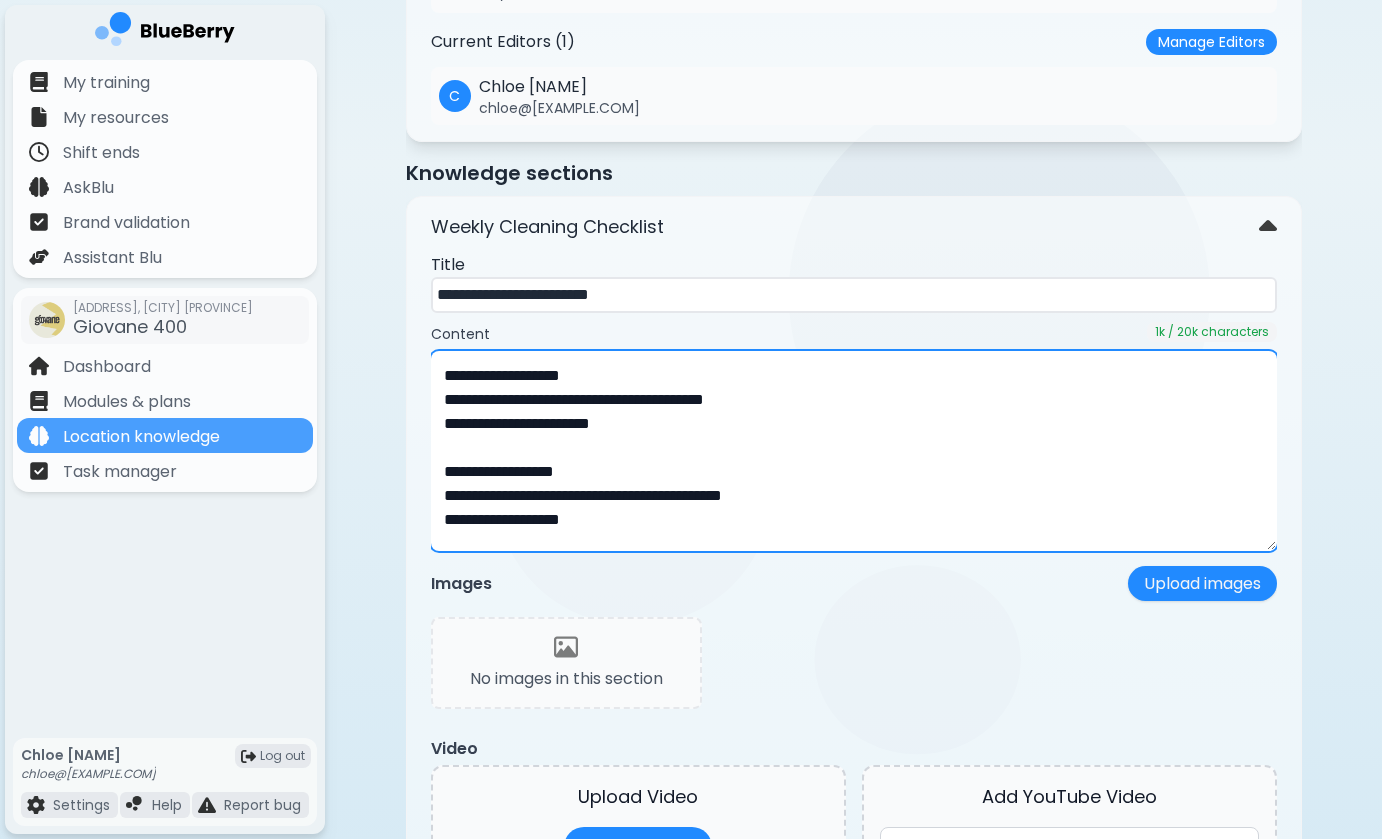 type on "**********" 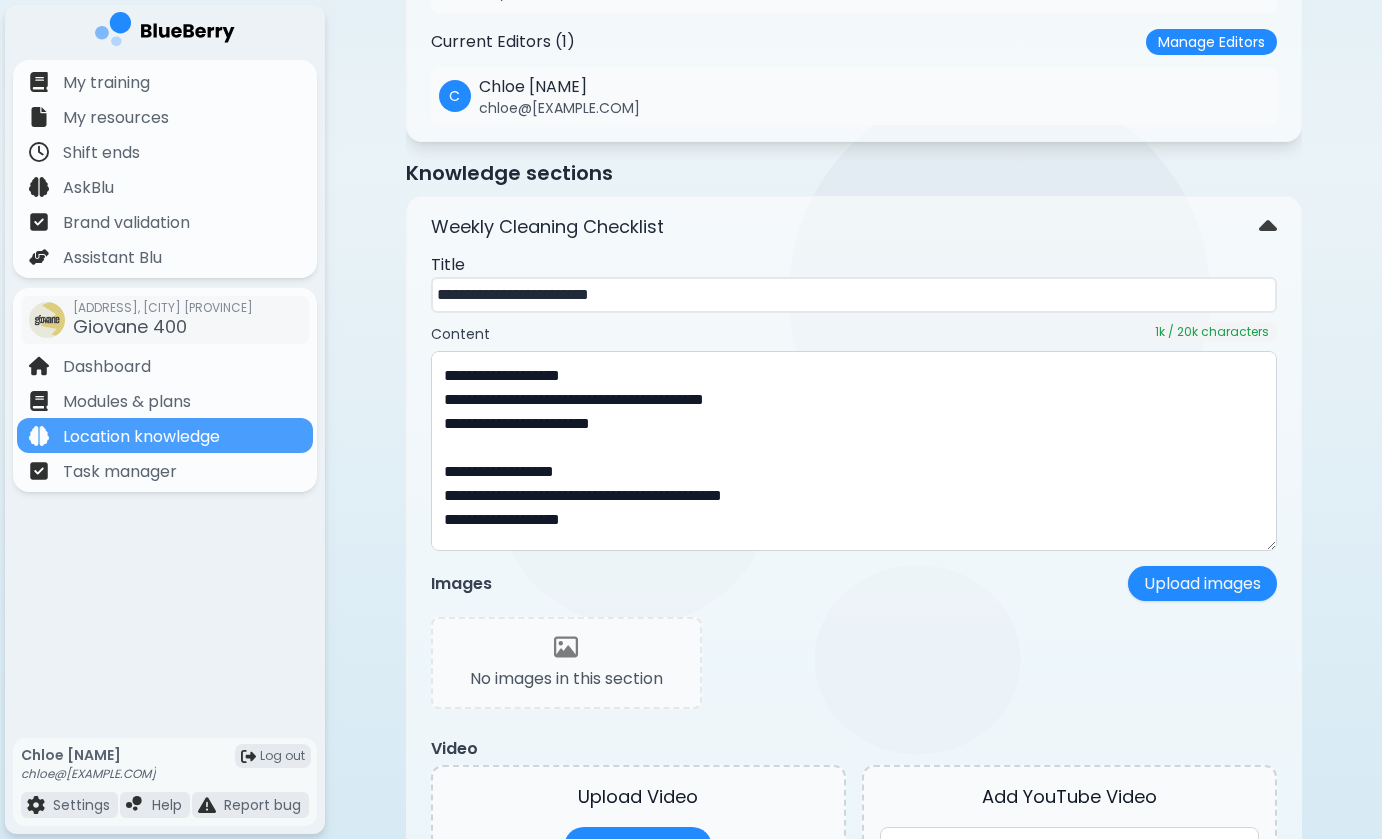 click on "No images in this section" at bounding box center [854, 669] 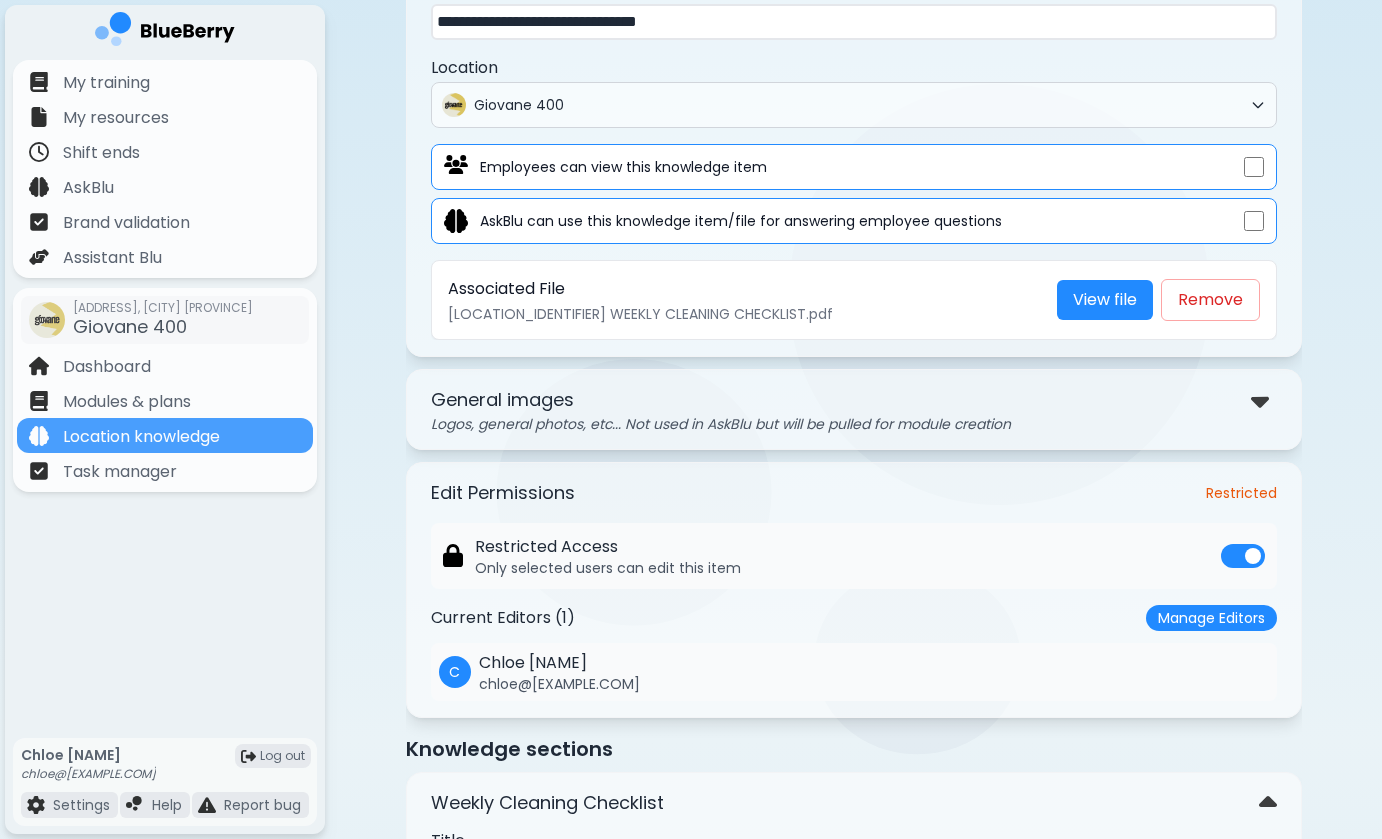 scroll, scrollTop: 126, scrollLeft: 0, axis: vertical 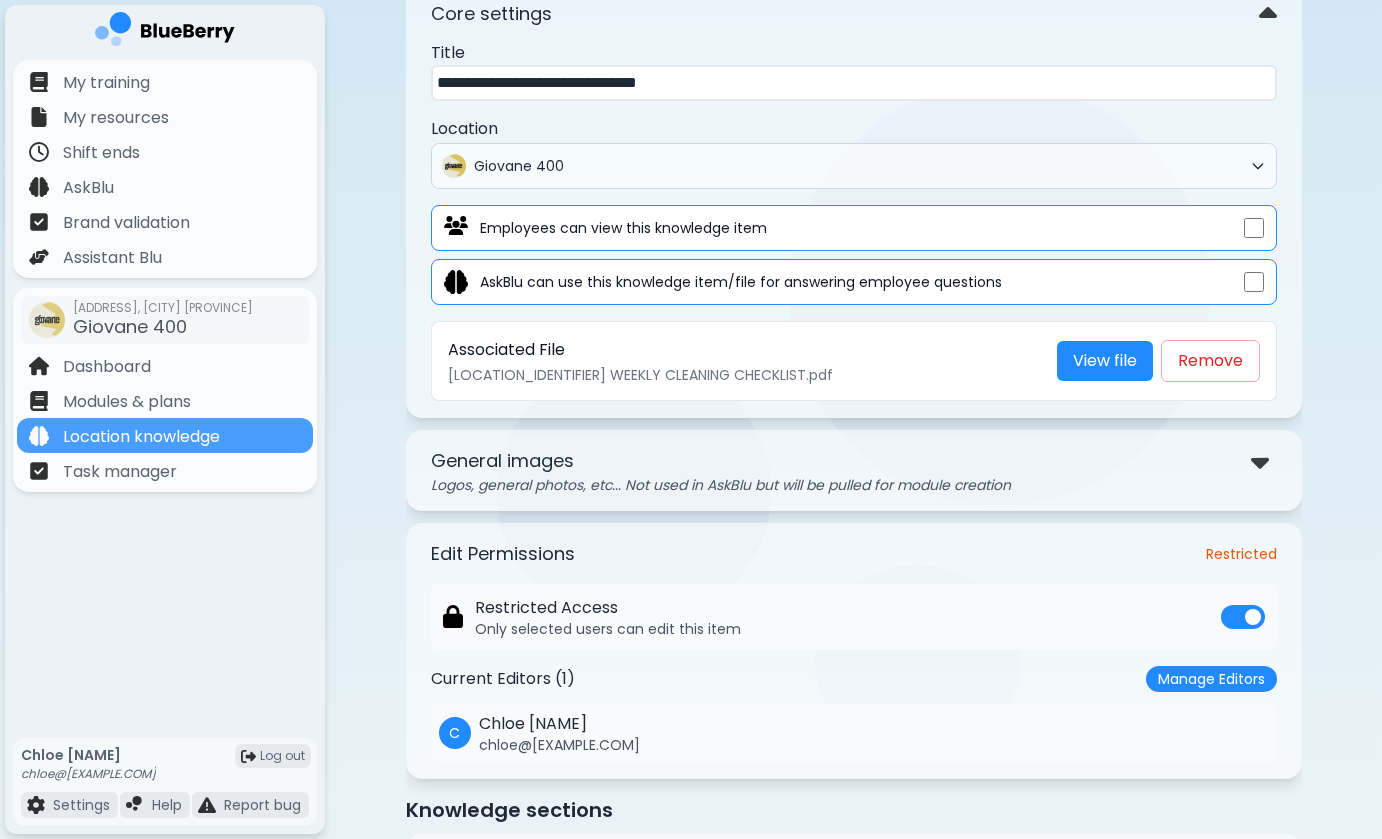 click on "General images" at bounding box center [854, 461] 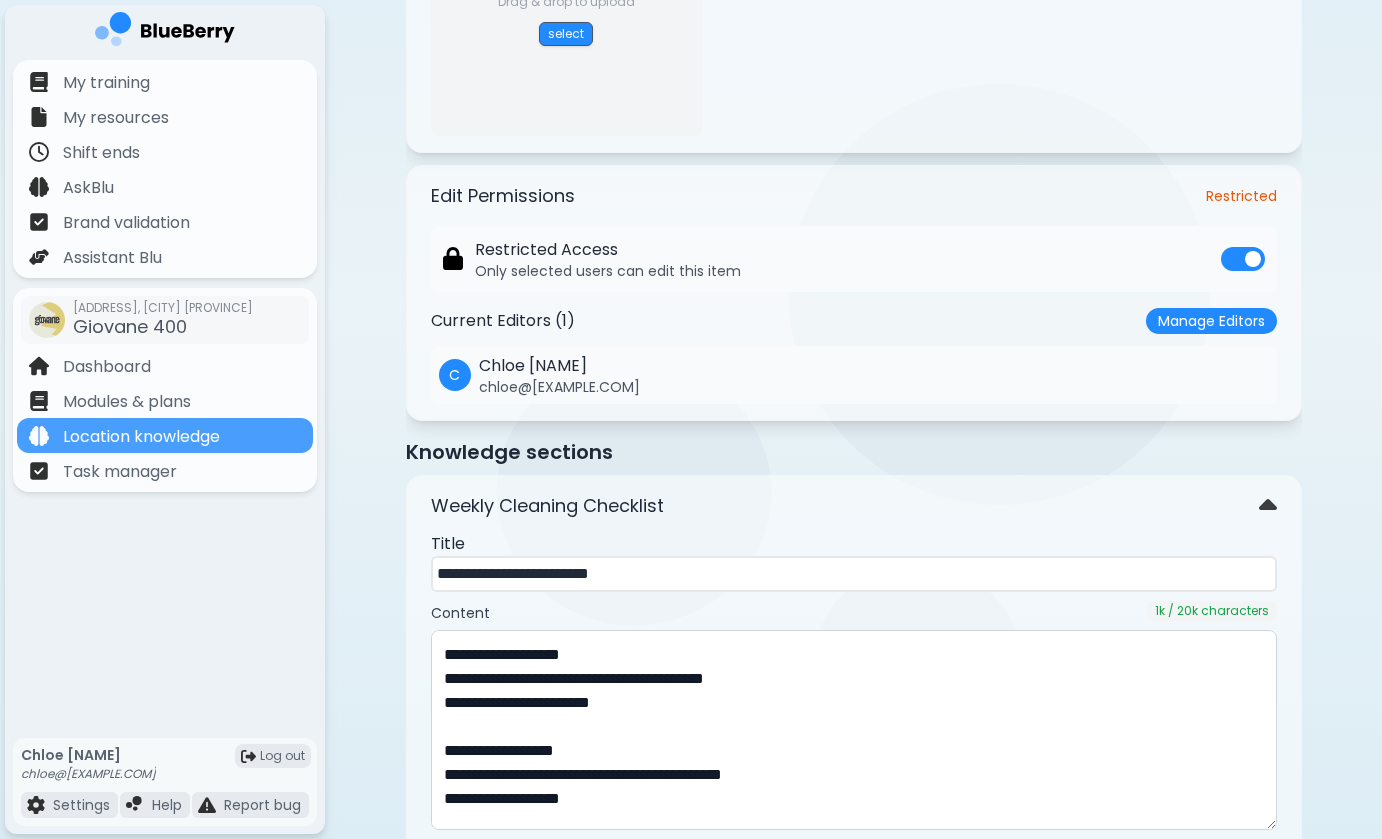 scroll, scrollTop: 1012, scrollLeft: 0, axis: vertical 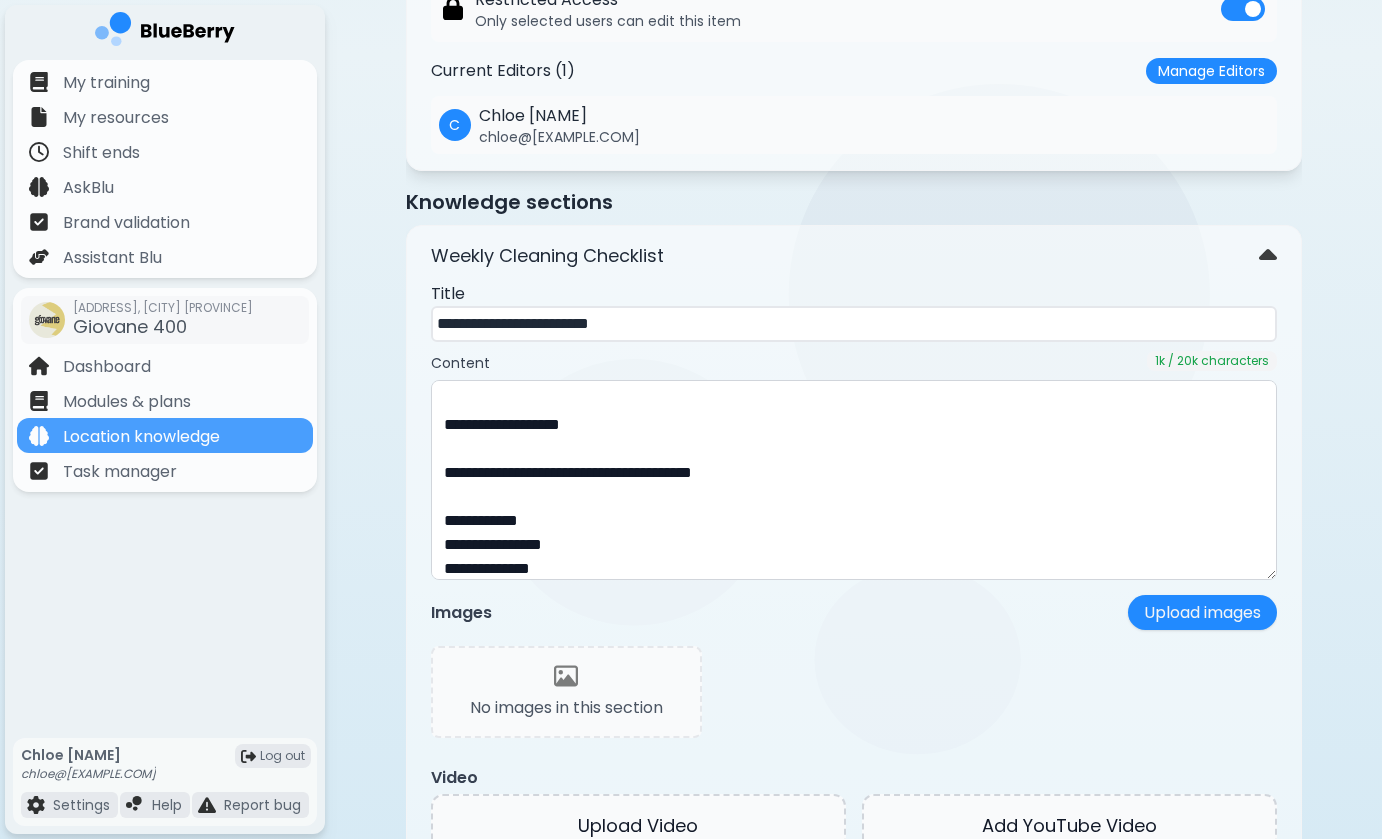 click on "Images Upload images" at bounding box center [854, 612] 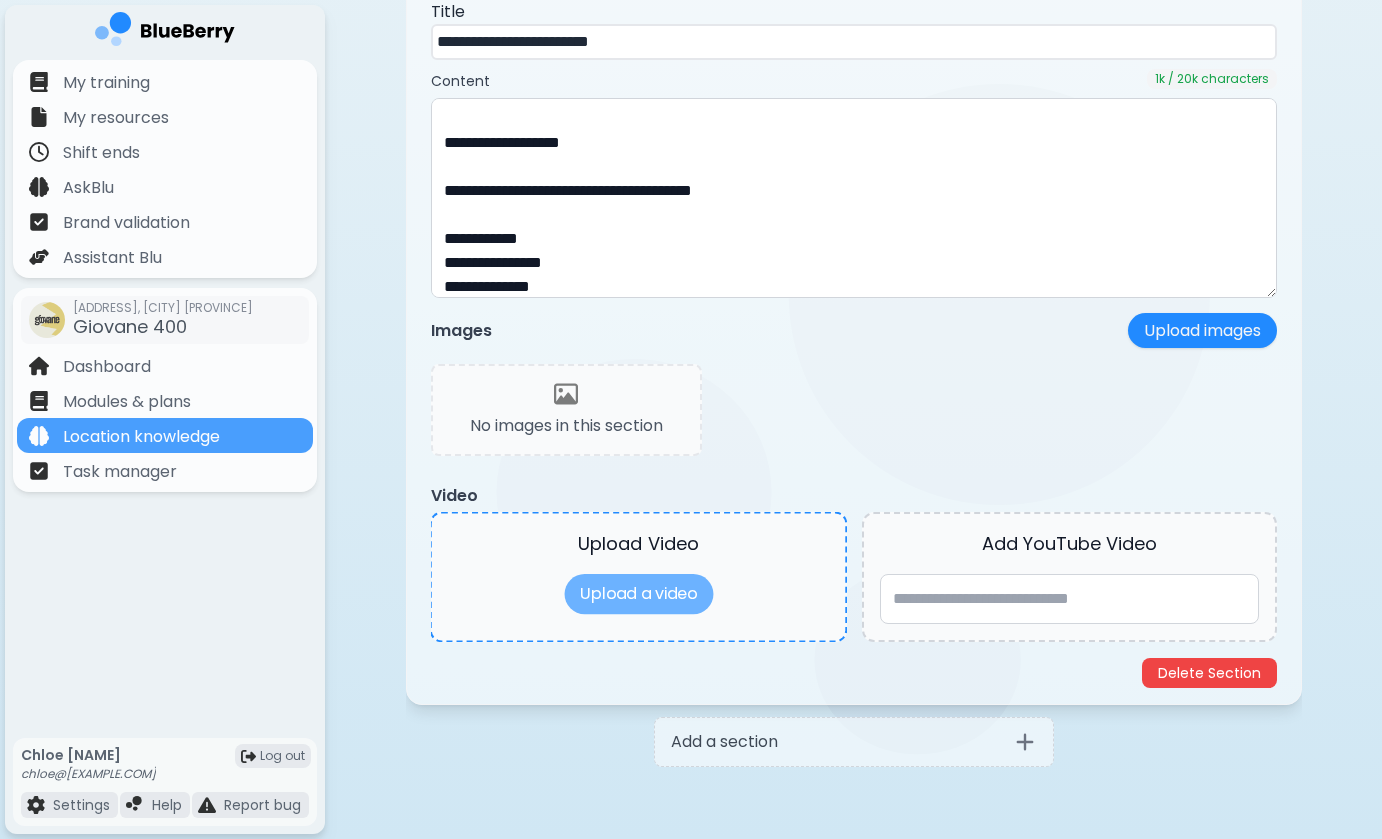 scroll, scrollTop: 1297, scrollLeft: 0, axis: vertical 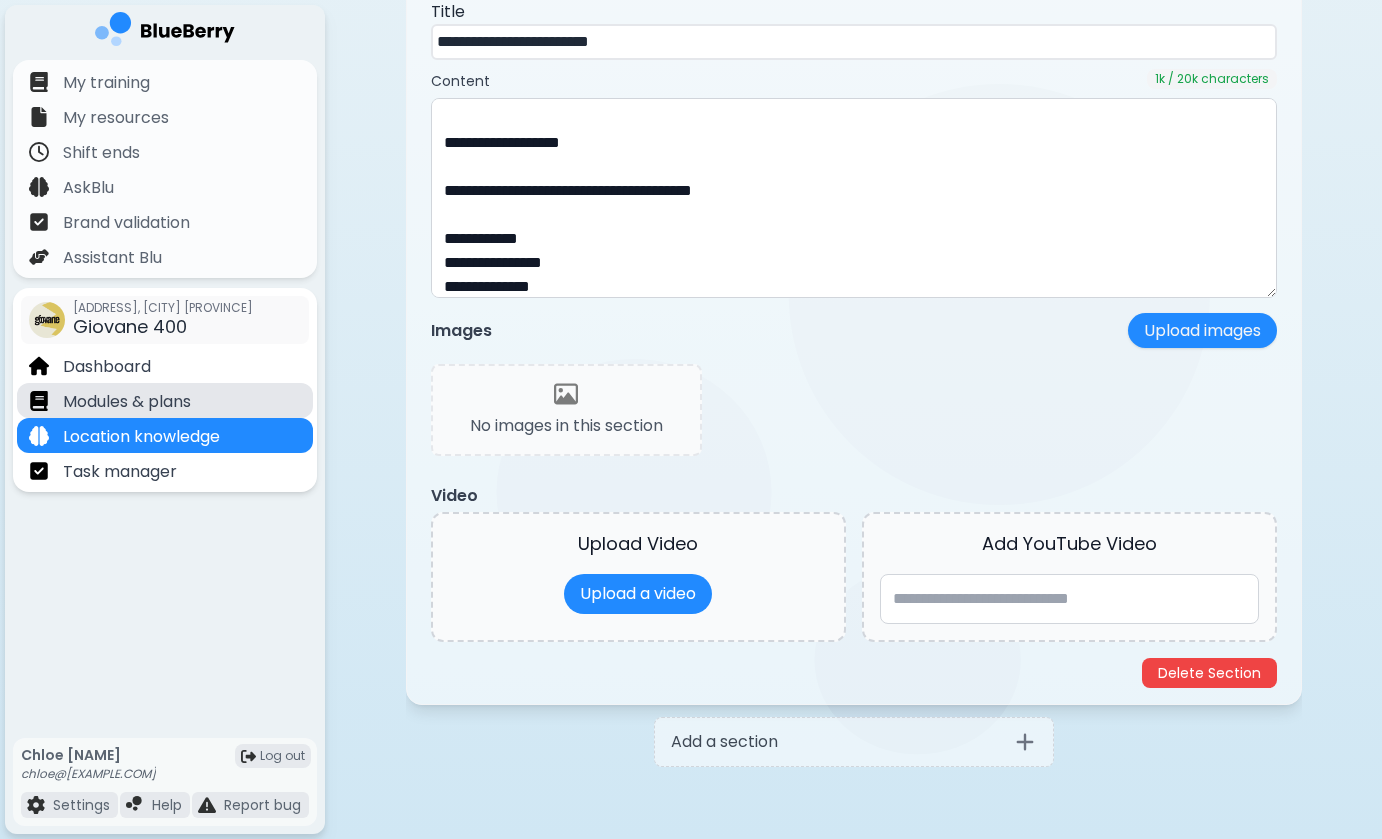 click on "Modules & plans" at bounding box center [165, 400] 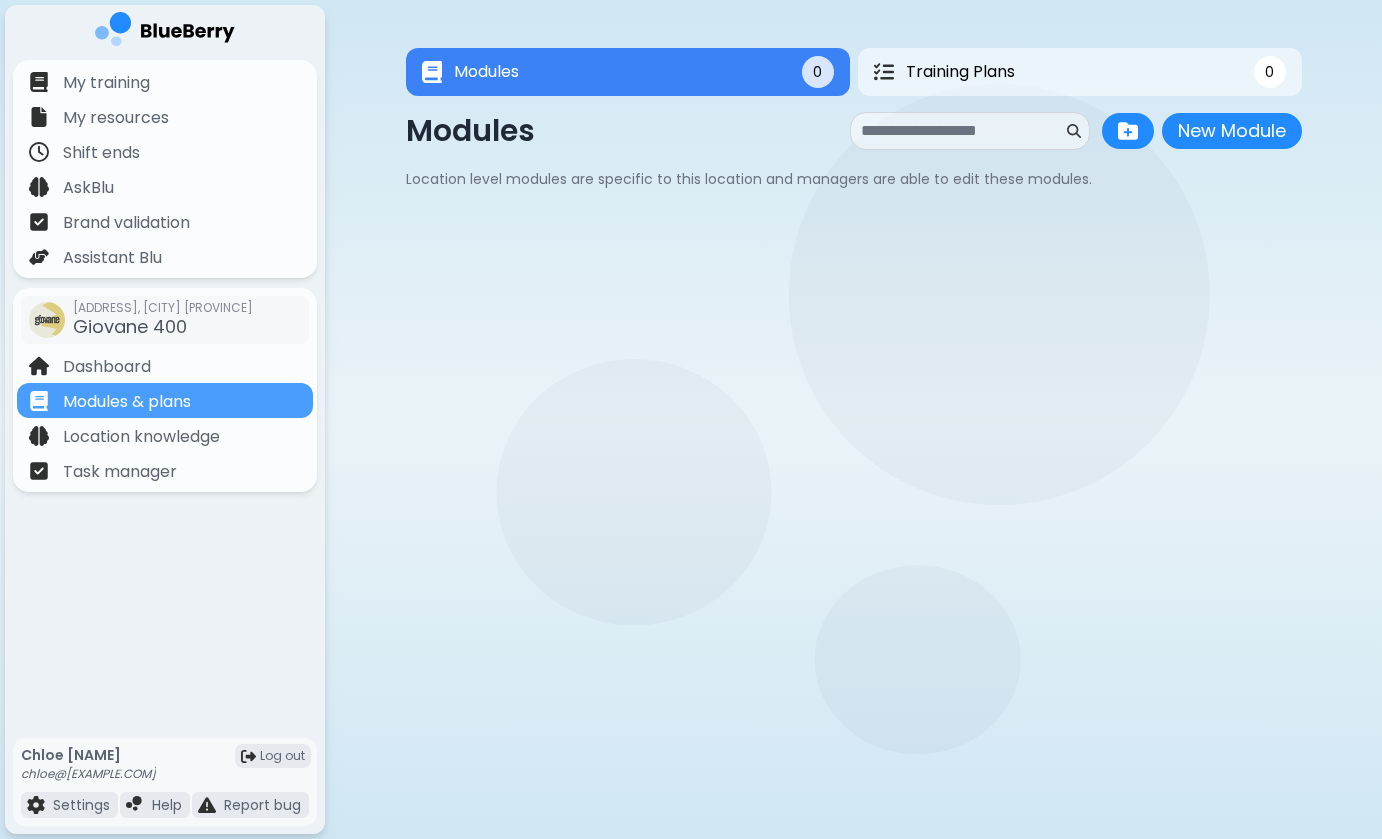 scroll, scrollTop: 0, scrollLeft: 0, axis: both 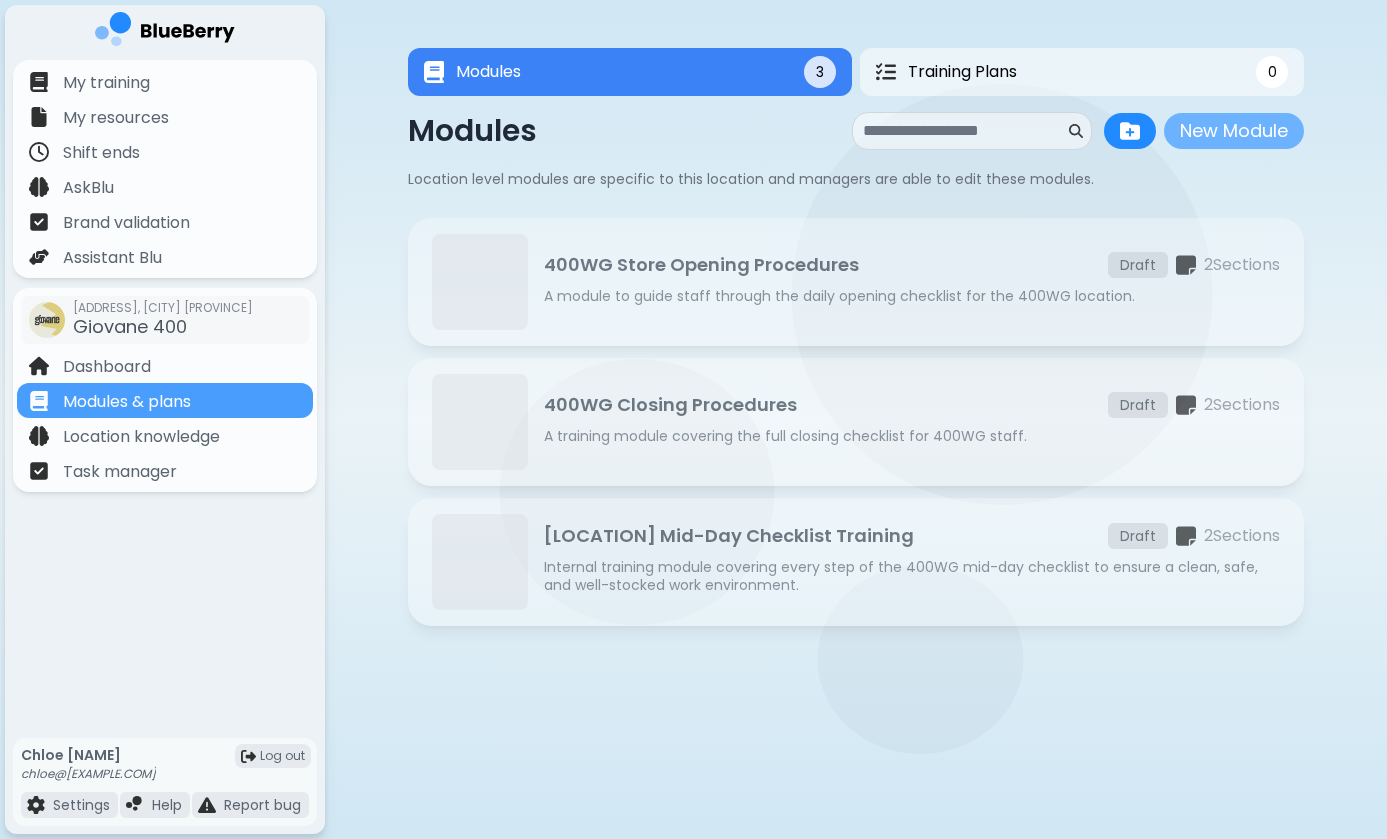 click on "New Module" at bounding box center [1234, 131] 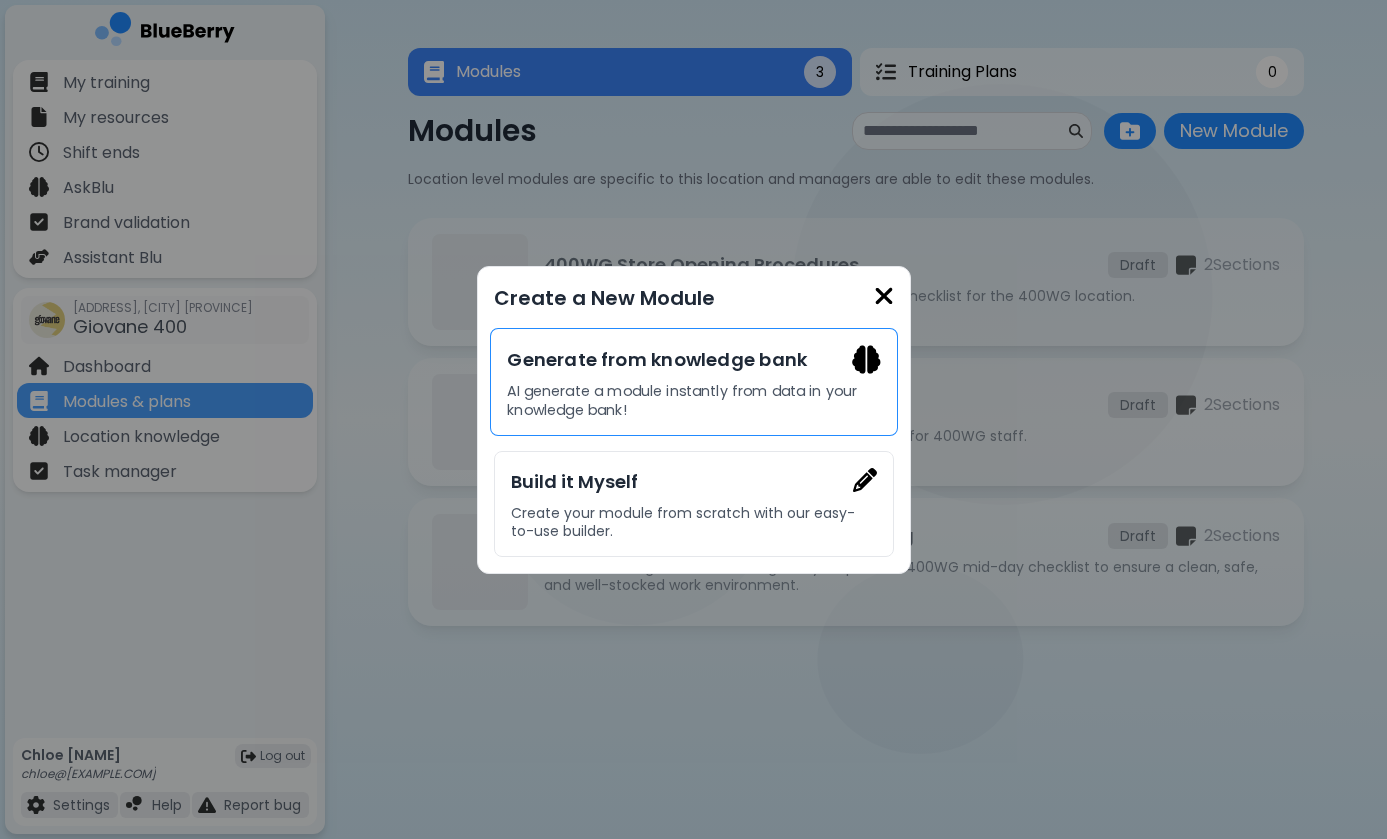 click on "AI generate a module instantly from data in your knowledge bank!" at bounding box center (693, 400) 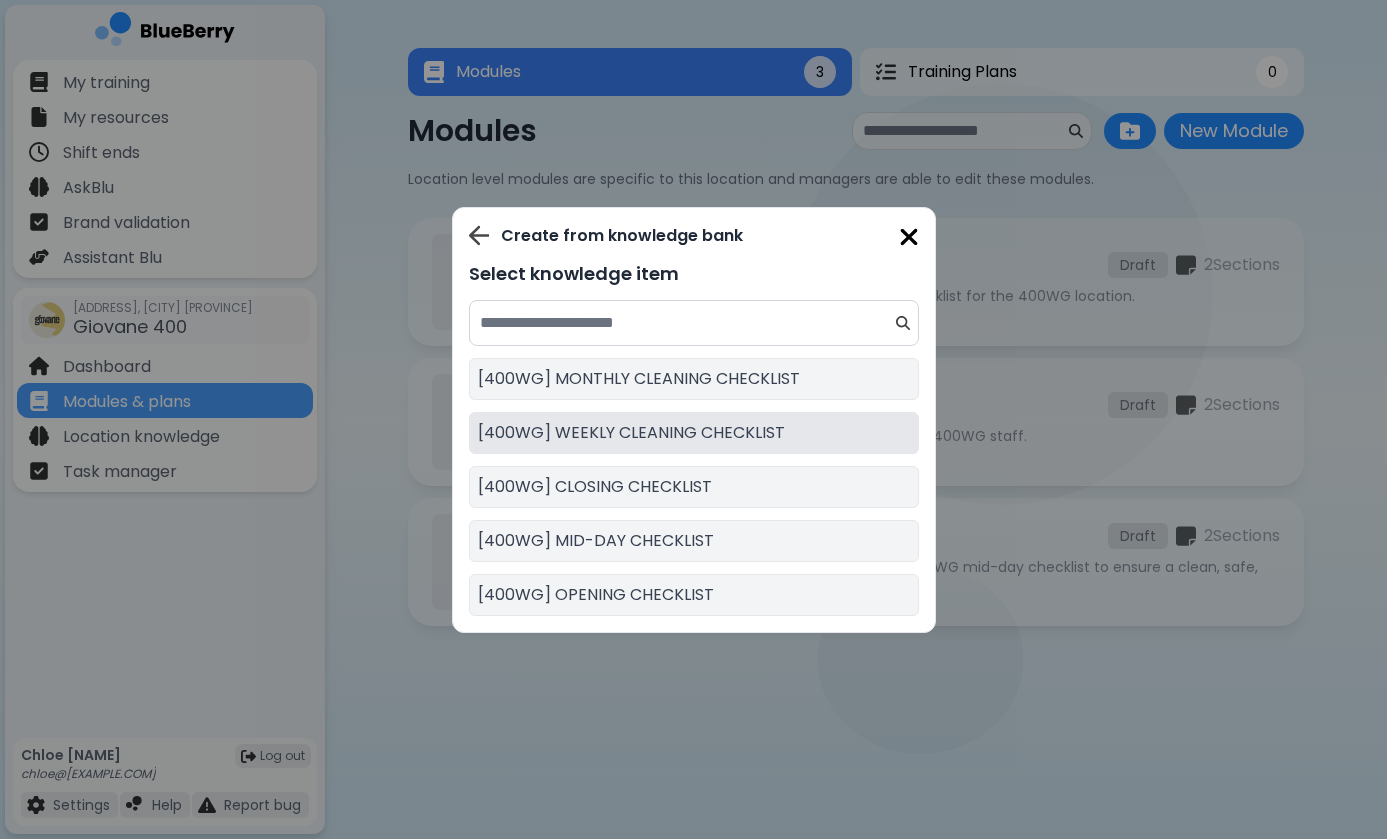 click on "[400WG] WEEKLY CLEANING CHECKLIST" at bounding box center (631, 433) 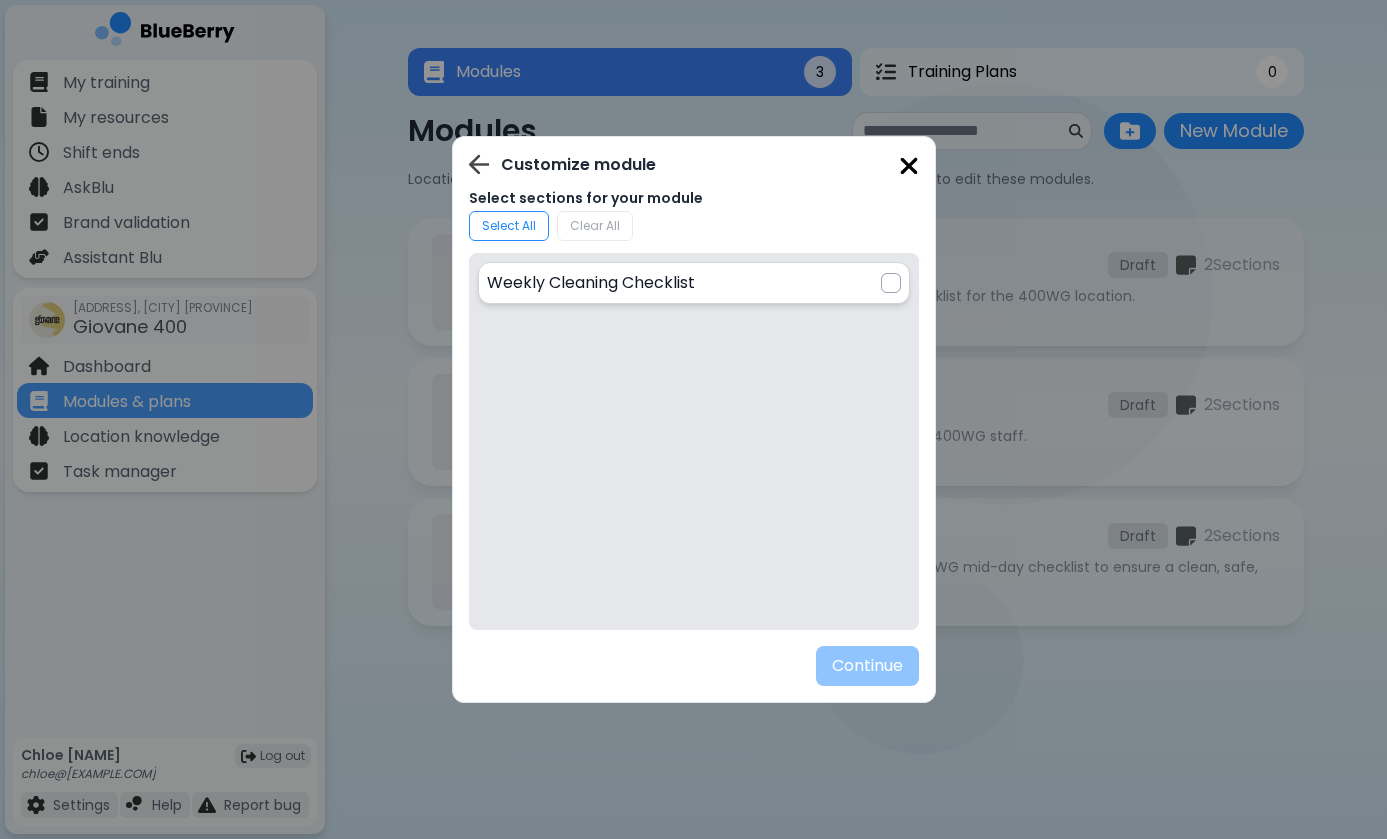 click at bounding box center (891, 283) 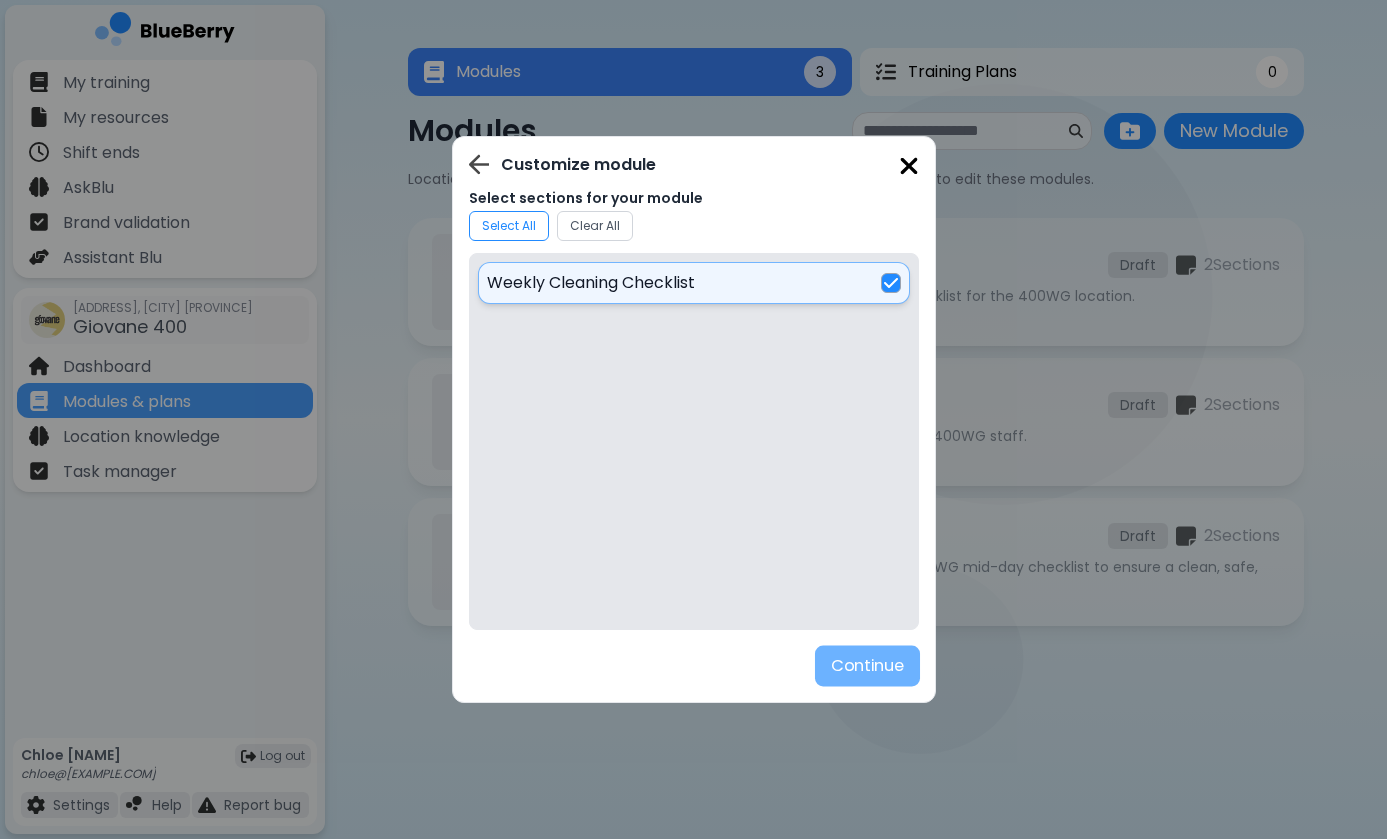 click on "Continue" at bounding box center [866, 666] 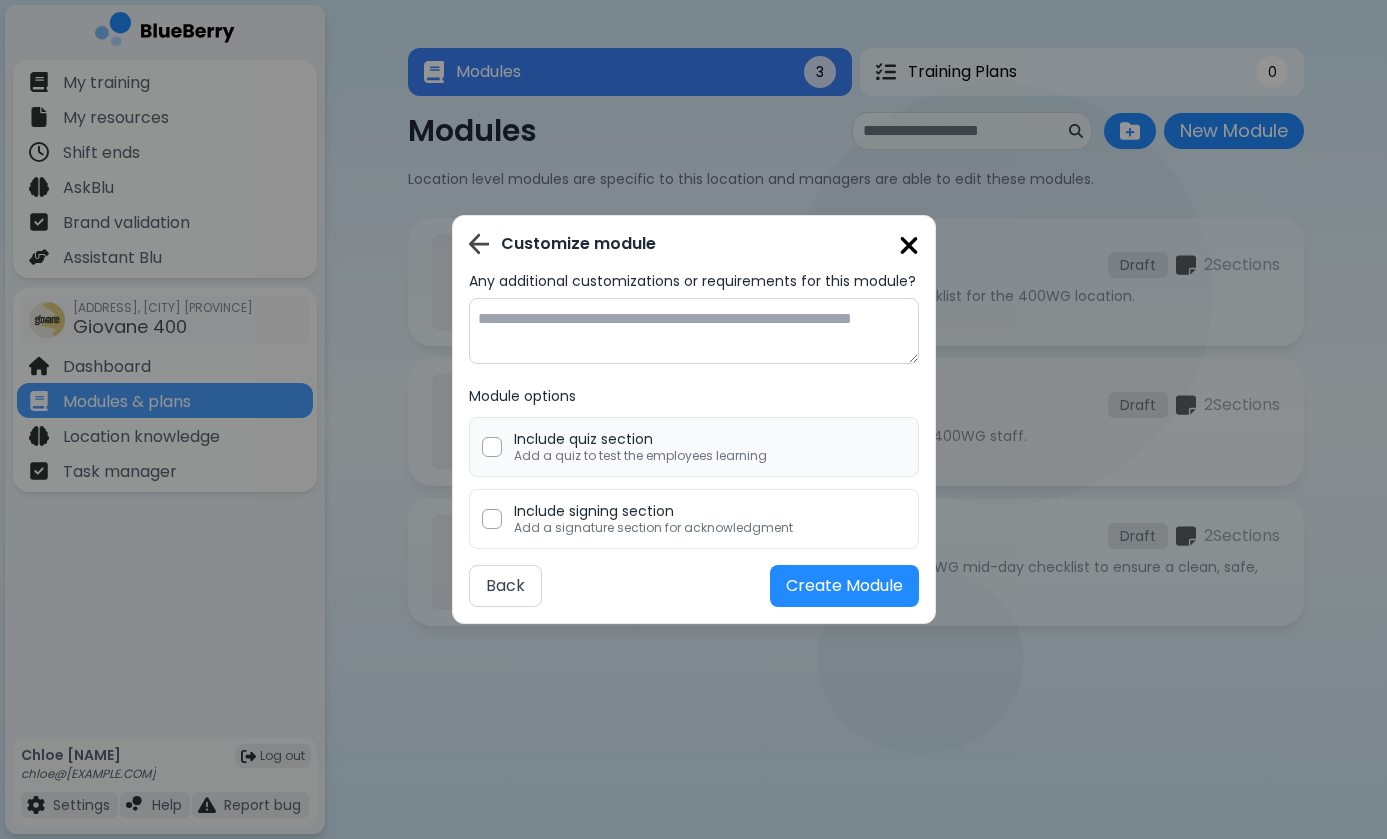 click on "Add a quiz to test the employees learning" at bounding box center [640, 456] 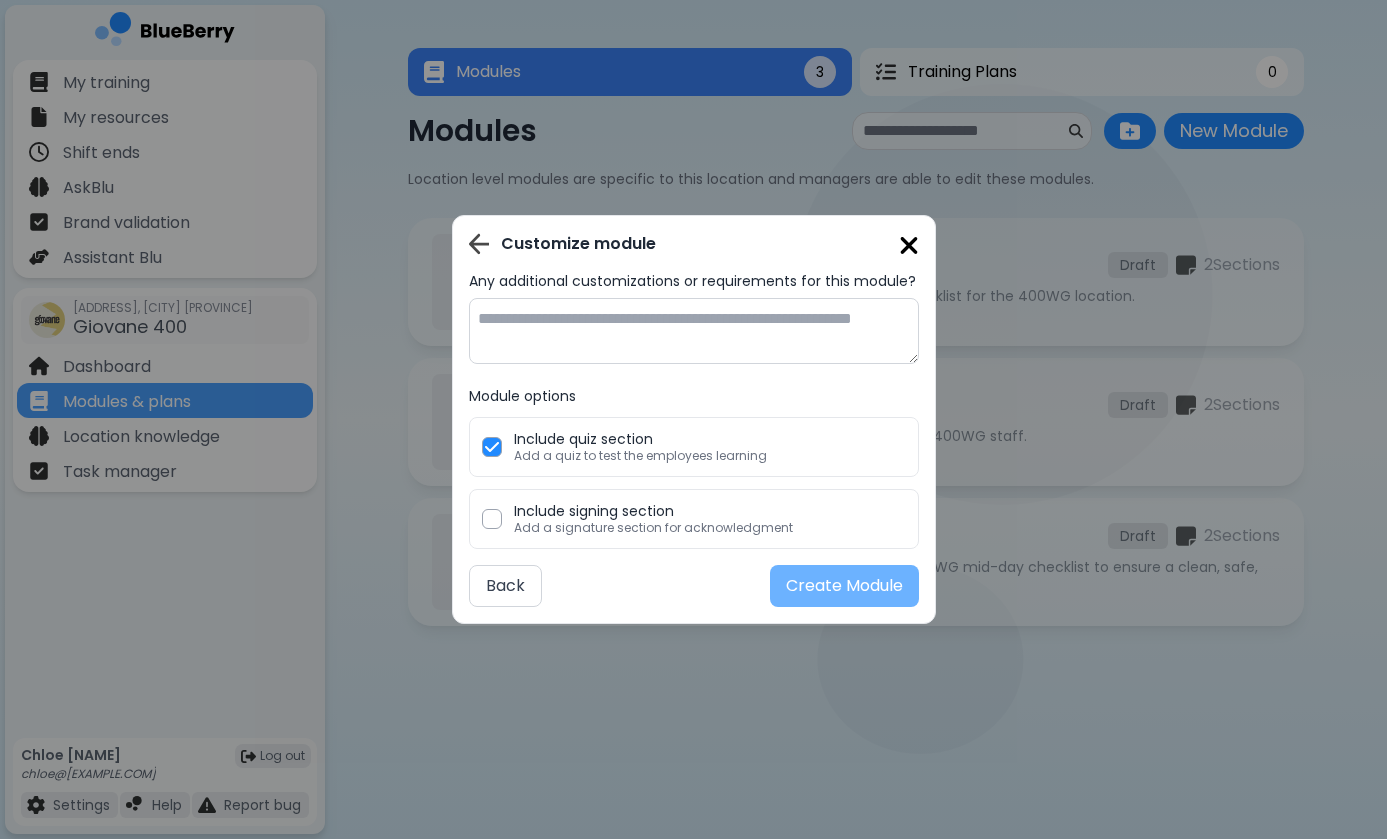 click on "Create Module" at bounding box center (844, 586) 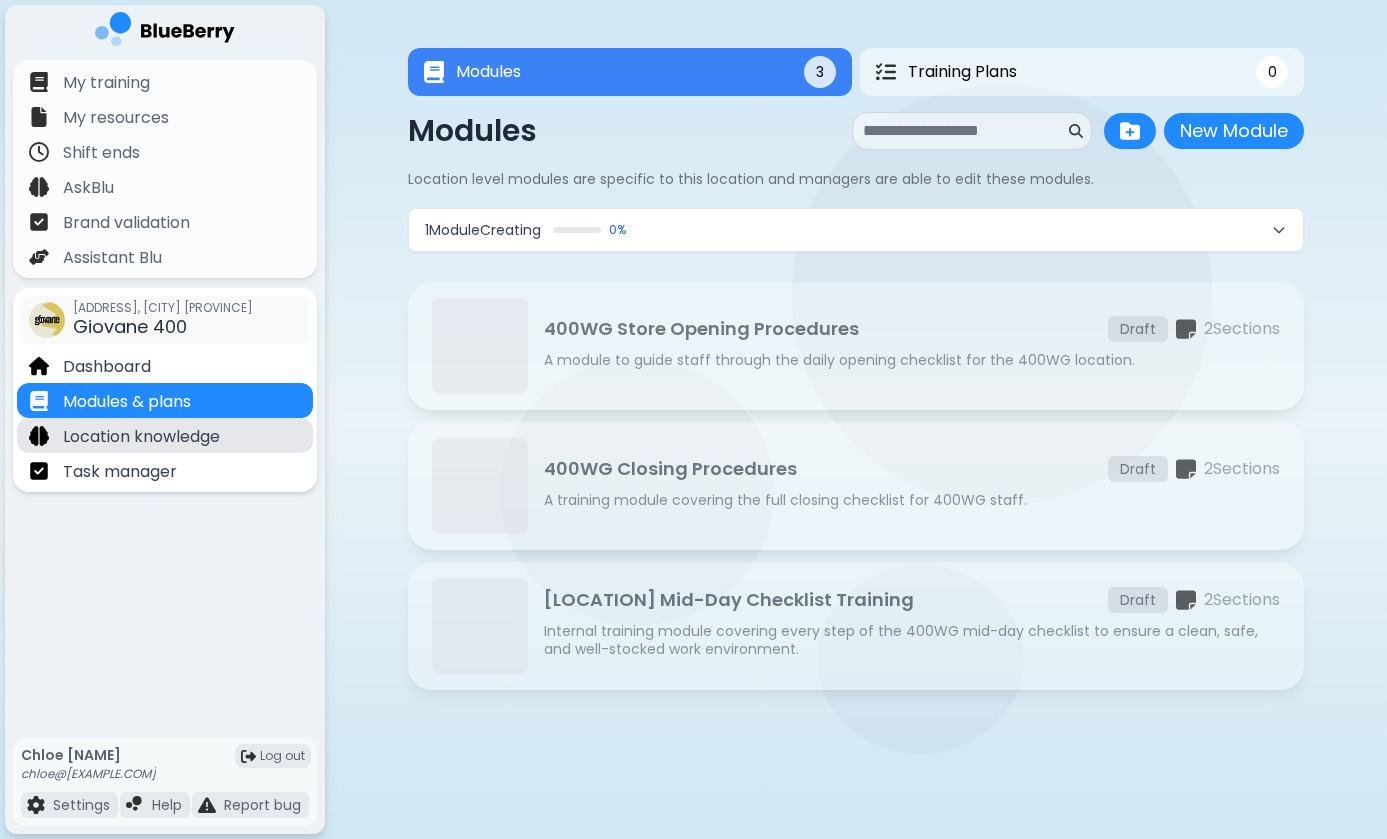 click on "Location knowledge" at bounding box center (141, 437) 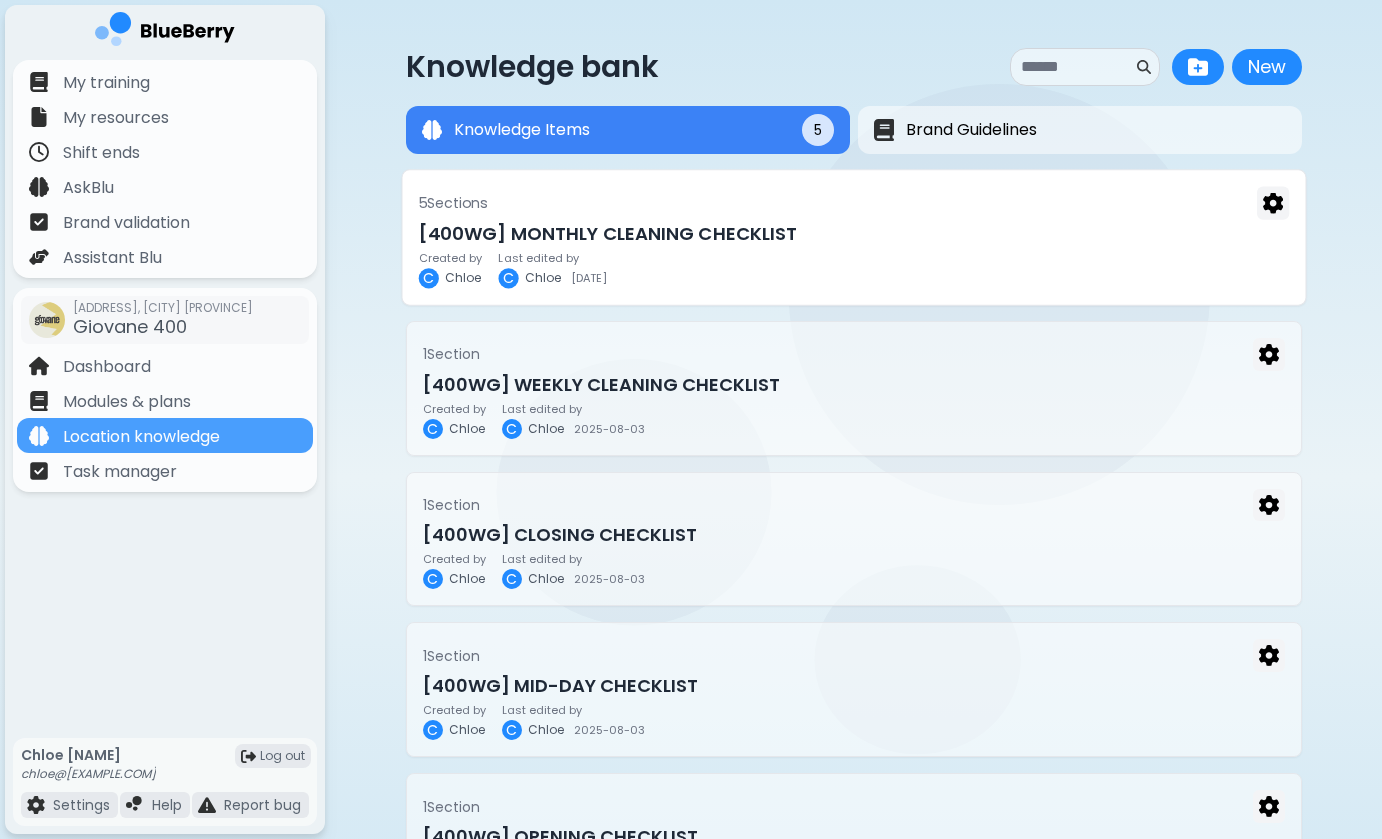 click on "[400WG] MONTHLY CLEANING CHECKLIST" at bounding box center (853, 234) 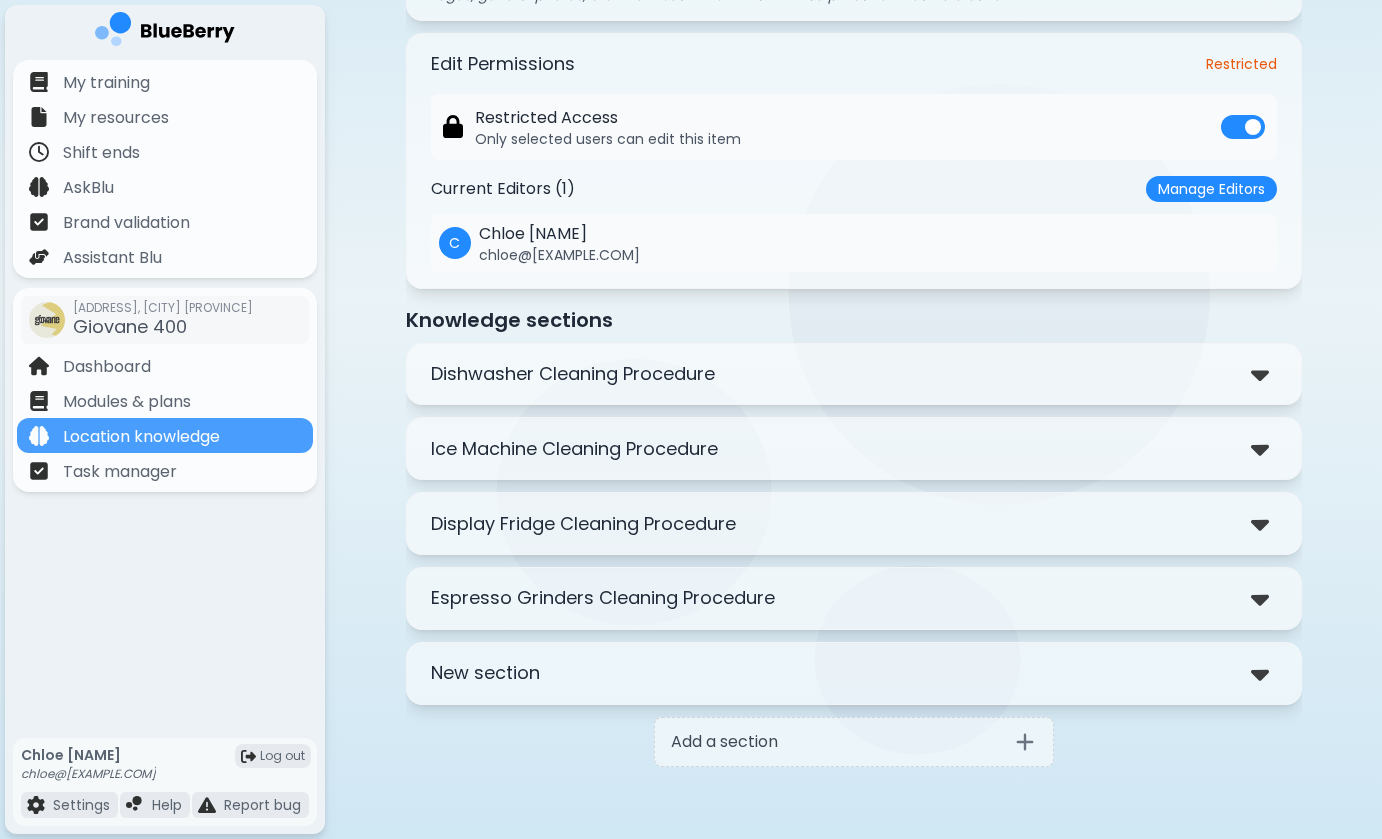 click on "Dishwasher Cleaning Procedure" at bounding box center (854, 374) 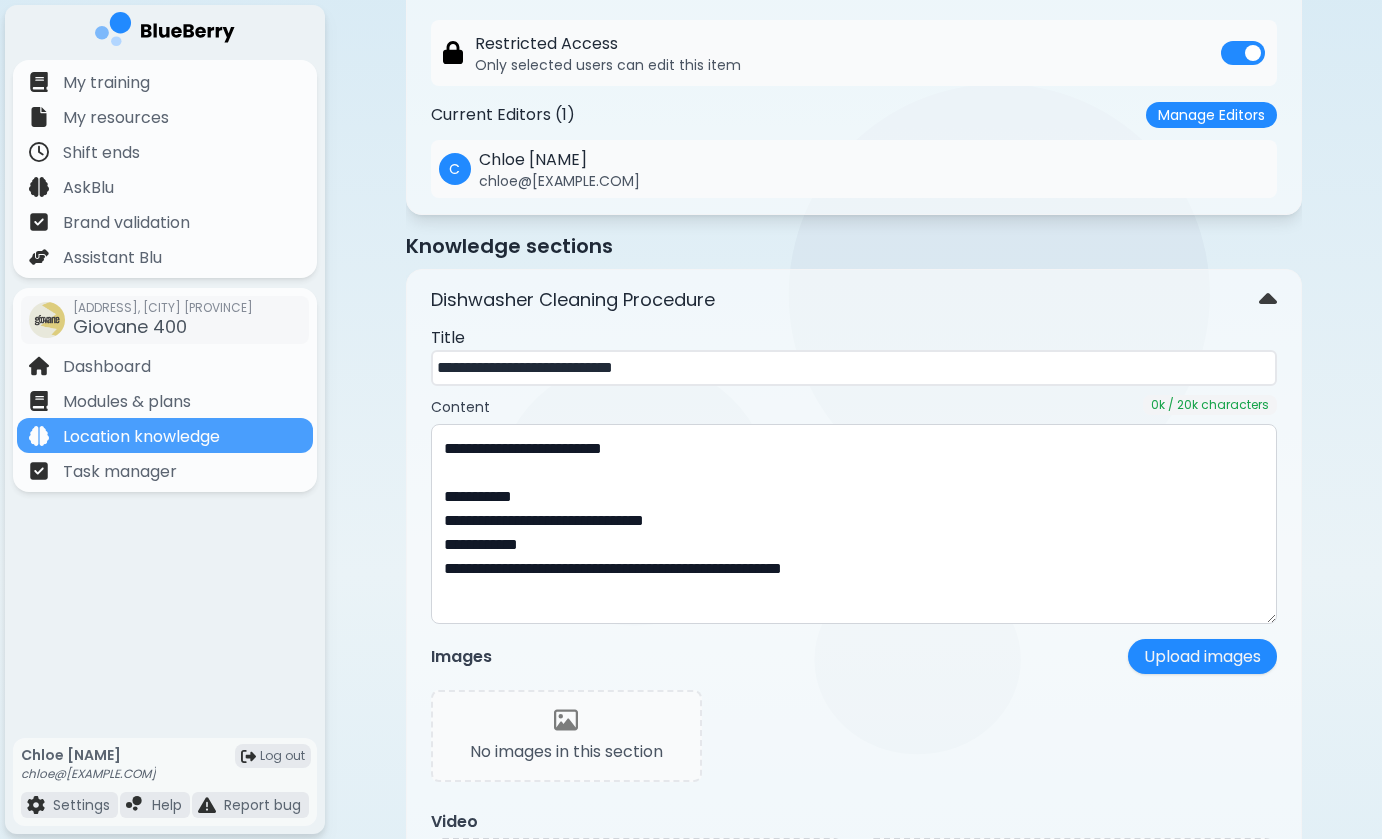 scroll, scrollTop: 351, scrollLeft: 0, axis: vertical 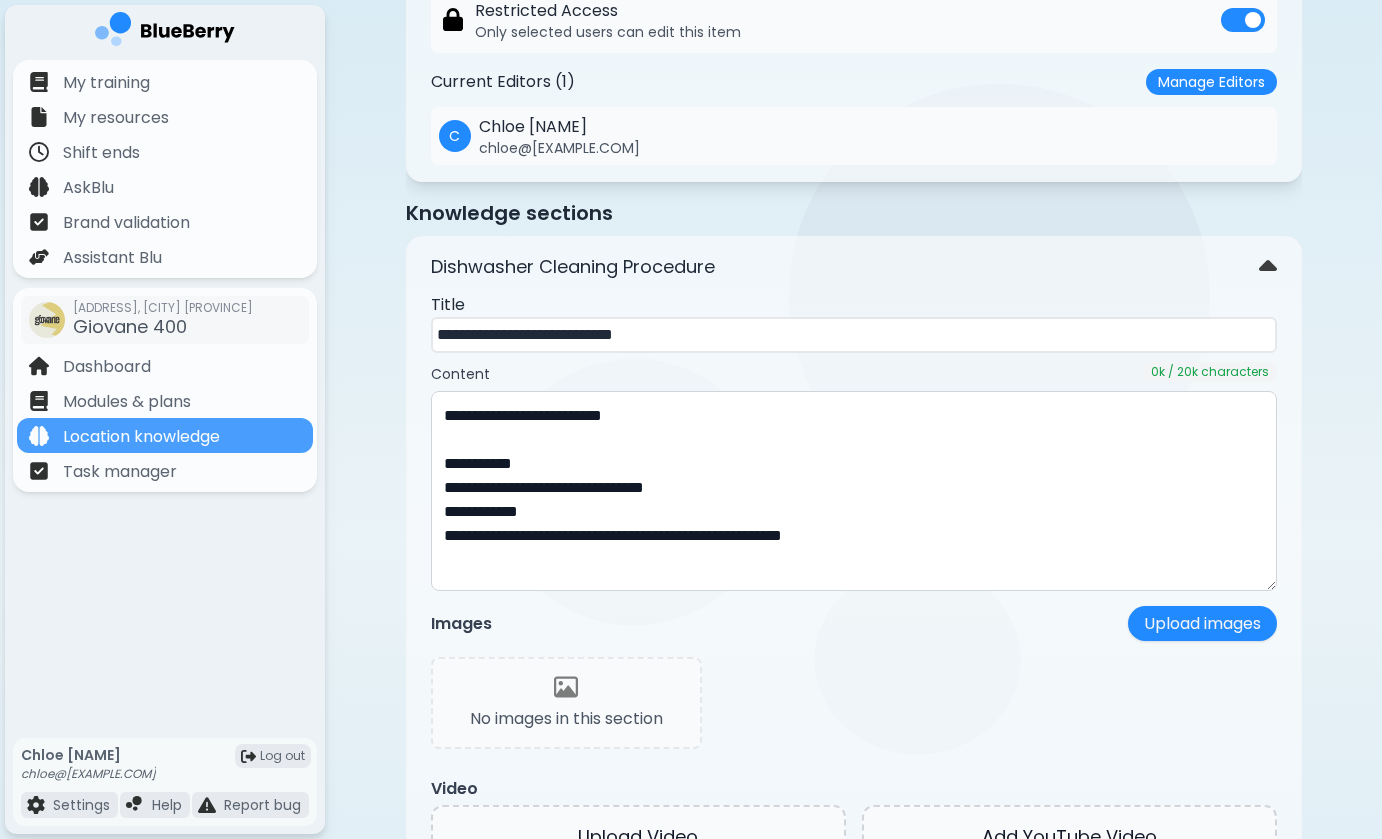click on "**********" at bounding box center (854, 335) 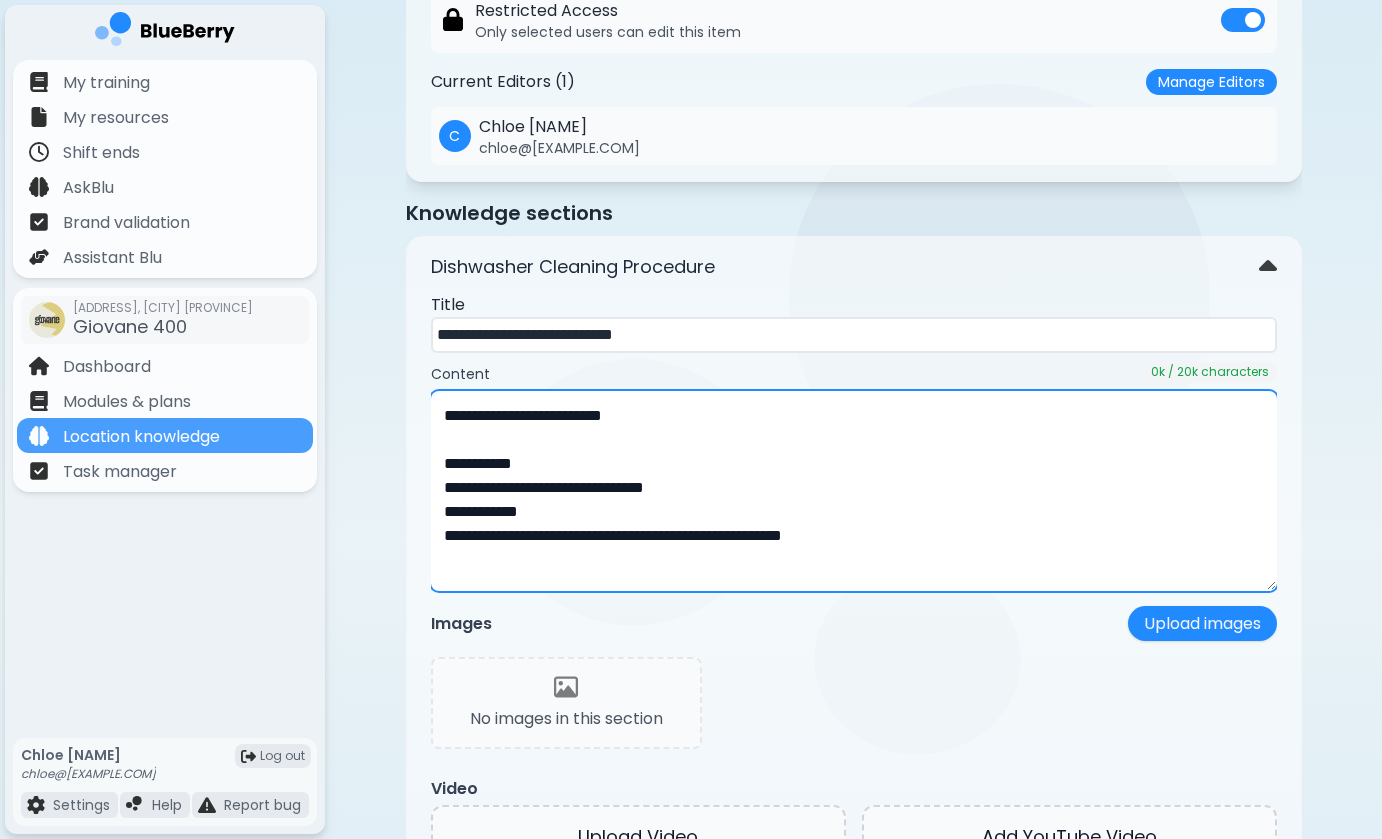 click on "**********" at bounding box center (854, 491) 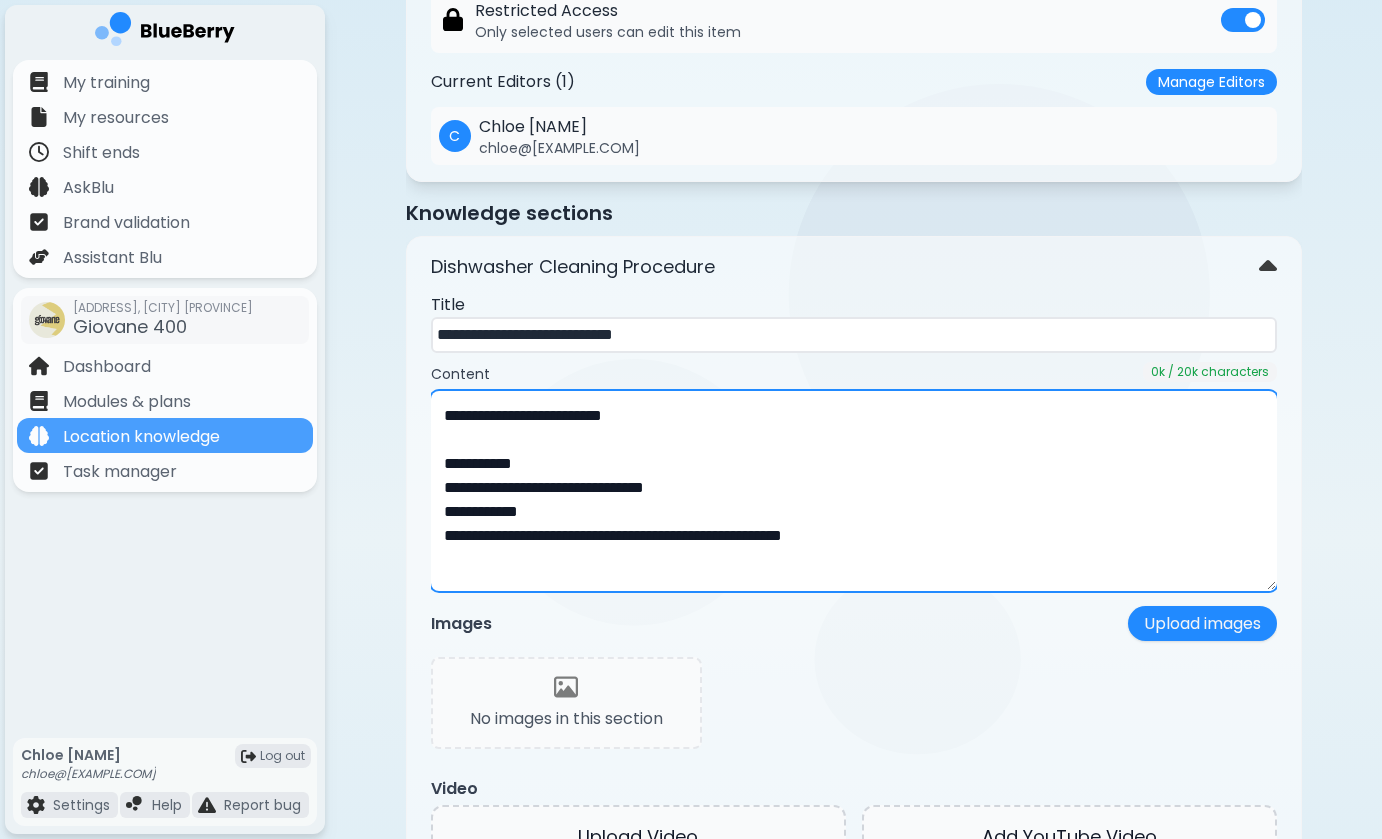 click on "**********" at bounding box center (854, 491) 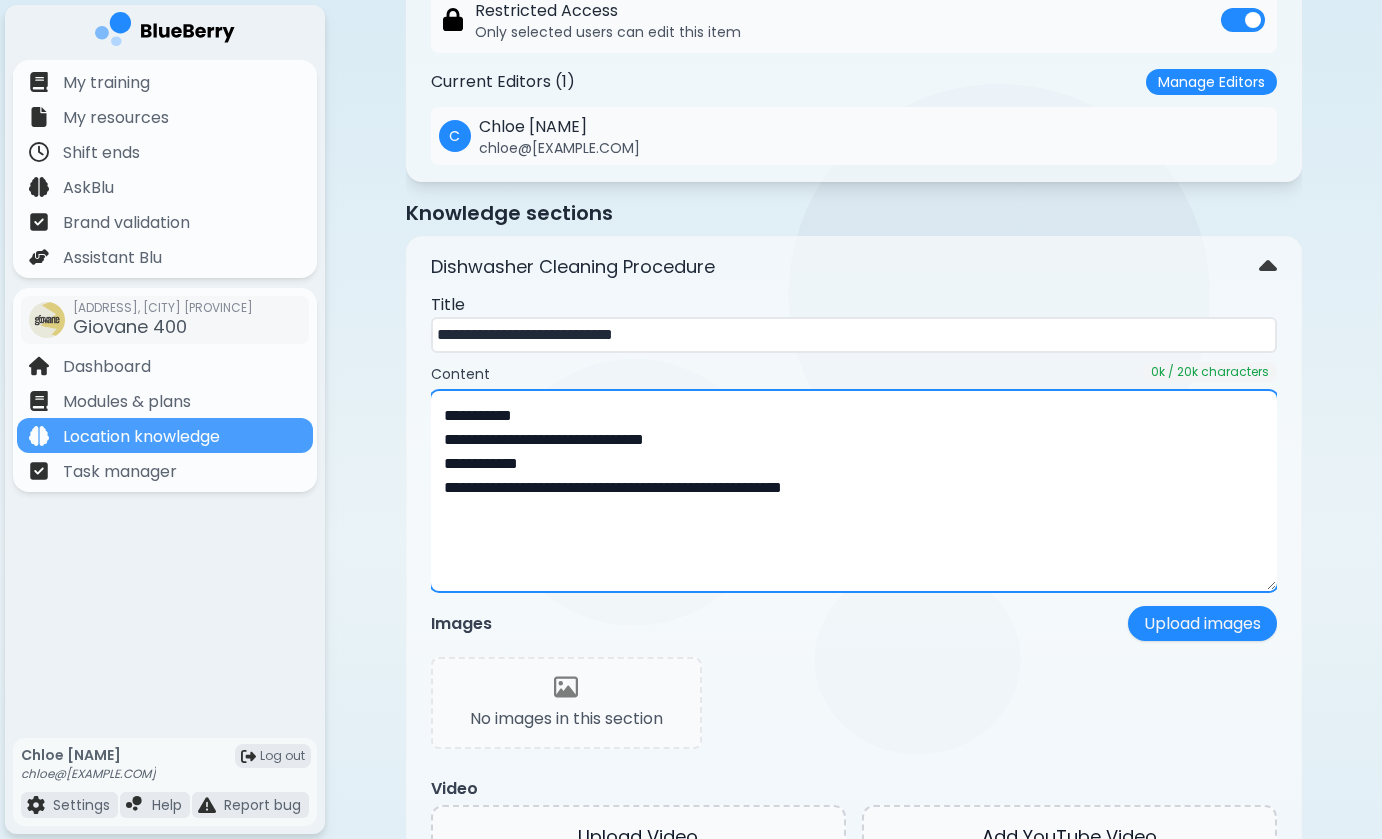 drag, startPoint x: 855, startPoint y: 489, endPoint x: 420, endPoint y: 395, distance: 445.04044 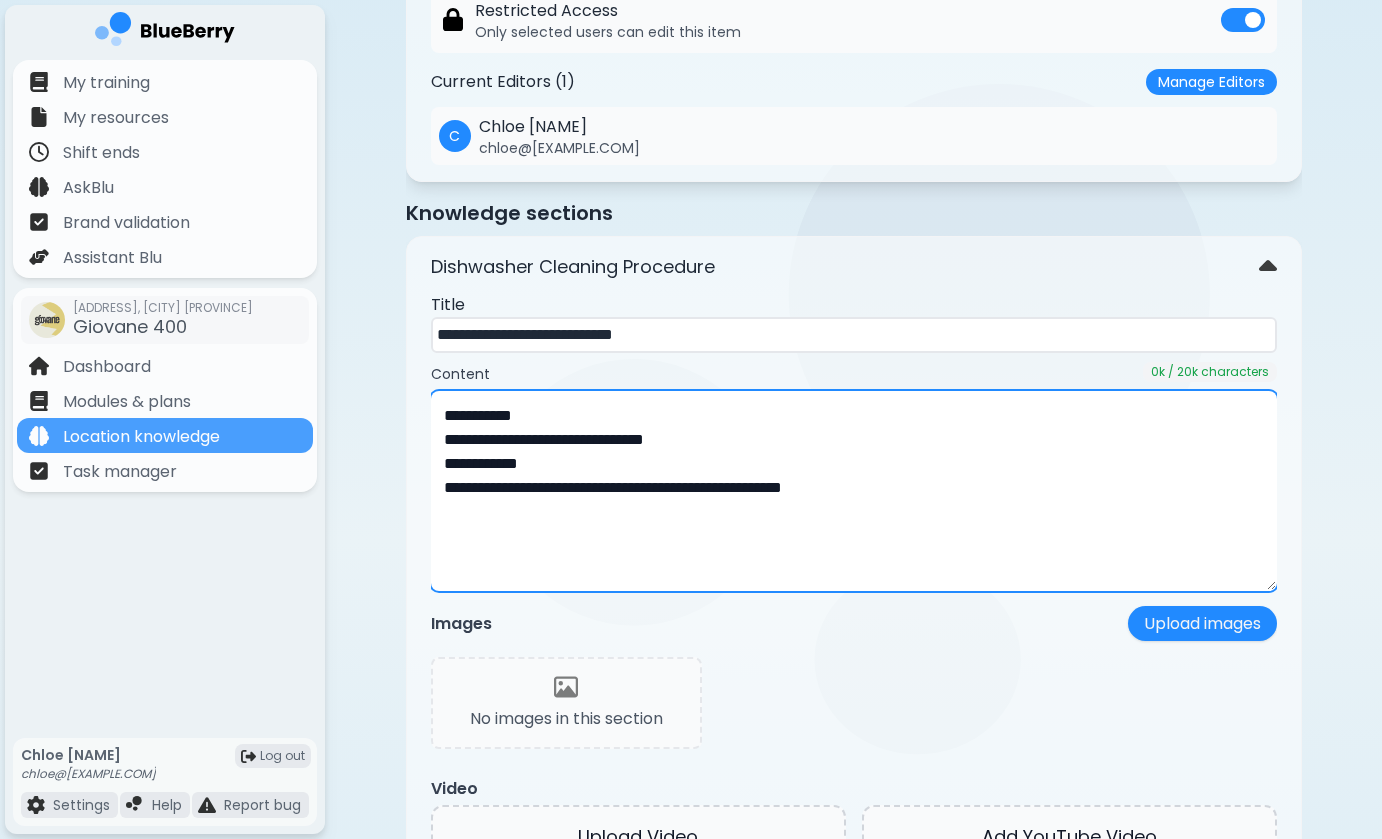 click on "**********" at bounding box center (854, 617) 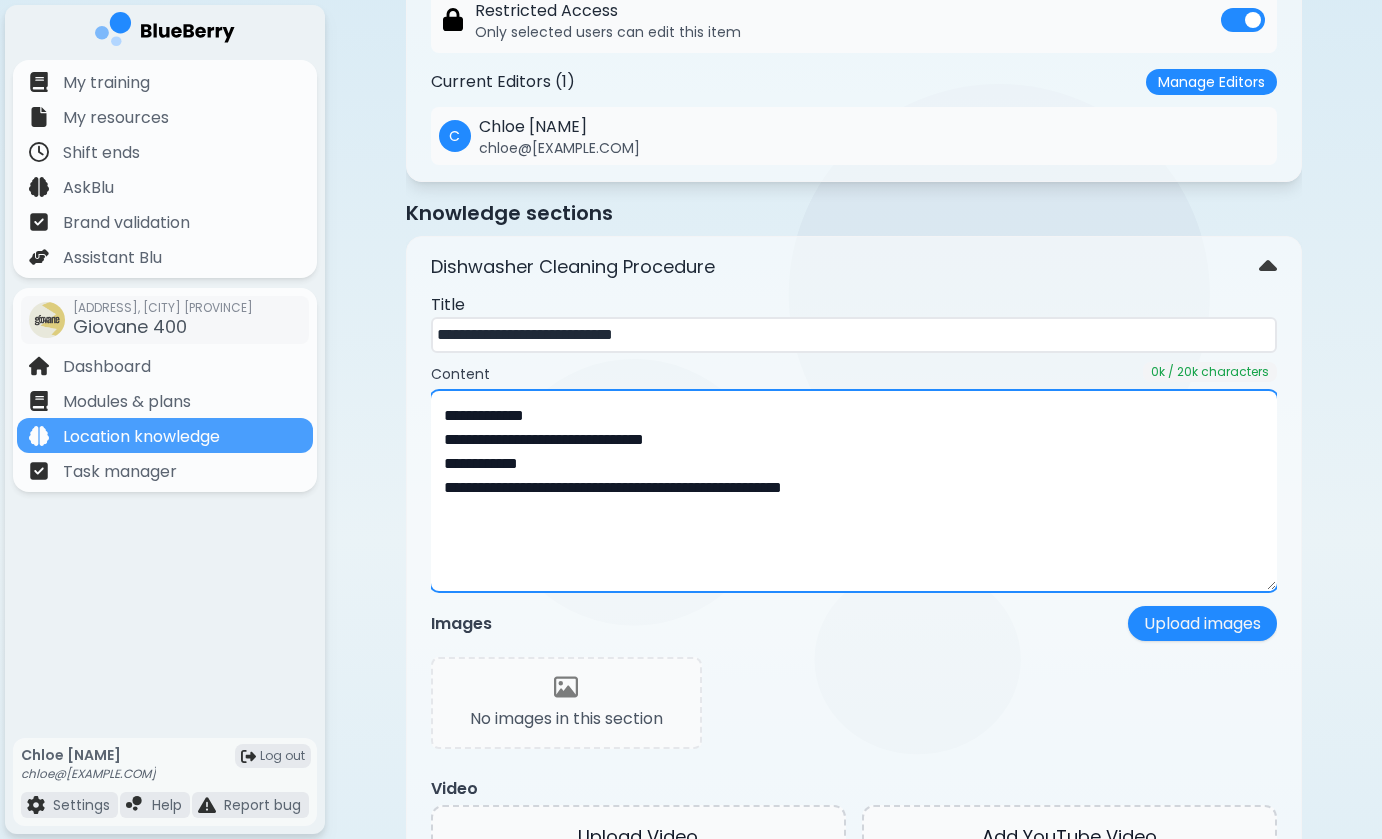 click on "**********" at bounding box center [854, 491] 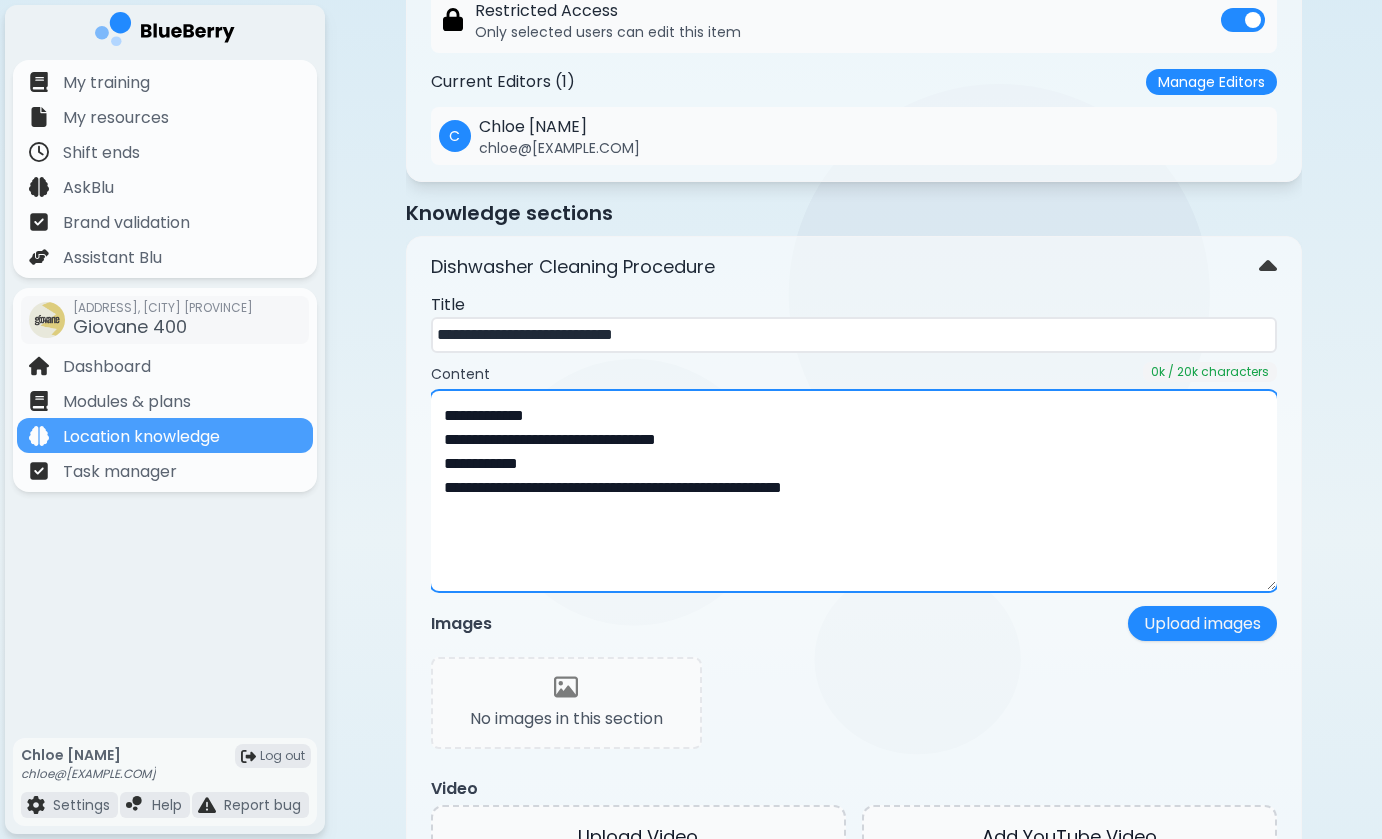 click on "**********" at bounding box center [854, 491] 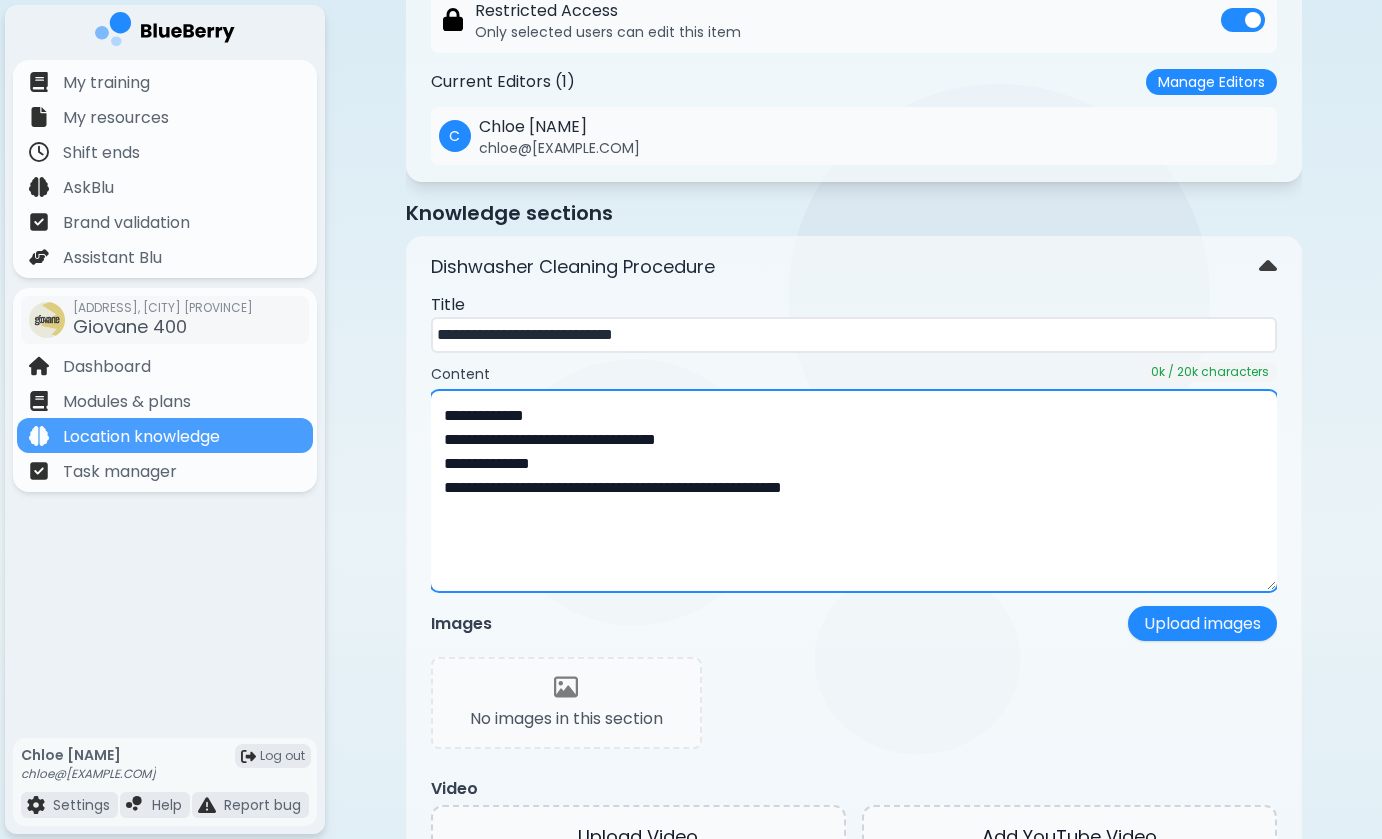 click on "**********" at bounding box center (854, 491) 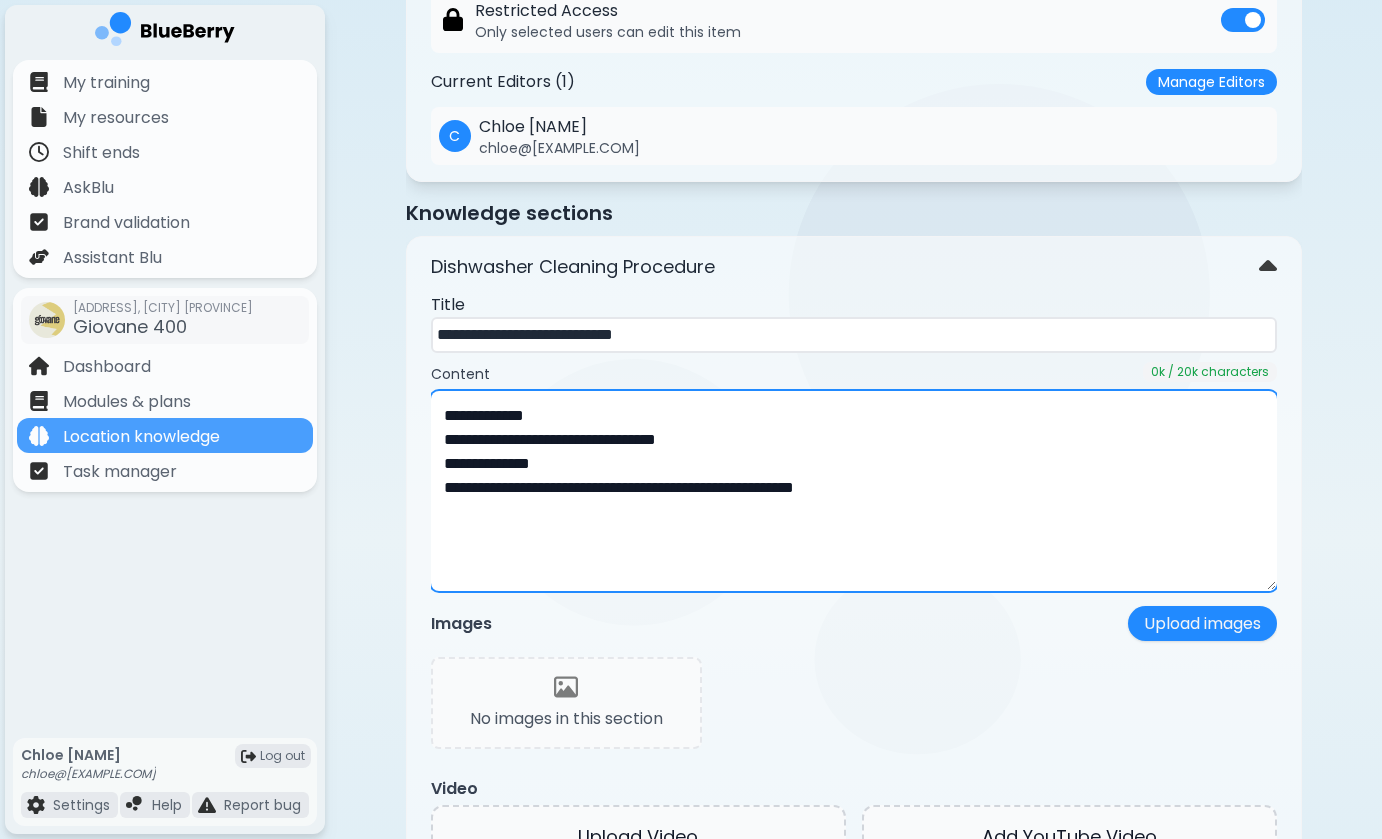 click on "**********" at bounding box center (854, 491) 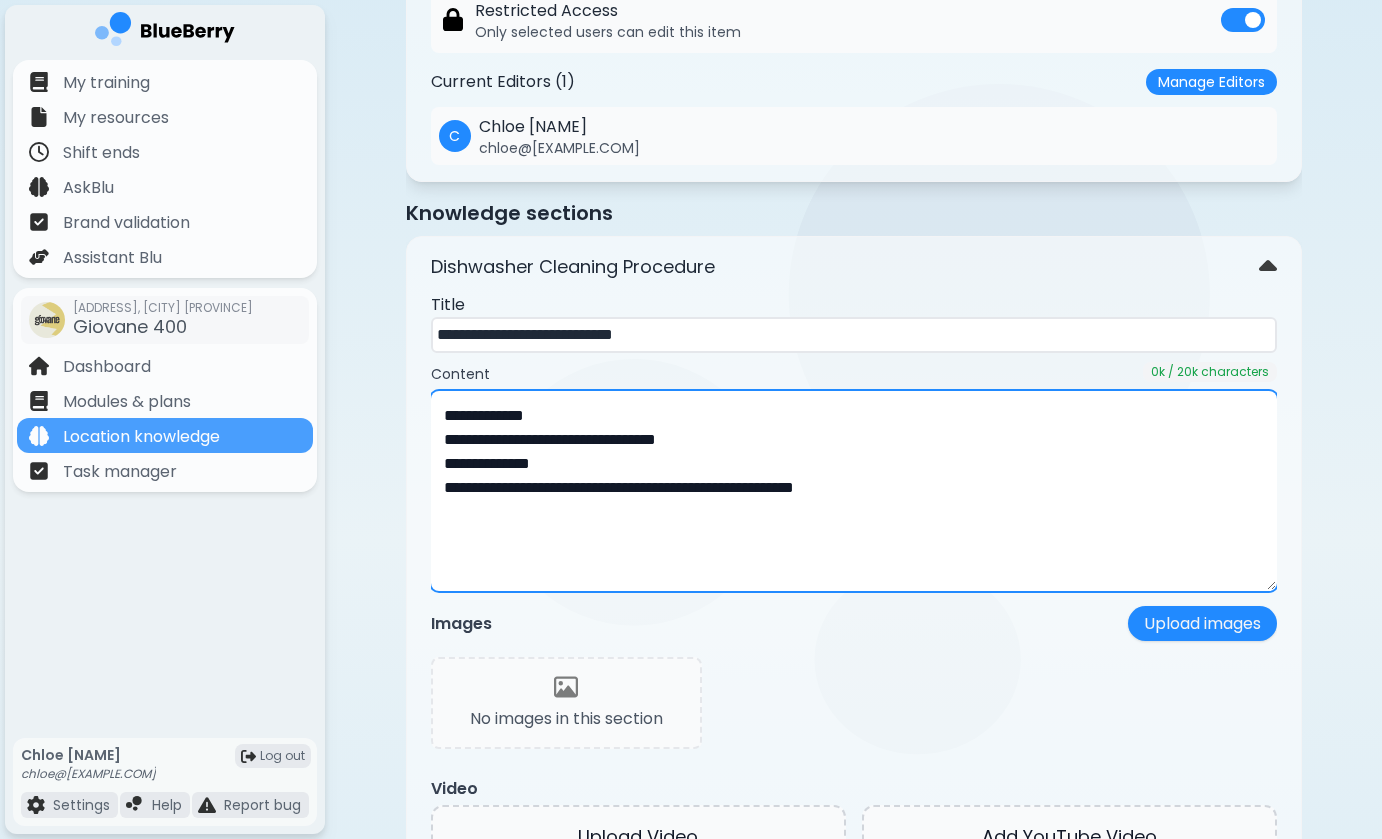 click on "**********" at bounding box center (854, 491) 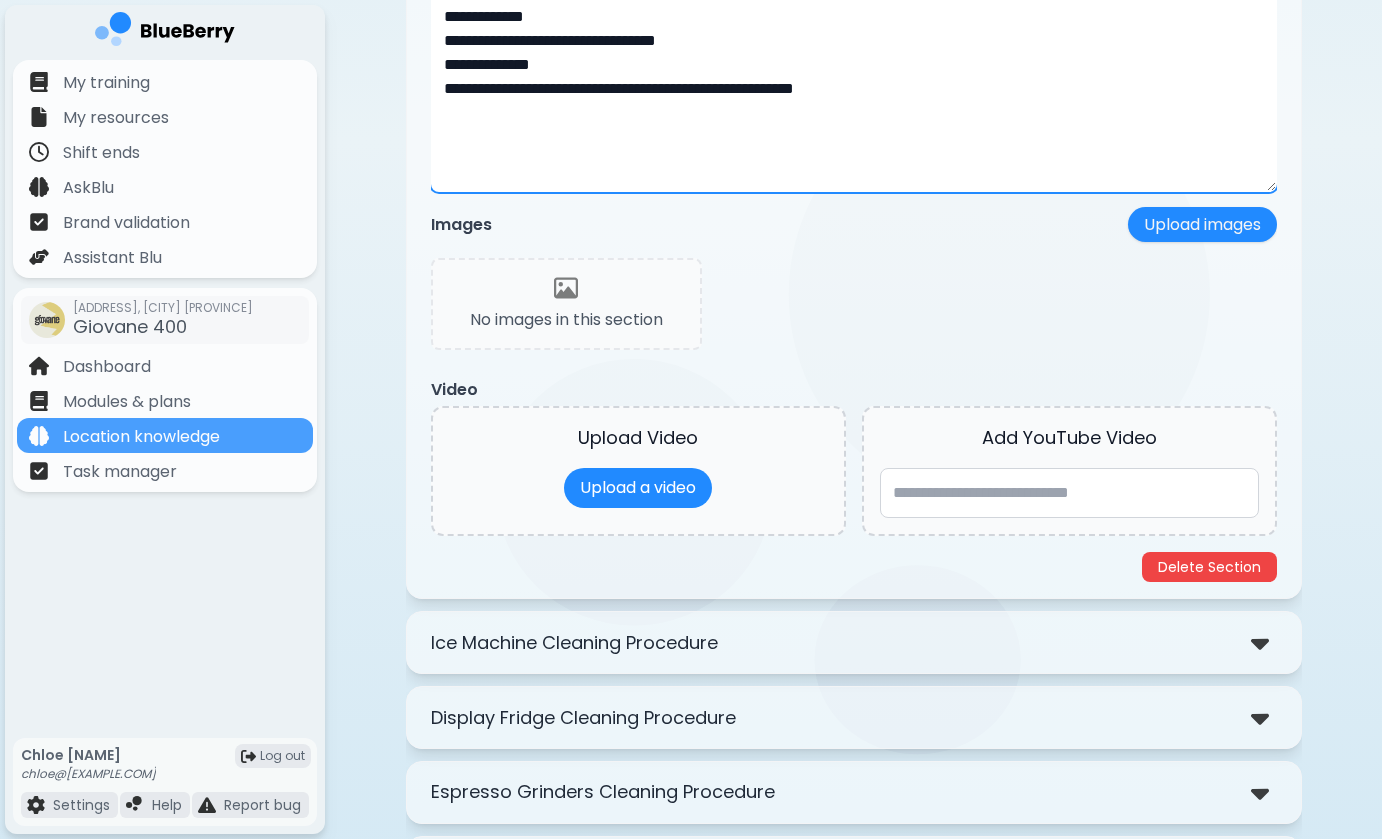 scroll, scrollTop: 834, scrollLeft: 0, axis: vertical 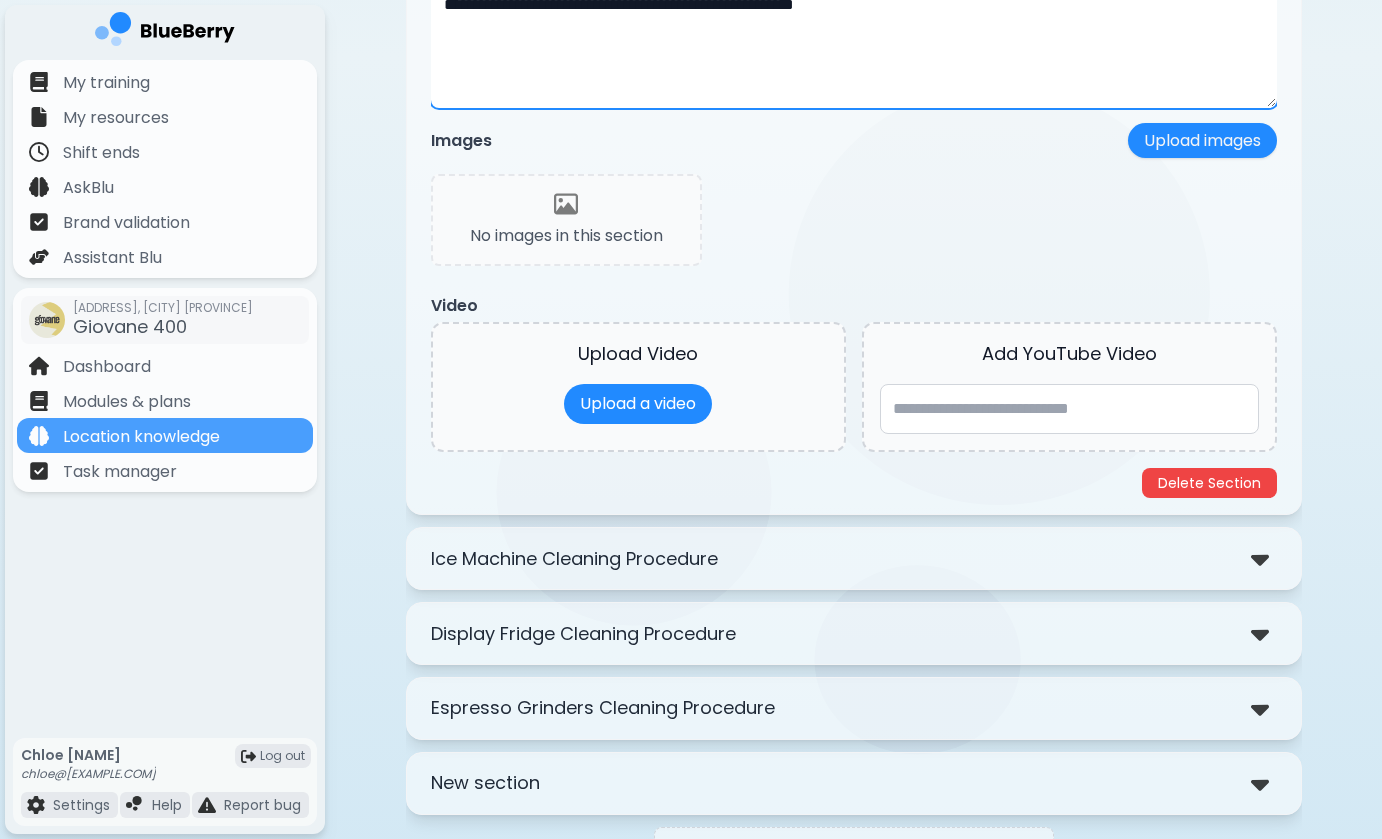 type on "**********" 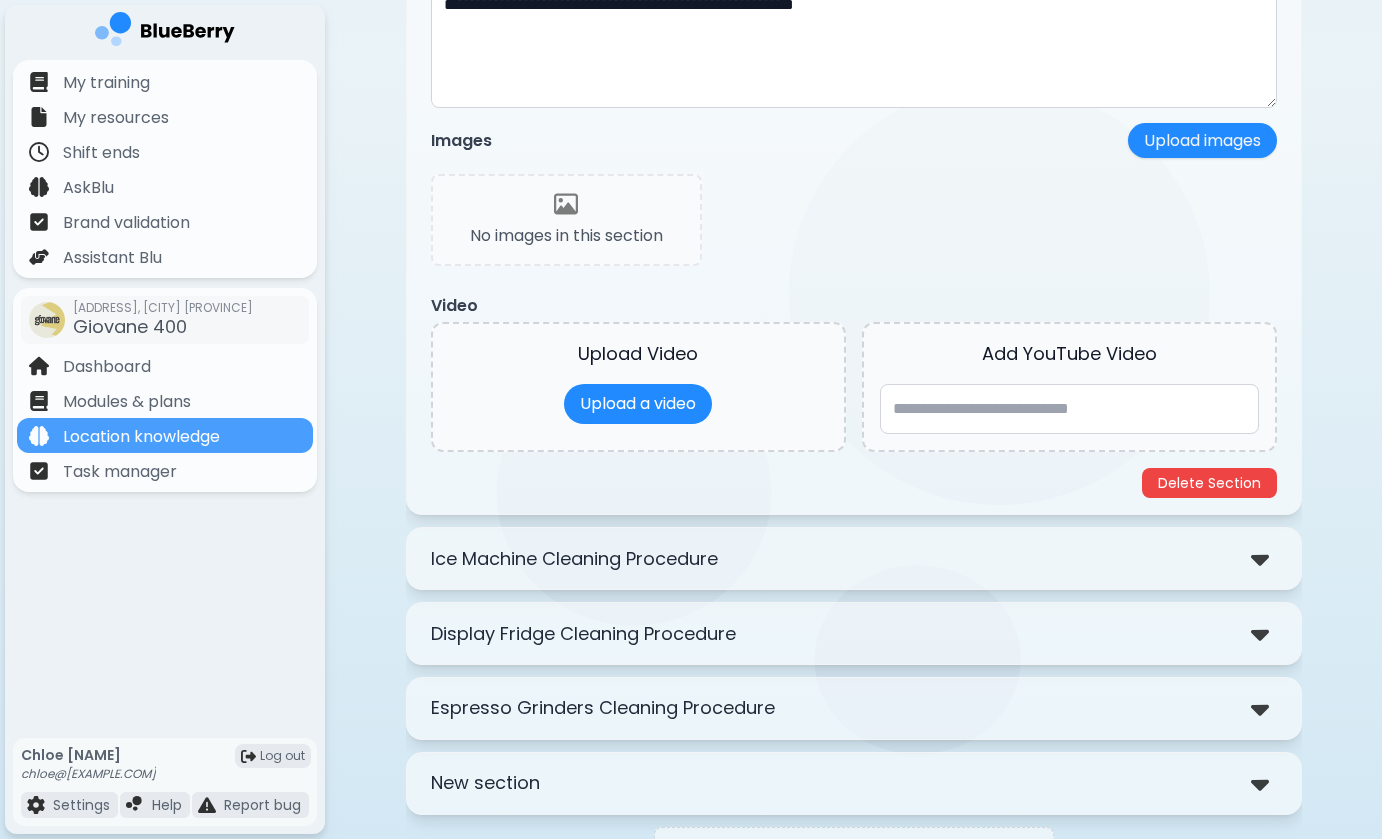 click on "Ice Machine Cleaning Procedure" at bounding box center [854, 558] 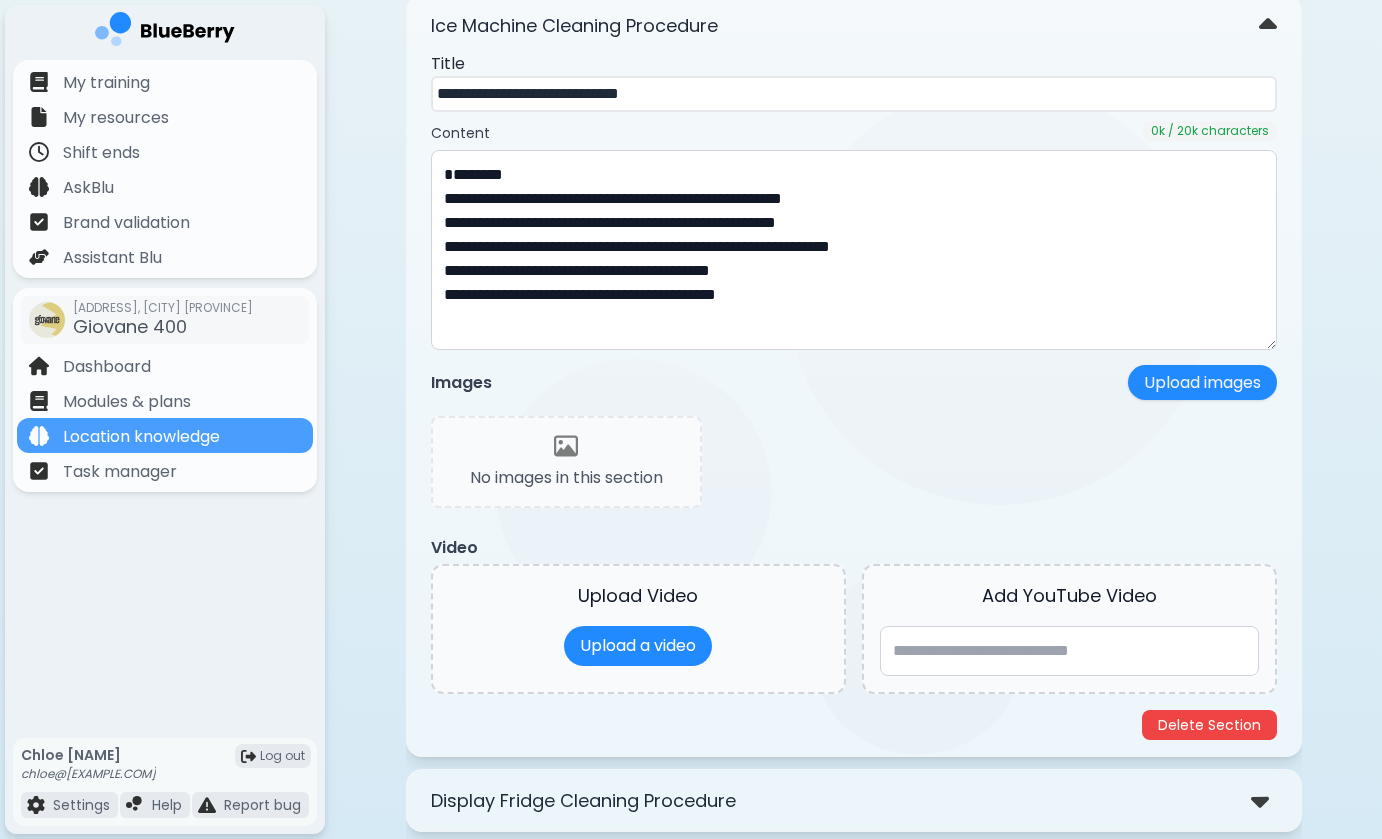 scroll, scrollTop: 1363, scrollLeft: 0, axis: vertical 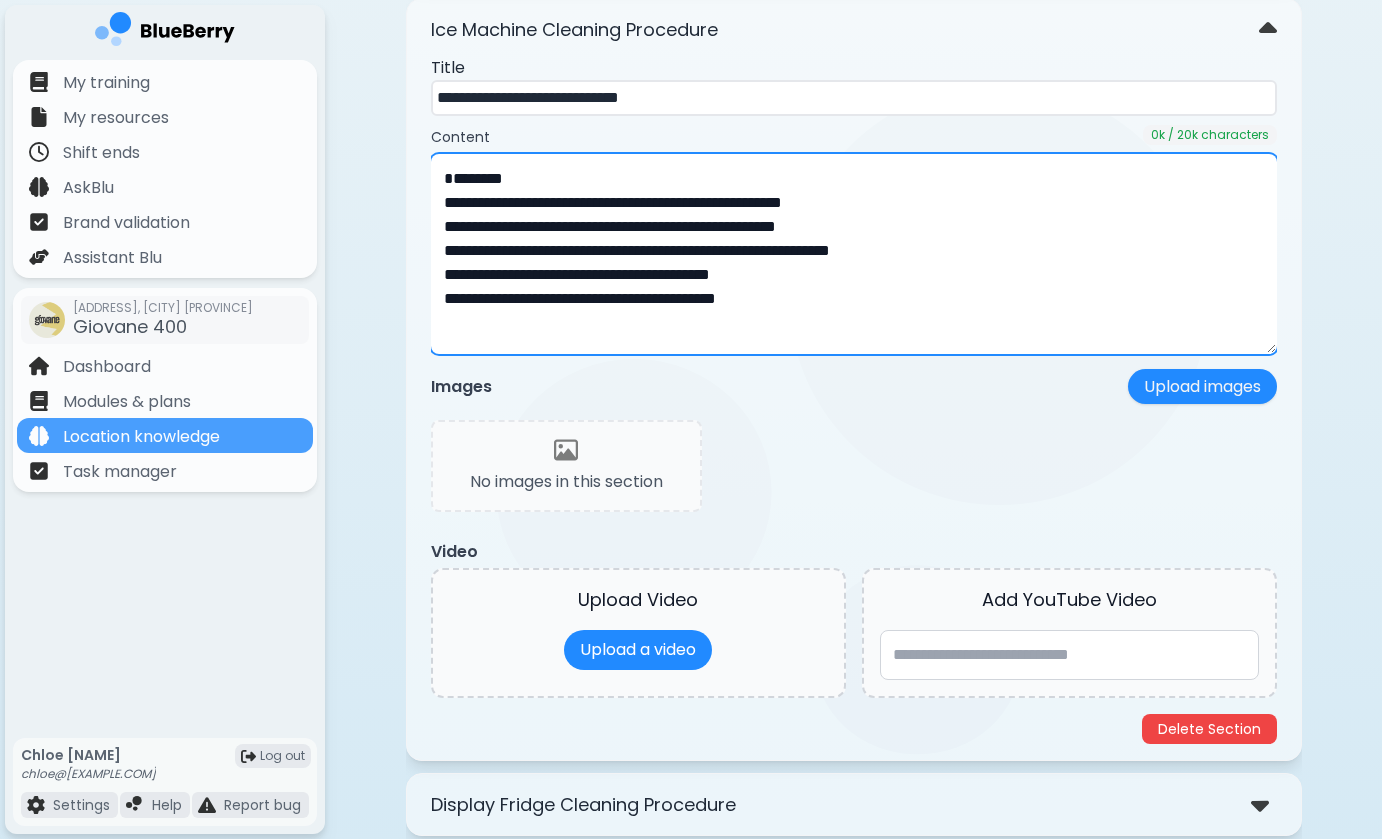 click on "**********" at bounding box center [854, 254] 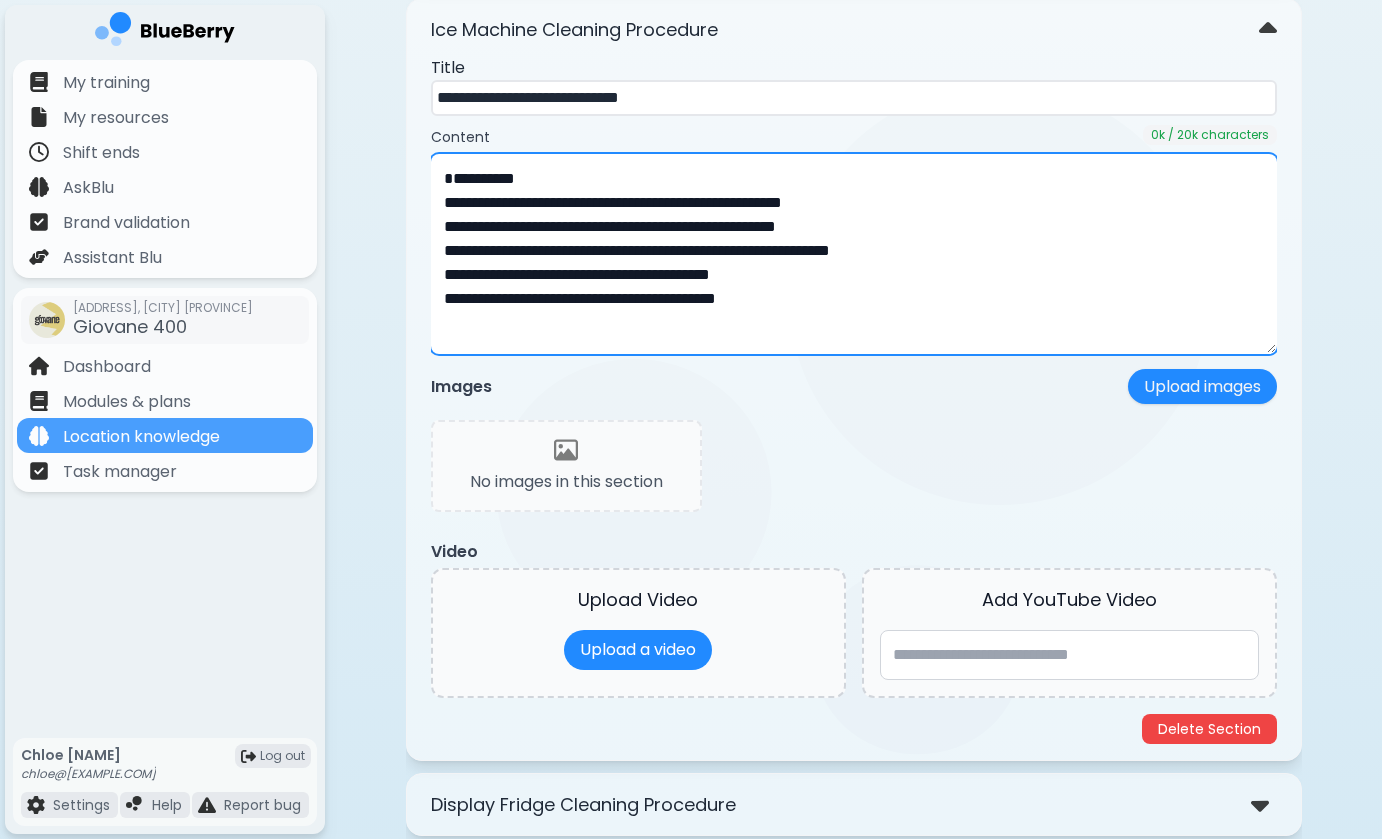 drag, startPoint x: 457, startPoint y: 198, endPoint x: 439, endPoint y: 198, distance: 18 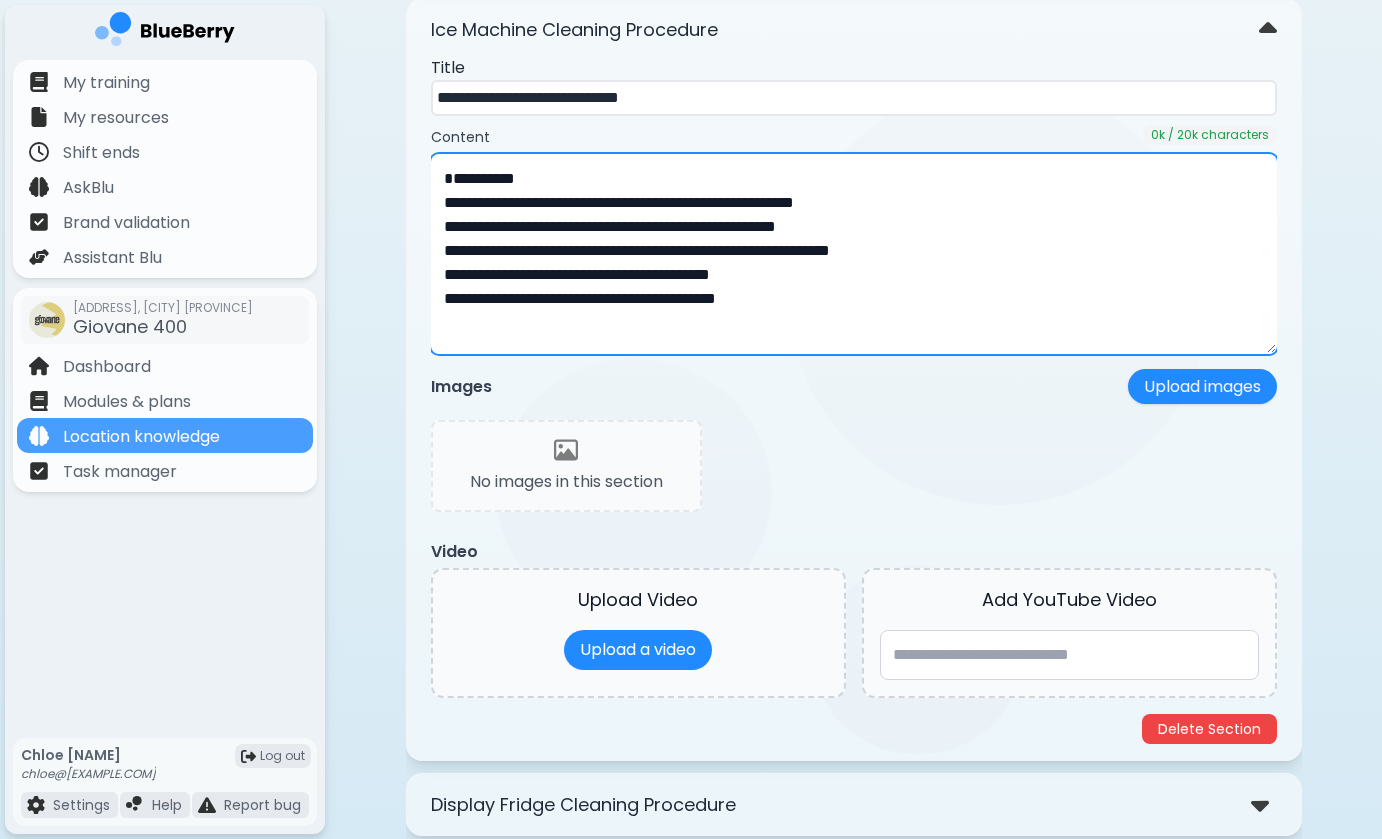 click on "**********" at bounding box center [854, 254] 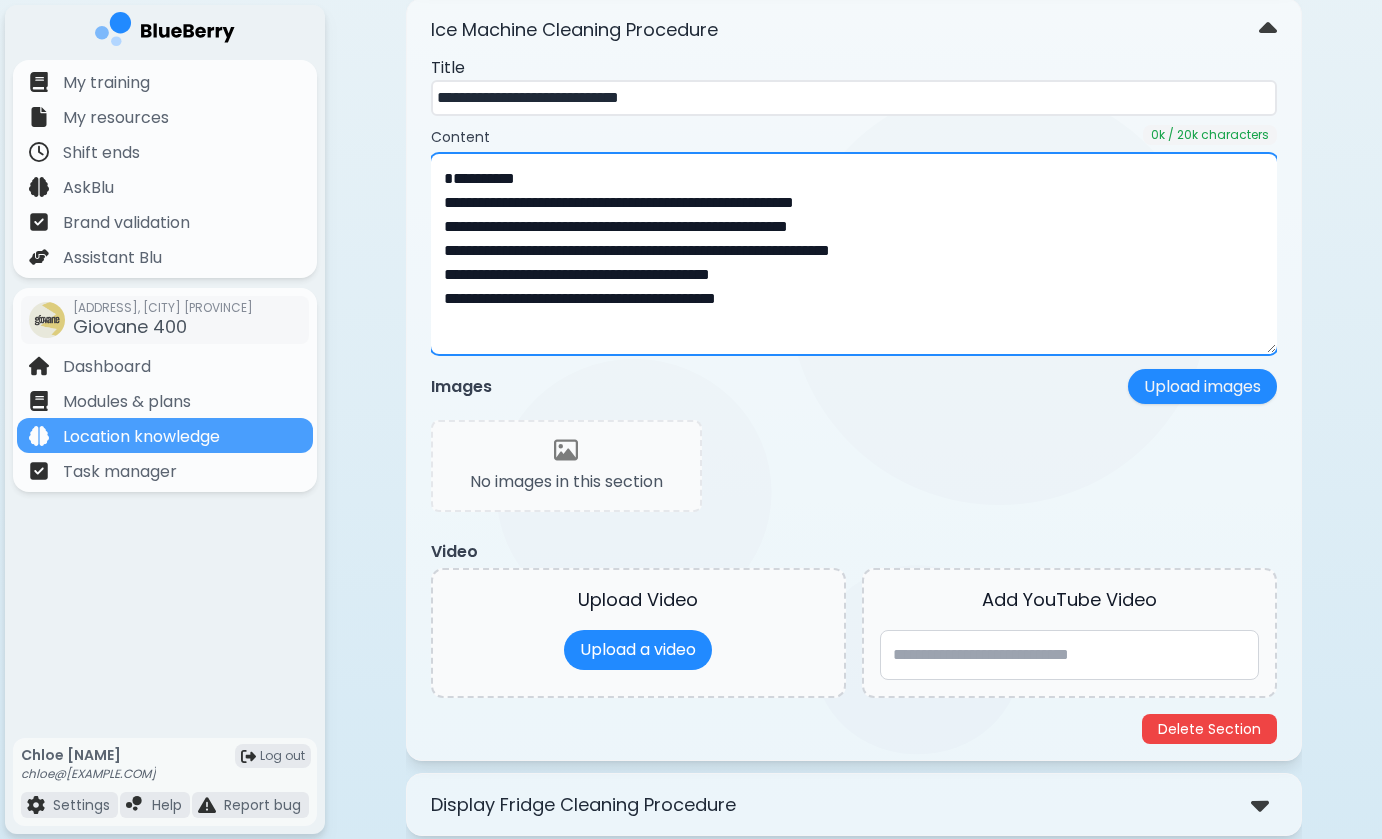 click on "**********" at bounding box center (854, 254) 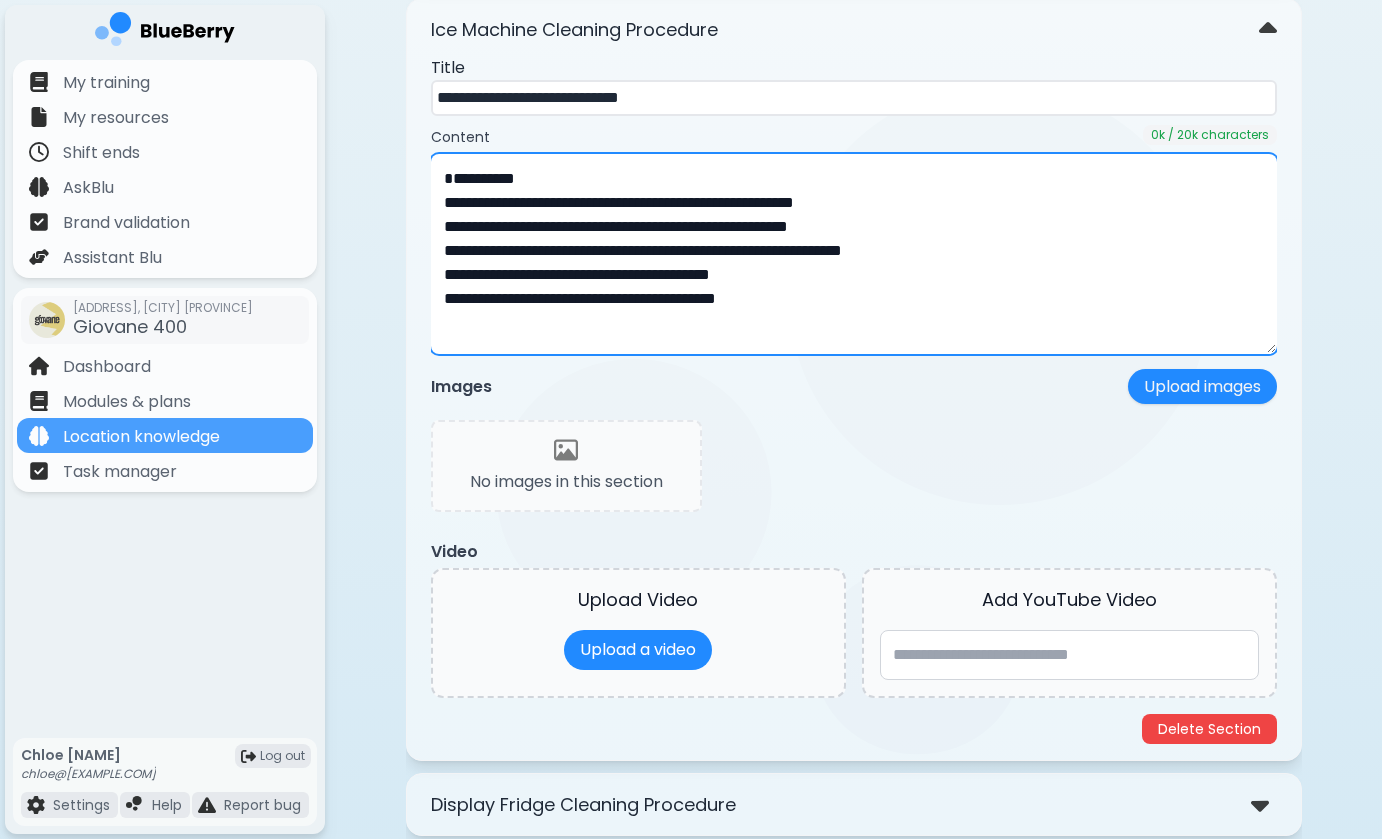 click on "**********" at bounding box center (854, 254) 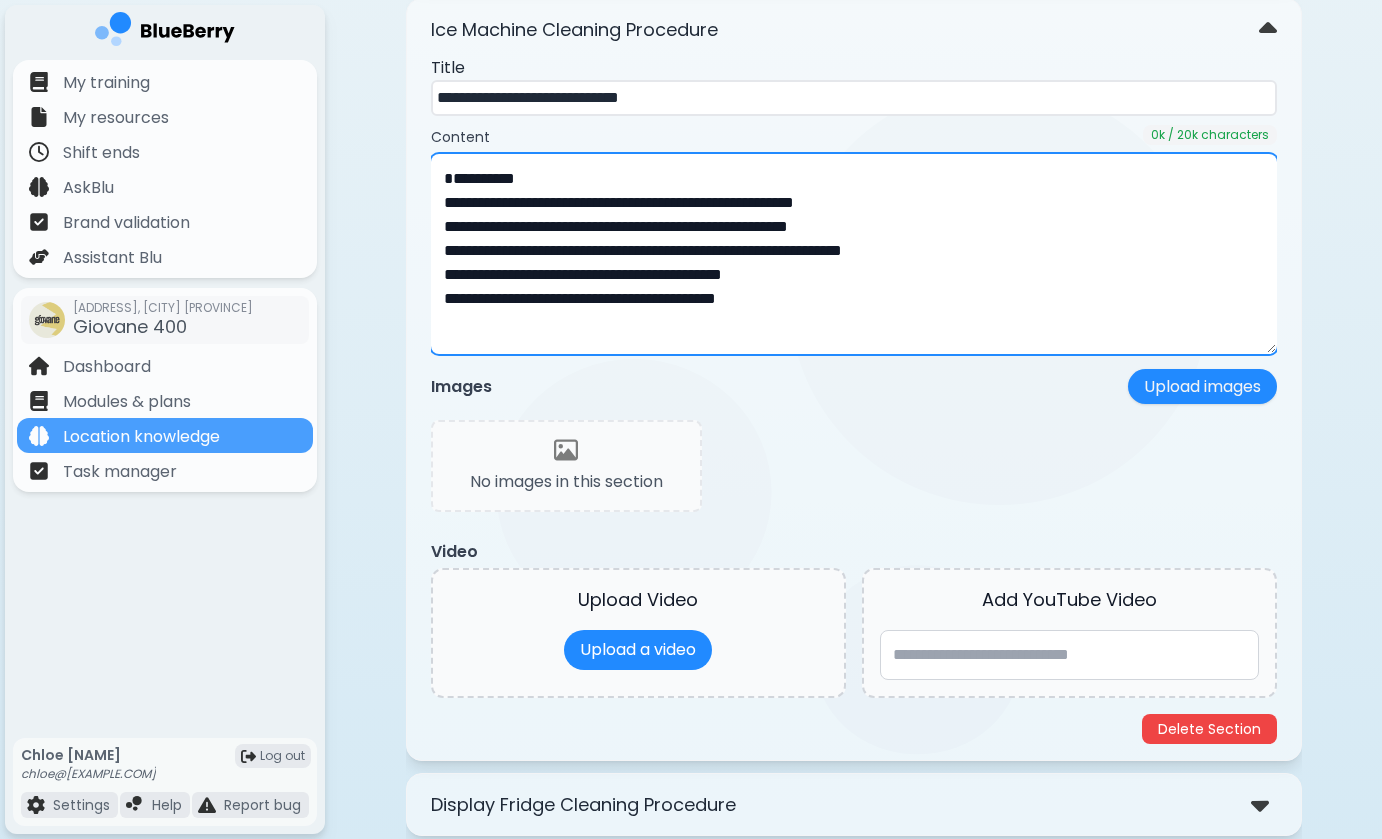click on "**********" at bounding box center (854, 254) 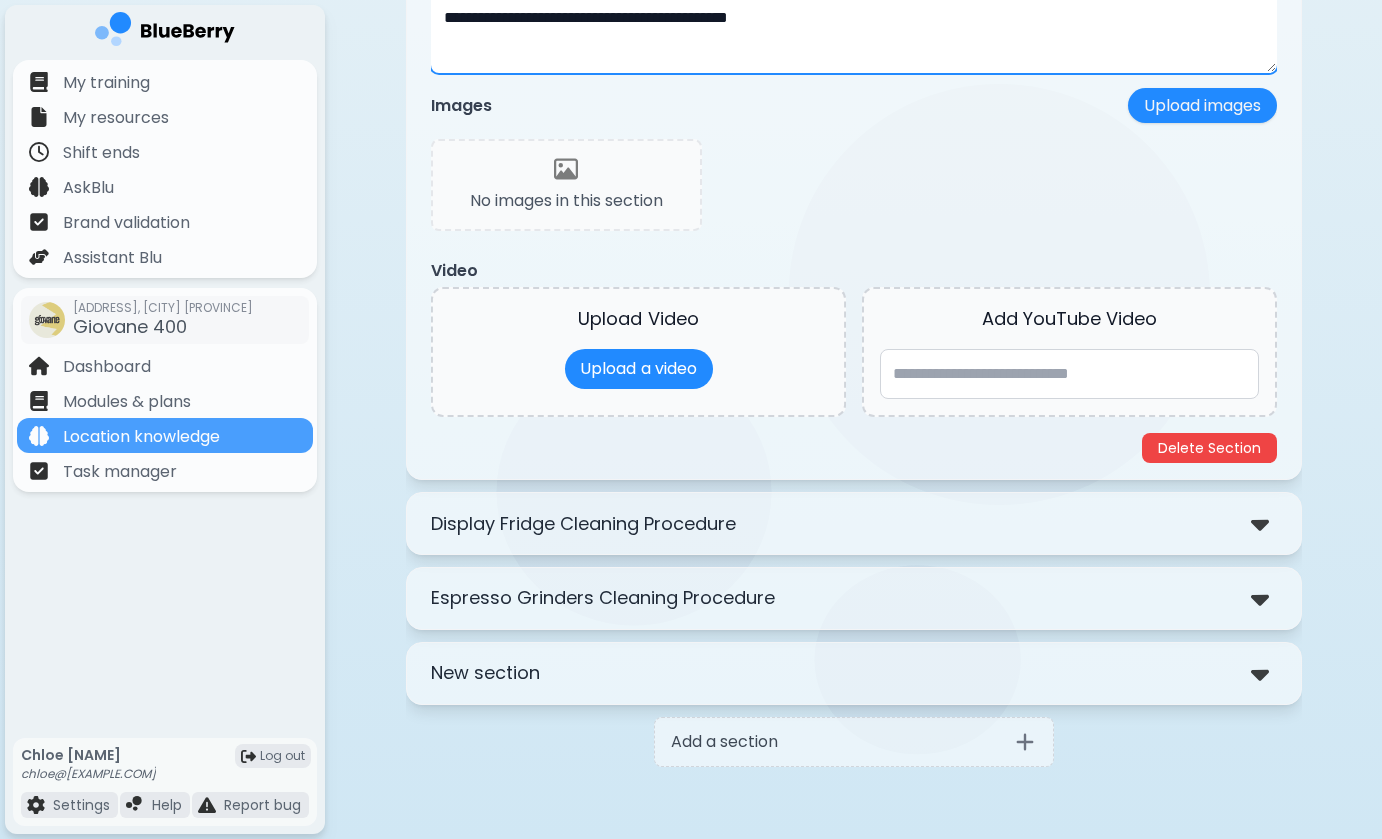 scroll, scrollTop: 1648, scrollLeft: 0, axis: vertical 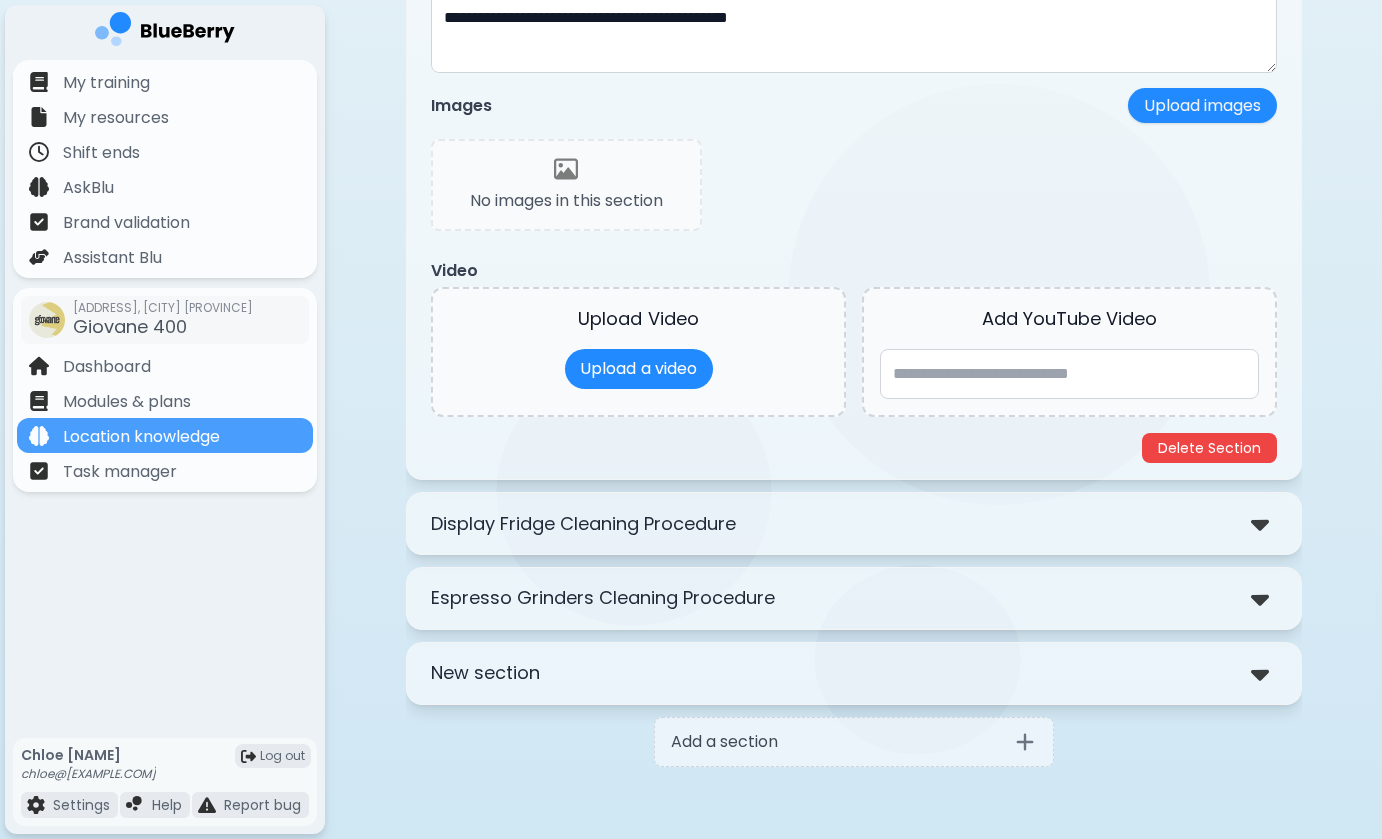 click on "**********" at bounding box center [854, 523] 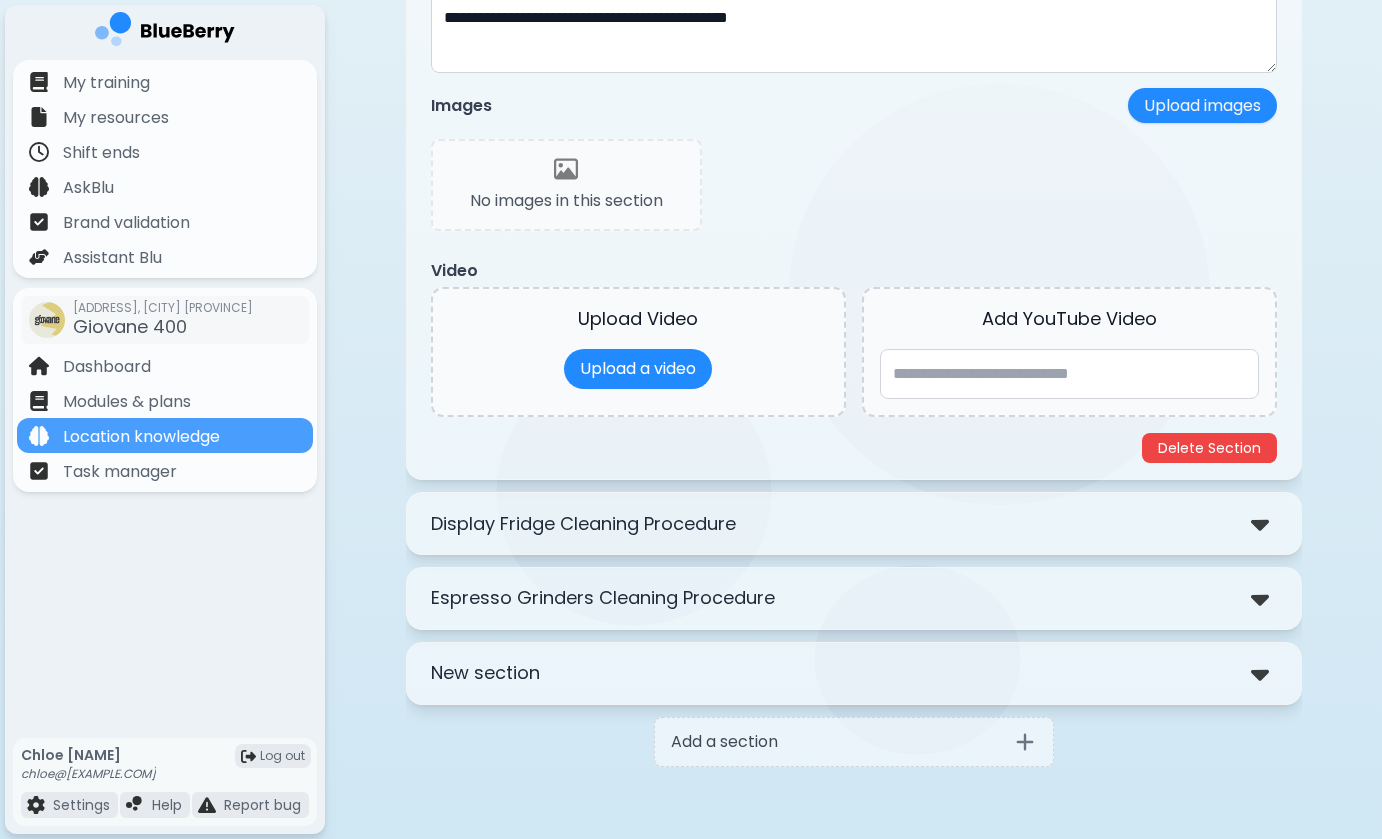click on "Display Fridge Cleaning Procedure" at bounding box center [583, 524] 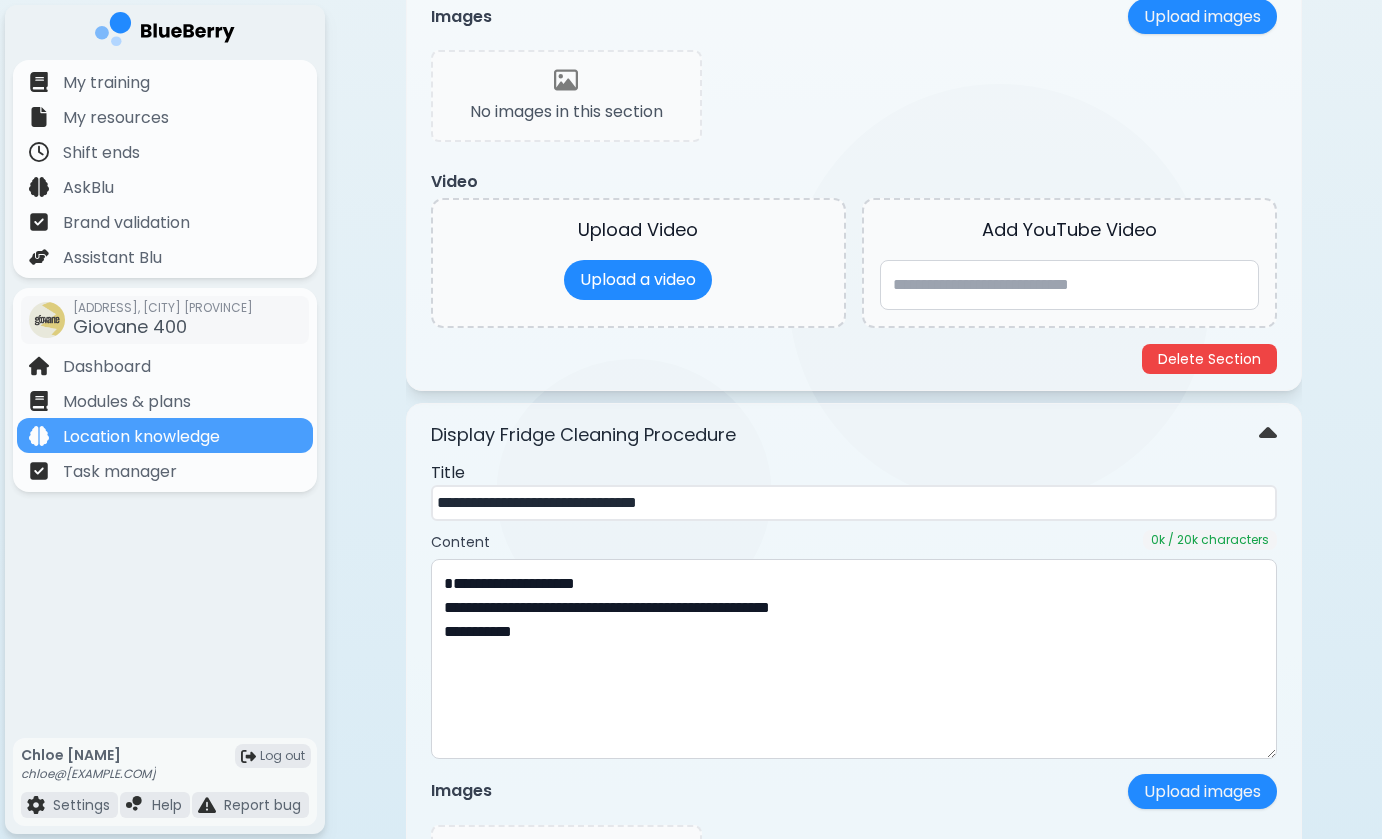 scroll, scrollTop: 2038, scrollLeft: 0, axis: vertical 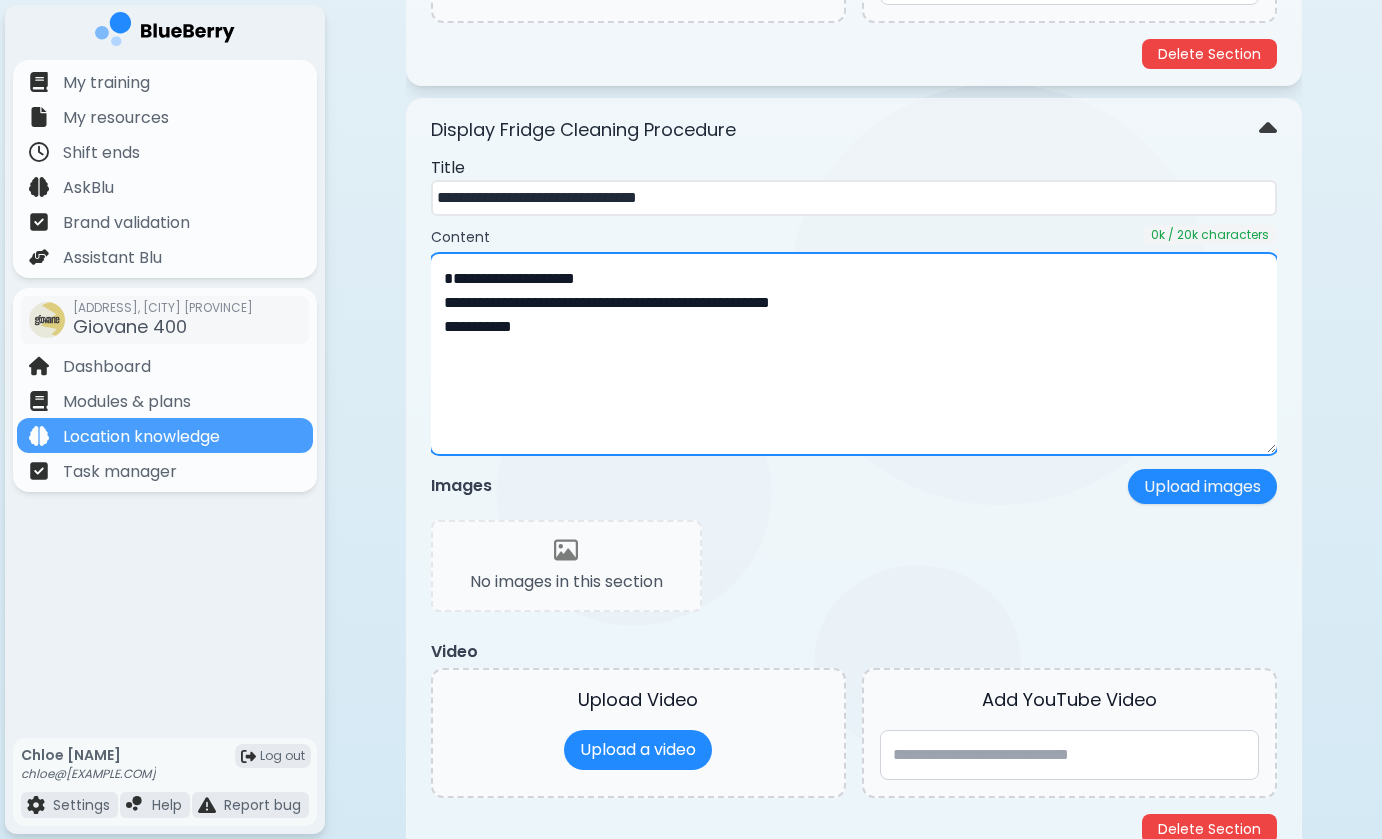 click on "**********" at bounding box center (854, 354) 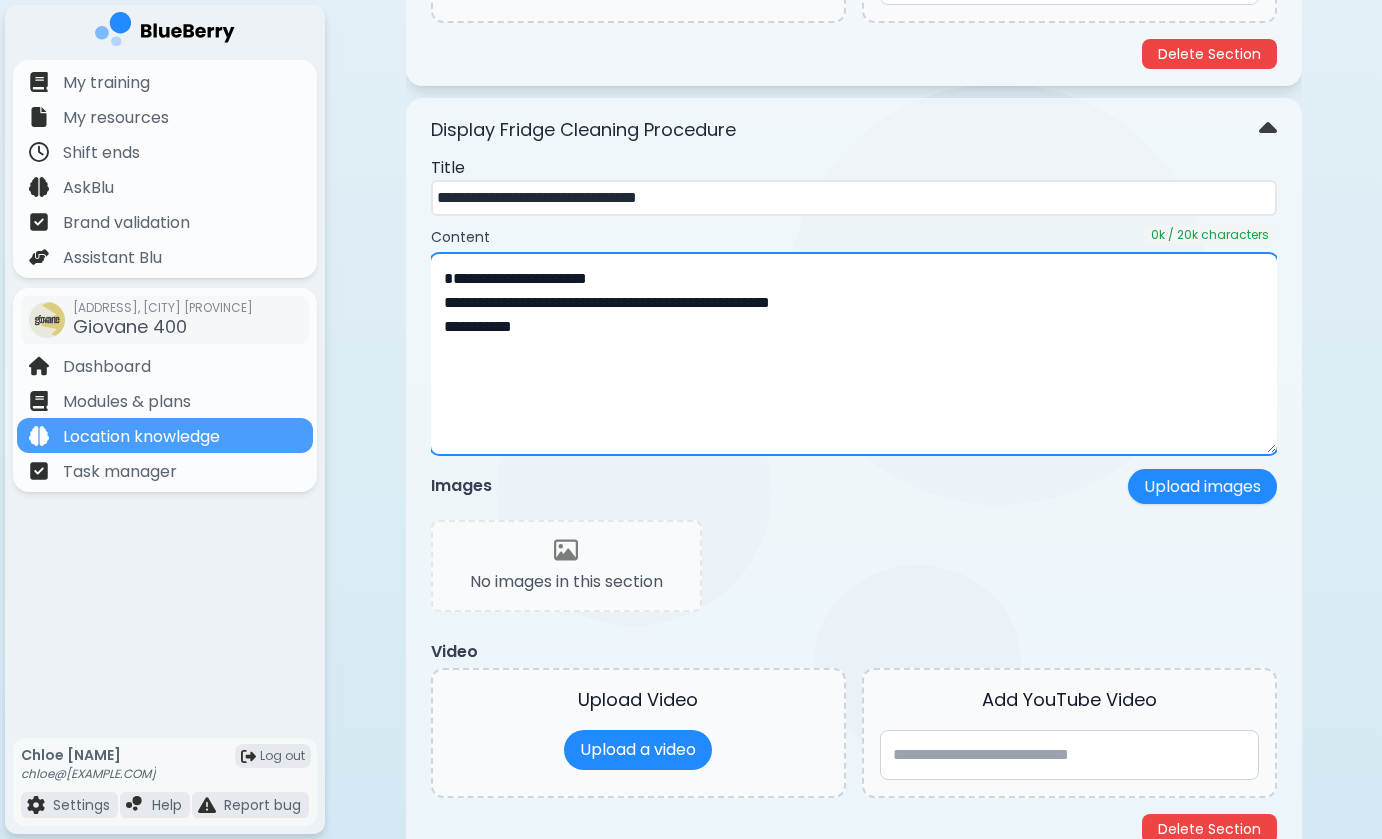click on "**********" at bounding box center (854, 354) 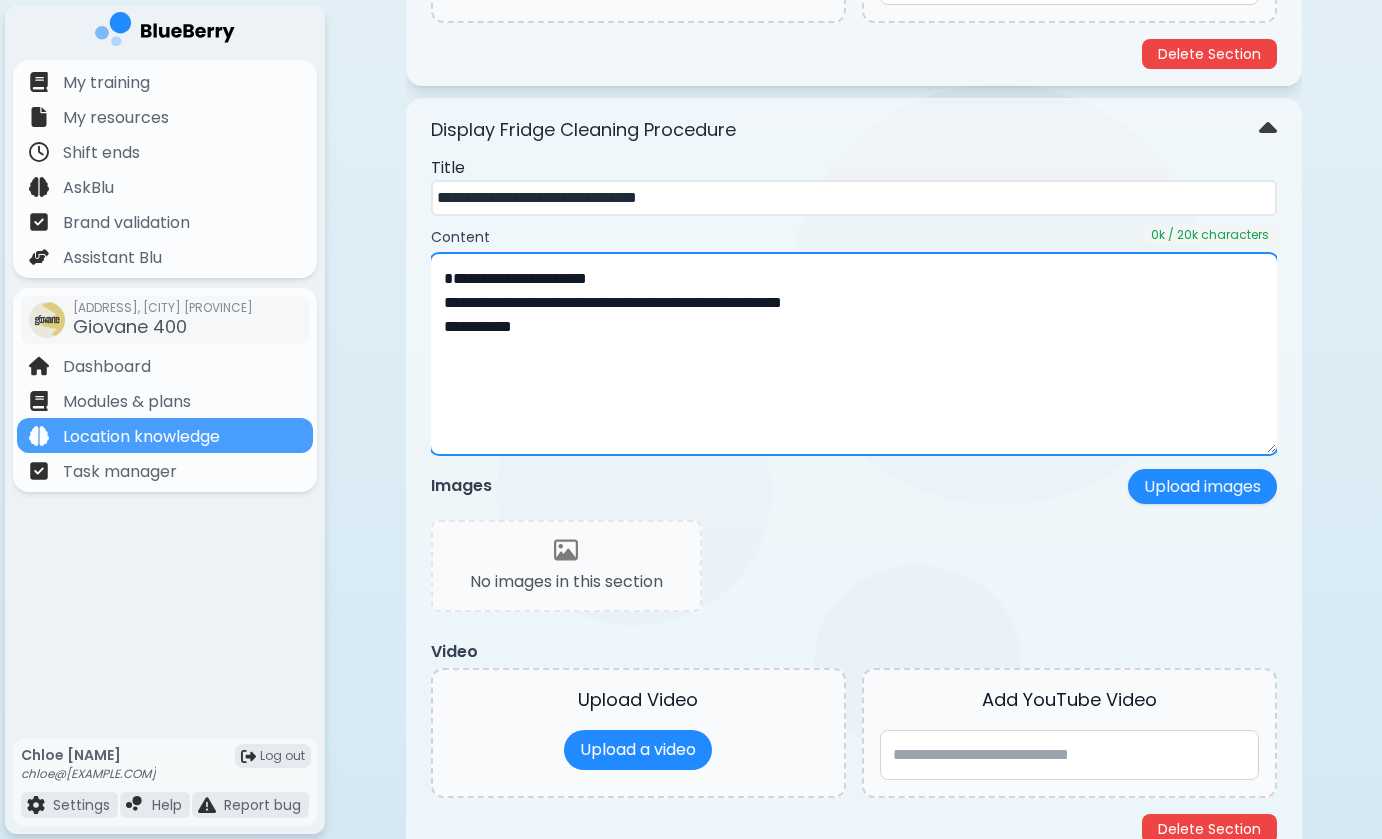click on "**********" at bounding box center (854, 354) 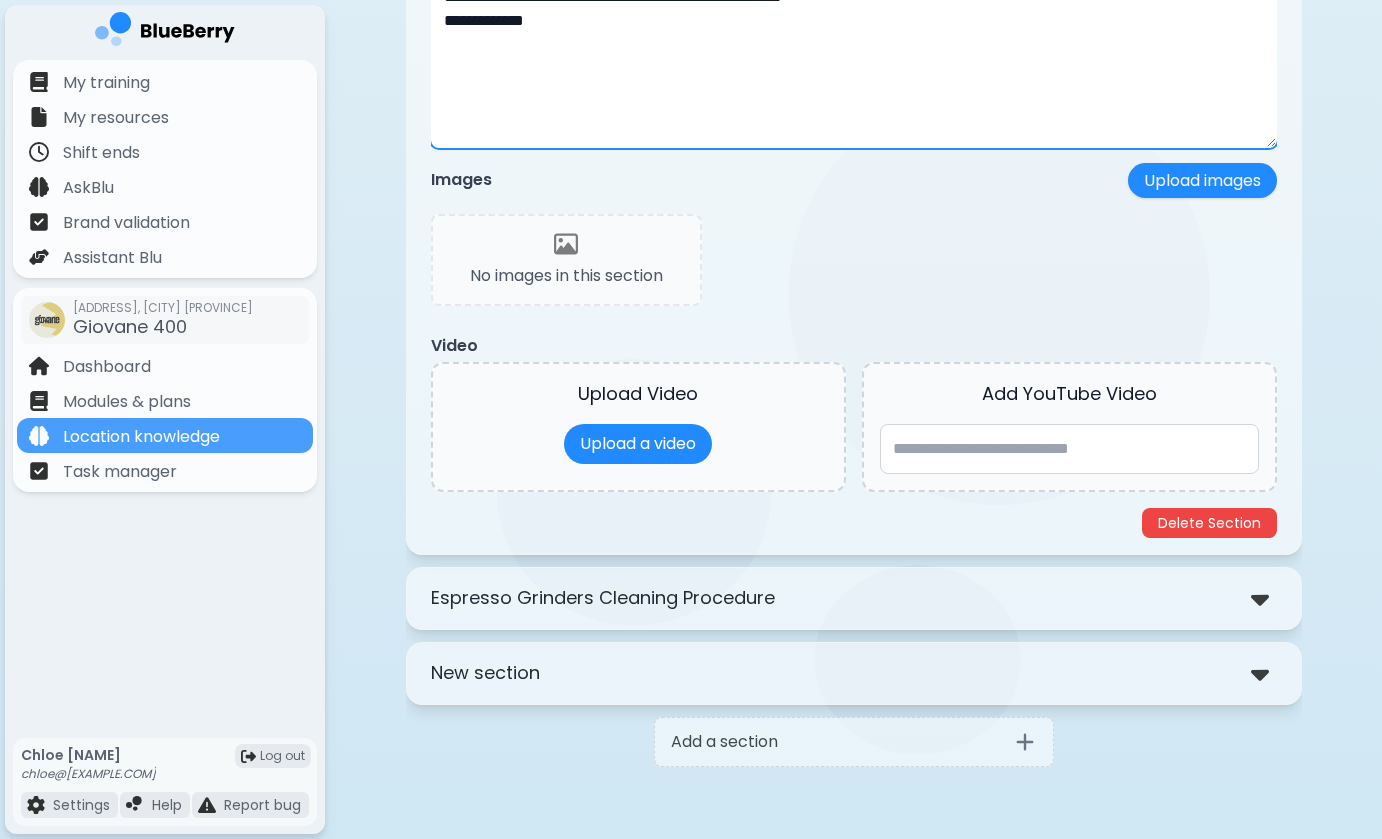 type on "**********" 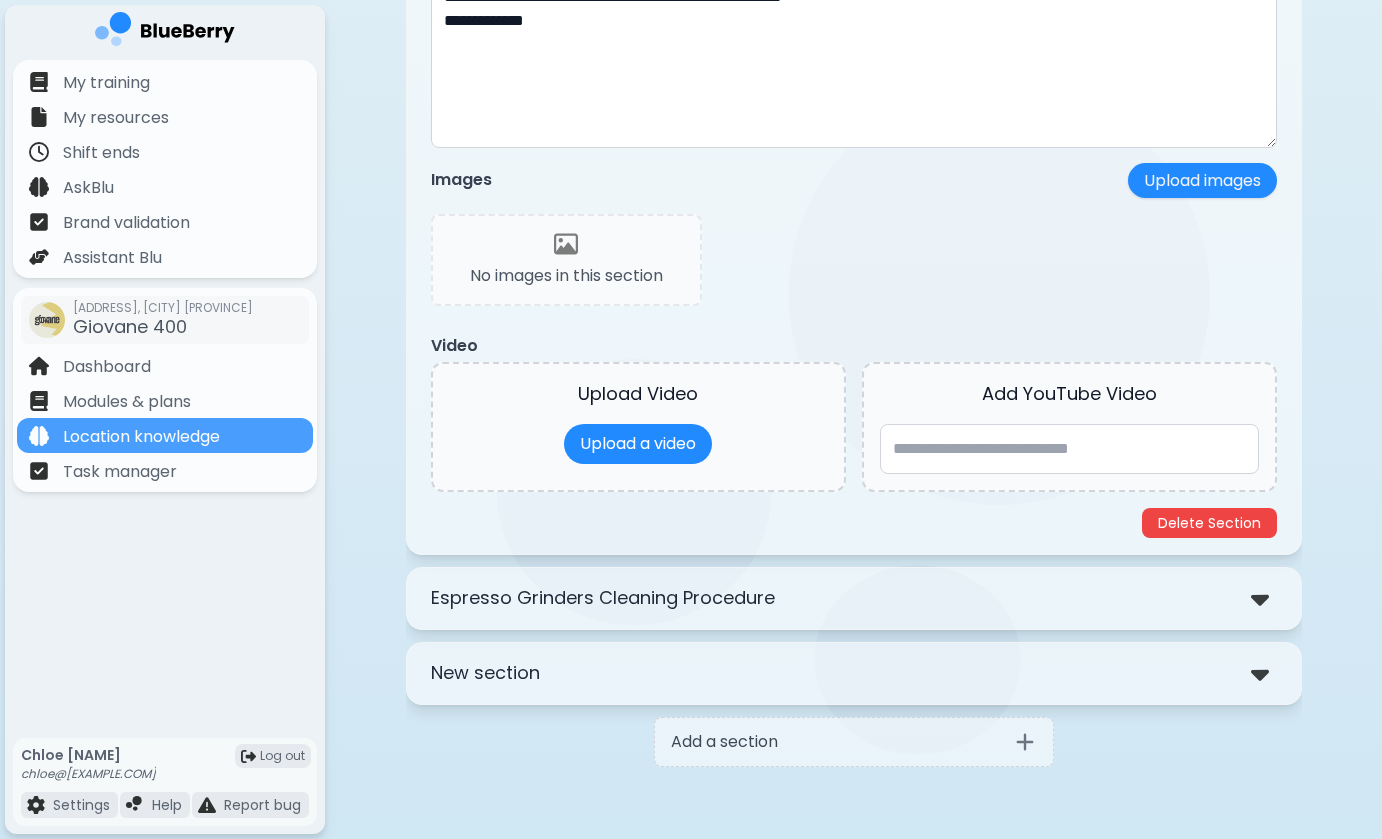click on "Espresso Grinders Cleaning Procedure" at bounding box center [603, 598] 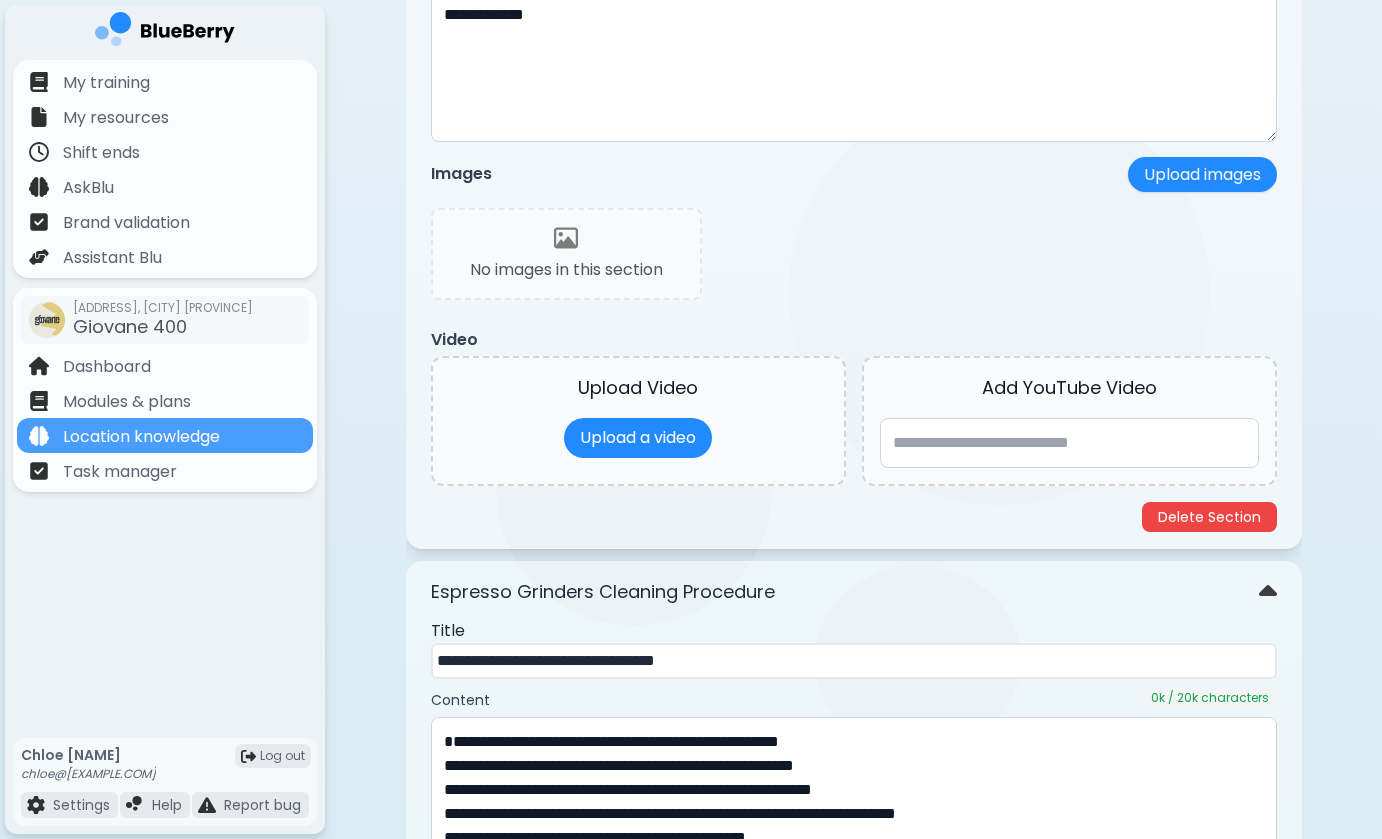 scroll, scrollTop: 2469, scrollLeft: 0, axis: vertical 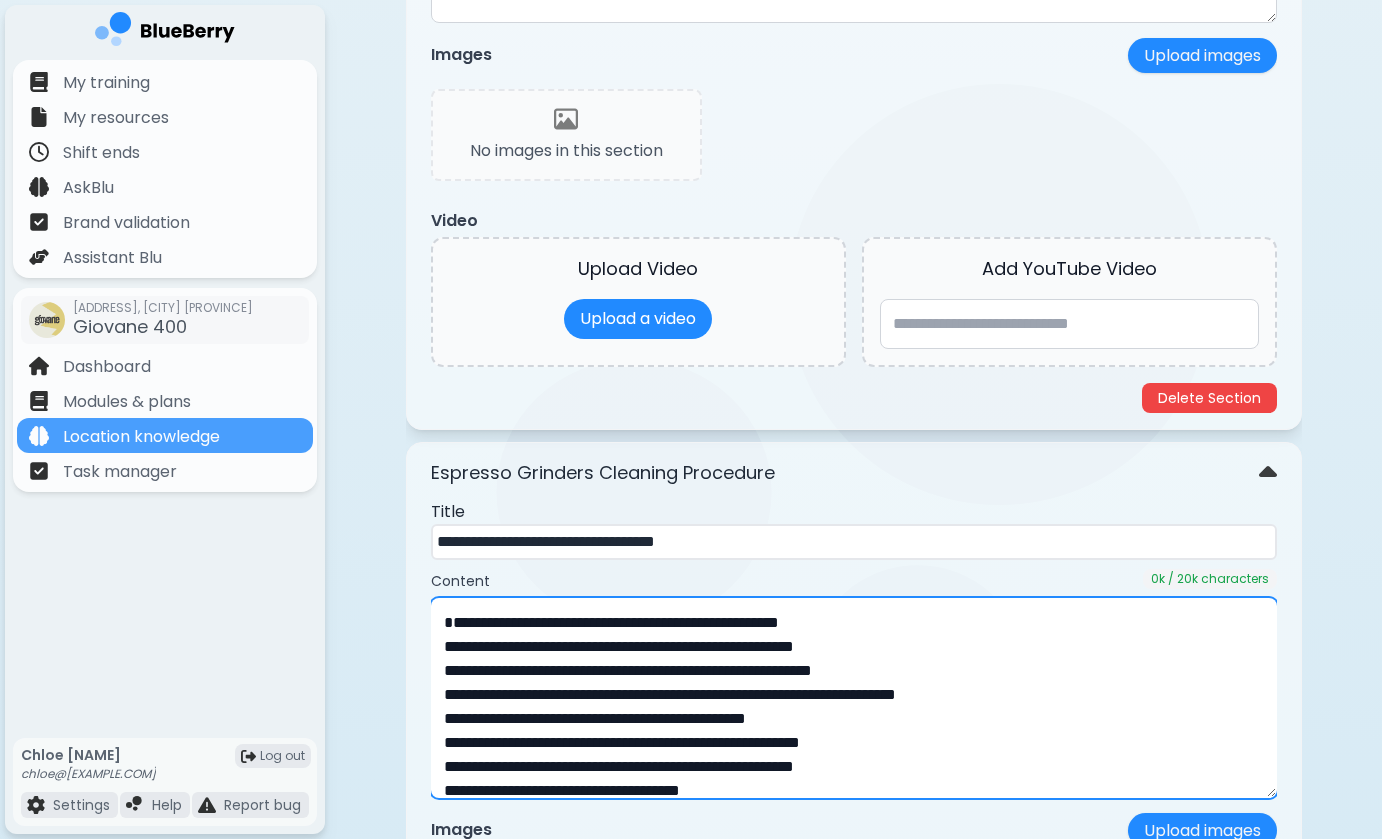click on "**********" at bounding box center [854, 698] 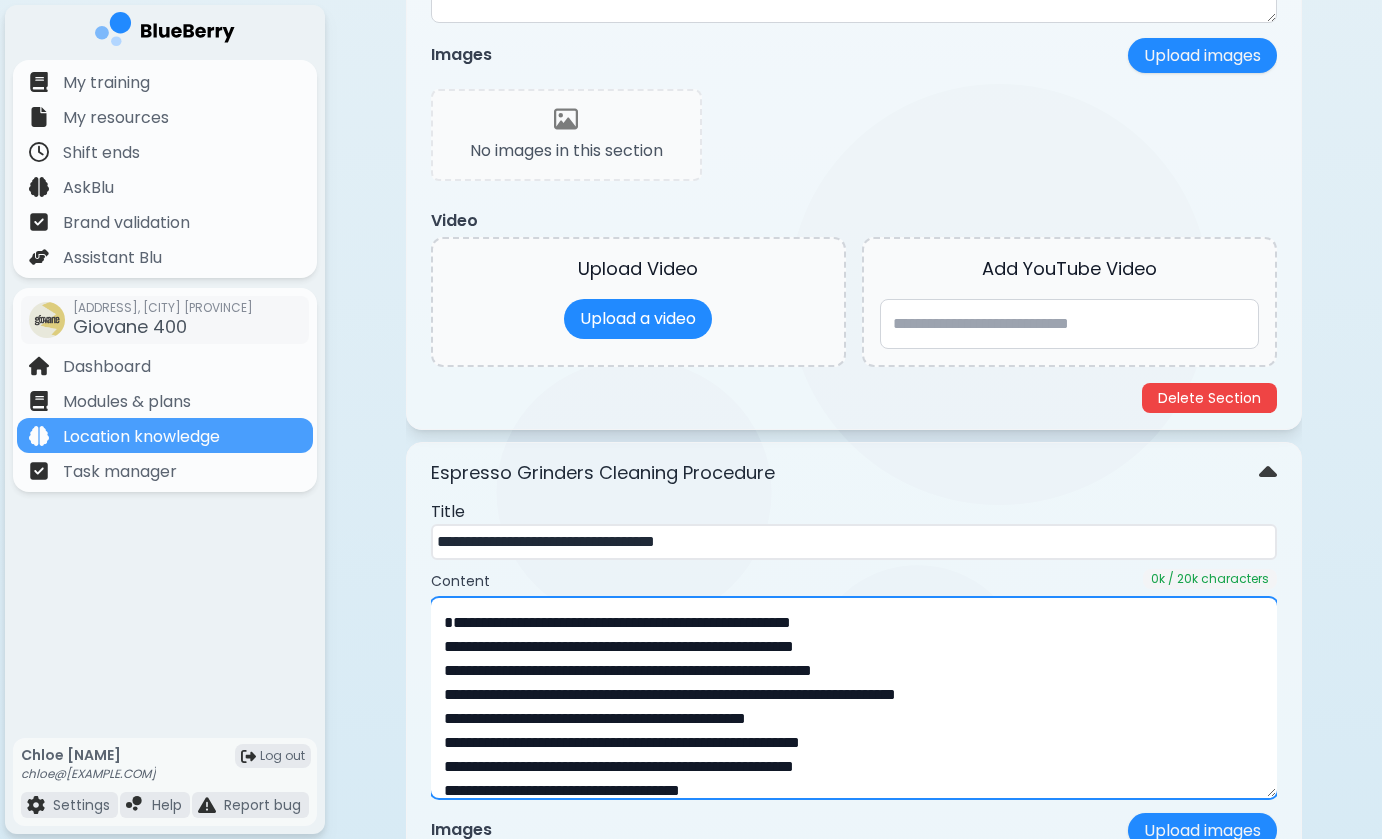click on "**********" at bounding box center [854, 698] 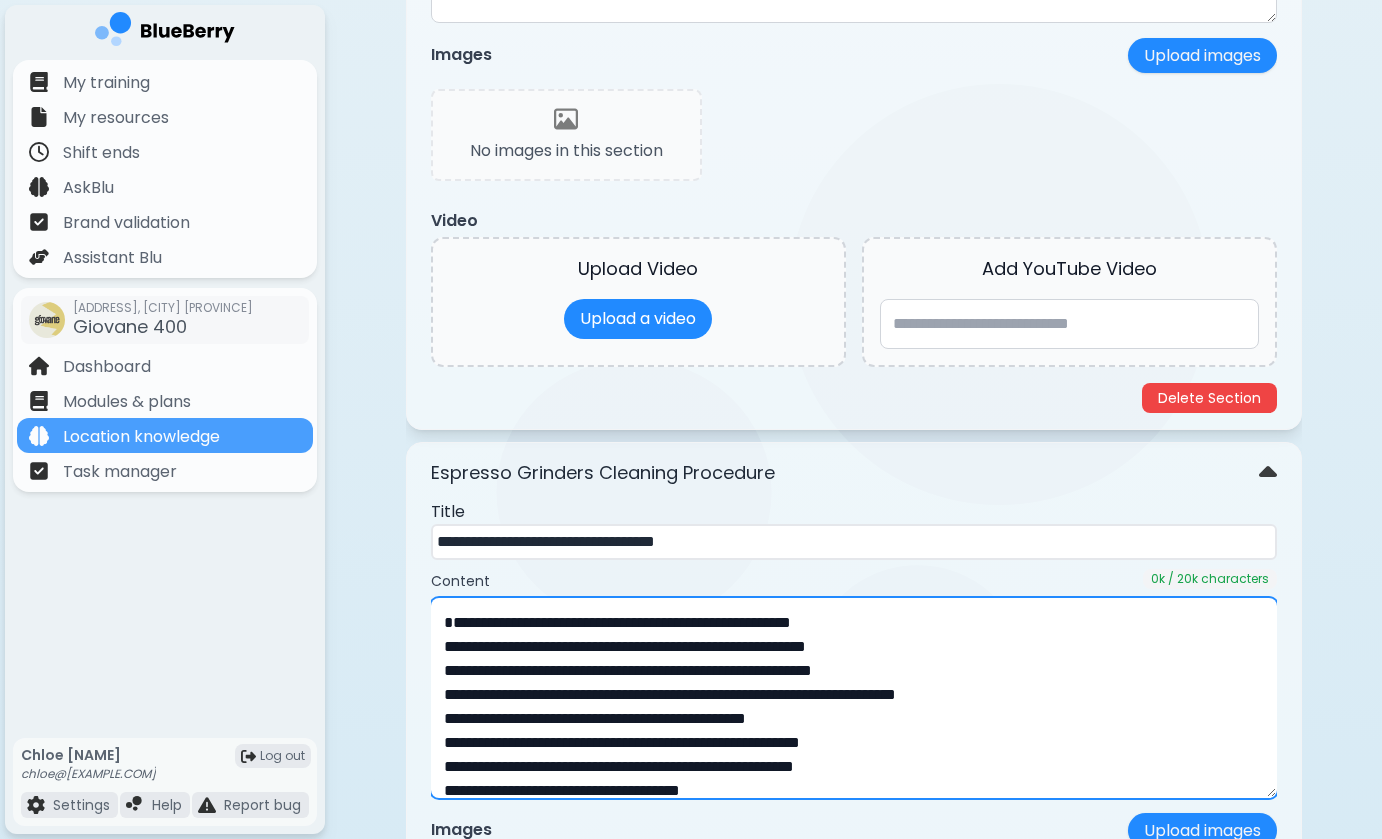 click on "**********" at bounding box center [854, 698] 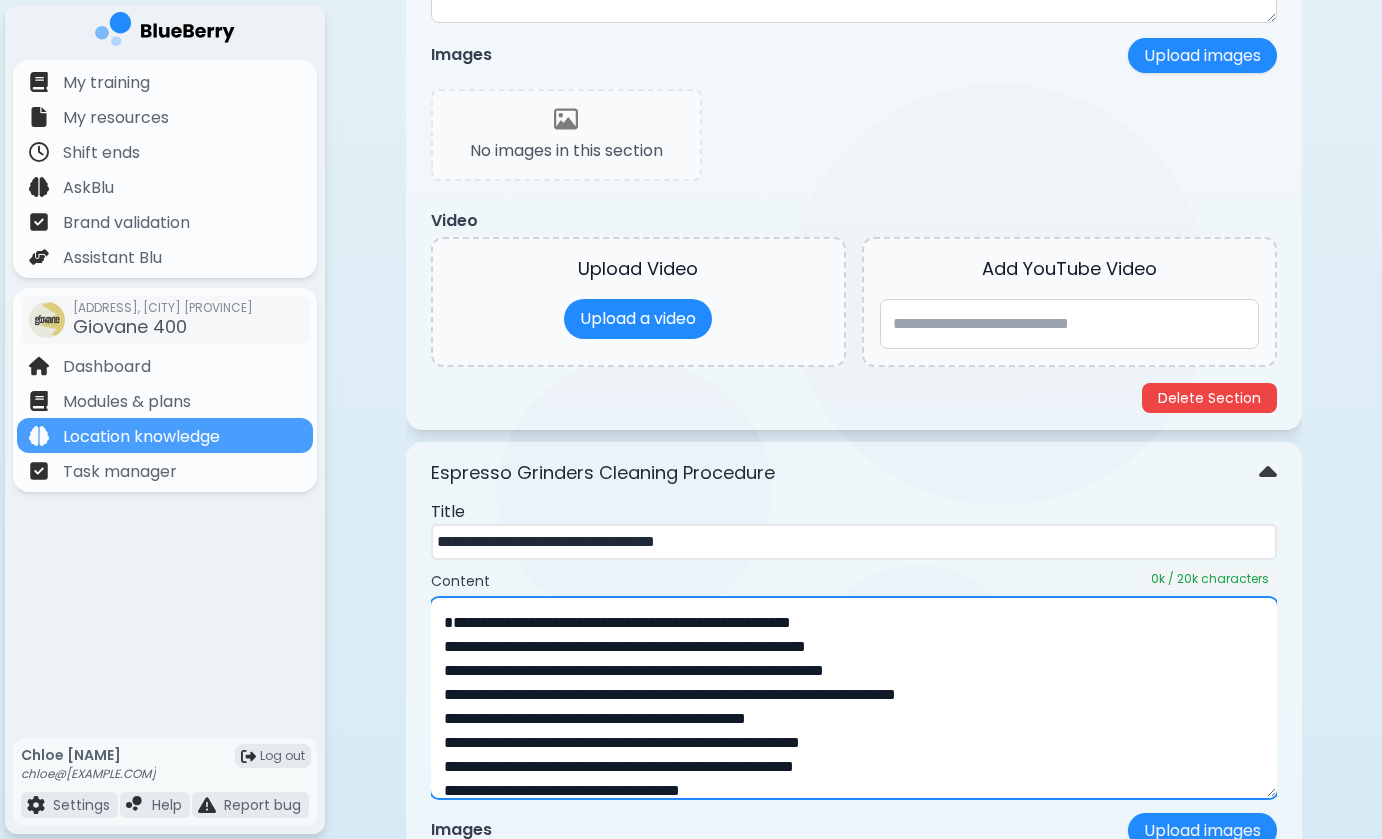 click on "**********" at bounding box center [854, 698] 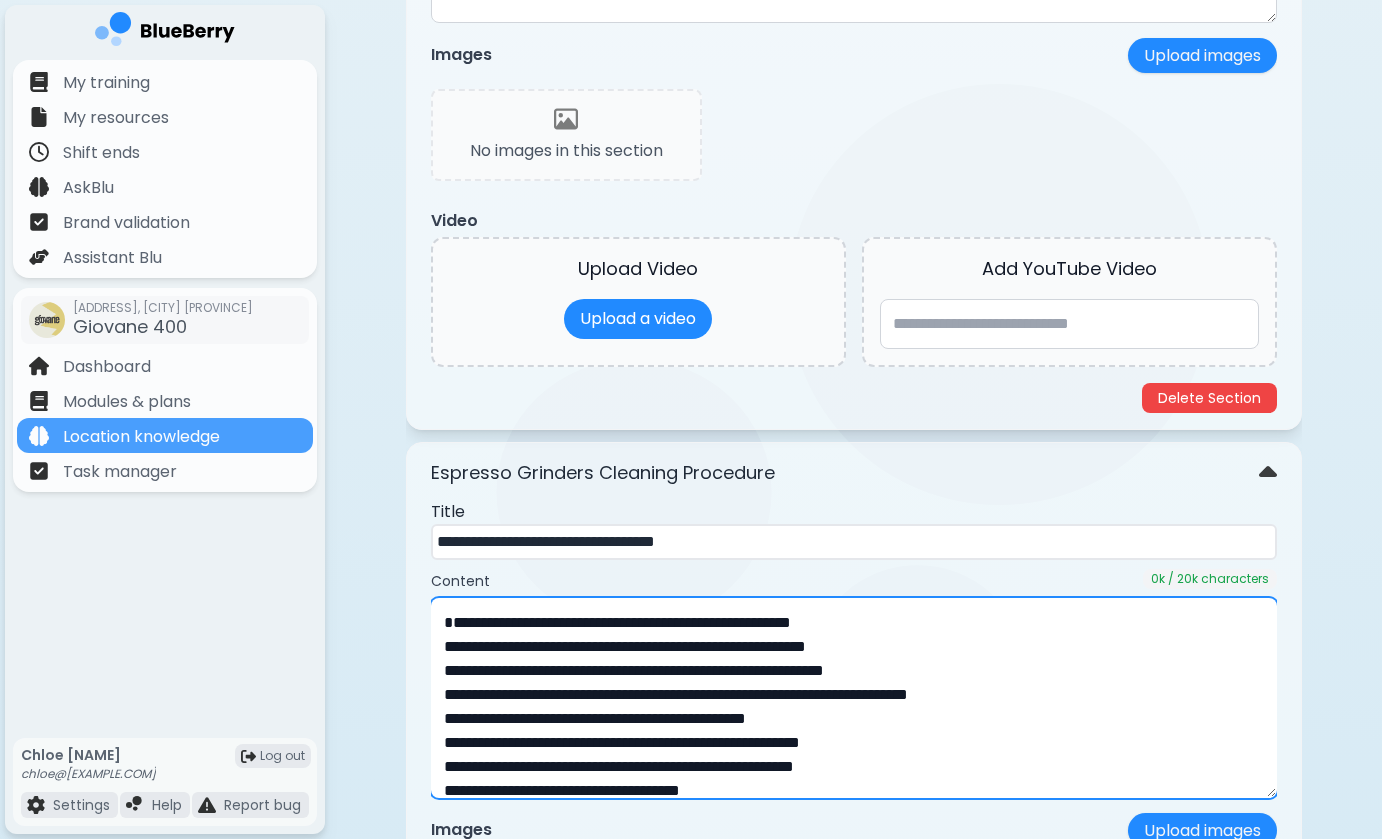 click on "**********" at bounding box center [854, 698] 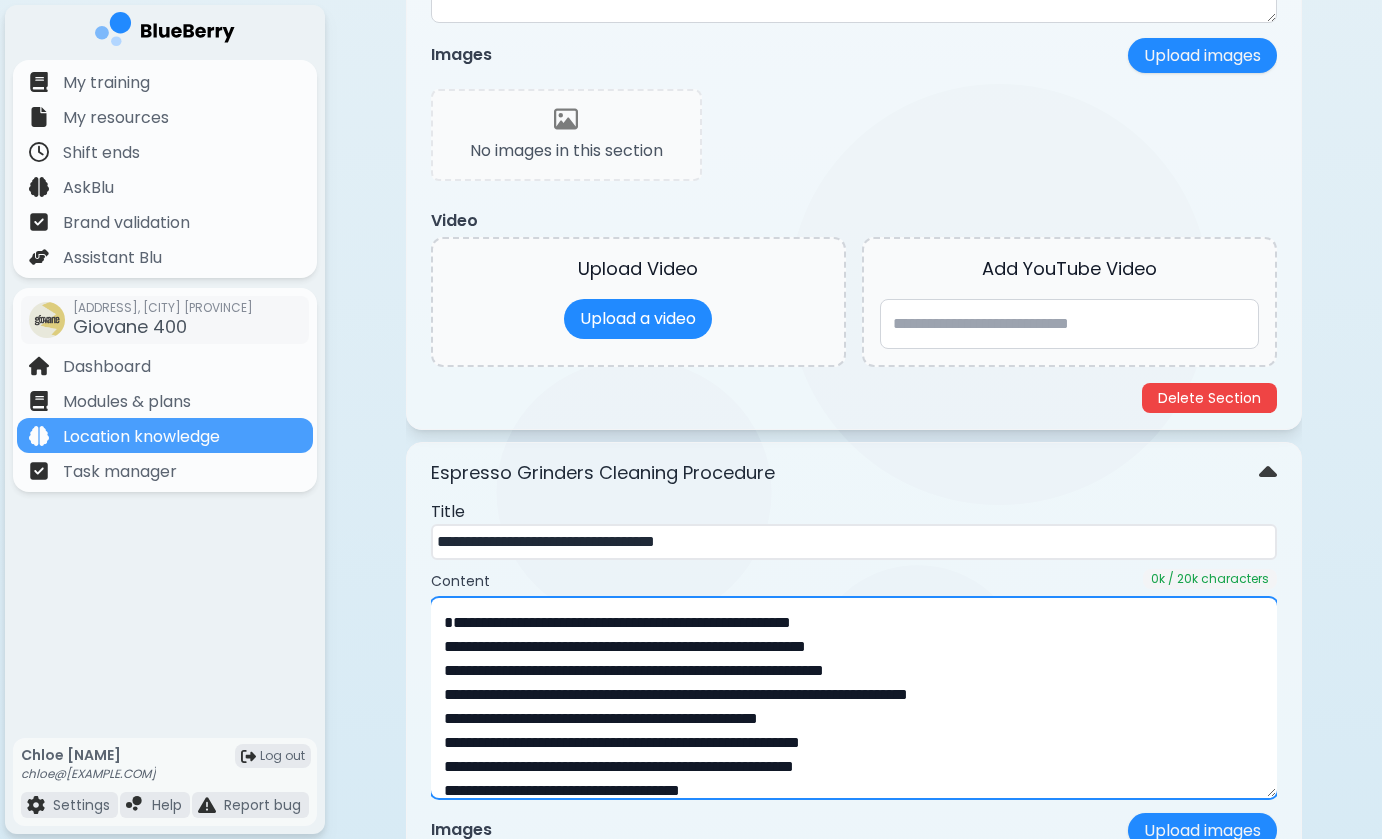 click on "**********" at bounding box center [854, 698] 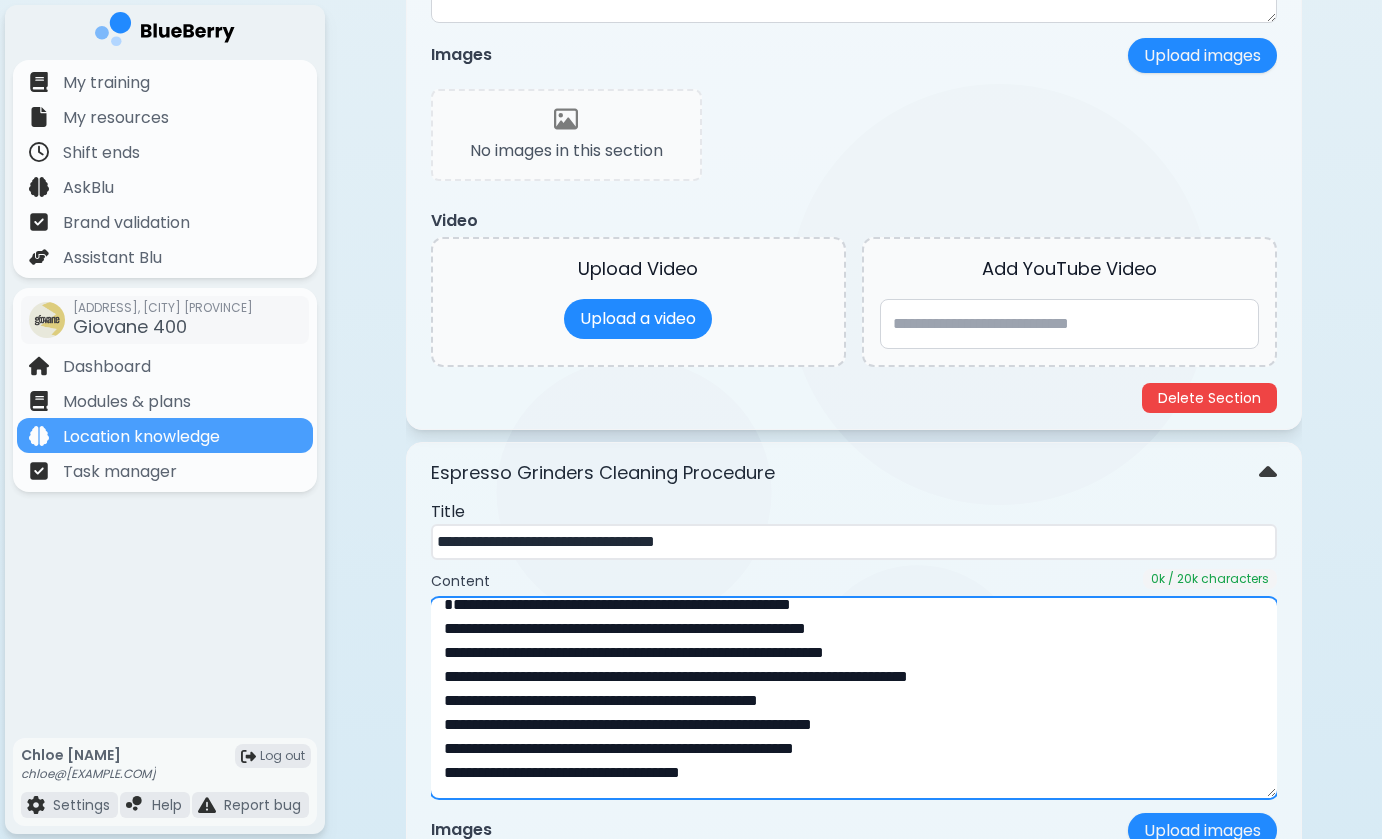 scroll, scrollTop: 42, scrollLeft: 0, axis: vertical 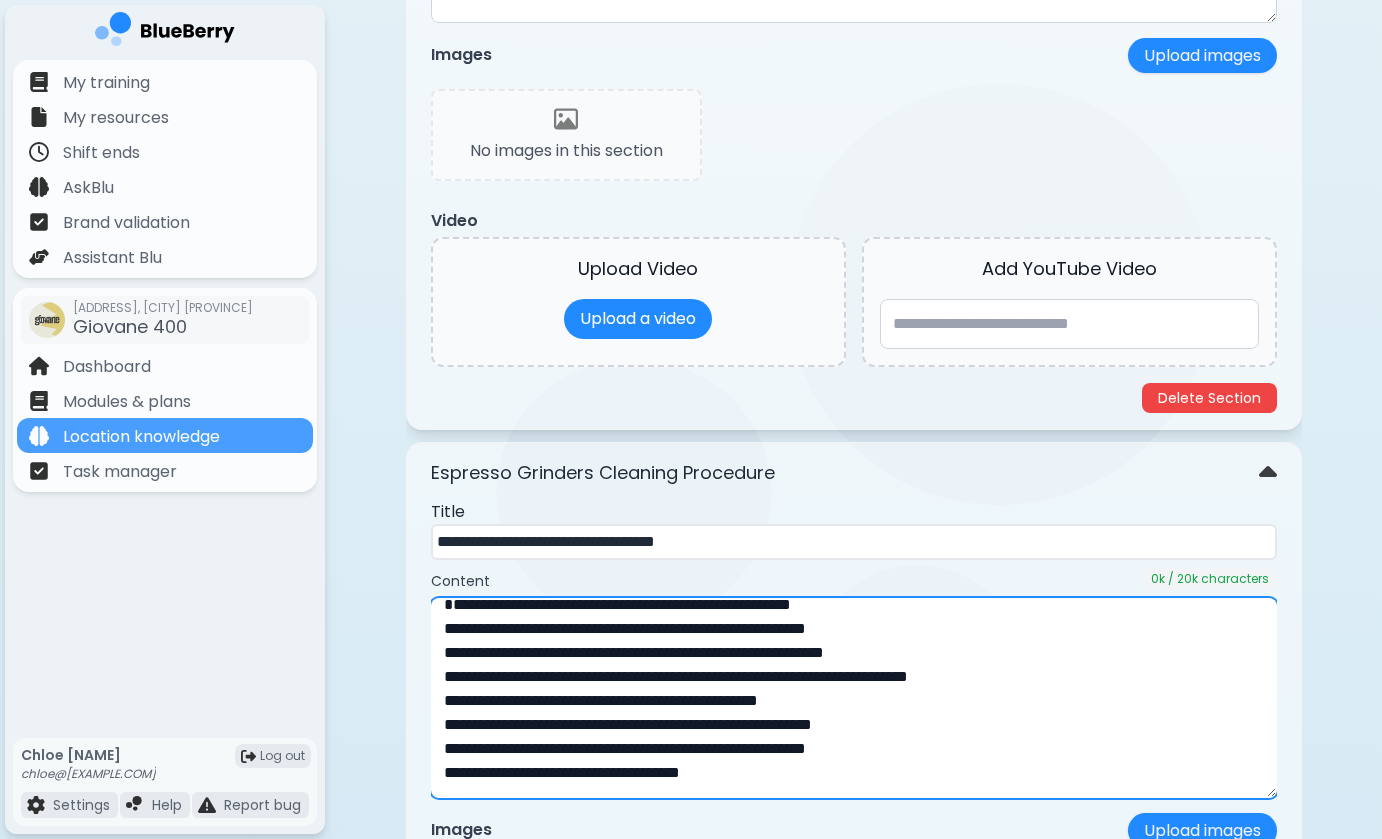click on "**********" at bounding box center (854, 698) 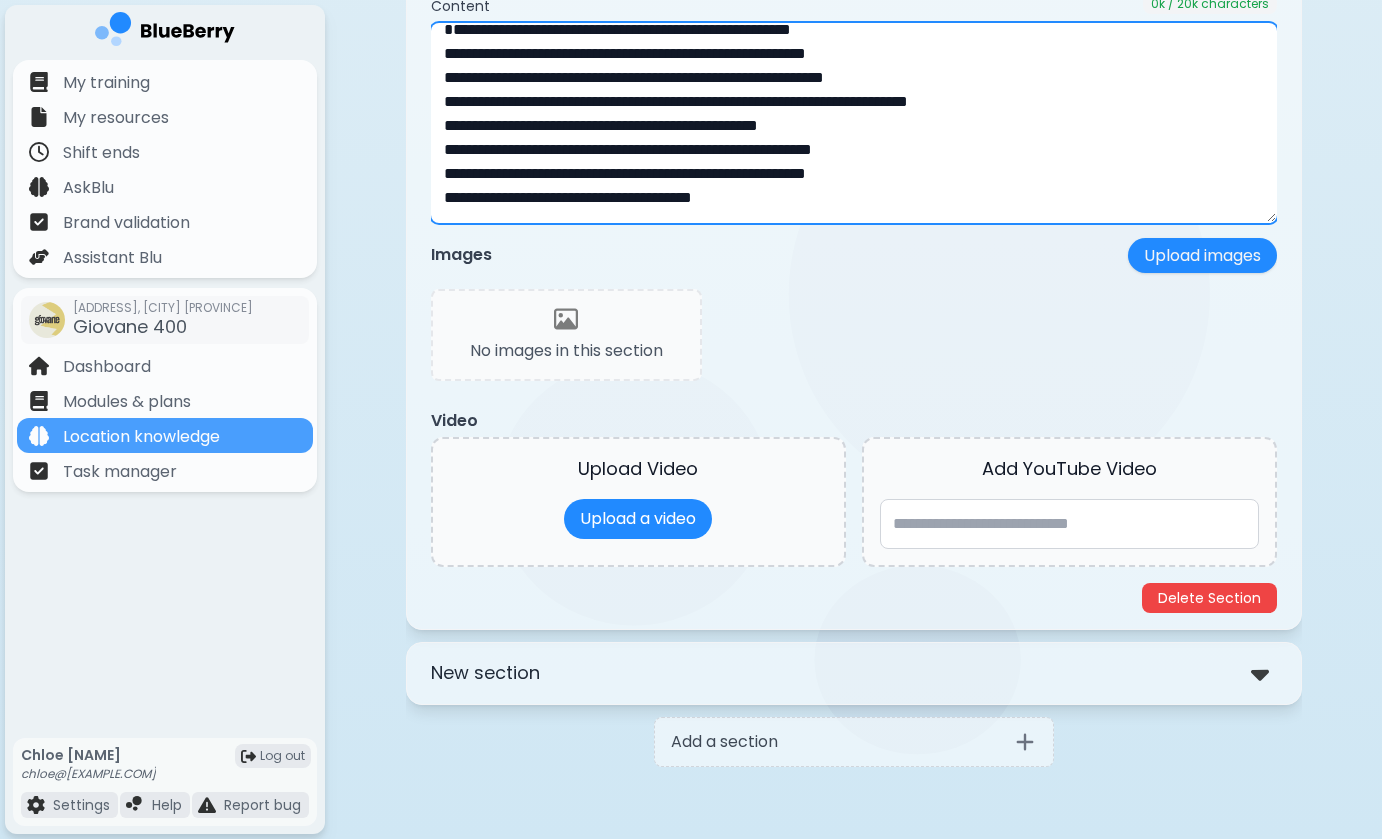 type on "**********" 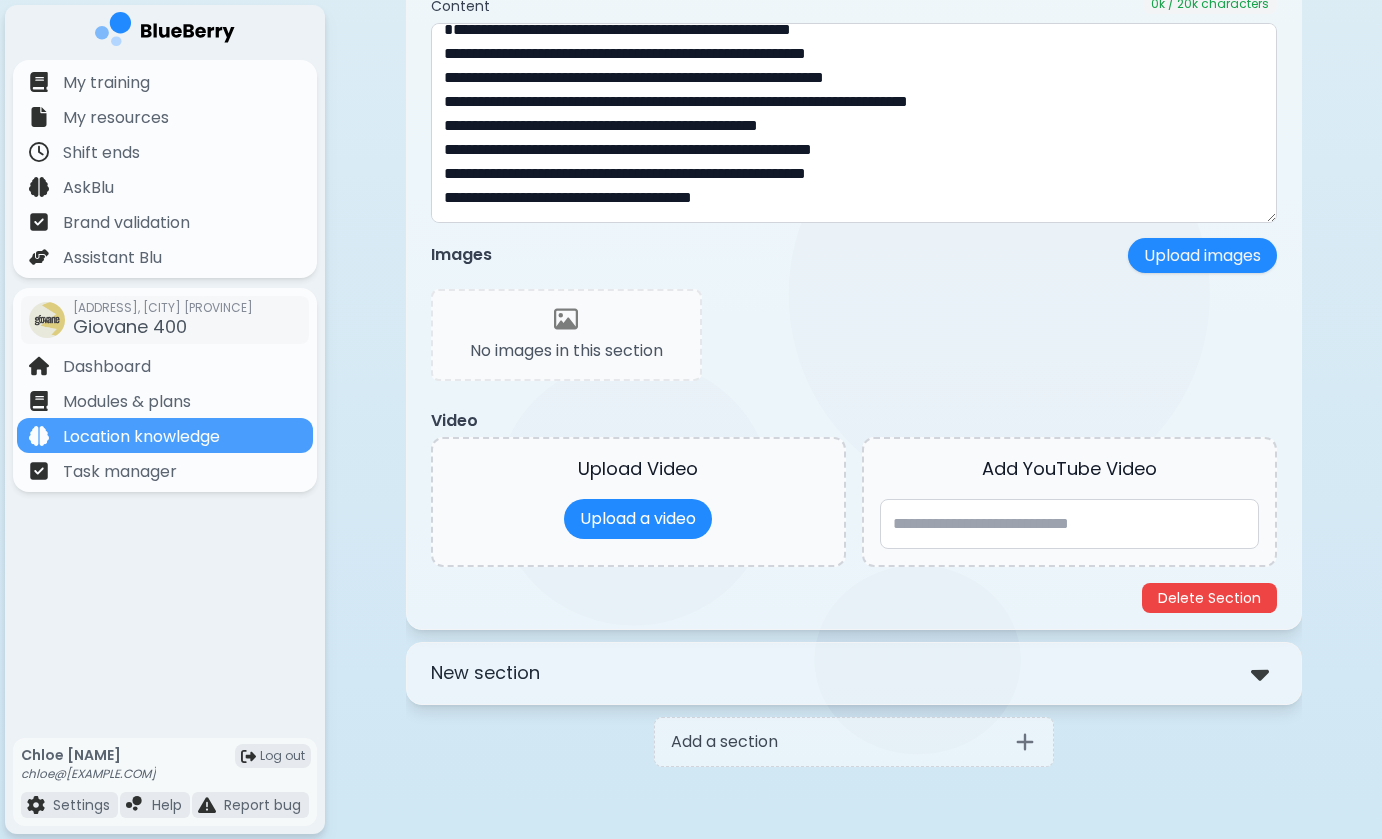 click on "New section" at bounding box center (854, 673) 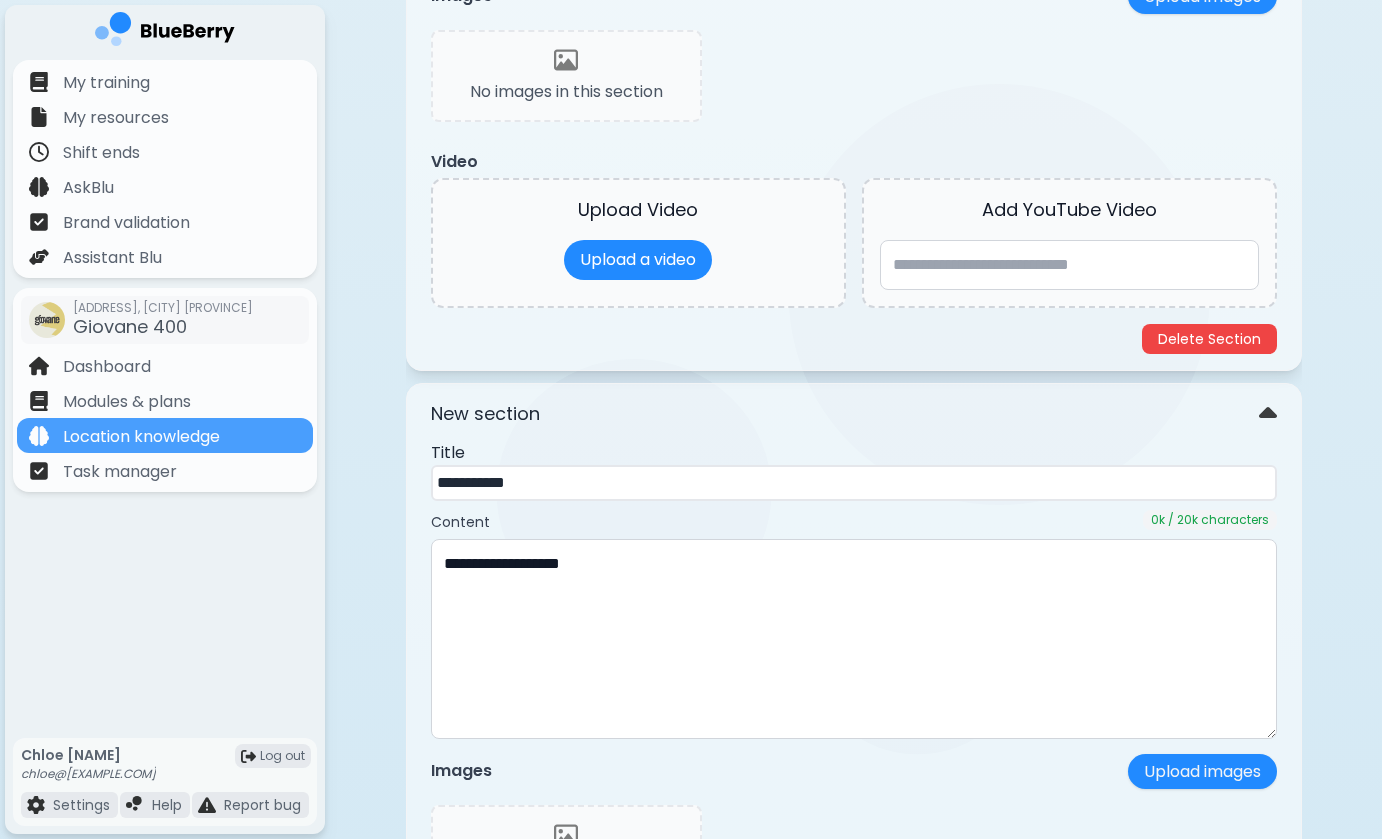 scroll, scrollTop: 3318, scrollLeft: 0, axis: vertical 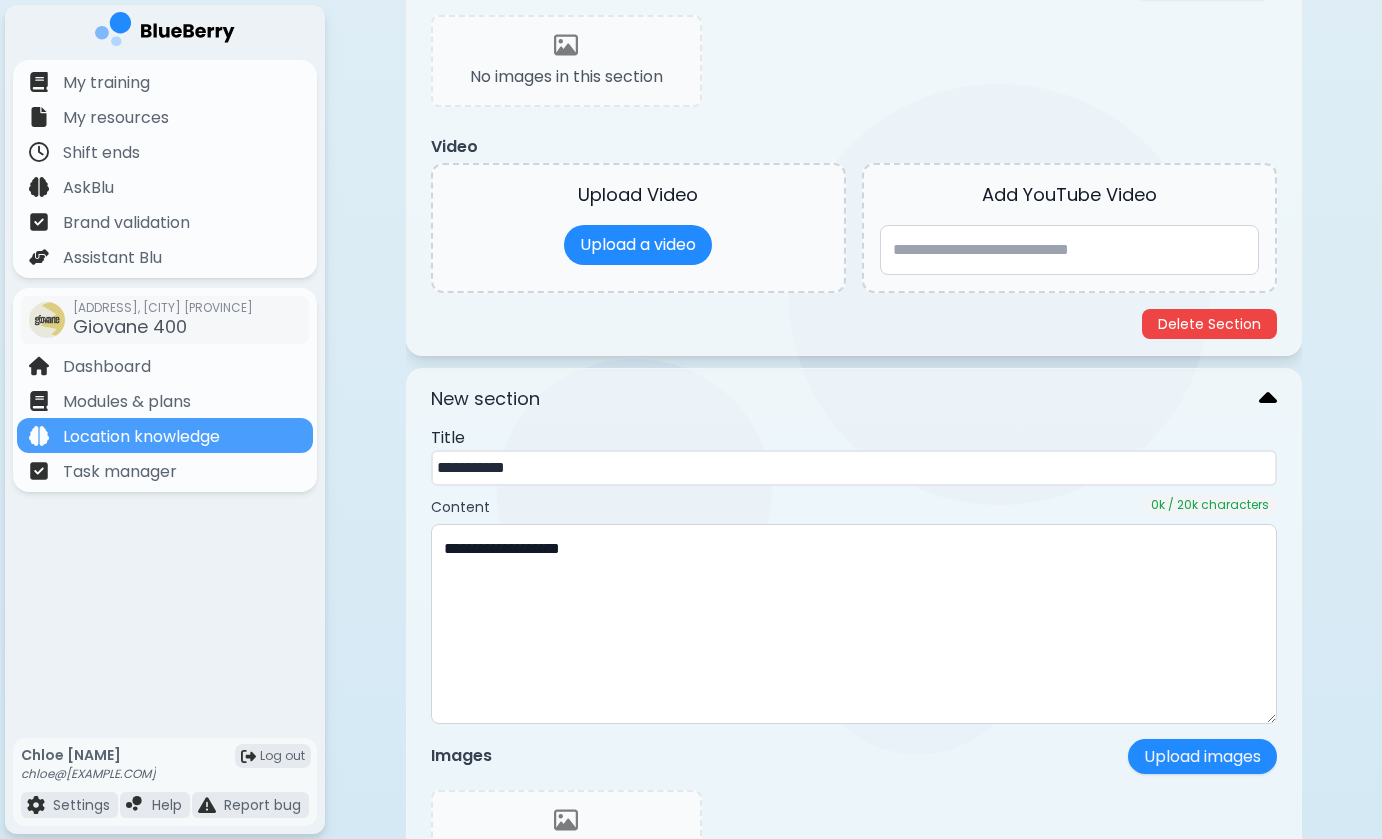 click at bounding box center [1268, 399] 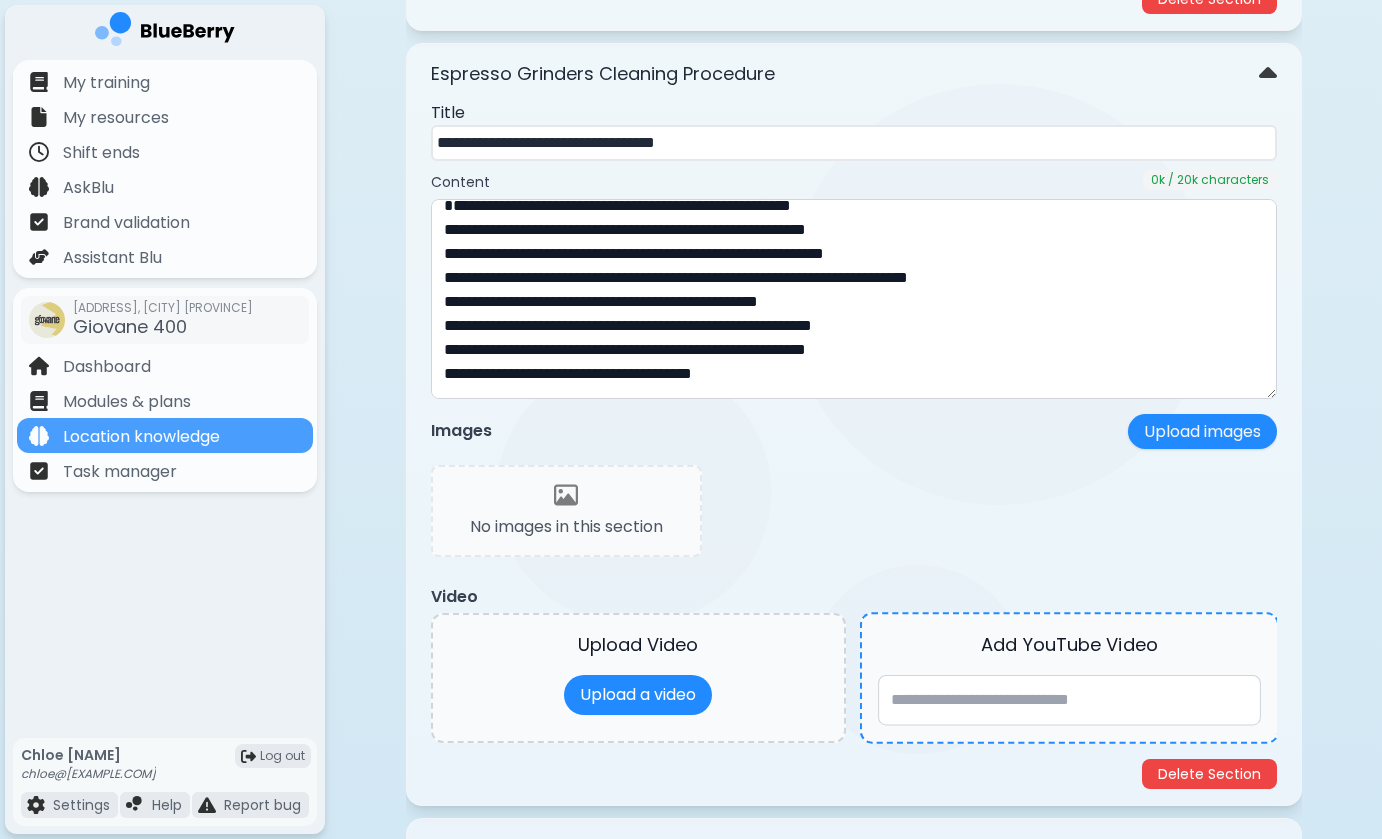 scroll, scrollTop: 2695, scrollLeft: 0, axis: vertical 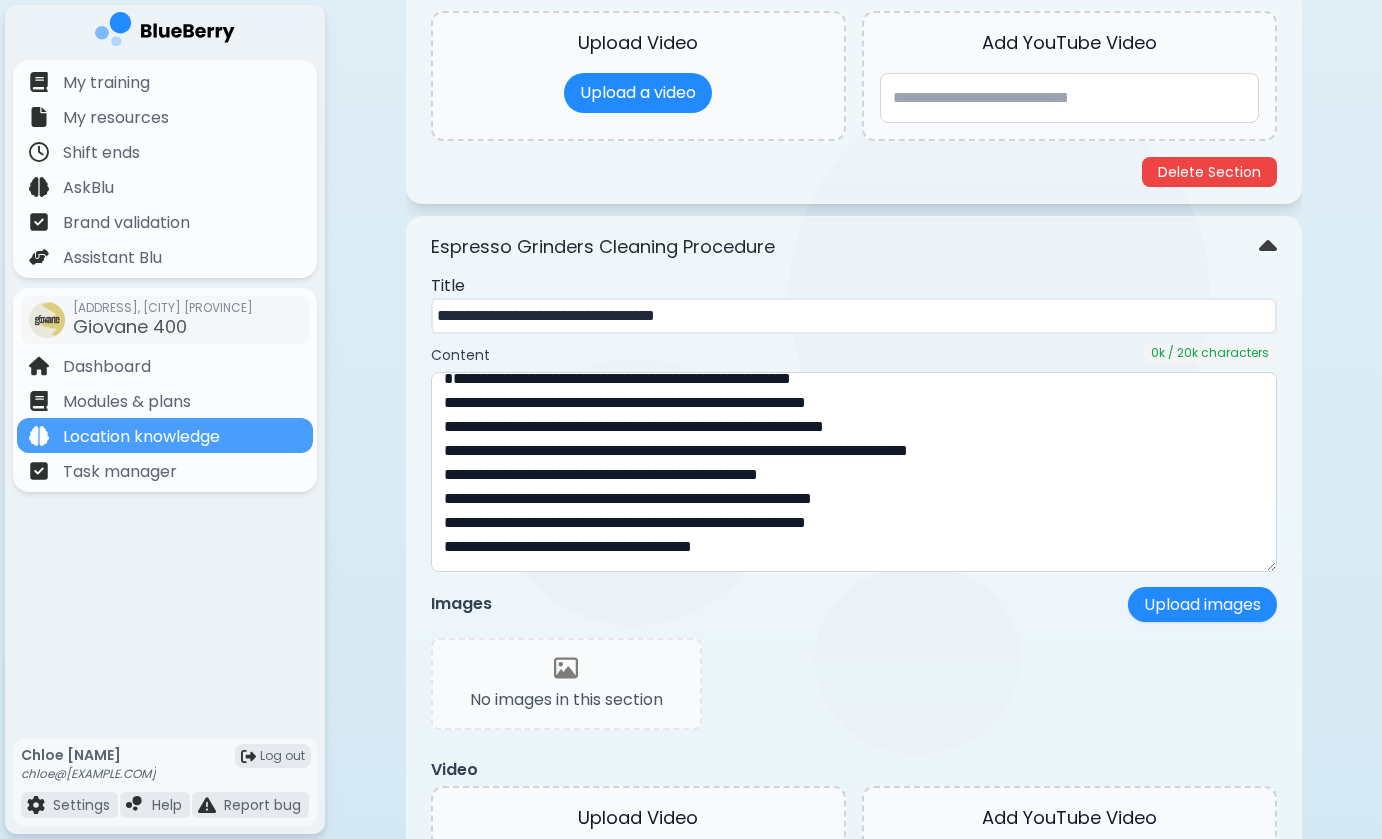 click on "Content 0 k / 20k characters" at bounding box center [854, 353] 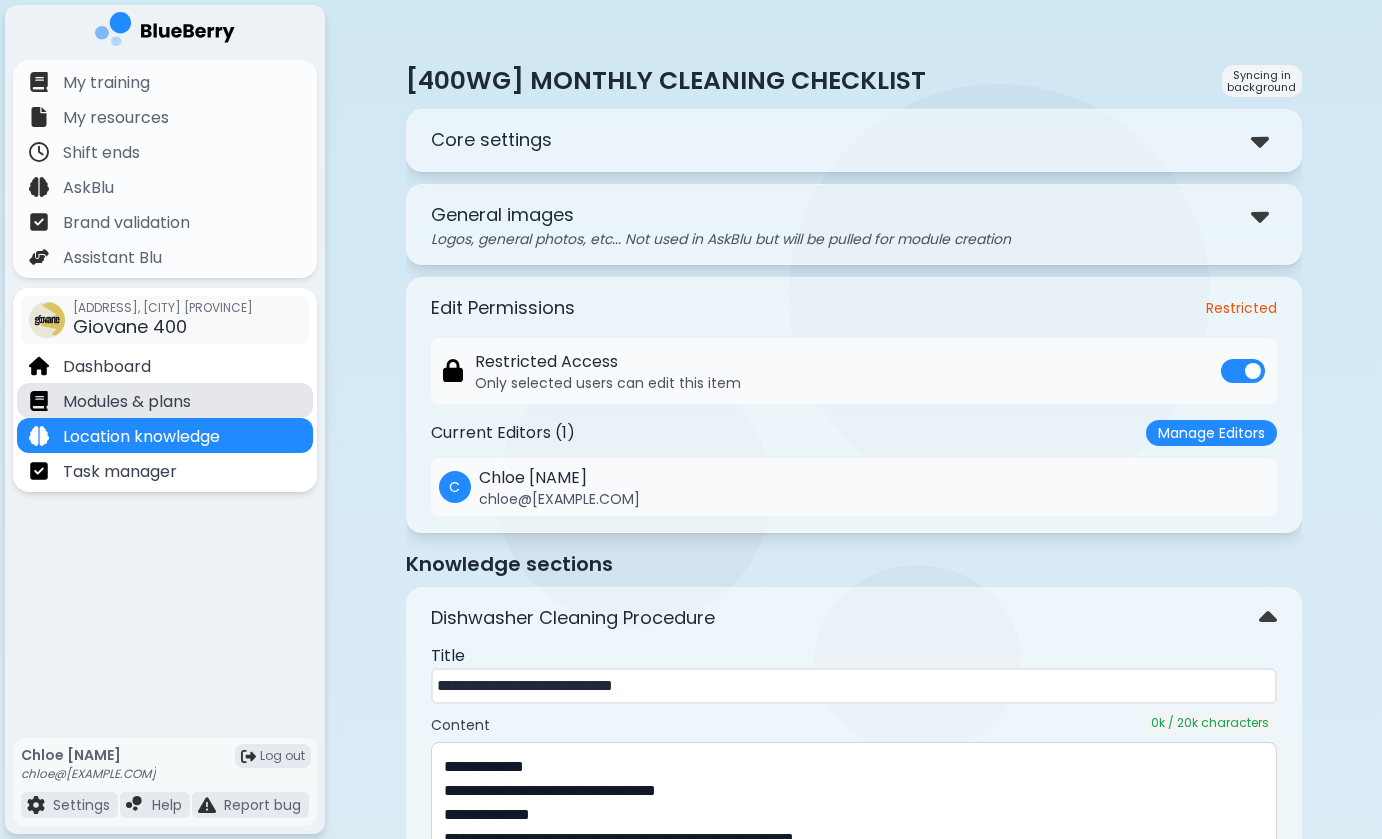 scroll, scrollTop: 0, scrollLeft: 0, axis: both 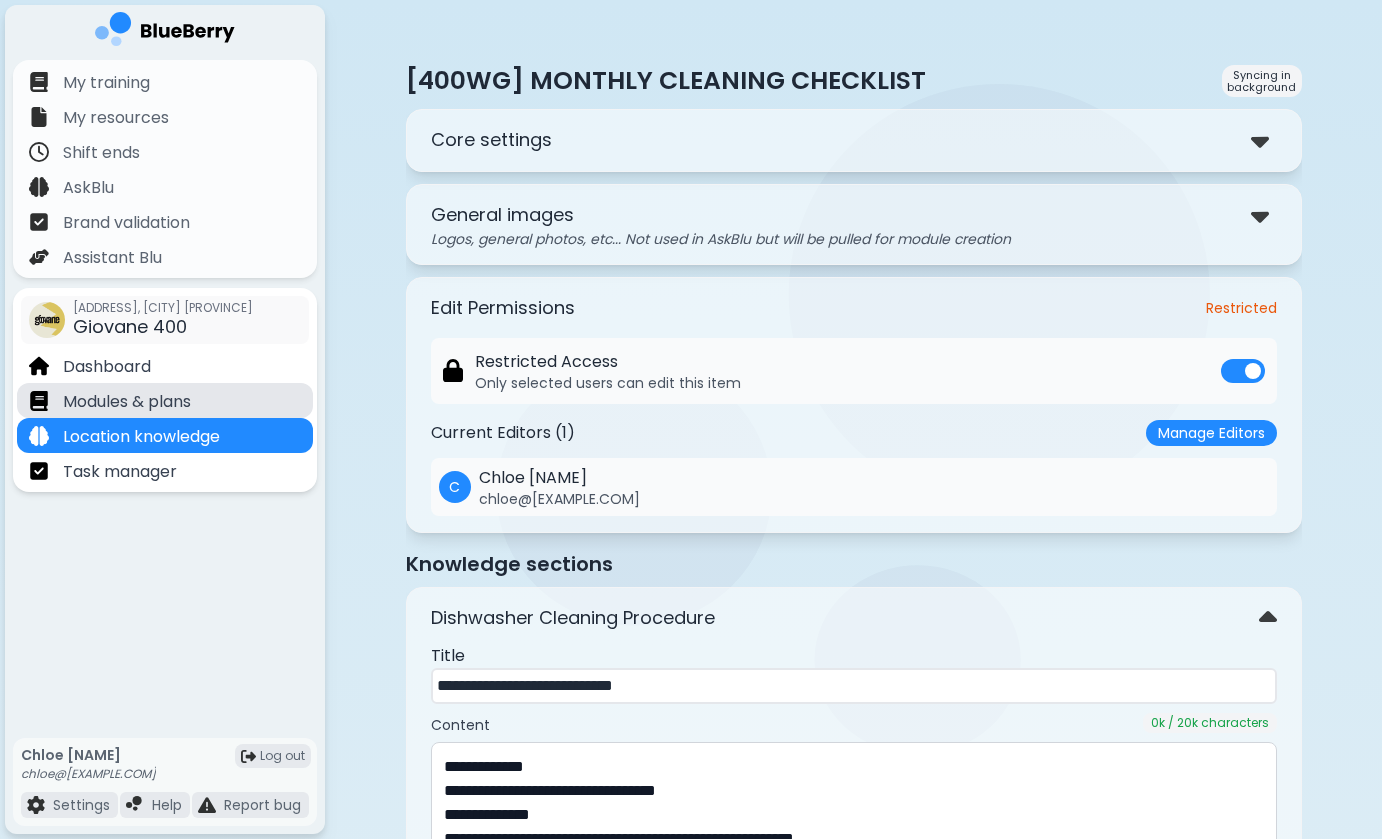 click on "Modules & plans" at bounding box center [165, 400] 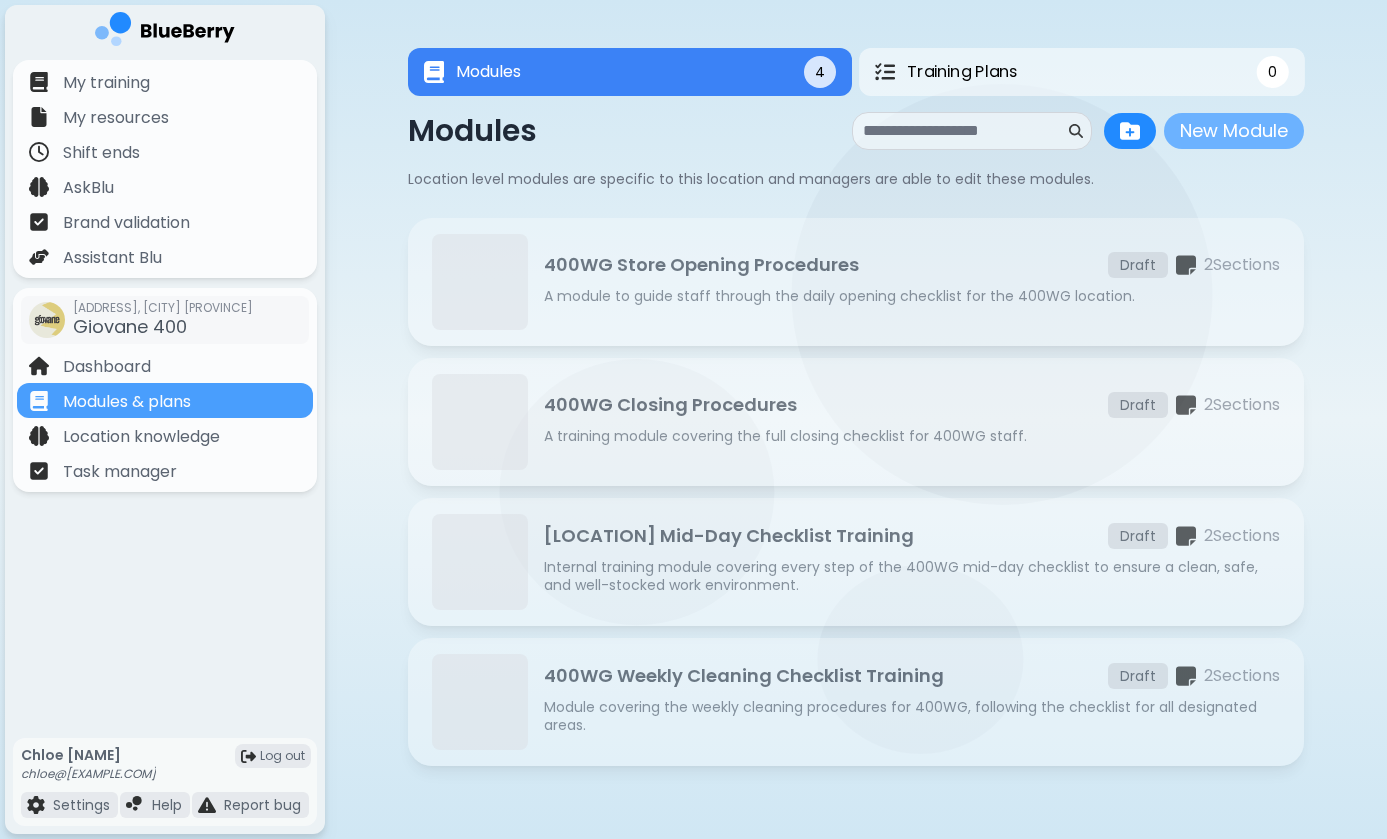 click on "New Module" at bounding box center (1234, 131) 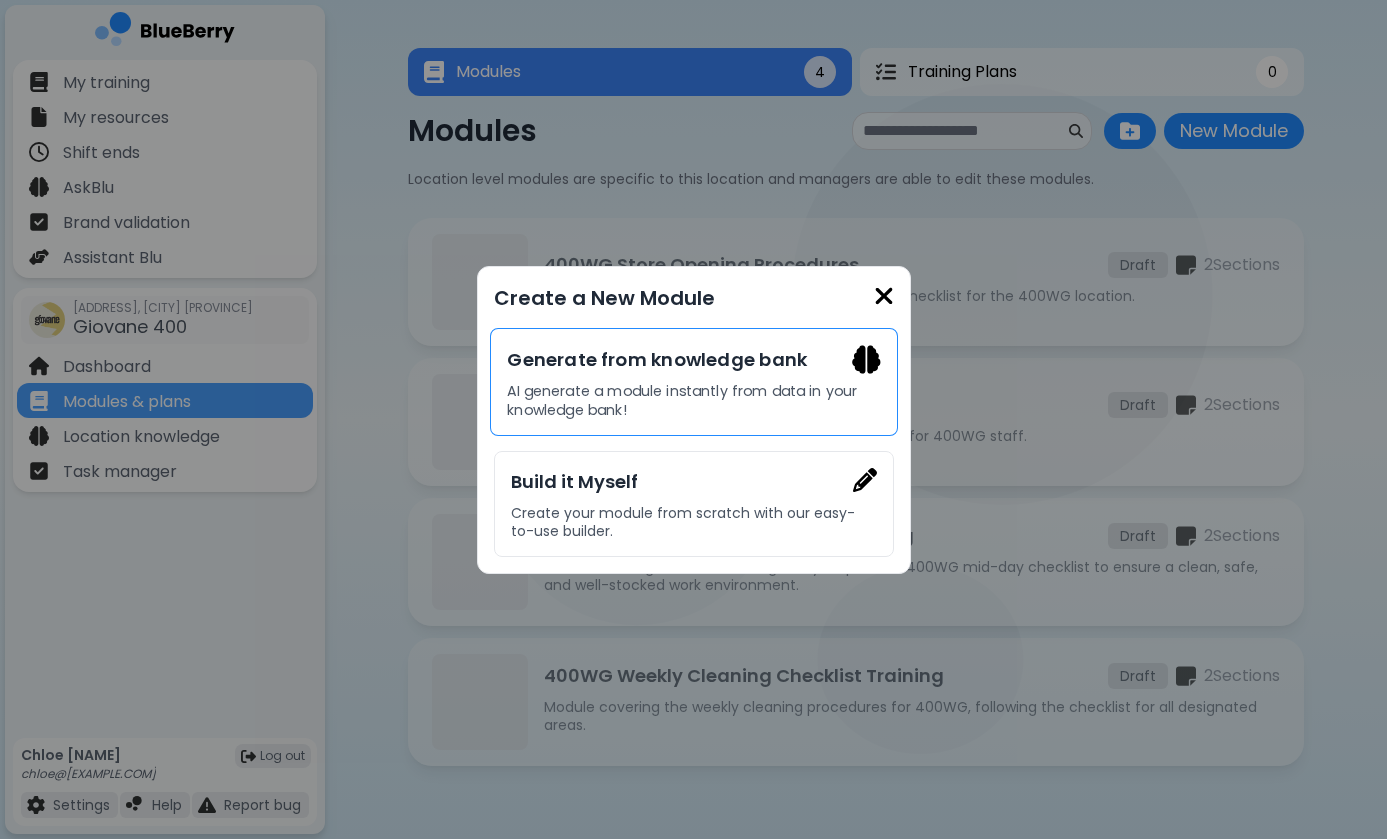 click on "AI generate a module instantly from data in your knowledge bank!" at bounding box center (693, 400) 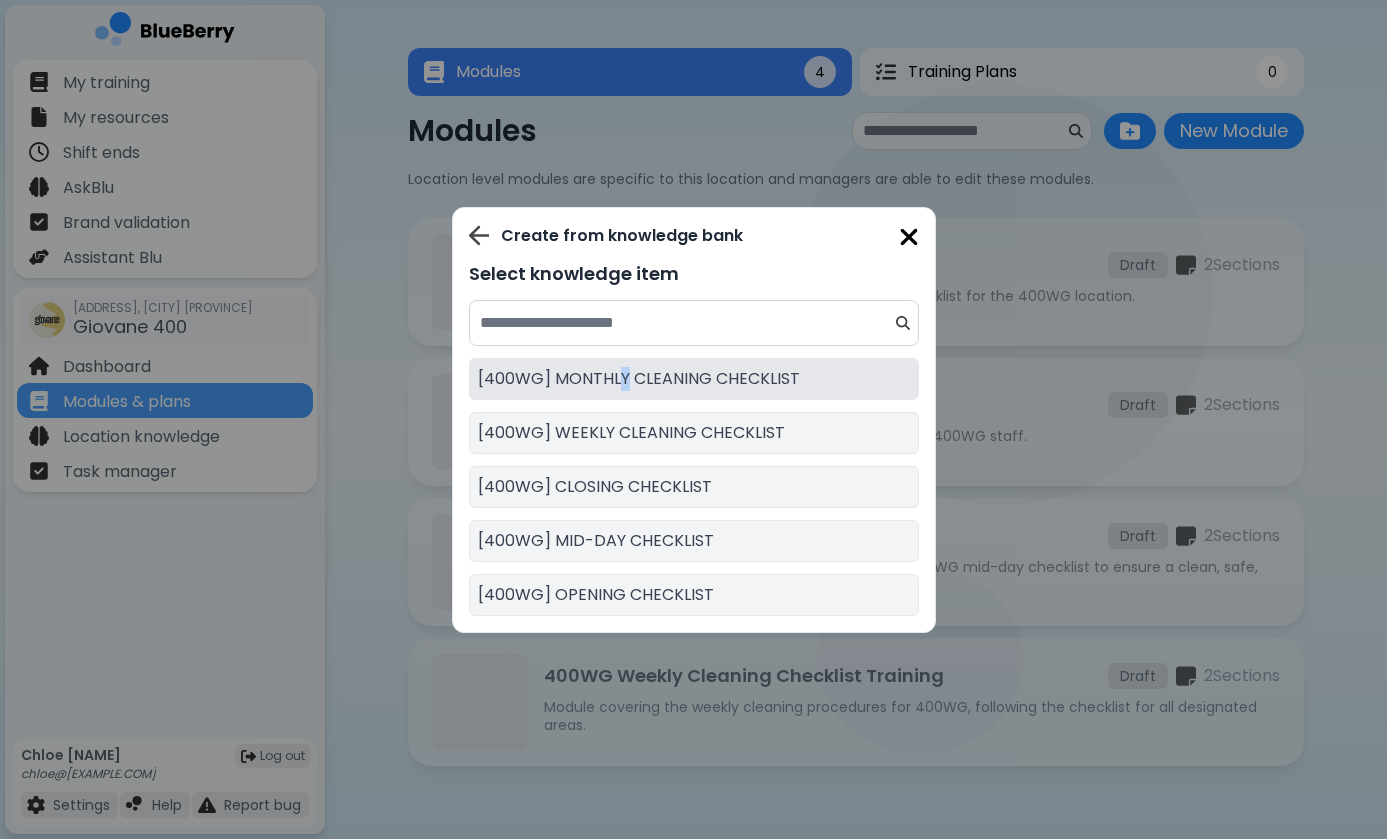 click on "[400WG] MONTHLY CLEANING CHECKLIST" at bounding box center (639, 379) 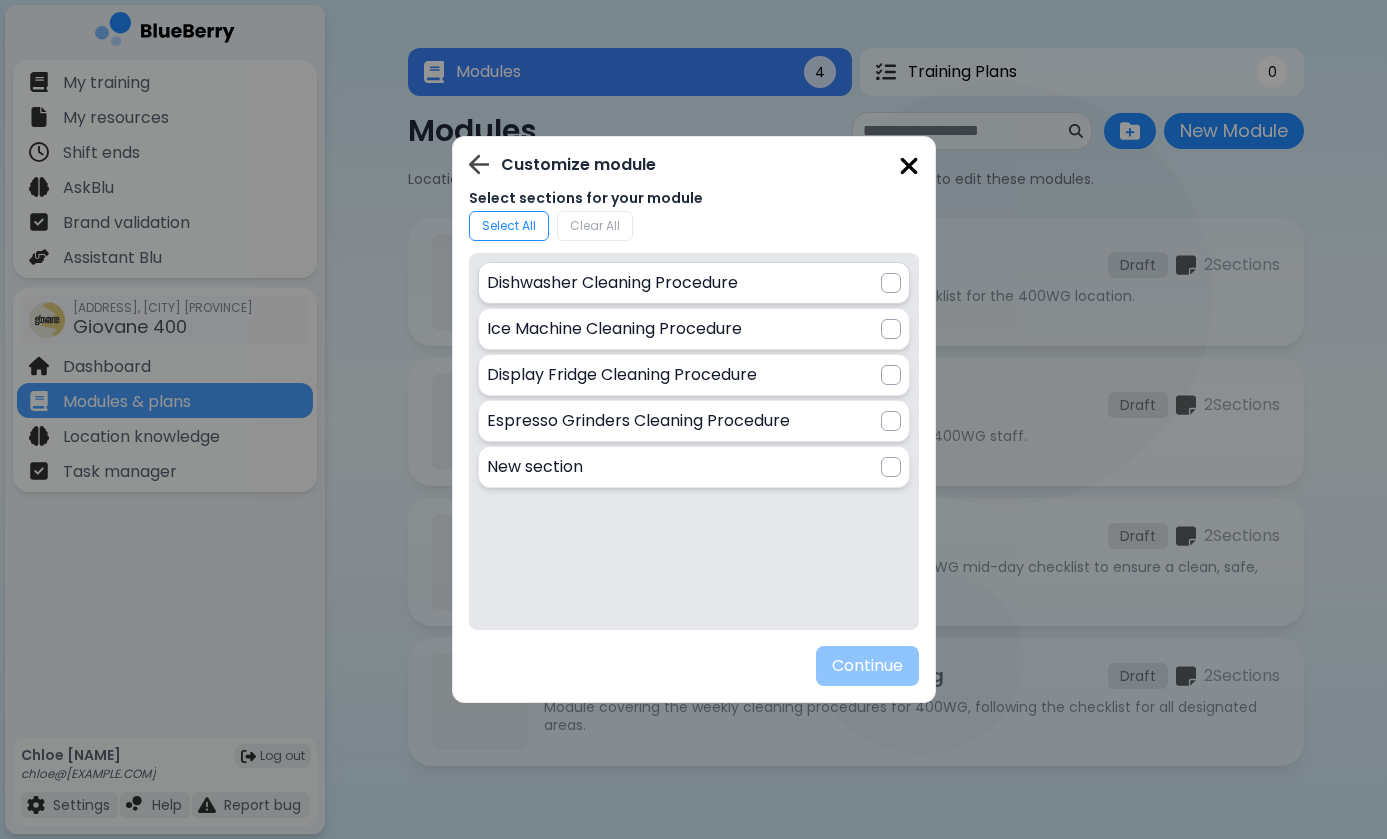 click at bounding box center (891, 283) 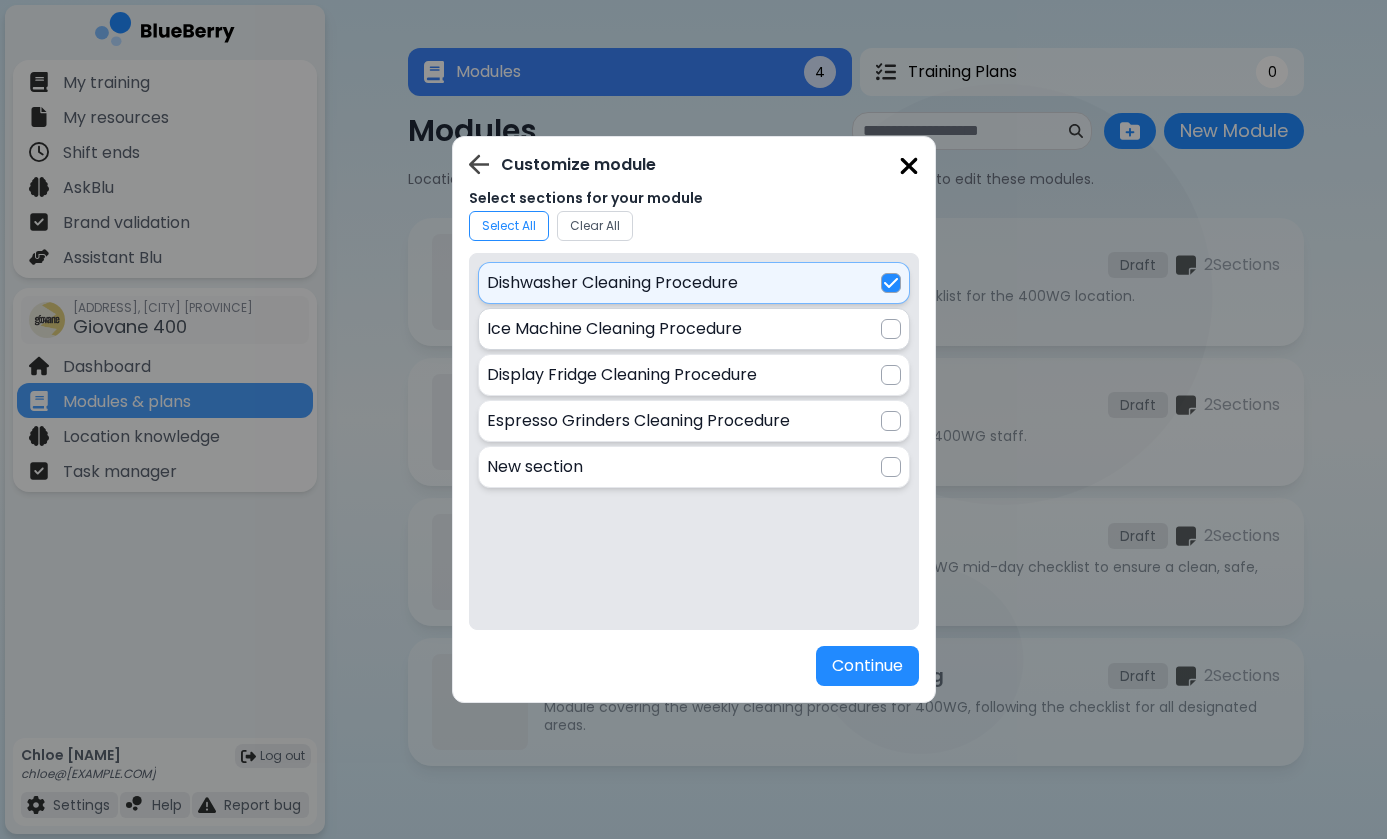 click at bounding box center (891, 329) 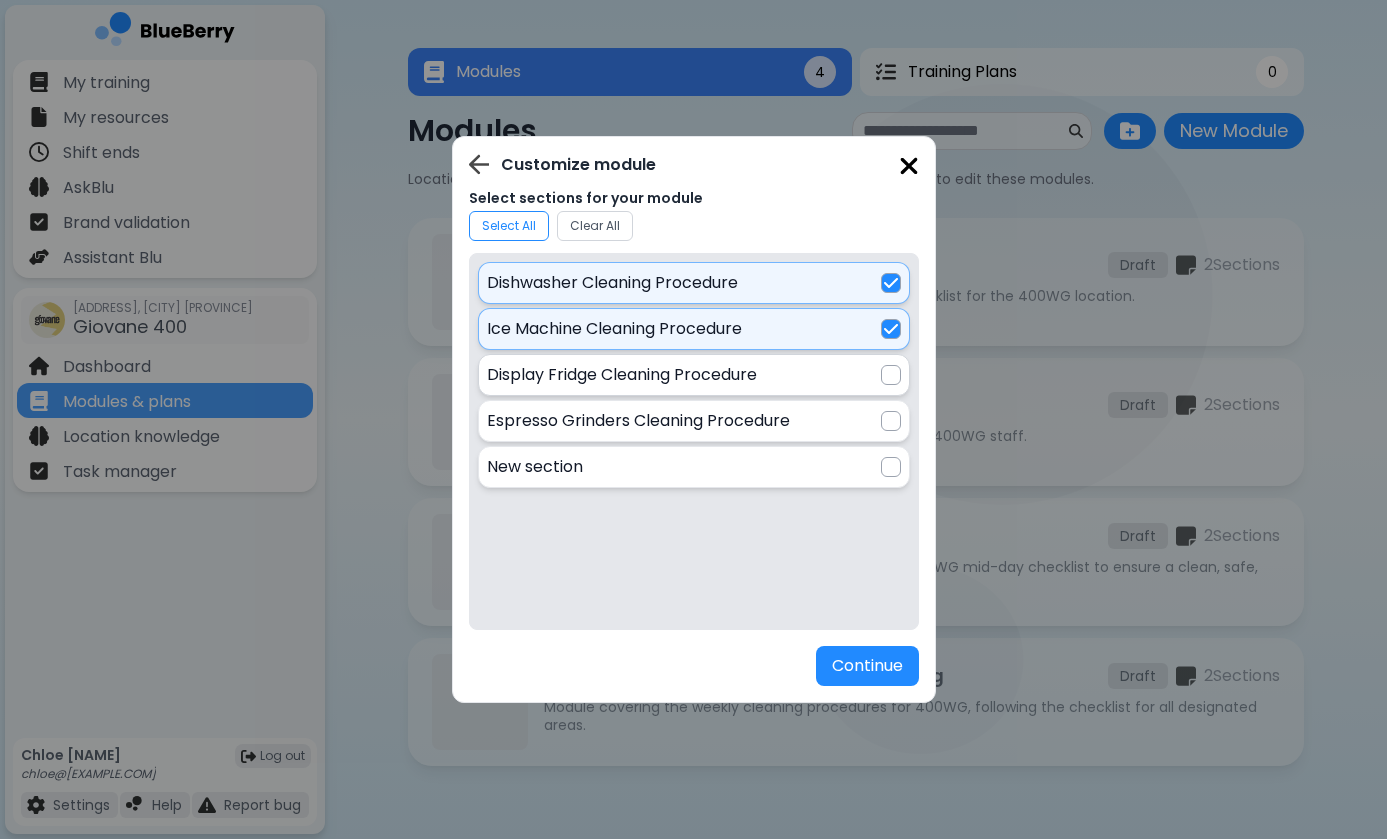 click at bounding box center [891, 375] 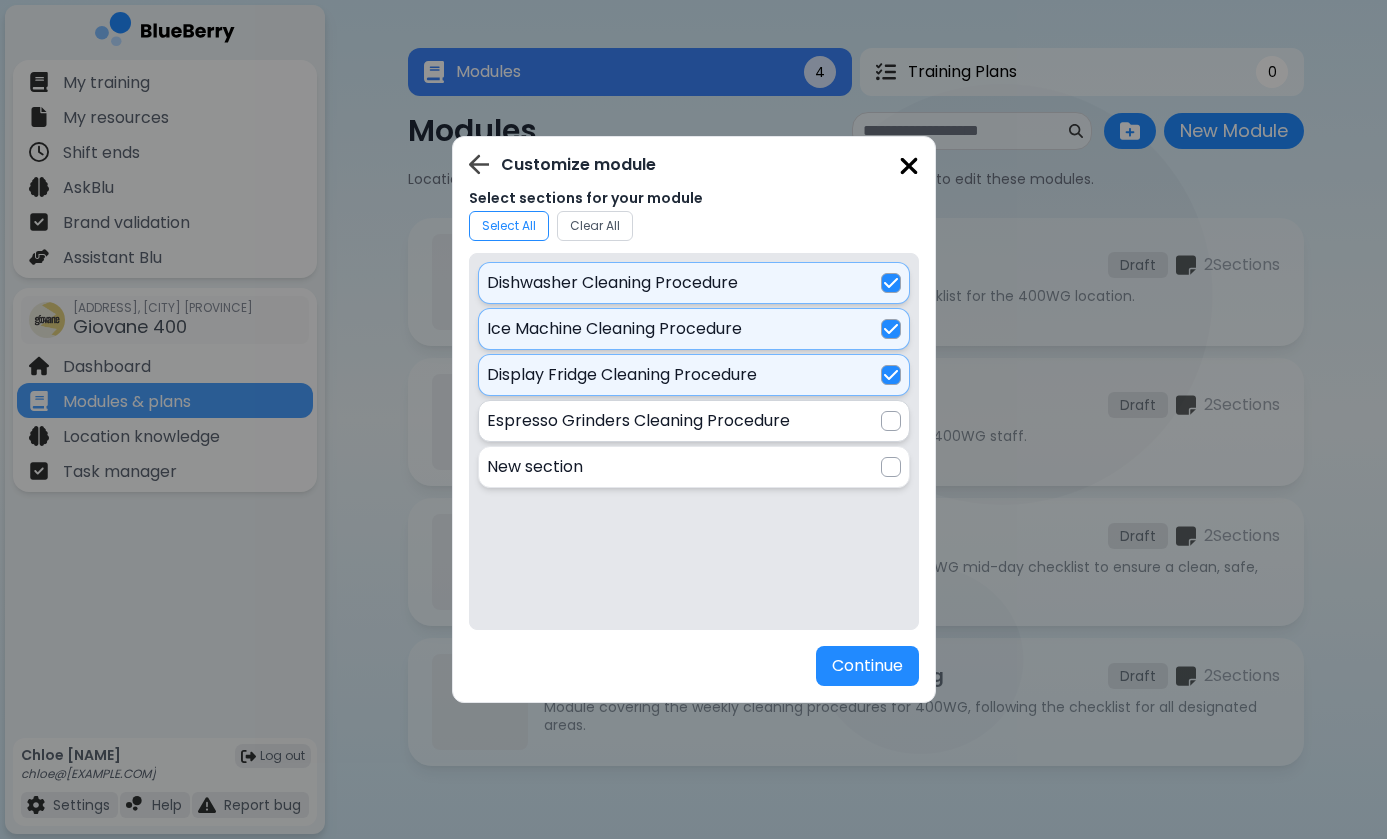 click at bounding box center (891, 421) 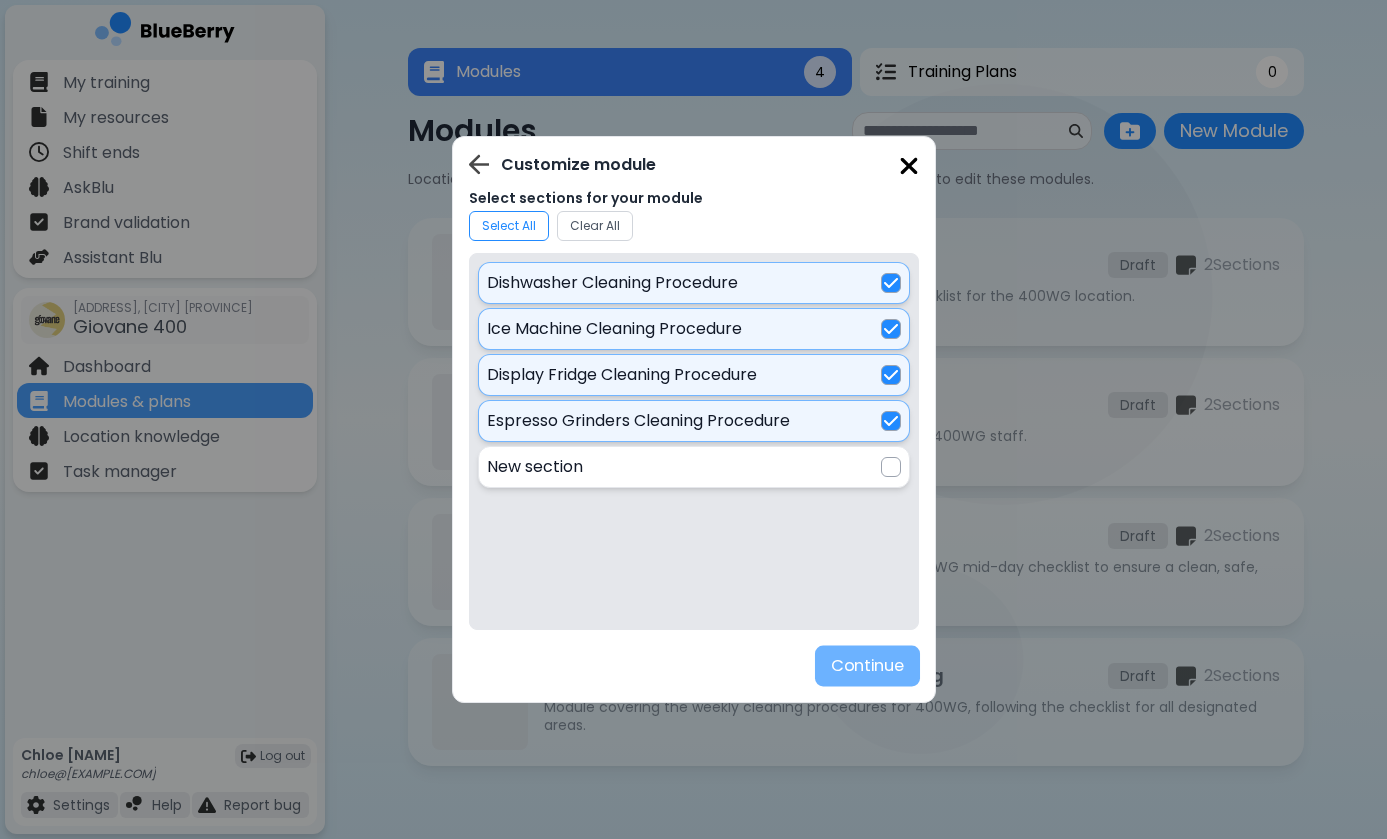 click on "Continue" at bounding box center (866, 666) 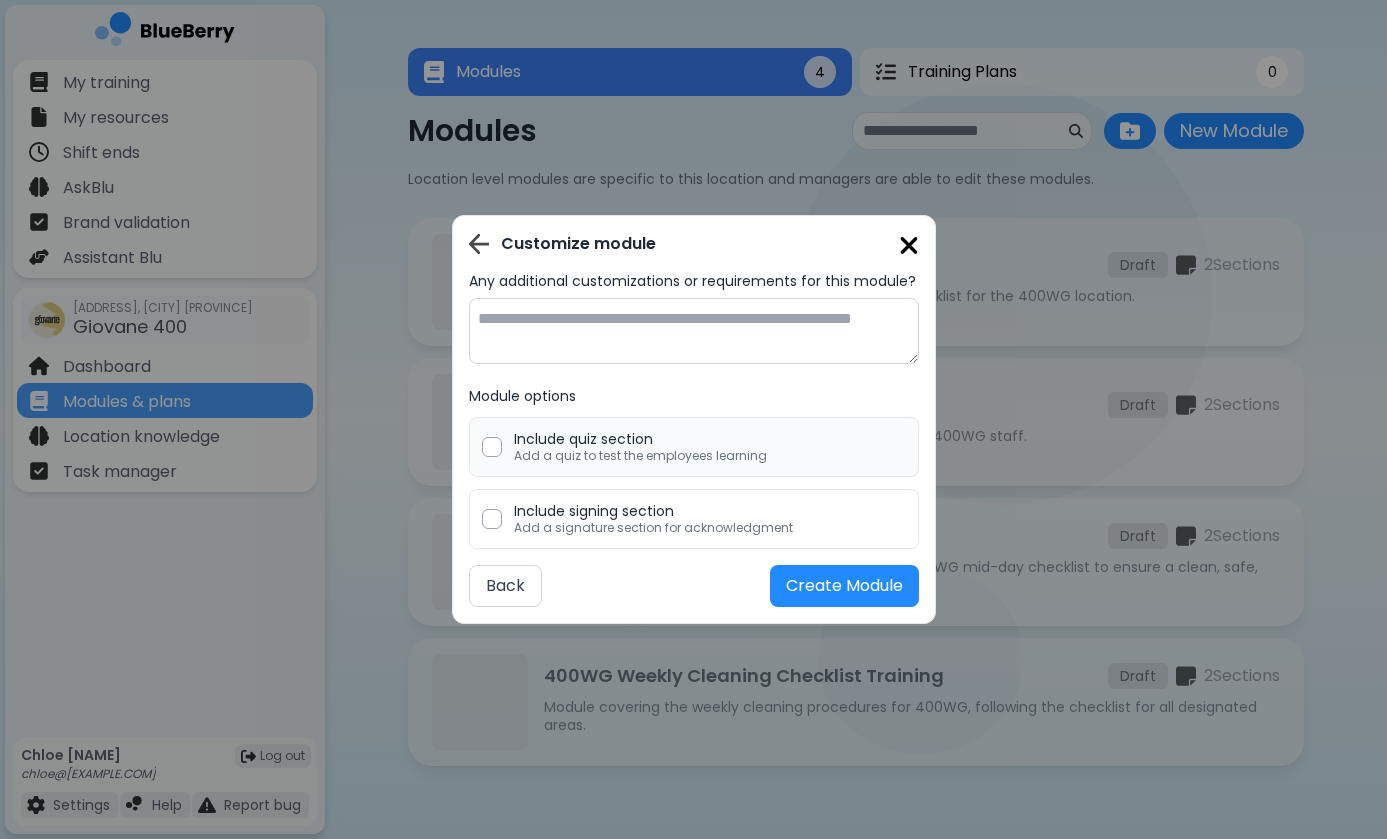 click on "Add a quiz to test the employees learning" at bounding box center (640, 456) 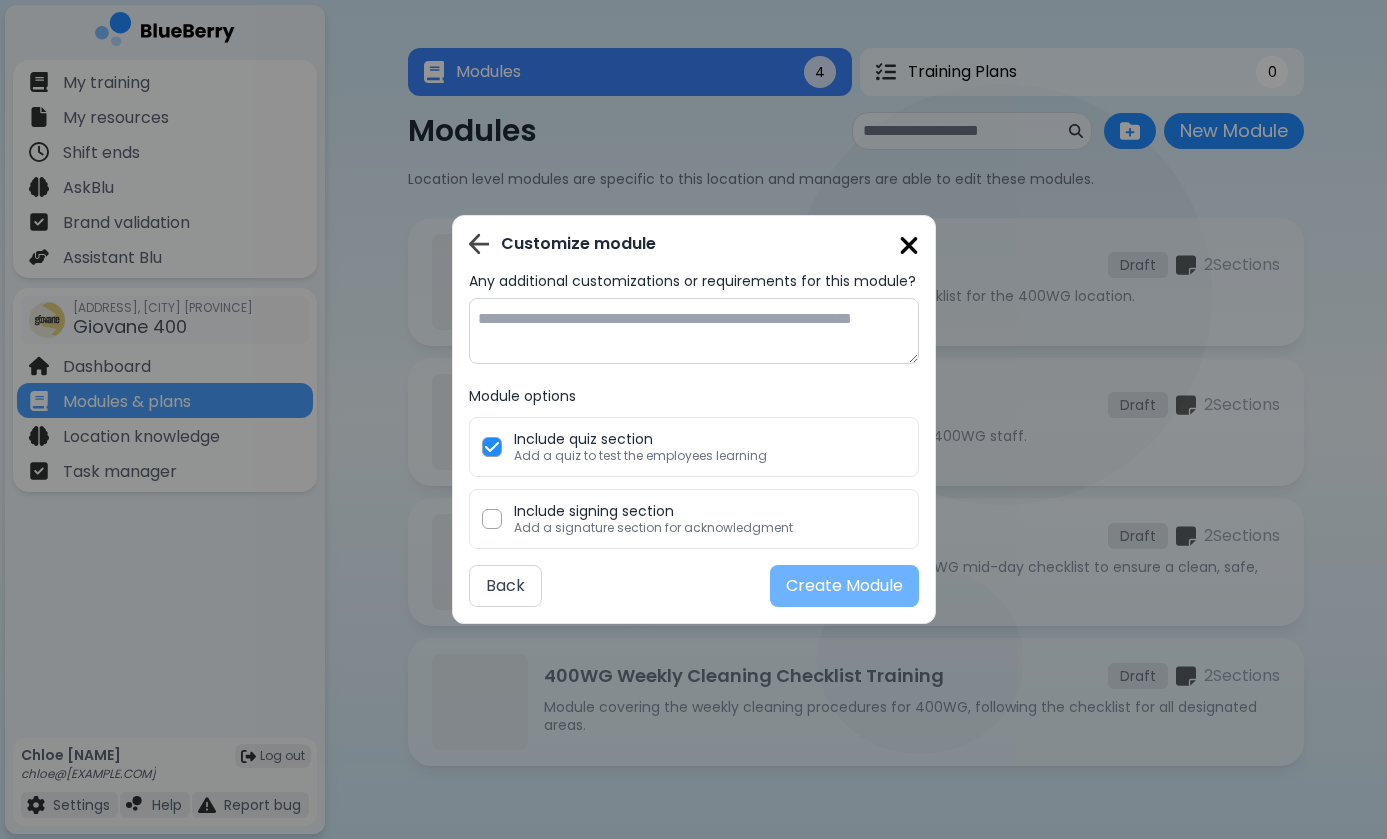 click on "Create Module" at bounding box center [844, 586] 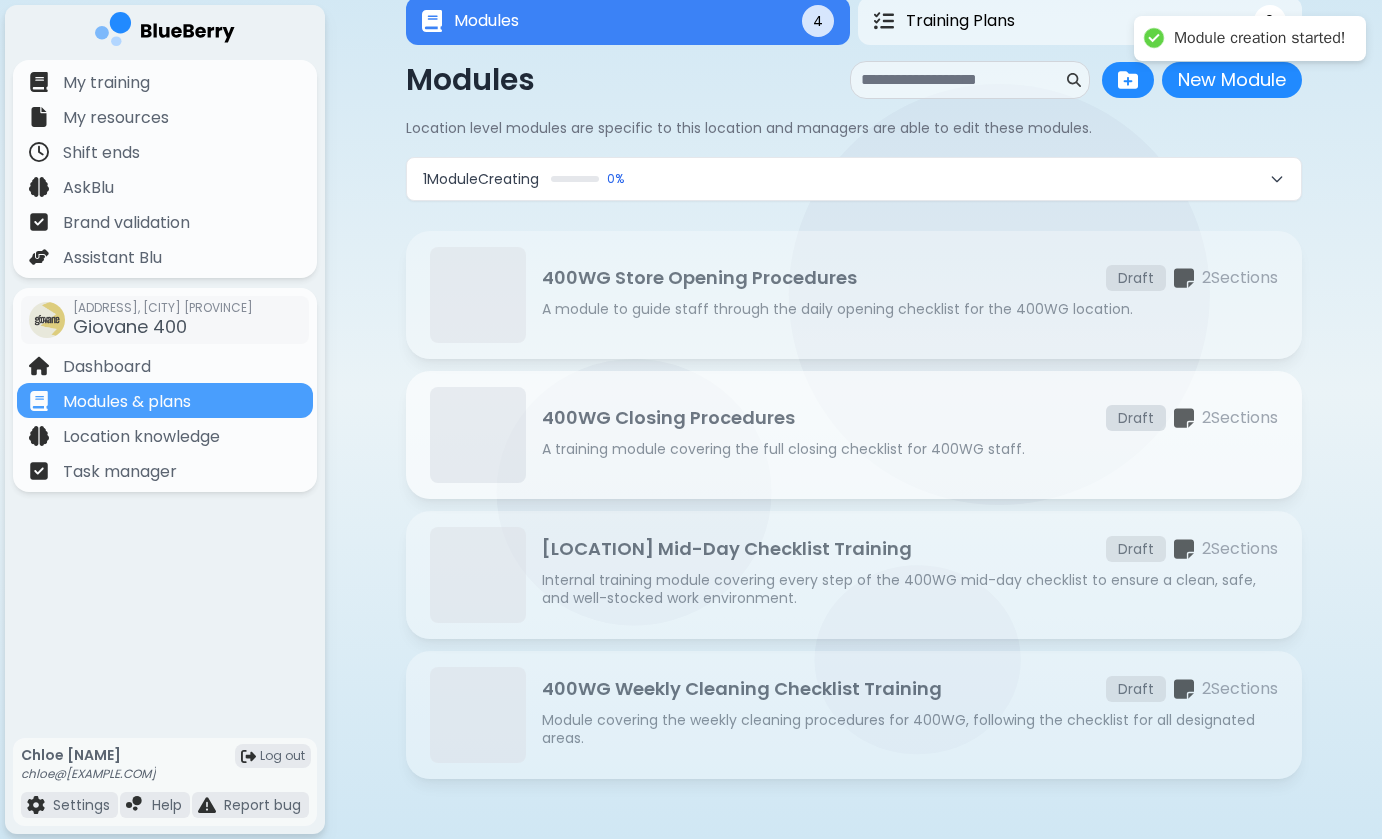 scroll, scrollTop: 52, scrollLeft: 0, axis: vertical 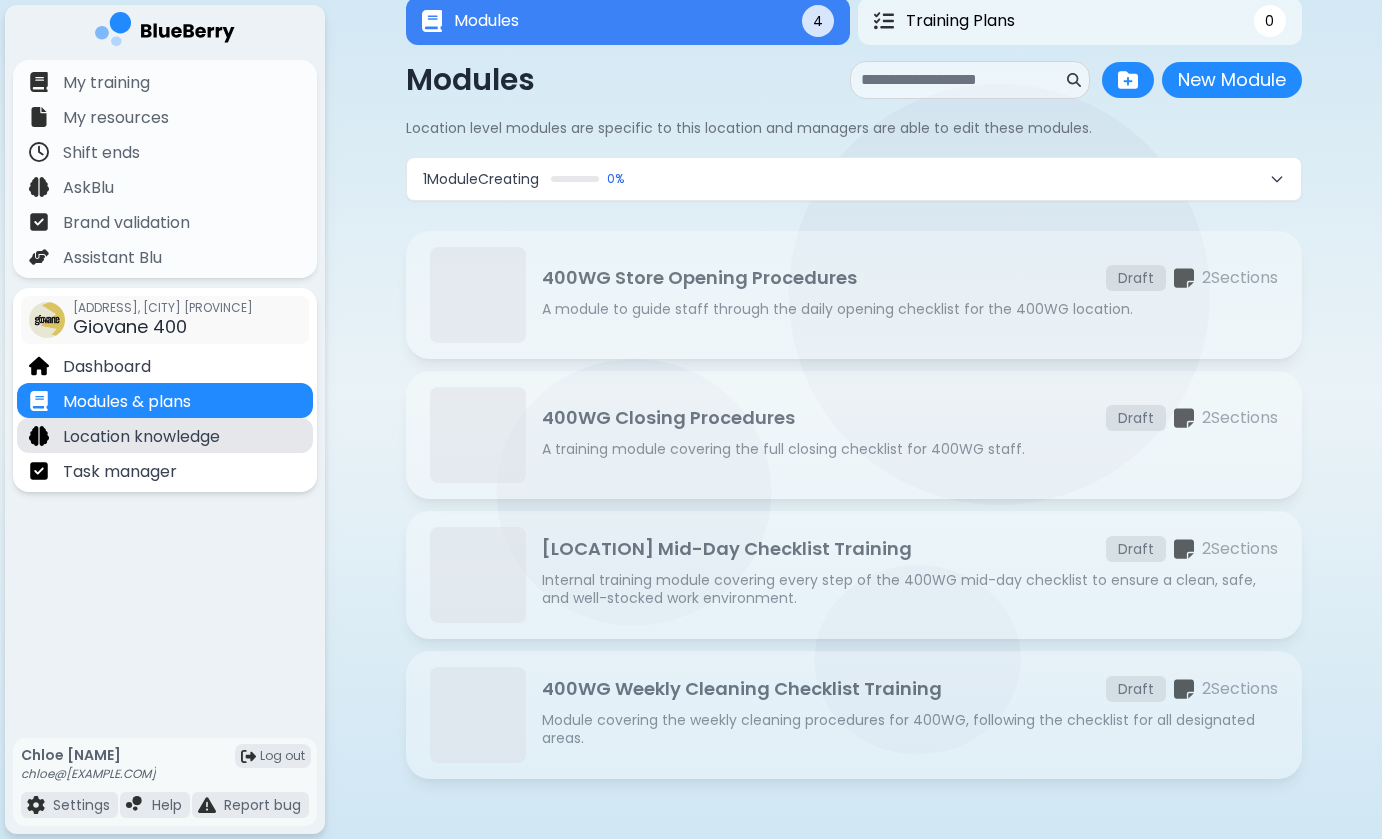 click on "Location knowledge" at bounding box center (141, 437) 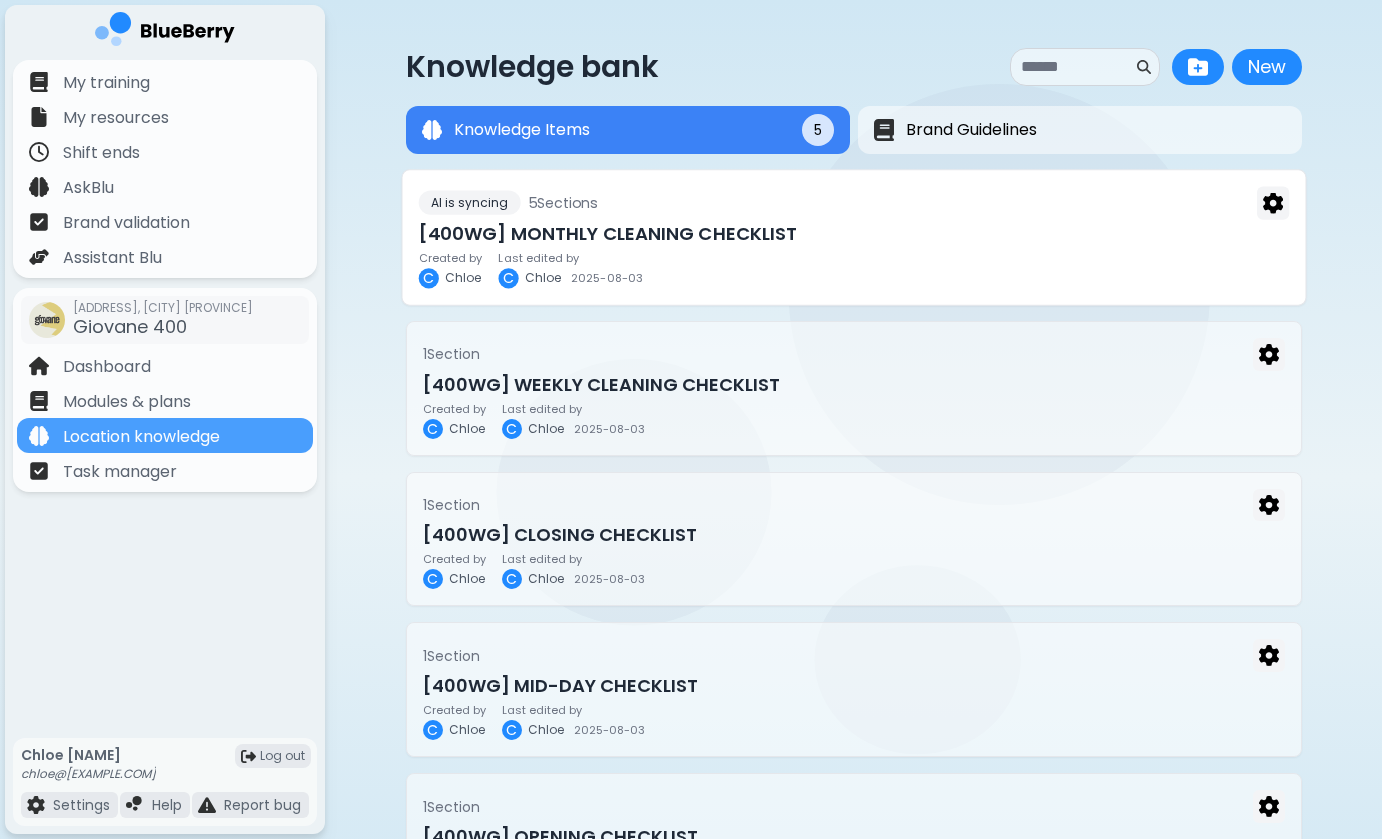 scroll, scrollTop: 0, scrollLeft: 0, axis: both 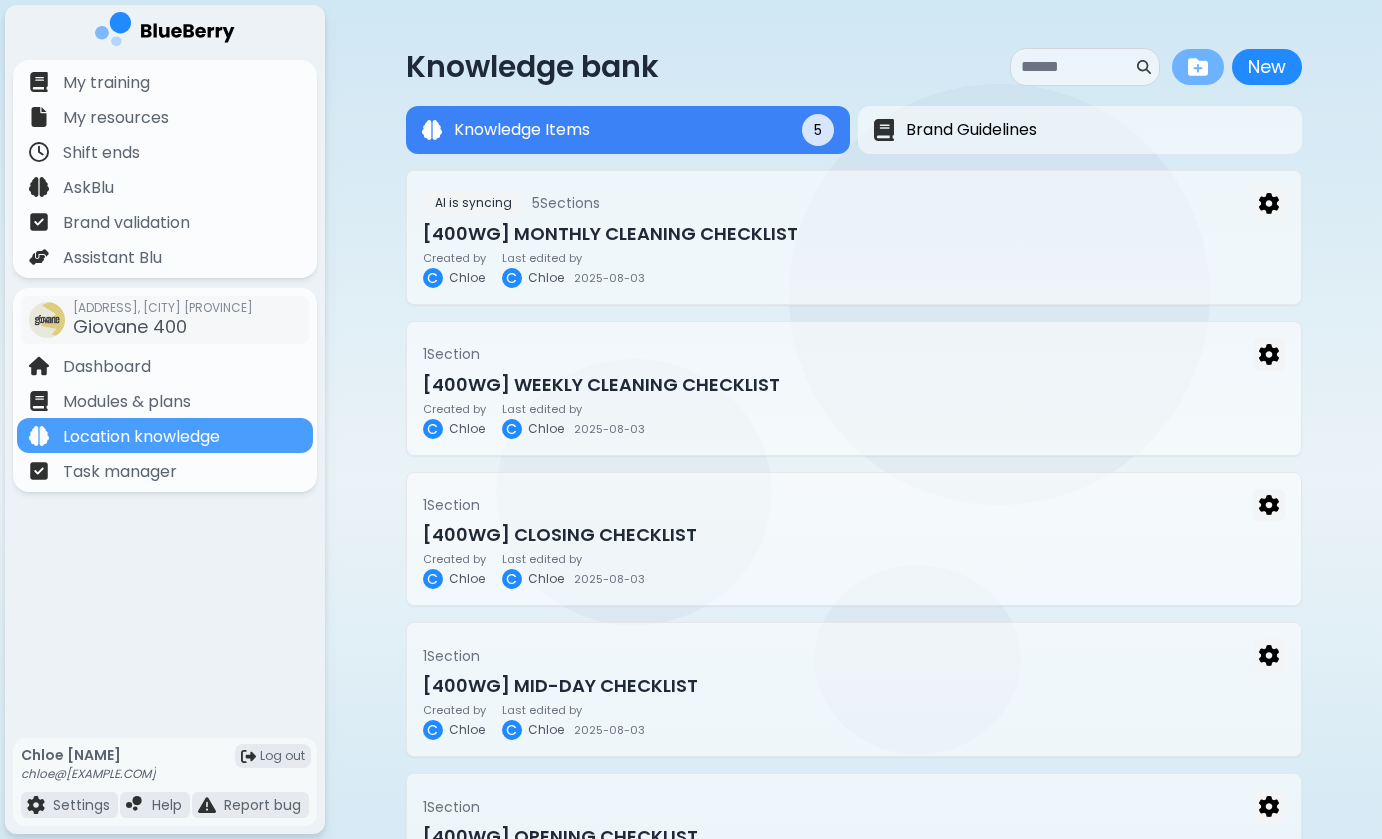 click at bounding box center [1198, 67] 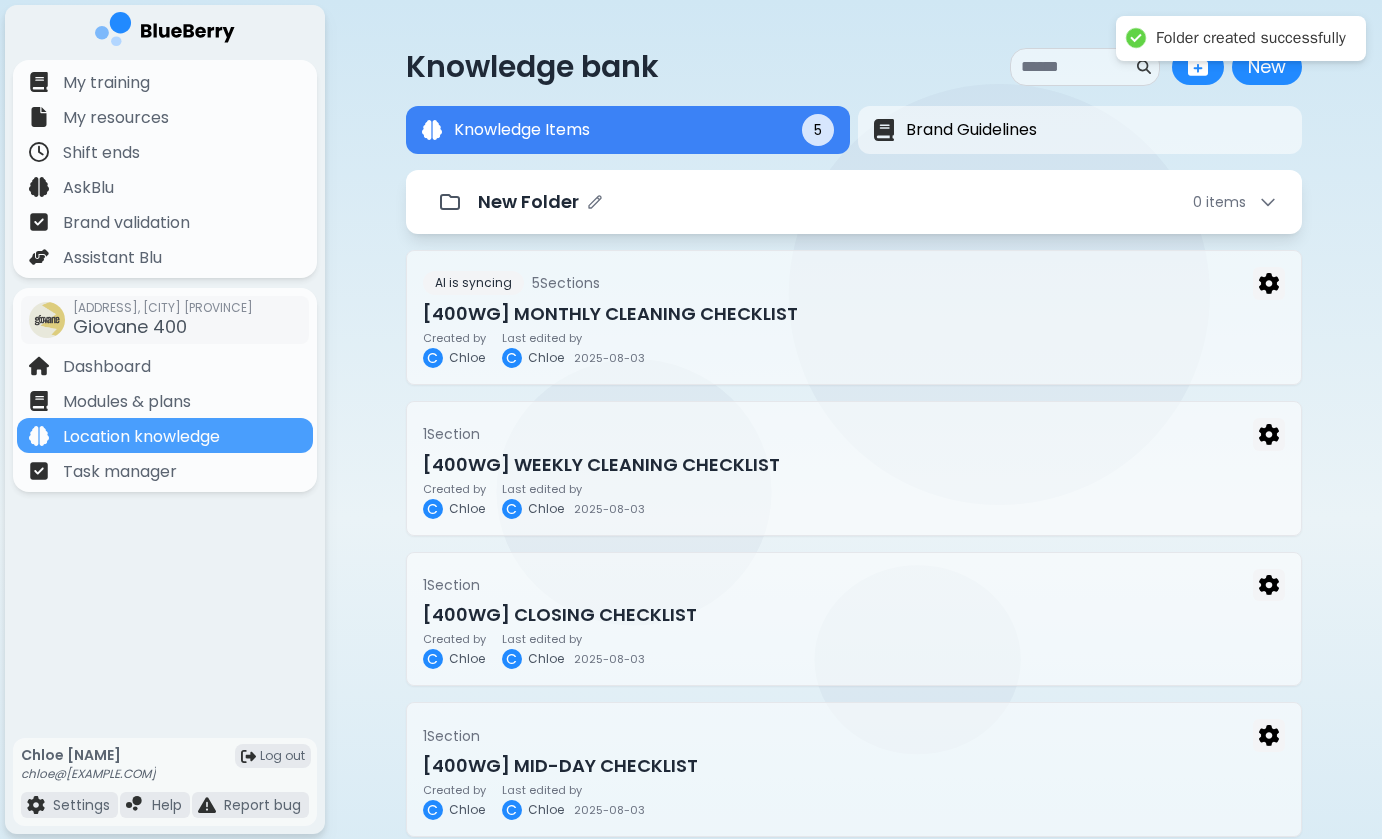 click on "New Folder" at bounding box center (540, 202) 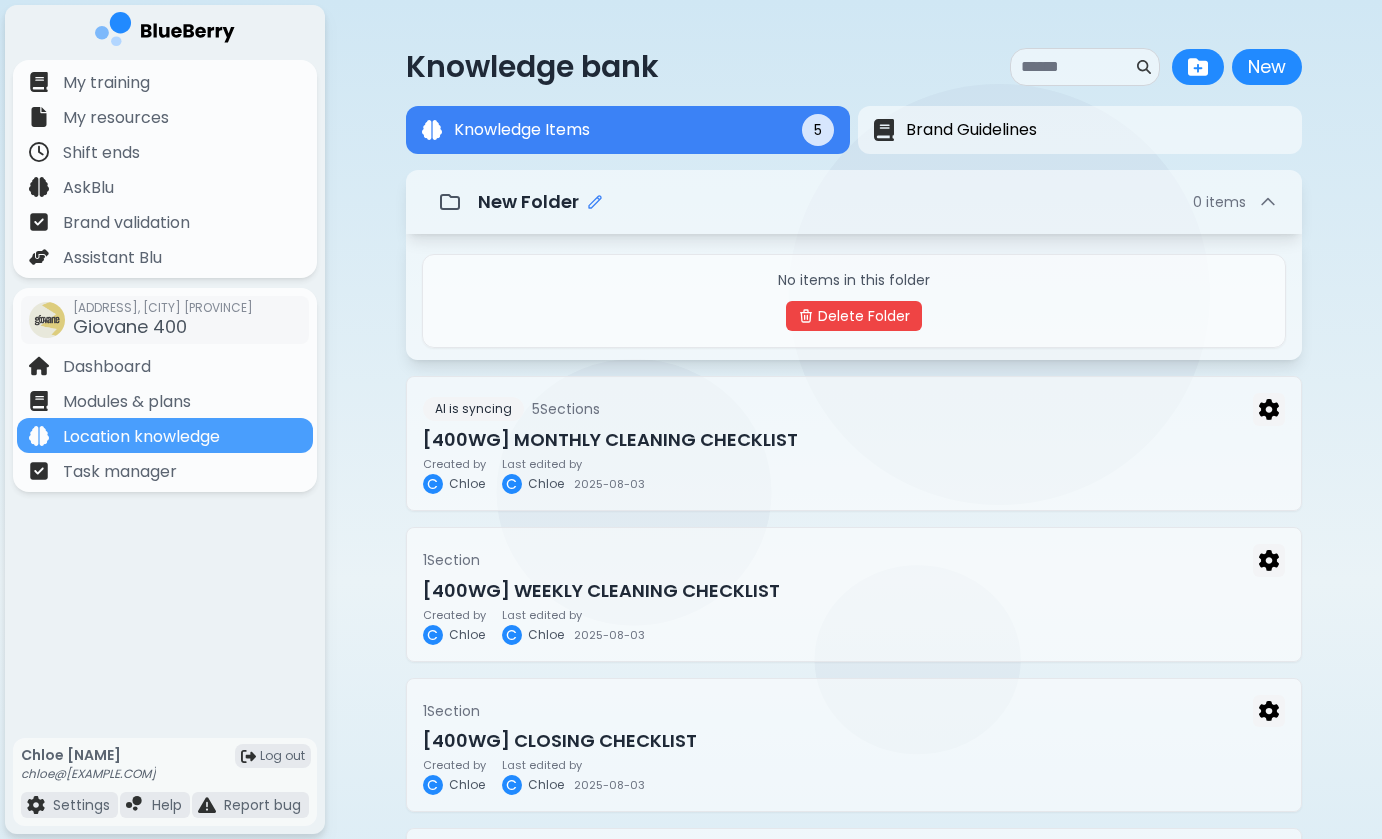 click 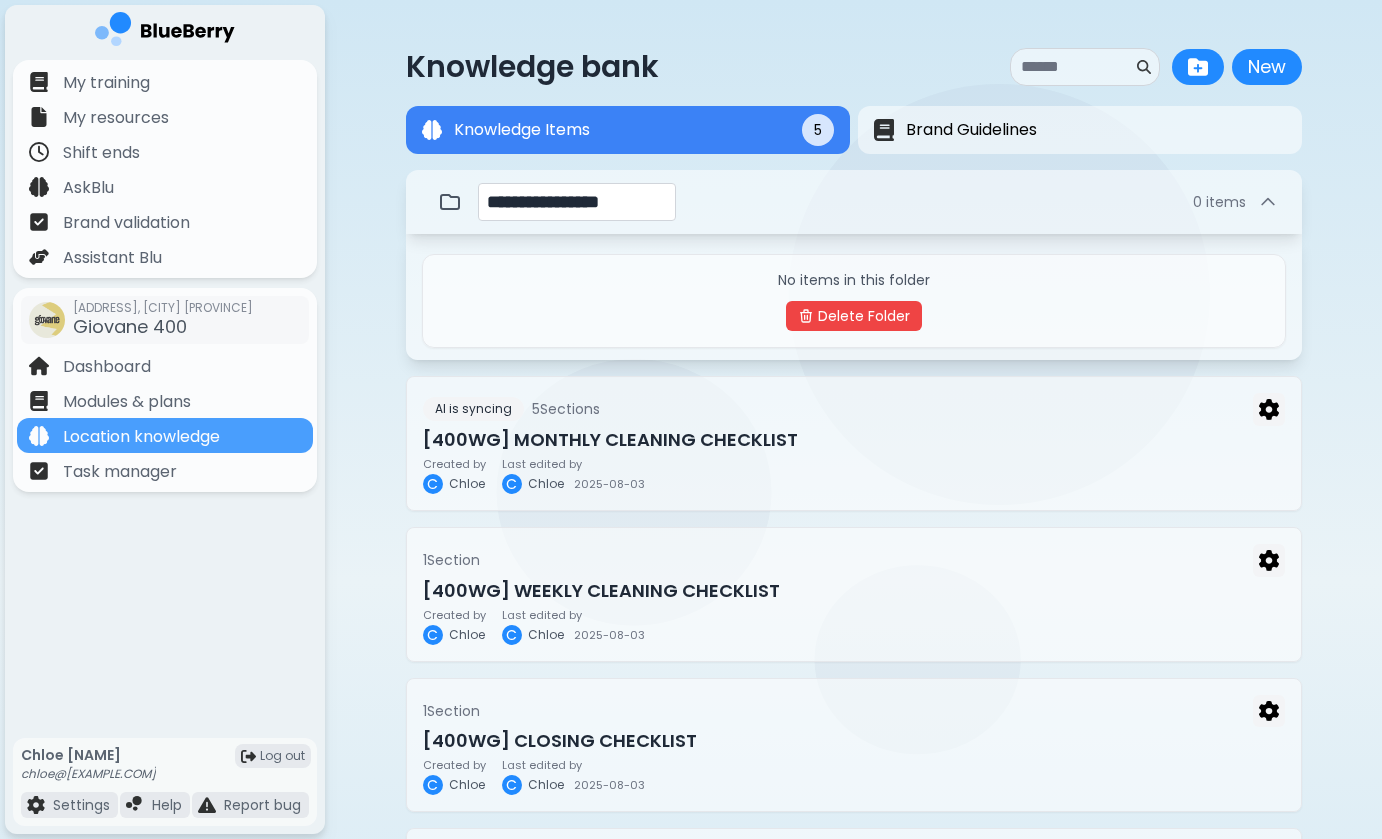 type on "**********" 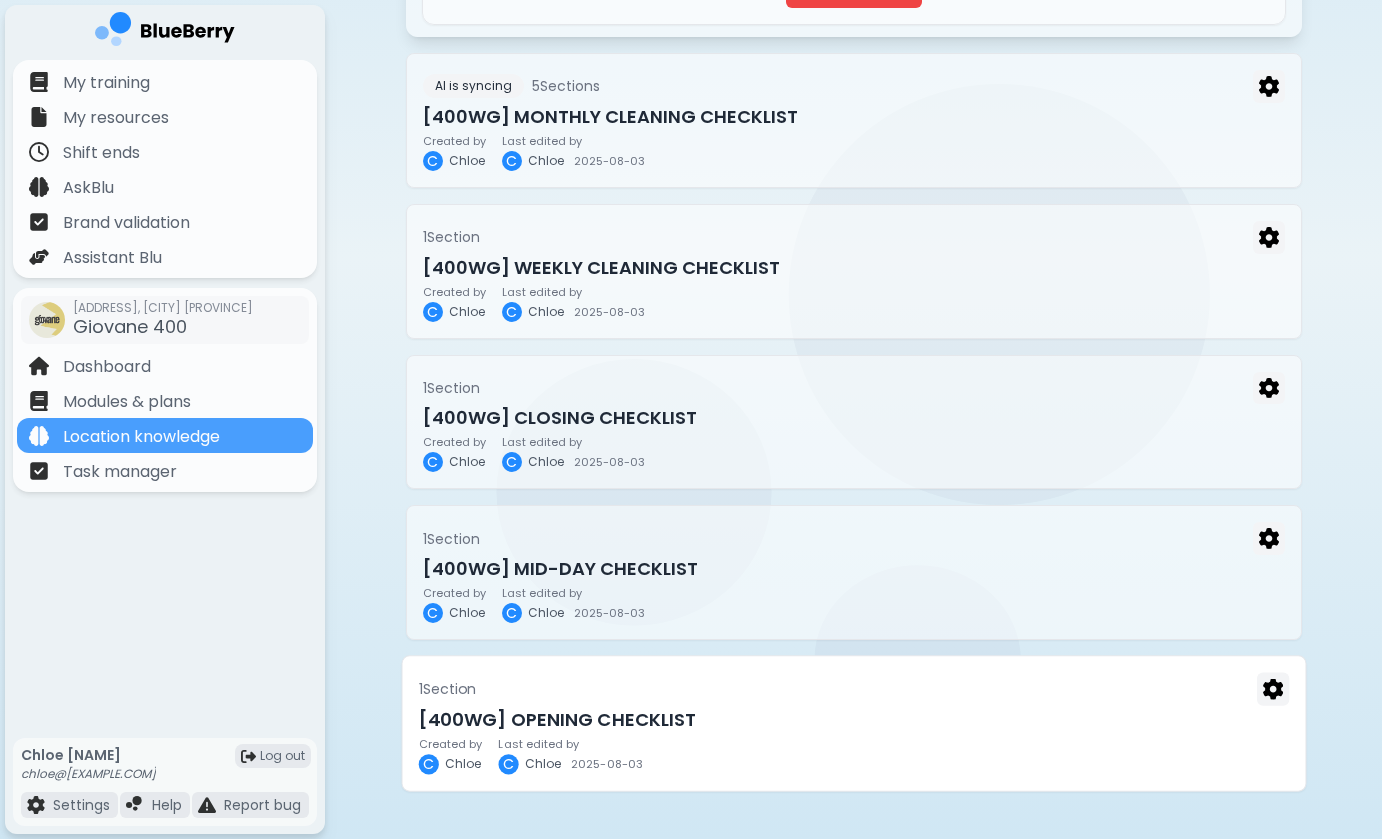 scroll, scrollTop: 324, scrollLeft: 0, axis: vertical 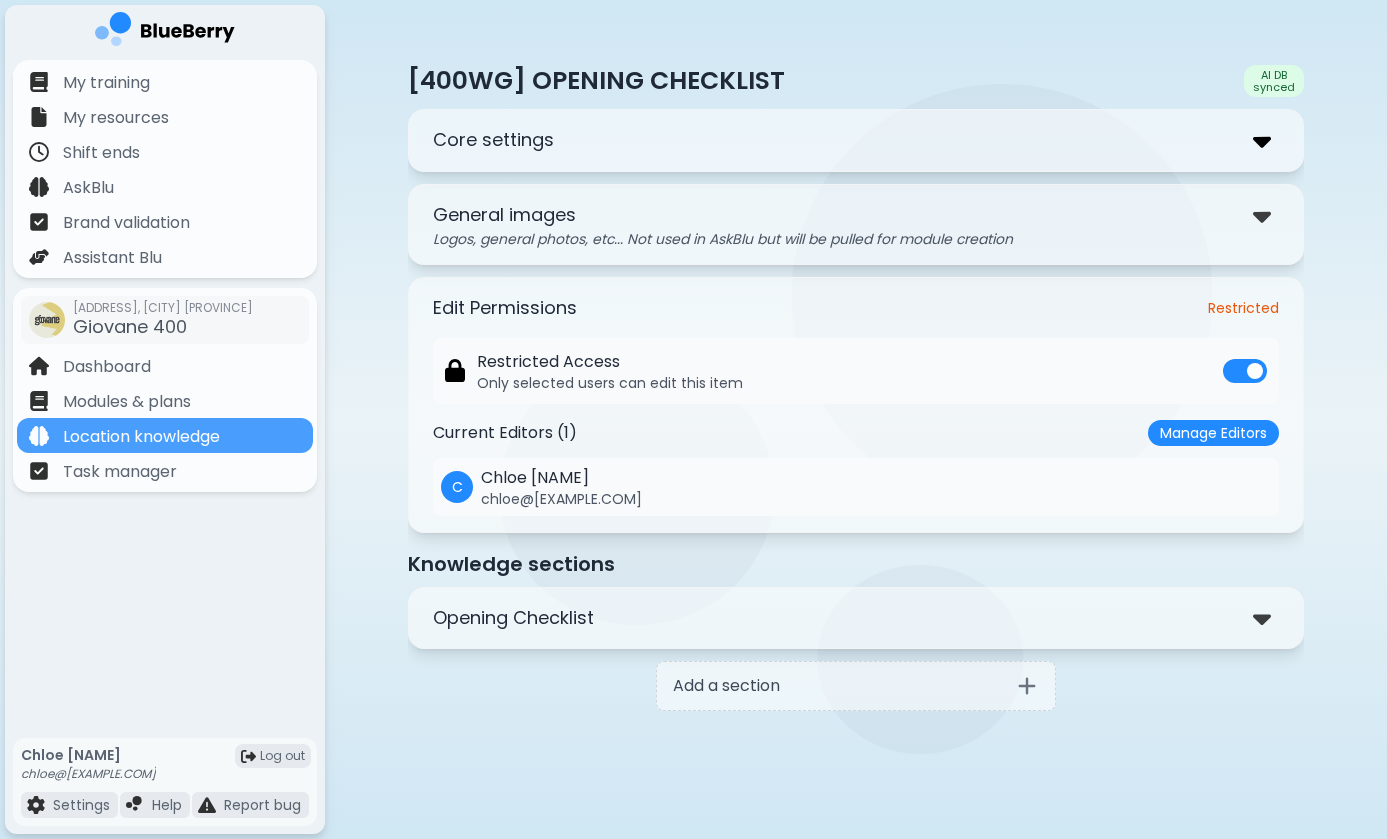 click at bounding box center (1262, 140) 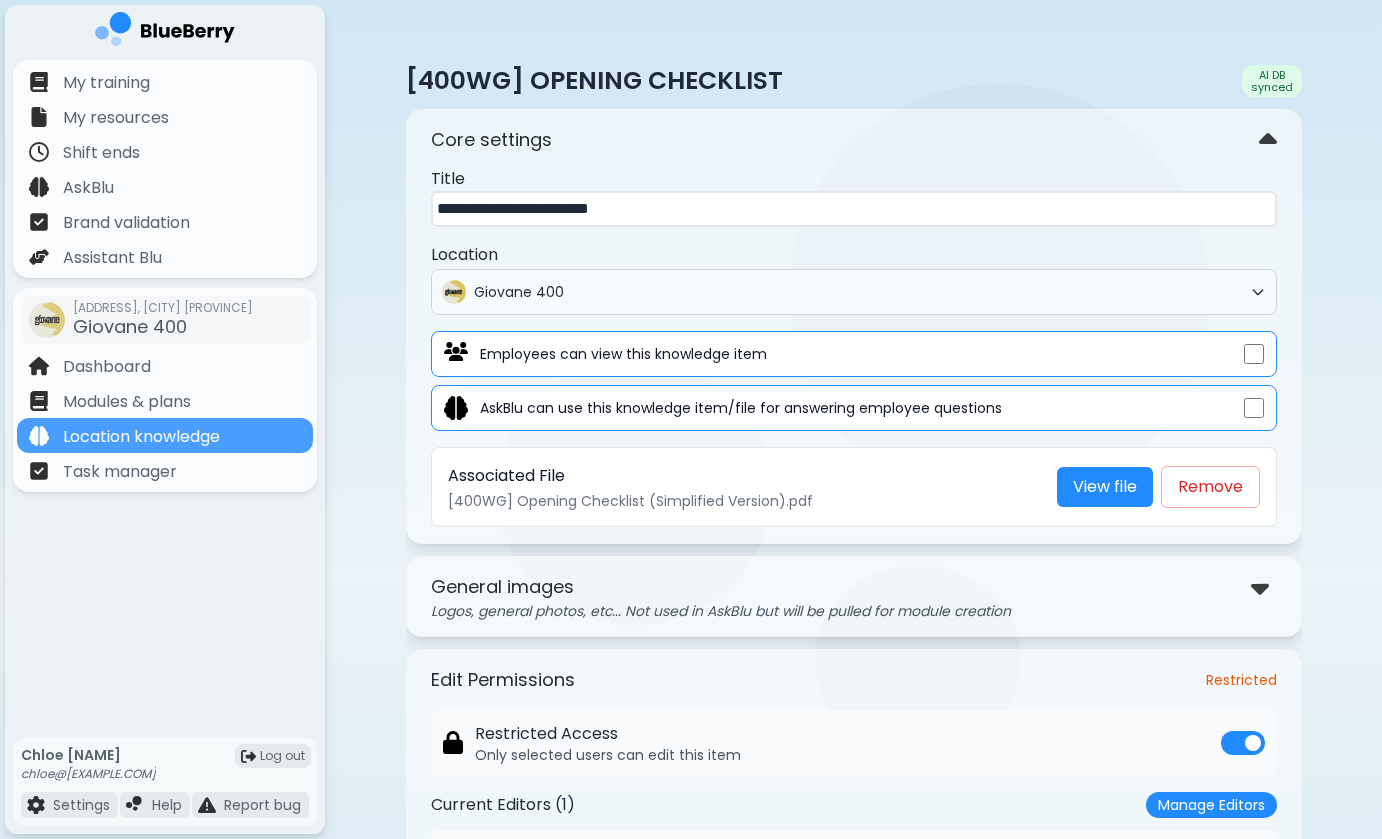 scroll, scrollTop: 0, scrollLeft: 0, axis: both 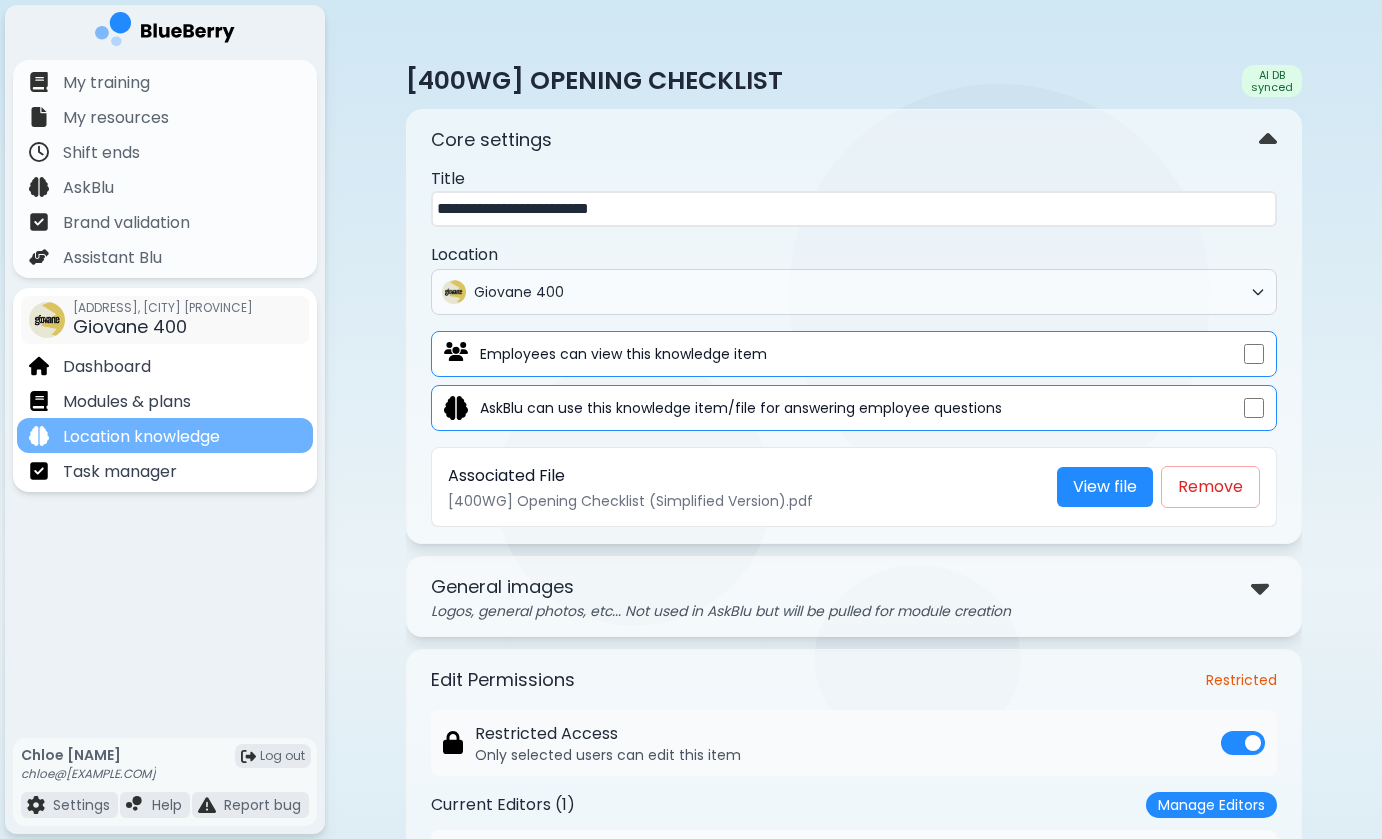 click on "Location knowledge" at bounding box center (141, 437) 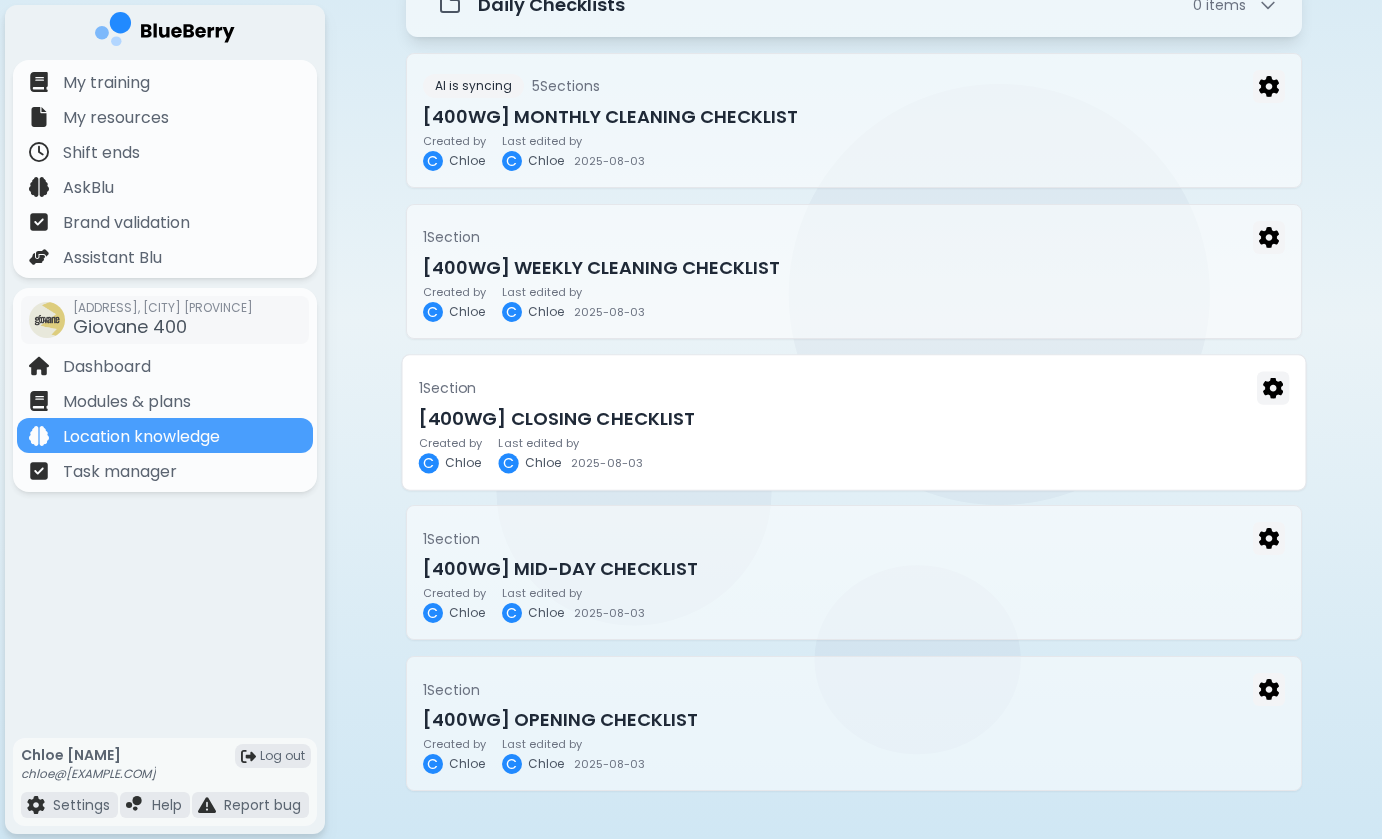 scroll, scrollTop: 195, scrollLeft: -2, axis: both 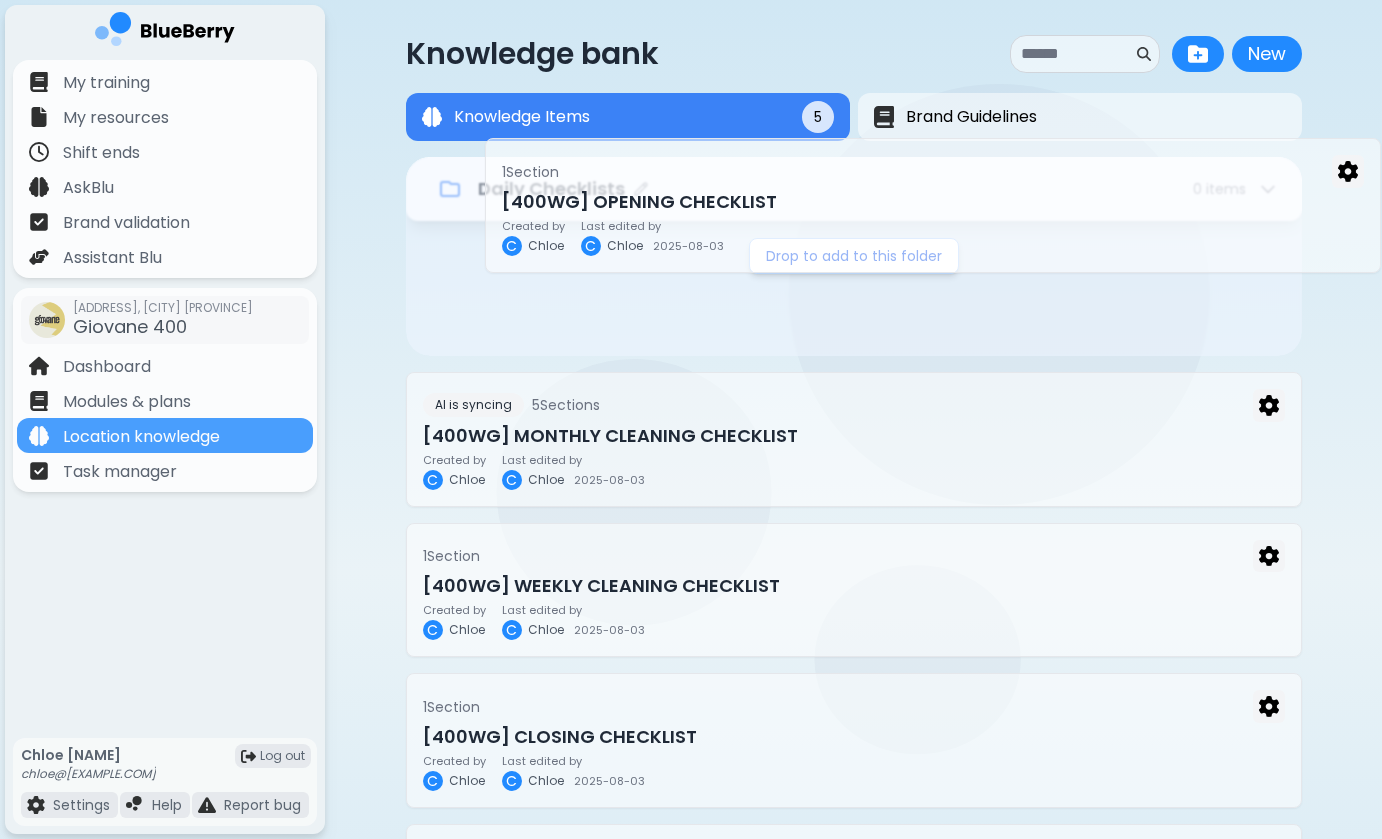 drag, startPoint x: 528, startPoint y: 708, endPoint x: 607, endPoint y: 169, distance: 544.75867 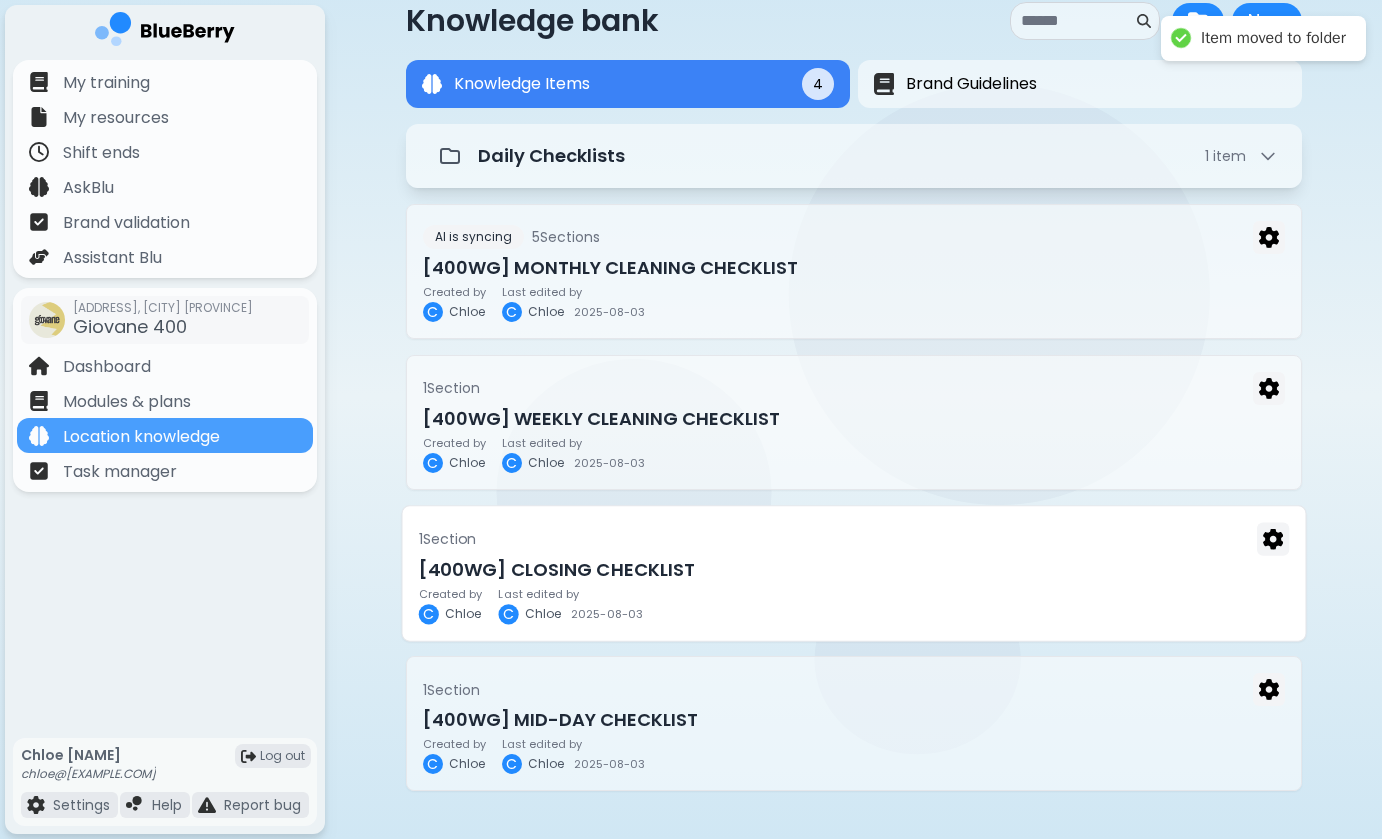 scroll, scrollTop: 47, scrollLeft: 0, axis: vertical 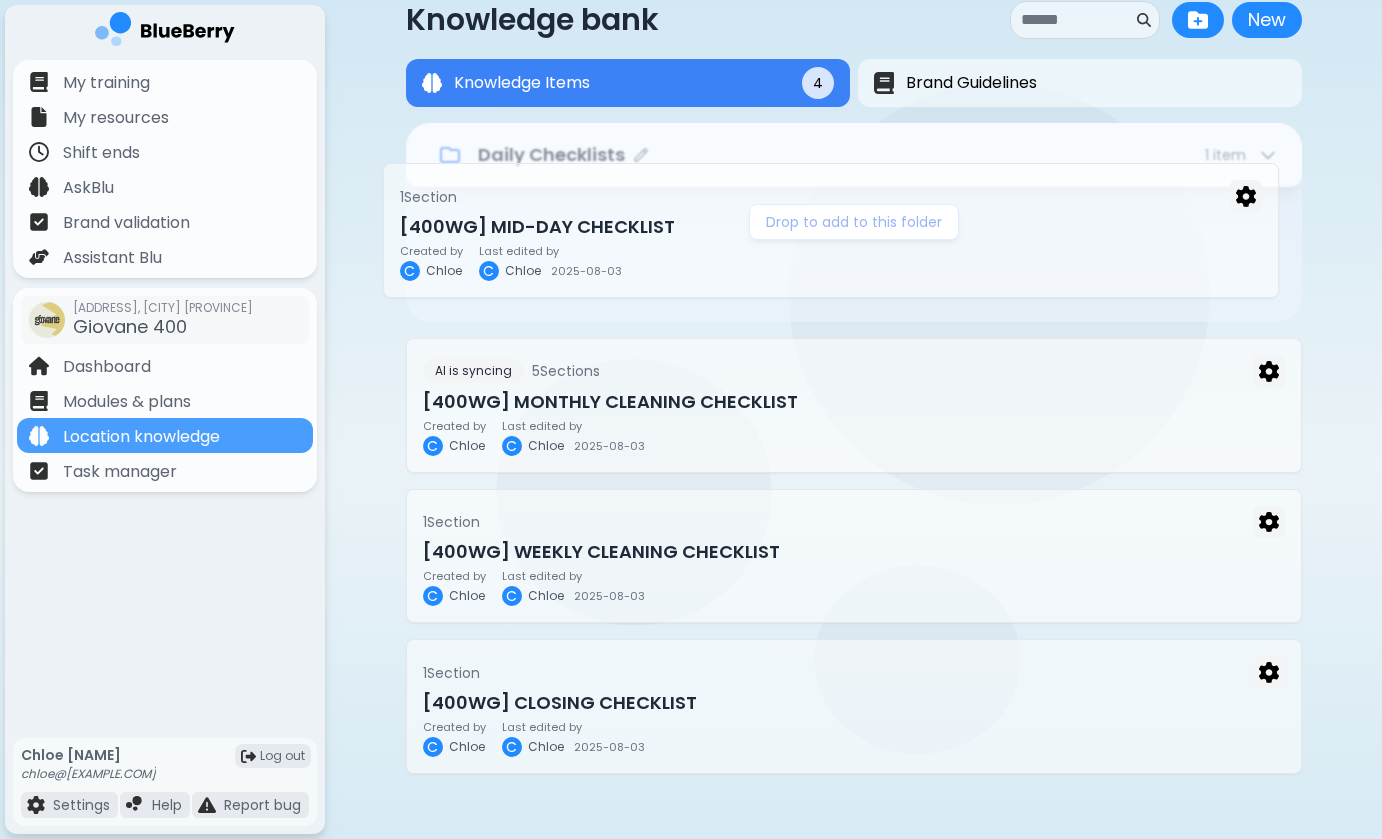 drag, startPoint x: 580, startPoint y: 680, endPoint x: 557, endPoint y: 177, distance: 503.52557 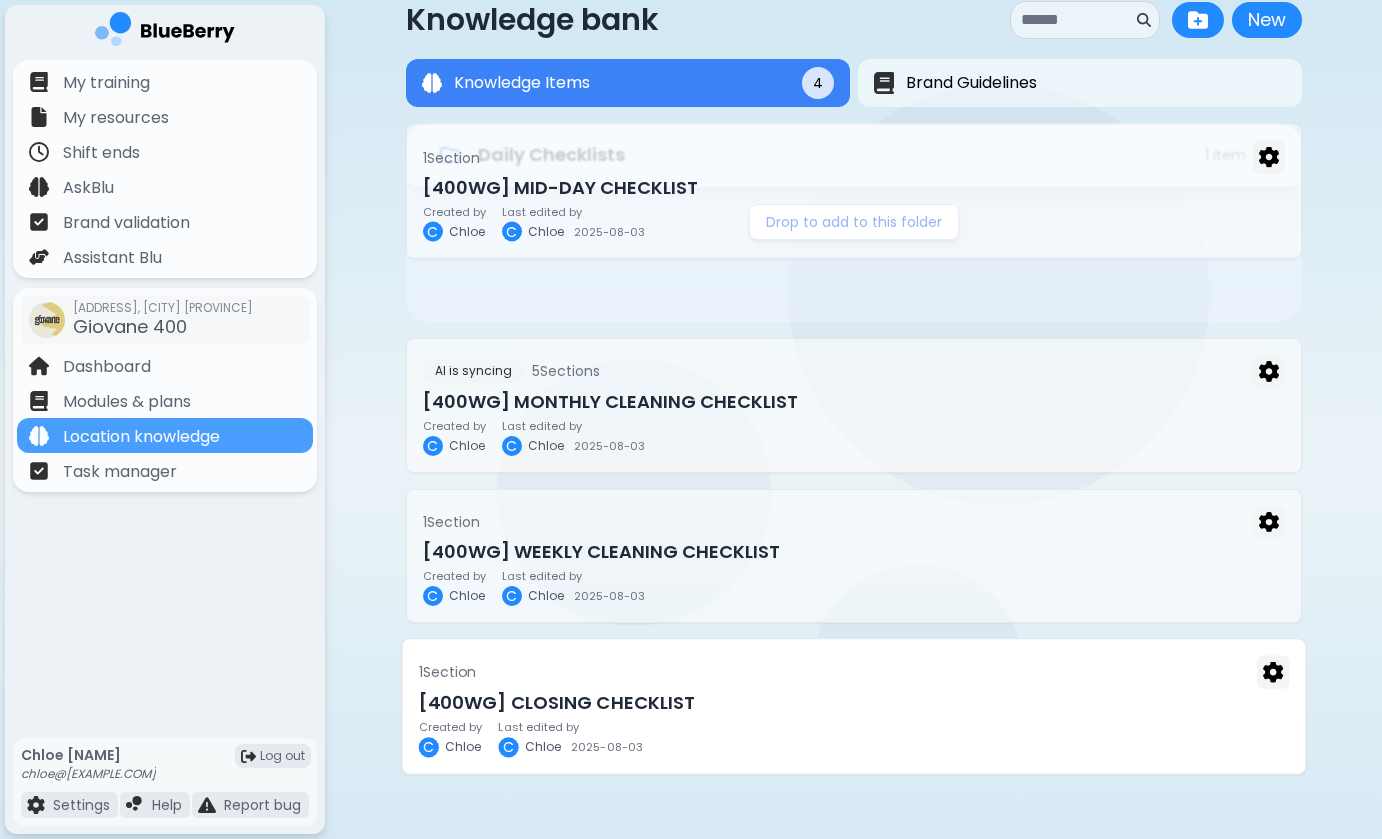 scroll, scrollTop: 0, scrollLeft: 0, axis: both 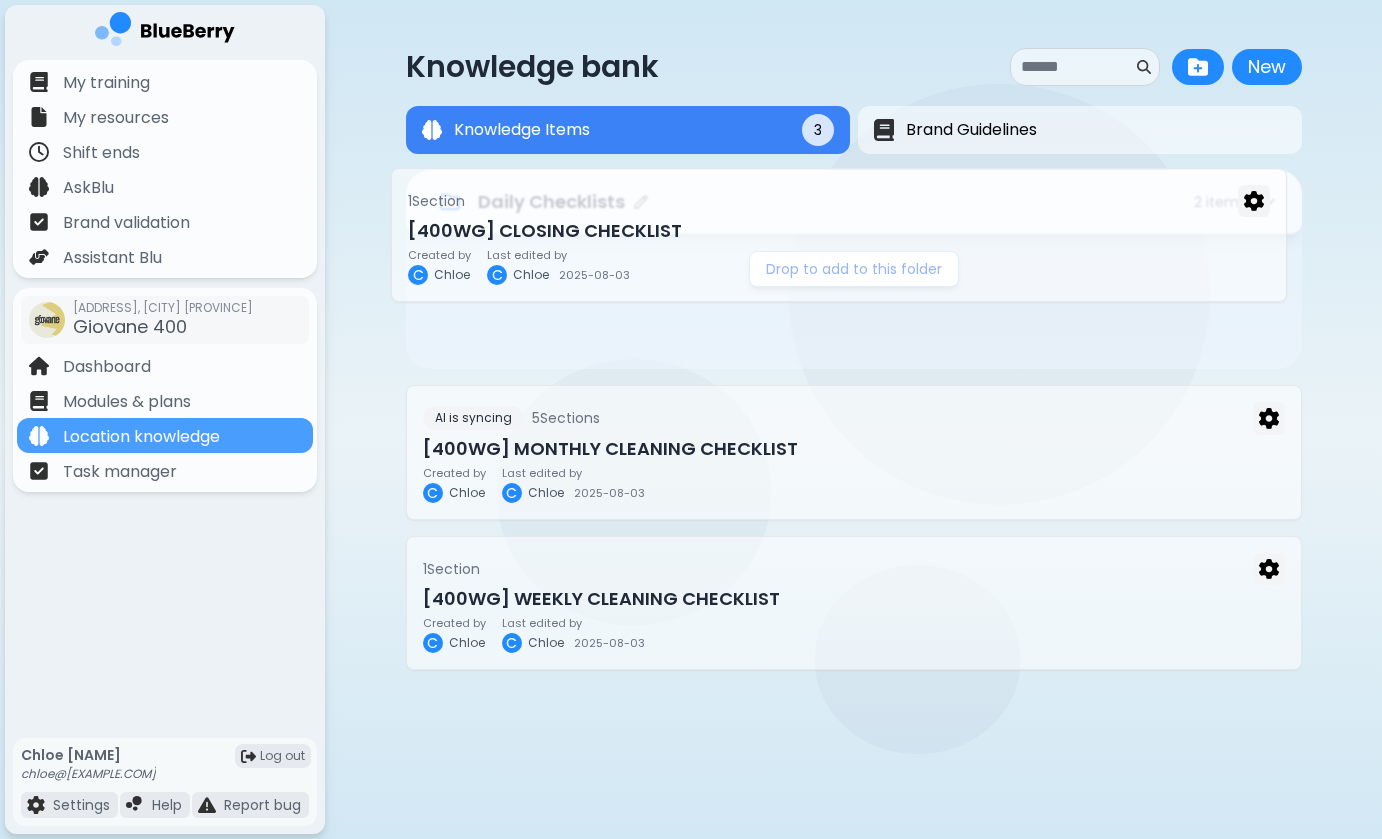 drag, startPoint x: 591, startPoint y: 626, endPoint x: 575, endPoint y: 227, distance: 399.32068 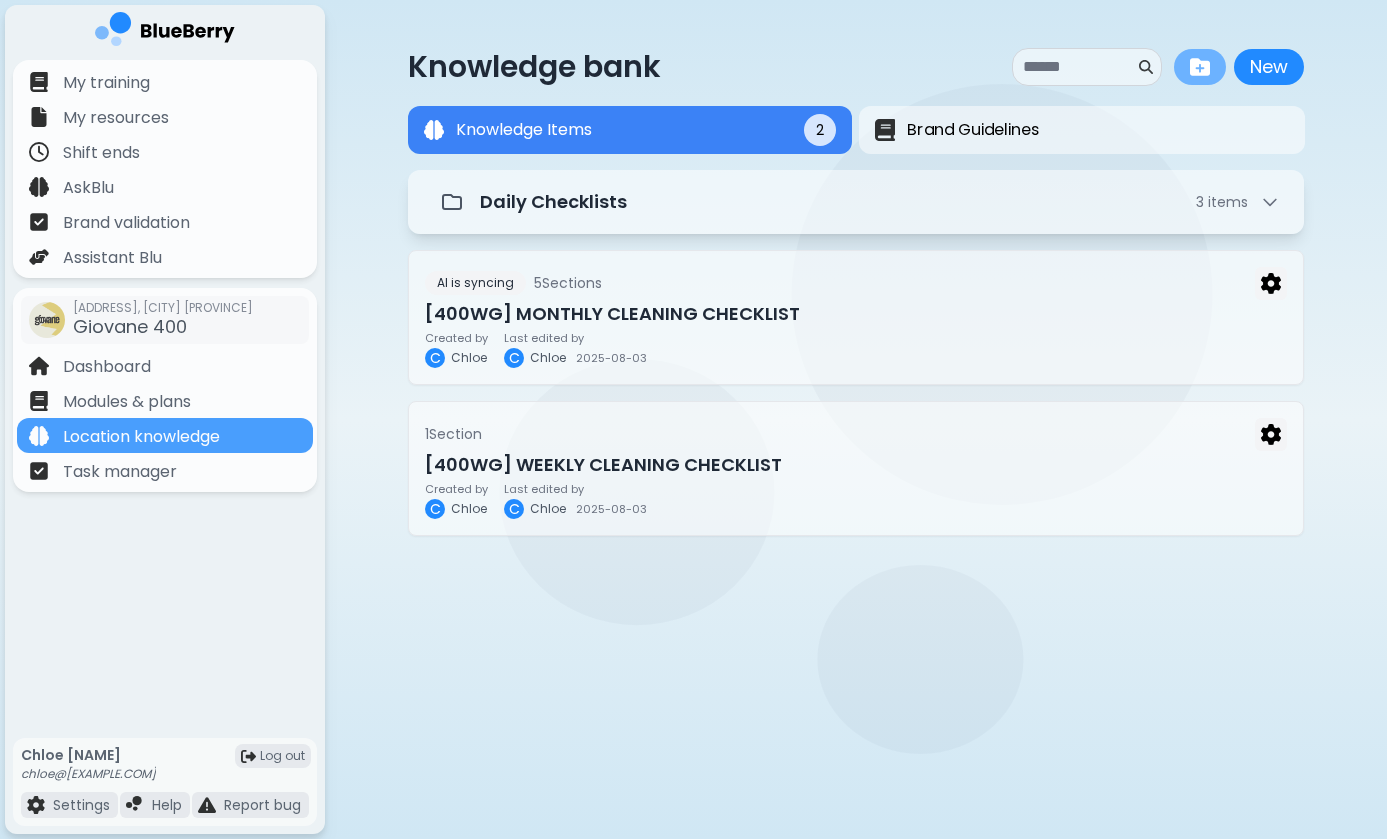 click at bounding box center (1200, 67) 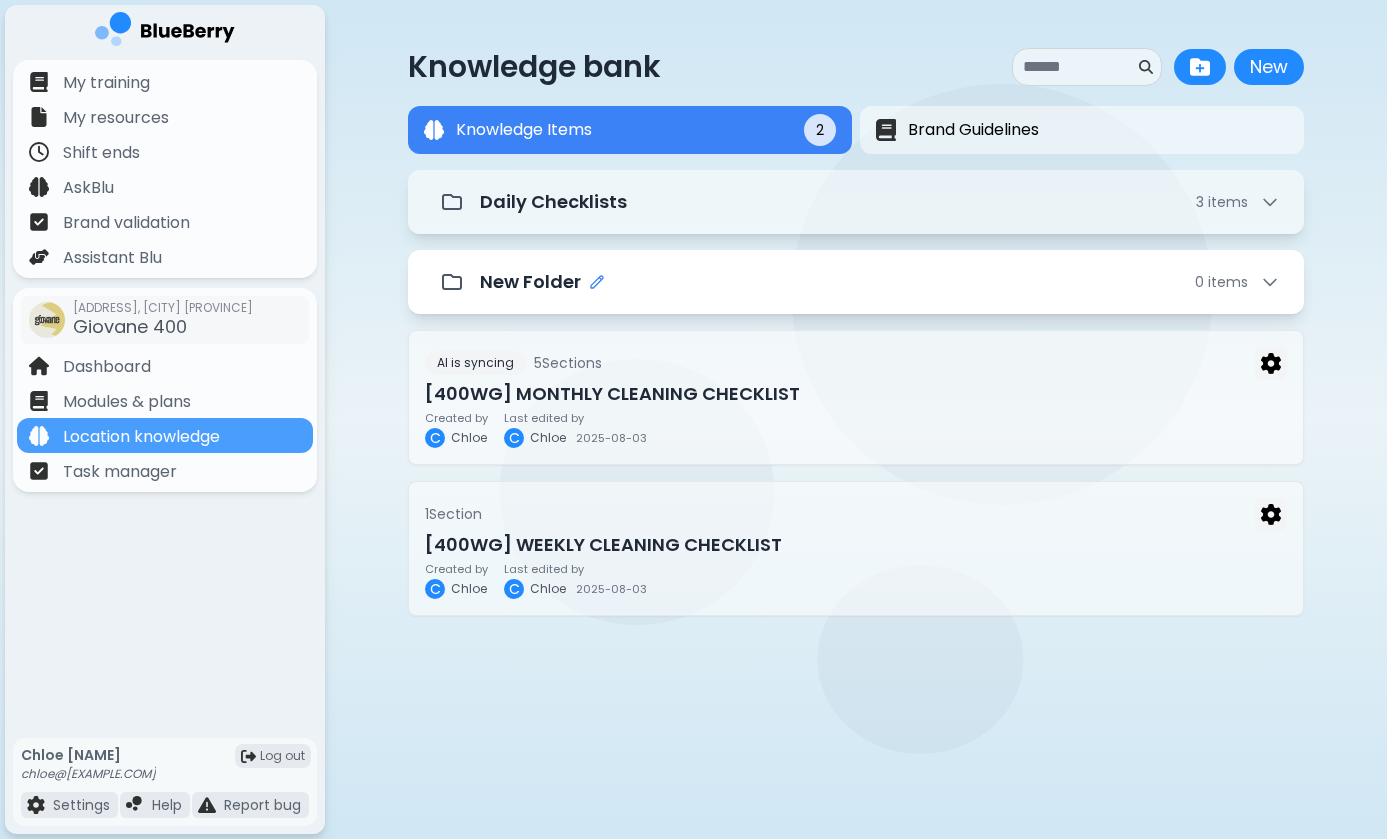click 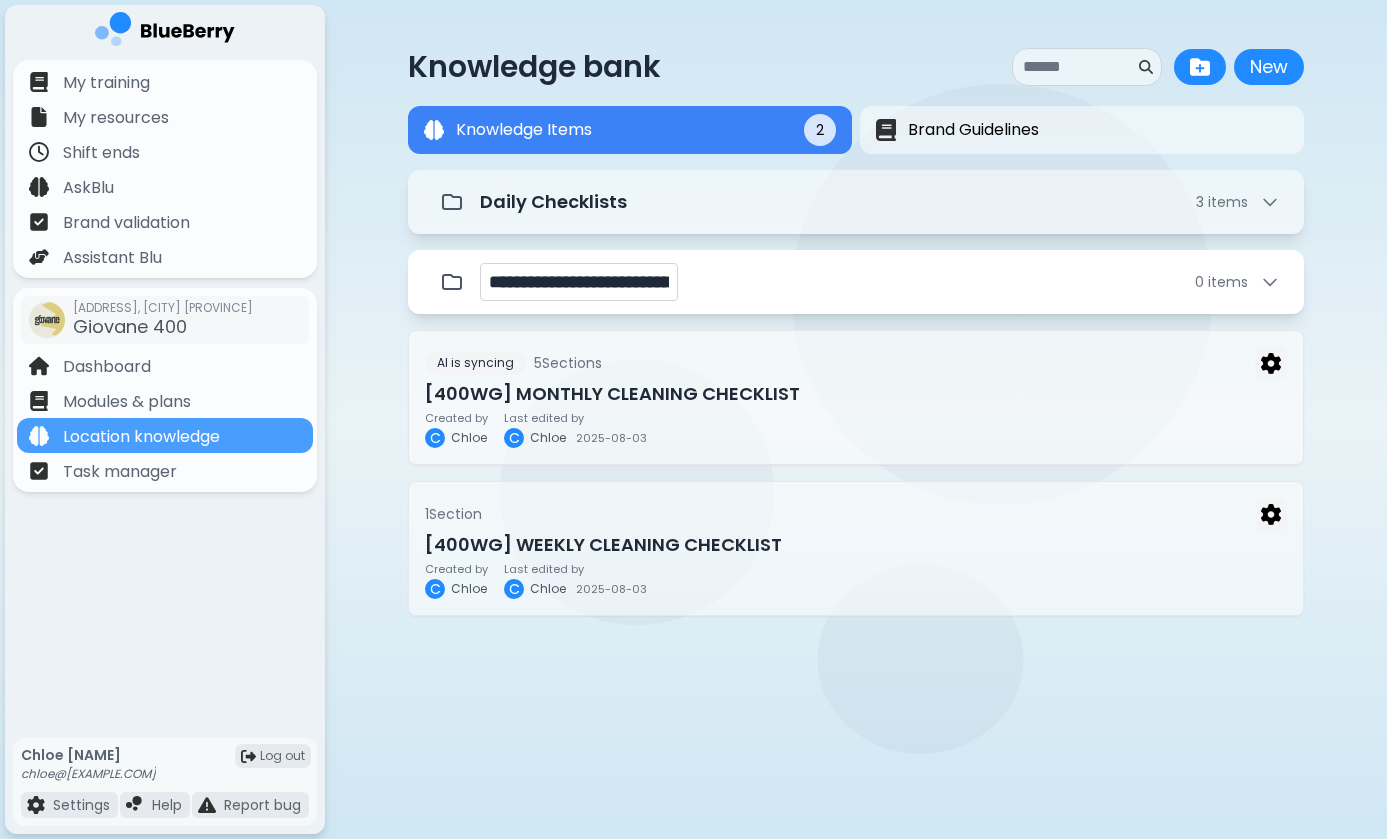 type on "**********" 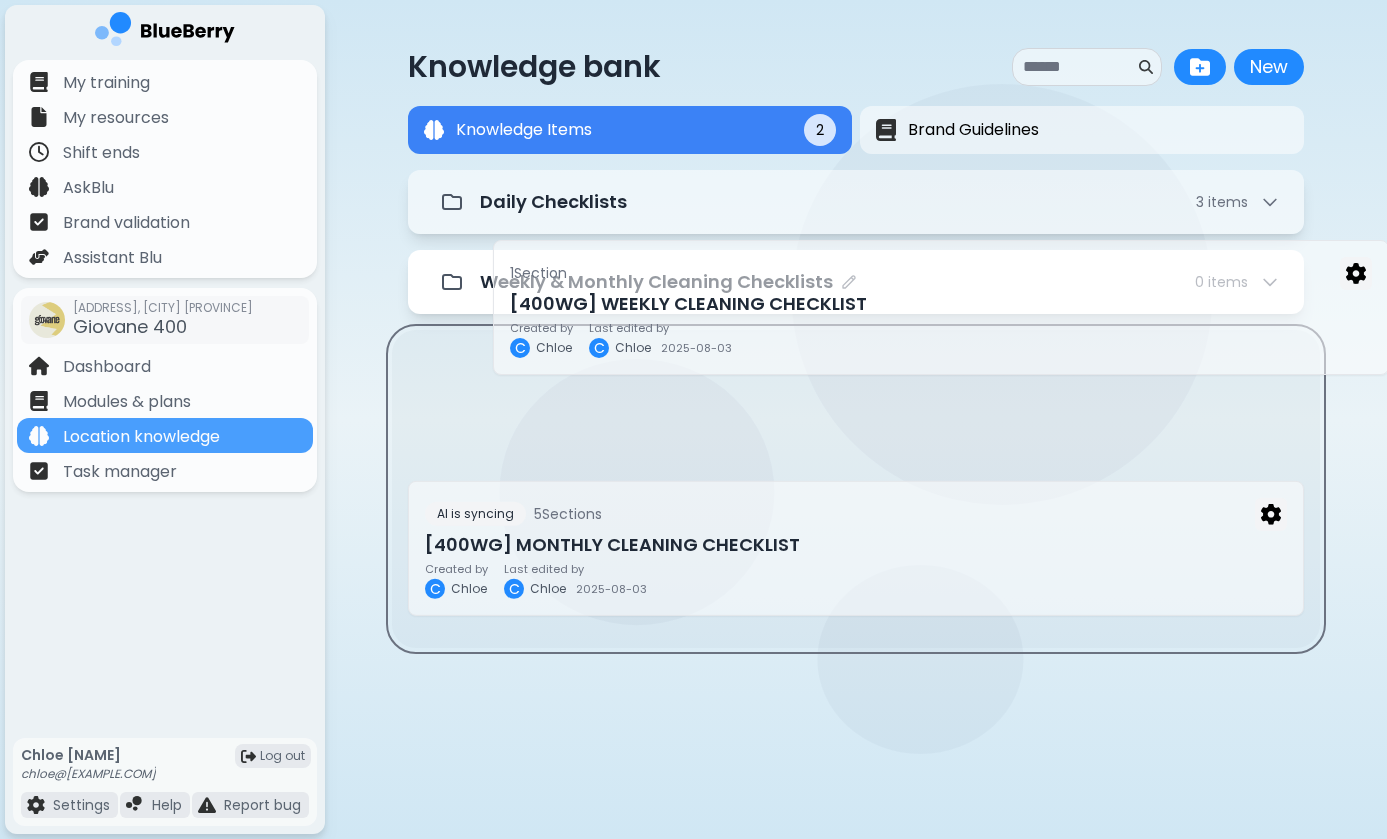 drag, startPoint x: 584, startPoint y: 528, endPoint x: 674, endPoint y: 286, distance: 258.19373 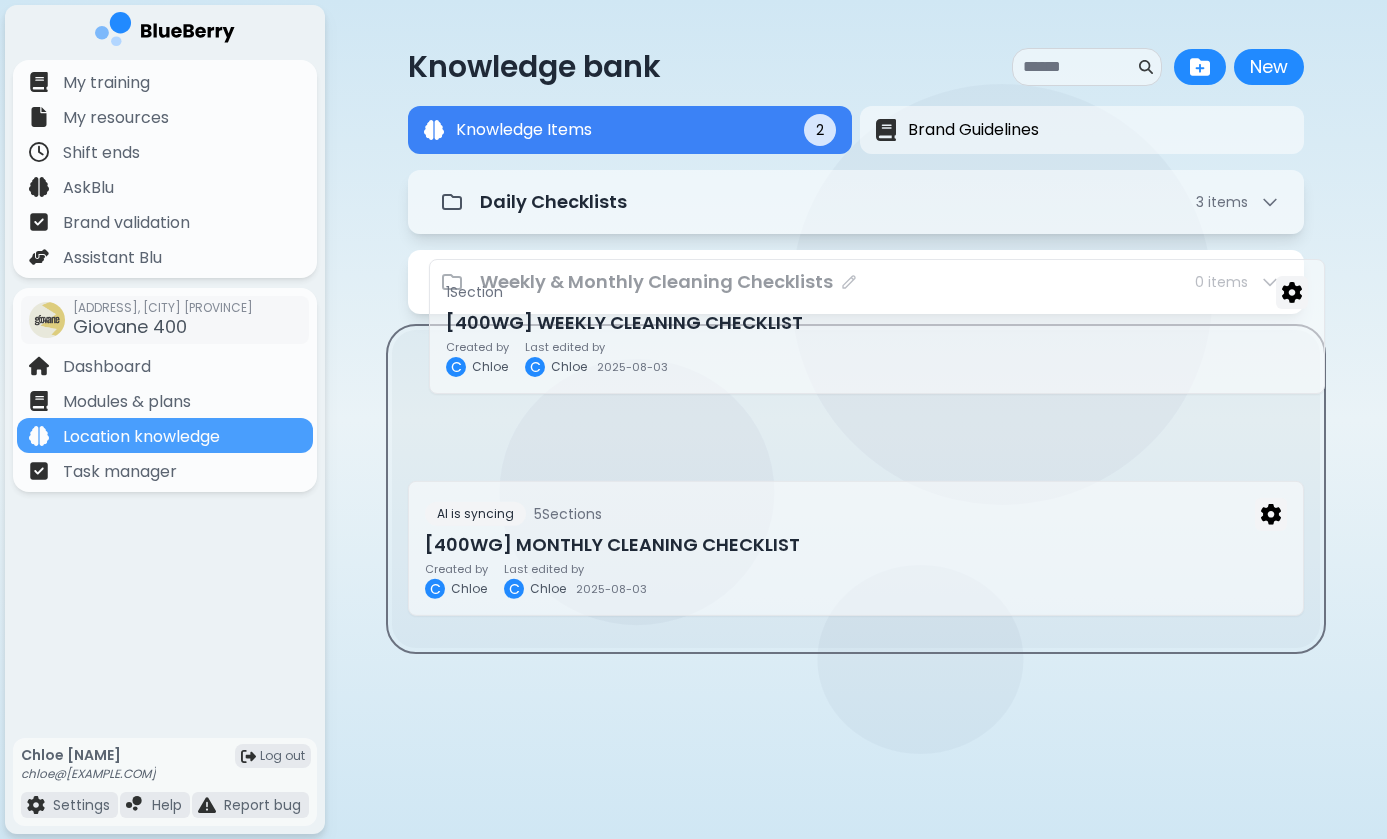 drag, startPoint x: 609, startPoint y: 514, endPoint x: 635, endPoint y: 291, distance: 224.51057 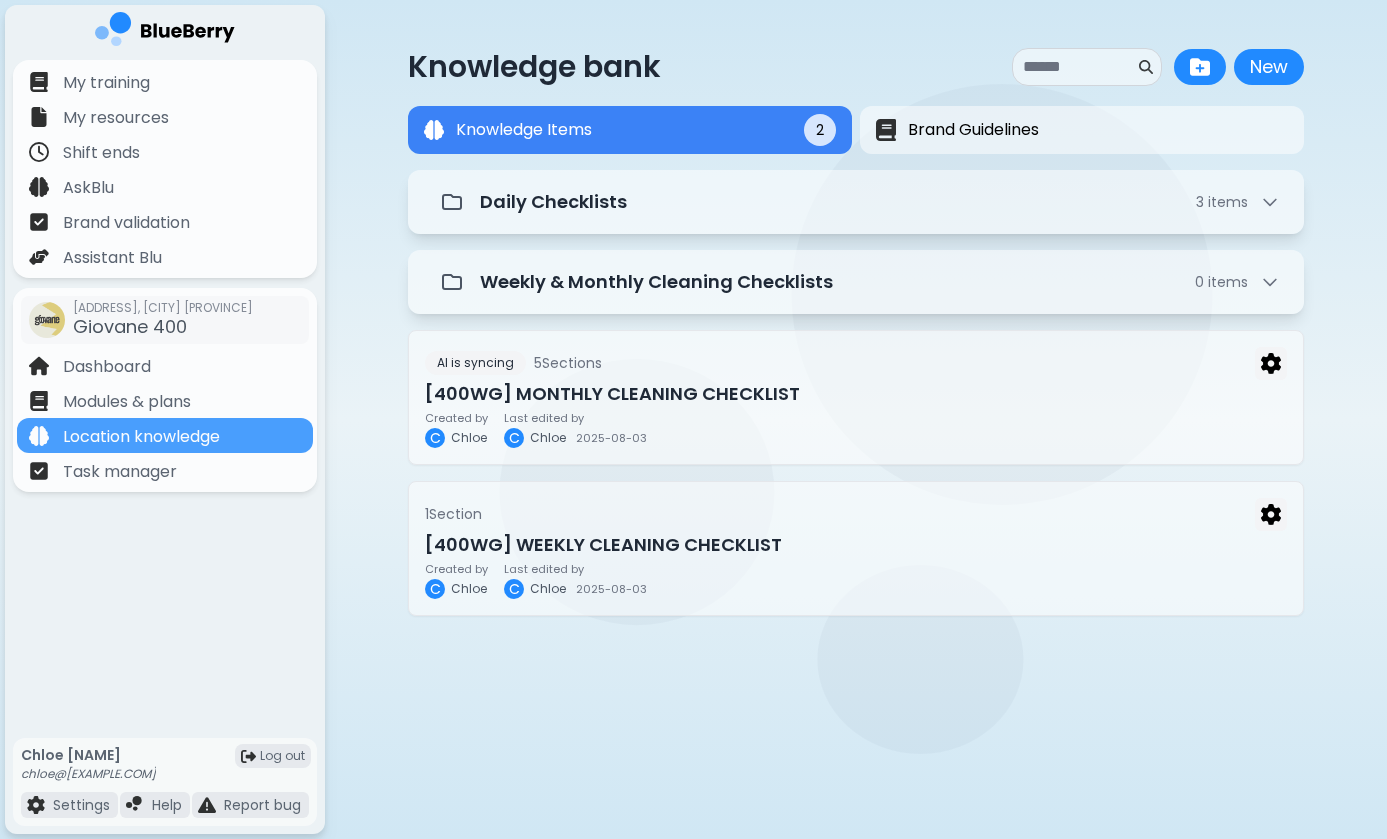 click on "Knowledge bank New New Knowledge Items 2 Brand Guidelines Knowledge Items 2 Daily Checklists 3   item s Weekly & Monthly Cleaning Checklists 0   item s AI is syncing 5  Section s [400WG] MONTHLY CLEANING CHECKLIST Created by C [NAME] Last edited by C [NAME] 2025-08-03 1  Section [400WG] WEEKLY CLEANING CHECKLIST Created by C [NAME] Last edited by C [NAME] 2025-08-03" at bounding box center [693, 419] 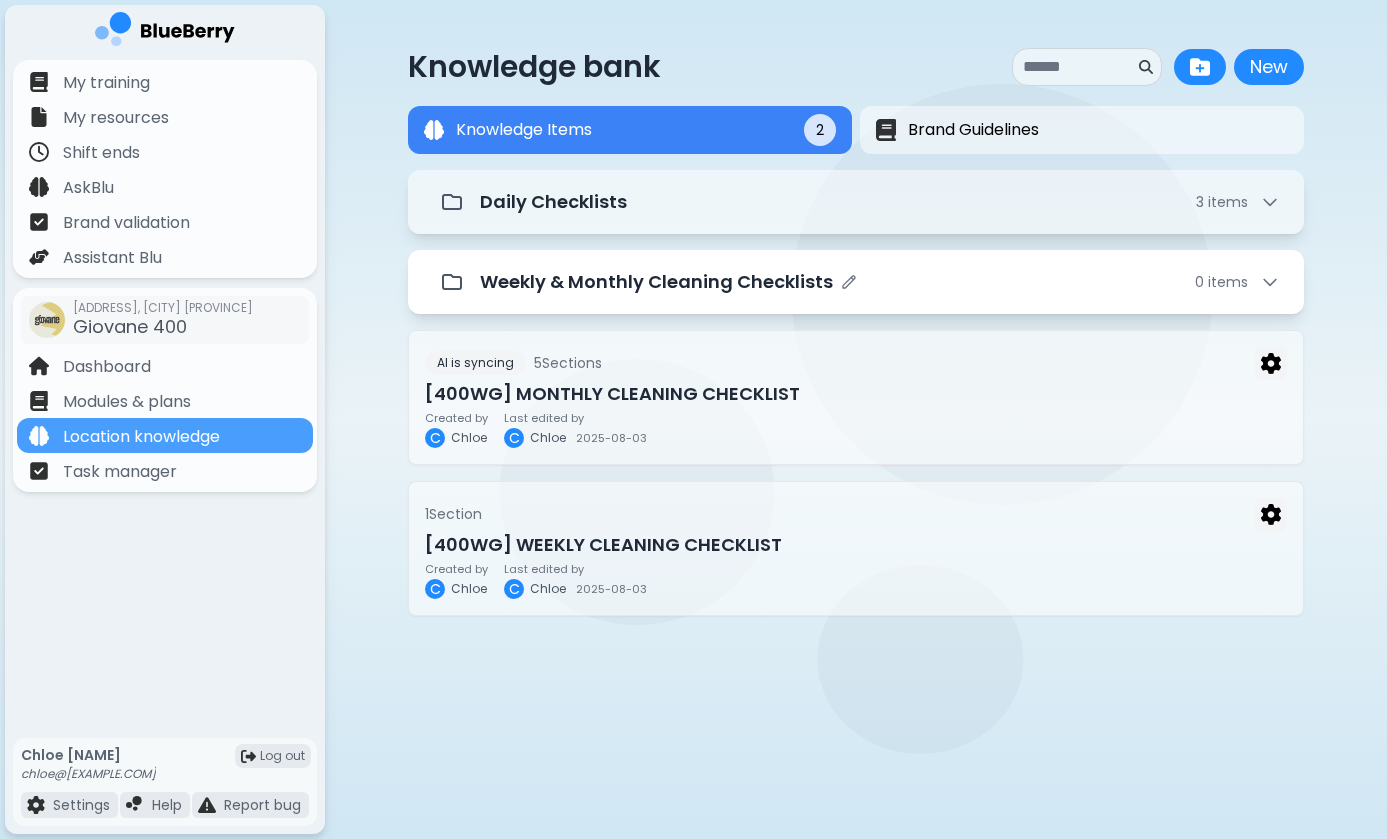 click on "Weekly & Monthly Cleaning Checklists 0   item s" at bounding box center [880, 282] 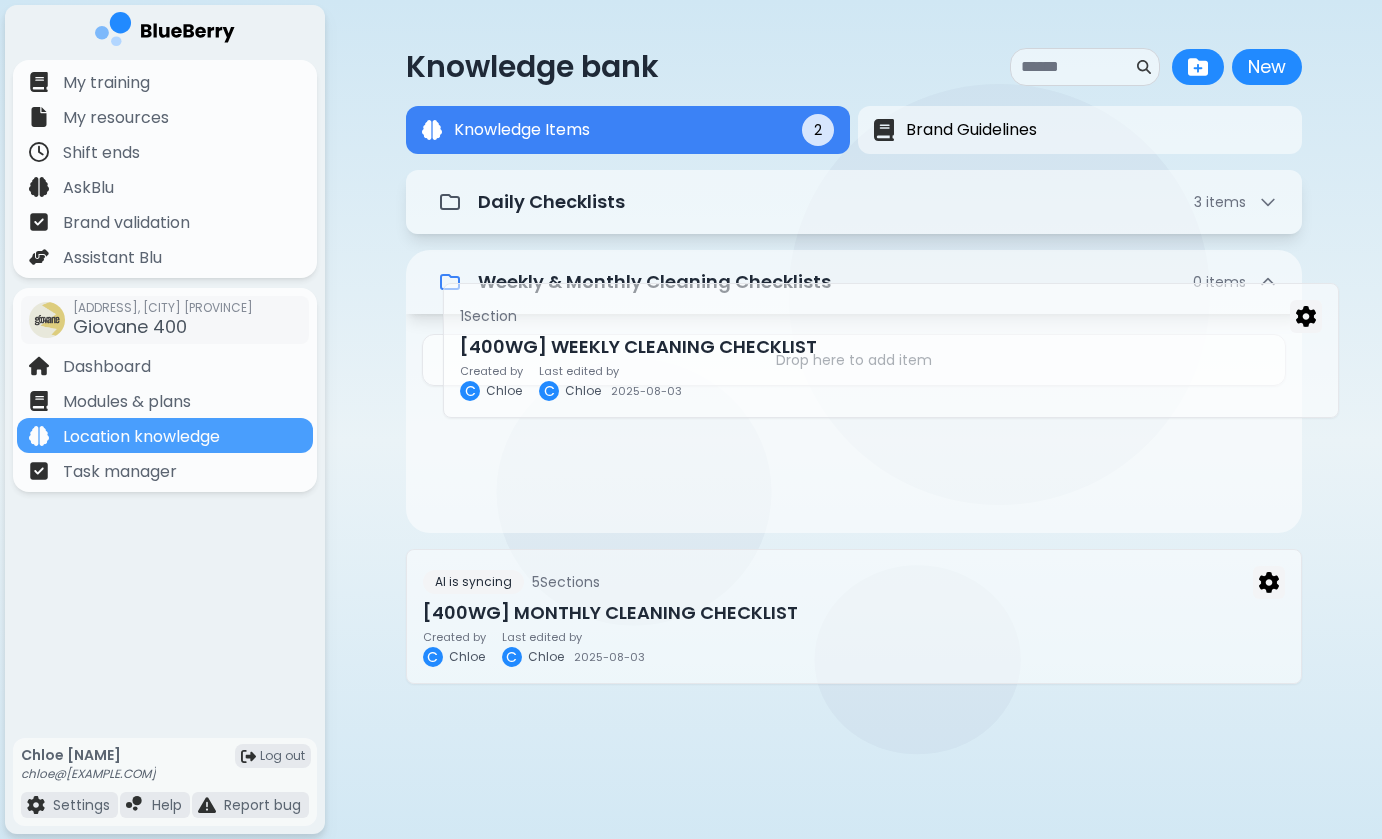 drag, startPoint x: 598, startPoint y: 666, endPoint x: 643, endPoint y: 344, distance: 325.1292 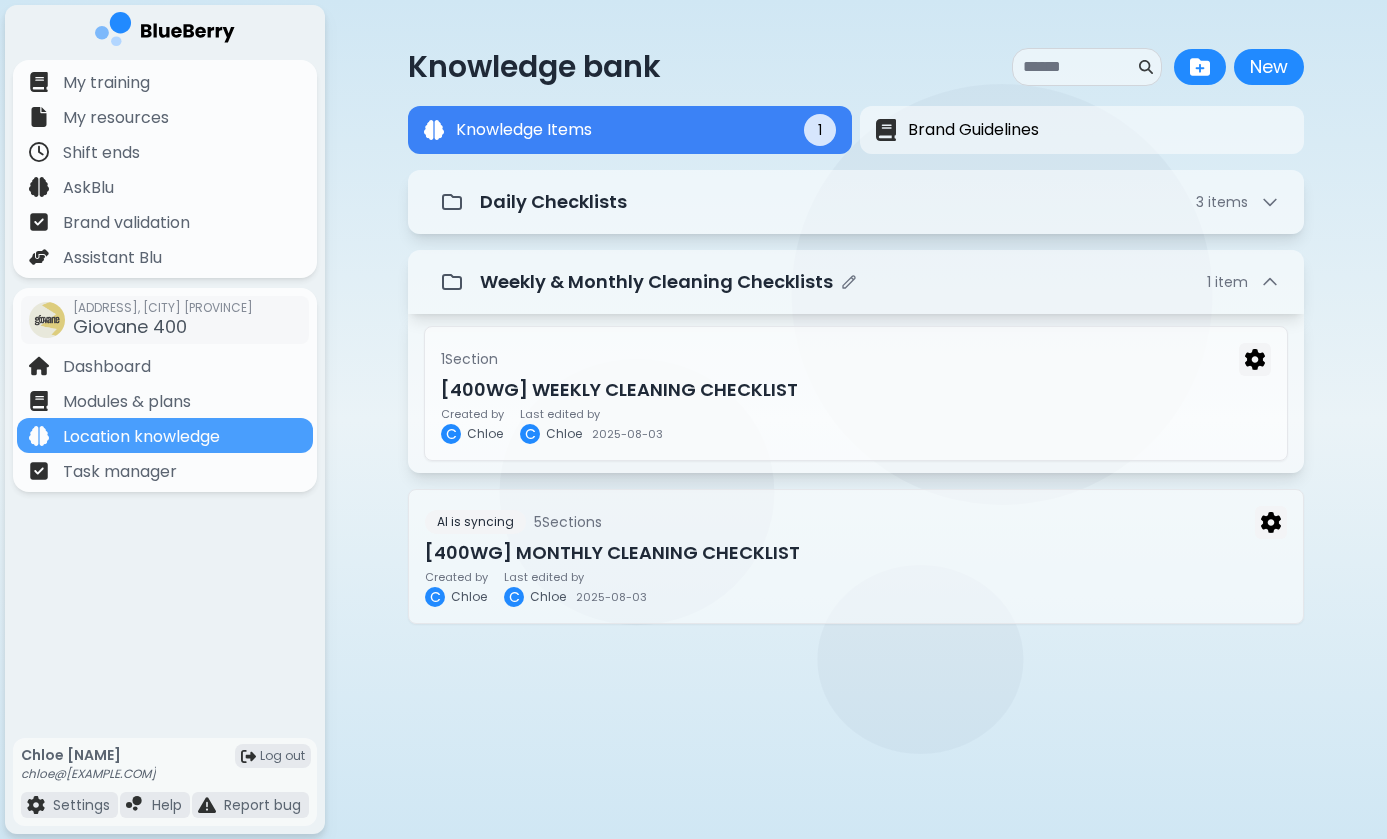 click on "Weekly & Monthly Cleaning Checklists 1   item" at bounding box center (880, 282) 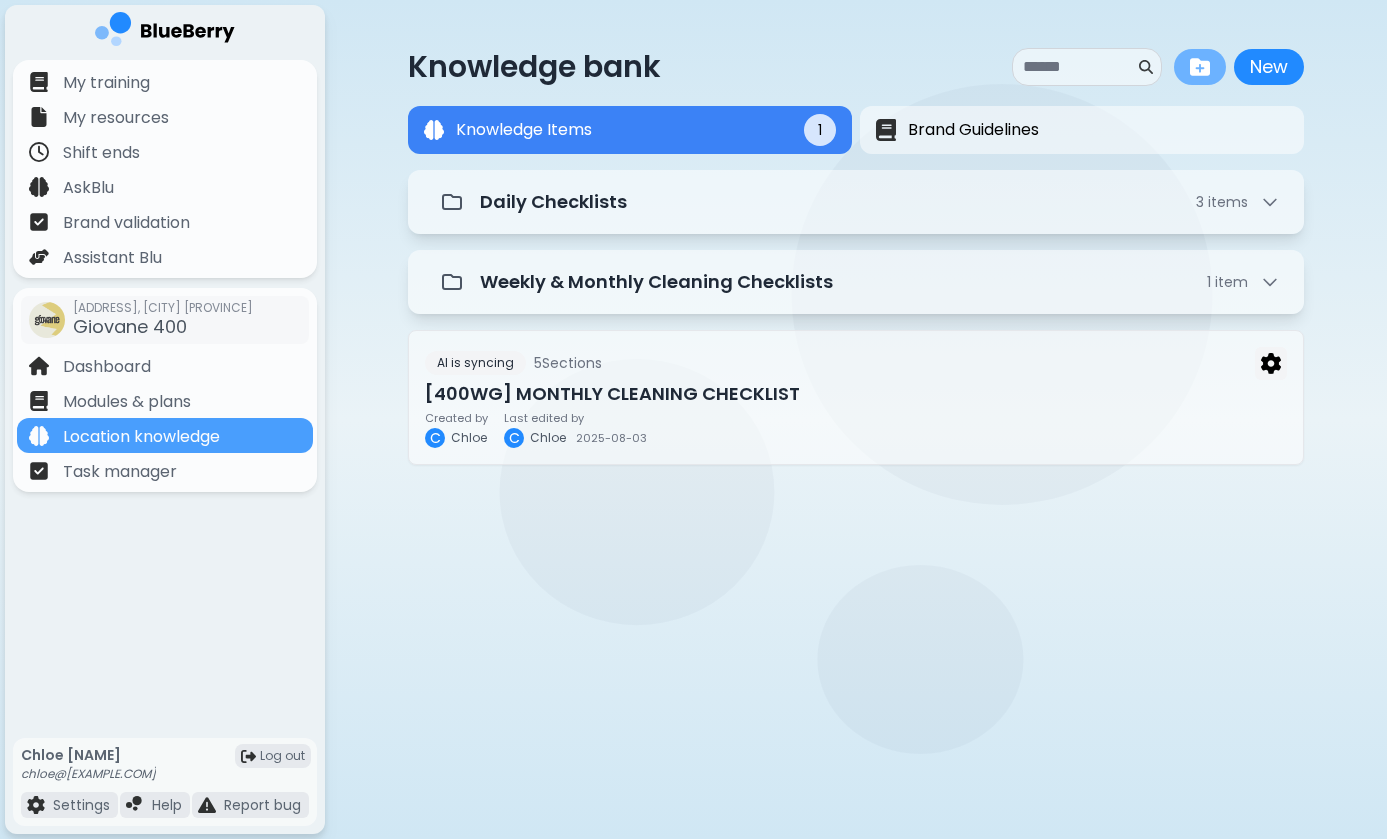 click at bounding box center (1200, 67) 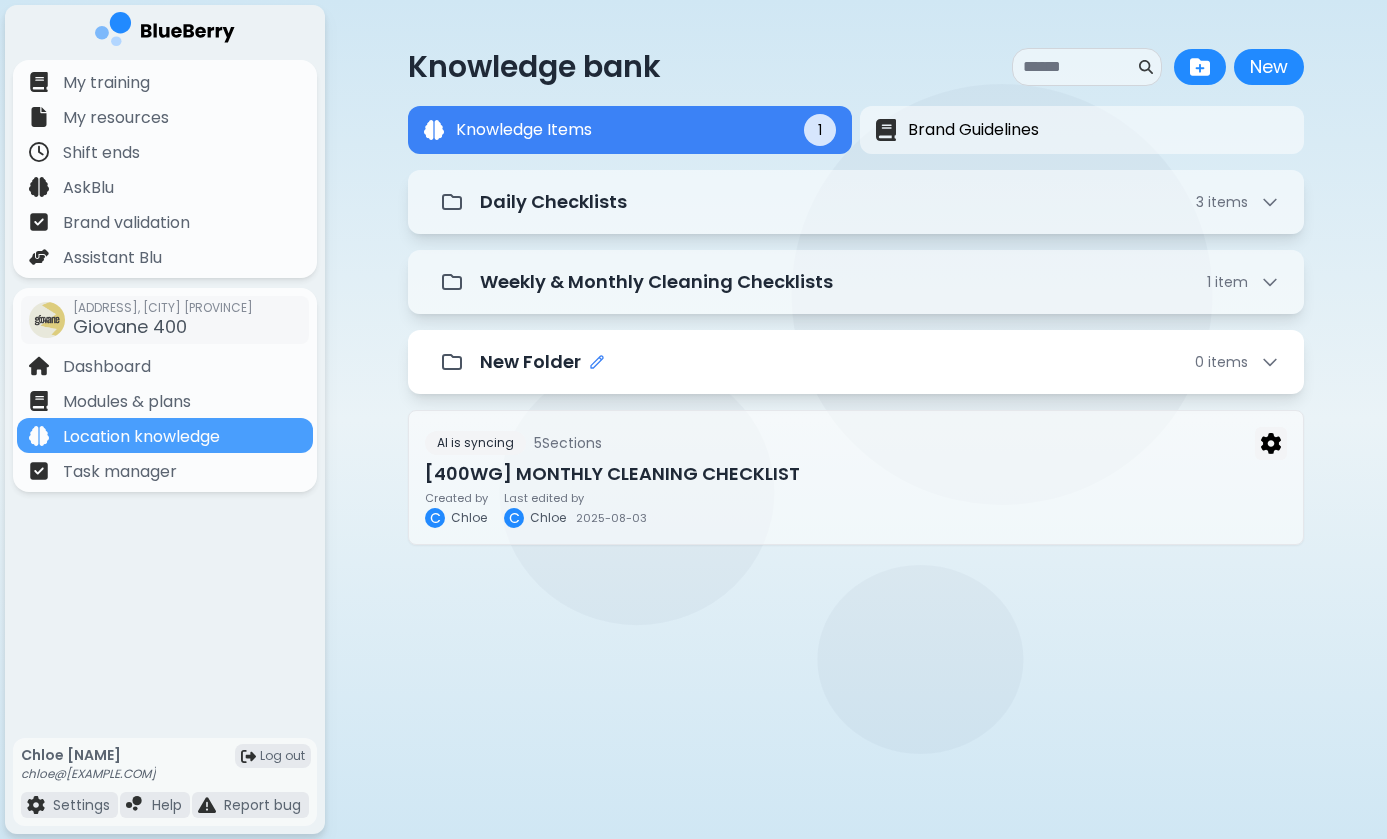 click 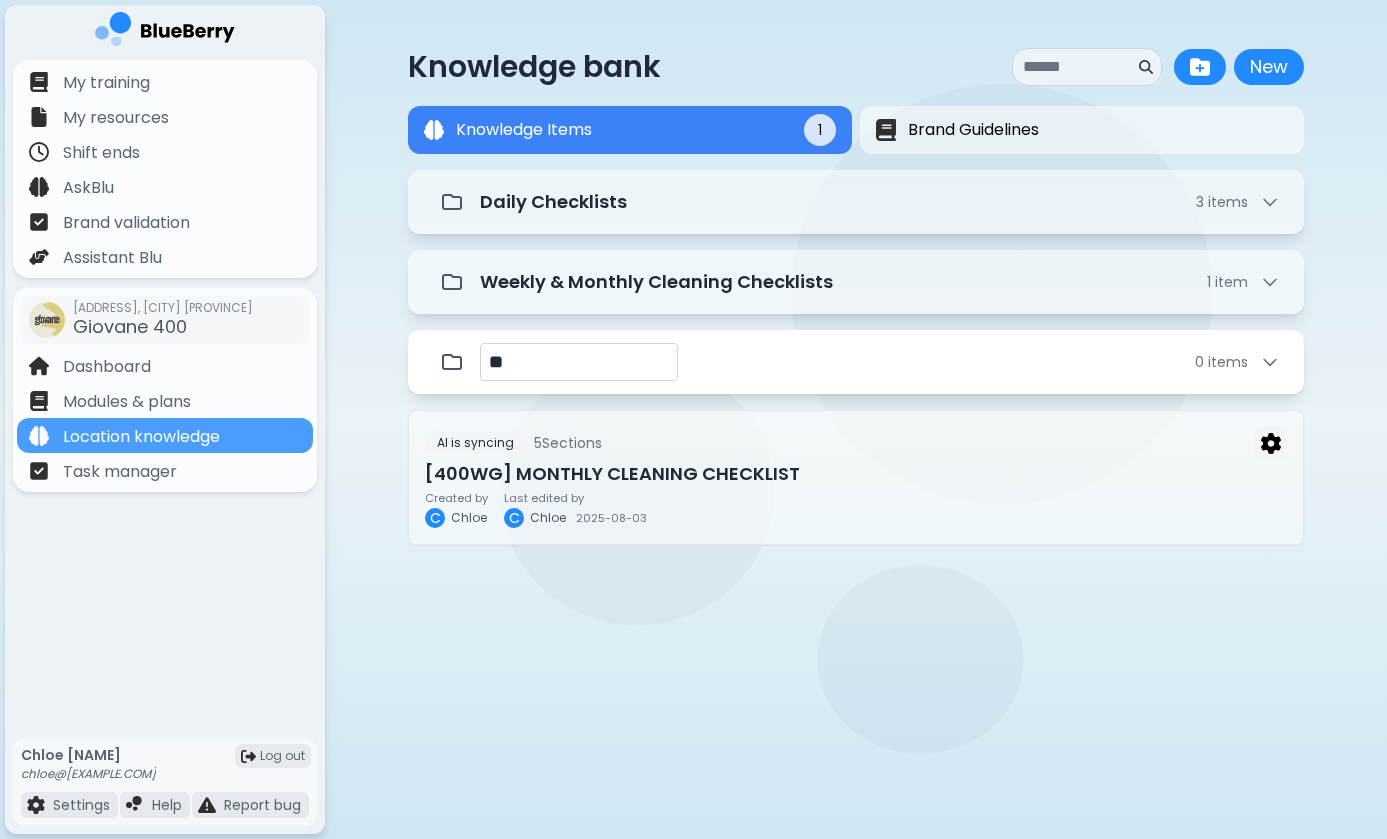 type on "*" 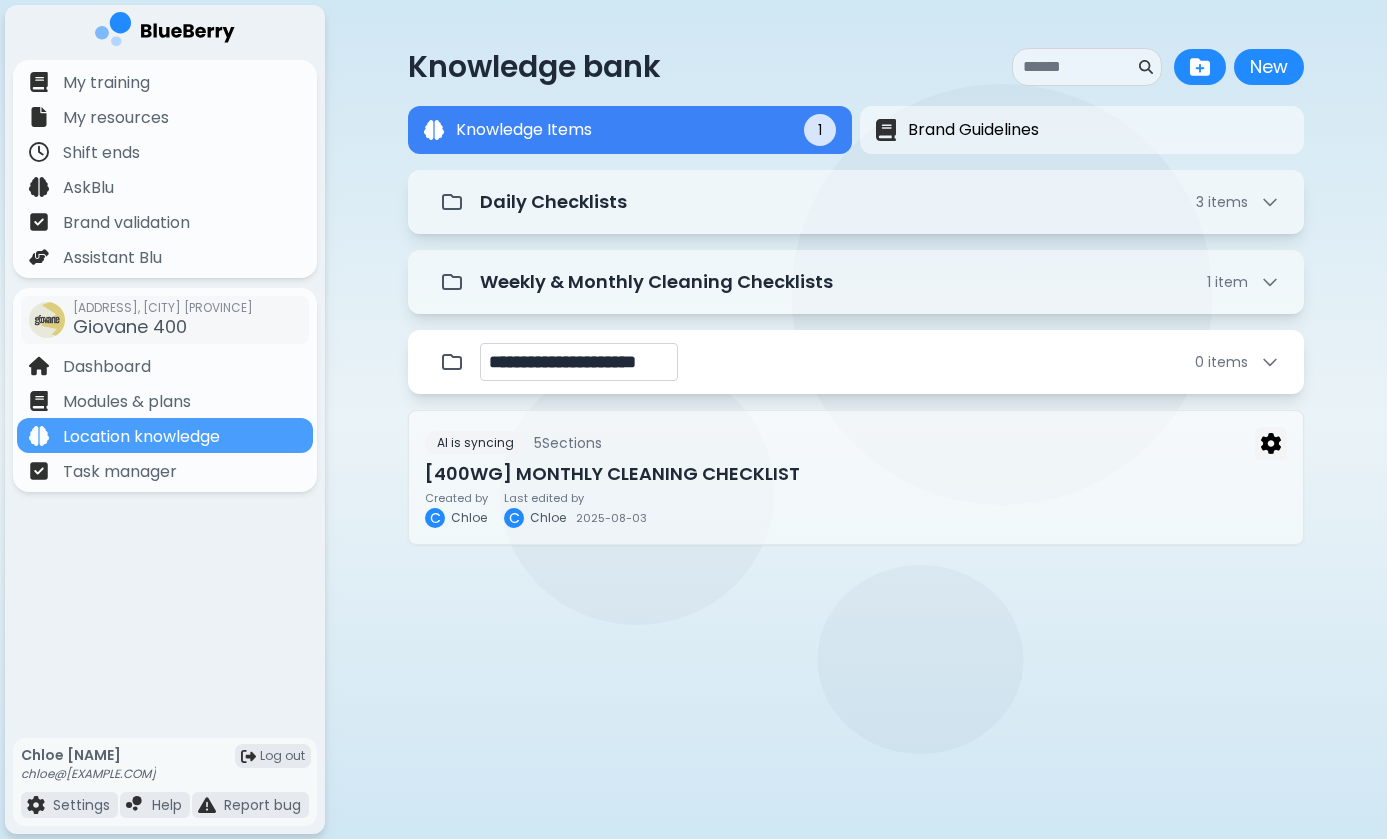 type on "**********" 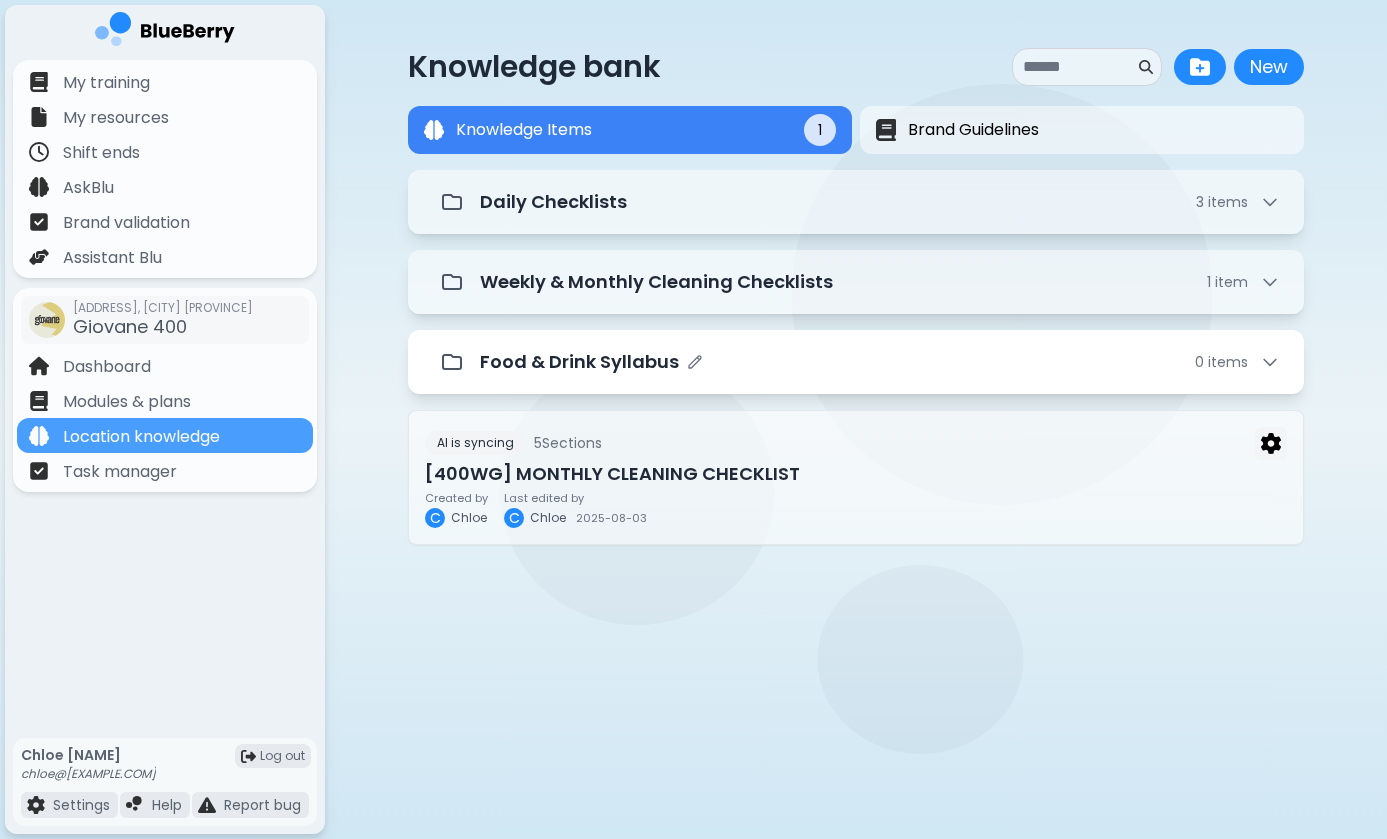click on "Knowledge bank New New Knowledge Items 1 Brand Guidelines Knowledge Items 1 Daily Checklists 3   item s Weekly & Monthly Cleaning Checklists 1   item Food & Drink Syllabus 0   item s AI is syncing 5  Section s [400WG] MONTHLY CLEANING CHECKLIST Created by C Chloe Last edited by C Chloe 2025-08-03" at bounding box center (693, 419) 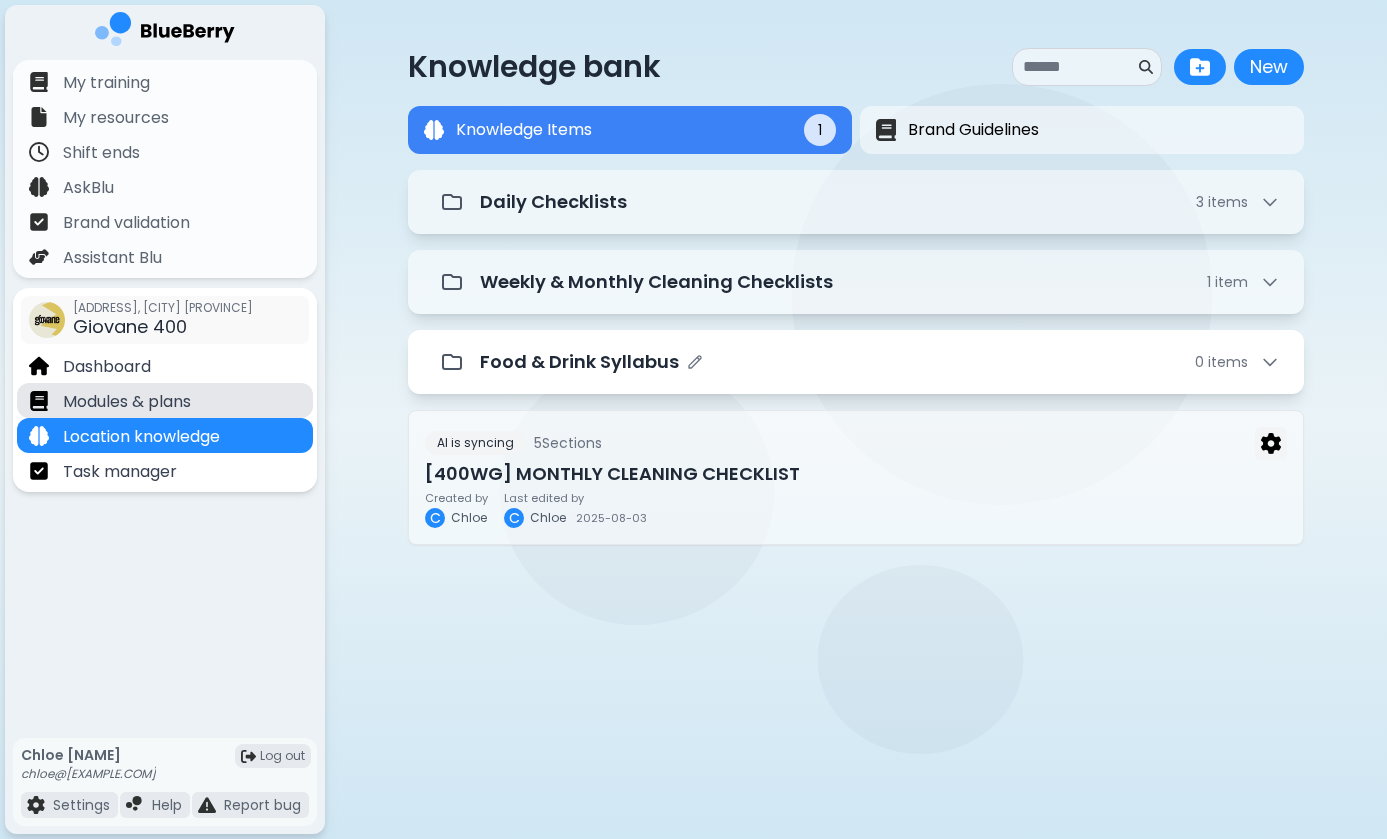 click on "Modules & plans" at bounding box center [165, 400] 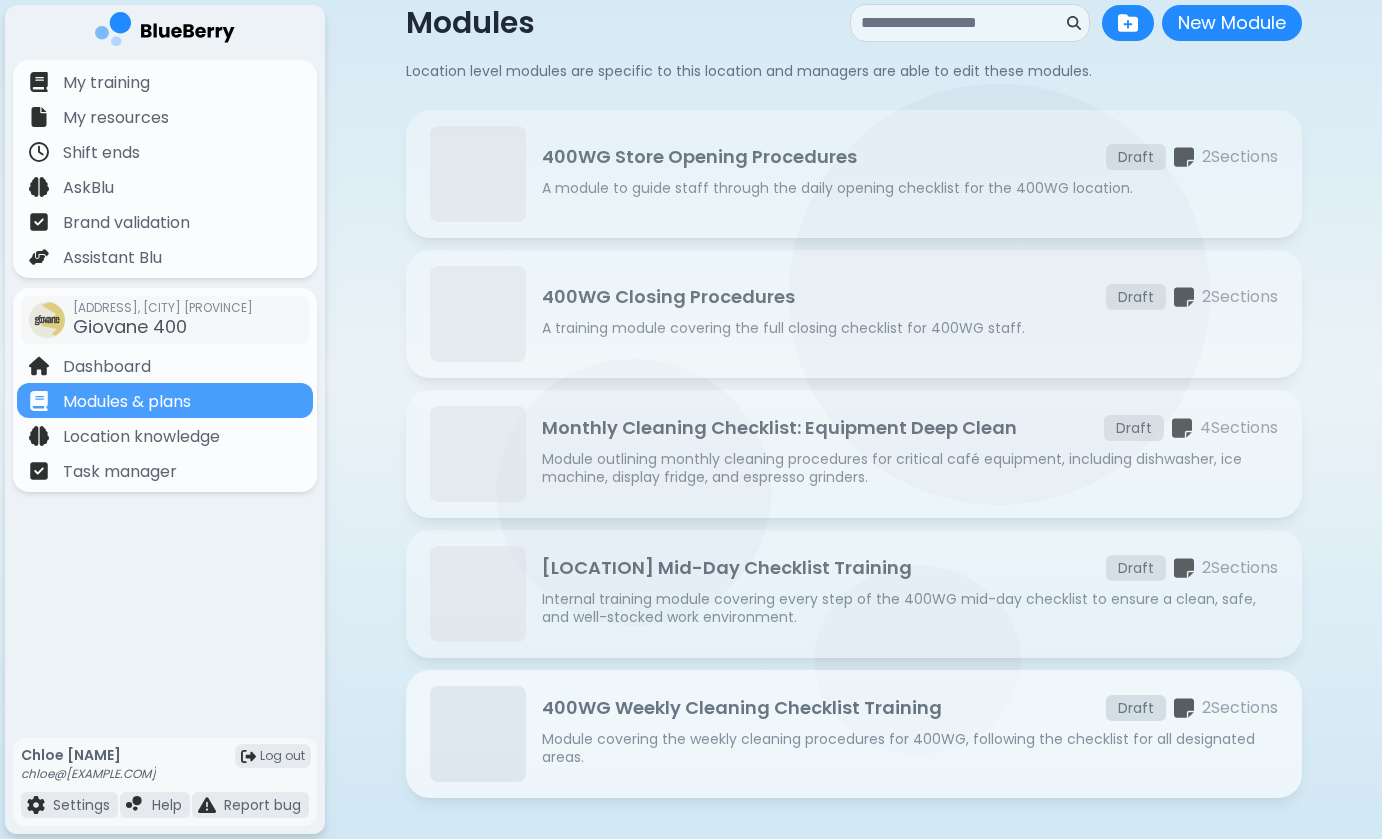 scroll, scrollTop: 104, scrollLeft: 0, axis: vertical 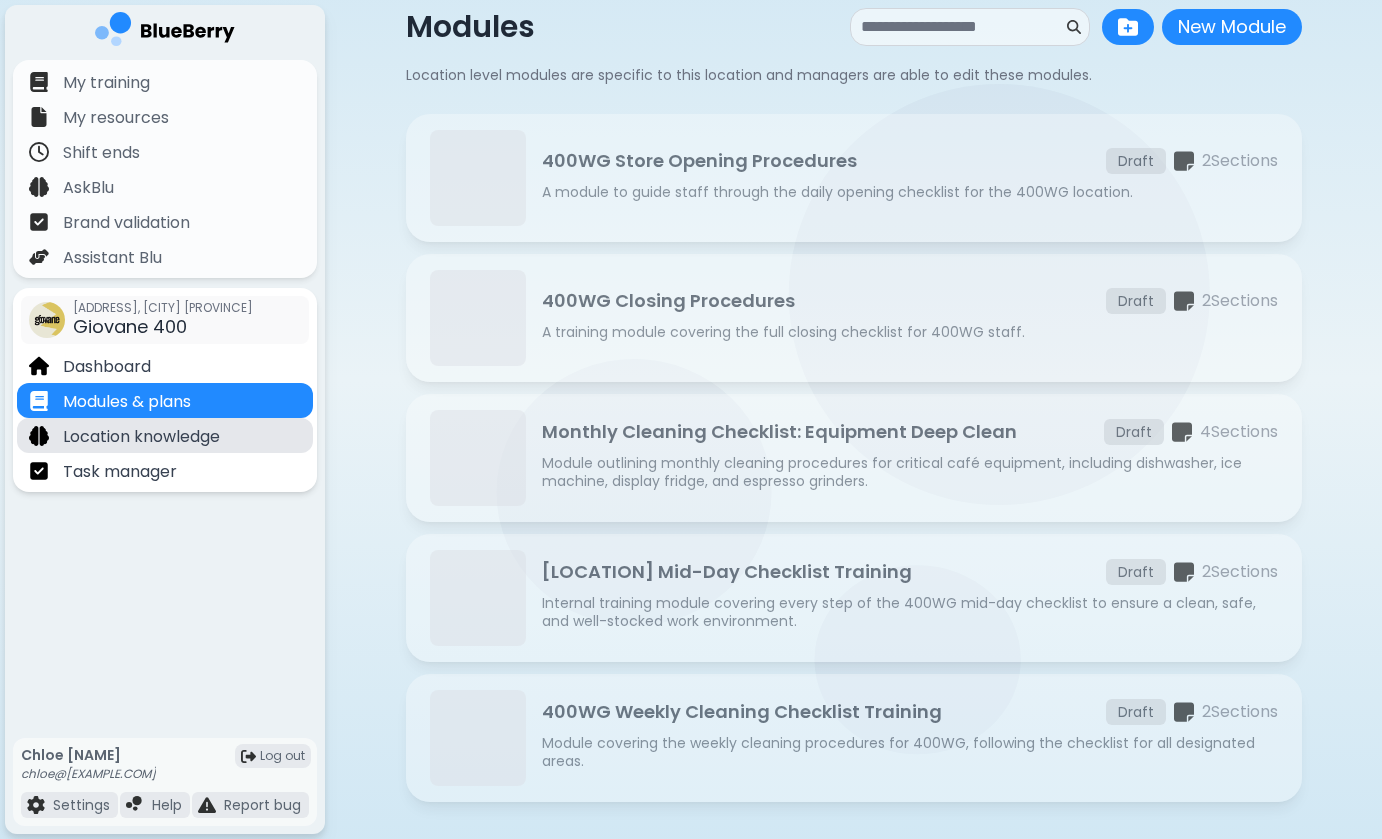 click on "Location knowledge" at bounding box center (165, 435) 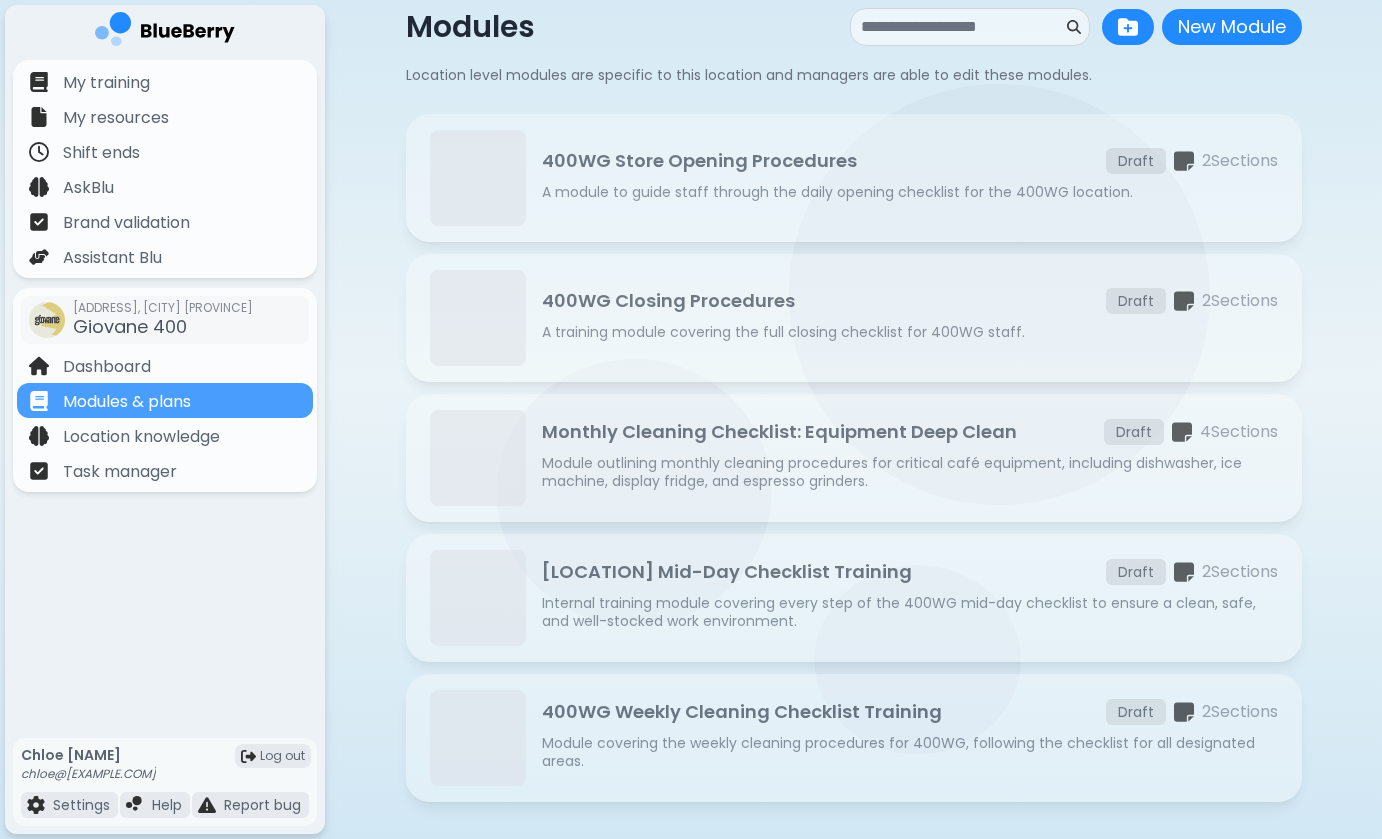 scroll, scrollTop: 0, scrollLeft: 0, axis: both 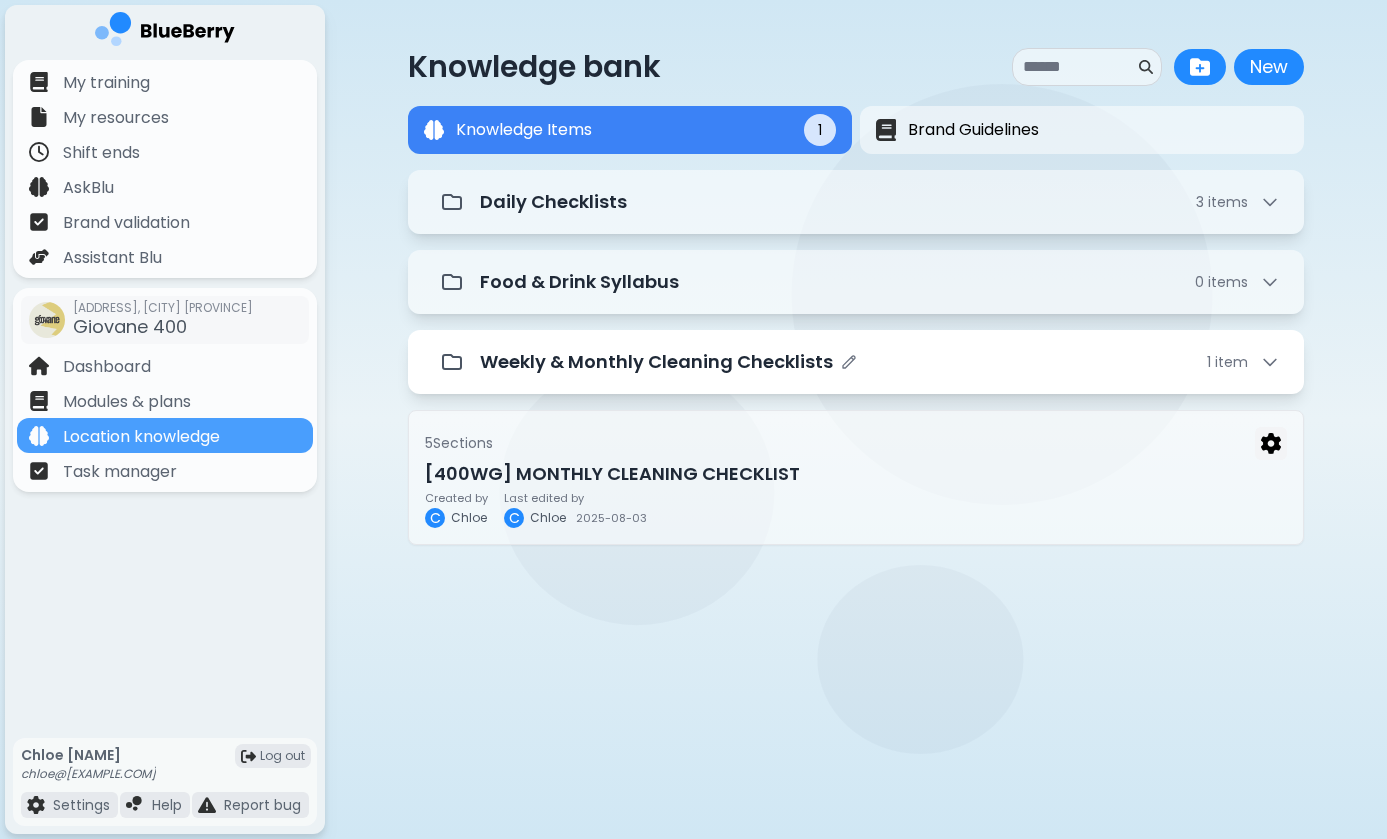 click on "Weekly & Monthly Cleaning Checklists" at bounding box center [656, 362] 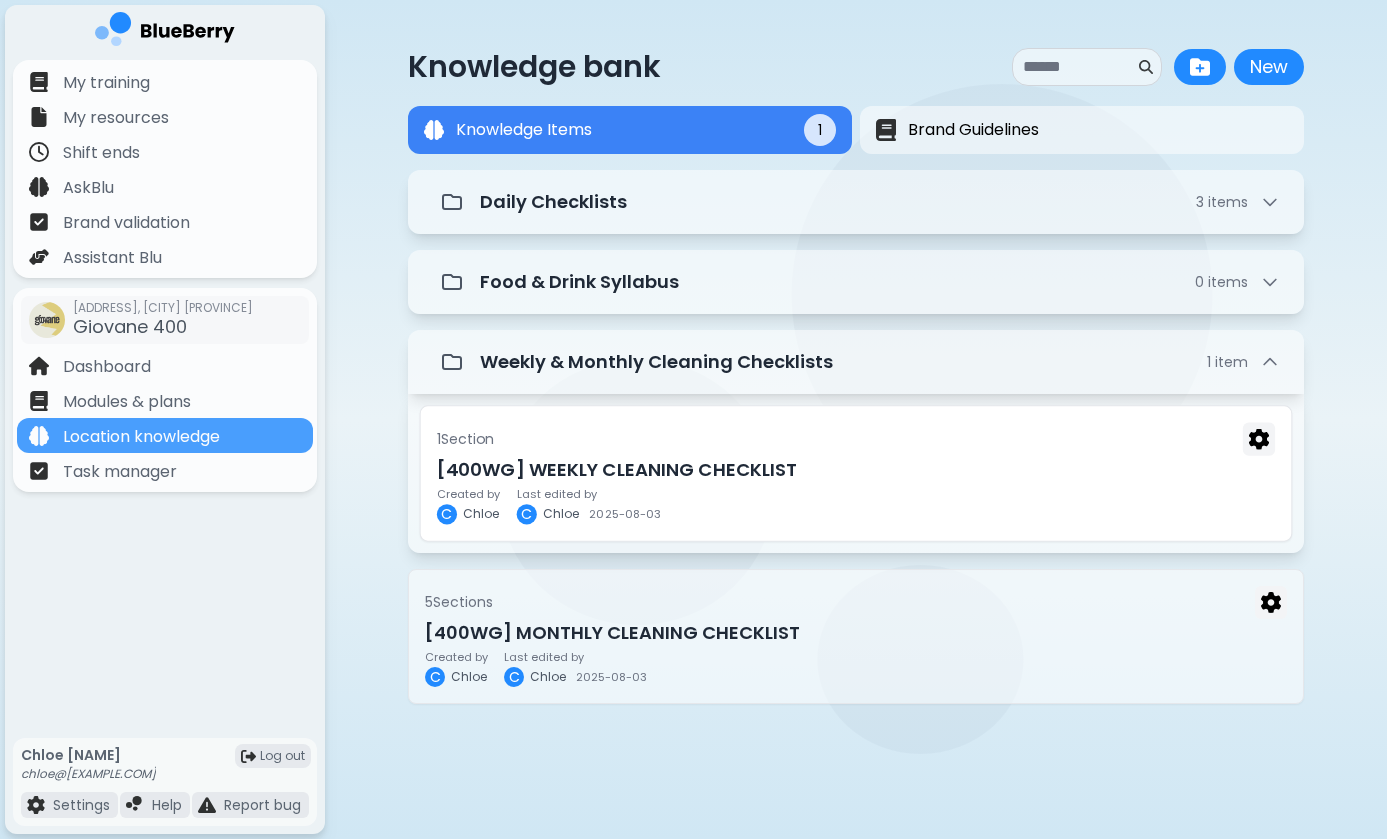 click on "Created by C [FIRST] Last edited by C [FIRST] [DATE]" at bounding box center [856, 506] 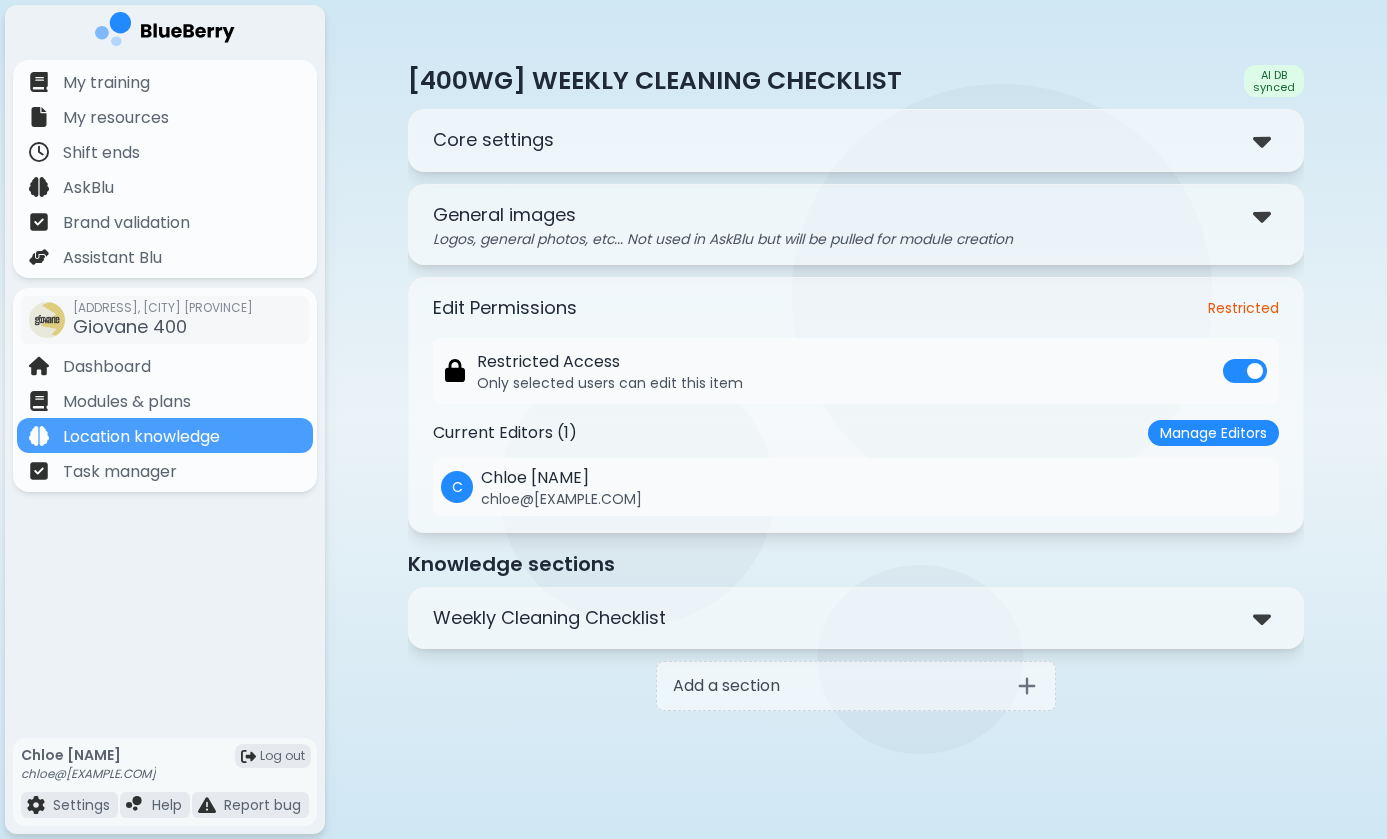 click on "Weekly Cleaning Checklist" at bounding box center (549, 618) 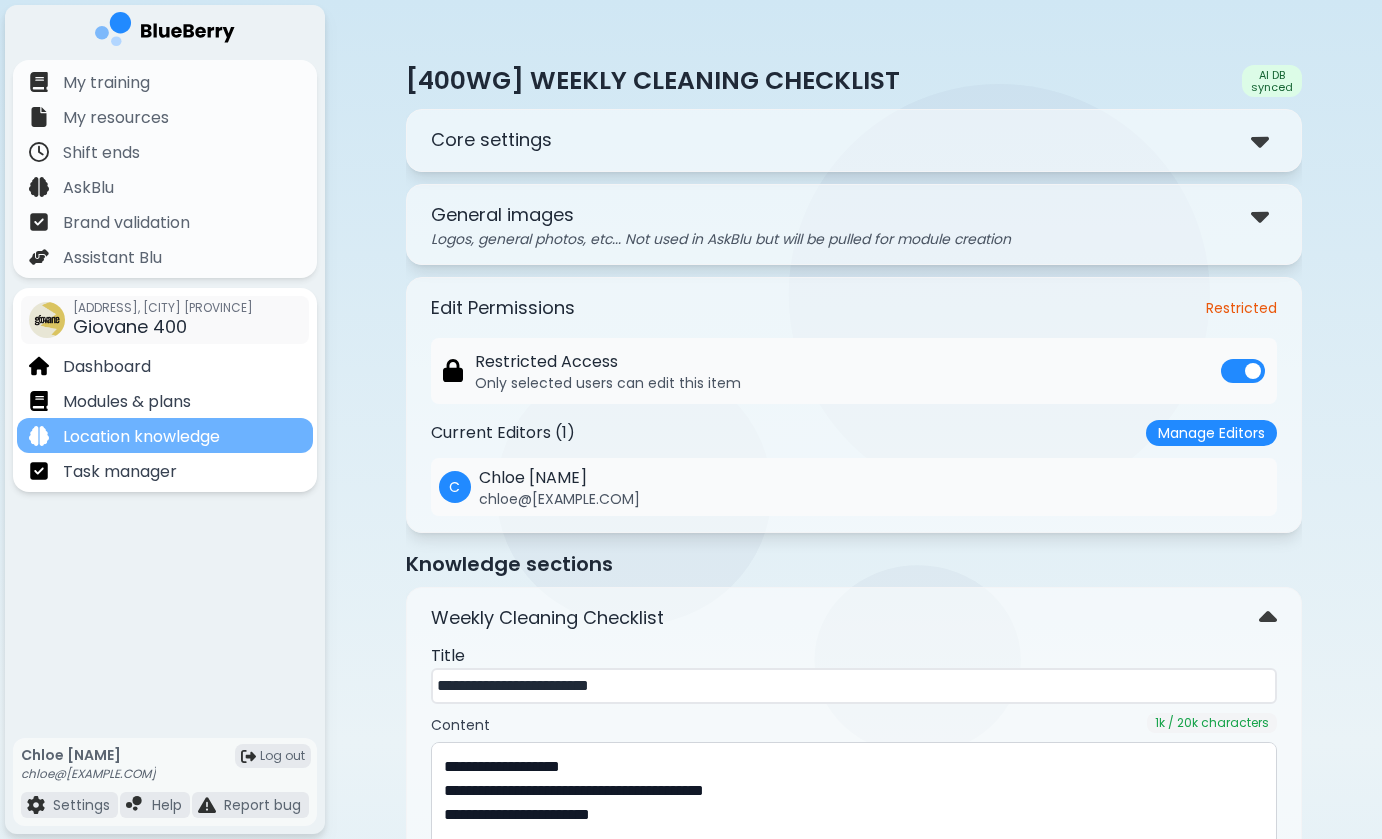 click on "Location knowledge" at bounding box center [165, 435] 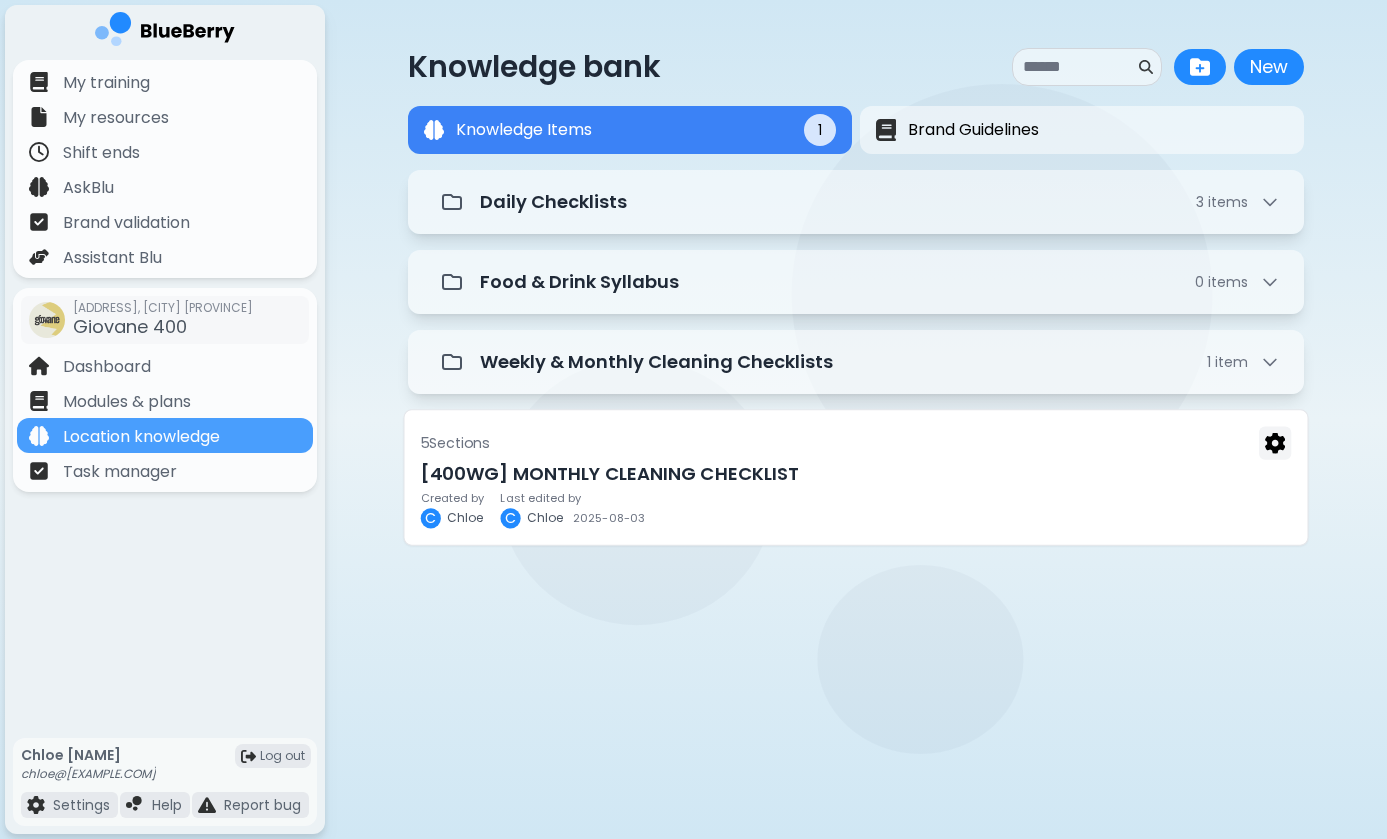 click on "[400WG] MONTHLY CLEANING CHECKLIST" at bounding box center (856, 474) 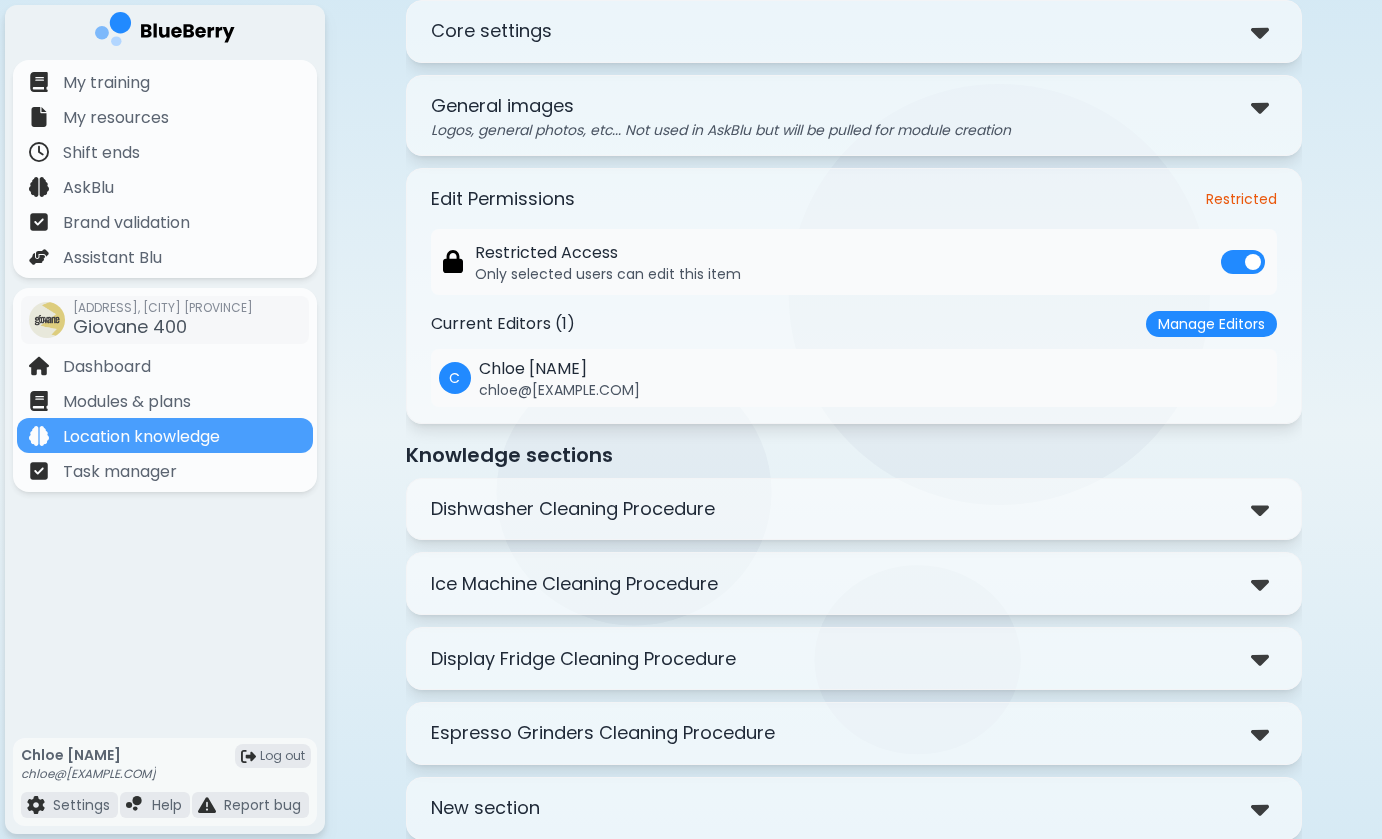 scroll, scrollTop: 168, scrollLeft: 0, axis: vertical 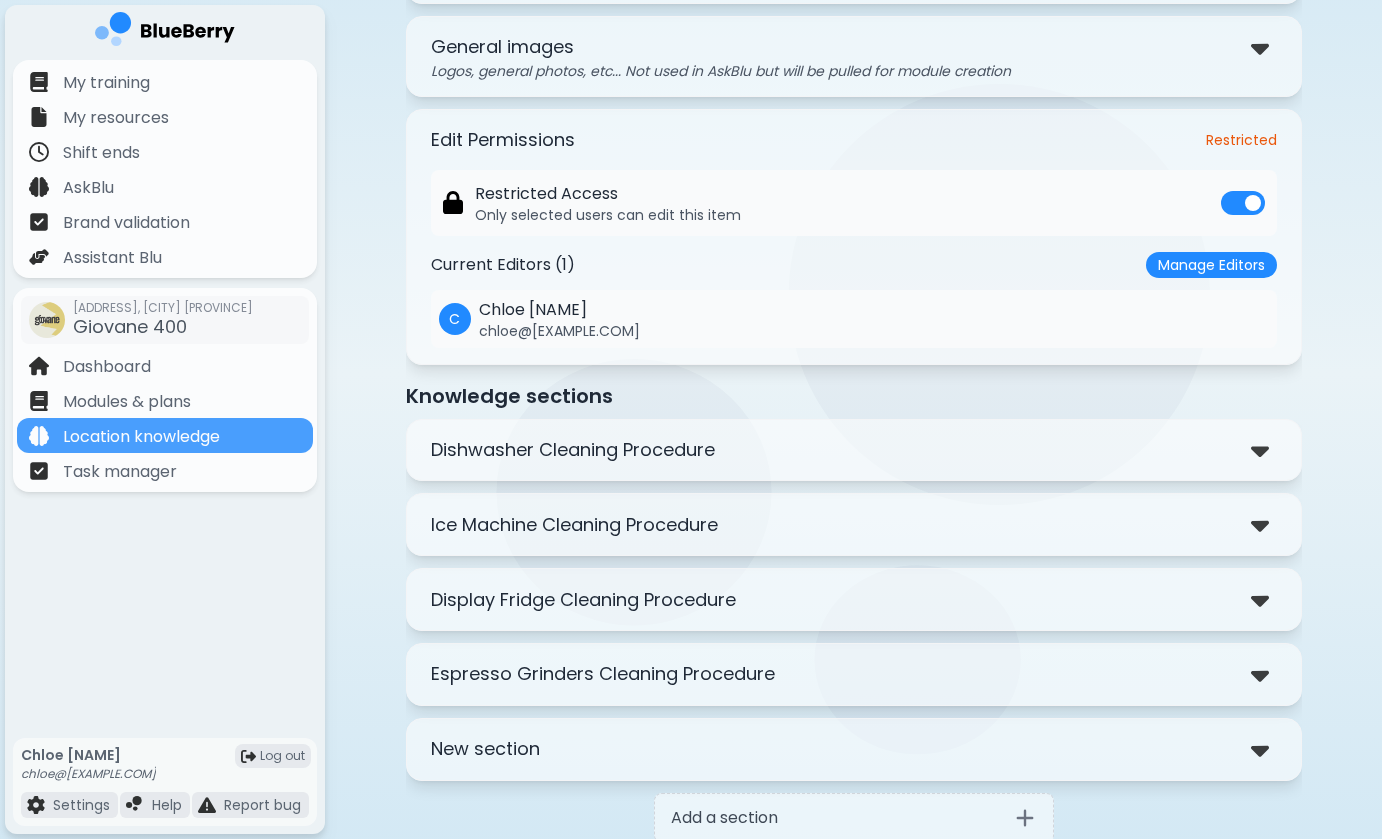 click on "Dishwasher Cleaning Procedure" at bounding box center (573, 450) 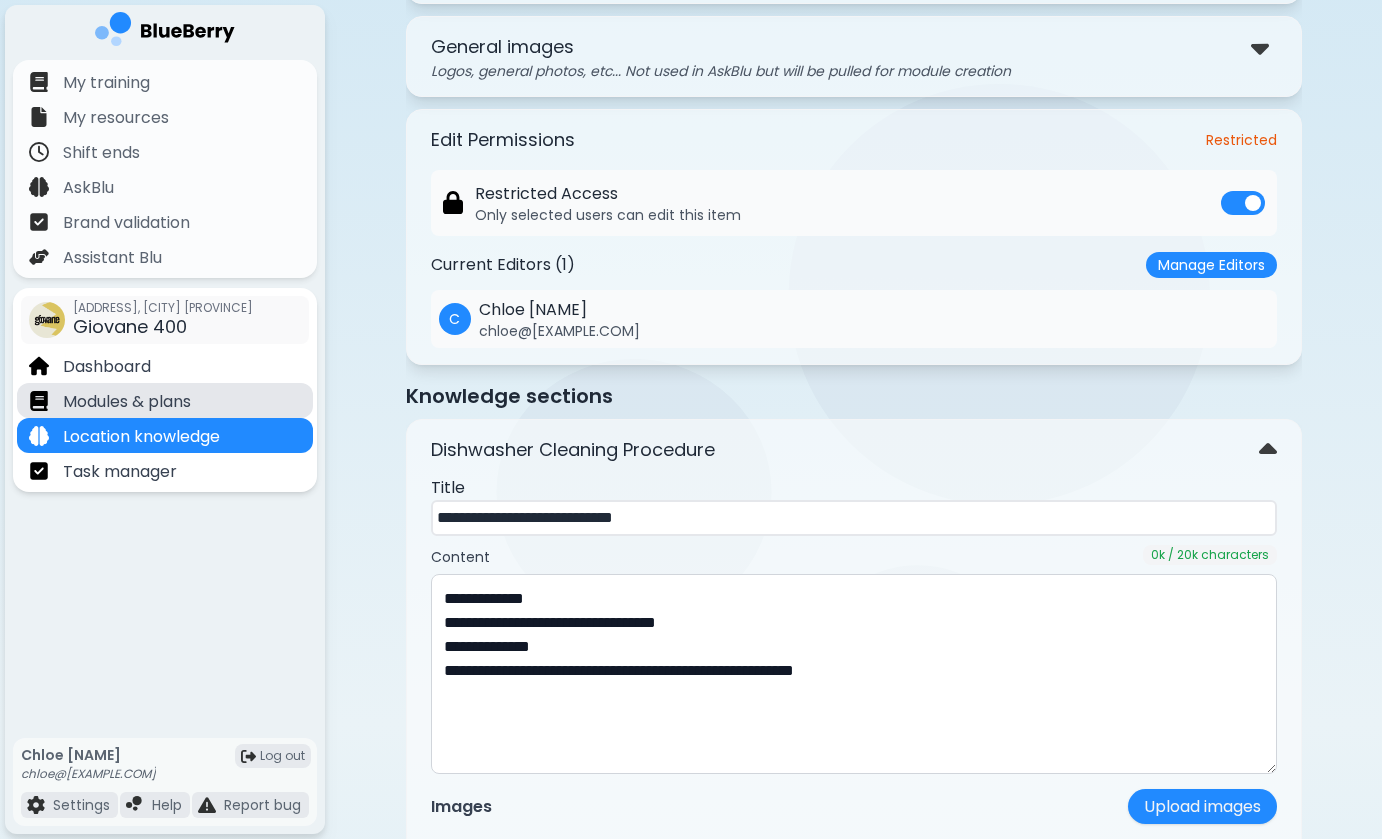 click on "Modules & plans" at bounding box center [165, 400] 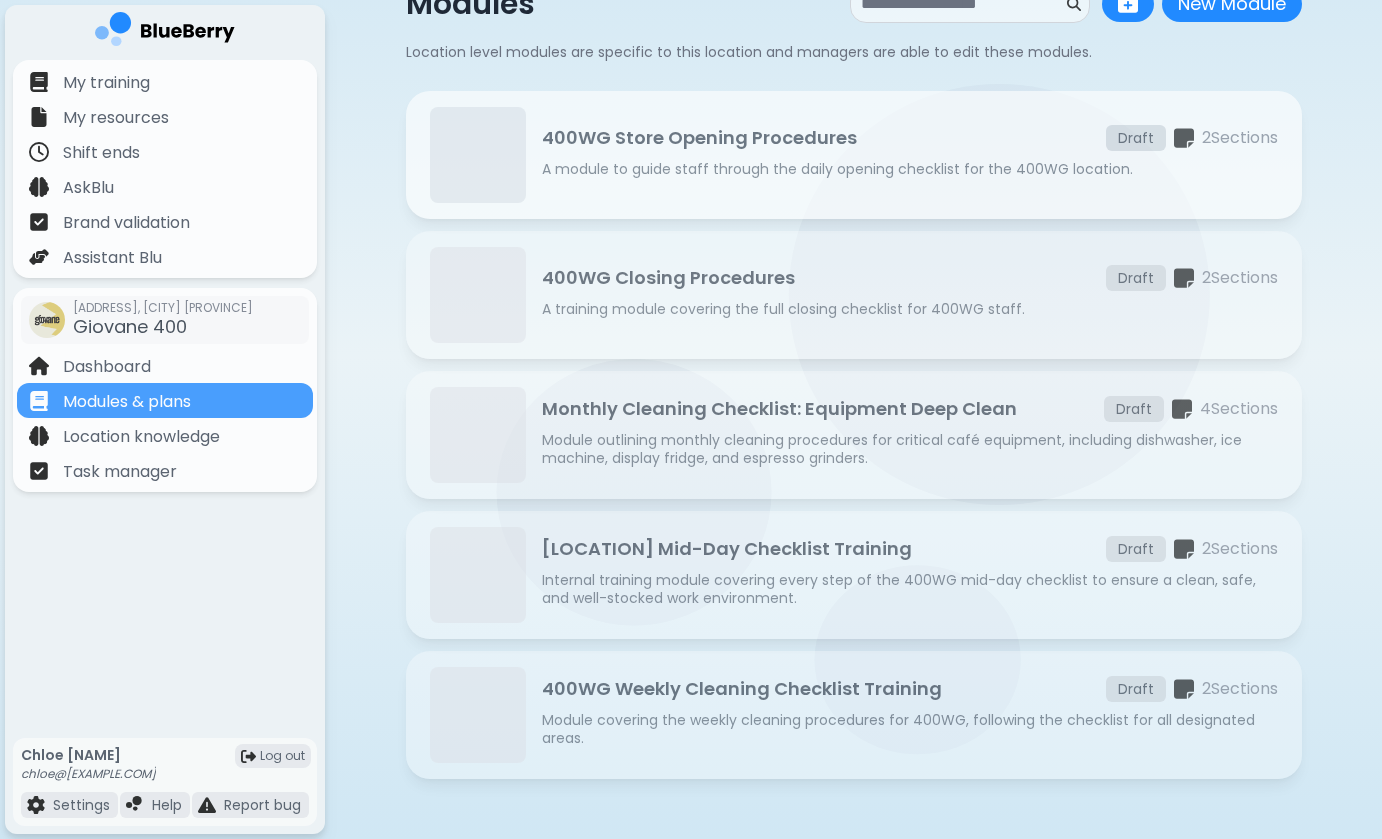 scroll, scrollTop: 128, scrollLeft: 0, axis: vertical 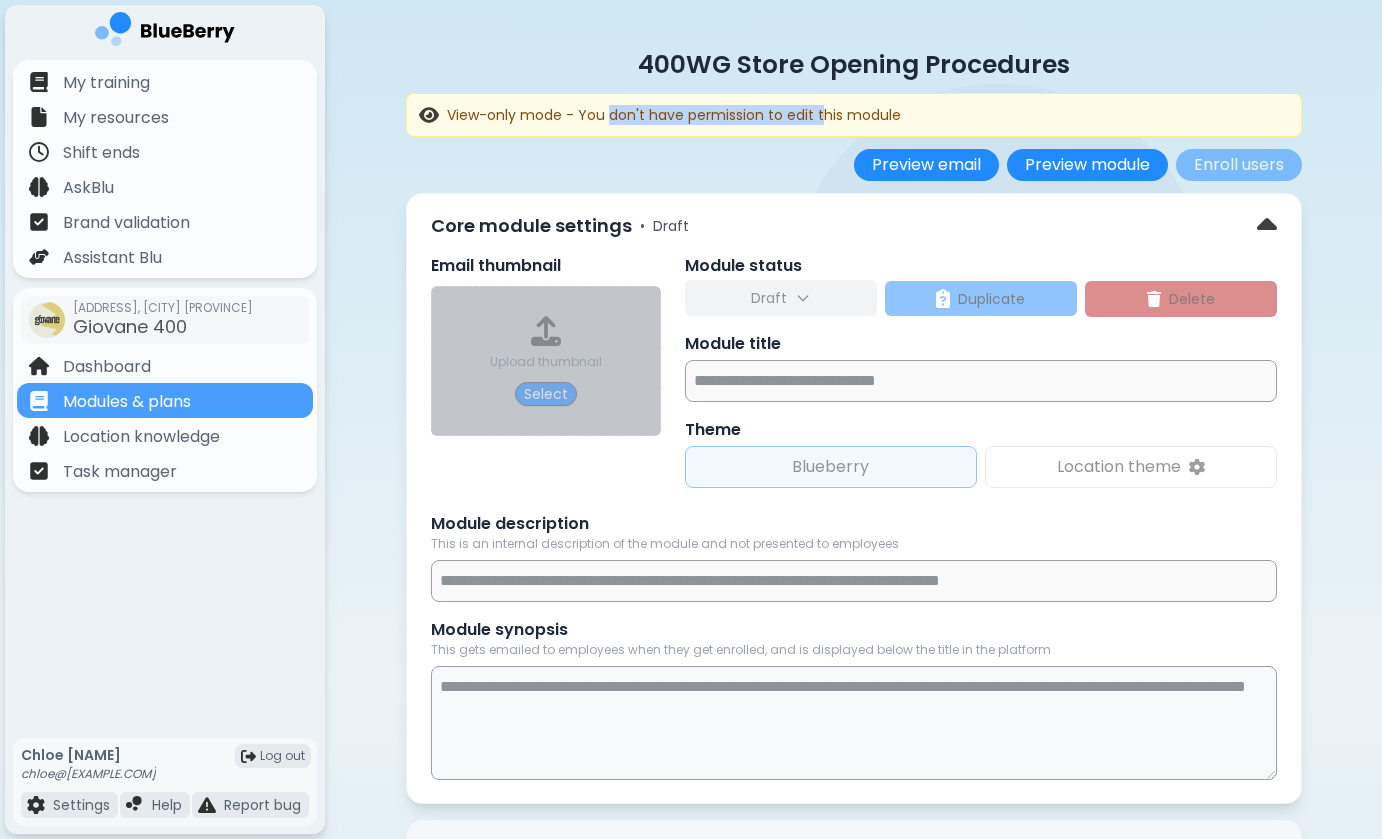 drag, startPoint x: 612, startPoint y: 115, endPoint x: 817, endPoint y: 115, distance: 205 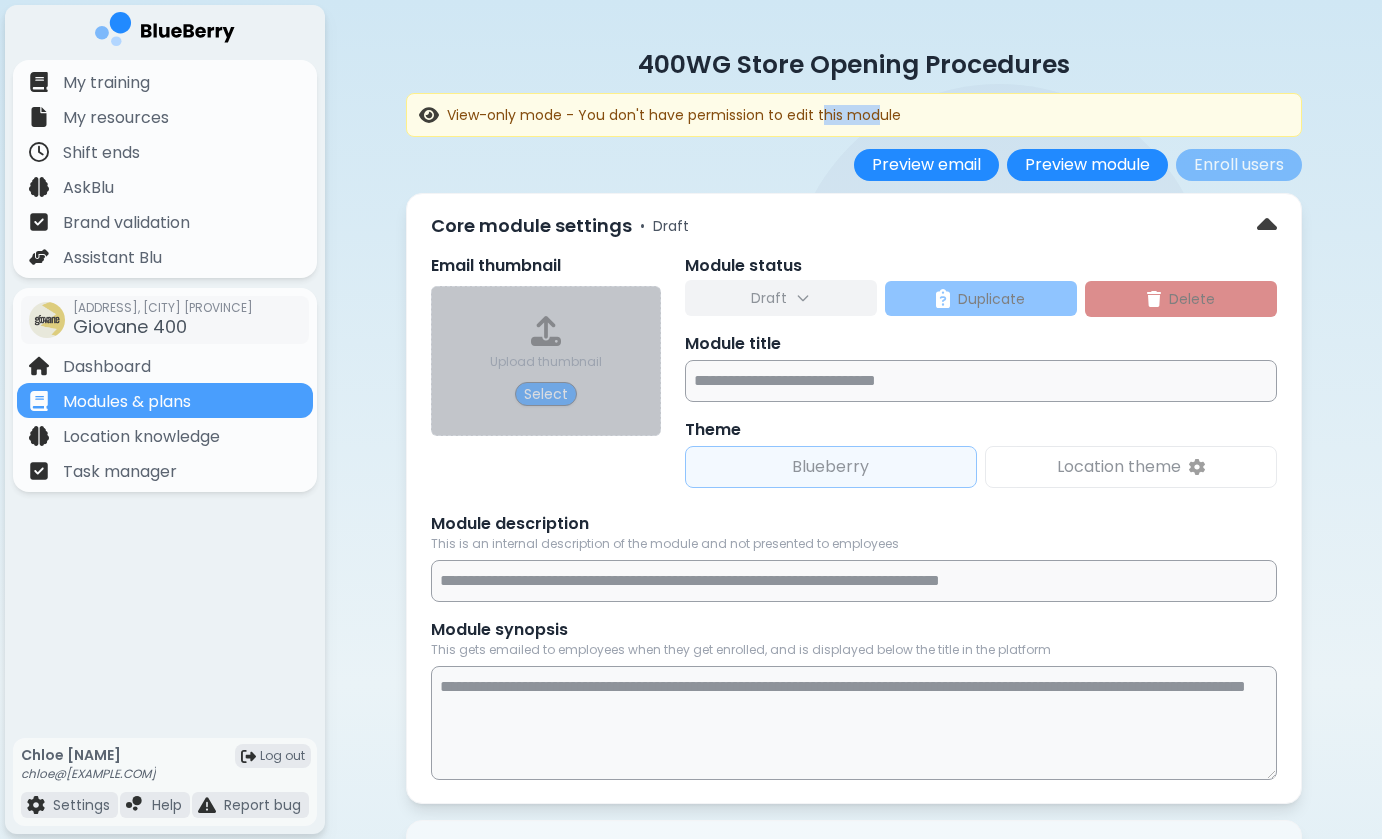 drag, startPoint x: 816, startPoint y: 107, endPoint x: 879, endPoint y: 107, distance: 63 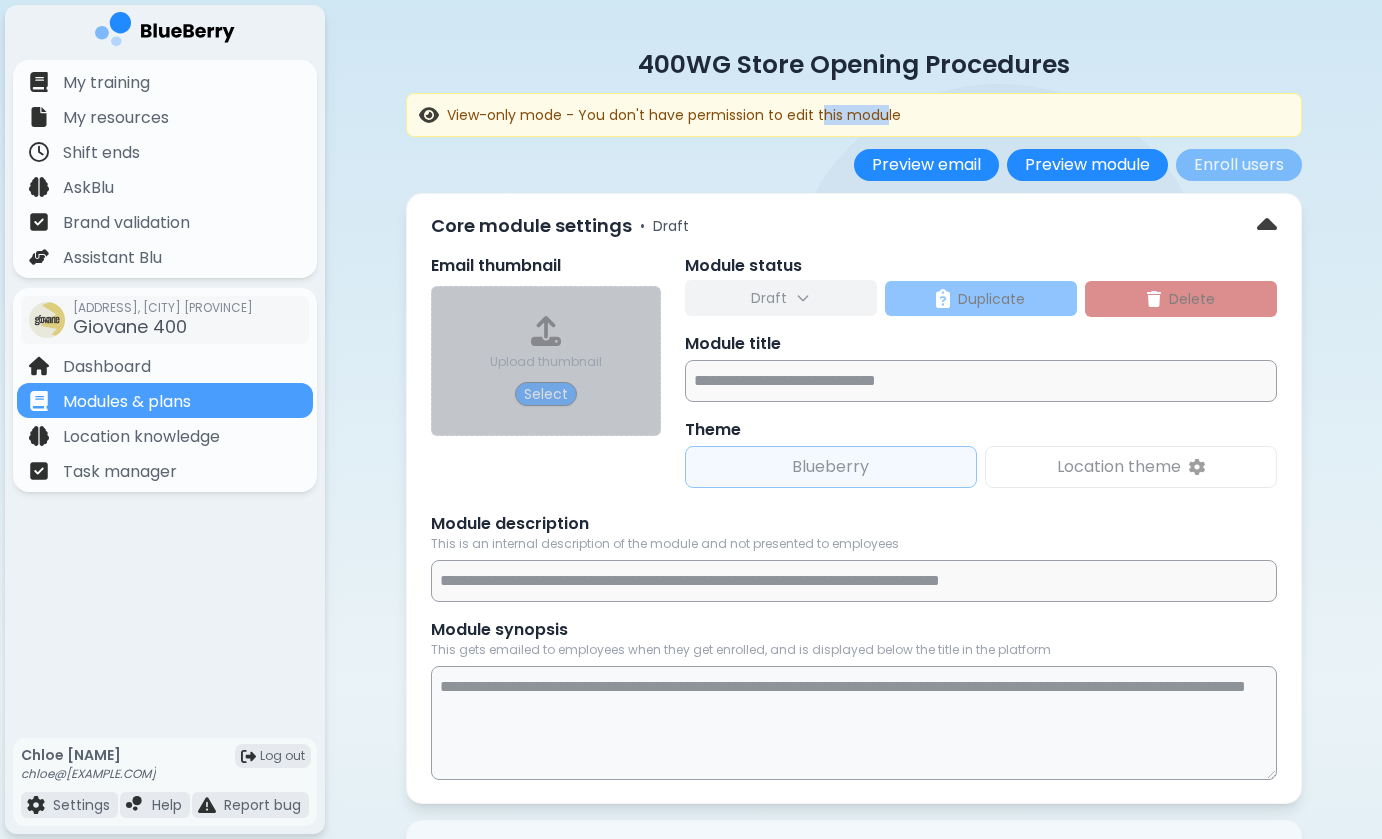 click on "View-only mode - You don't have permission to edit this module" at bounding box center (674, 115) 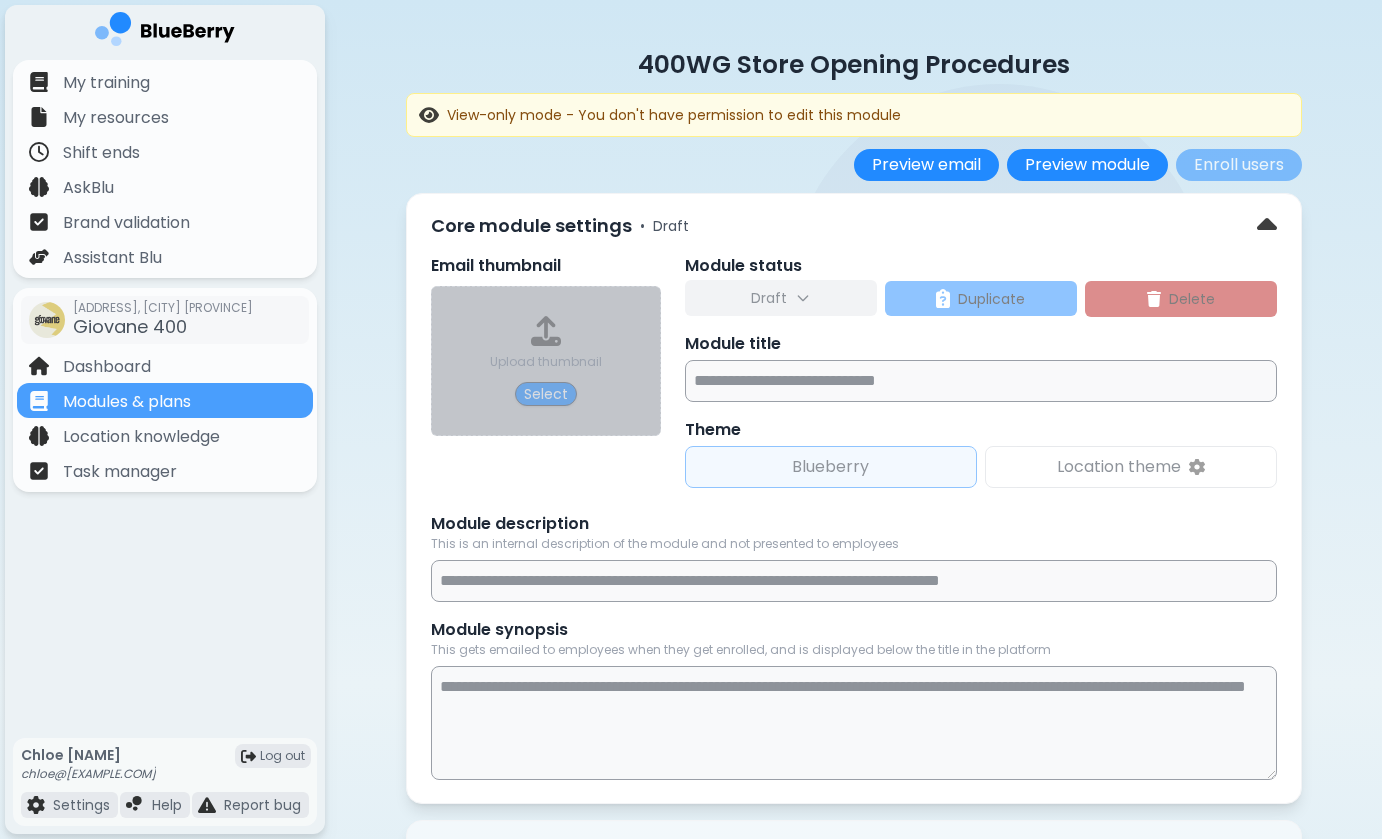 click on "Core module settings •   Draft" at bounding box center (854, 226) 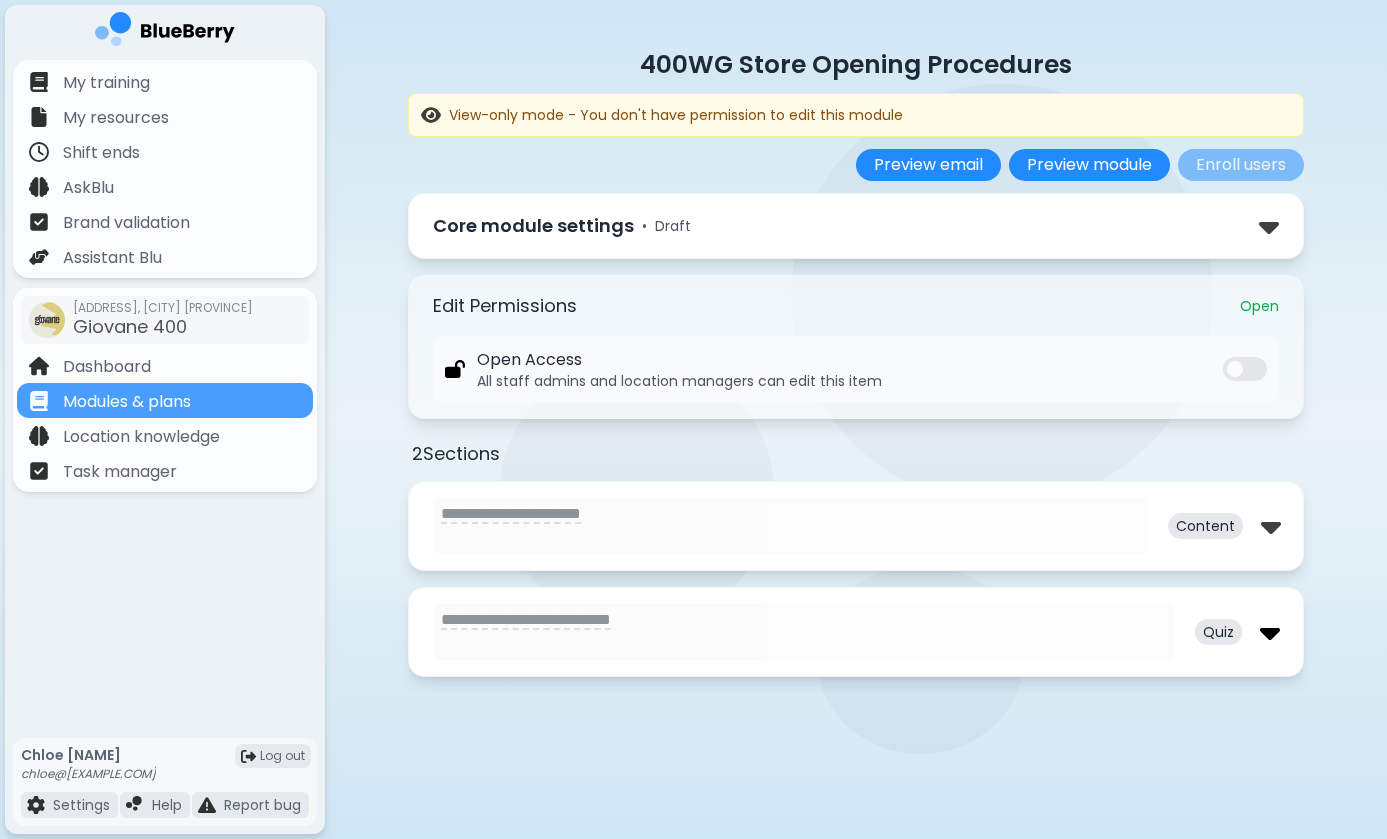 click at bounding box center (1270, 632) 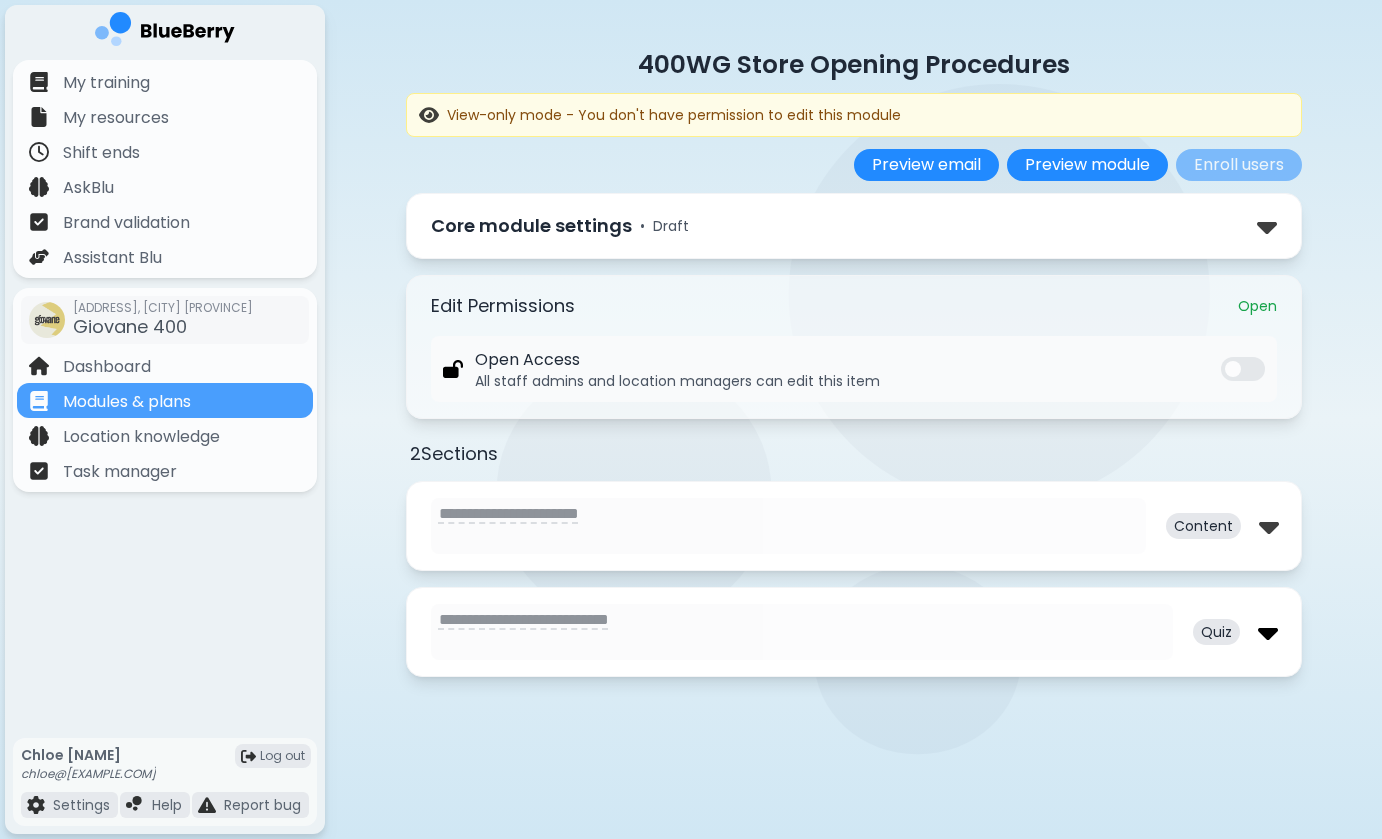 select on "**" 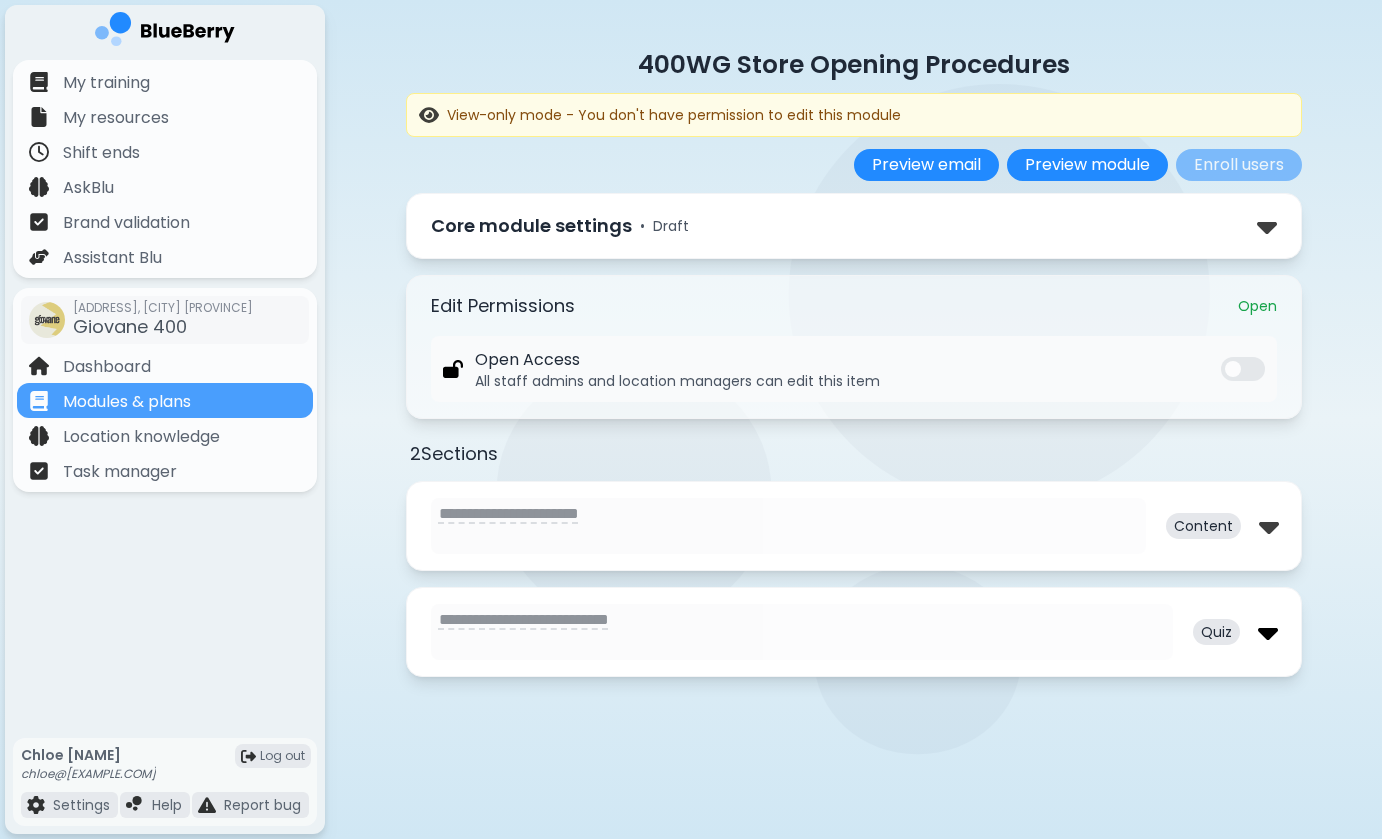select on "*" 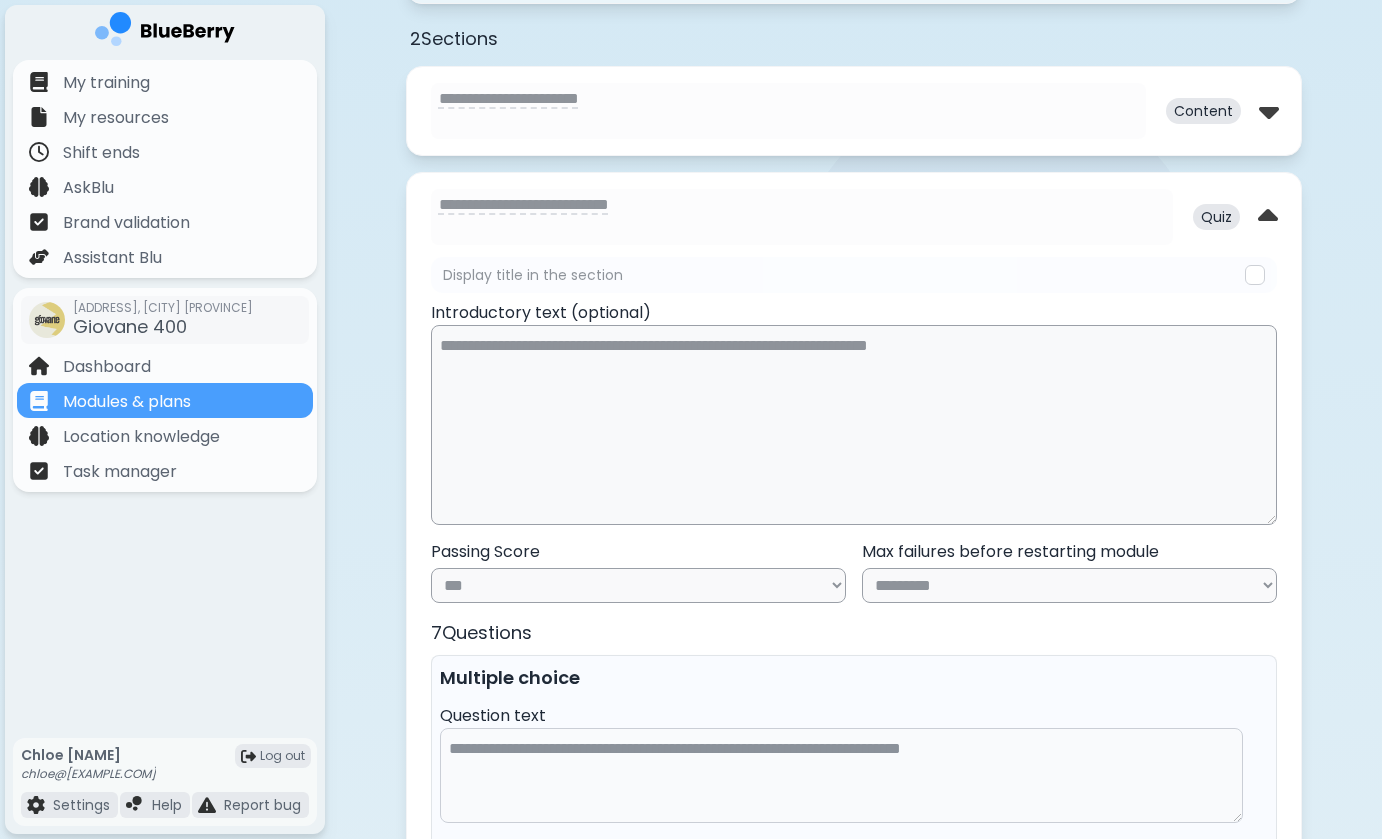 scroll, scrollTop: 513, scrollLeft: 0, axis: vertical 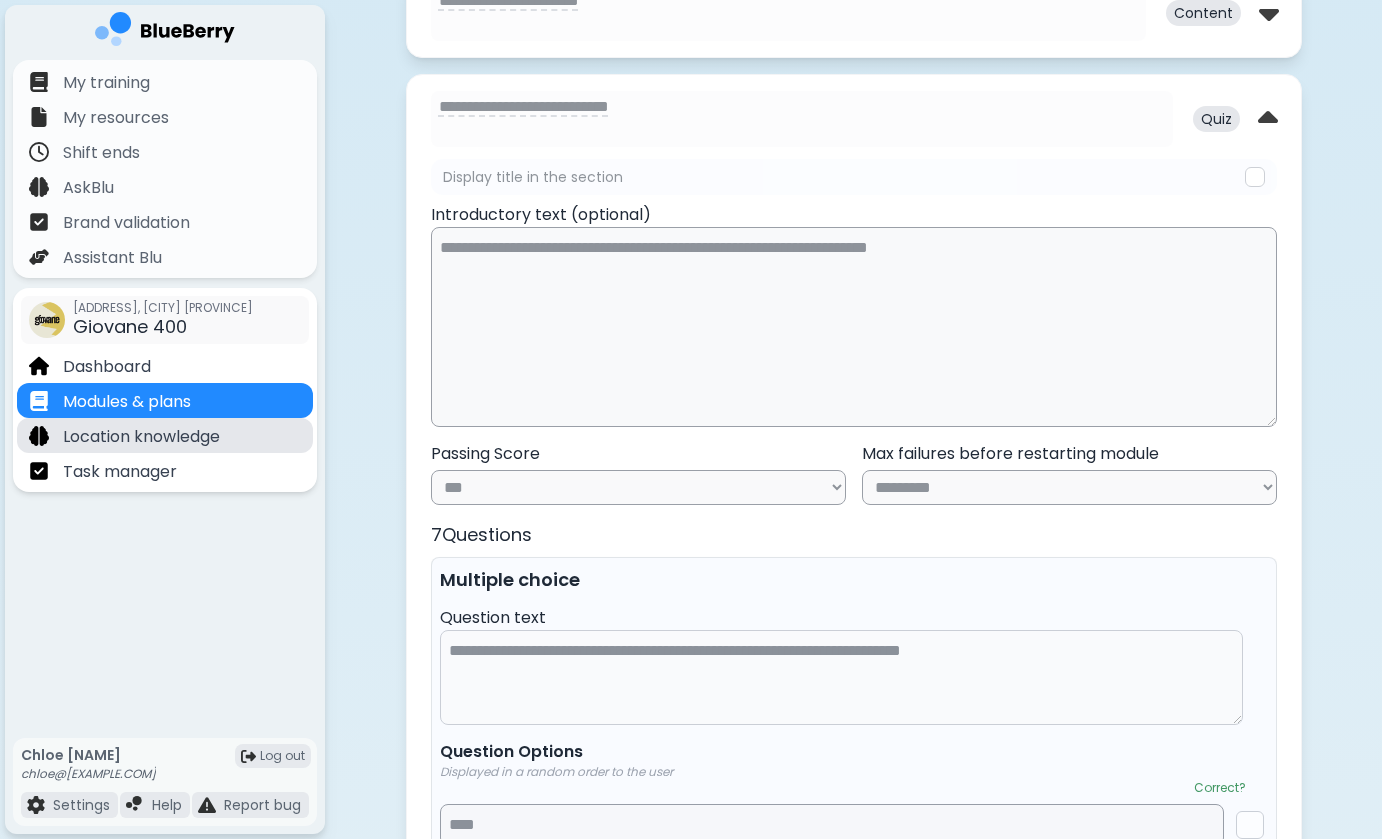 click on "Location knowledge" at bounding box center [165, 435] 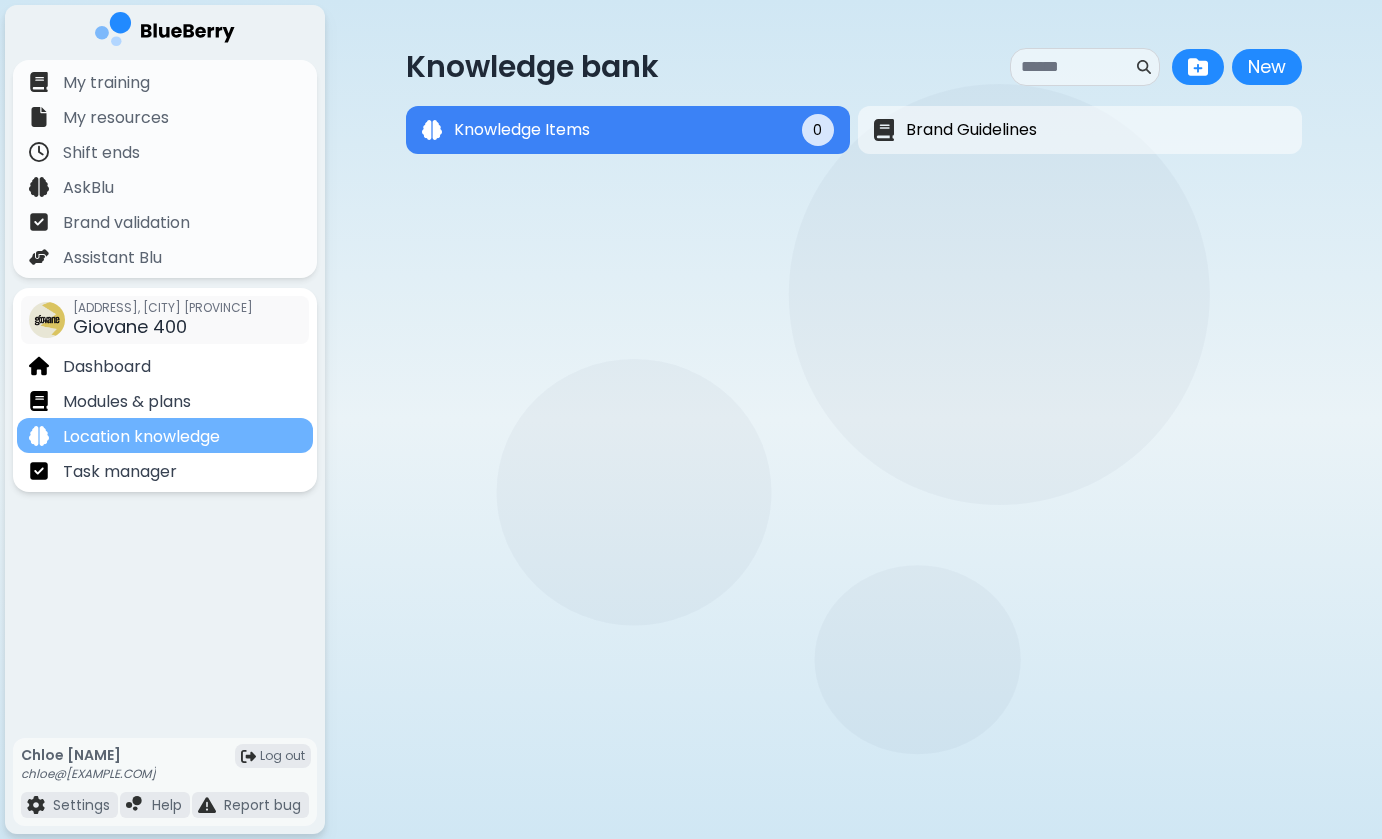 scroll, scrollTop: 0, scrollLeft: 0, axis: both 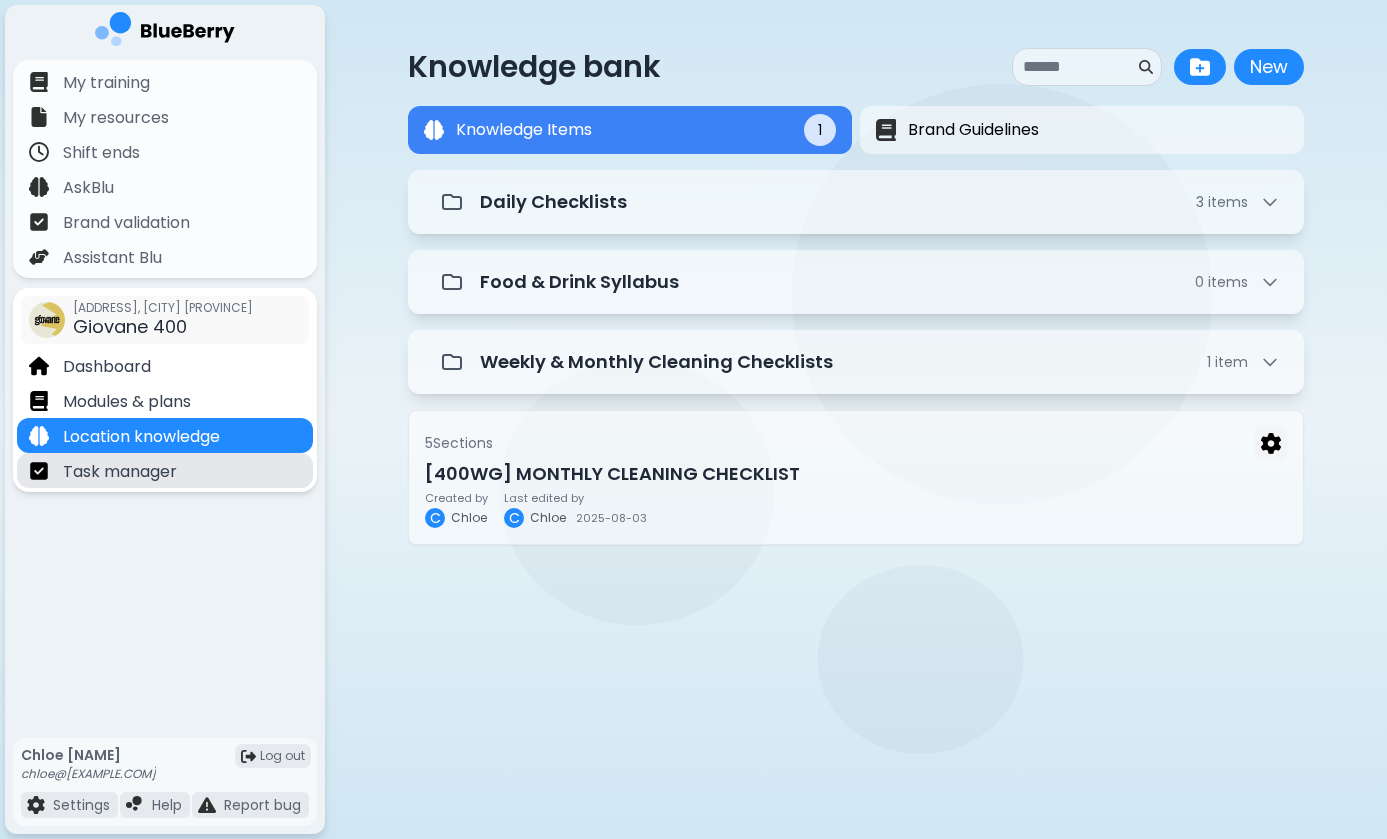 click on "Task manager" at bounding box center (165, 470) 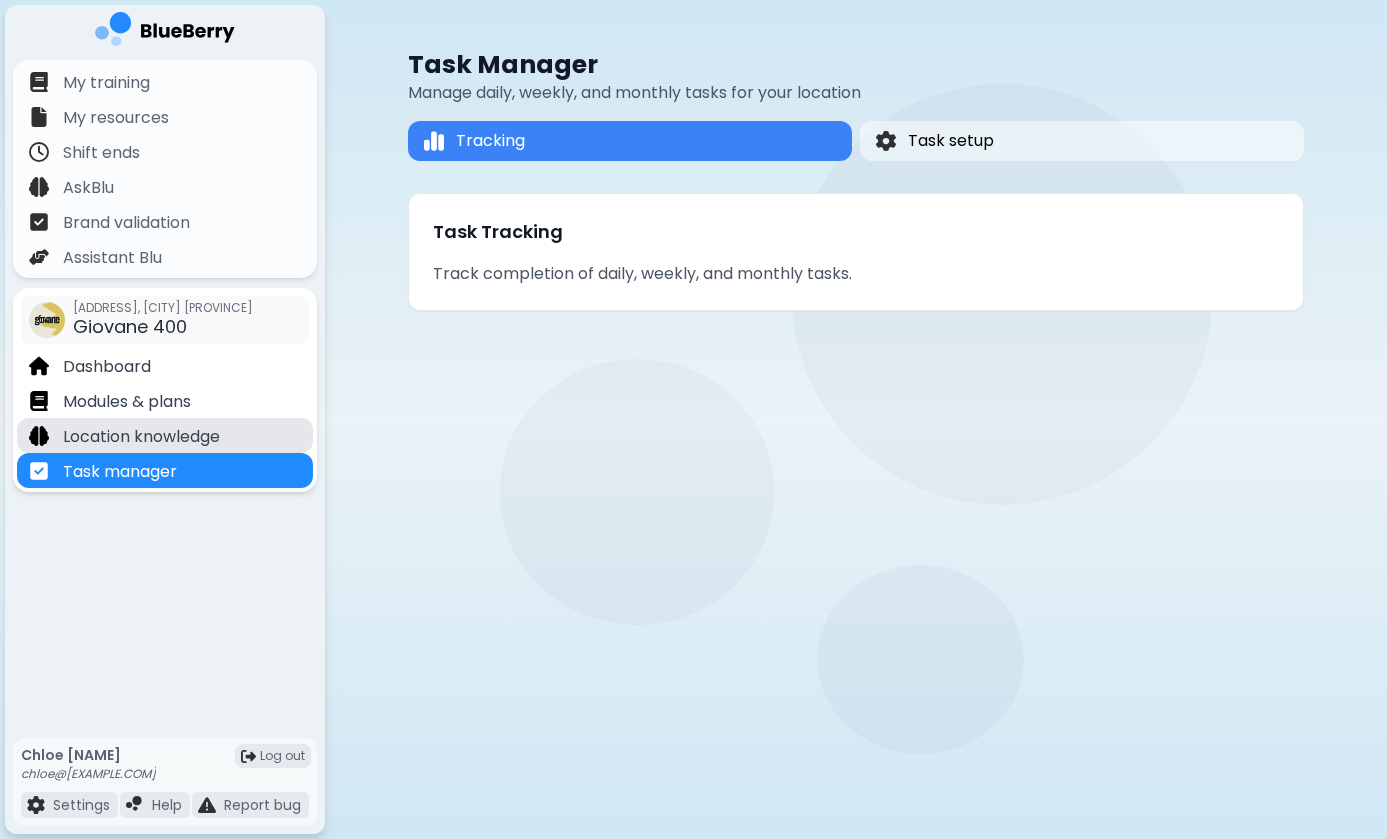 click on "Location knowledge" at bounding box center (165, 435) 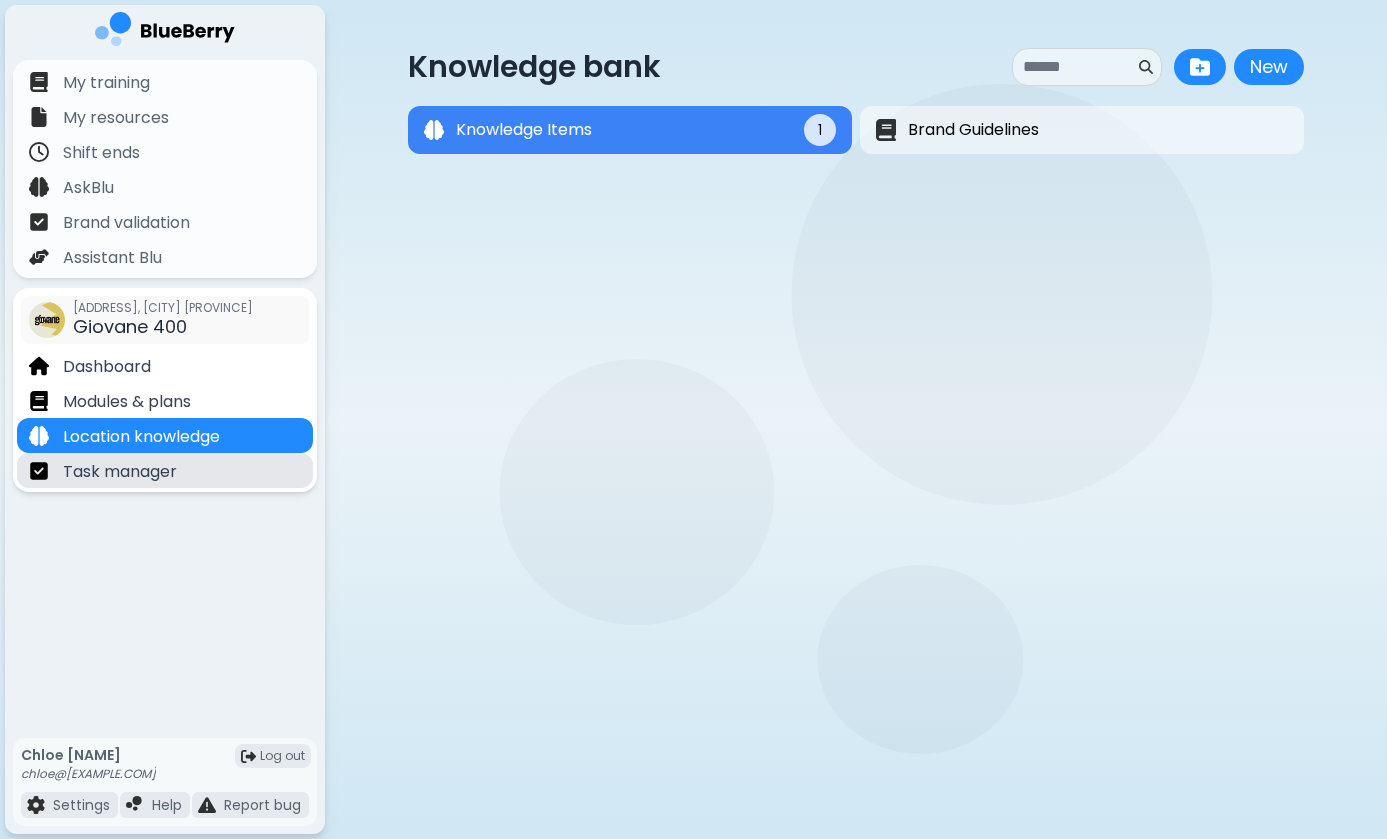 click on "Task manager" at bounding box center (165, 470) 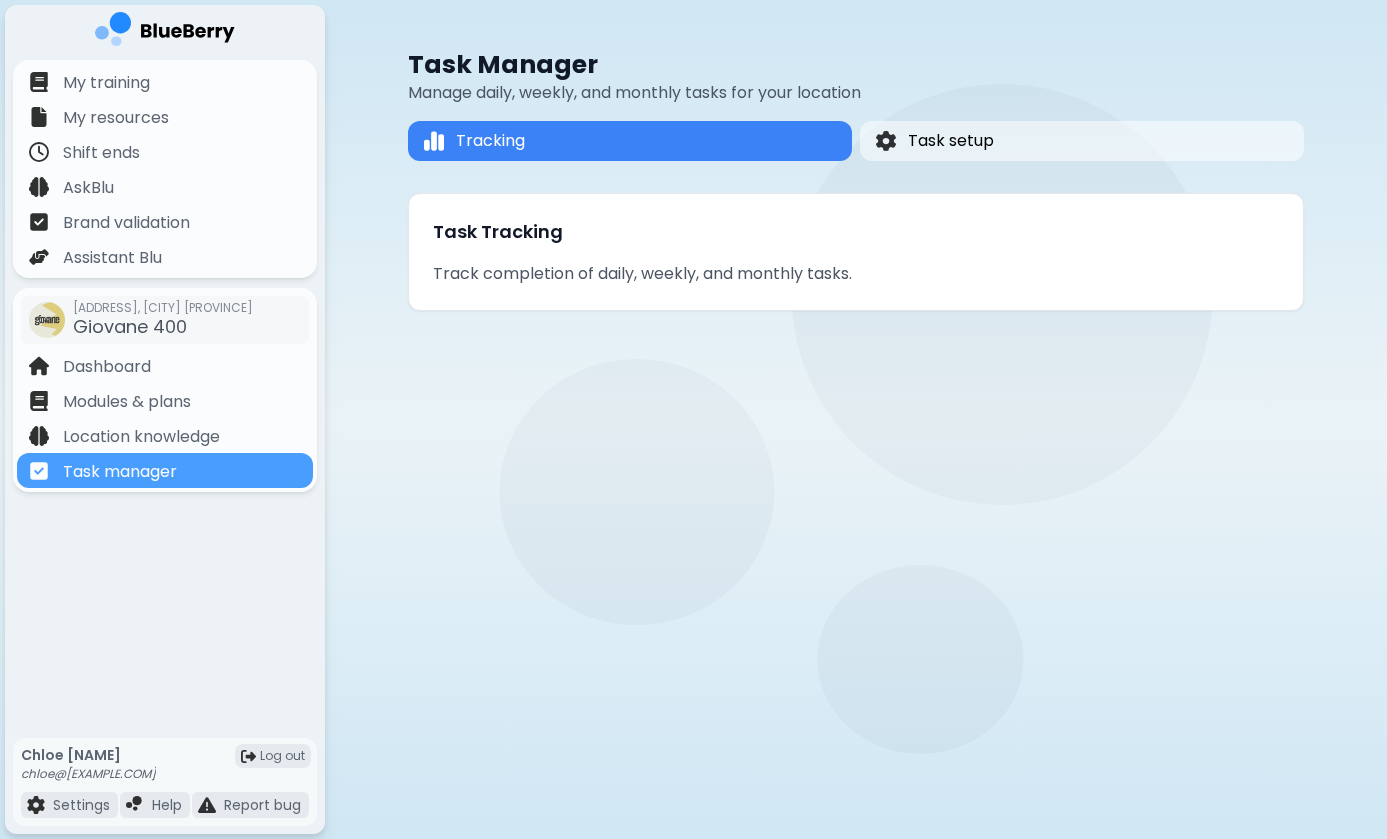 click on "Task Tracking" at bounding box center [856, 232] 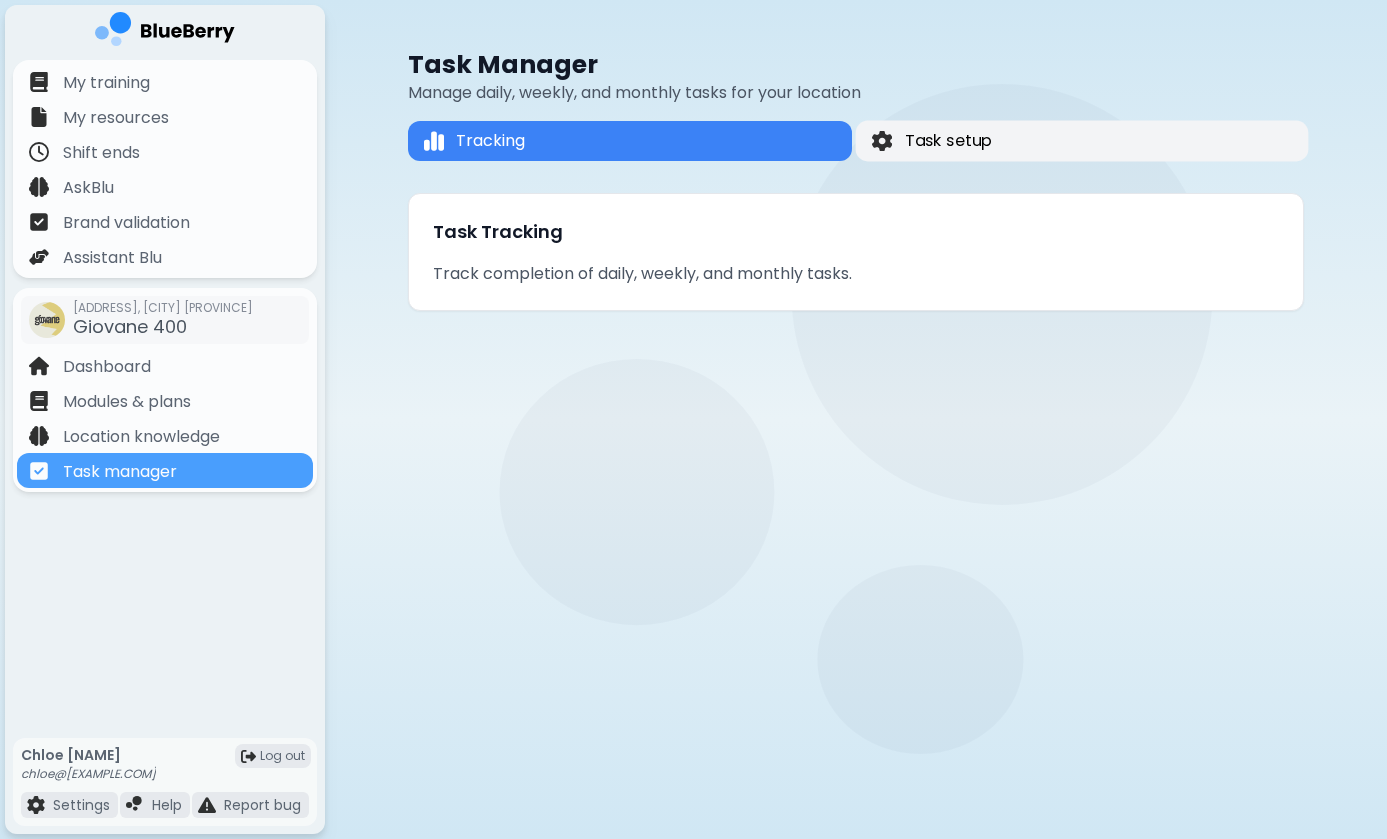 click on "Task setup" at bounding box center [949, 141] 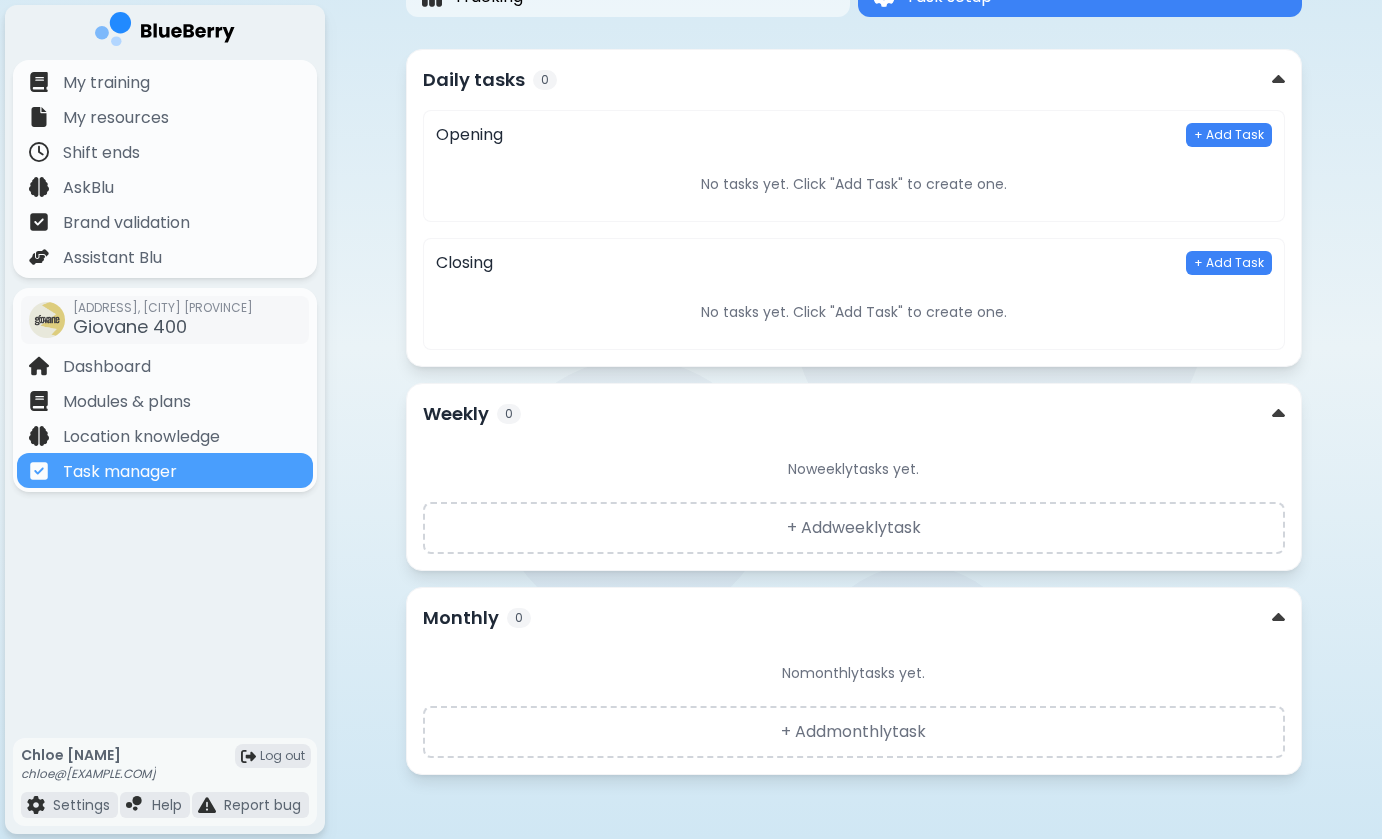 scroll, scrollTop: 144, scrollLeft: 0, axis: vertical 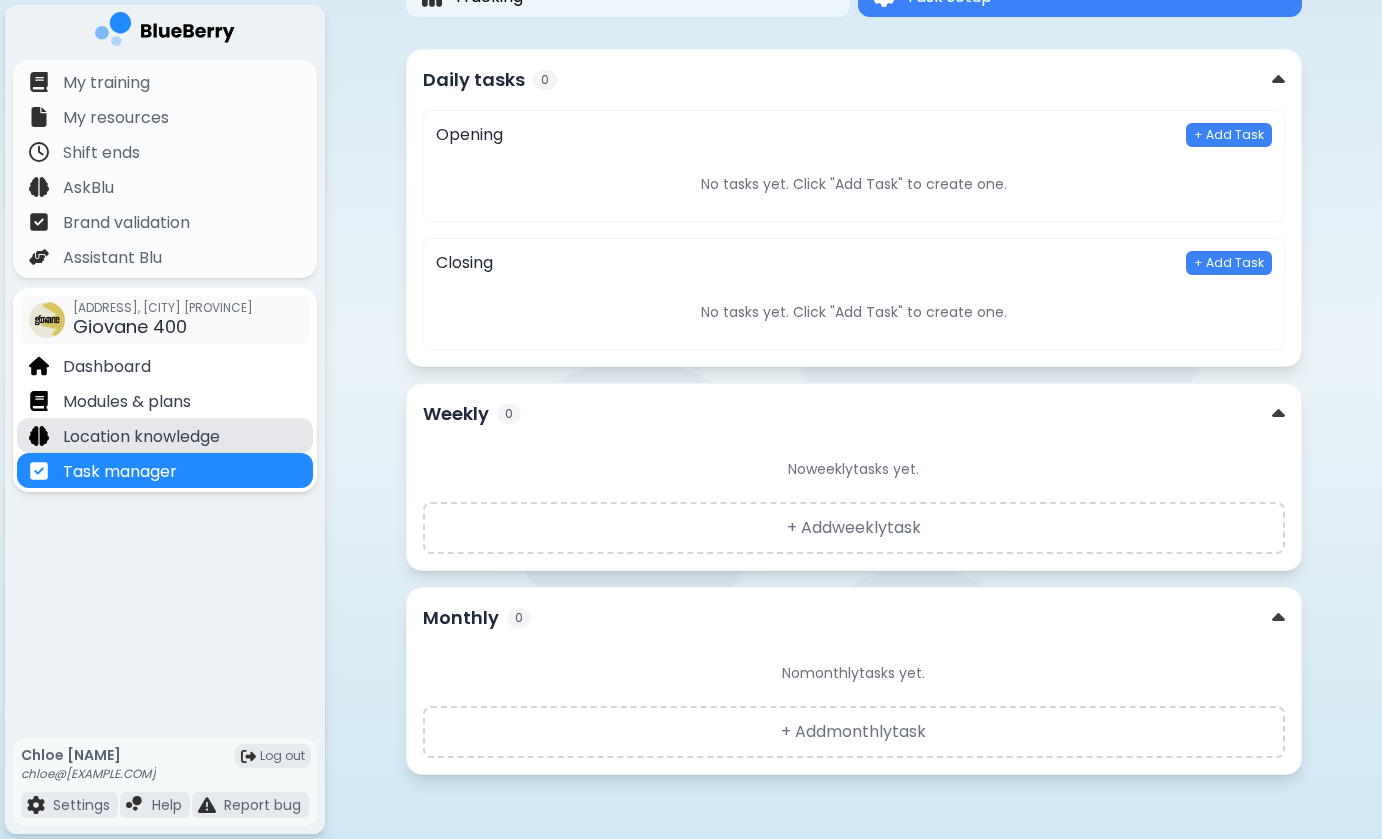 click on "Location knowledge" at bounding box center (165, 435) 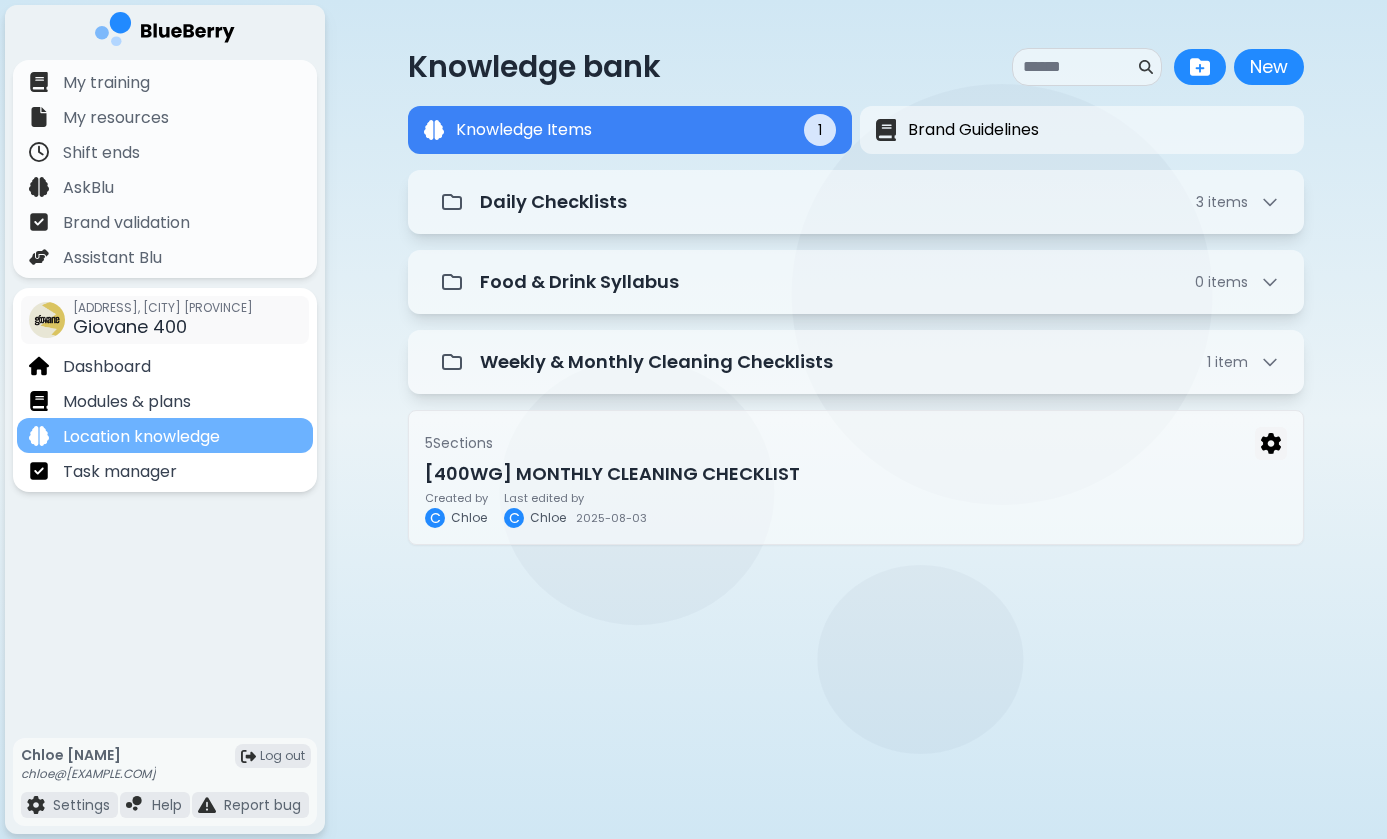 click on "Location knowledge" at bounding box center (165, 435) 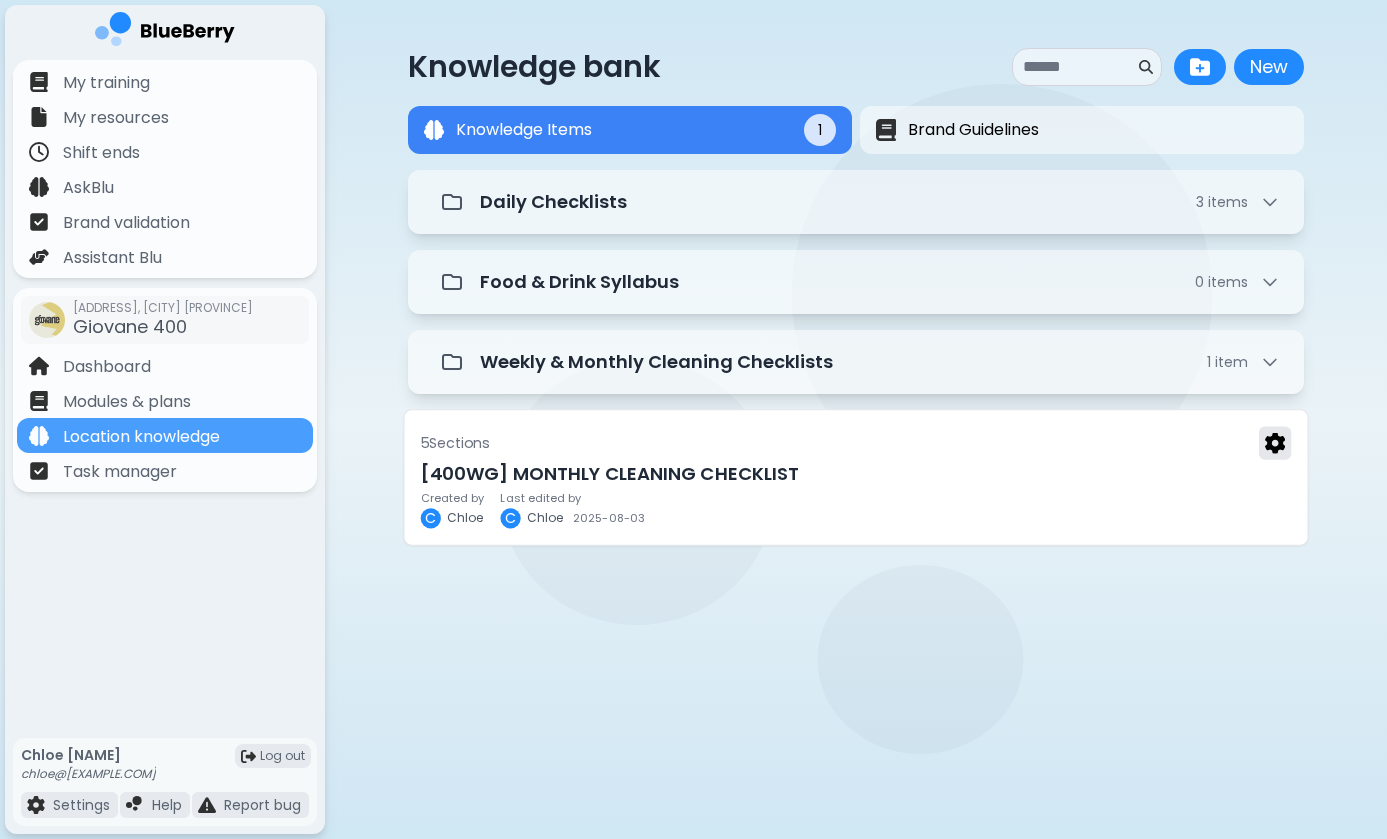 click at bounding box center [1275, 443] 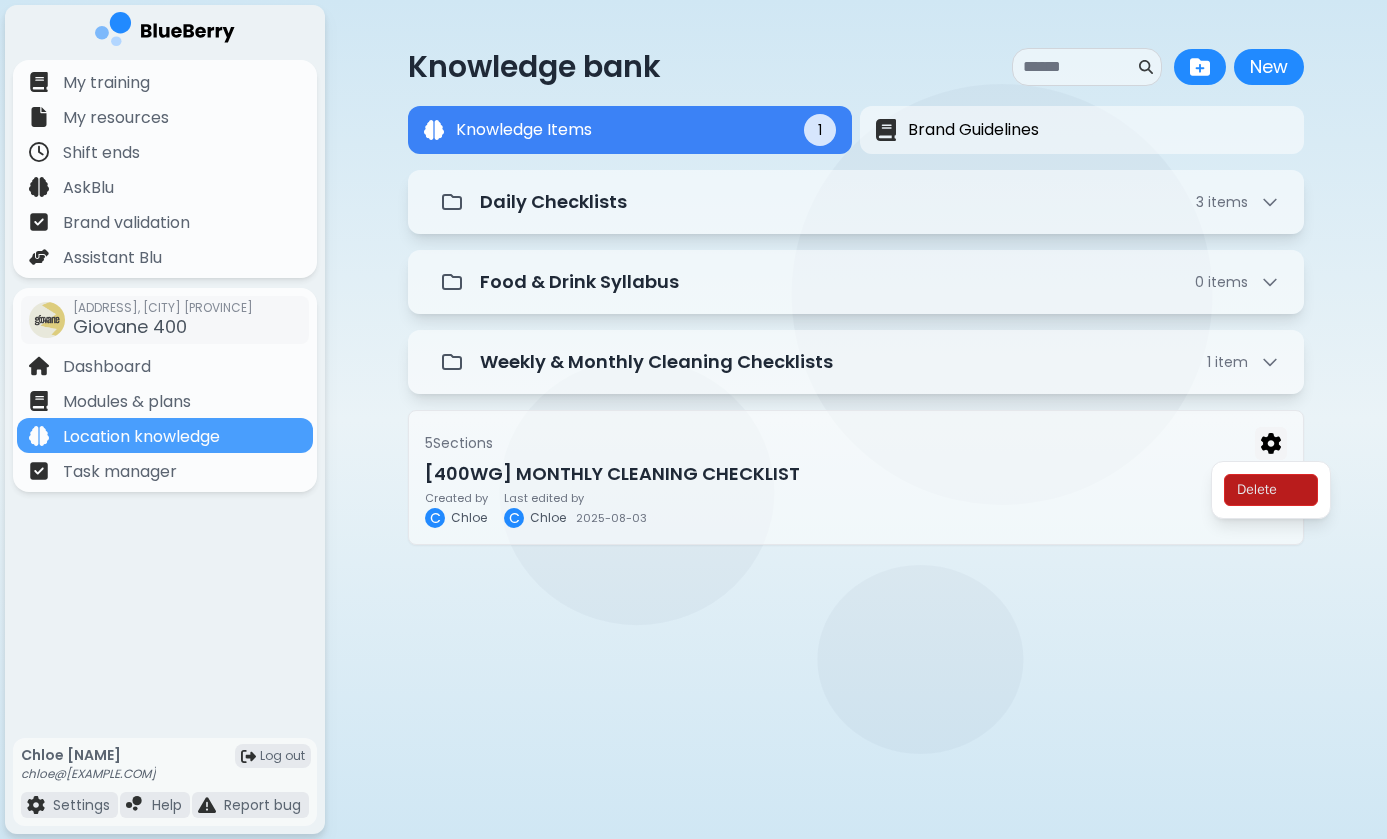 click on "Knowledge bank New New Knowledge Items 1 Brand Guidelines Knowledge Items 1 Daily Checklists 3   item s Food & Drink Syllabus 0   item s Weekly & Monthly Cleaning Checklists 1   item 5  Section s [400WG] MONTHLY CLEANING CHECKLIST Created by C [NAME] Last edited by C [NAME] 2025-08-03" at bounding box center (856, 296) 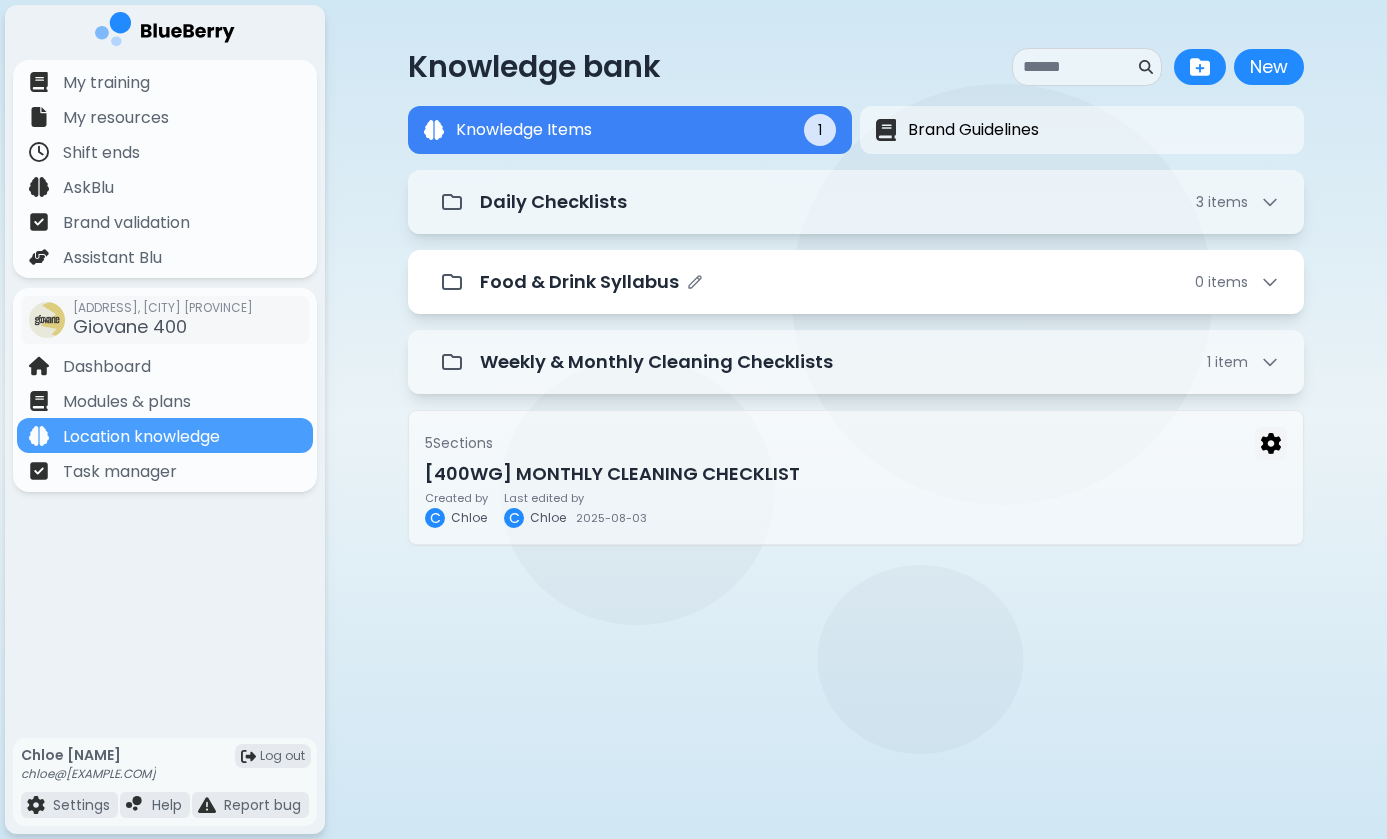 click on "Food & Drink Syllabus" at bounding box center [579, 282] 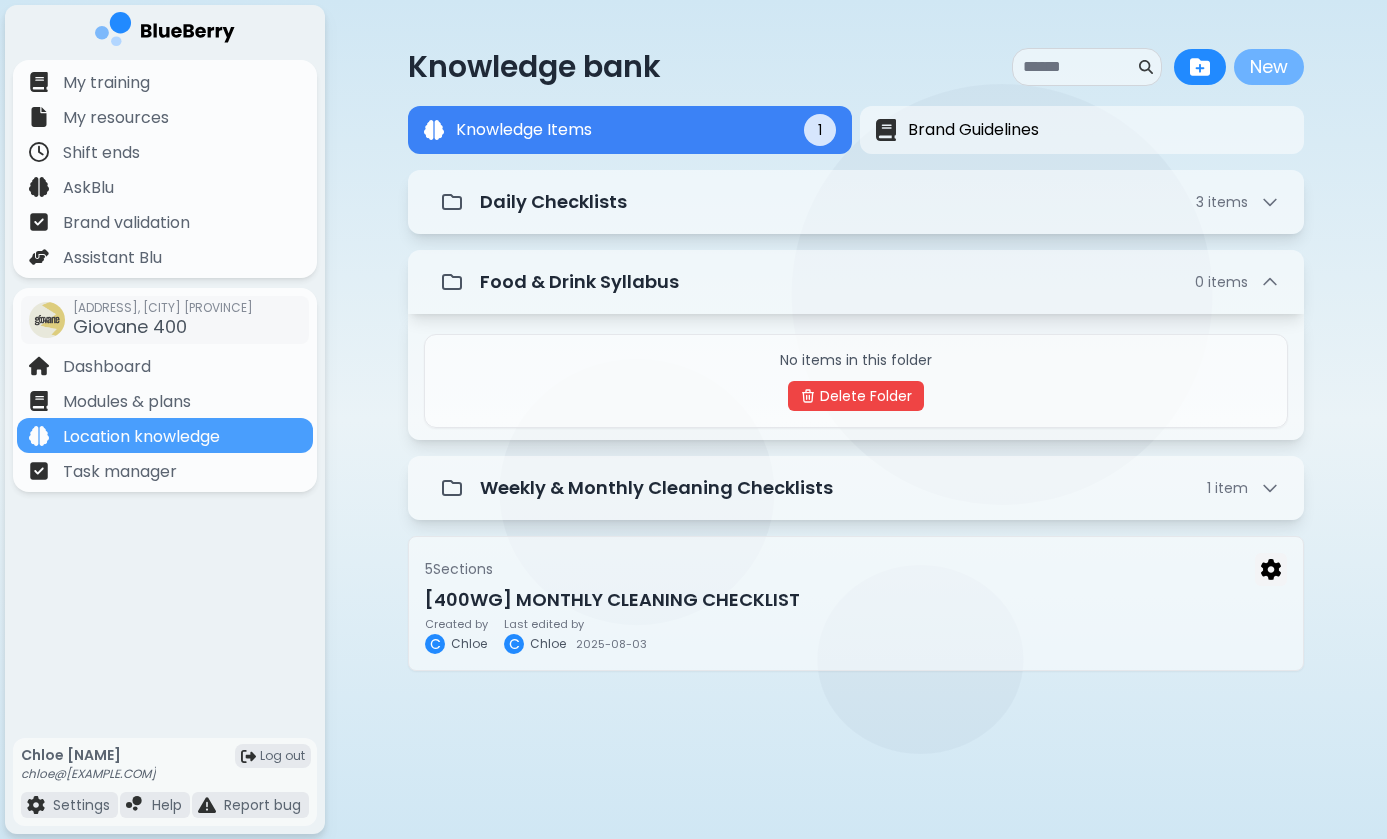 click on "New" at bounding box center [1269, 67] 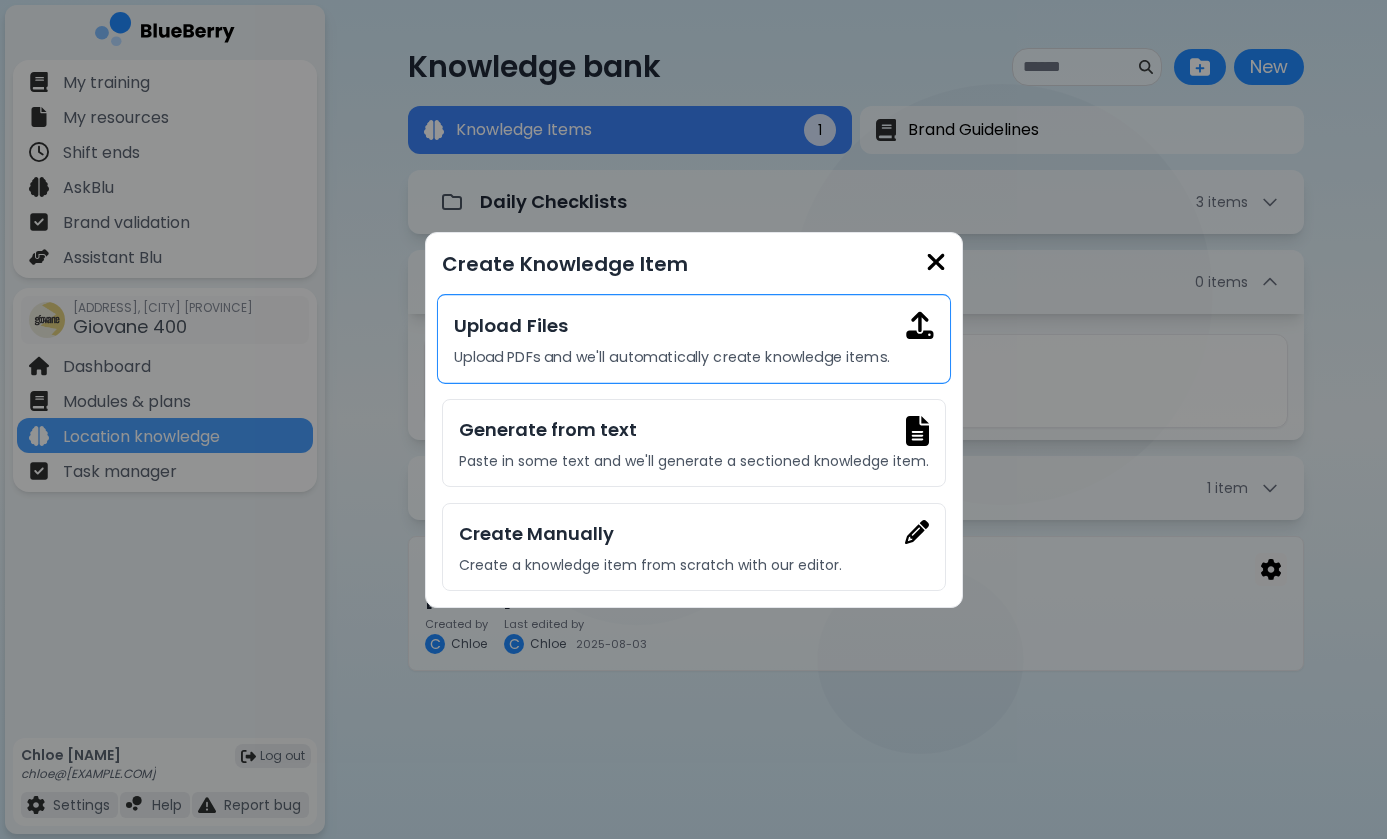 click on "Upload Files Upload PDFs and we'll automatically create knowledge items." at bounding box center [693, 339] 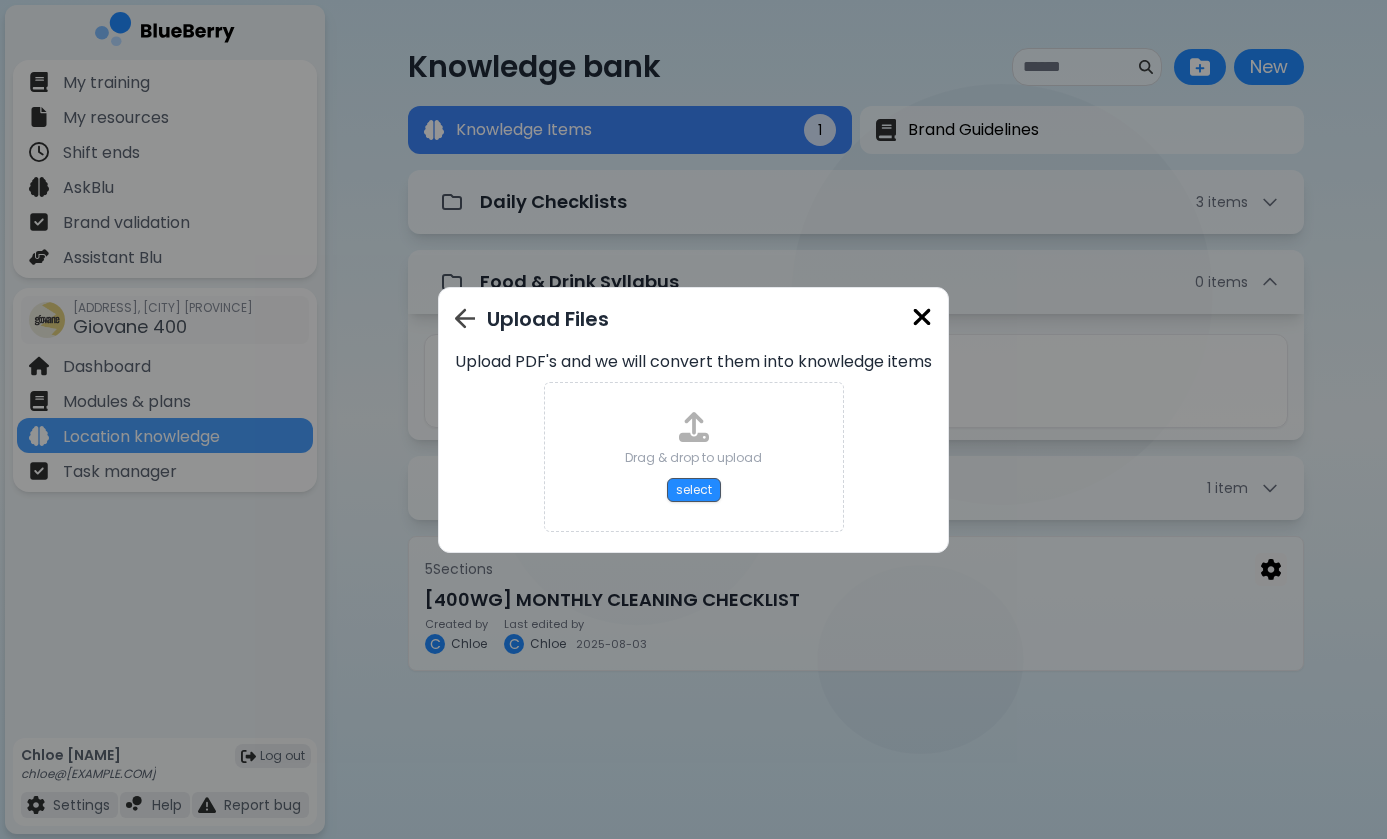 click at bounding box center (922, 317) 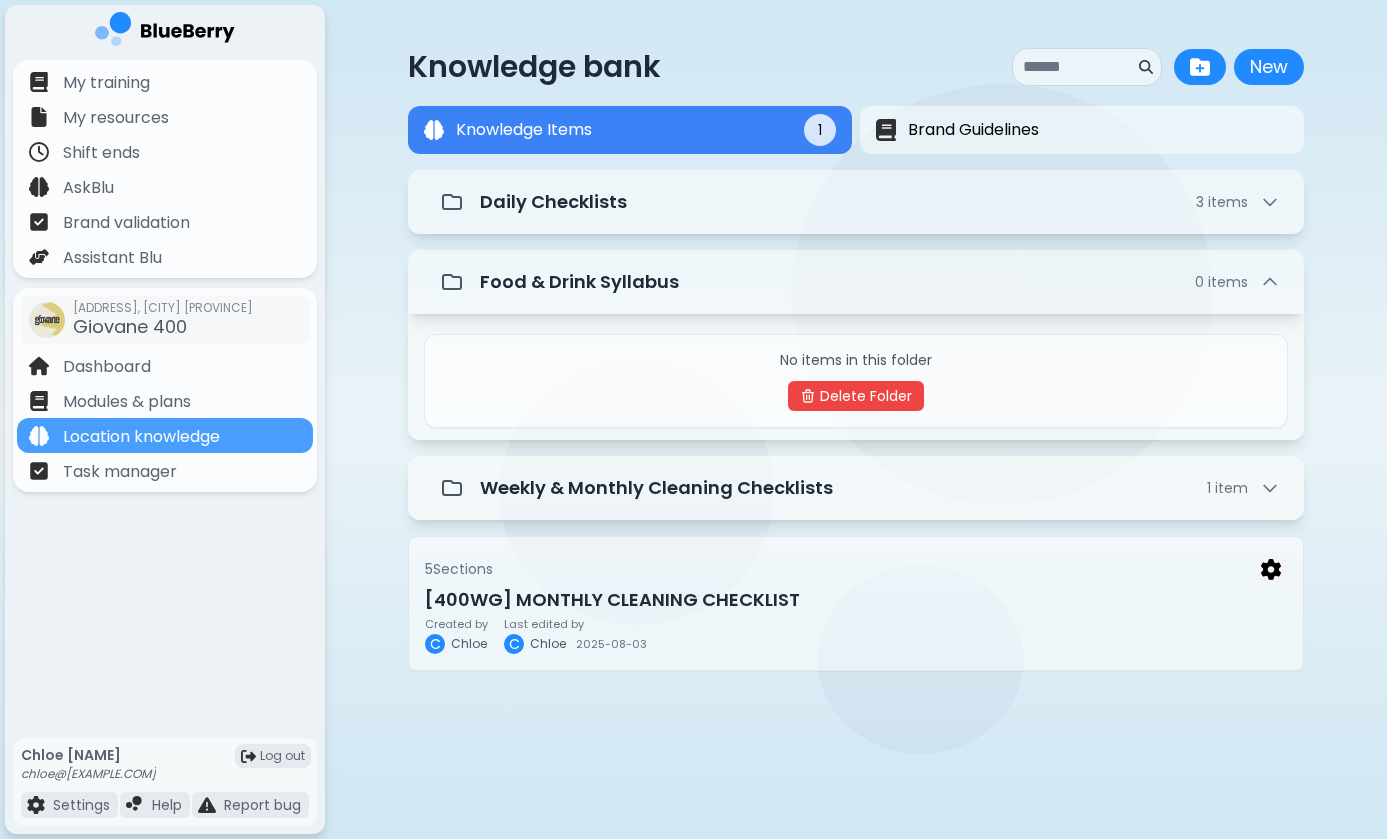 click on "Knowledge bank New New Knowledge Items 1 Brand Guidelines Knowledge Items 1 Daily Checklists 3   item s Food & Drink Syllabus 0   item s No items in this folder Delete Folder Weekly & Monthly Cleaning Checklists 1   item 5  Section s [LOCATION] MONTHLY CLEANING CHECKLIST Created by C Chloe Last edited by C Chloe 2025-08-03" at bounding box center [856, 359] 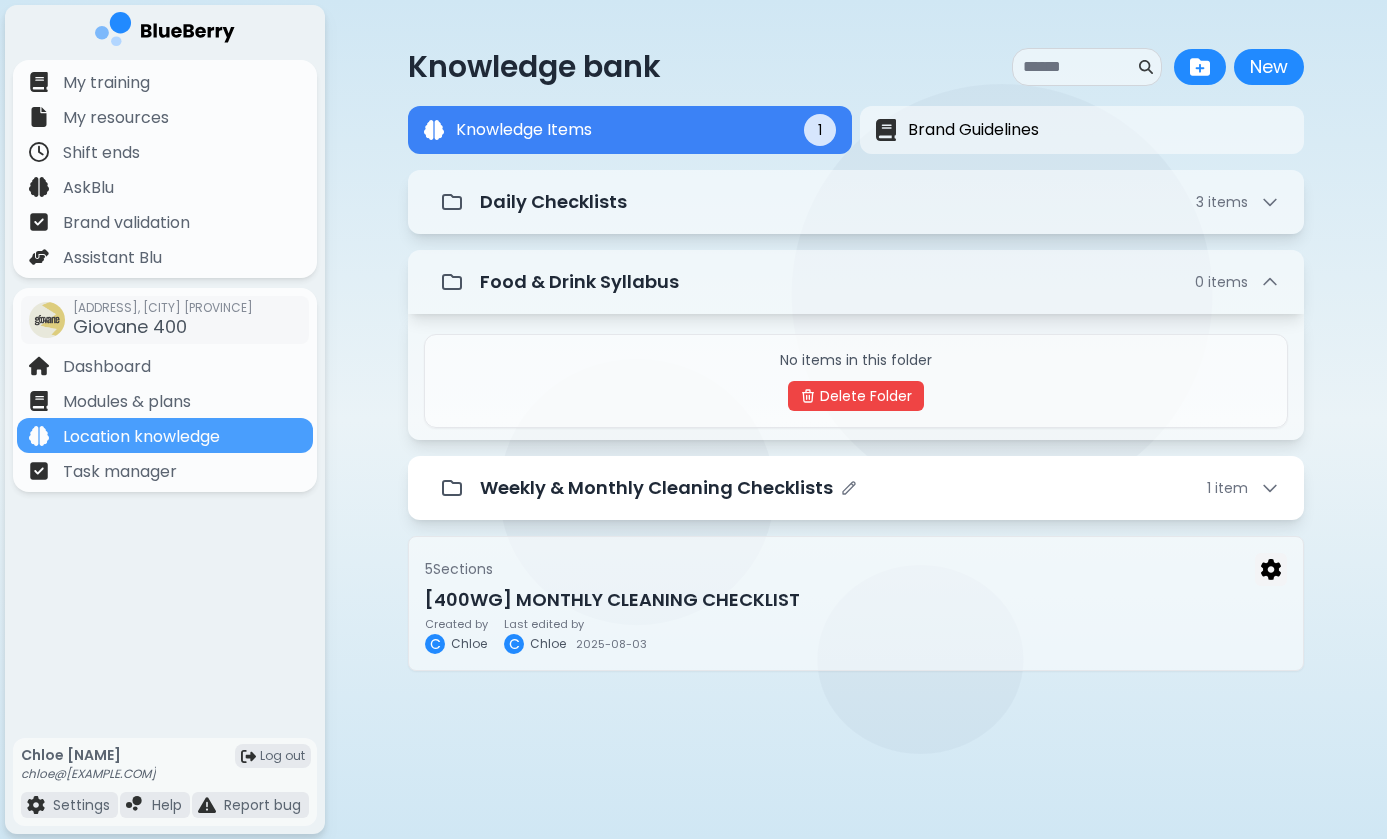 click on "Weekly & Monthly Cleaning Checklists" at bounding box center [656, 488] 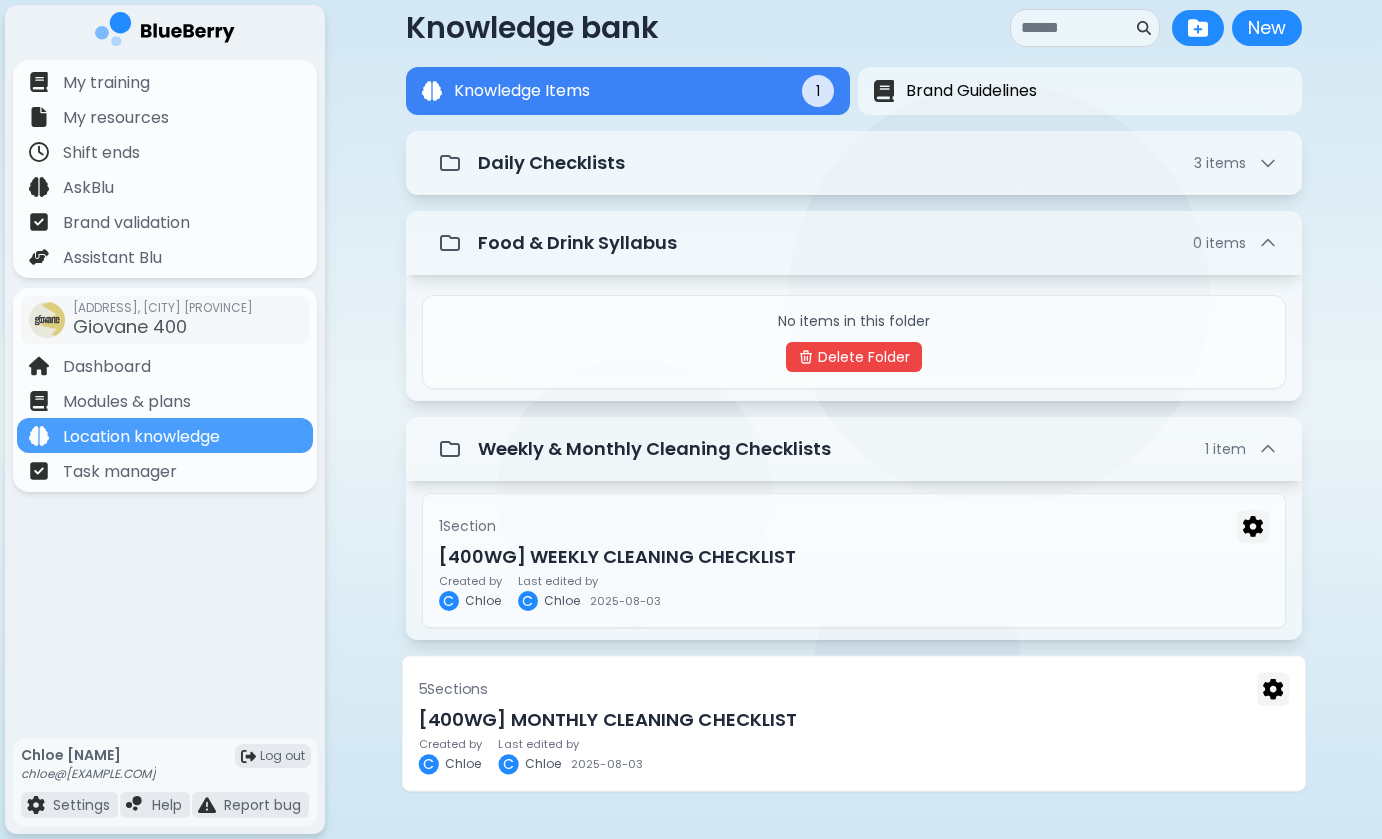 scroll, scrollTop: 40, scrollLeft: 0, axis: vertical 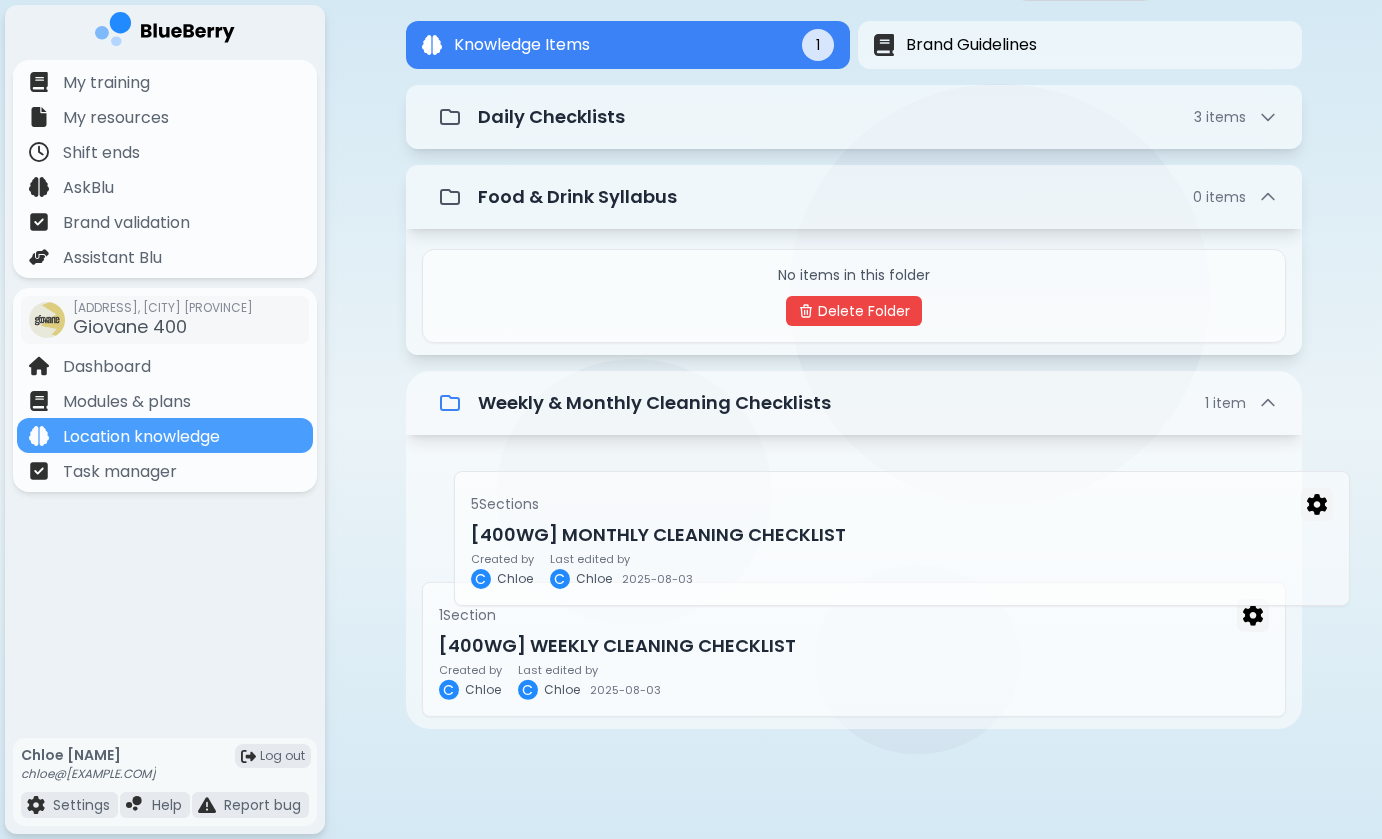 drag, startPoint x: 588, startPoint y: 708, endPoint x: 637, endPoint y: 516, distance: 198.15398 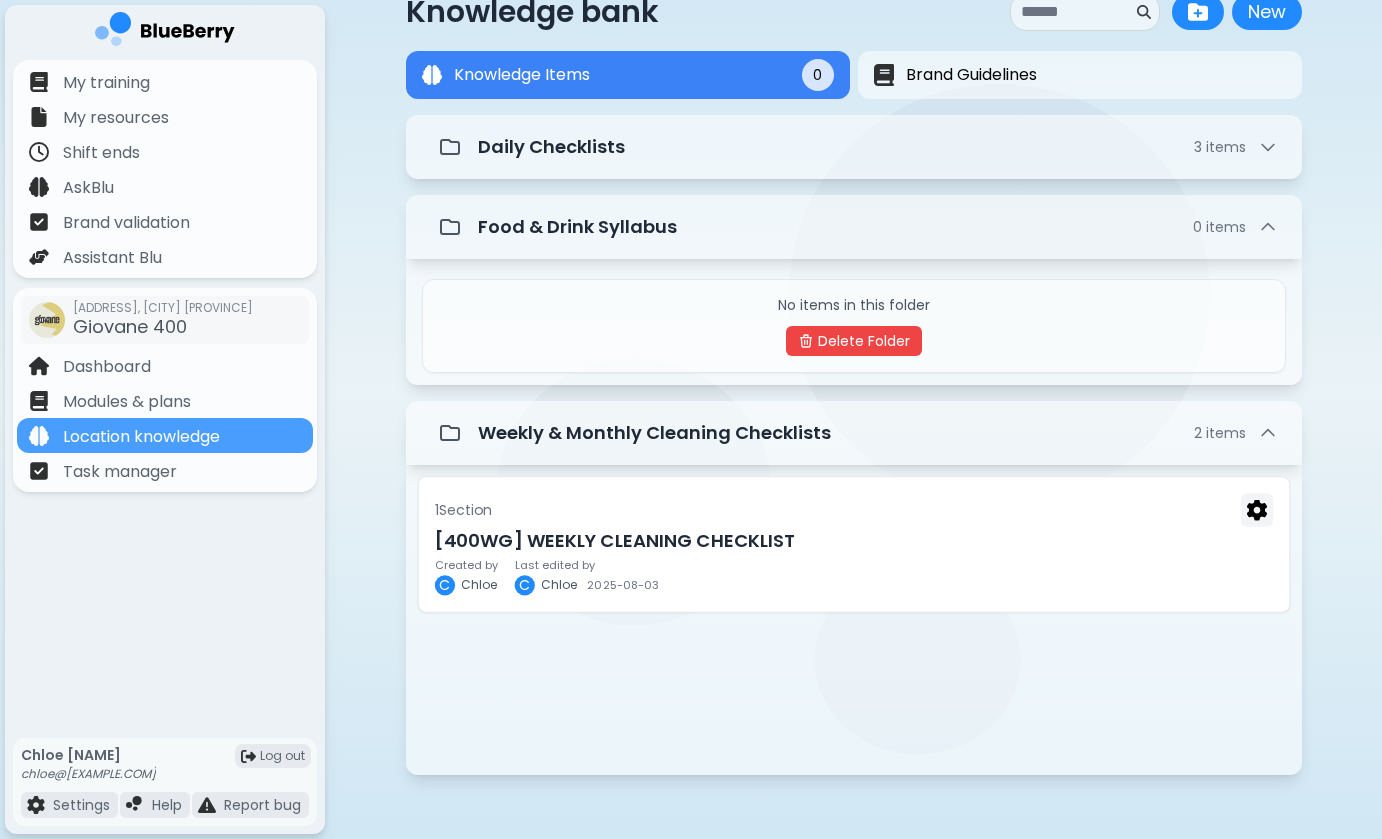 scroll, scrollTop: 56, scrollLeft: 0, axis: vertical 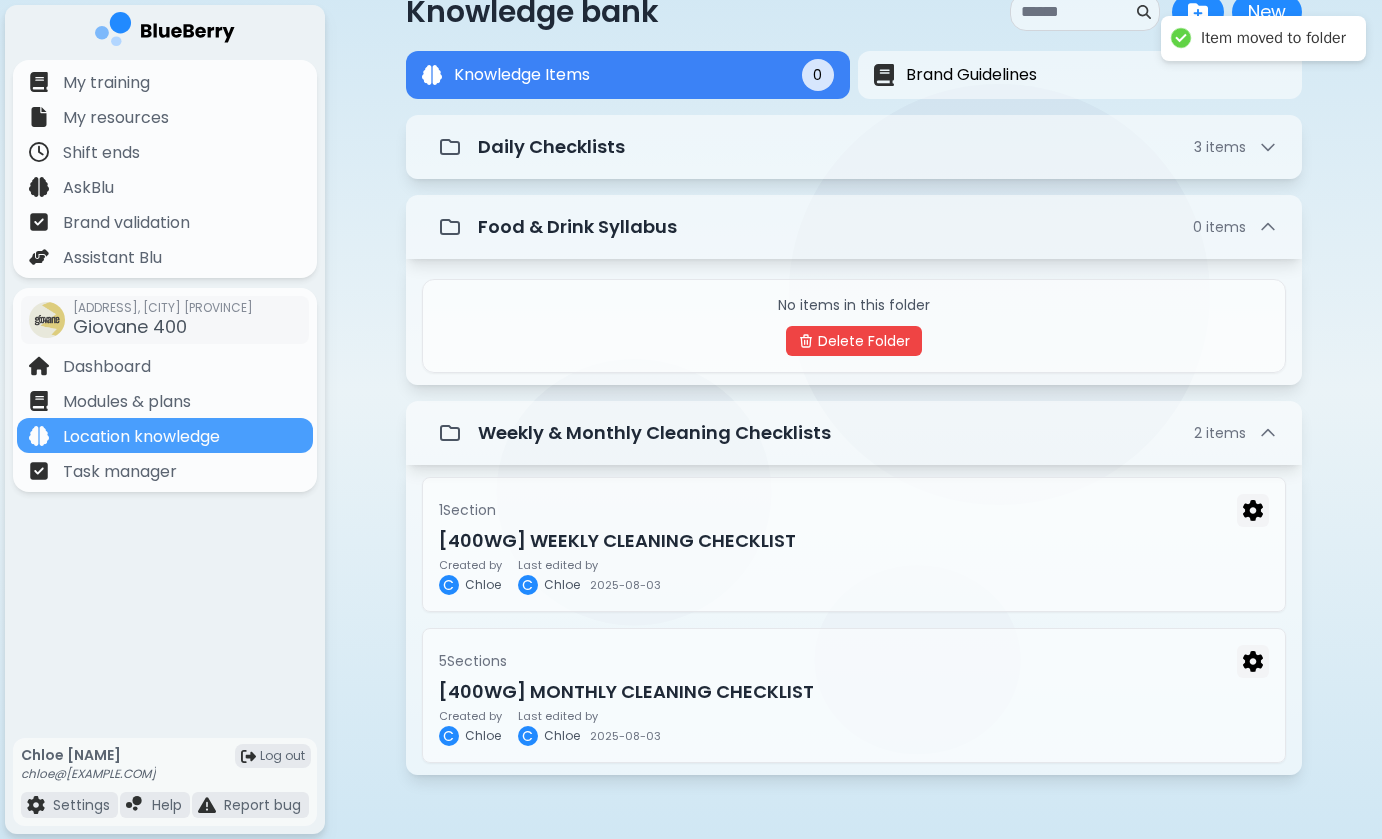 click on "Knowledge bank New New Knowledge Items 0 Brand Guidelines Knowledge Items 0 Daily Checklists 3   item s Food & Drink Syllabus 0   item s No items in this folder Delete Folder Weekly & Monthly Cleaning Checklists 2   item s 1  Section [400WG] WEEKLY CLEANING CHECKLIST Created by C [NAME] Last edited by C [NAME] 2025-08-03 5  Section s [400WG] MONTHLY CLEANING CHECKLIST Created by C [NAME] Last edited by C [NAME] 2025-08-03" at bounding box center [853, 392] 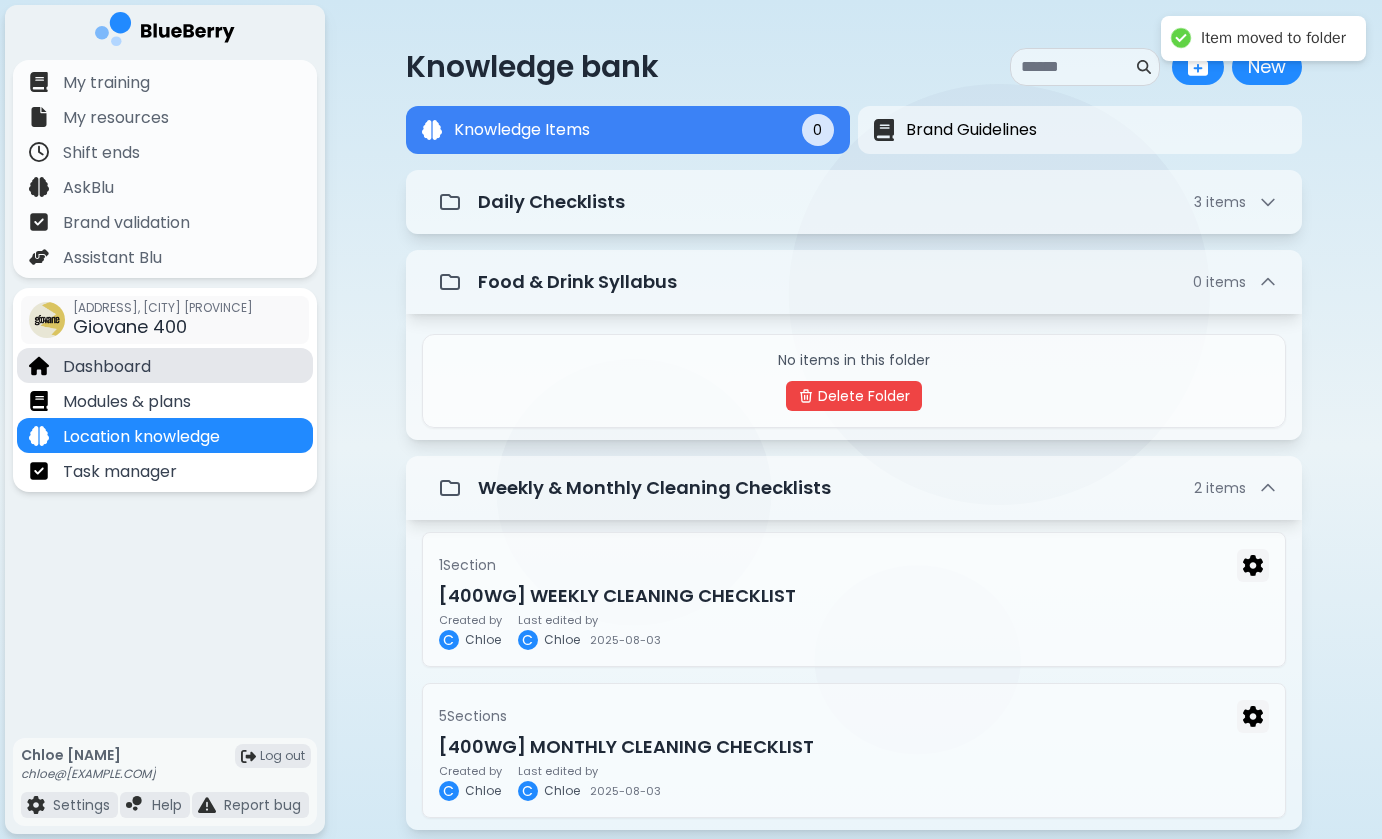 scroll, scrollTop: 0, scrollLeft: 0, axis: both 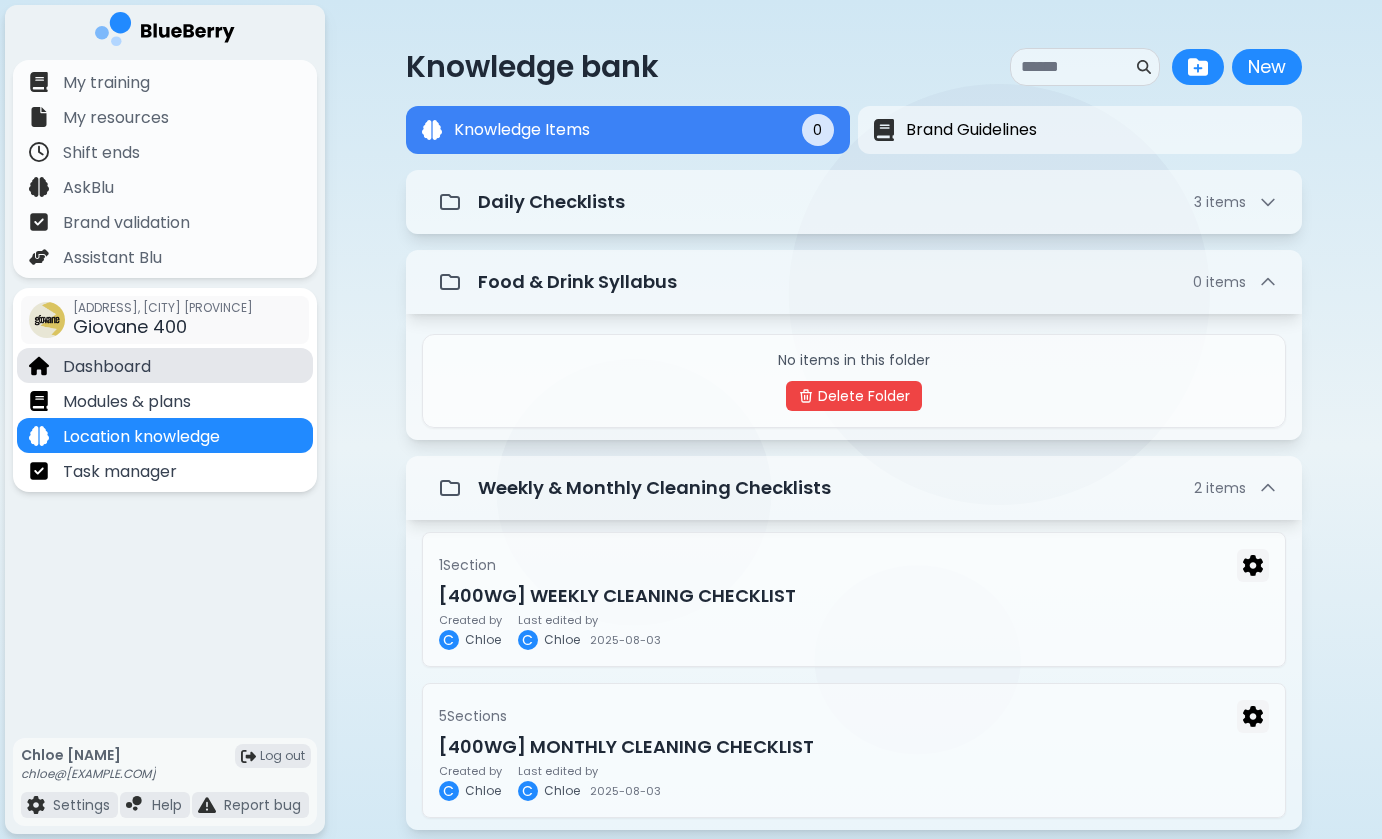 click on "Dashboard" at bounding box center [165, 365] 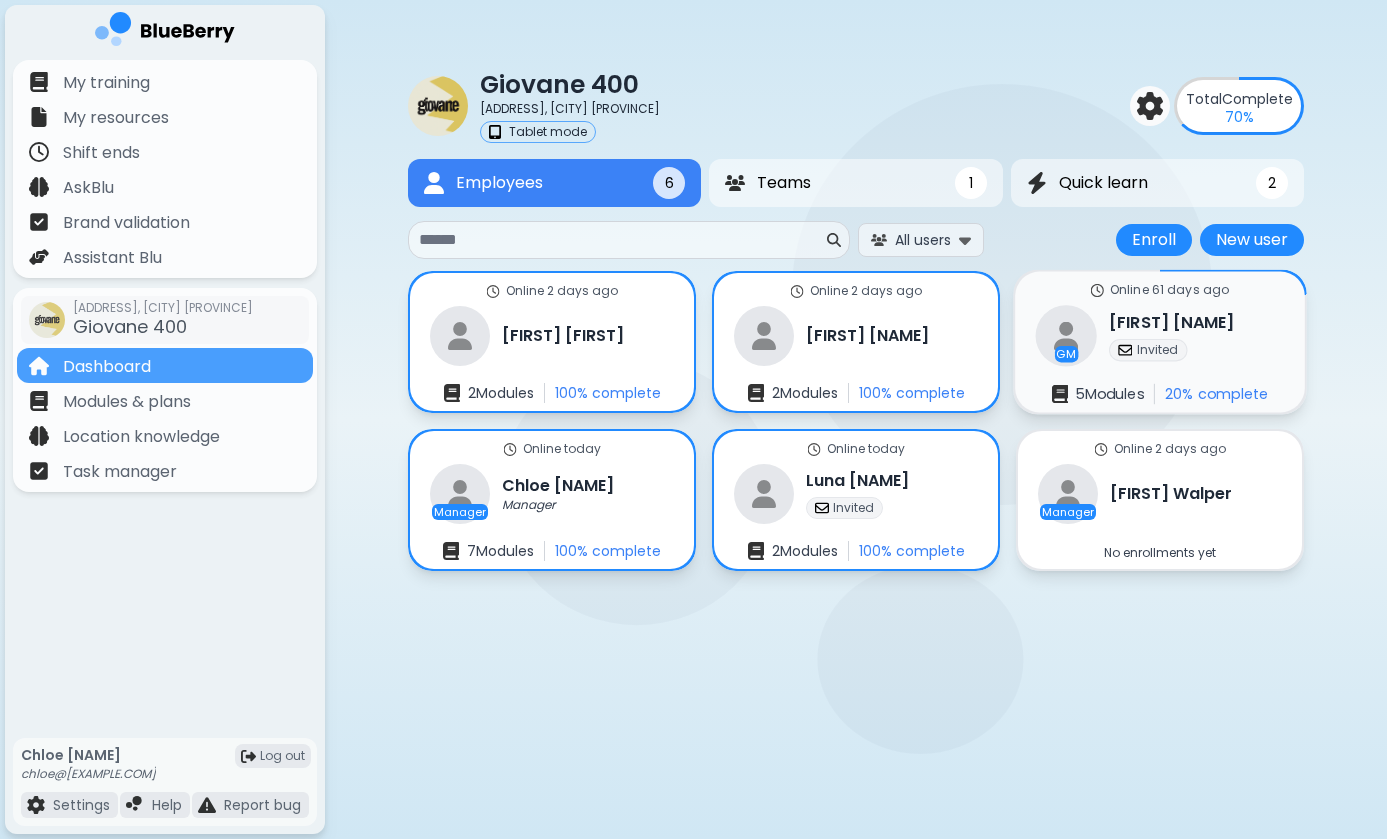 click at bounding box center (1066, 335) 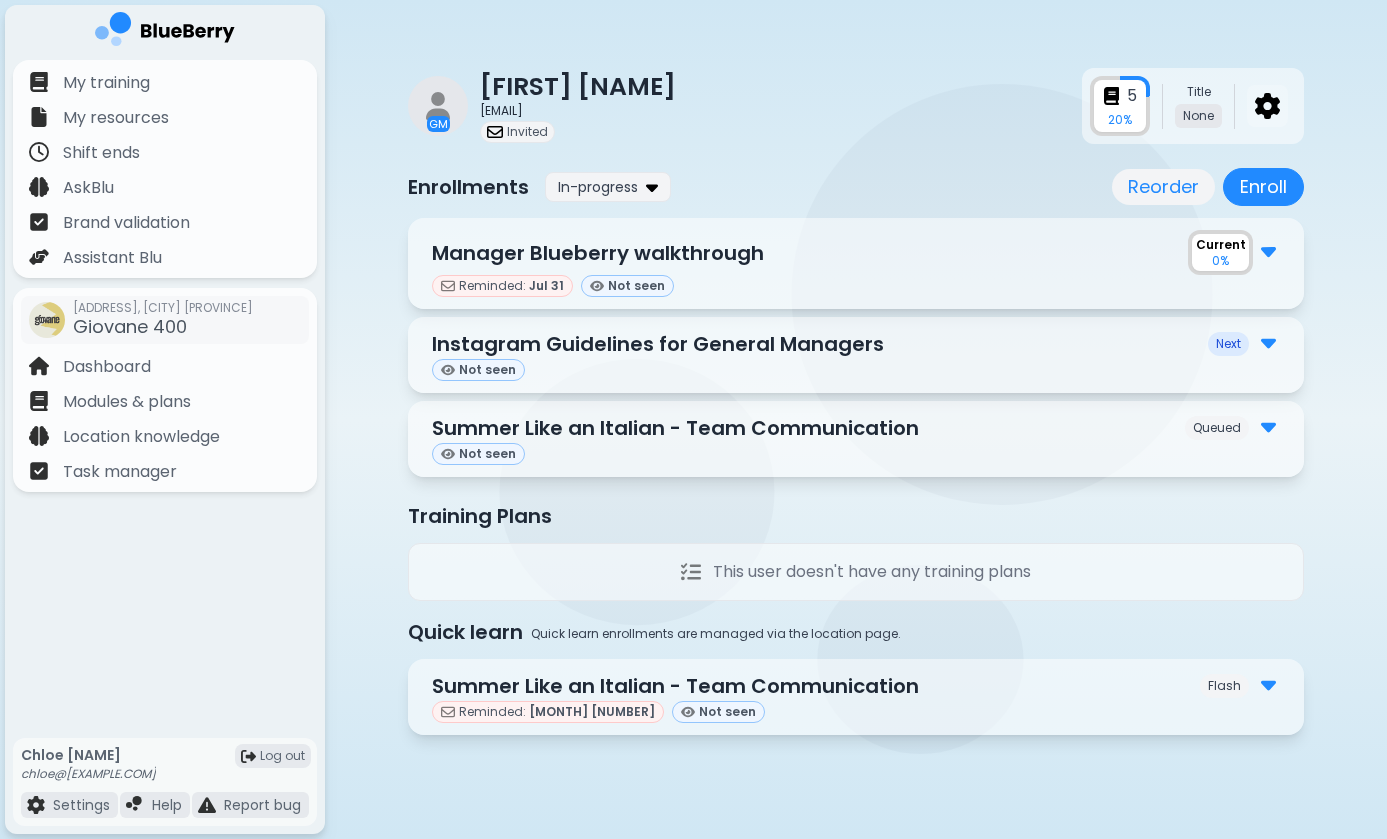 click at bounding box center (1267, 106) 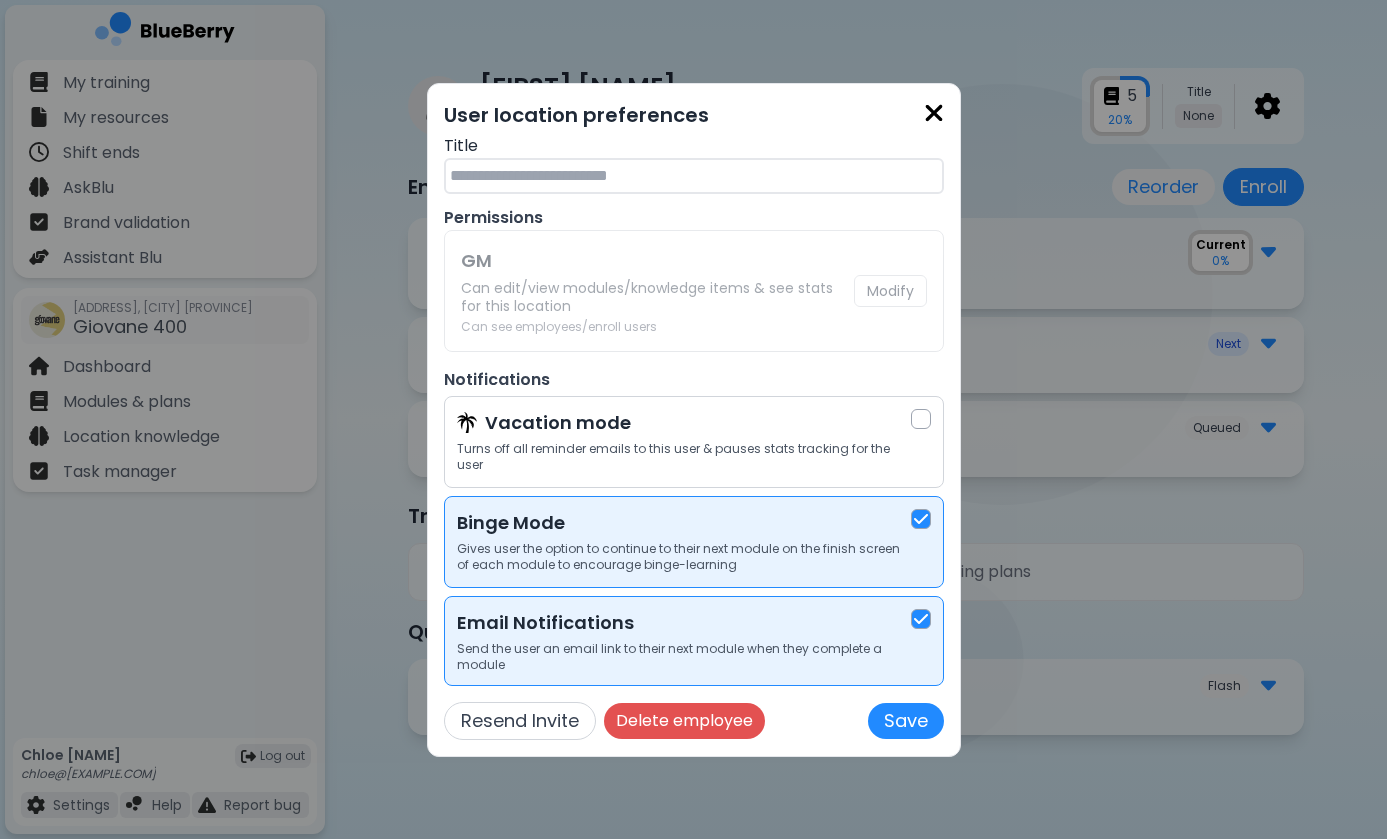 click on "User location preferences Title Permissions GM Can edit/view modules/knowledge items & see stats for this location Can see employees/enroll users Modify Notifications Vacation mode Turns off all reminder emails to this user & pauses stats tracking for the user Binge Mode Gives user the option to continue to their next module on the finish screen of each module to encourage binge-learning Email Notifications Send the user an email link to their next module when they complete a module Resend Invite Delete employee Save" at bounding box center (694, 420) 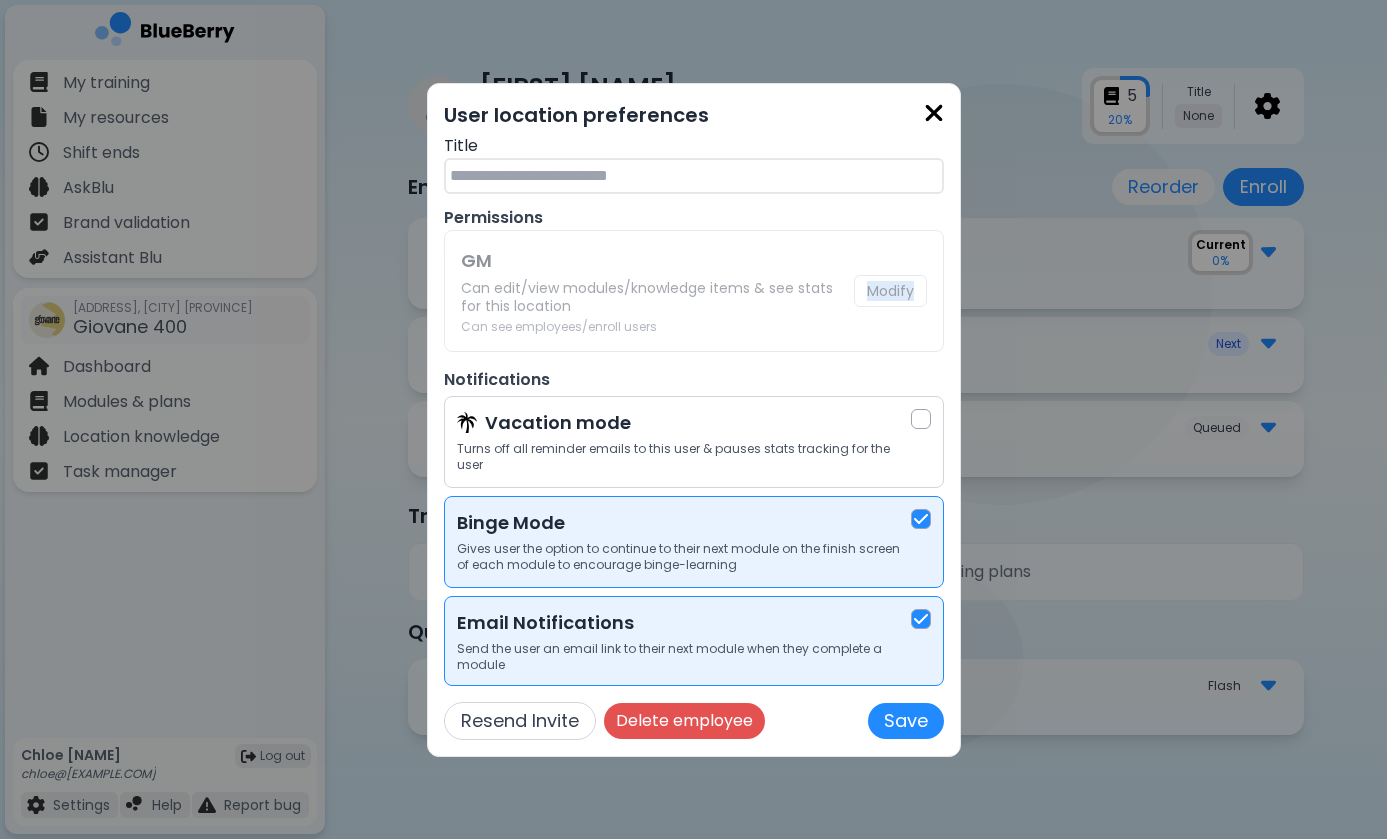 click on "User location preferences Title Permissions GM Can edit/view modules/knowledge items & see stats for this location Can see employees/enroll users Modify Notifications Vacation mode Turns off all reminder emails to this user & pauses stats tracking for the user Binge Mode Gives user the option to continue to their next module on the finish screen of each module to encourage binge-learning Email Notifications Send the user an email link to their next module when they complete a module Resend Invite Delete employee Save" at bounding box center (694, 420) 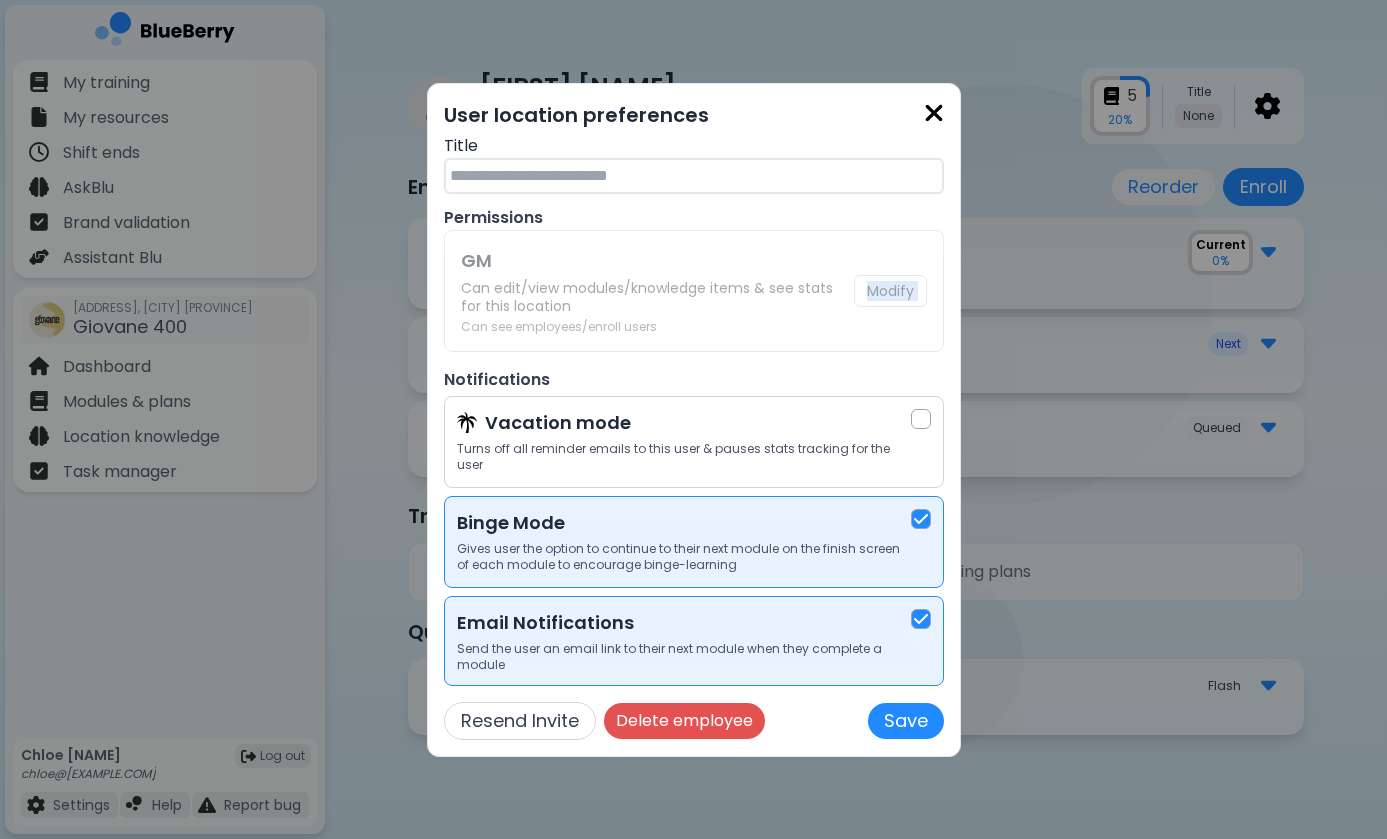click on "User location preferences Title Permissions GM Can edit/view modules/knowledge items & see stats for this location Can see employees/enroll users Modify Notifications Vacation mode Turns off all reminder emails to this user & pauses stats tracking for the user Binge Mode Gives user the option to continue to their next module on the finish screen of each module to encourage binge-learning Email Notifications Send the user an email link to their next module when they complete a module Resend Invite Delete employee Save" at bounding box center (694, 420) 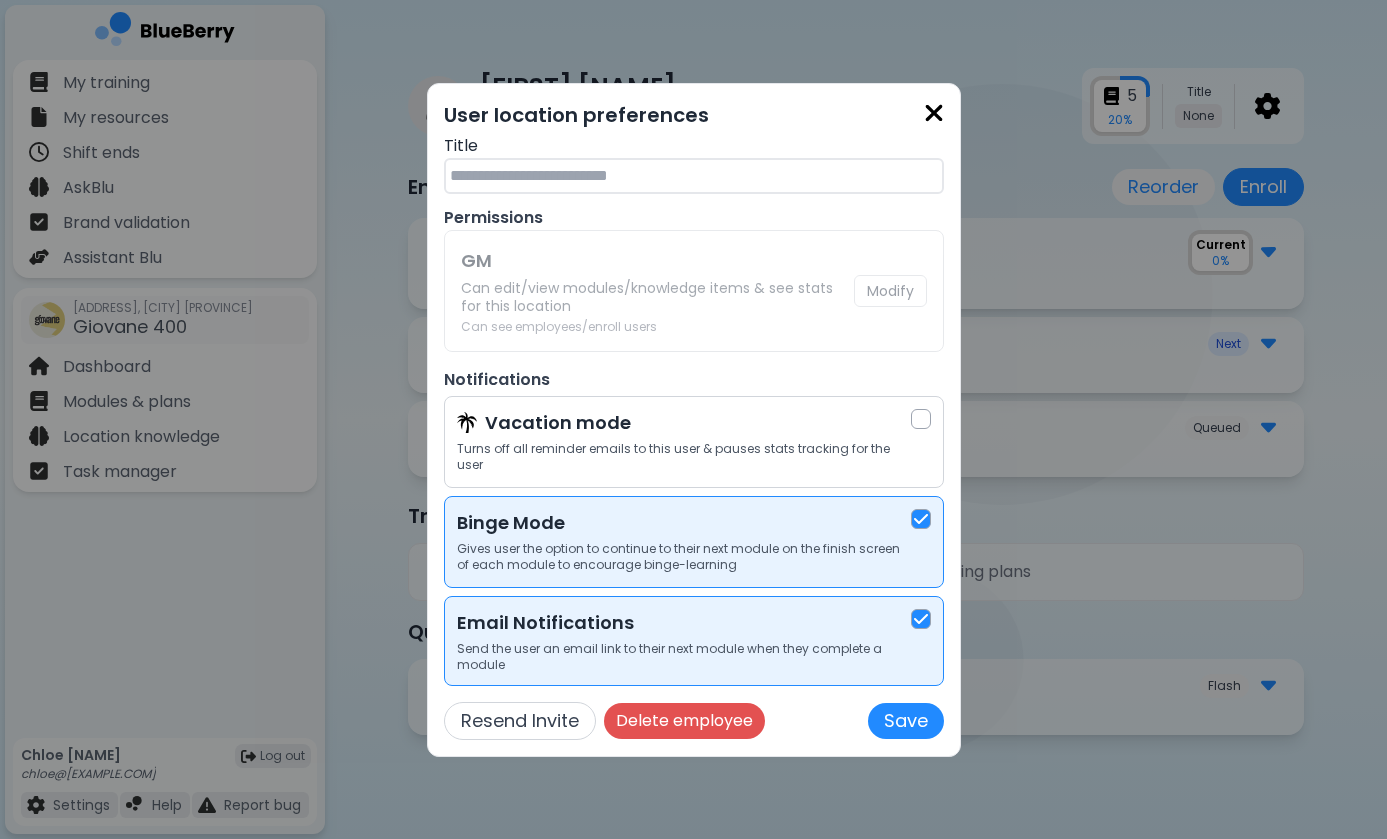 click on "Permissions" at bounding box center (694, 218) 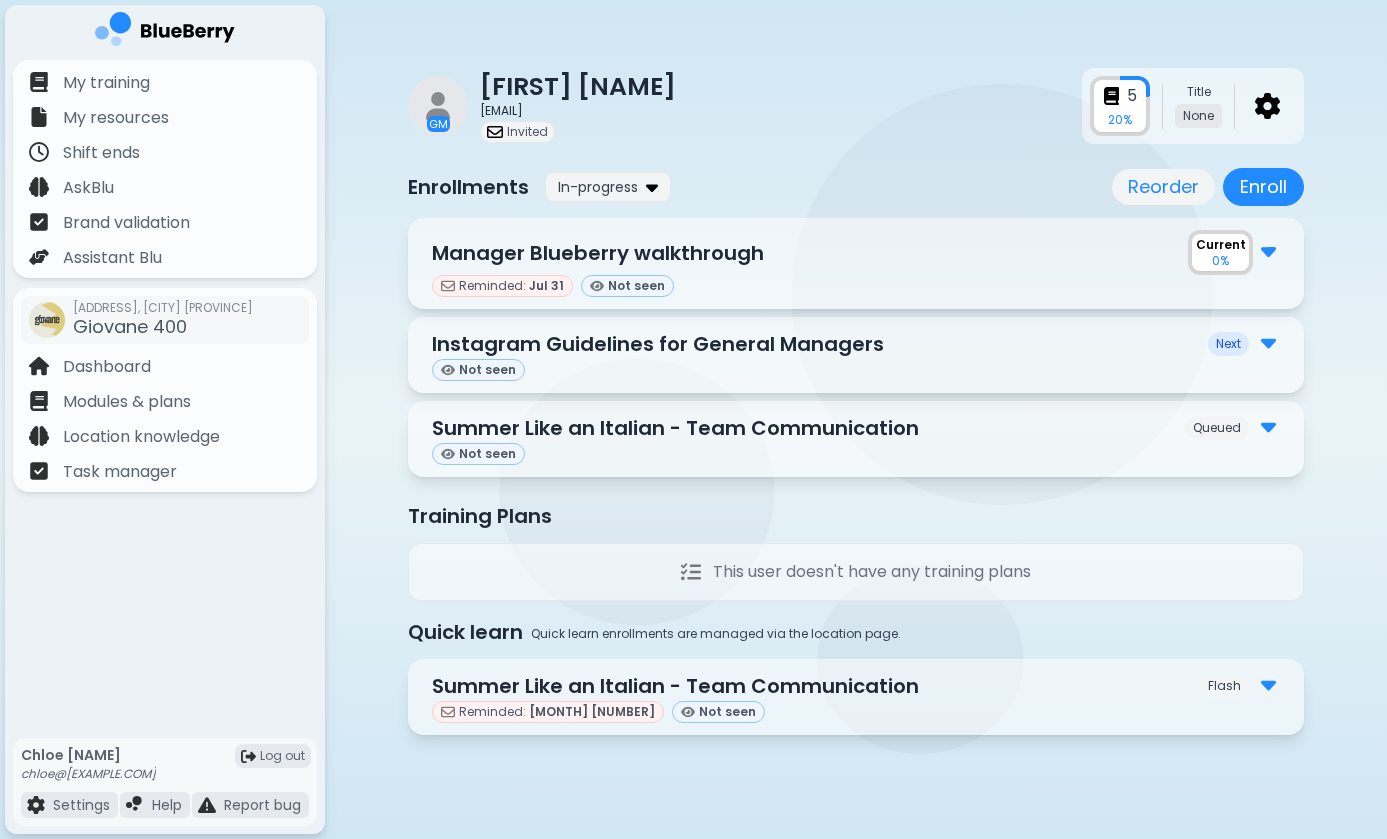 click at bounding box center [1268, 342] 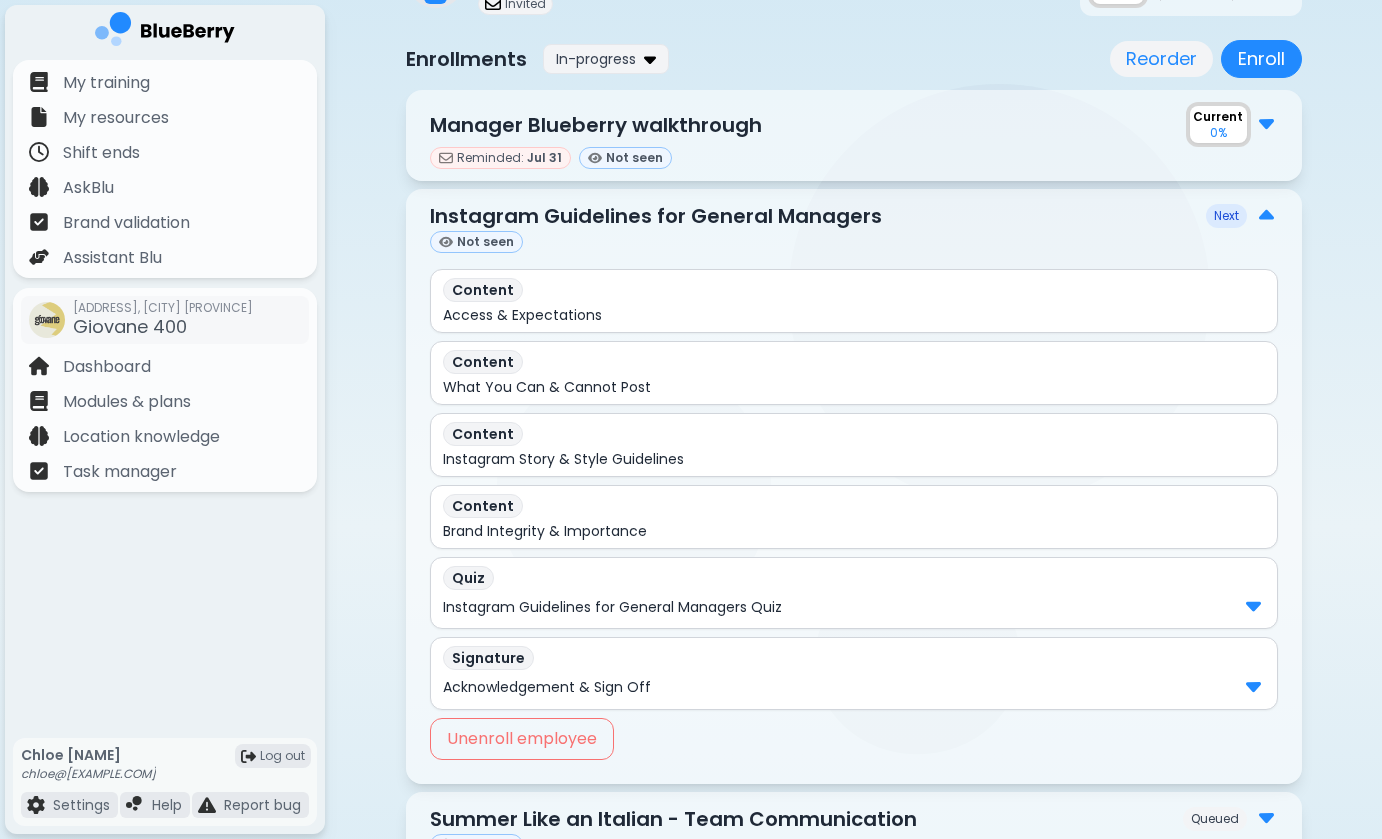 scroll, scrollTop: 134, scrollLeft: 0, axis: vertical 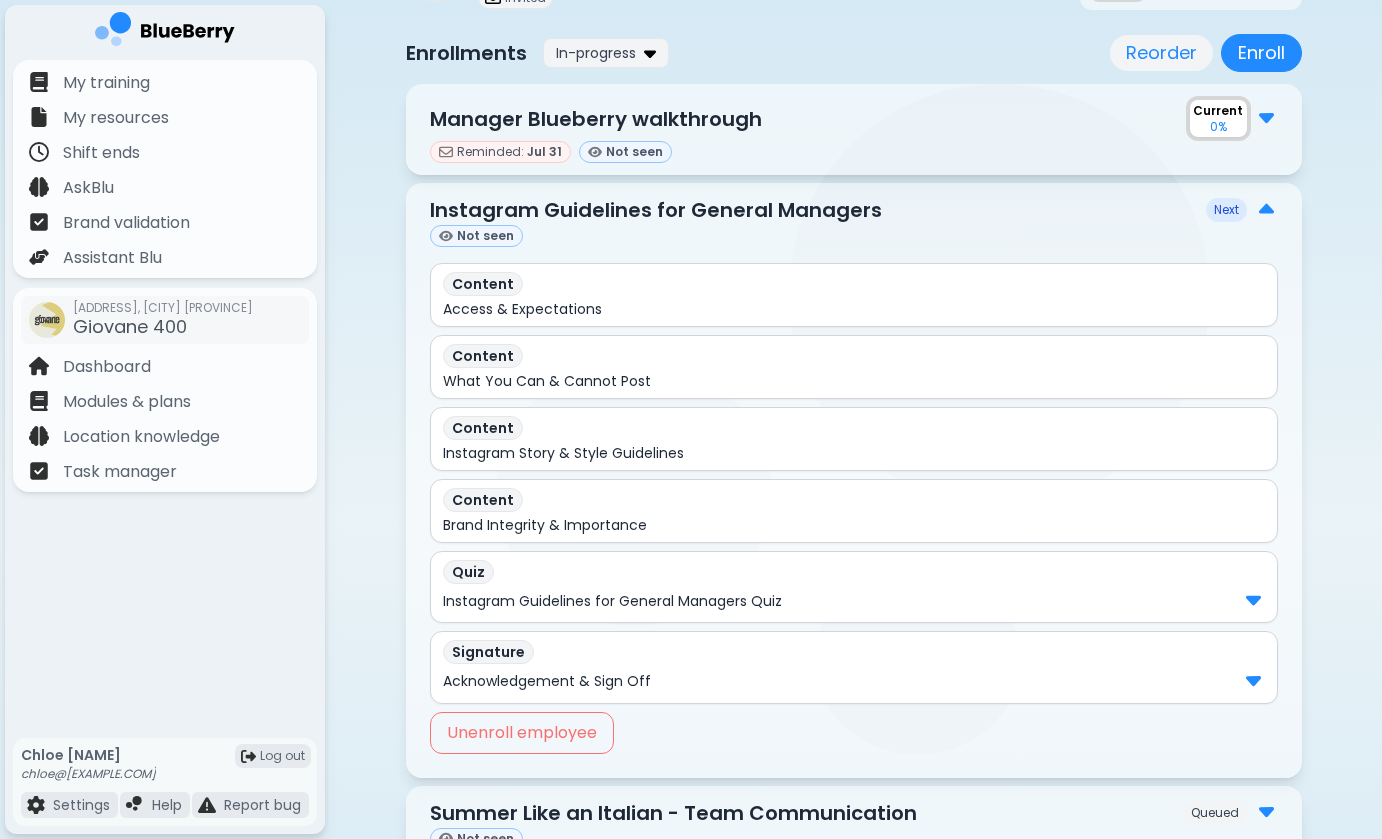 click on "GM Joyce [NAME] [LAST] [EMAIL] Invited 5 20 % Title None Enrollments In-progress Reorder Enroll Manager Blueberry walkthrough Current 0 % Reminded: Jul 31 Not seen Instagram Guidelines for General Managers Next Not seen Content Access & Expectations Content What You Can & Cannot Post Content Instagram Story & Style Guidelines Content Brand Integrity & Importance Quiz Instagram Guidelines for General Managers Quiz Signature Acknowledgement & Sign Off Unenroll employee Summer Like an Italian - Team Communication Queued Not seen Training Plans This user doesn't have any training plans Quick learn Quick learn enrollments are managed via the location page. Summer Like an Italian - Team Communication Flash Reminded: Aug 2 Not seen" at bounding box center [853, 521] 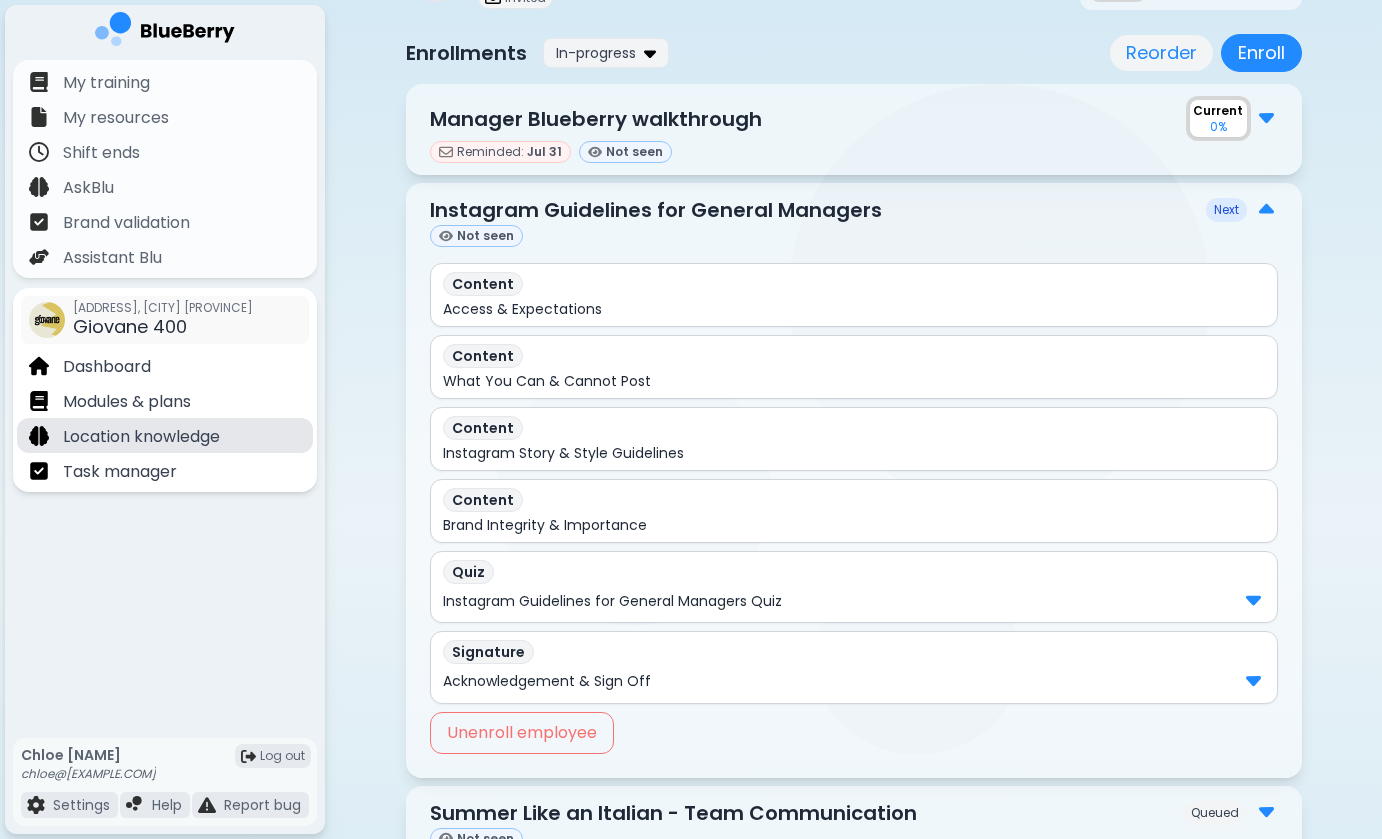 click on "Location knowledge" at bounding box center [141, 437] 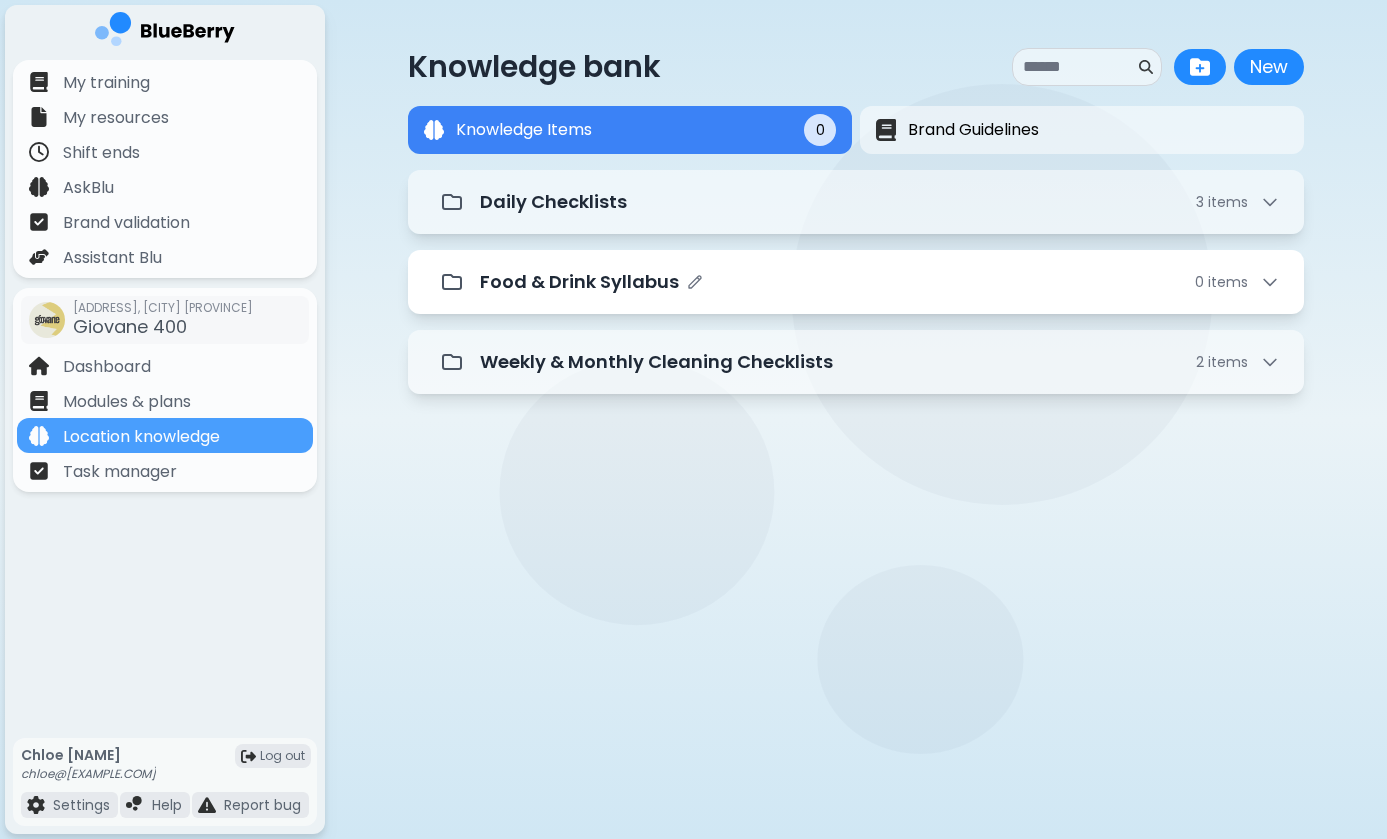click on "Food & Drink Syllabus 0   item s" at bounding box center (880, 282) 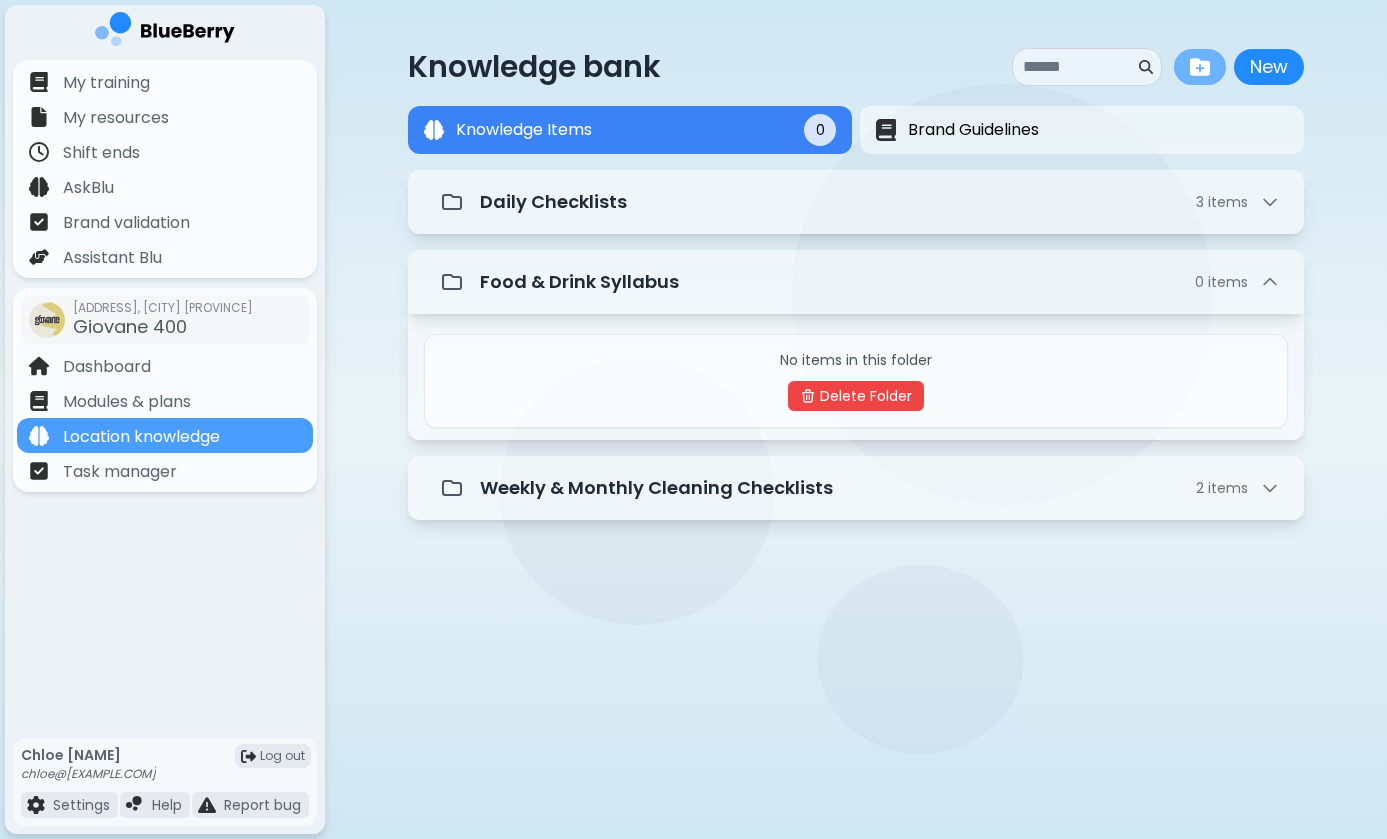 click at bounding box center (1200, 67) 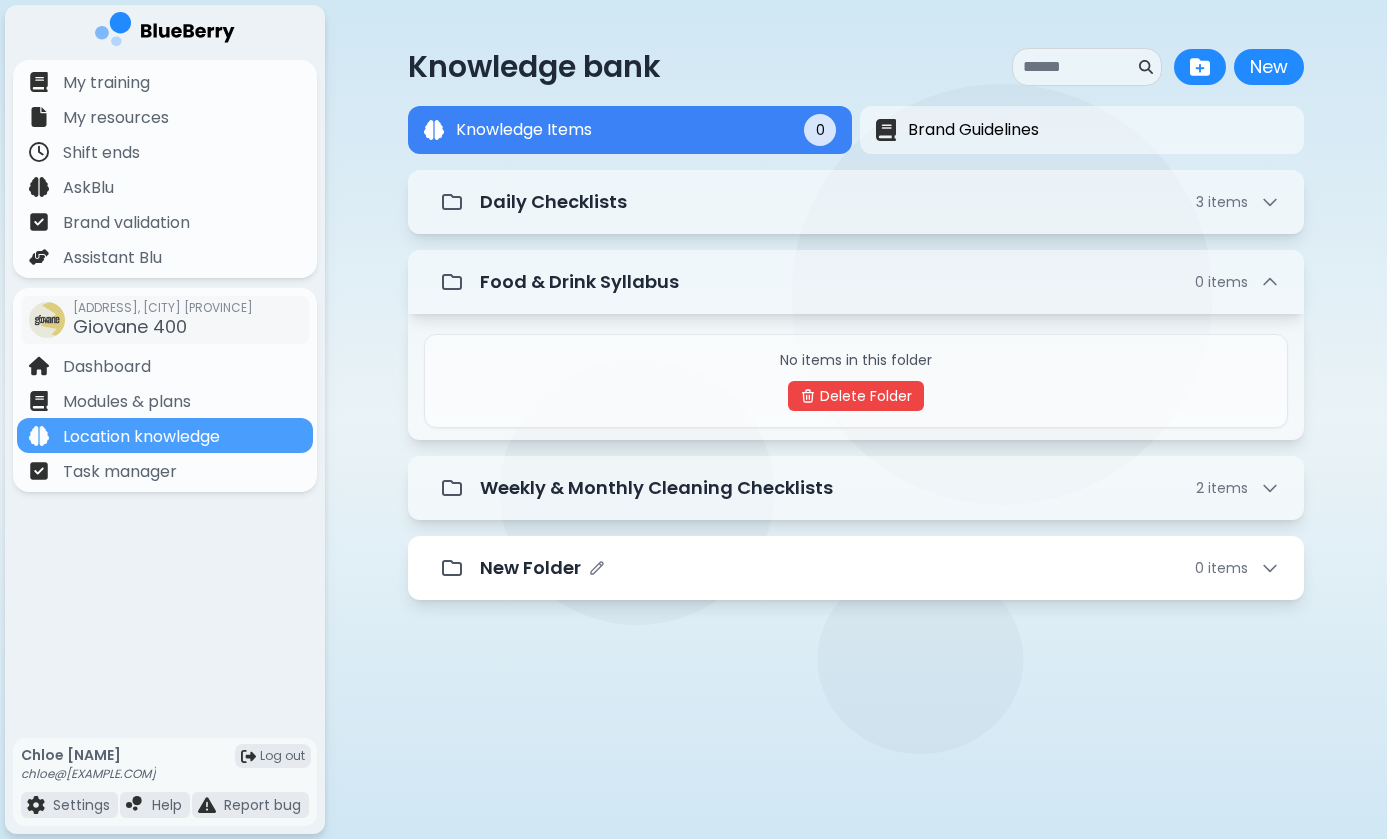 click on "New Folder 0   item s" at bounding box center [880, 568] 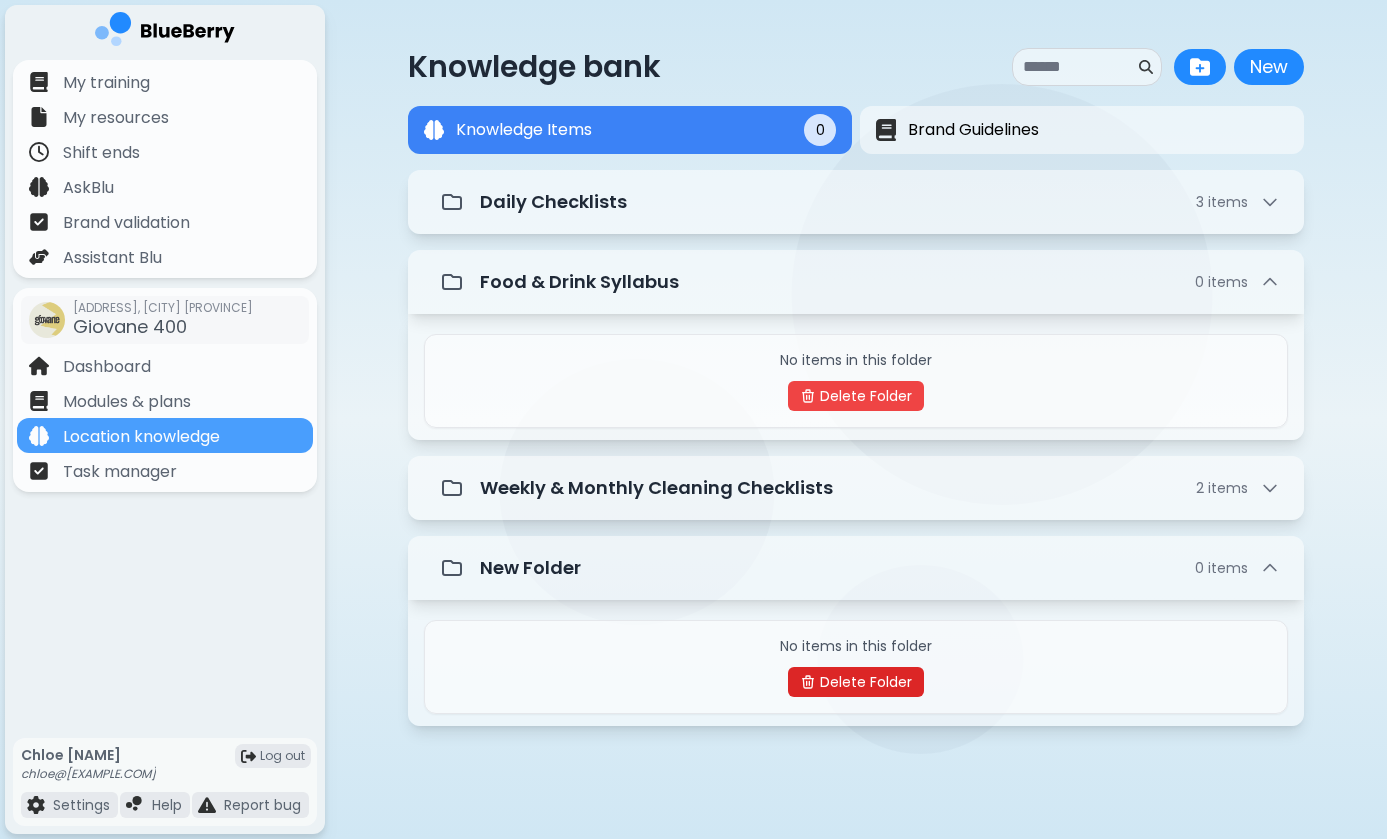 click on "Delete Folder" at bounding box center [856, 682] 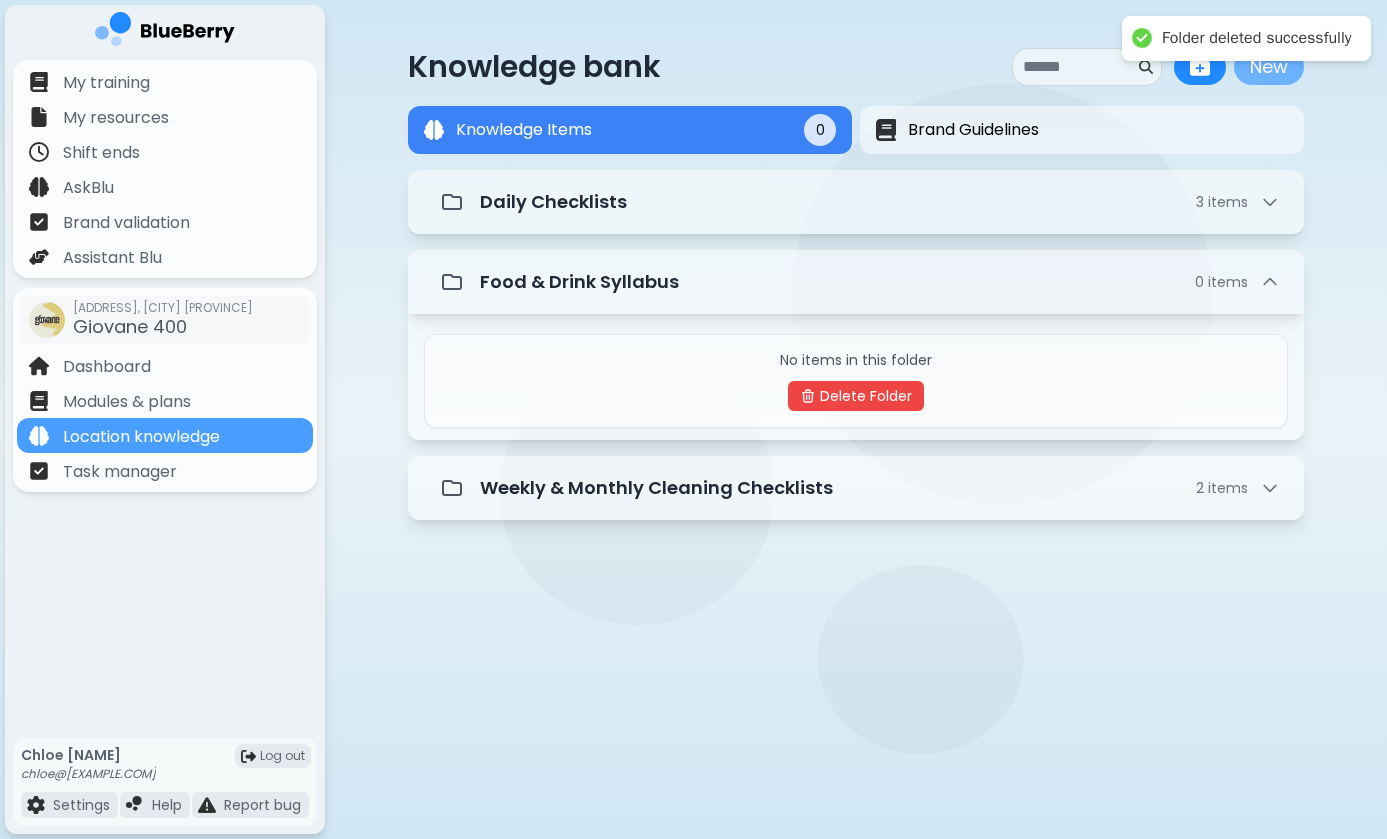 click on "New" at bounding box center (1269, 67) 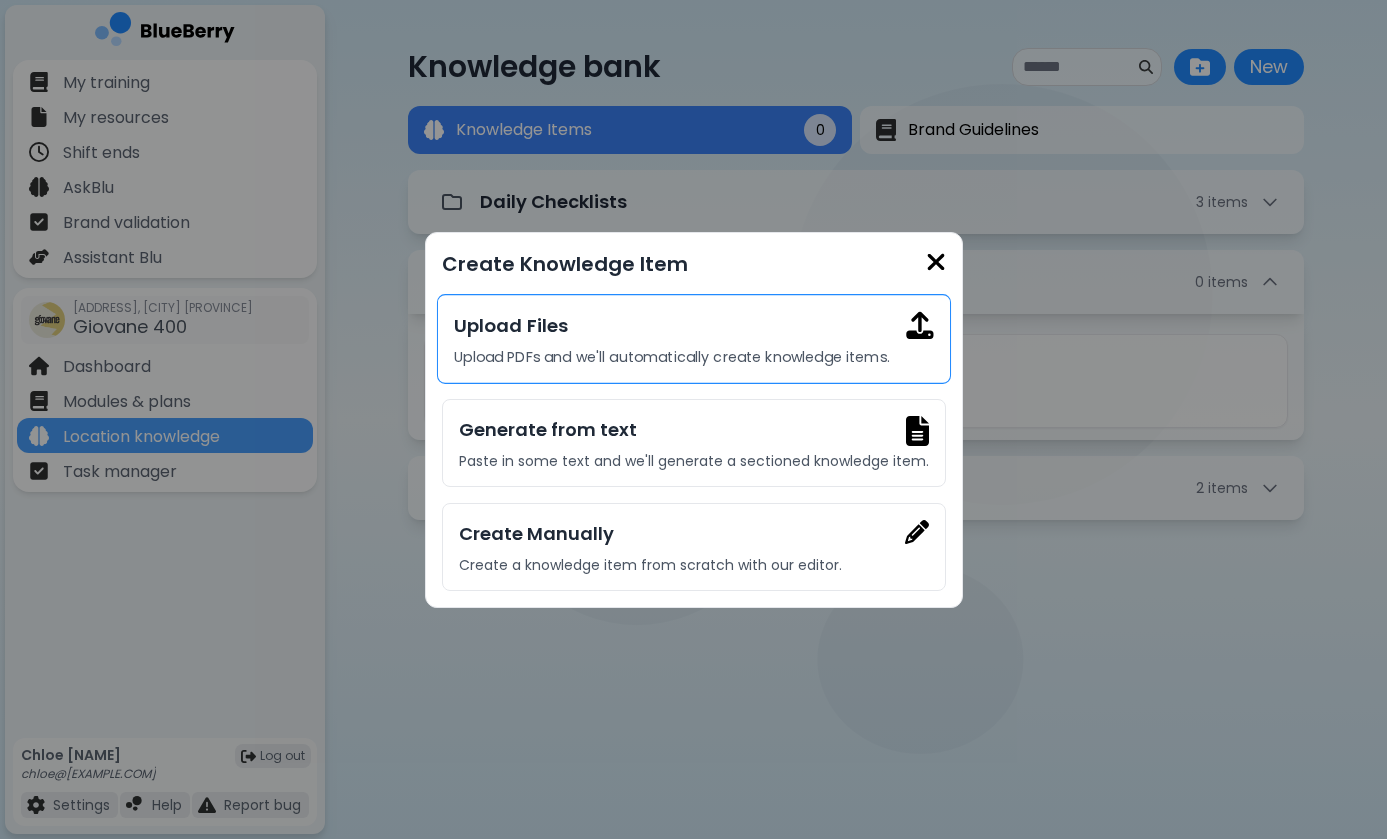 click on "Upload Files Upload PDFs and we'll automatically create knowledge items." at bounding box center (693, 339) 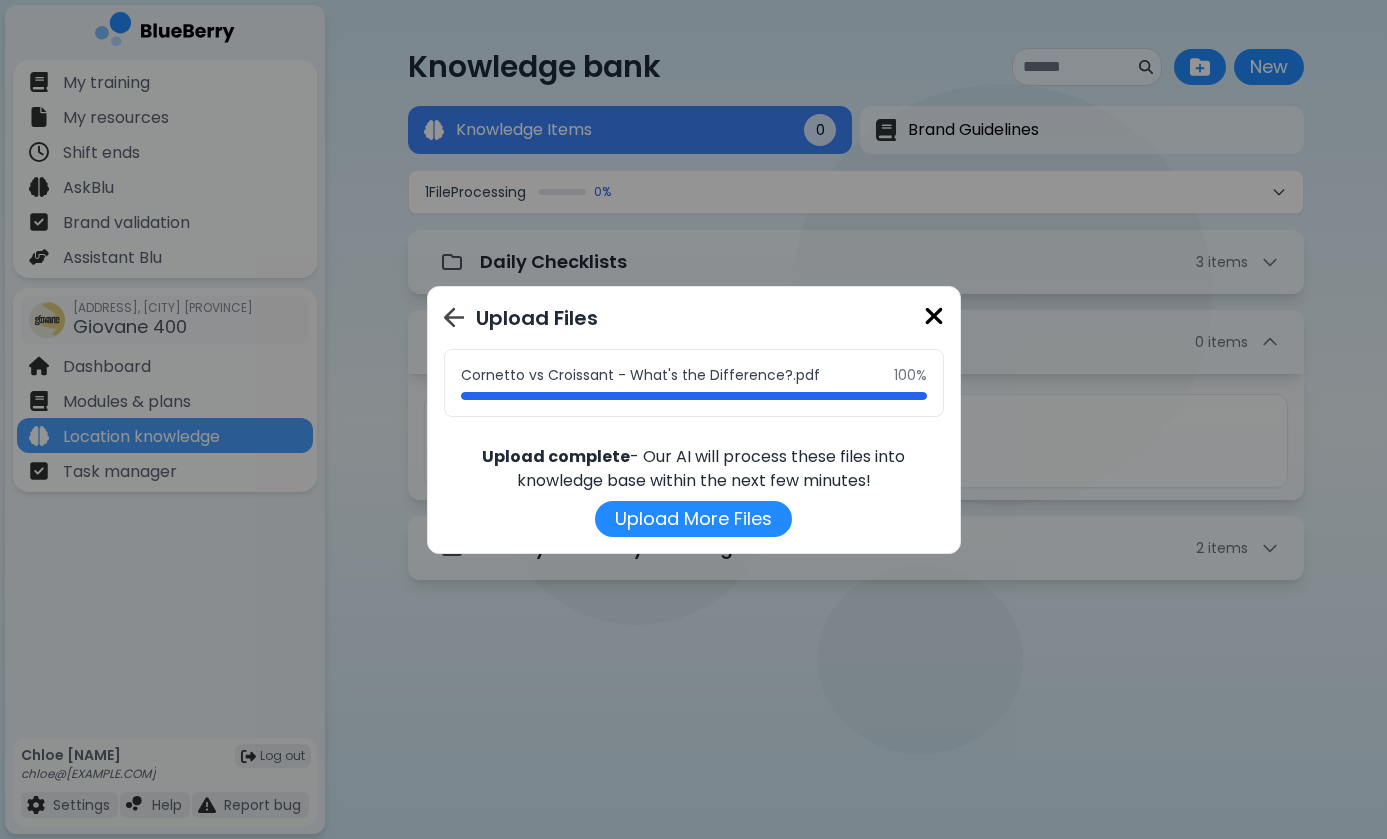 click at bounding box center [934, 316] 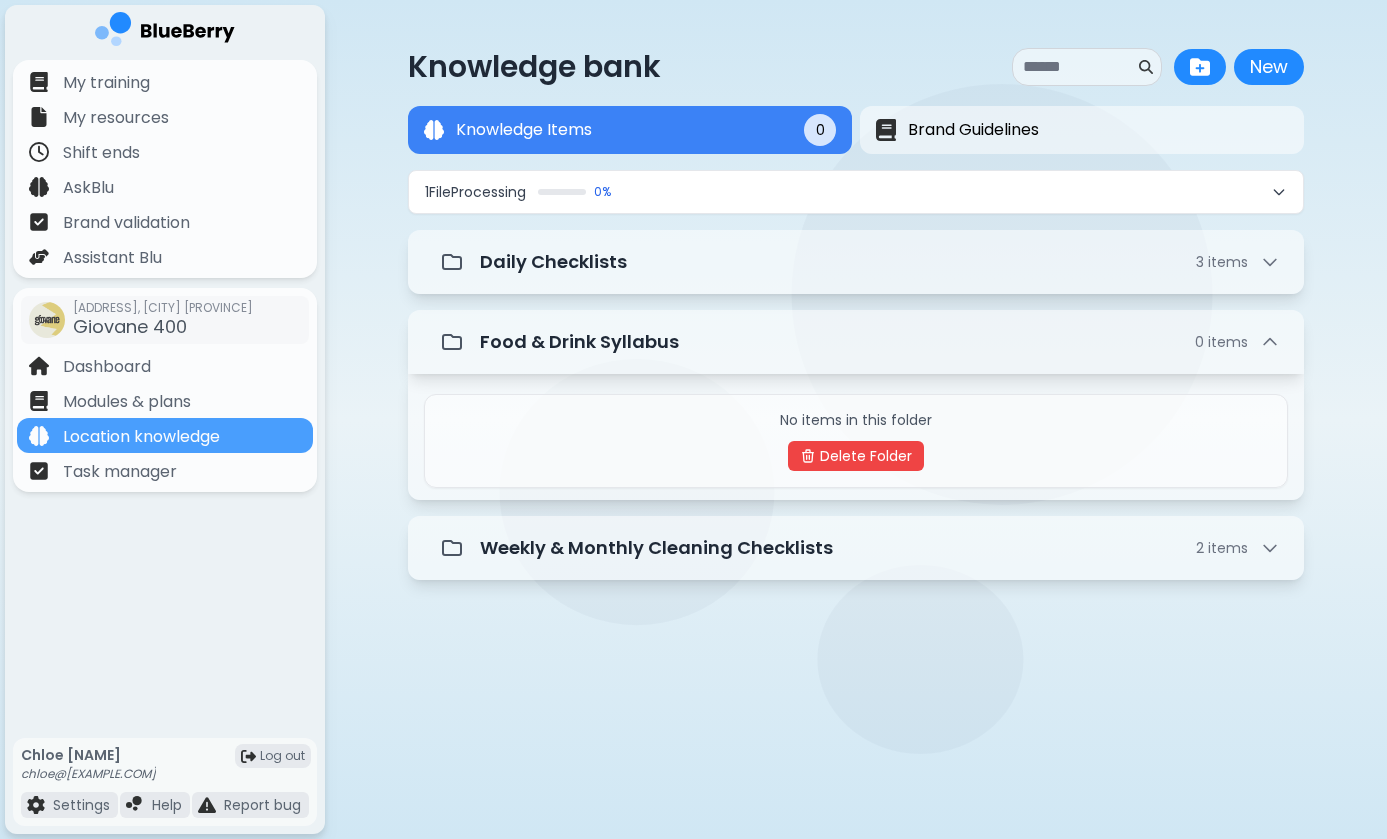 click on "Knowledge bank New New Knowledge Items 0 Brand Guidelines Knowledge Items 0 1  File  Processing 0 % Daily Checklists 3   item s Food & Drink Syllabus 0   item s No items in this folder Delete Folder Weekly & Monthly Cleaning Checklists 2   item s" at bounding box center [856, 322] 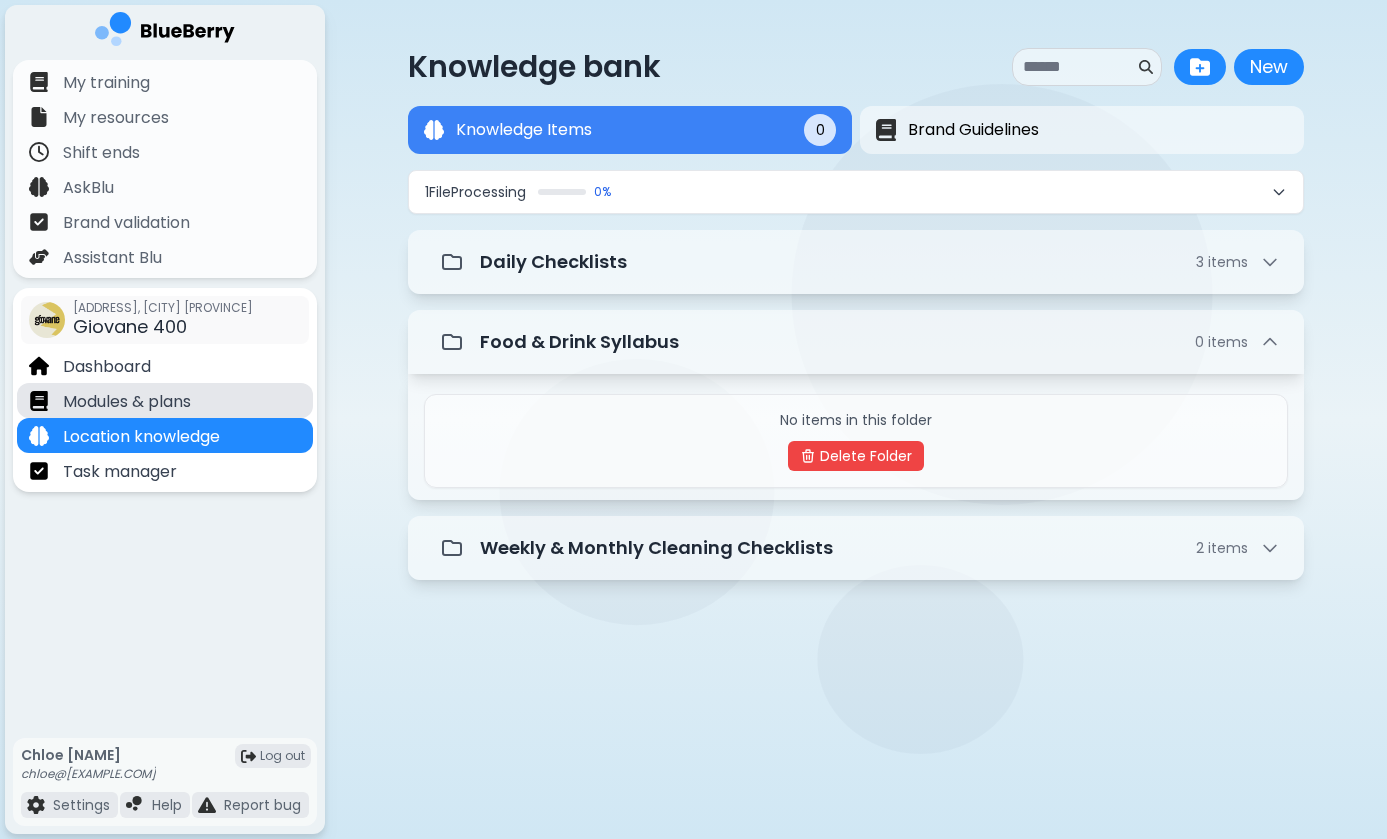 click on "Modules & plans" at bounding box center [127, 402] 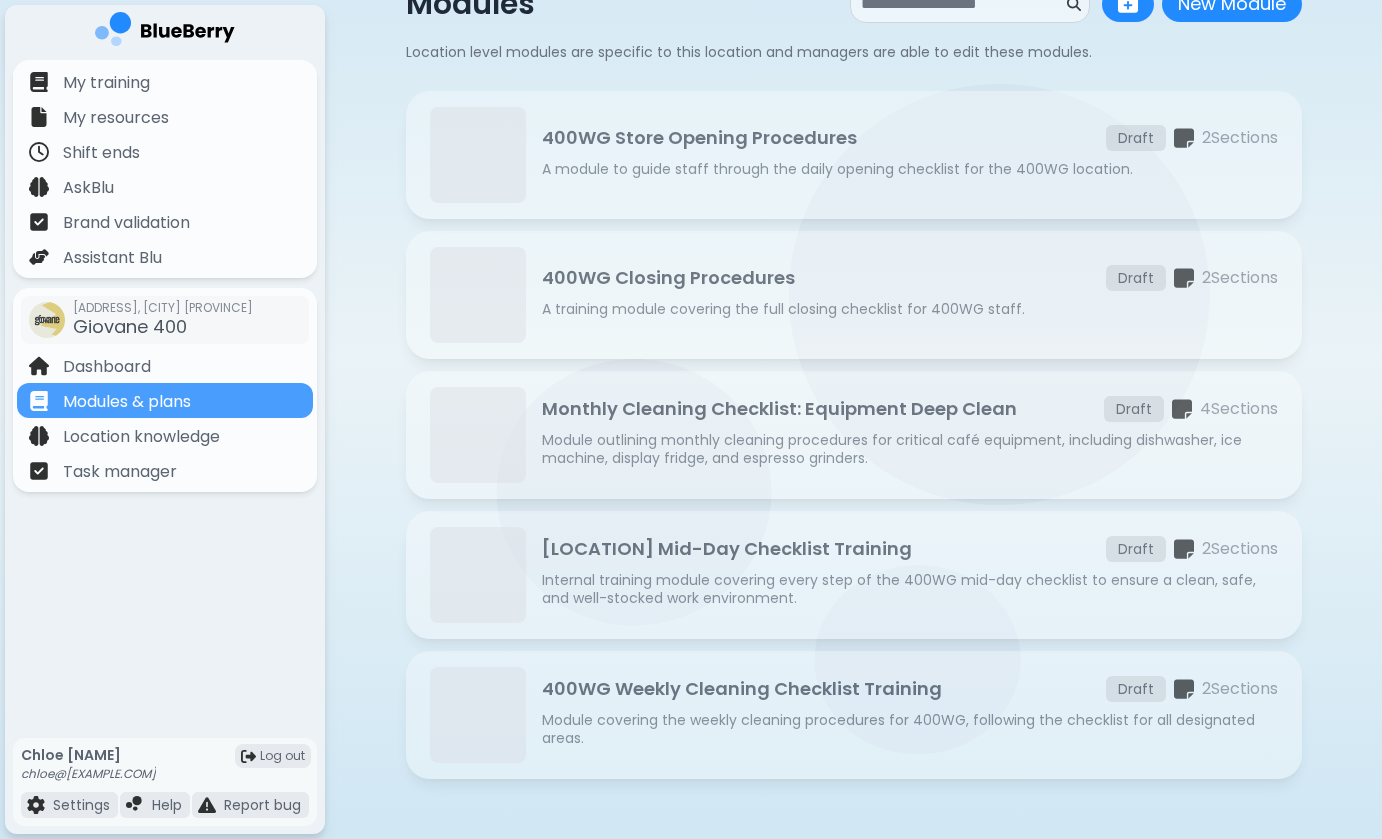 scroll, scrollTop: 128, scrollLeft: 0, axis: vertical 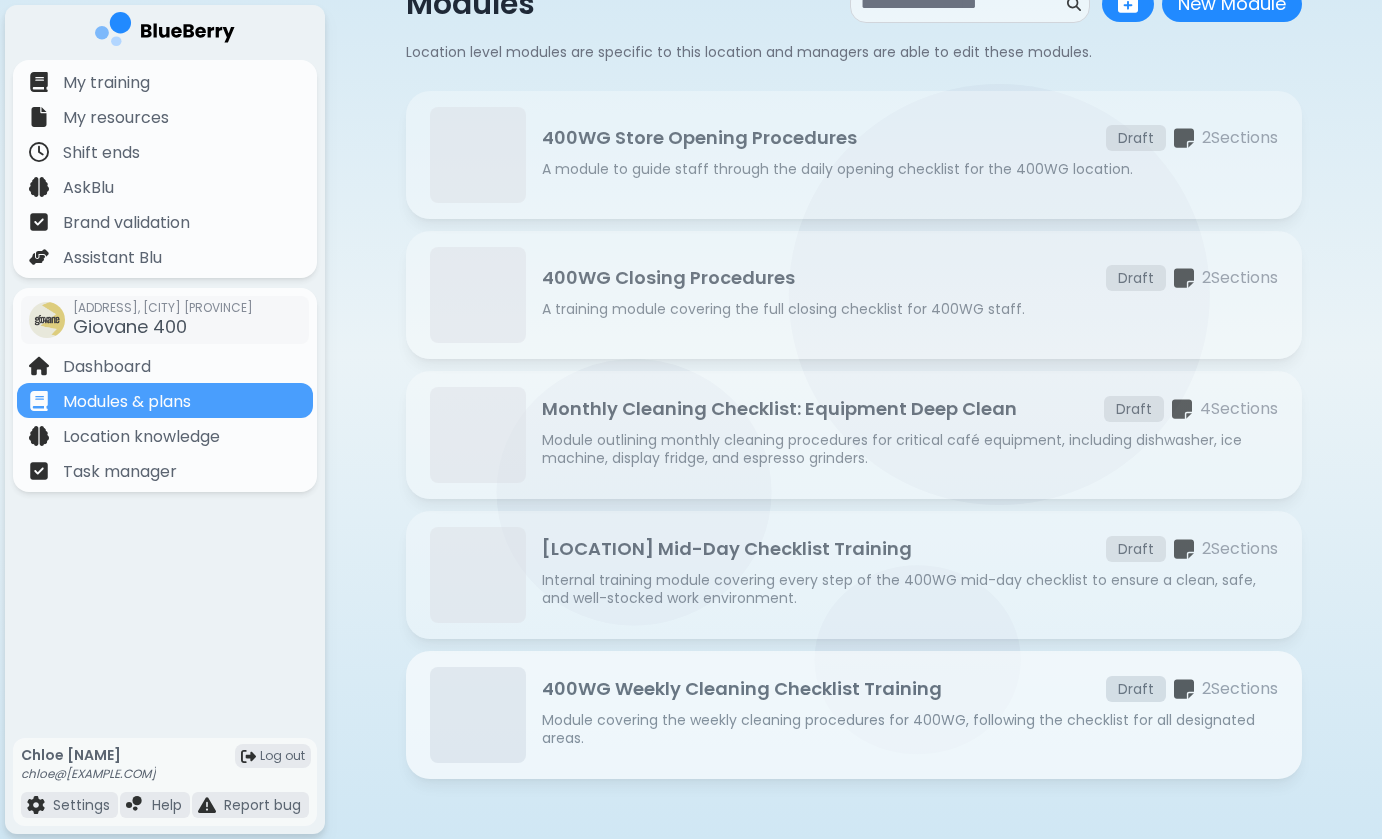 click on "400WG Weekly Cleaning Checklist Training" at bounding box center [742, 689] 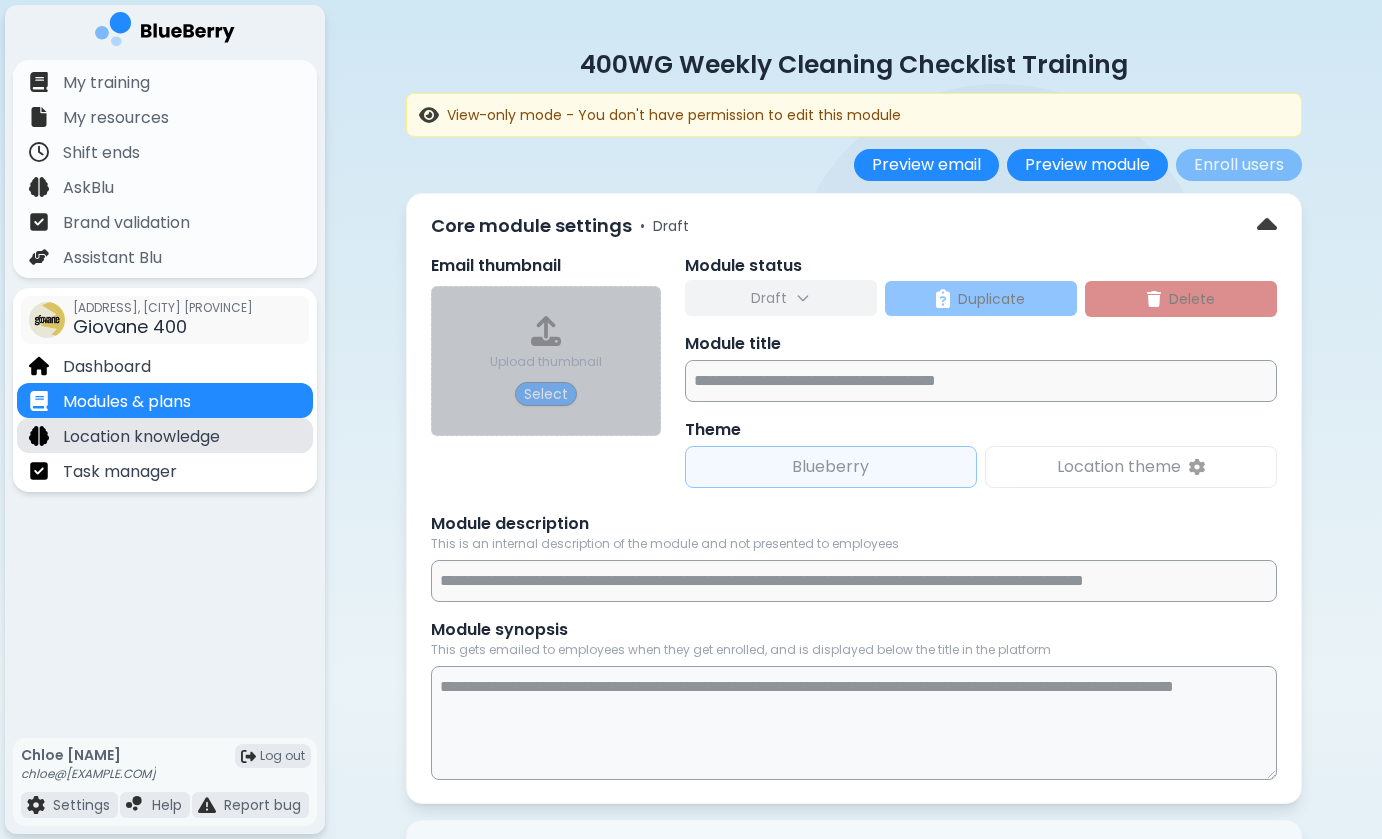 click on "Location knowledge" at bounding box center (124, 435) 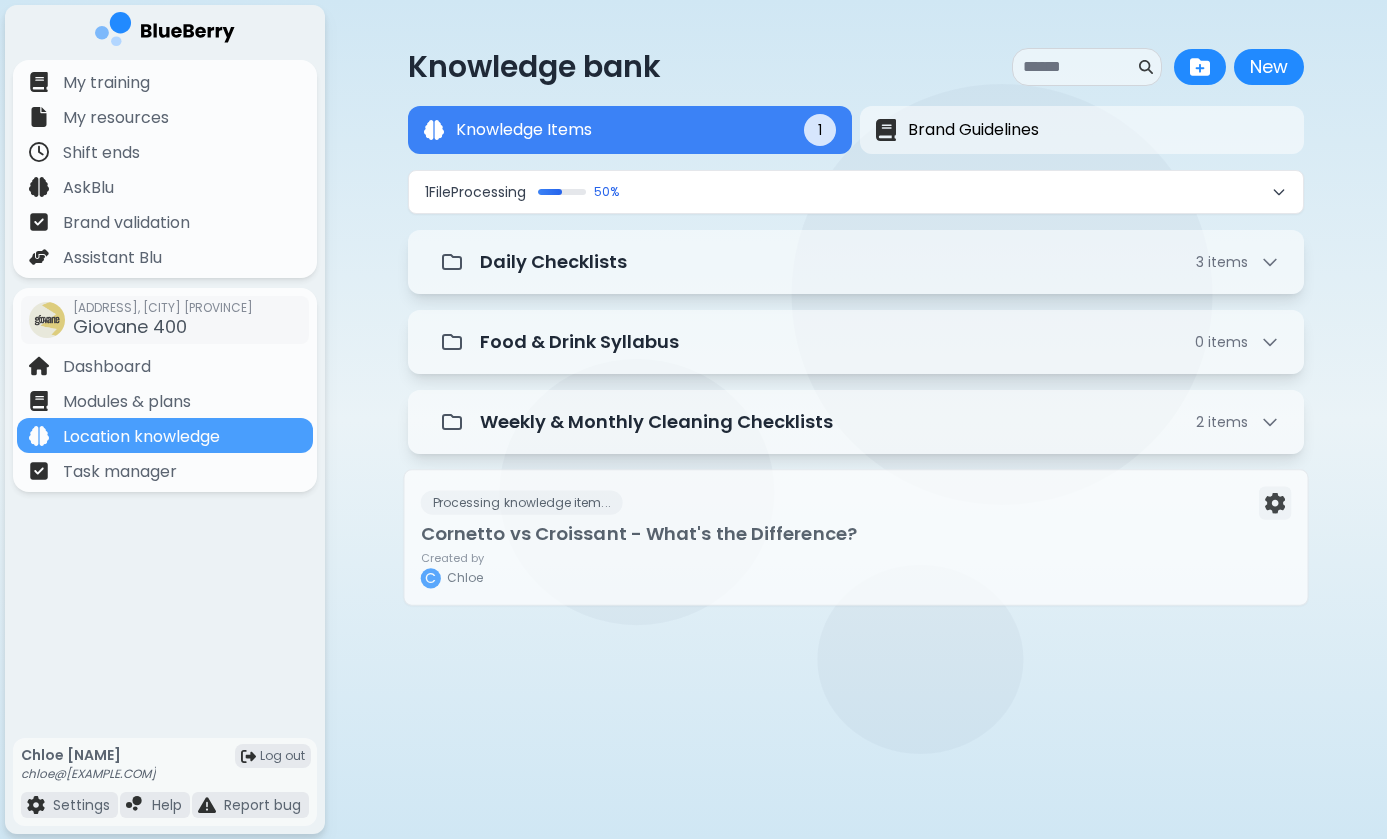 click on "Cornetto vs Croissant - What's the Difference?" at bounding box center (856, 534) 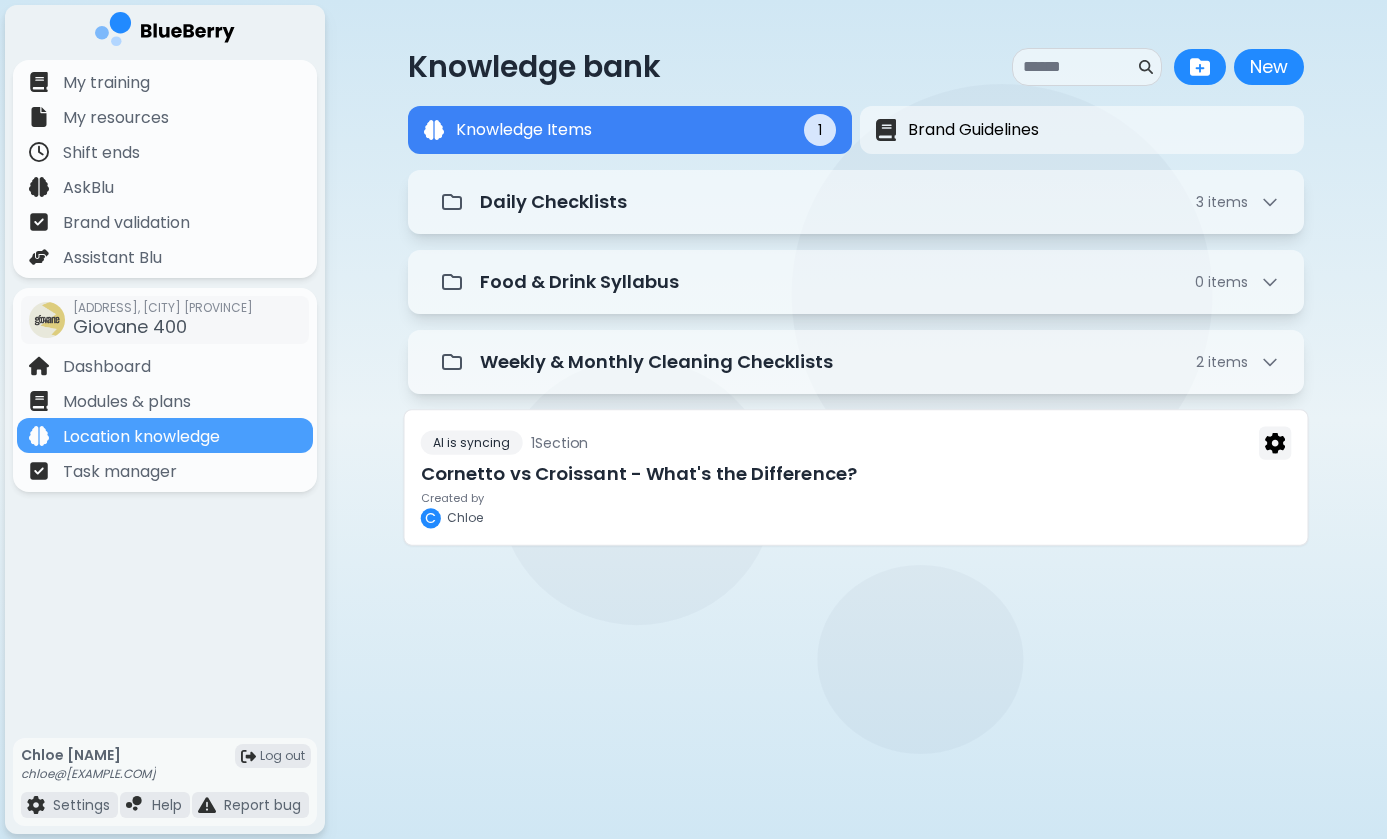 click on "AI is syncing 1 Section Cornetto vs Croissant - What's the Difference? Created by C [FIRST]" at bounding box center [856, 477] 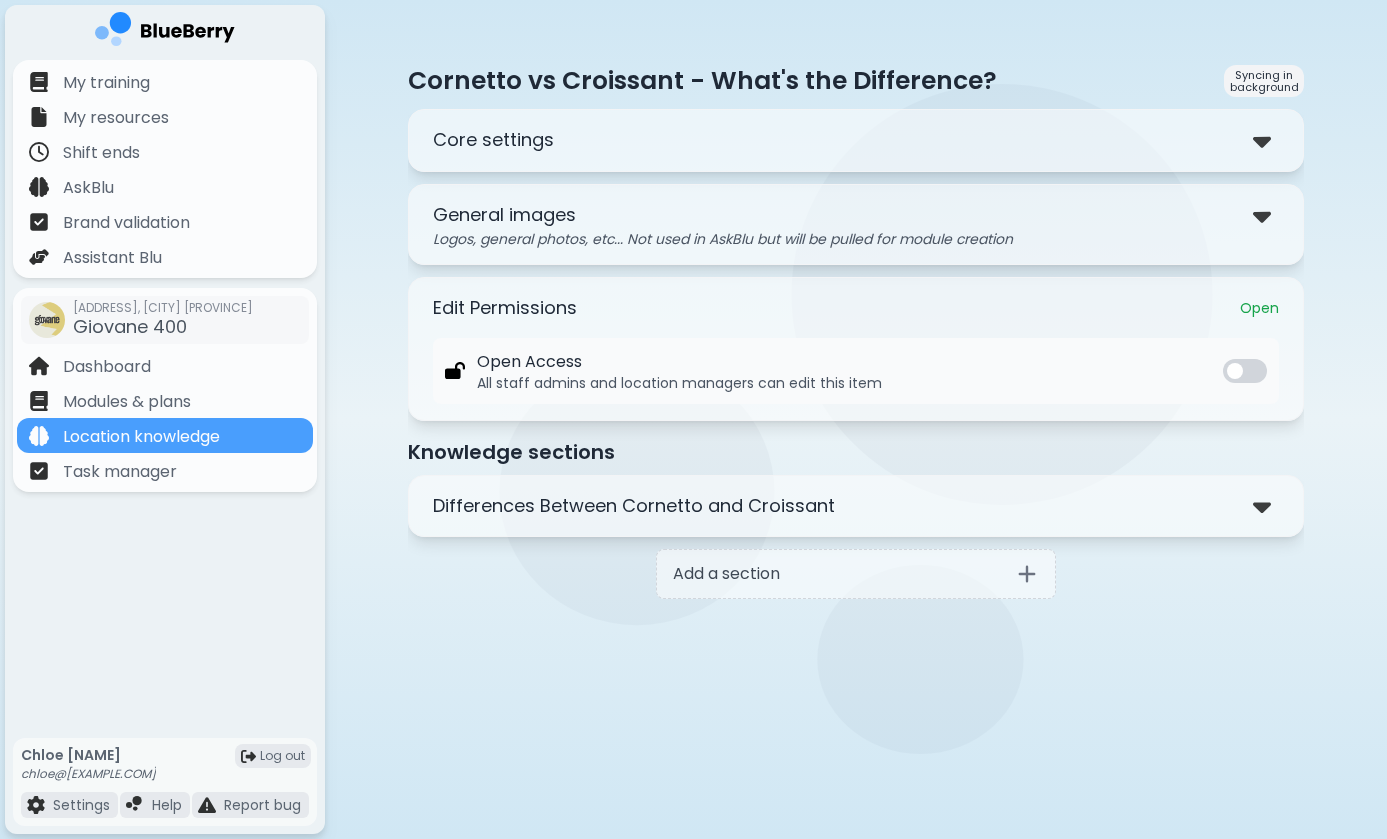click on "Differences Between Cornetto and Croissant" at bounding box center [856, 506] 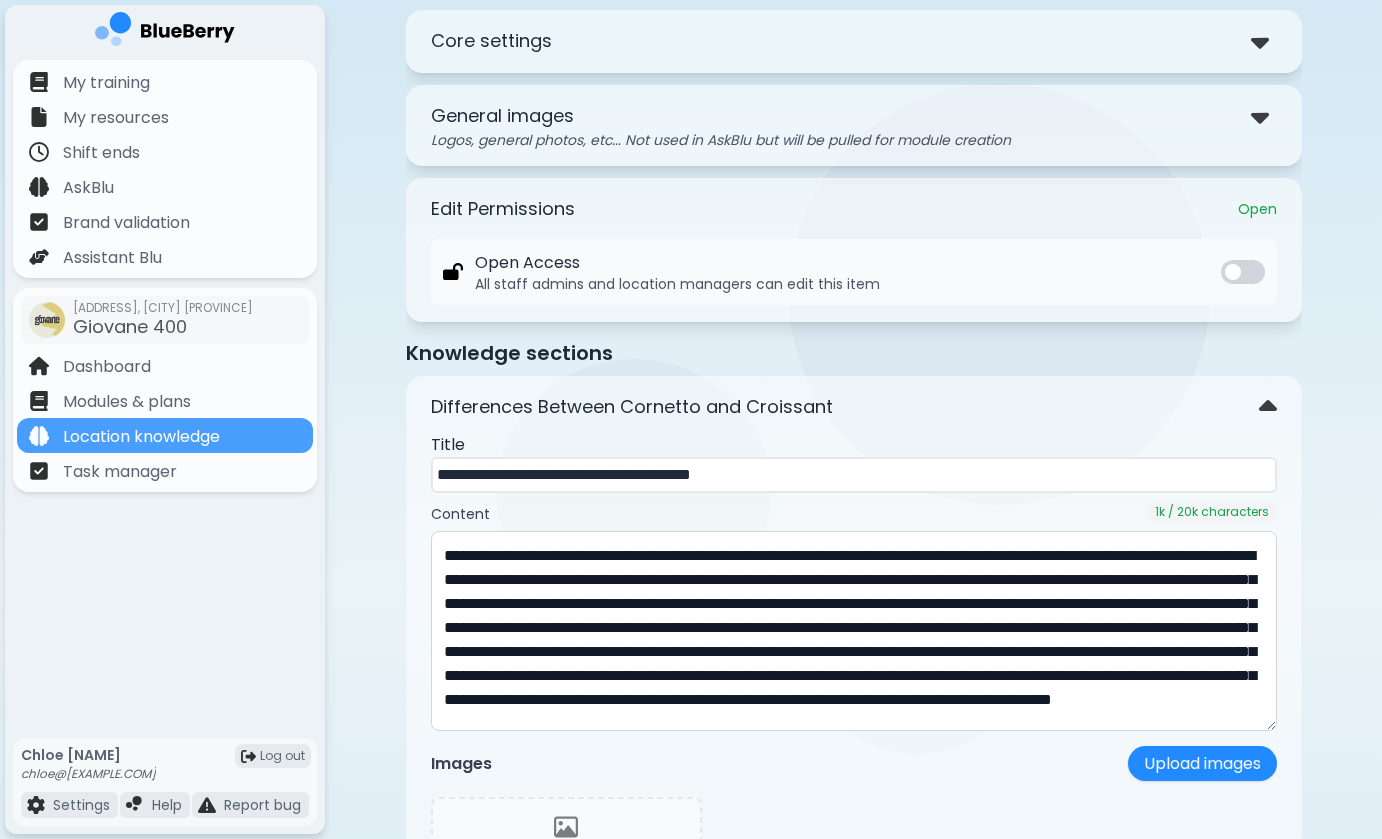 scroll, scrollTop: 103, scrollLeft: 0, axis: vertical 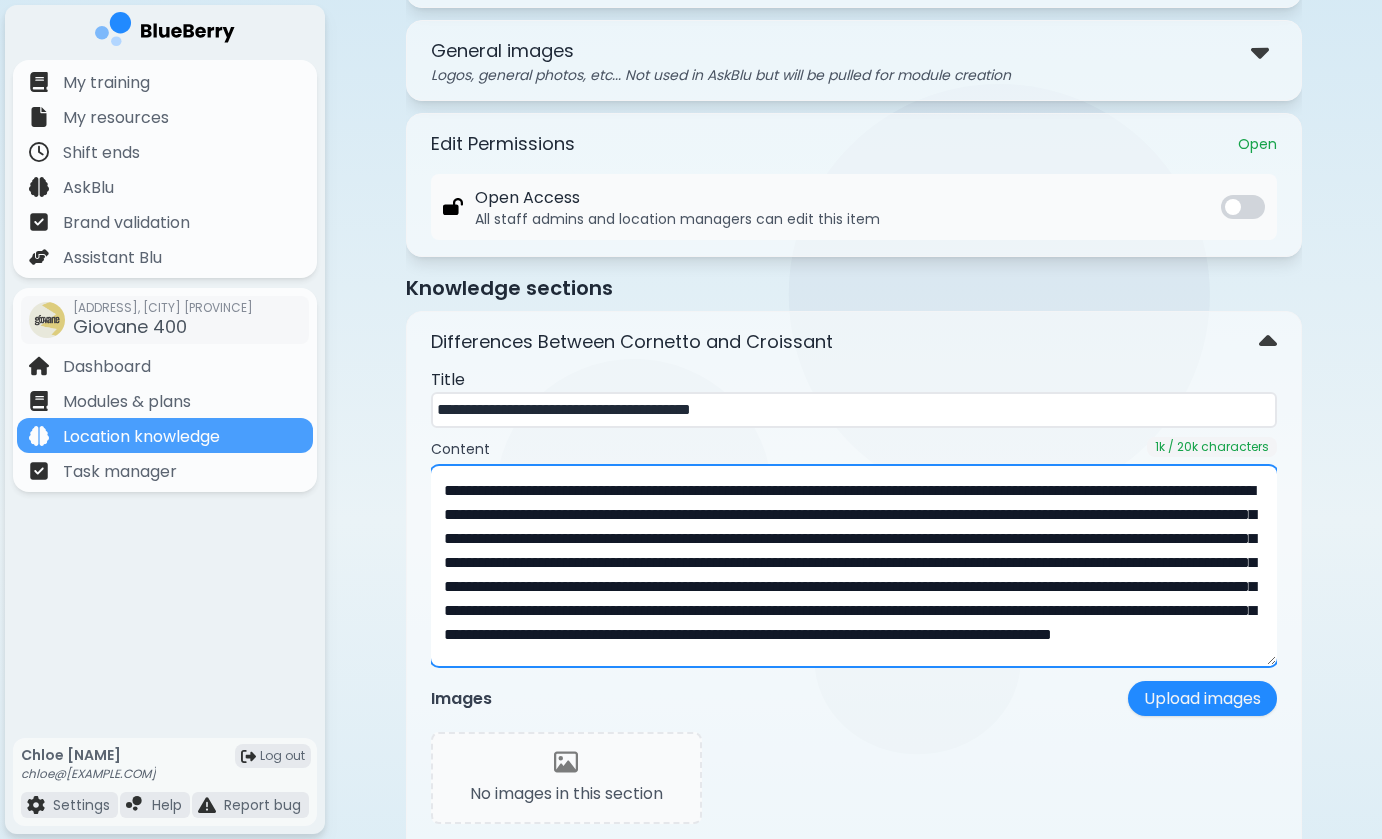 drag, startPoint x: 445, startPoint y: 553, endPoint x: 614, endPoint y: 838, distance: 331.3397 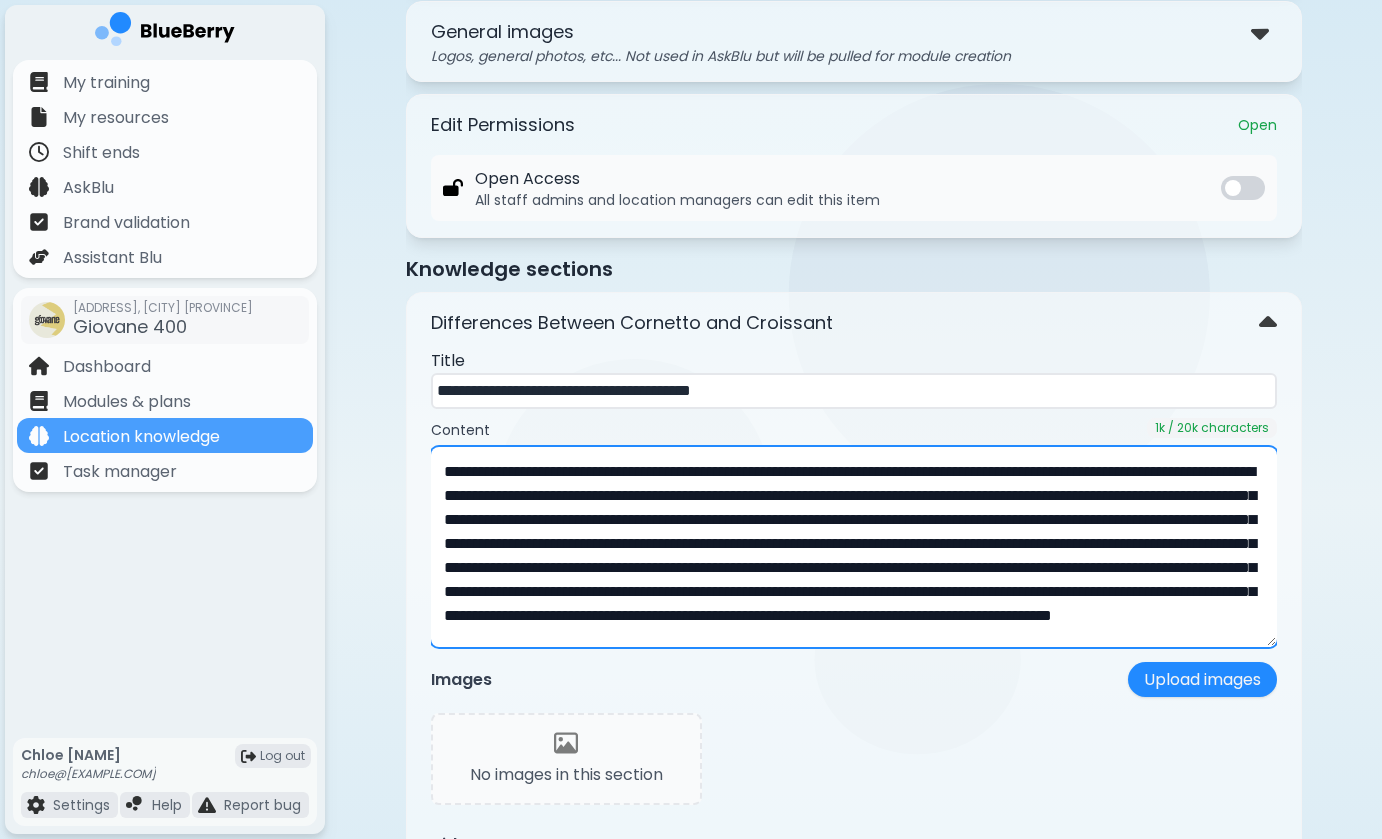 paste on "**********" 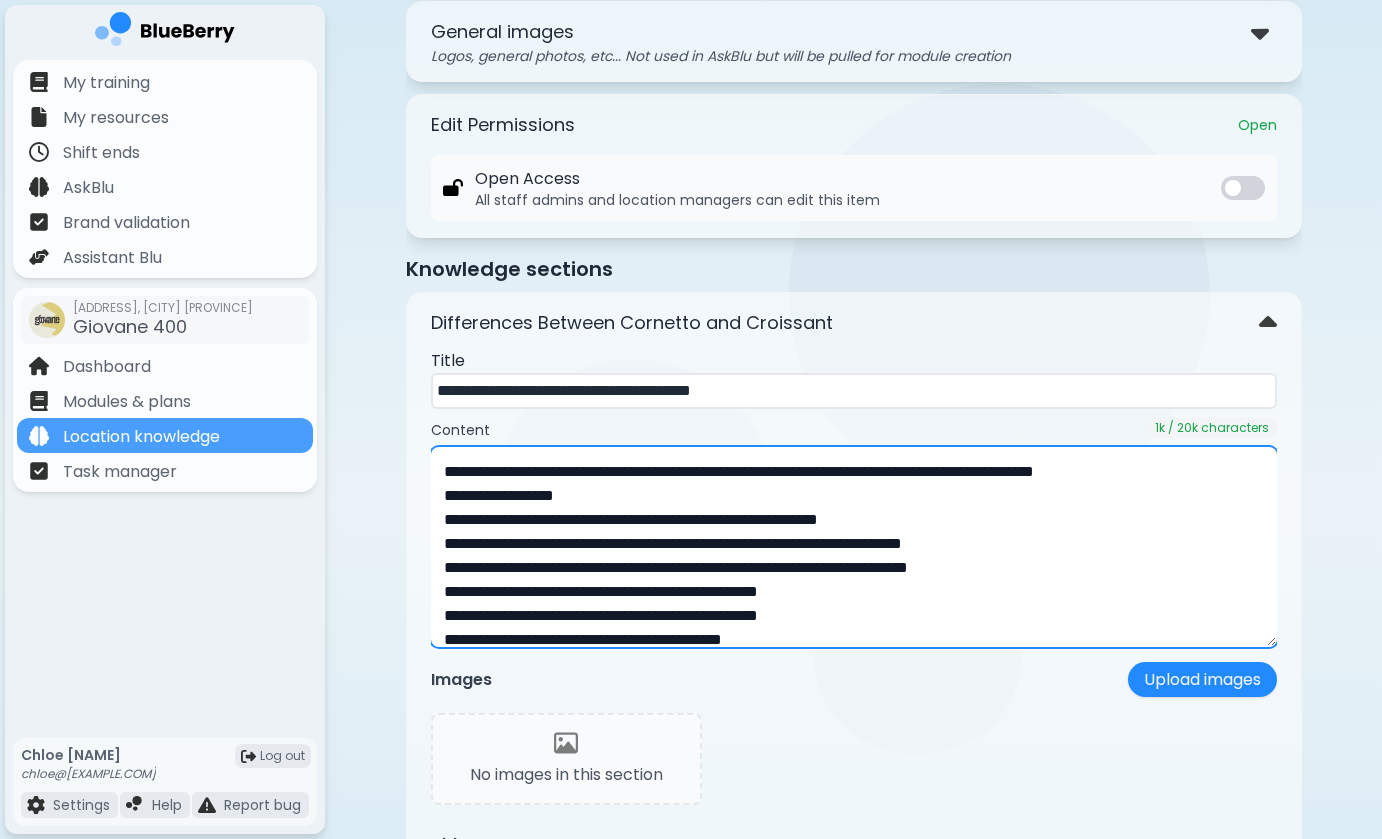 scroll, scrollTop: 0, scrollLeft: 0, axis: both 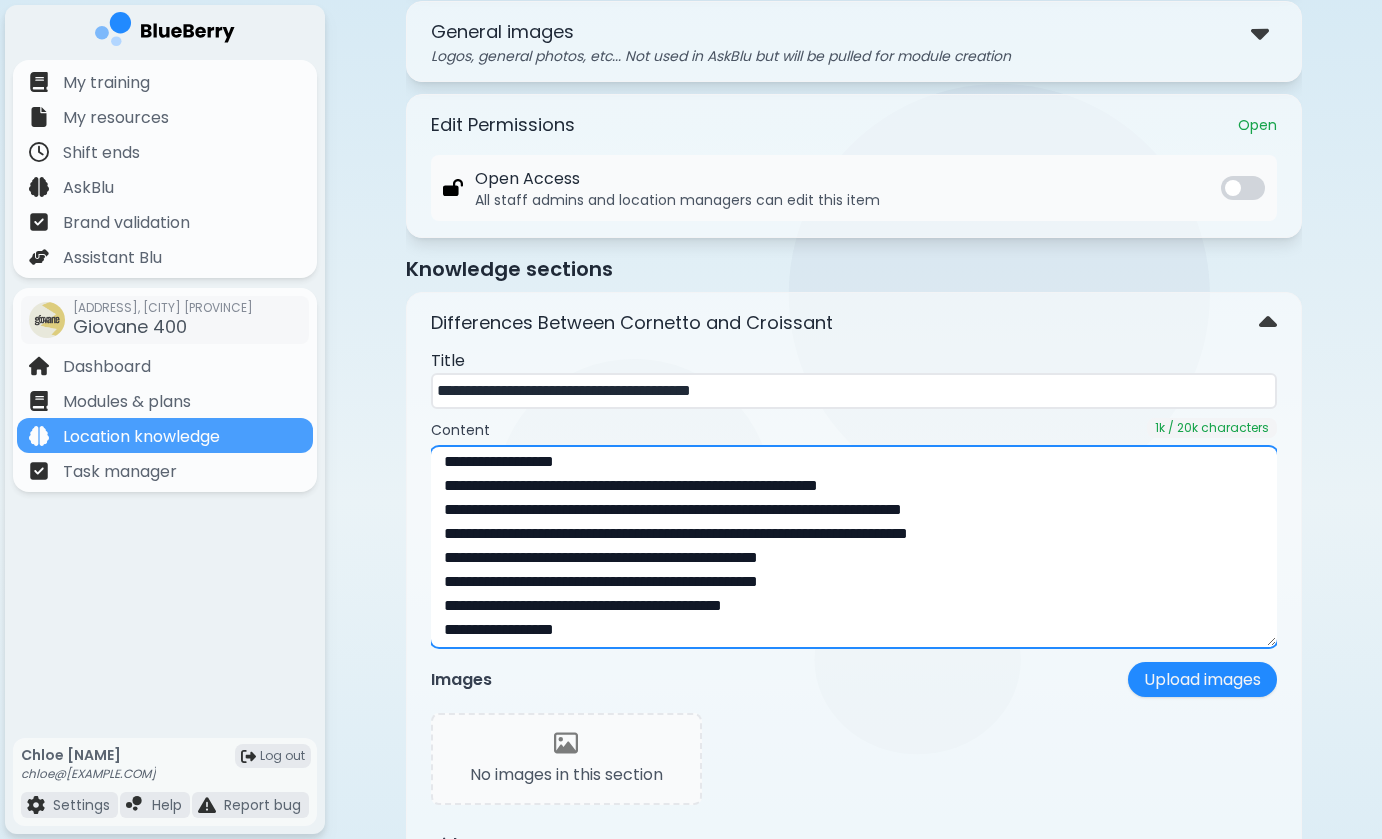 click on "**********" at bounding box center [854, 547] 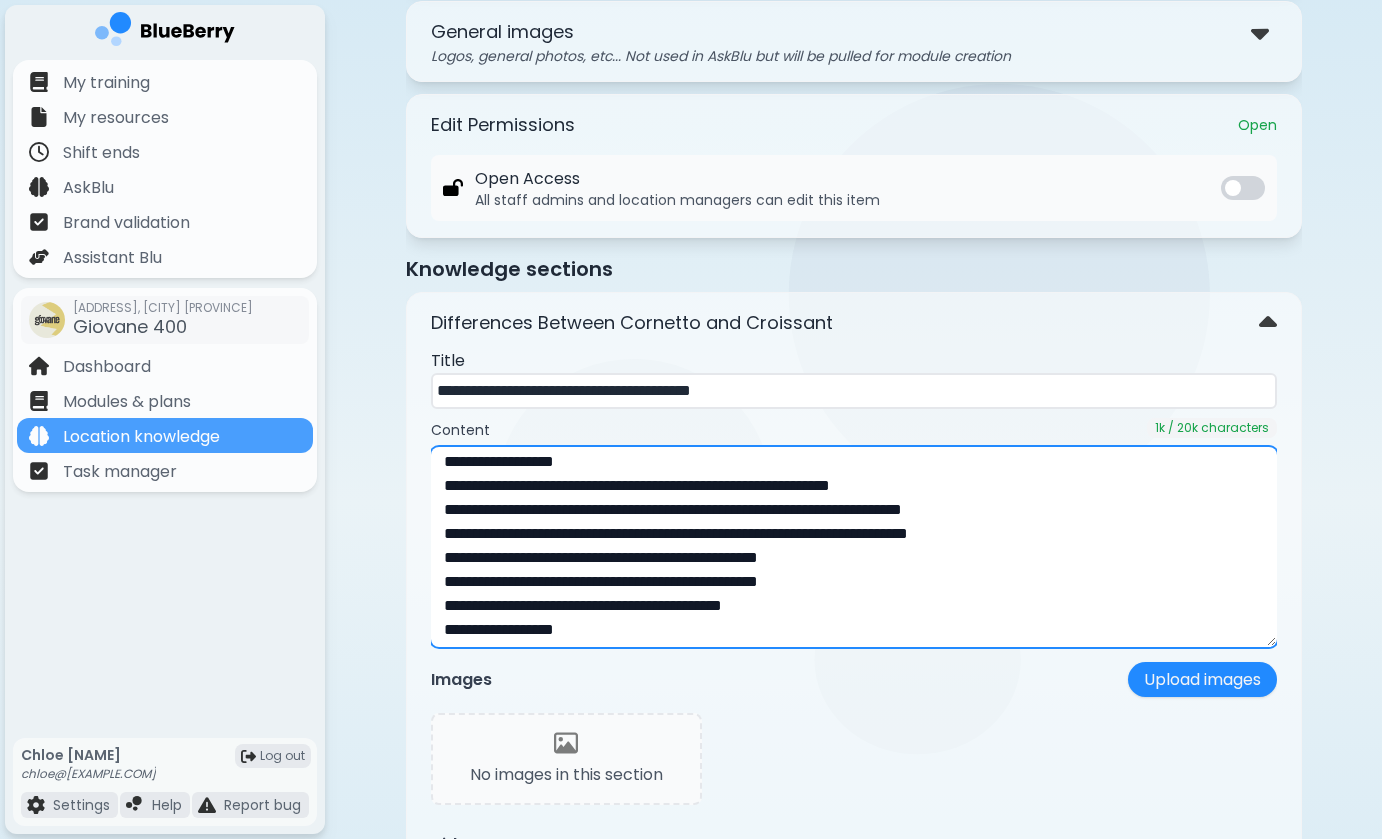 drag, startPoint x: 456, startPoint y: 483, endPoint x: 440, endPoint y: 483, distance: 16 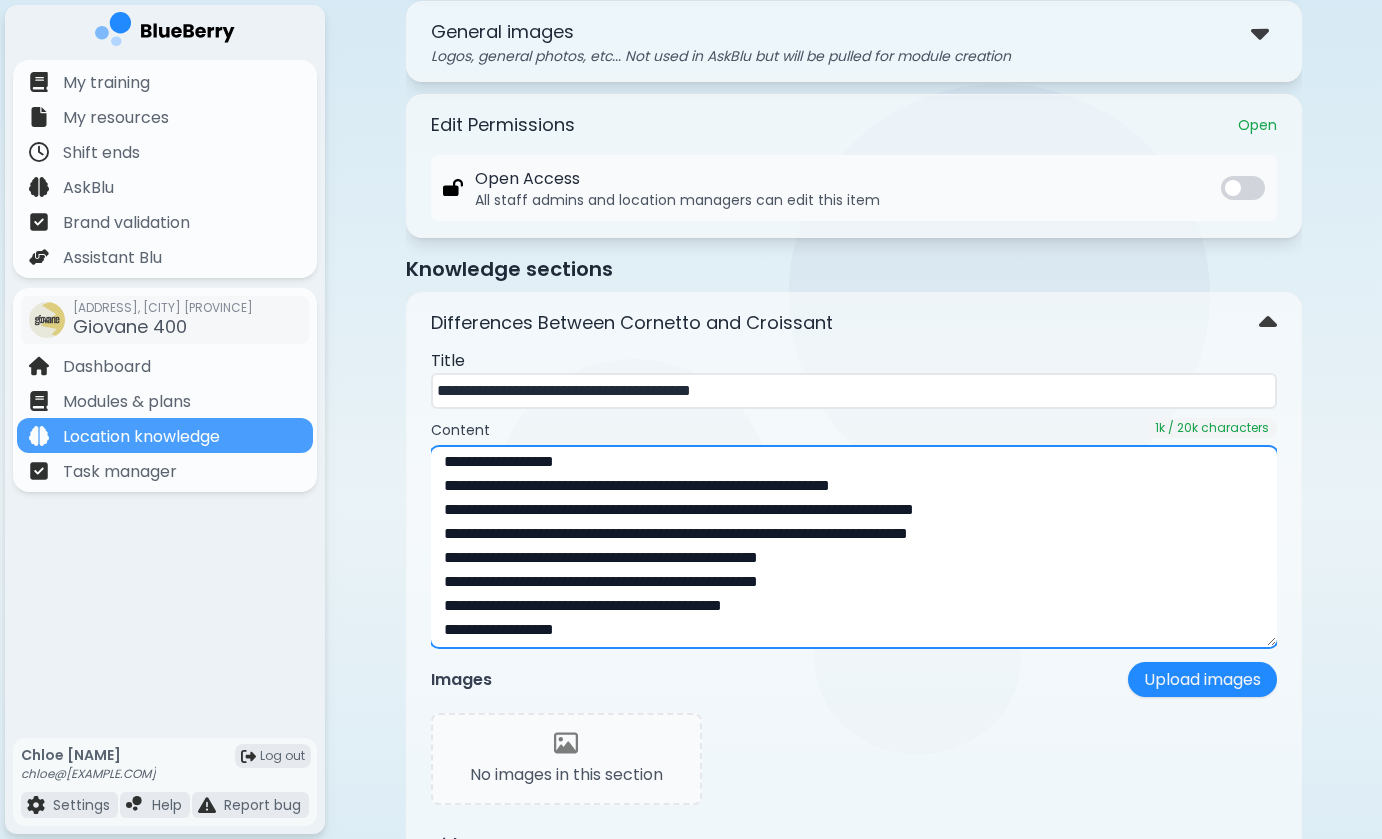 click on "**********" at bounding box center [854, 547] 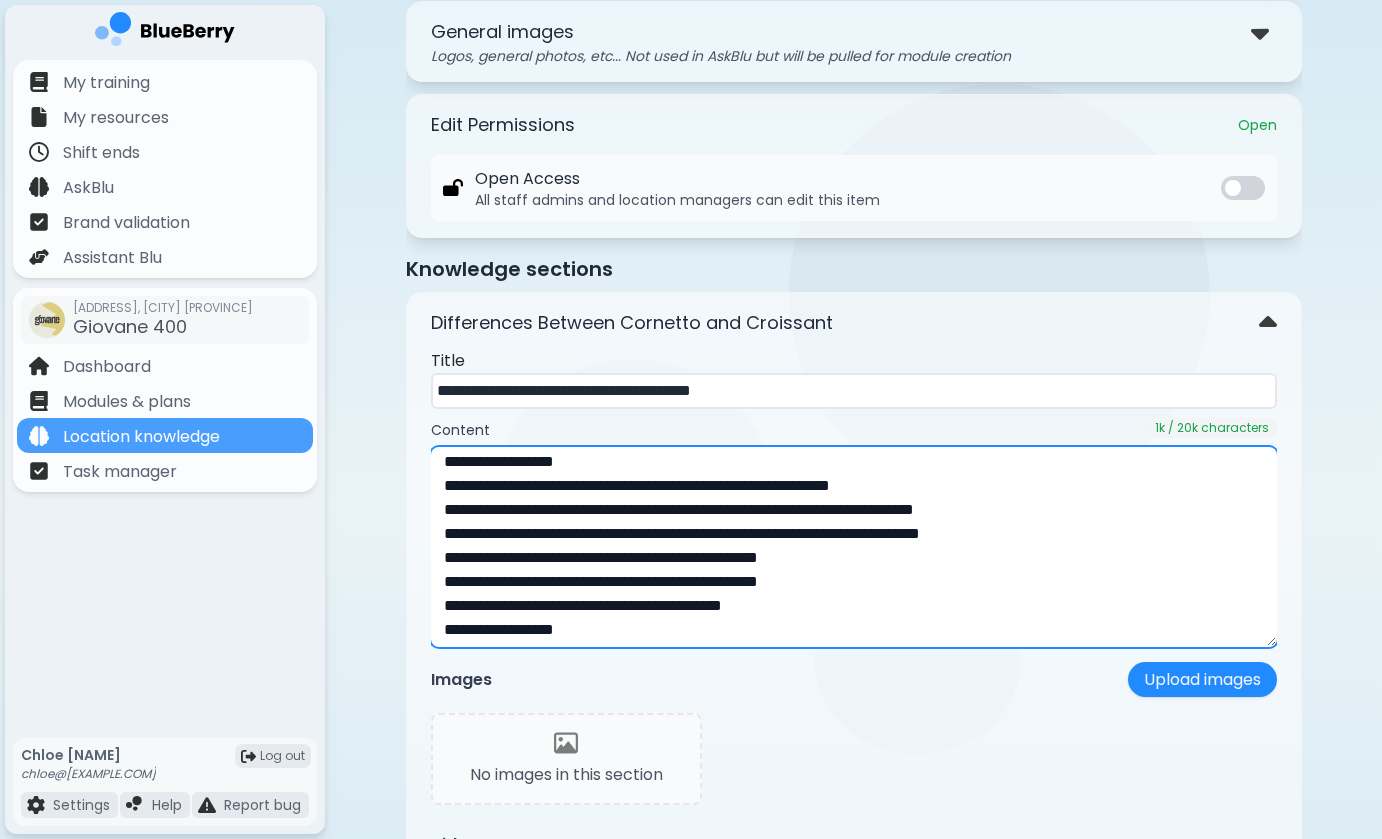 click on "**********" at bounding box center [854, 547] 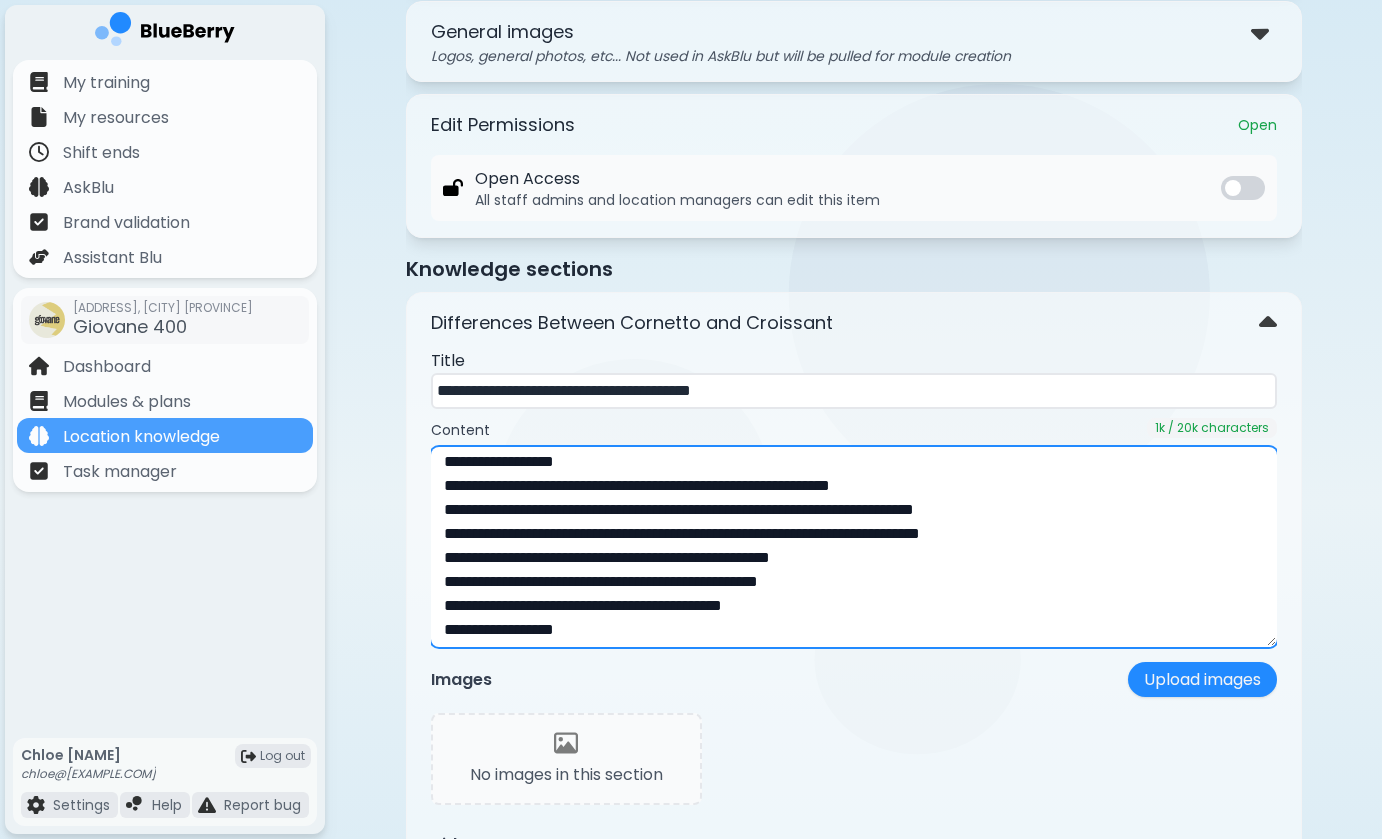 click on "**********" at bounding box center [854, 547] 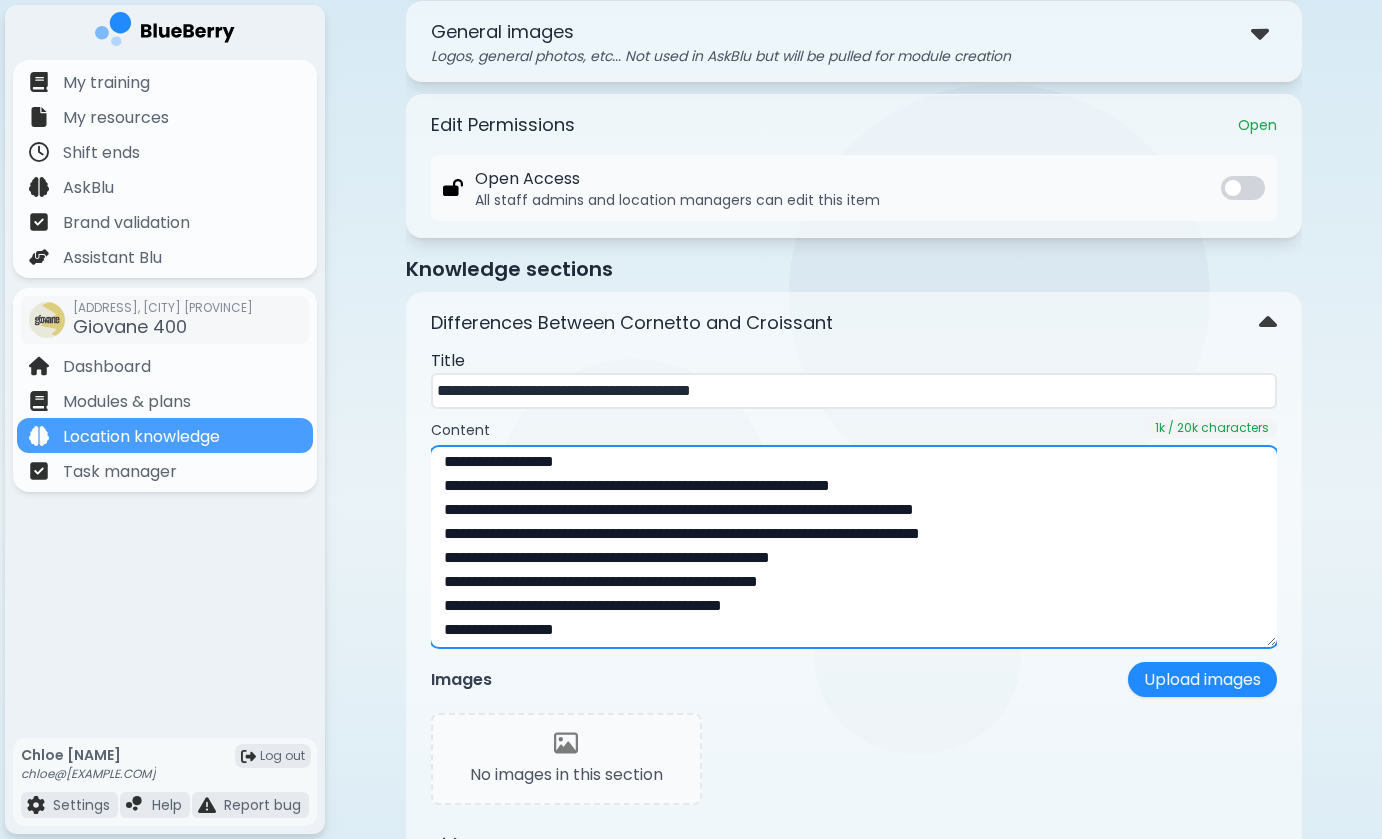 paste on "**" 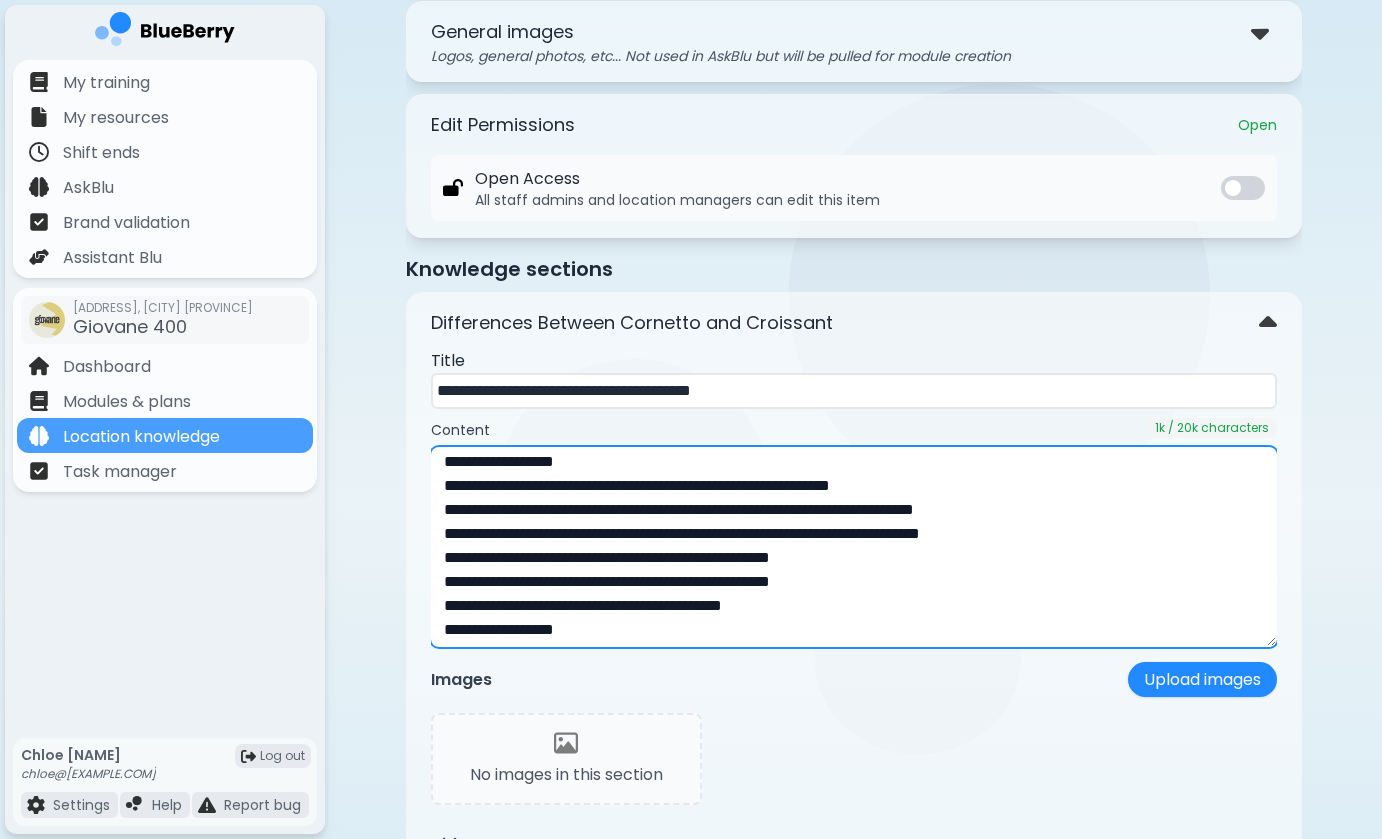 click on "**********" at bounding box center [854, 547] 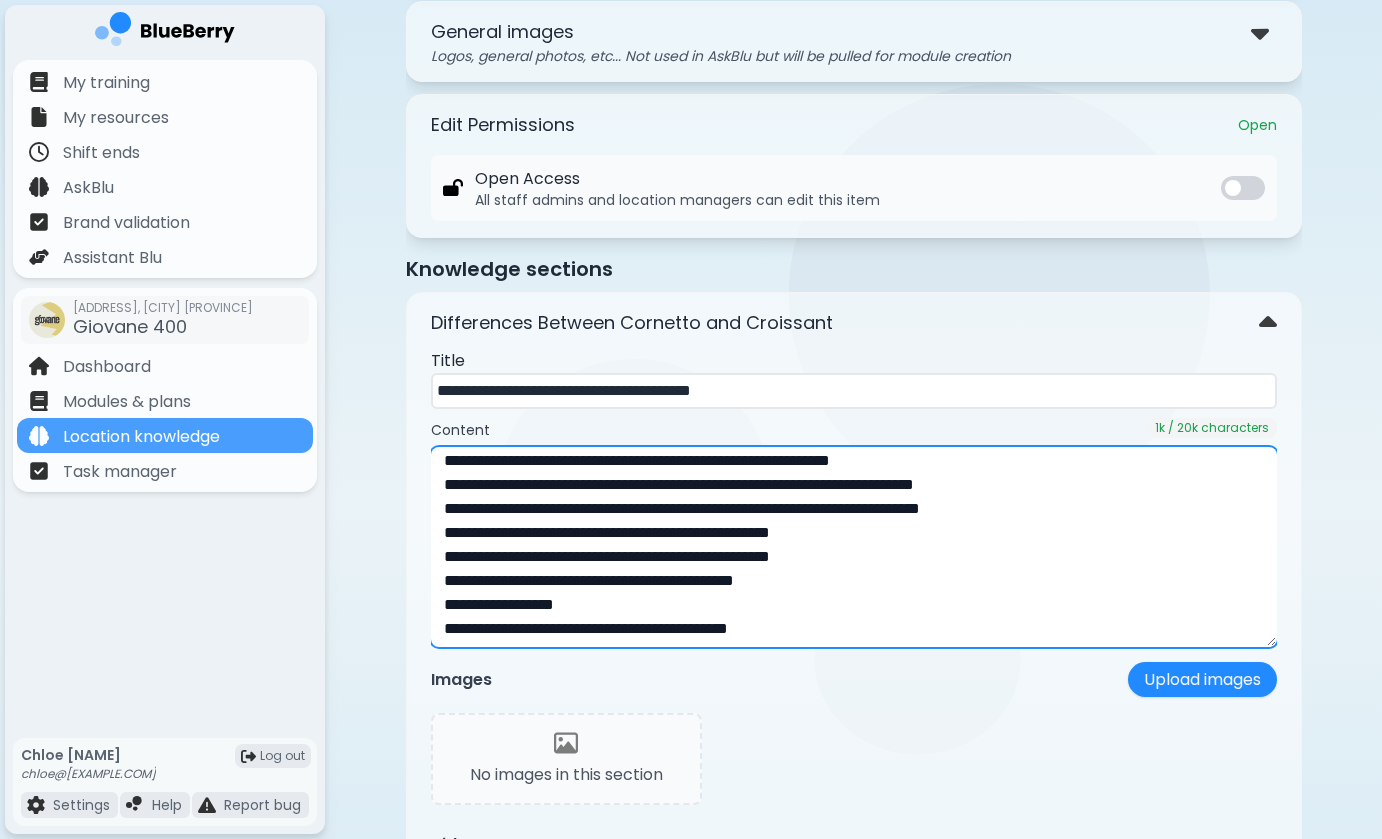 scroll, scrollTop: 89, scrollLeft: 0, axis: vertical 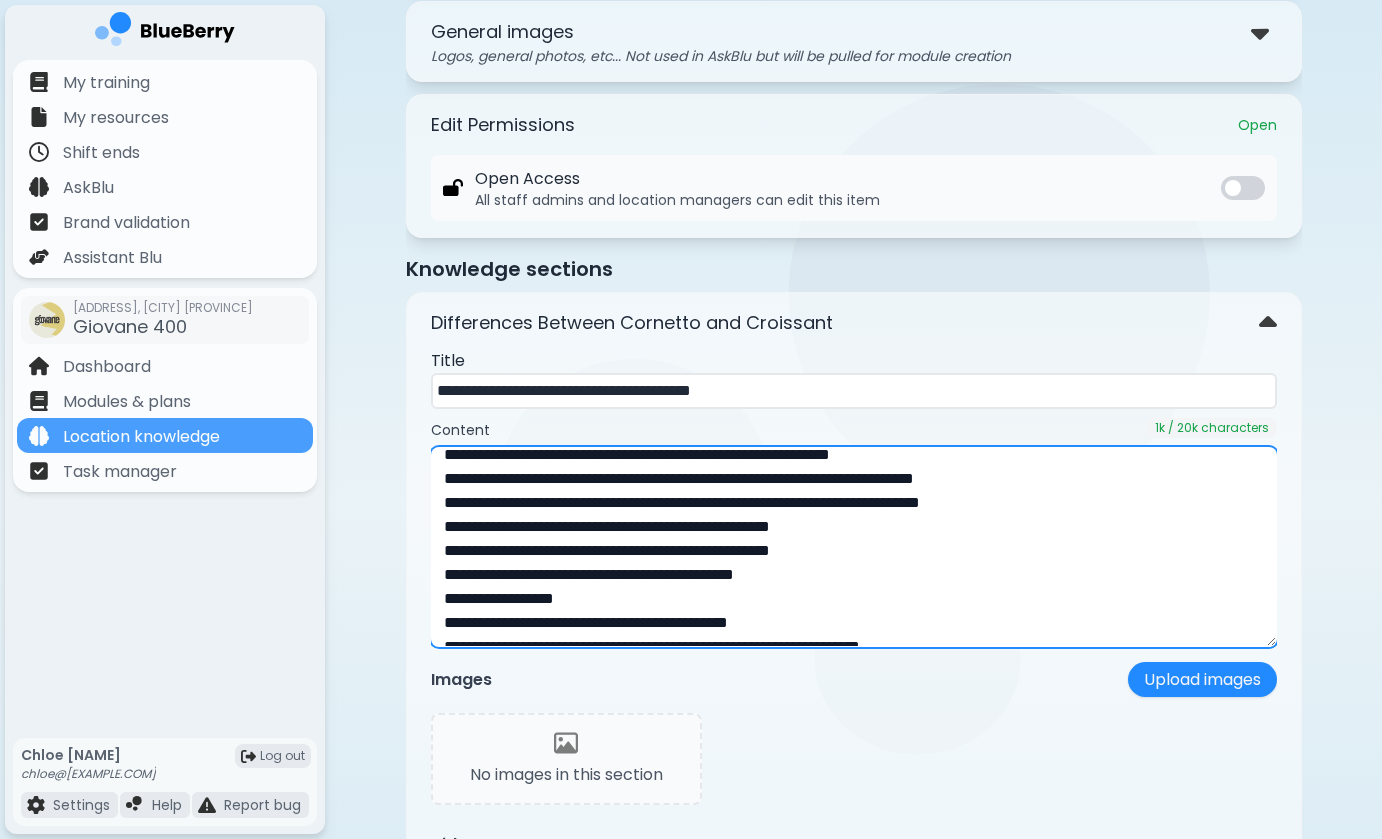 click on "**********" at bounding box center [854, 547] 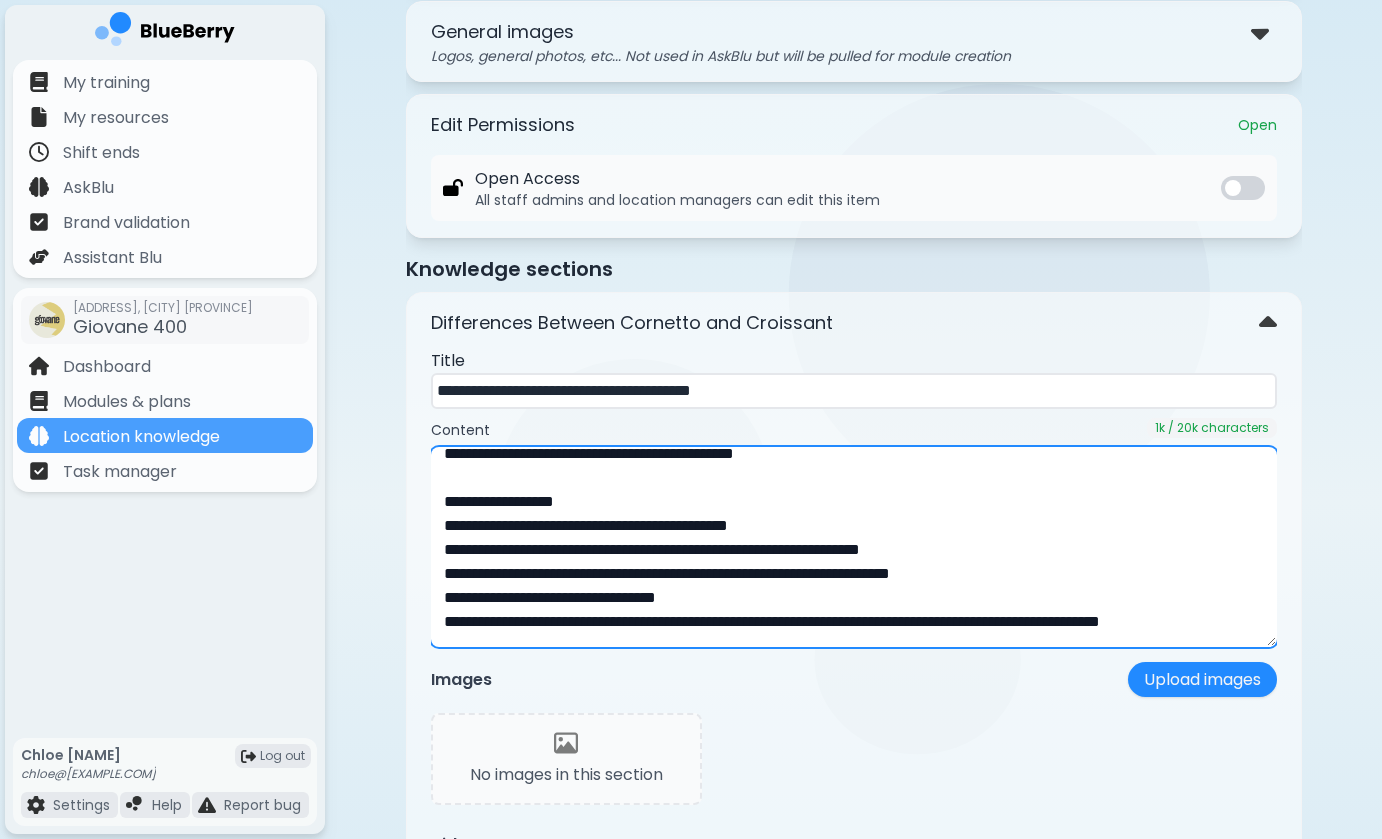 scroll, scrollTop: 234, scrollLeft: 0, axis: vertical 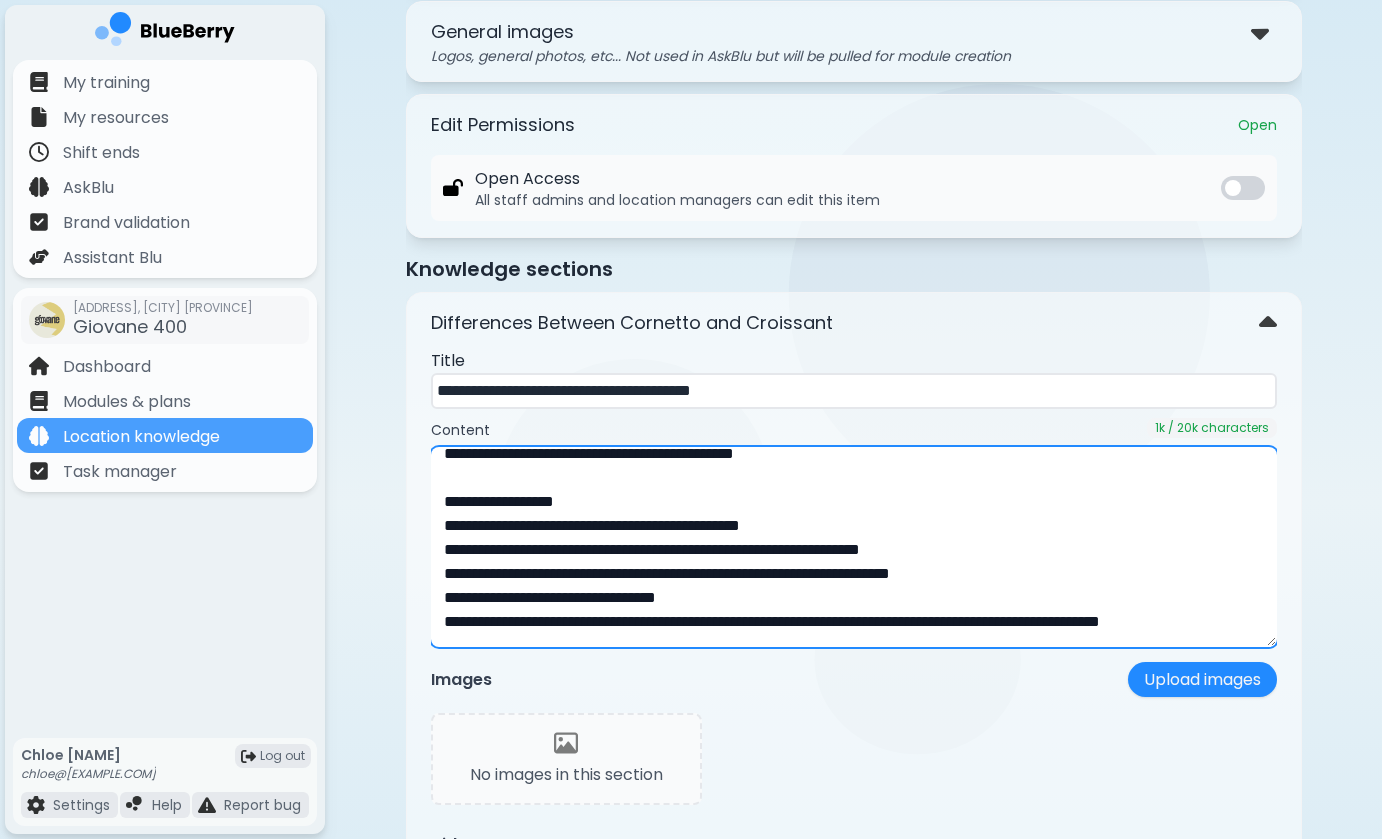 click on "**********" at bounding box center (854, 547) 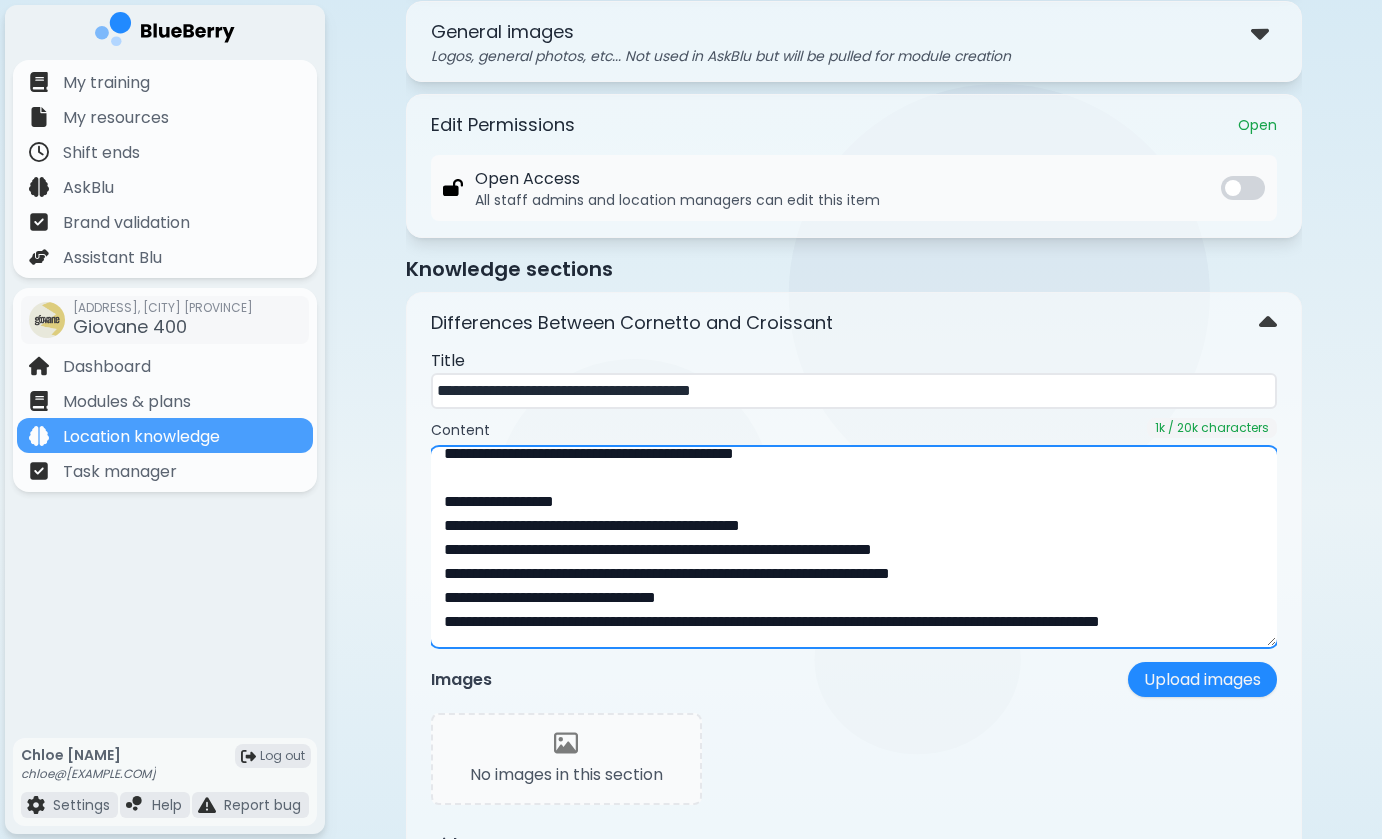 click on "**********" at bounding box center (854, 547) 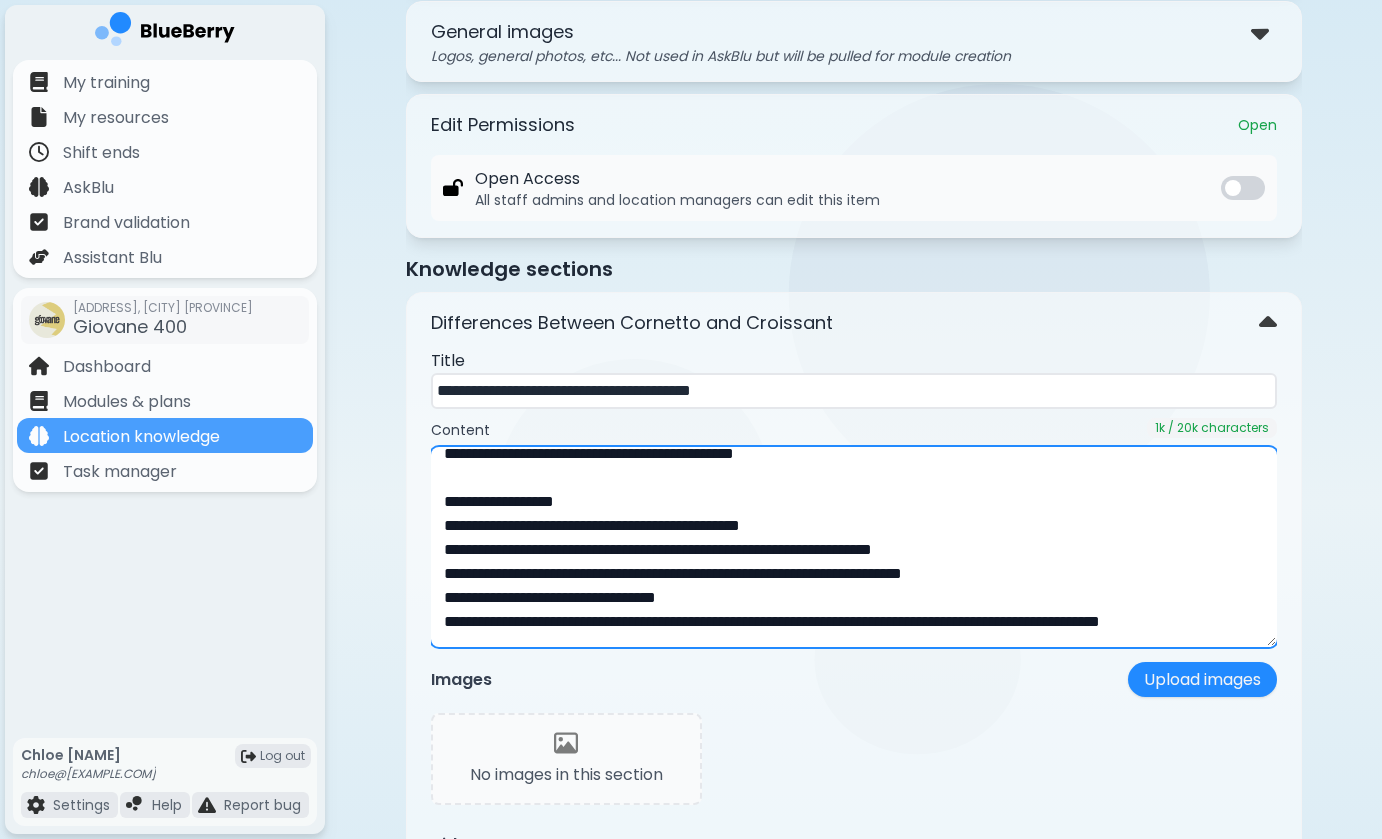 click on "**********" at bounding box center (854, 547) 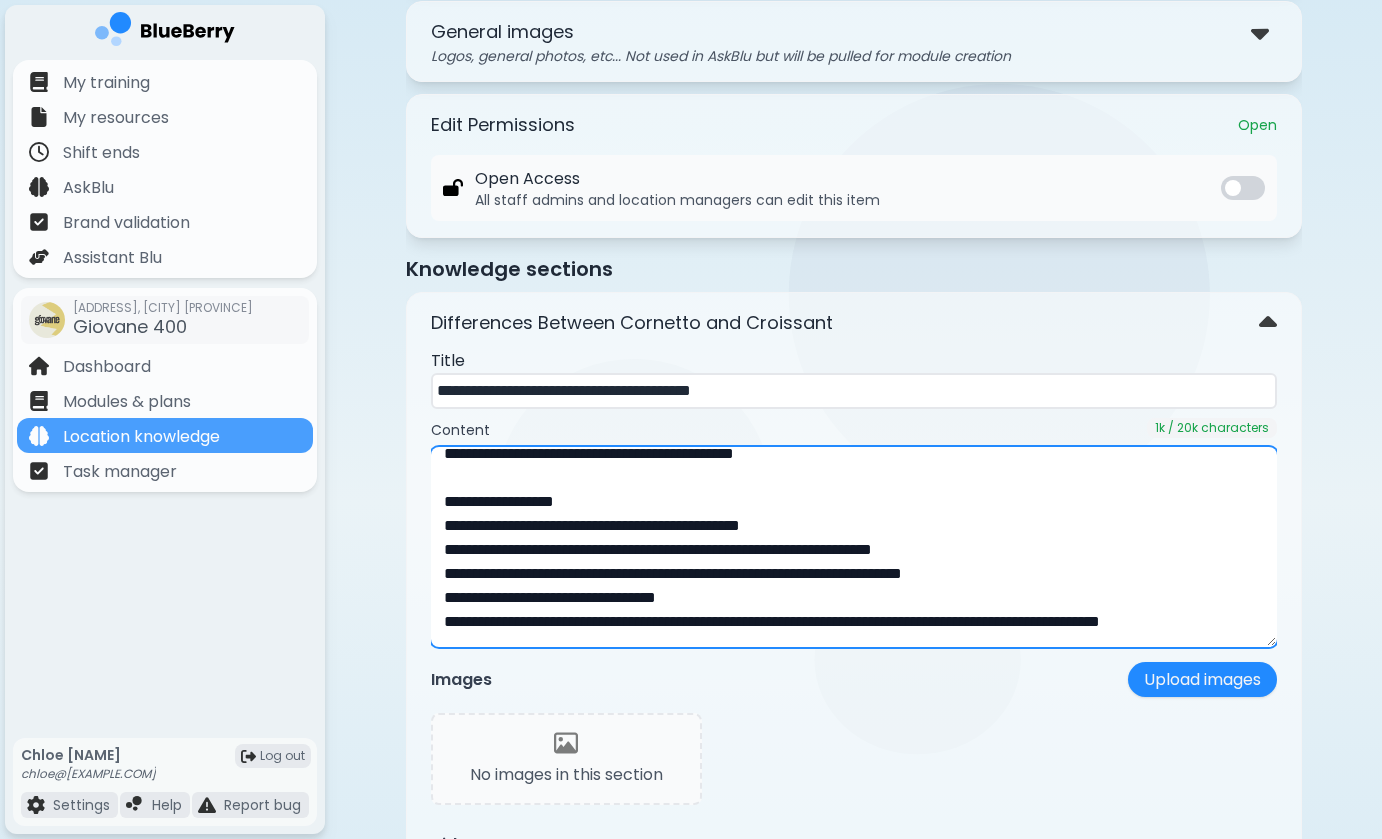 click on "**********" at bounding box center [854, 547] 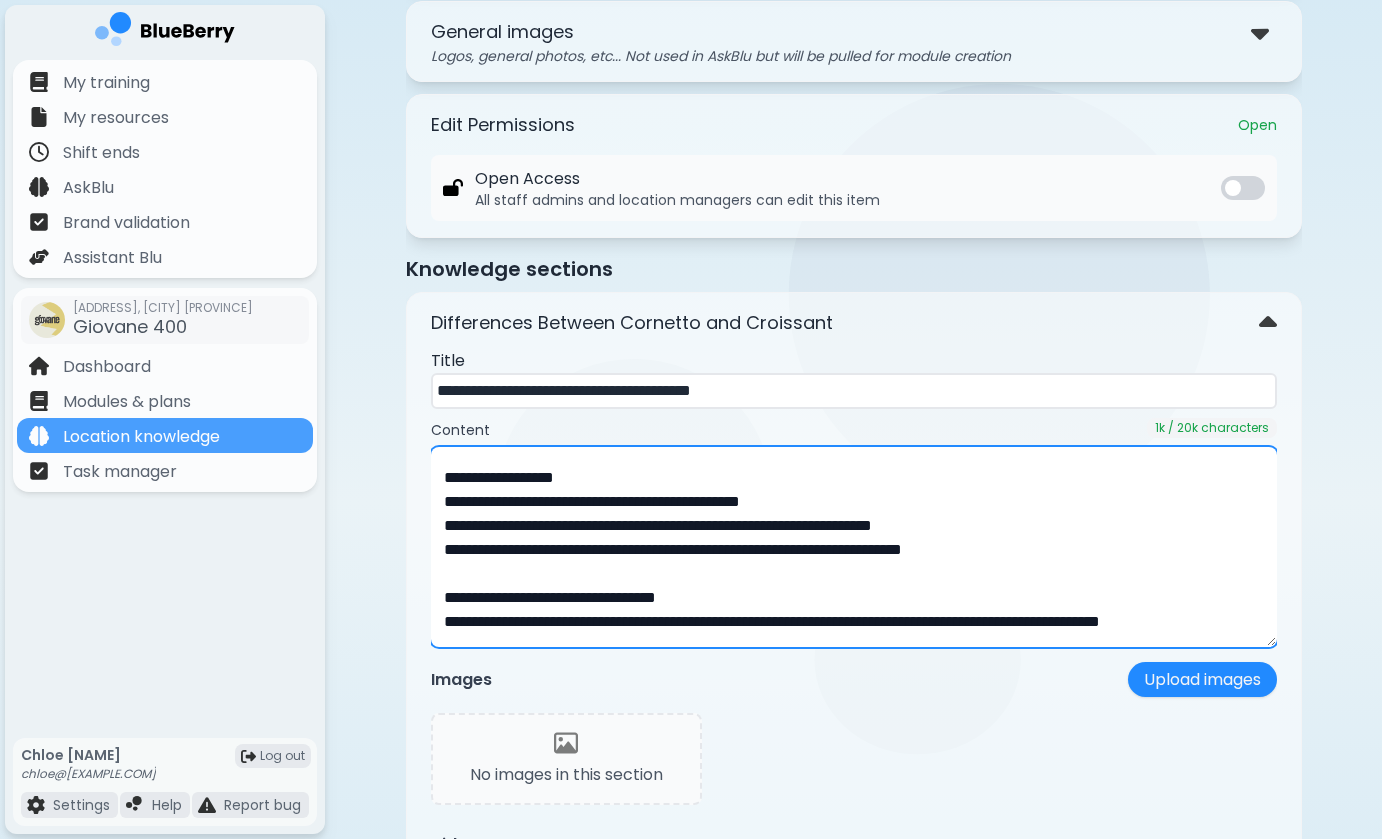 click on "**********" at bounding box center (854, 547) 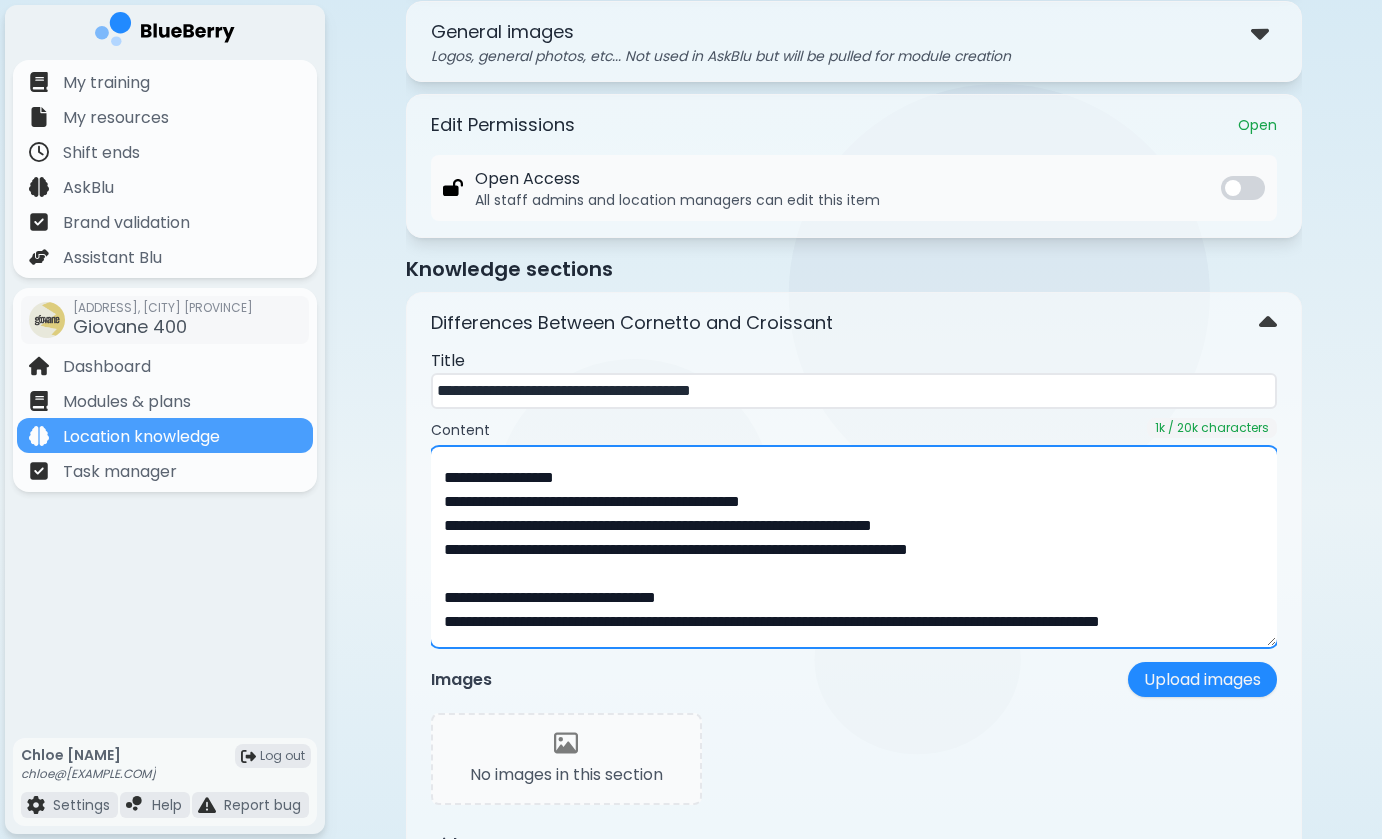 click on "**********" at bounding box center [854, 547] 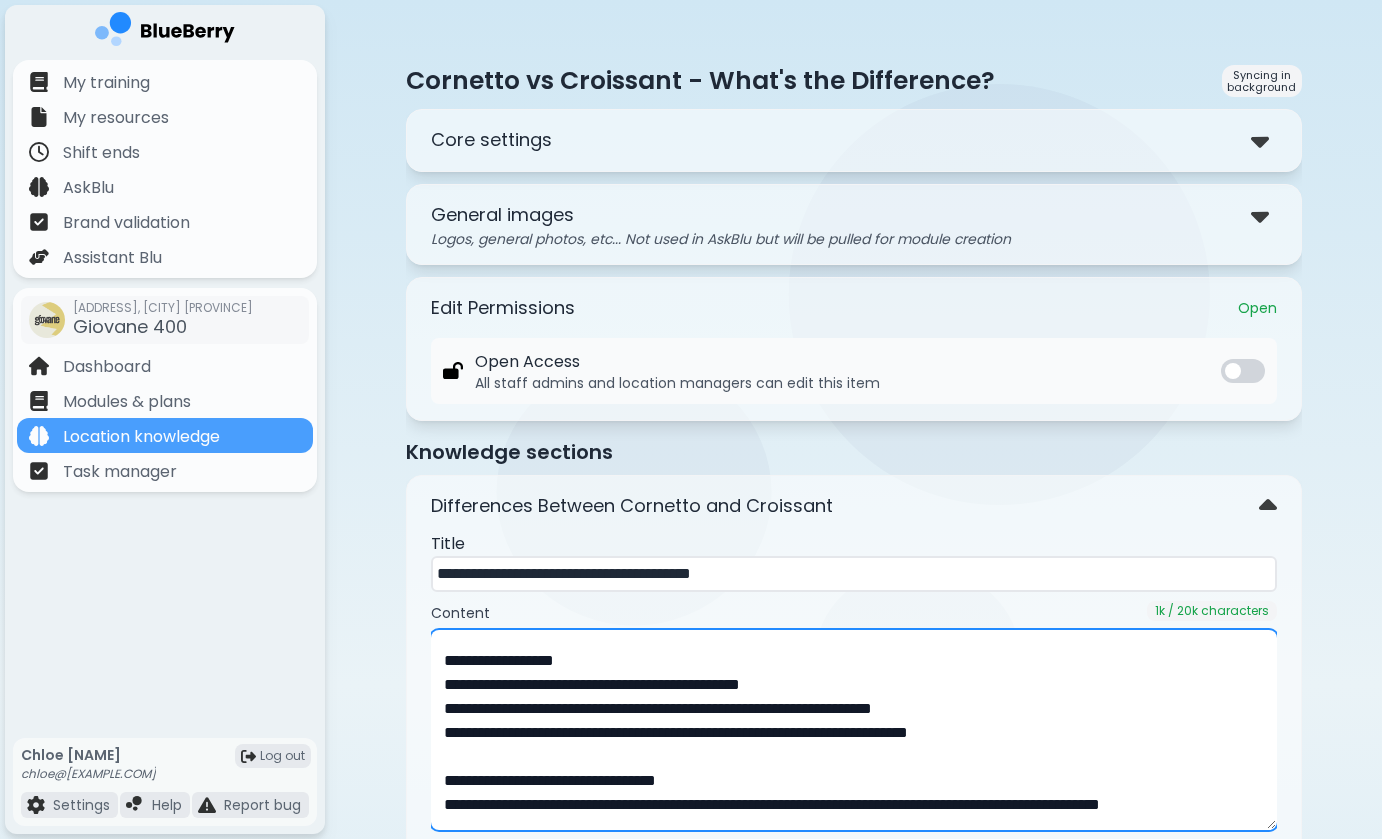 scroll, scrollTop: 0, scrollLeft: 0, axis: both 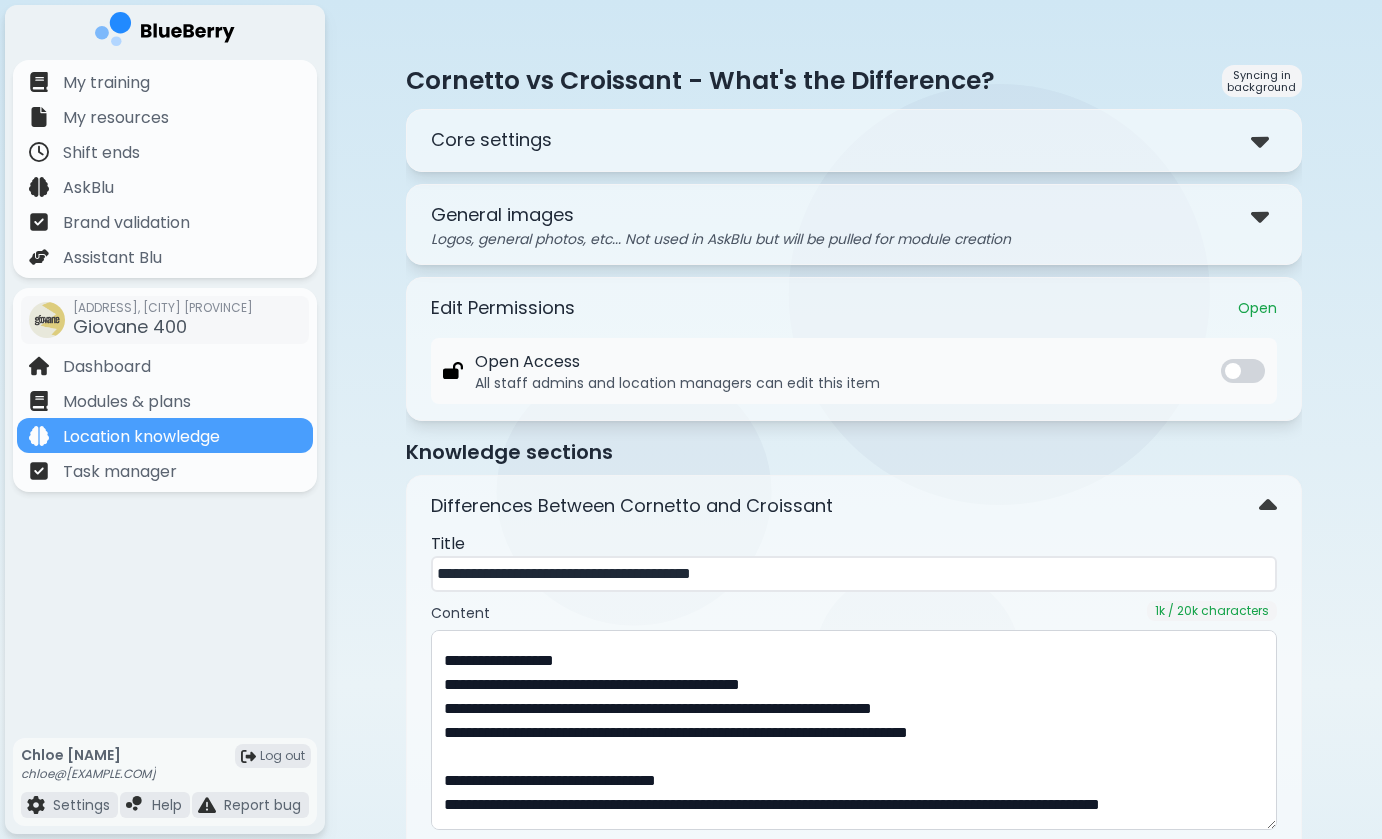drag, startPoint x: 604, startPoint y: 574, endPoint x: 340, endPoint y: 570, distance: 264.0303 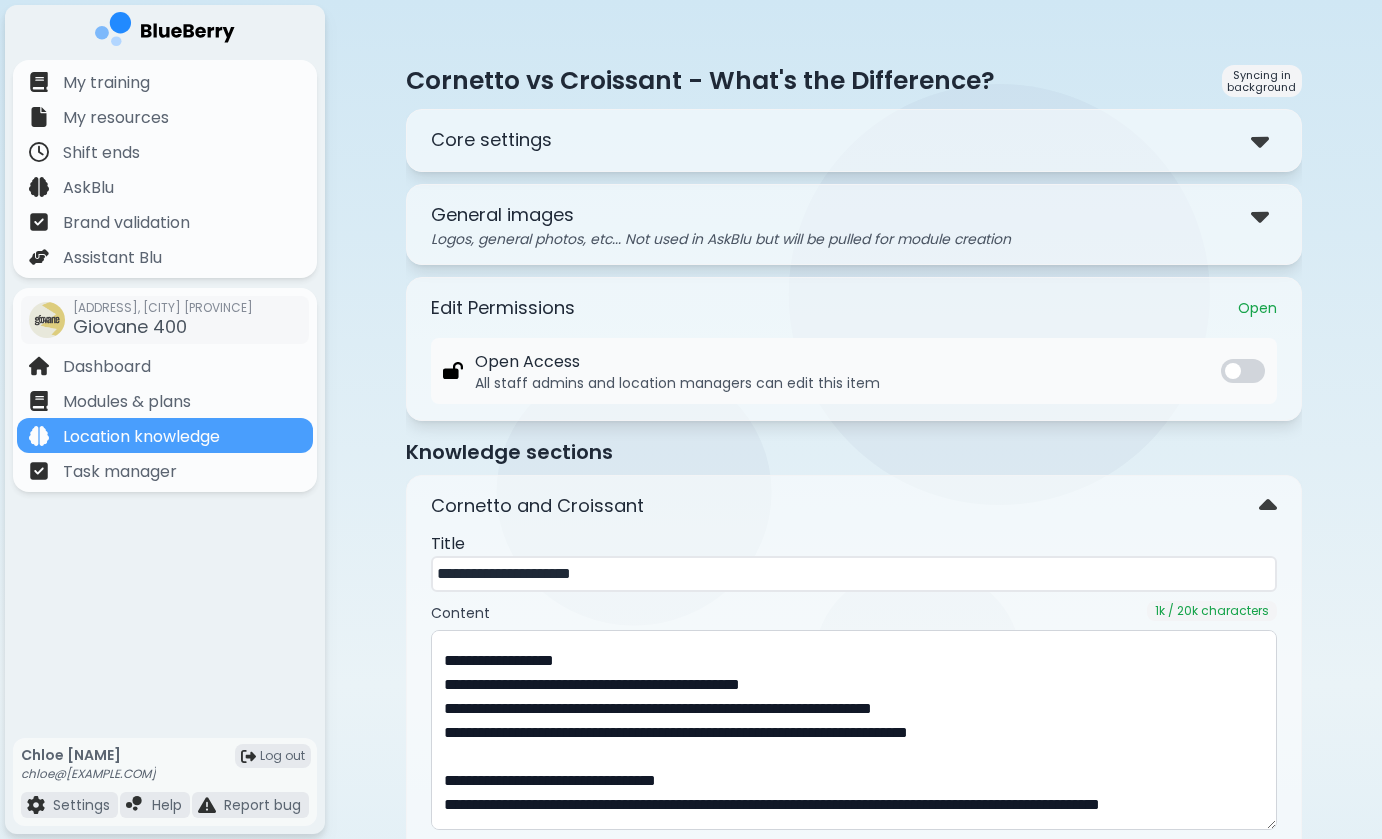 click on "**********" at bounding box center (854, 574) 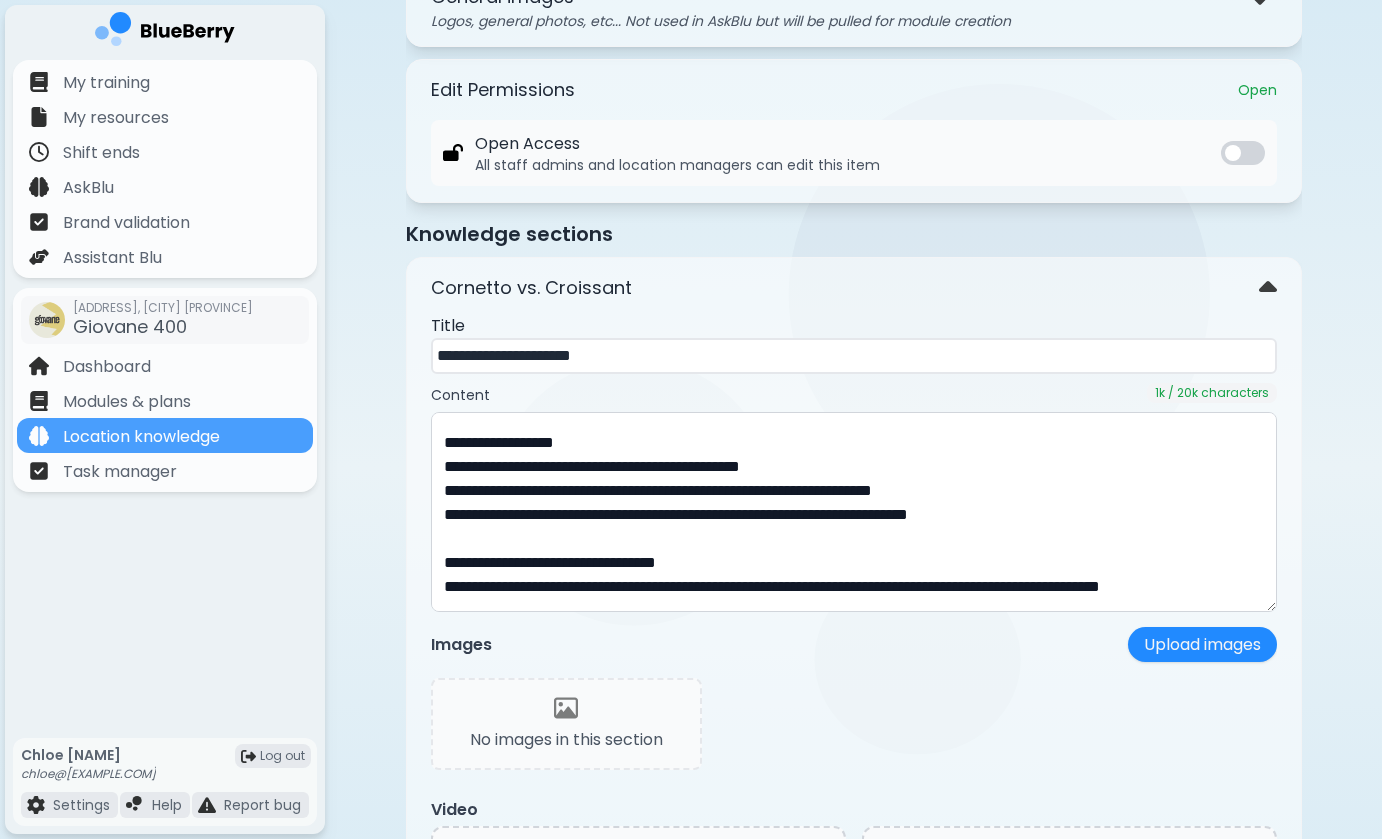 scroll, scrollTop: 299, scrollLeft: 0, axis: vertical 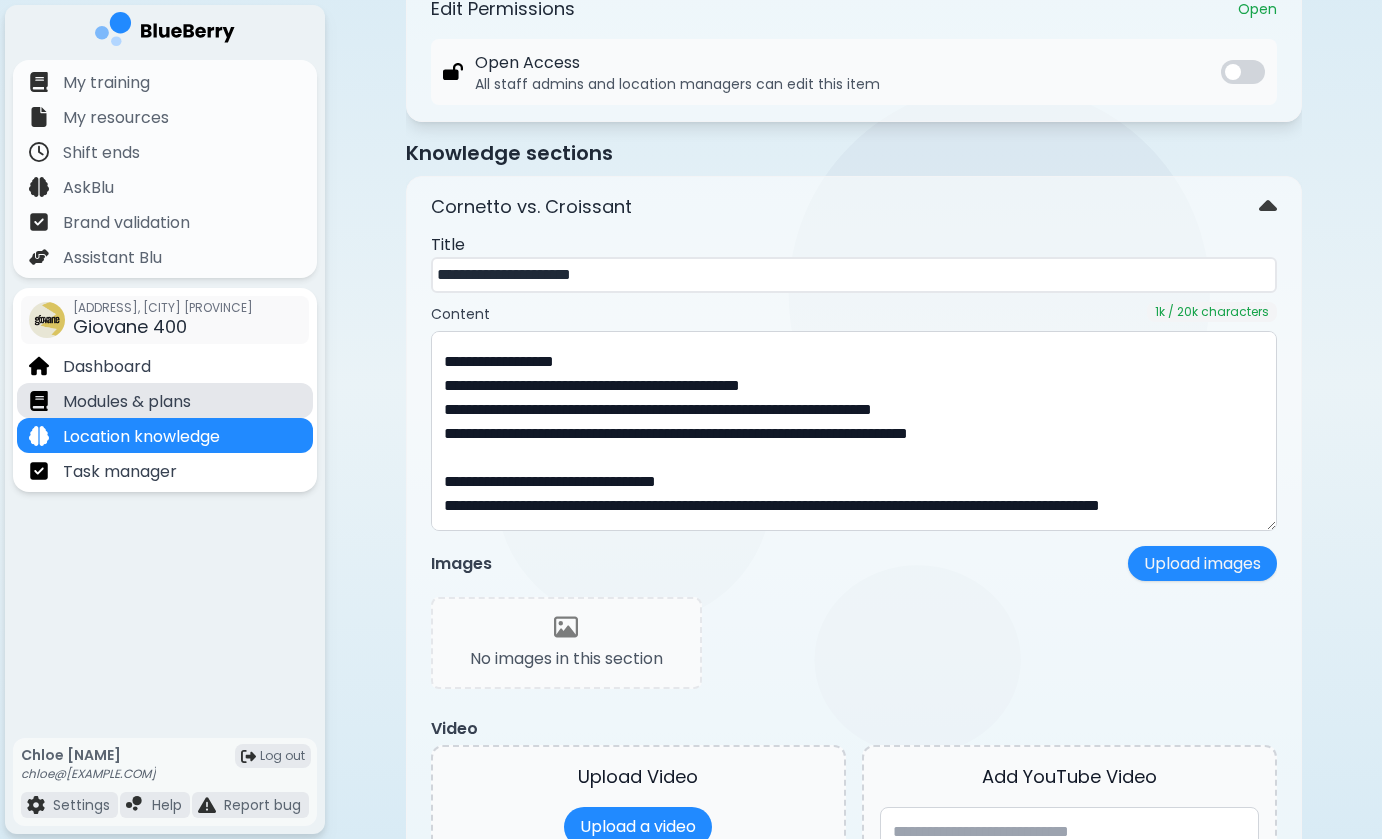 type on "**********" 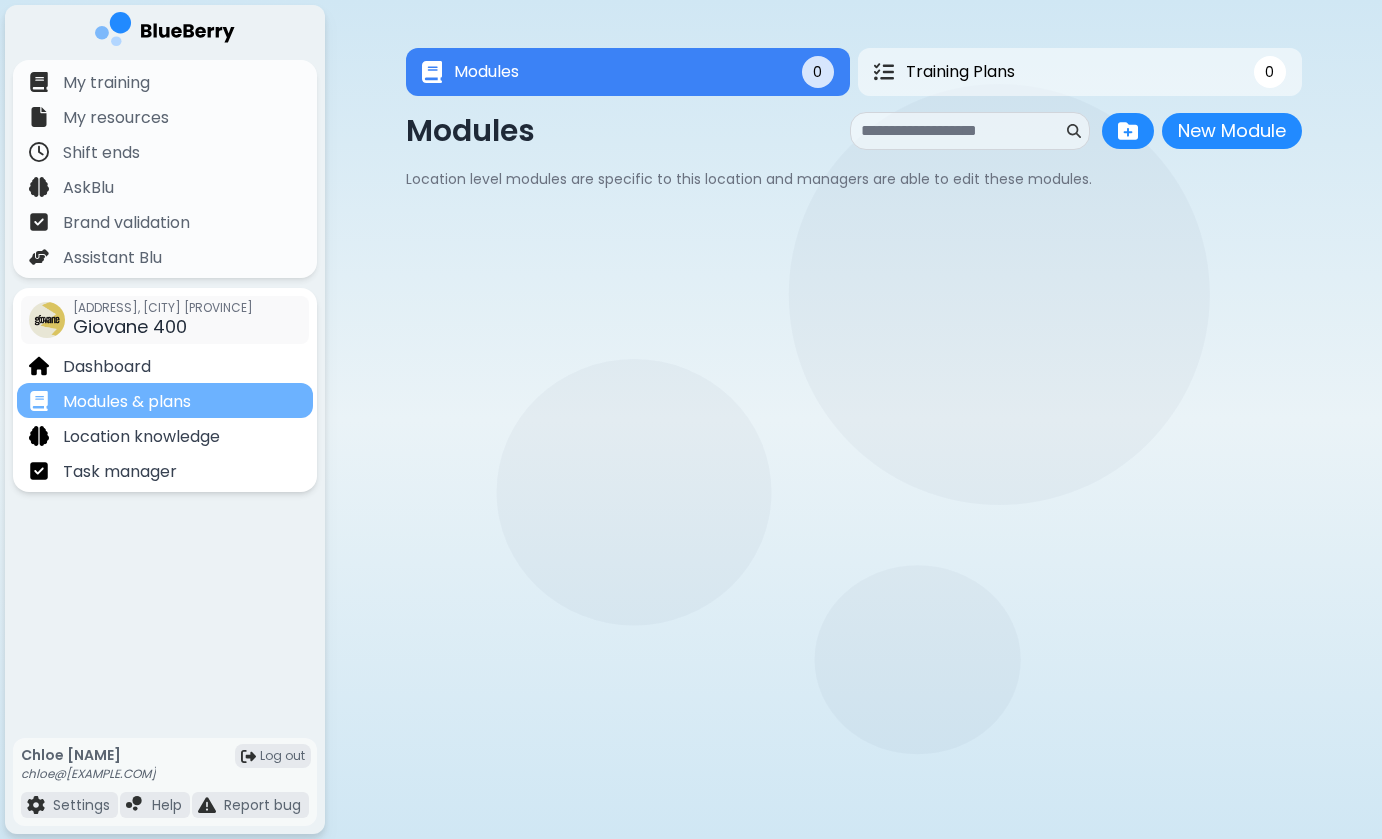 scroll, scrollTop: 0, scrollLeft: 0, axis: both 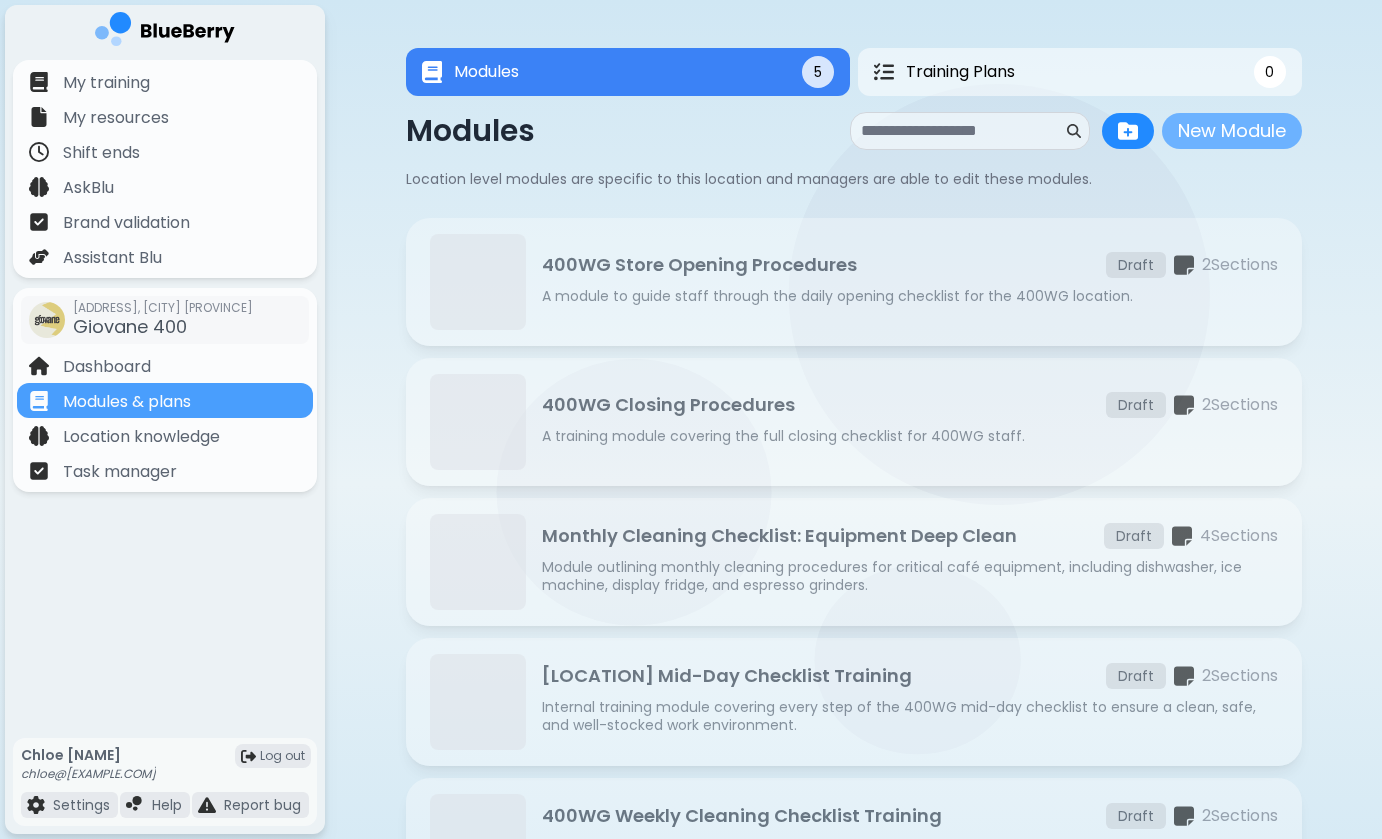 click on "New Module" at bounding box center (1232, 131) 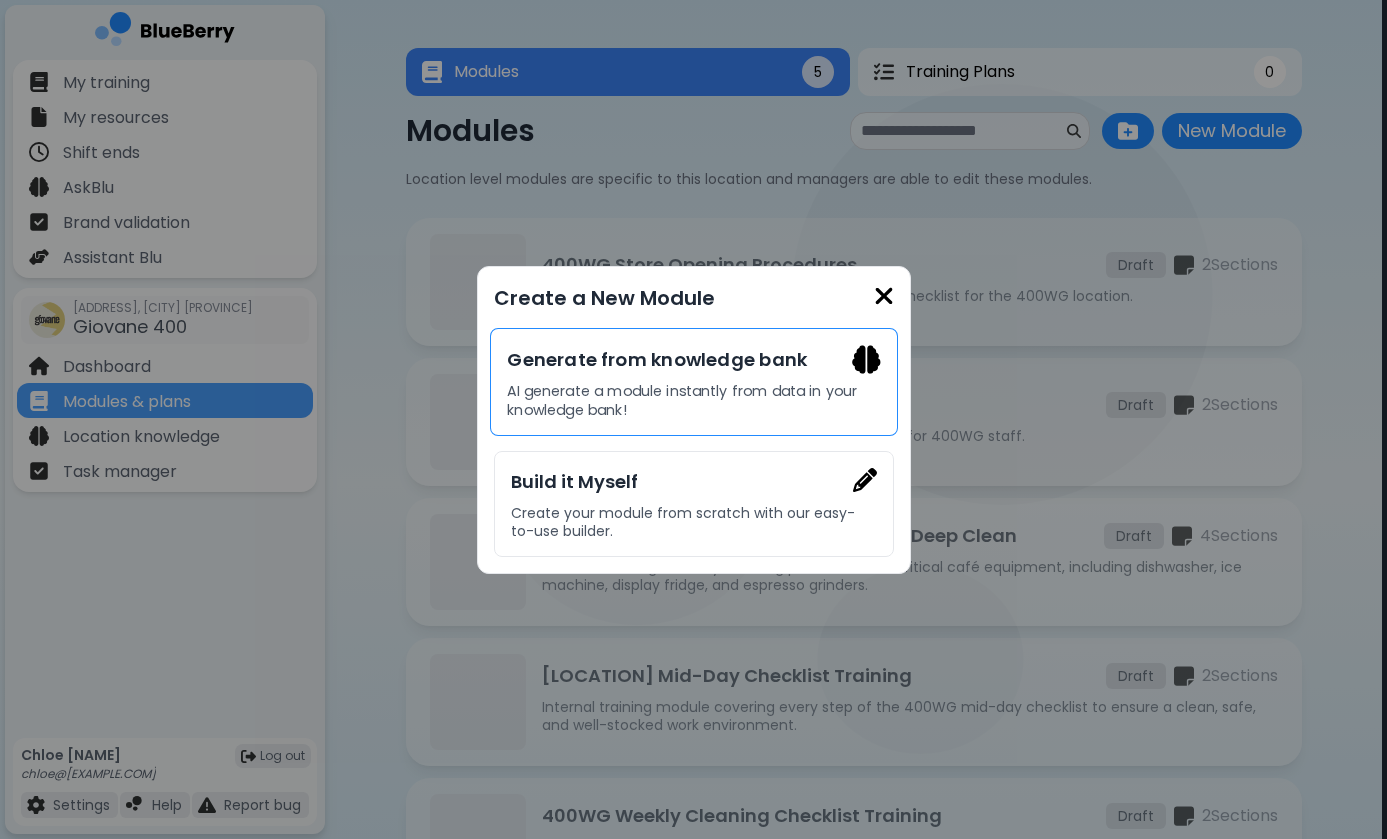 click on "AI generate a module instantly from data in your knowledge bank!" at bounding box center (693, 400) 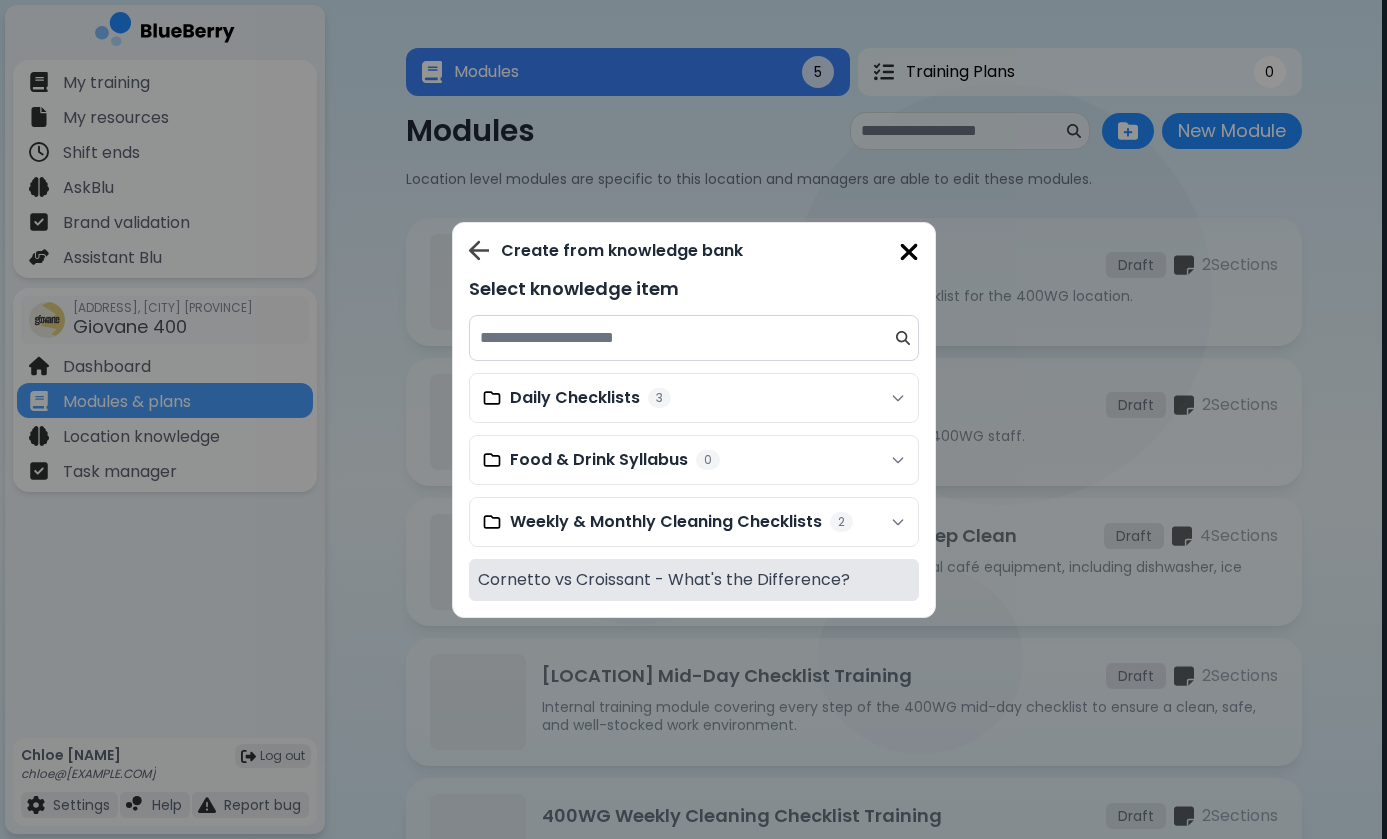 click on "Cornetto vs Croissant - What's the Difference?" at bounding box center [664, 580] 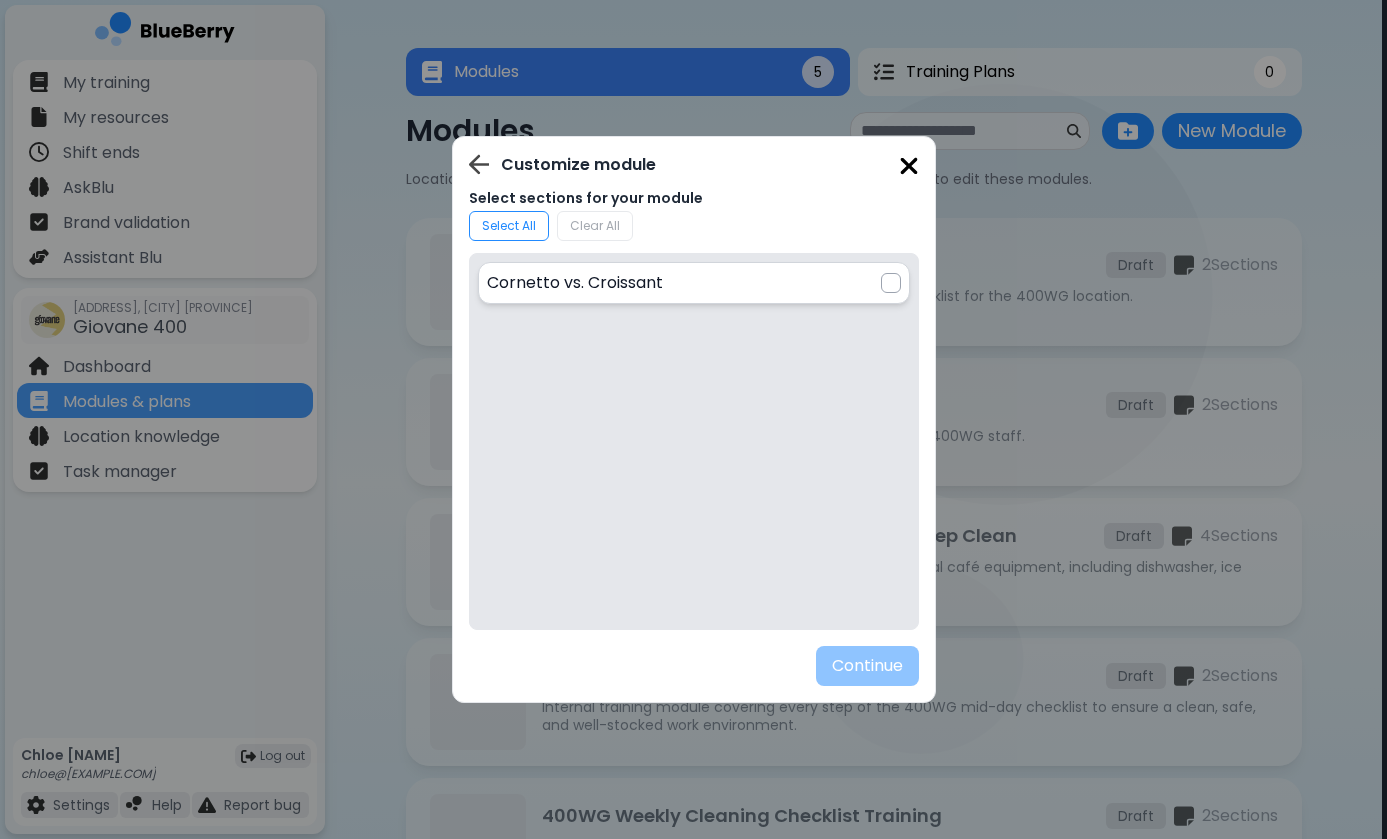 click at bounding box center [891, 283] 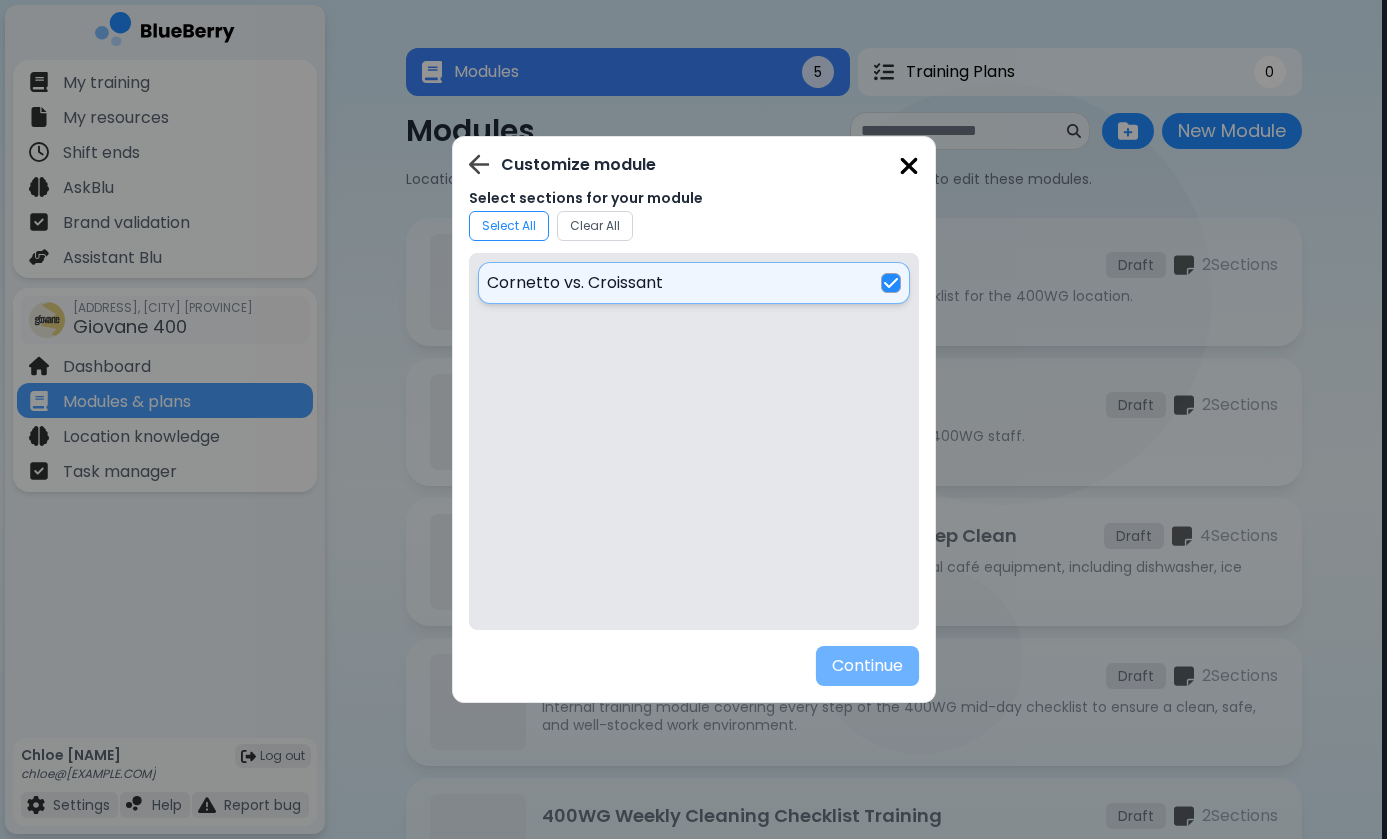 click on "Continue" at bounding box center (866, 666) 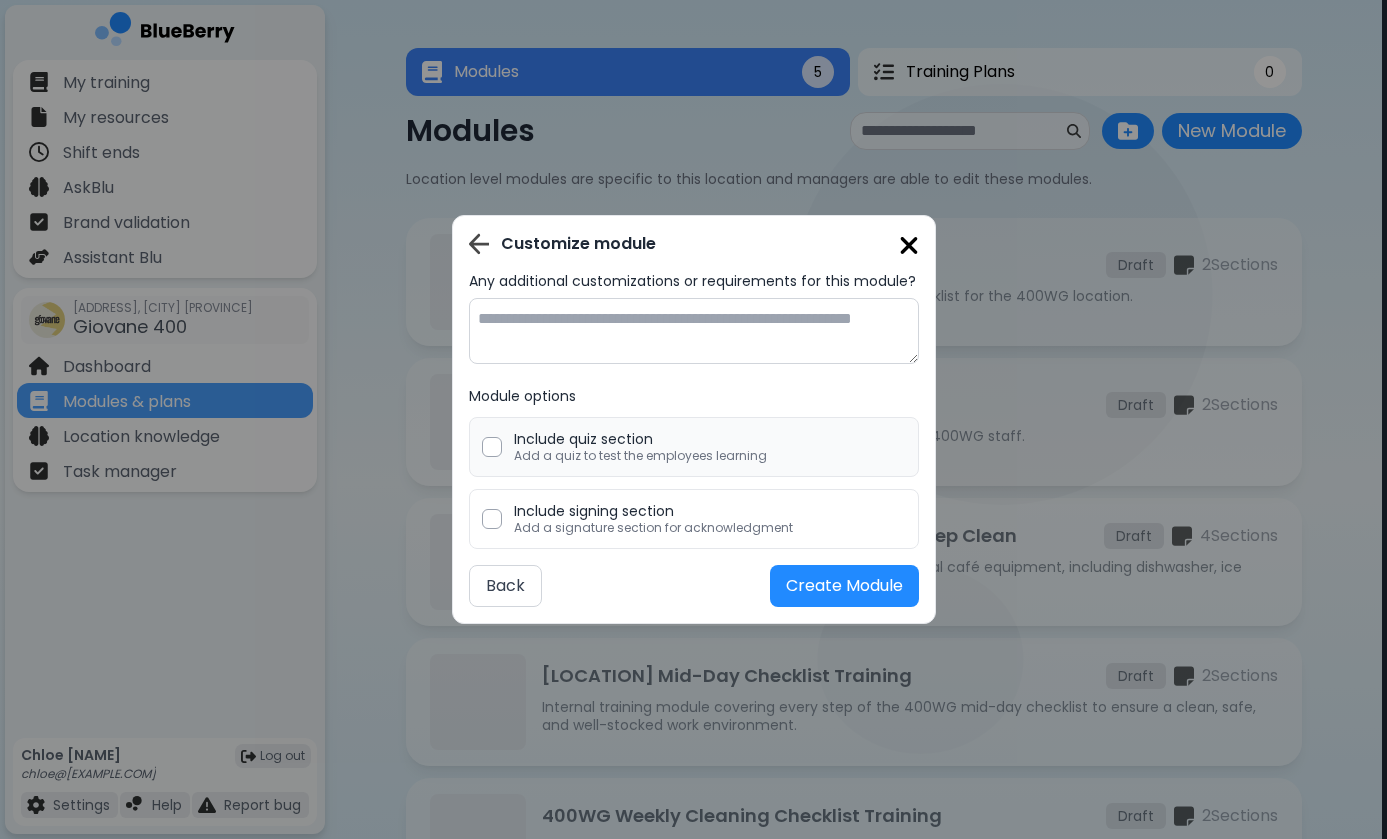 click on "Add a quiz to test the employees learning" at bounding box center [640, 456] 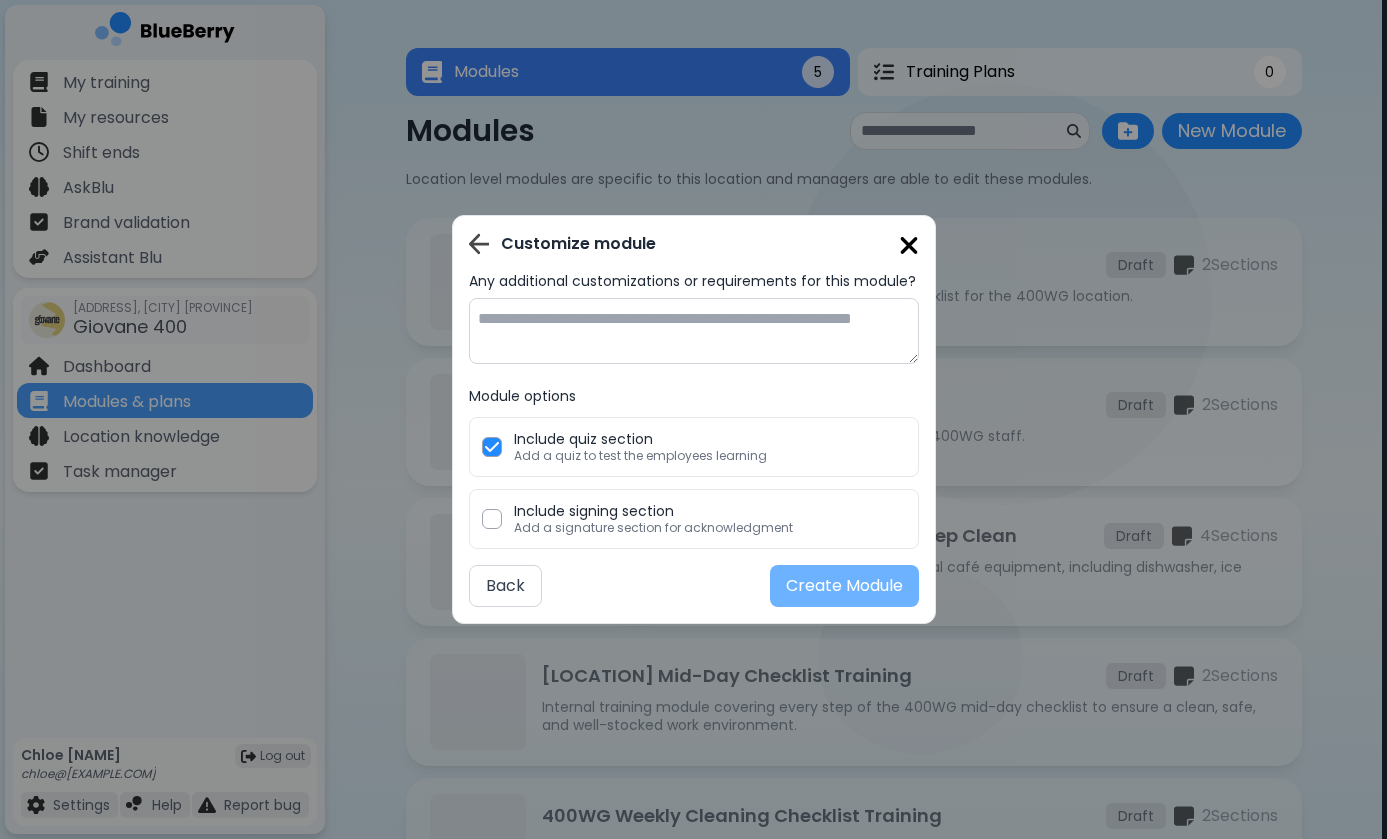 click on "Create Module" at bounding box center (844, 586) 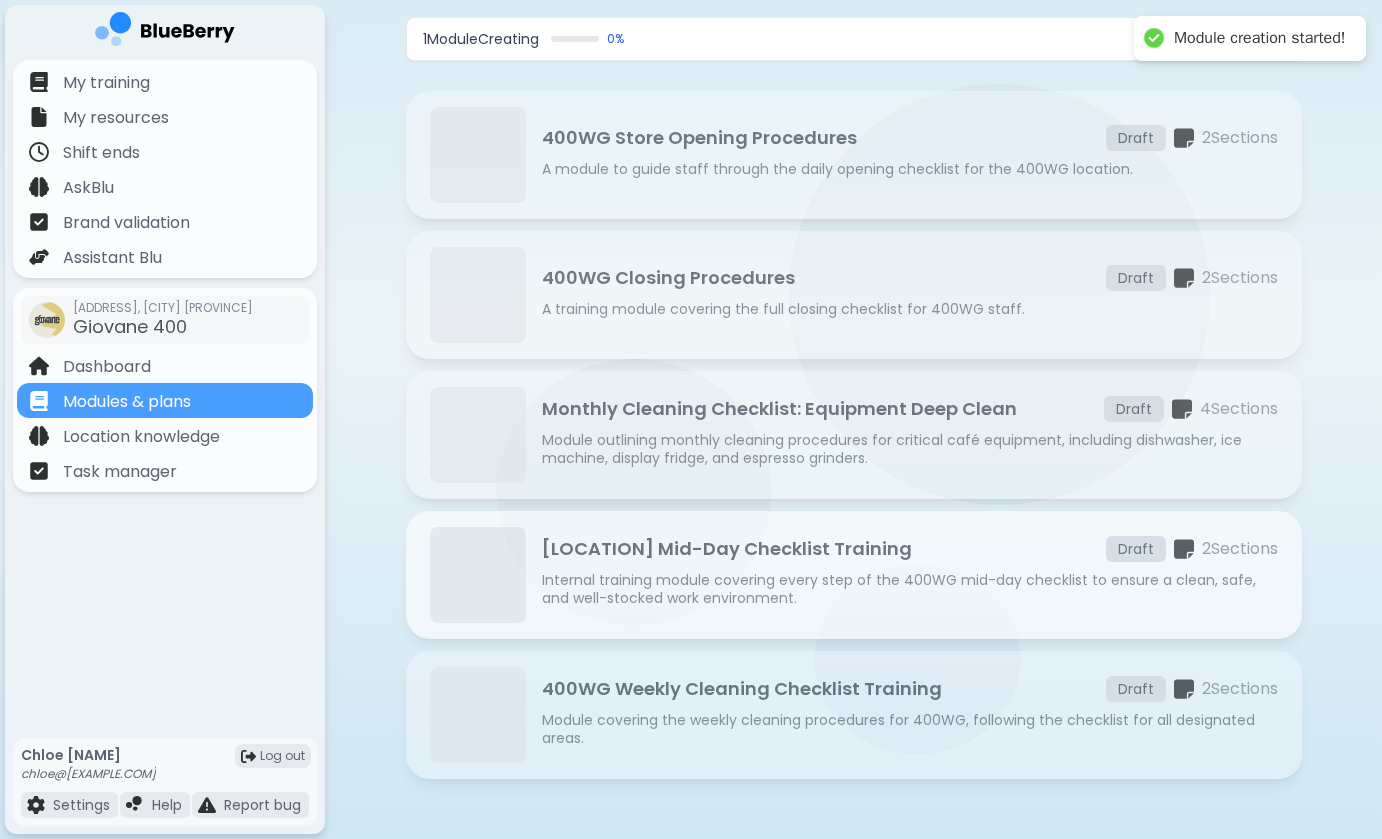 scroll, scrollTop: 192, scrollLeft: 0, axis: vertical 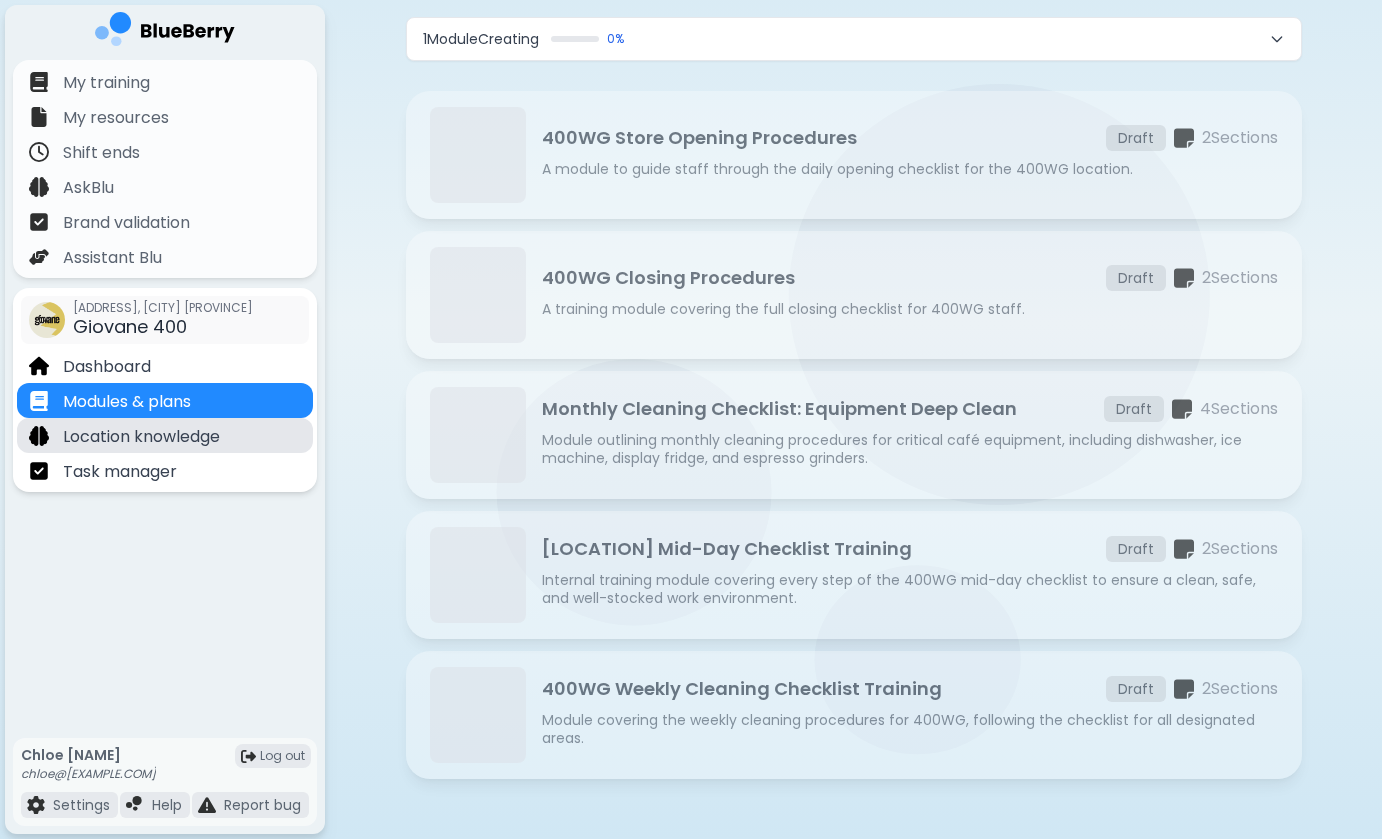 click on "Location knowledge" at bounding box center [165, 435] 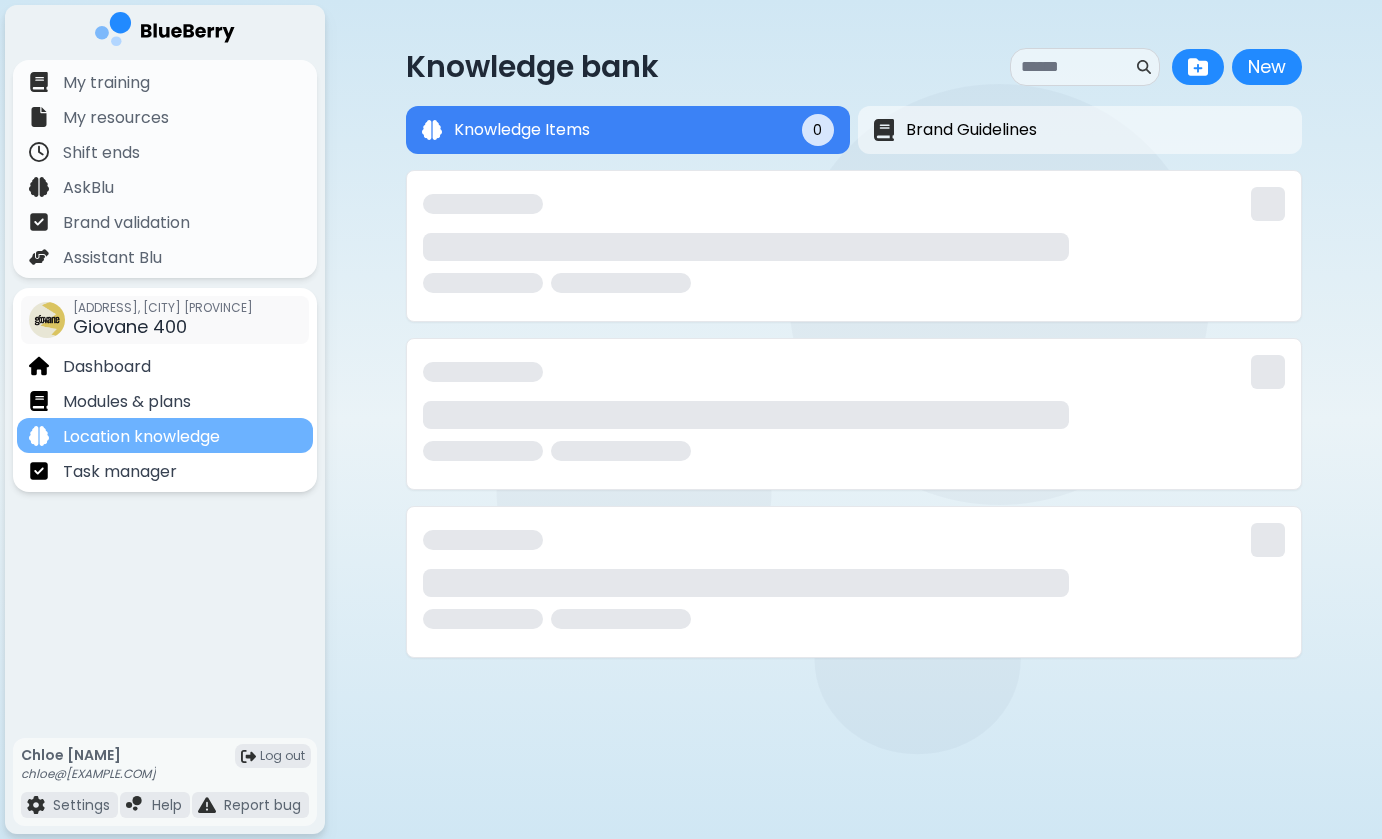 scroll, scrollTop: 0, scrollLeft: 0, axis: both 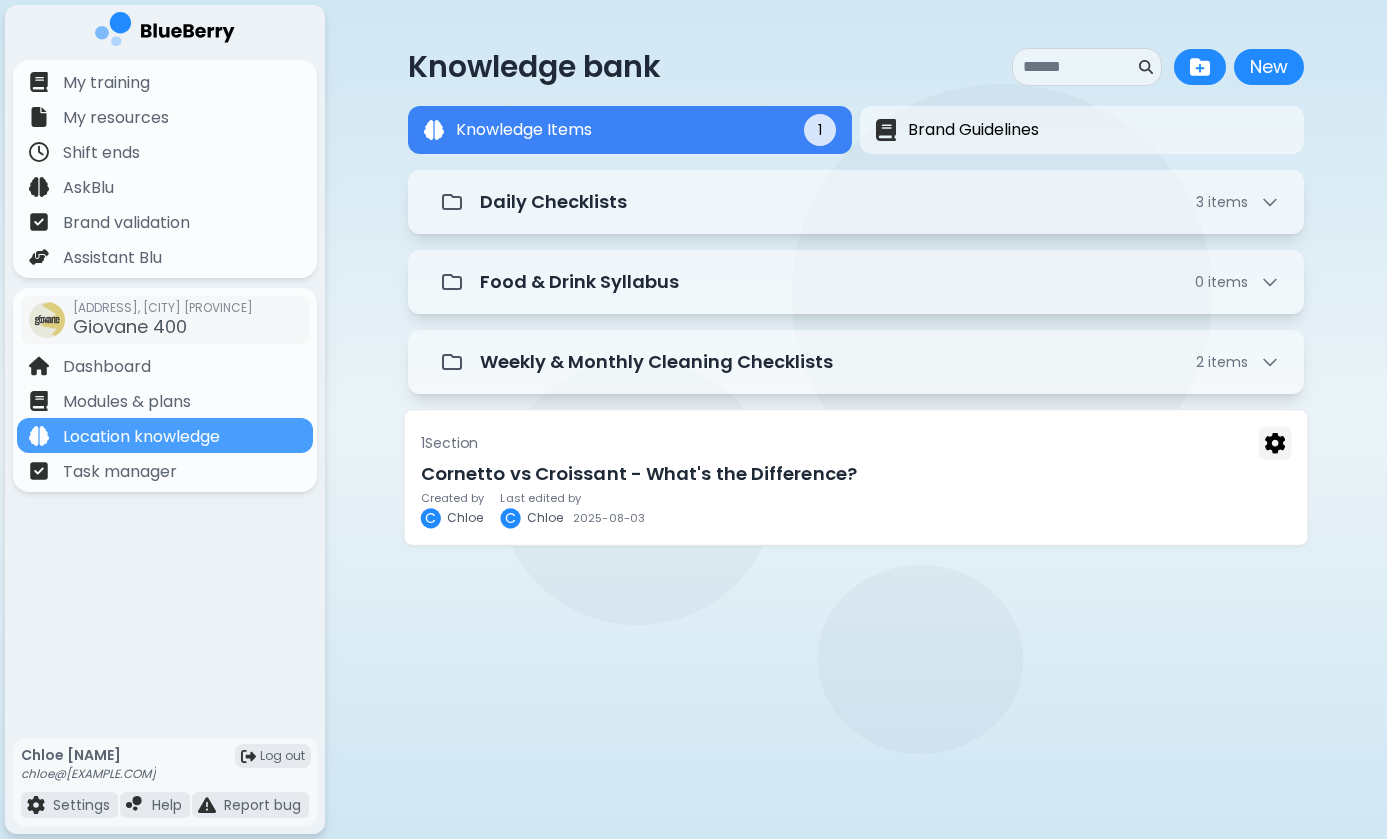 click on "1  Section" at bounding box center (856, 442) 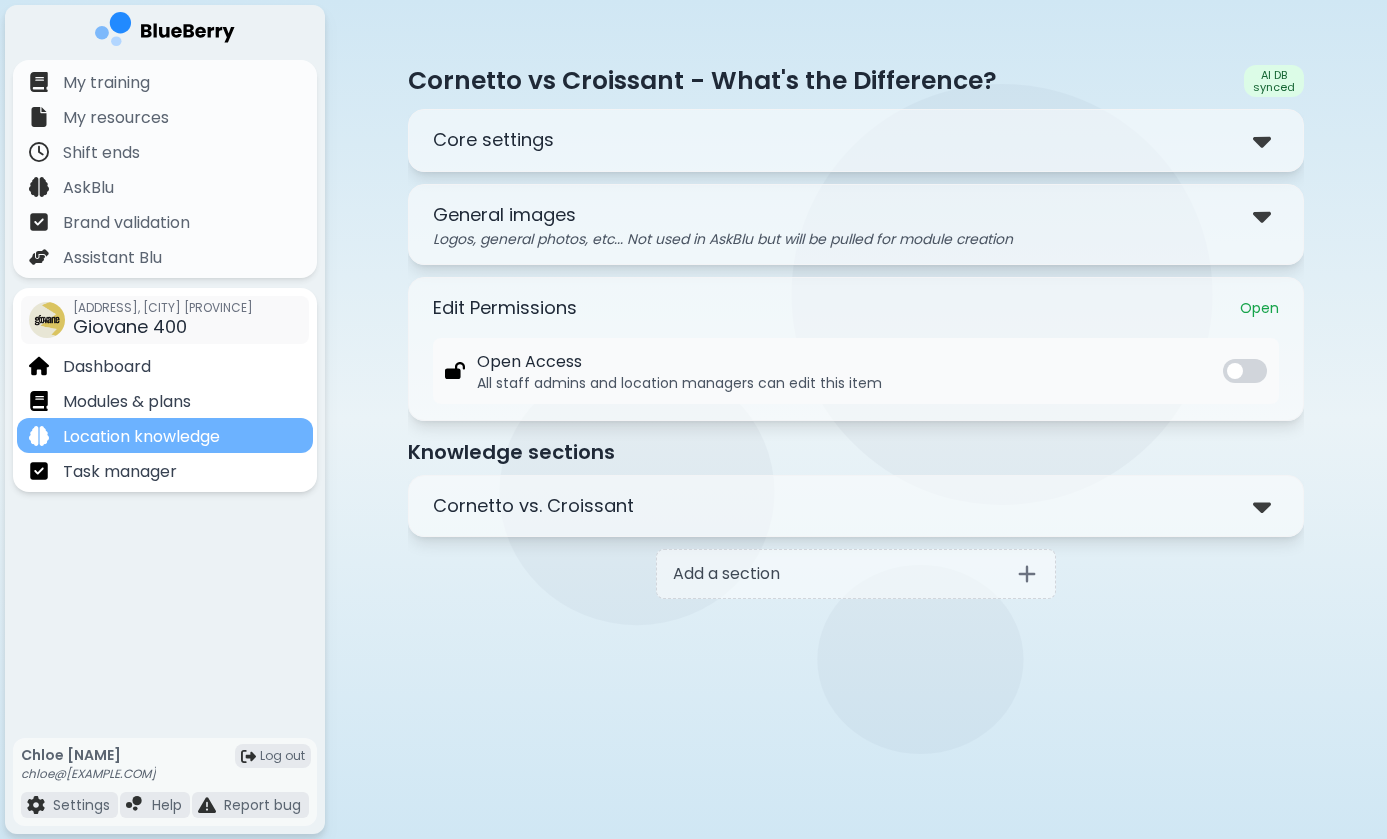 click on "Location knowledge" at bounding box center (165, 435) 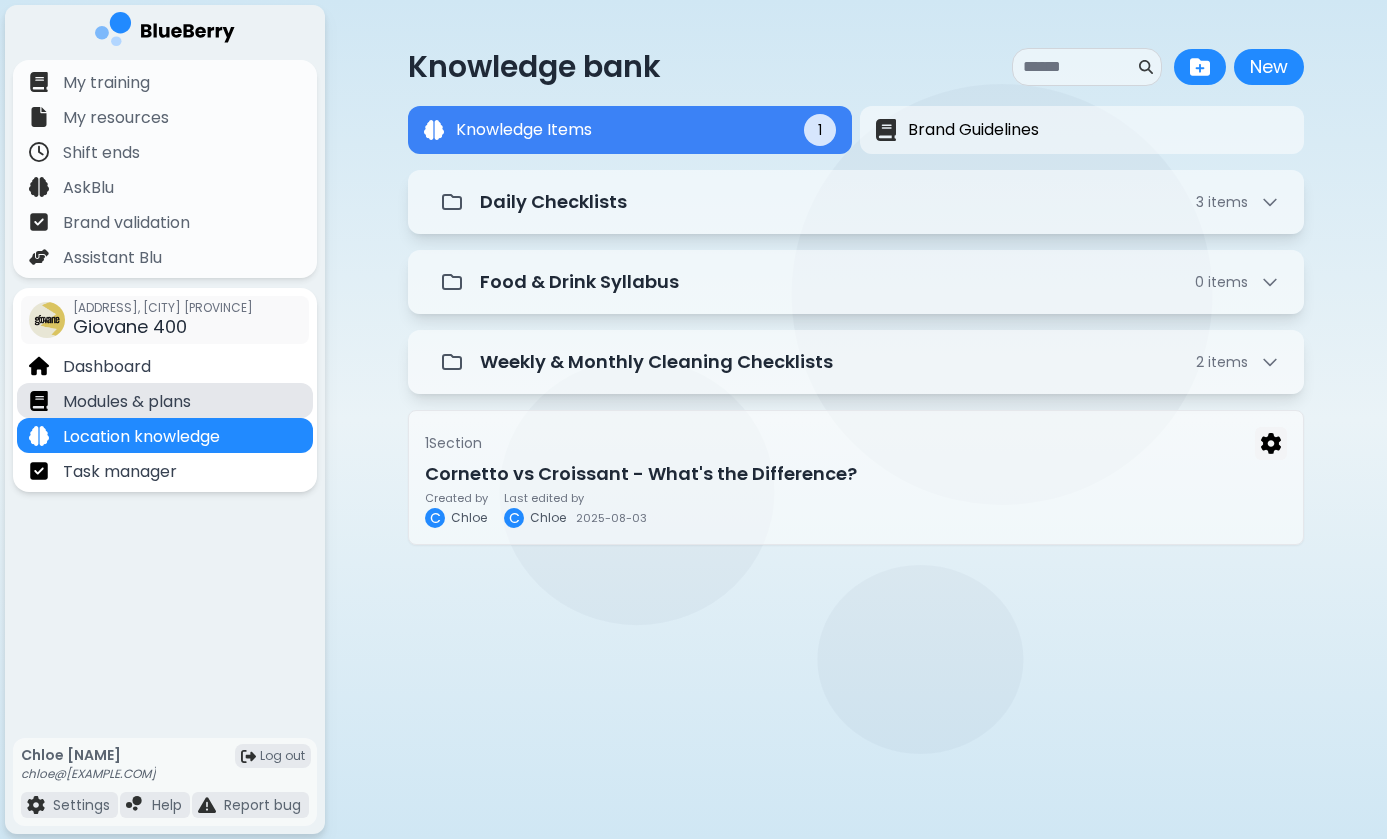 click on "Modules & plans" at bounding box center (127, 402) 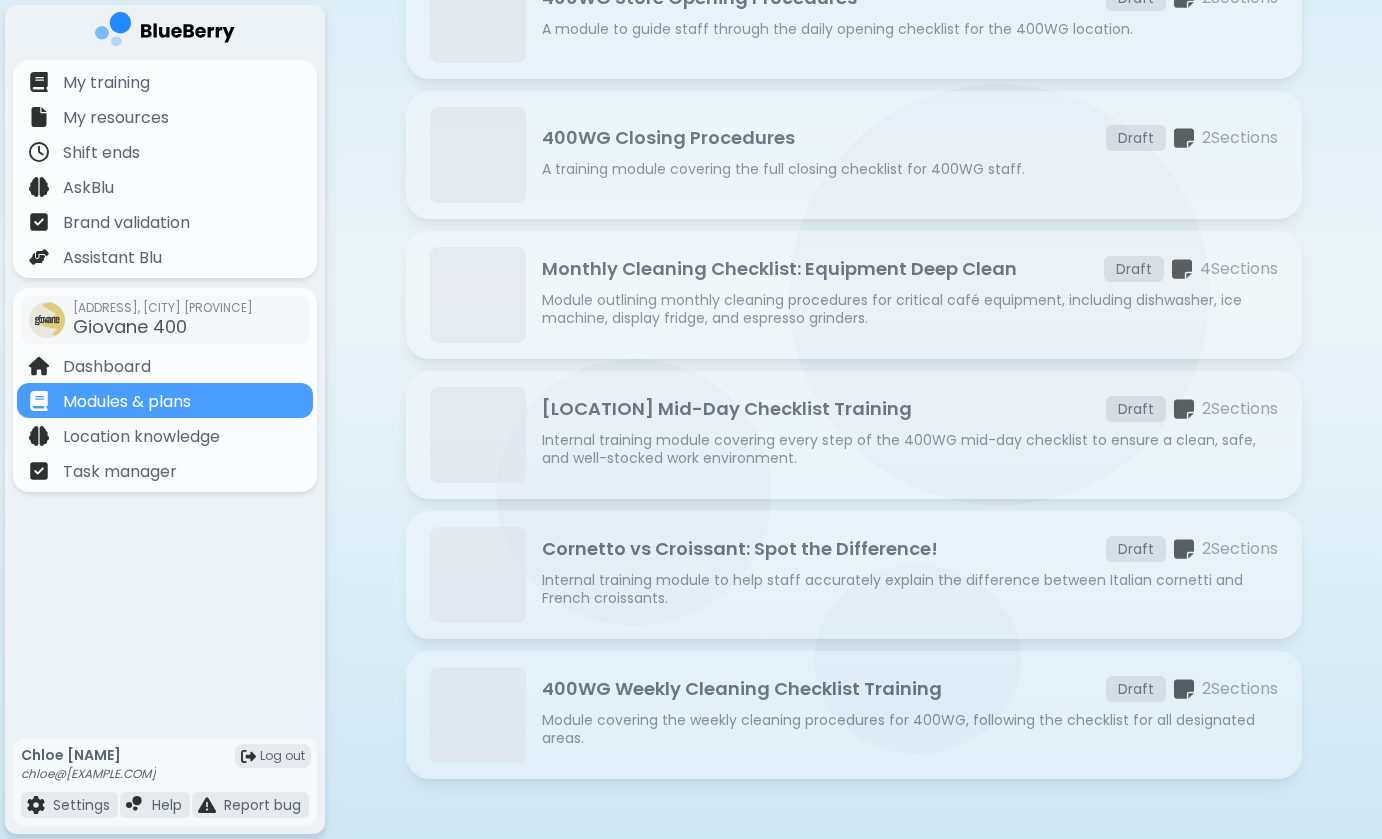 scroll, scrollTop: 268, scrollLeft: 0, axis: vertical 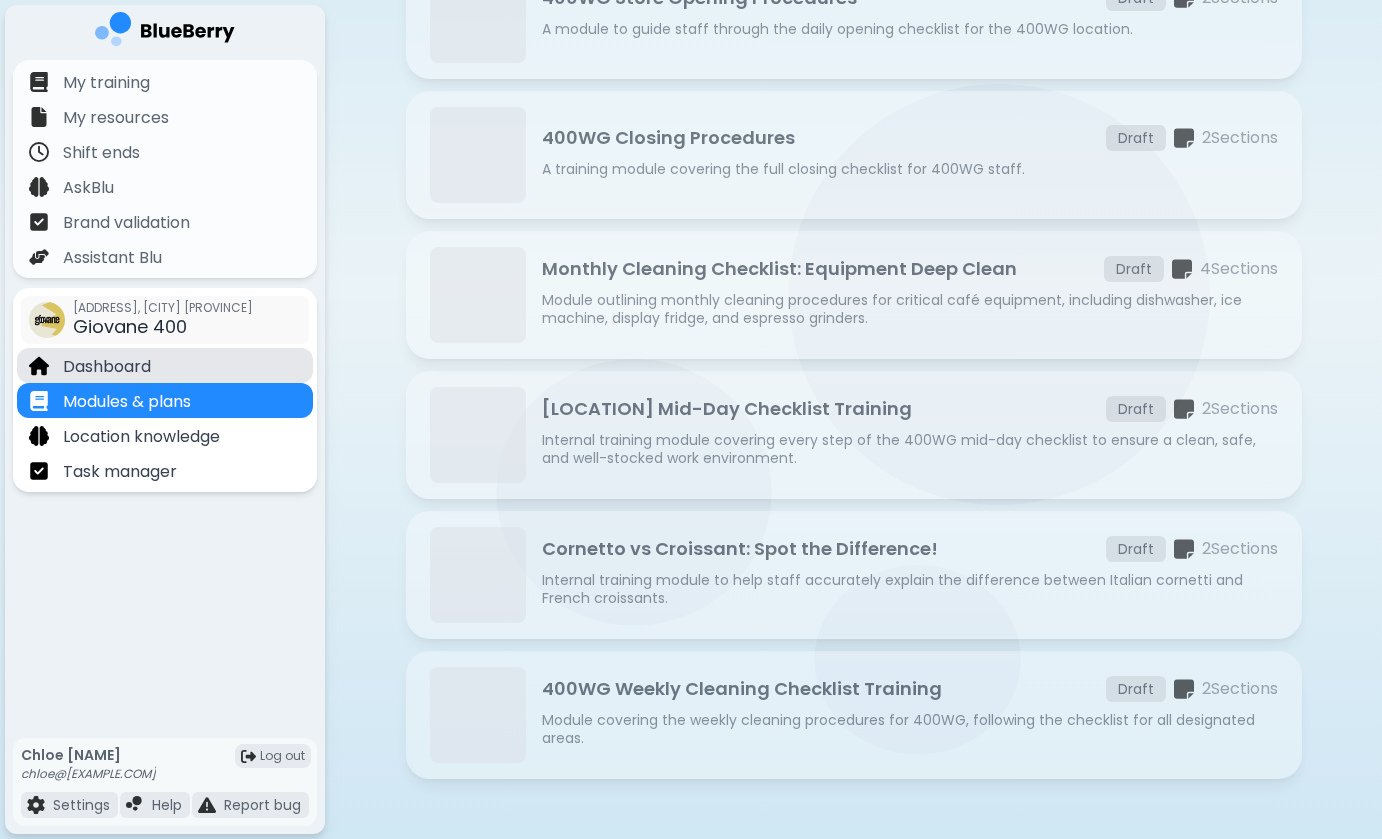 click on "Dashboard" at bounding box center [165, 365] 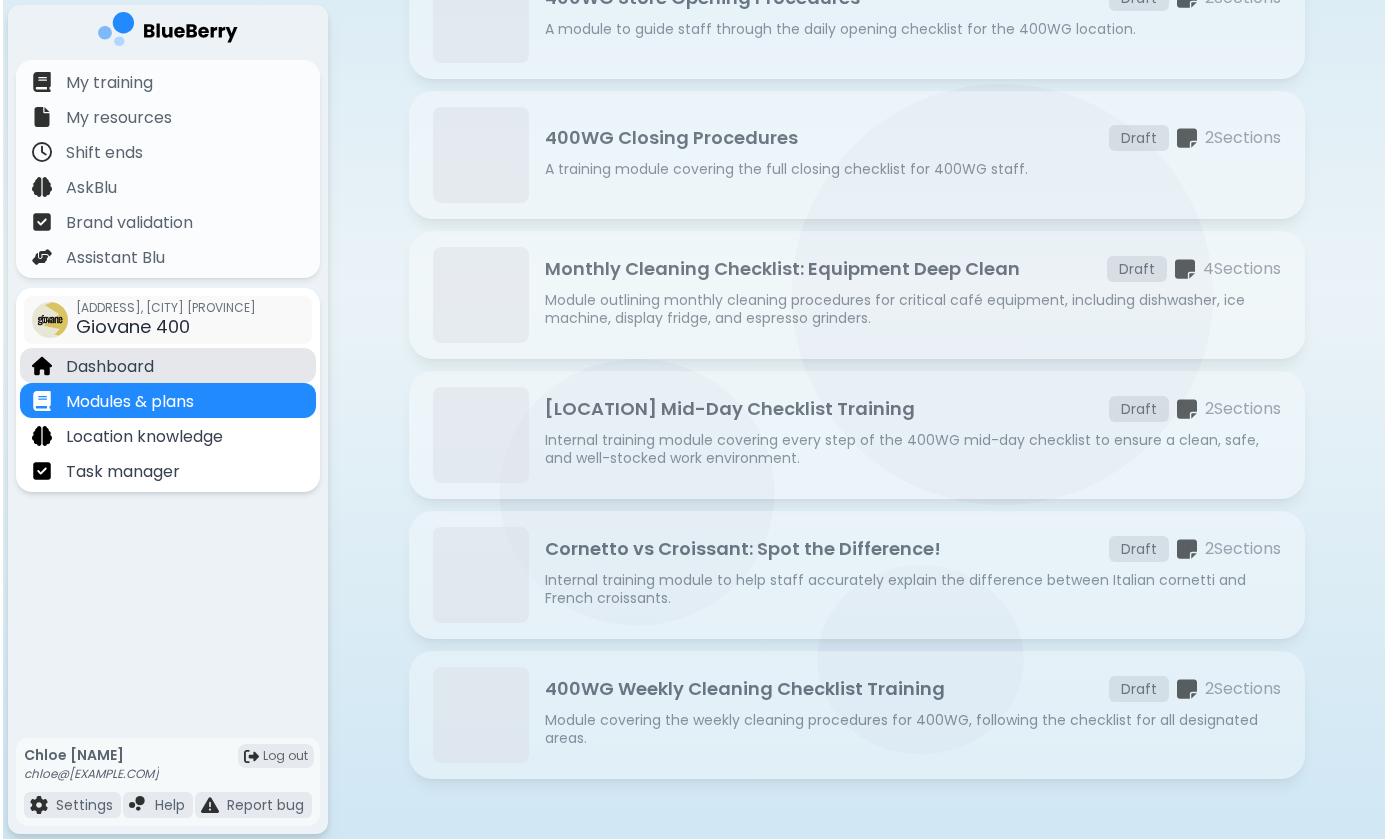 scroll, scrollTop: 0, scrollLeft: 0, axis: both 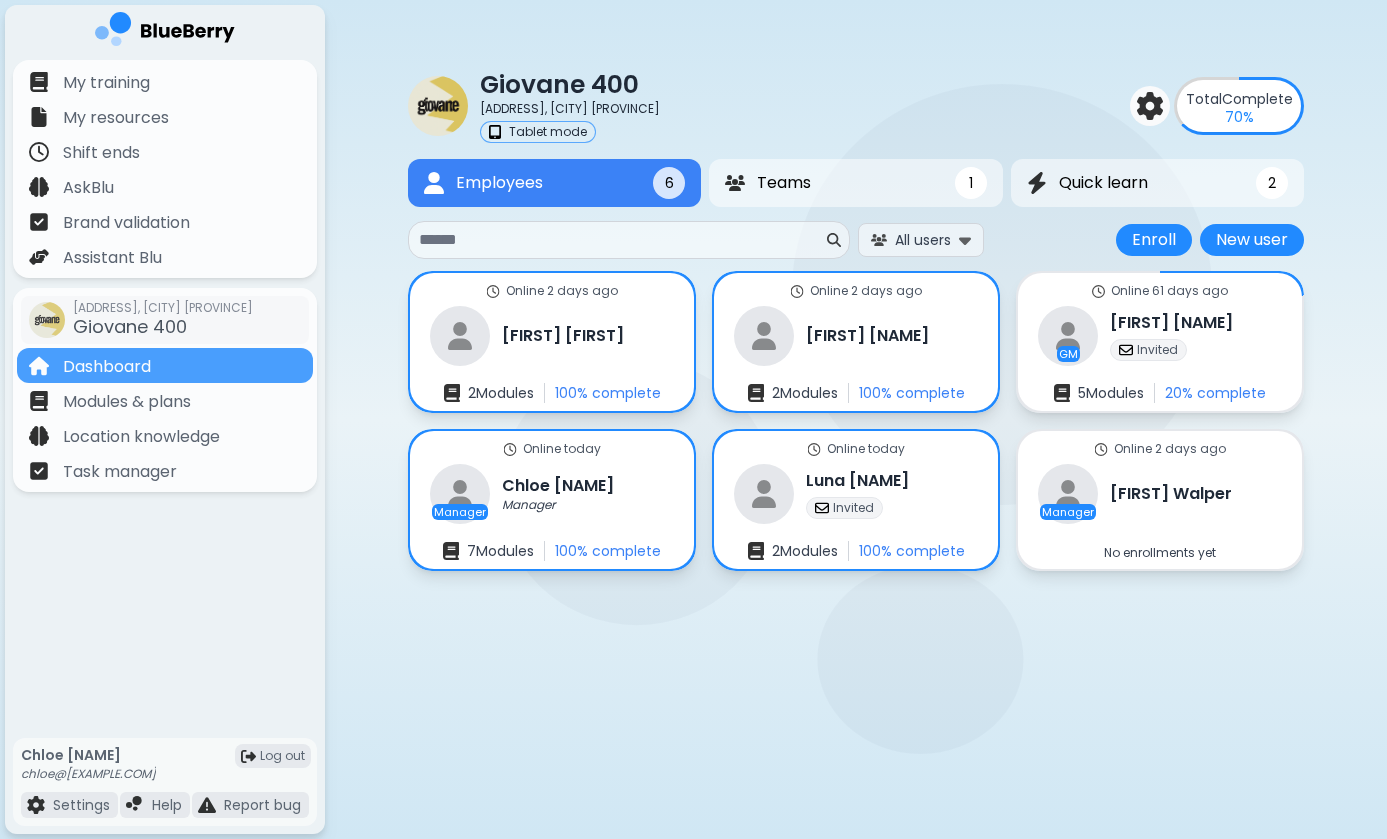 click on "Tablet mode" at bounding box center (548, 132) 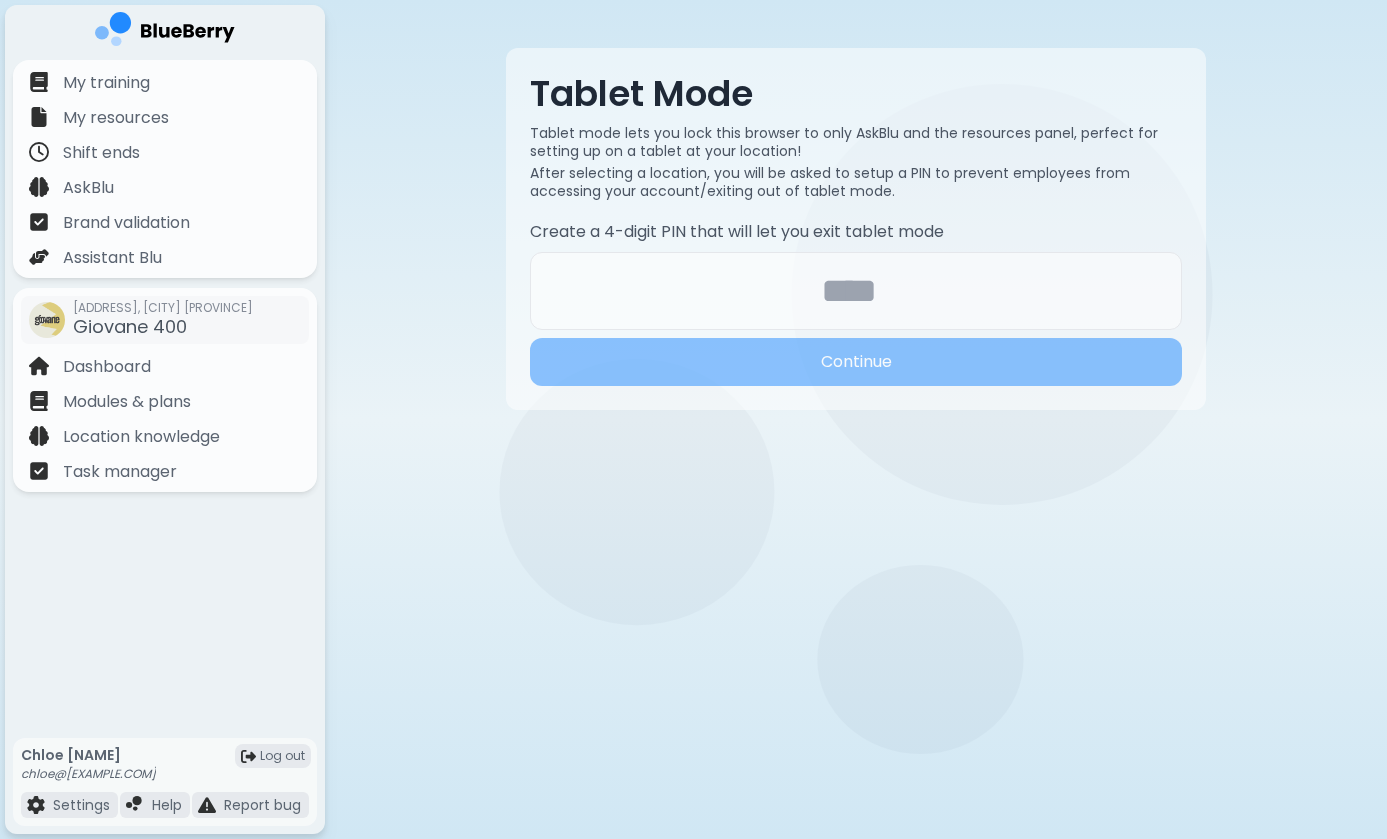 click at bounding box center (856, 291) 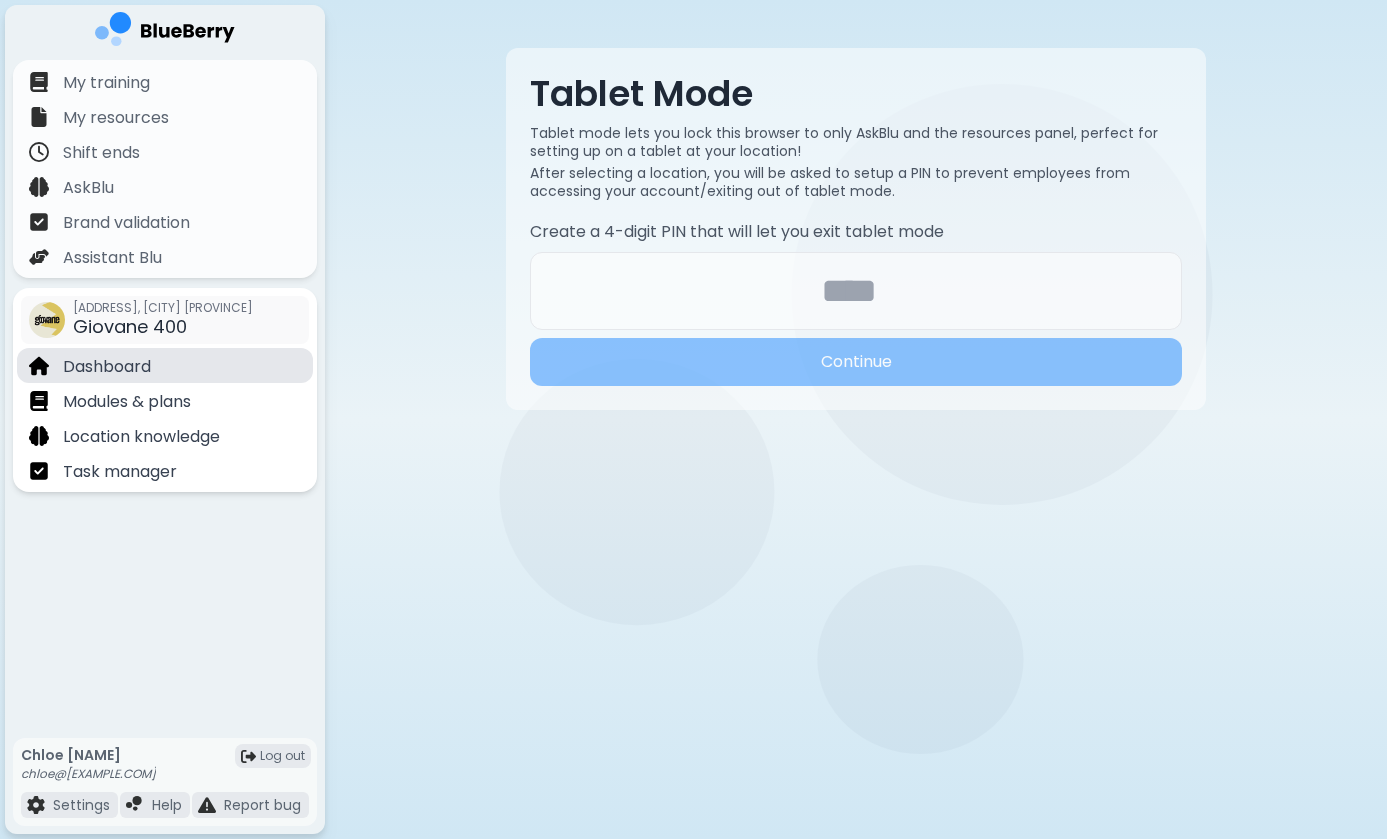 click on "Dashboard" at bounding box center [107, 367] 